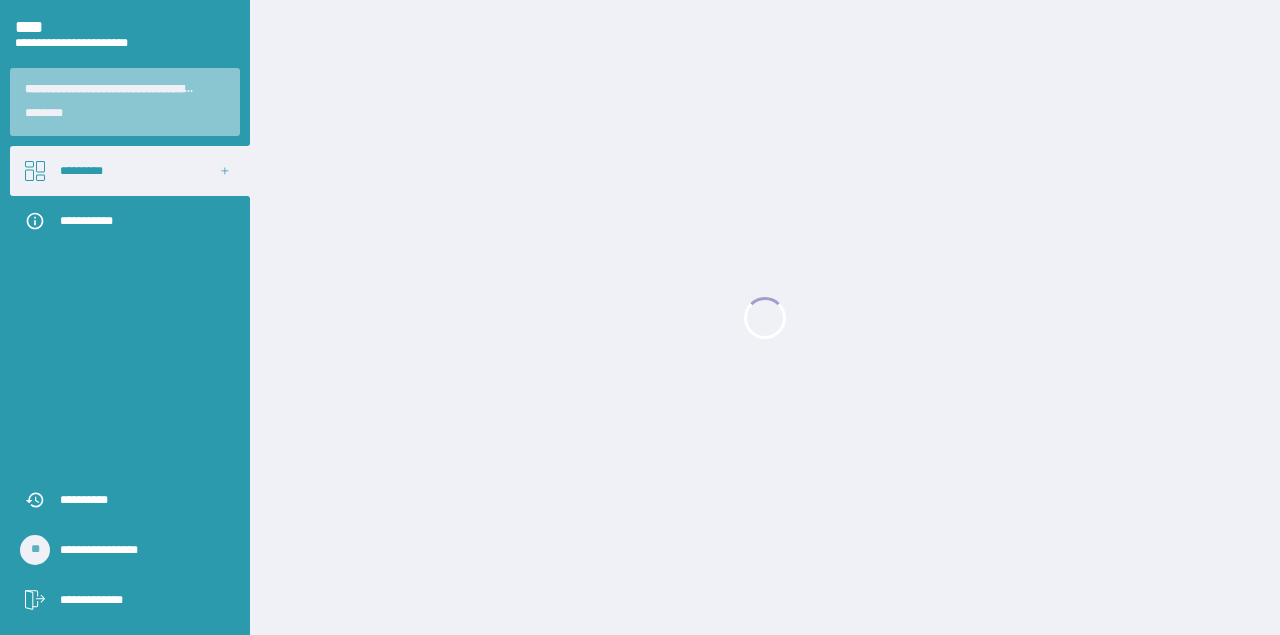 scroll, scrollTop: 0, scrollLeft: 0, axis: both 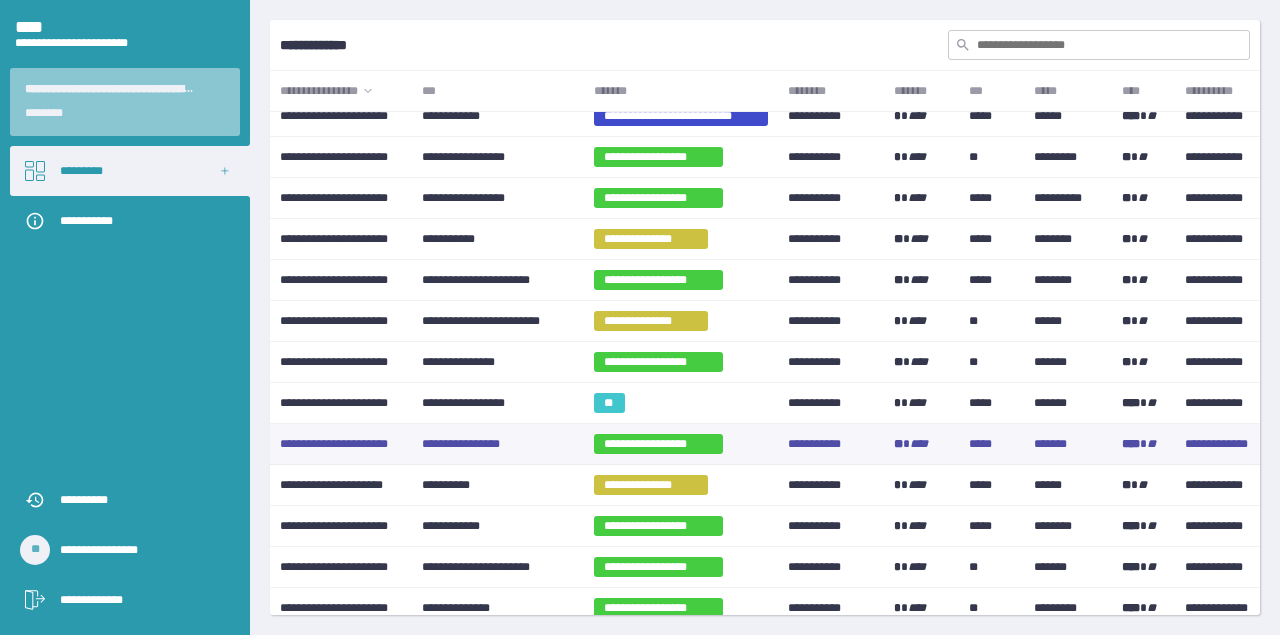 click on "**********" at bounding box center [498, 444] 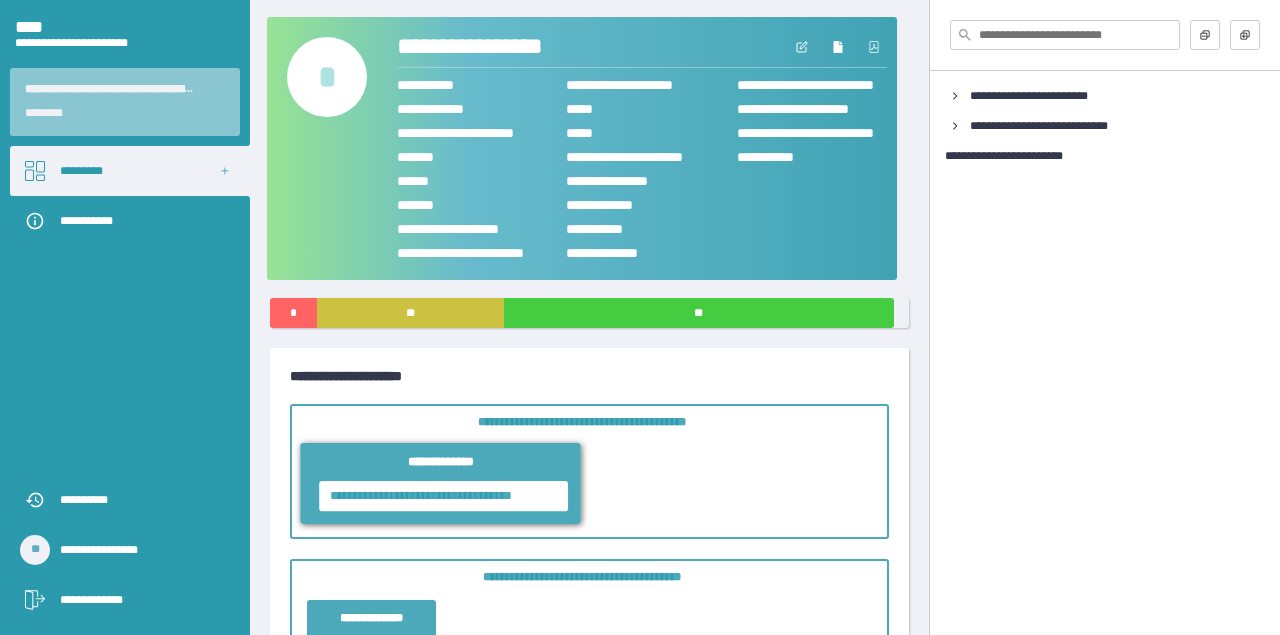 scroll, scrollTop: 55, scrollLeft: 0, axis: vertical 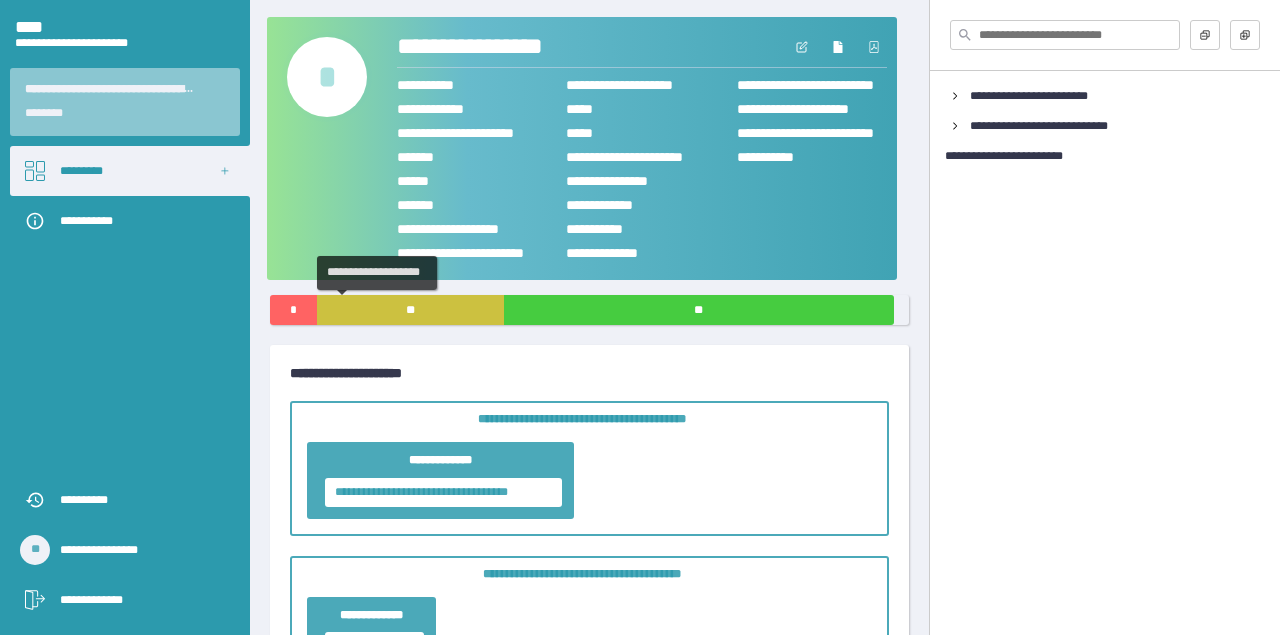 click on "**" at bounding box center [410, 310] 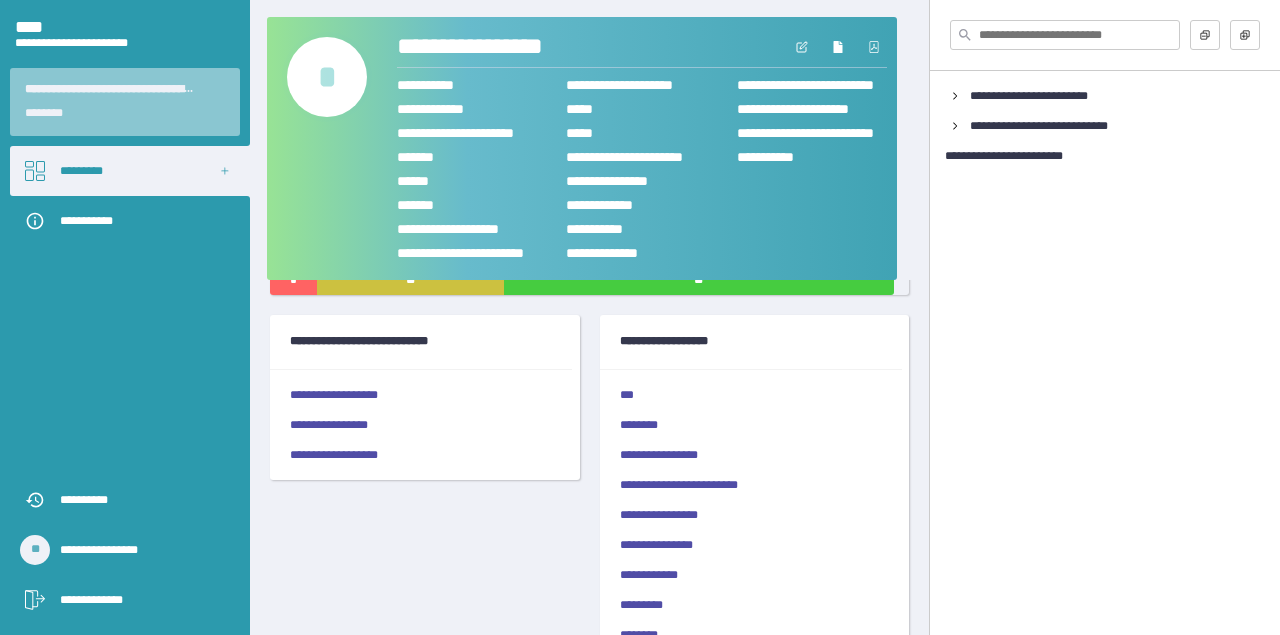 scroll, scrollTop: 117, scrollLeft: 0, axis: vertical 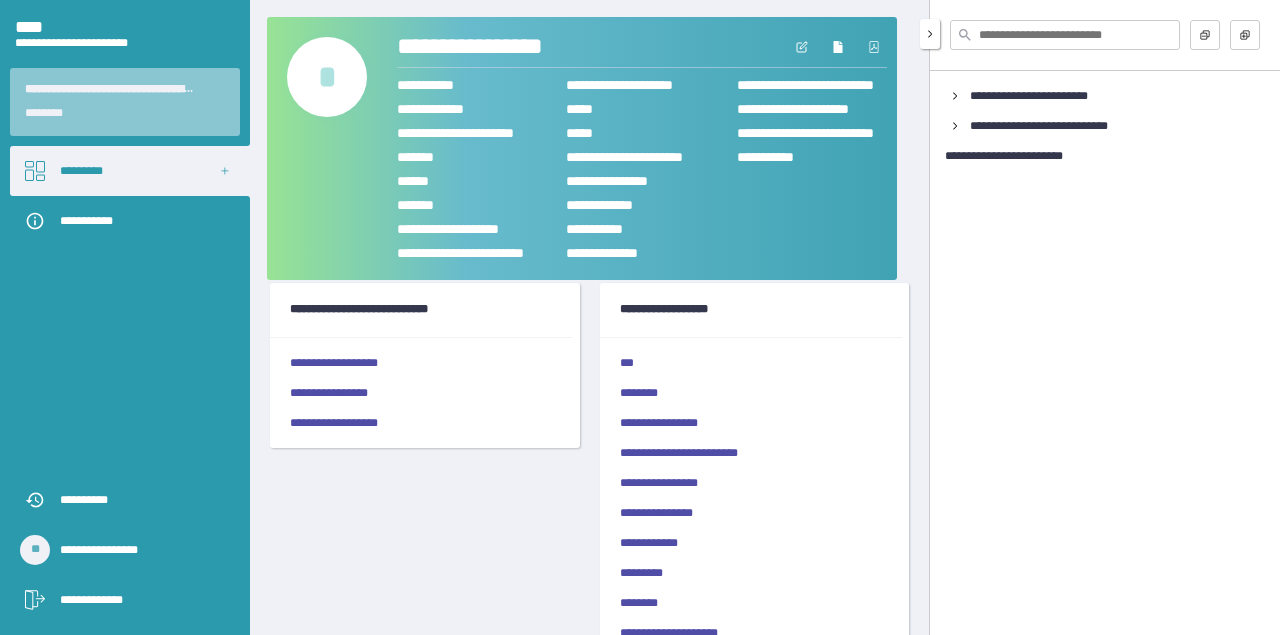 click on "**********" at bounding box center [1104, 317] 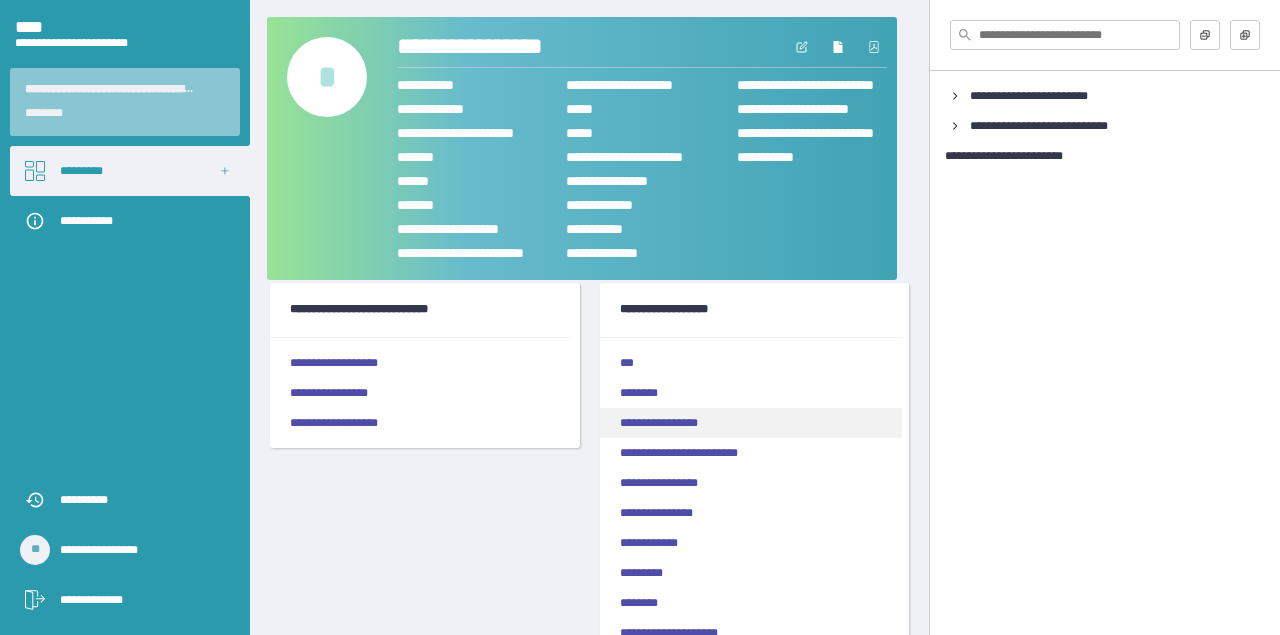 click on "**********" at bounding box center (751, 423) 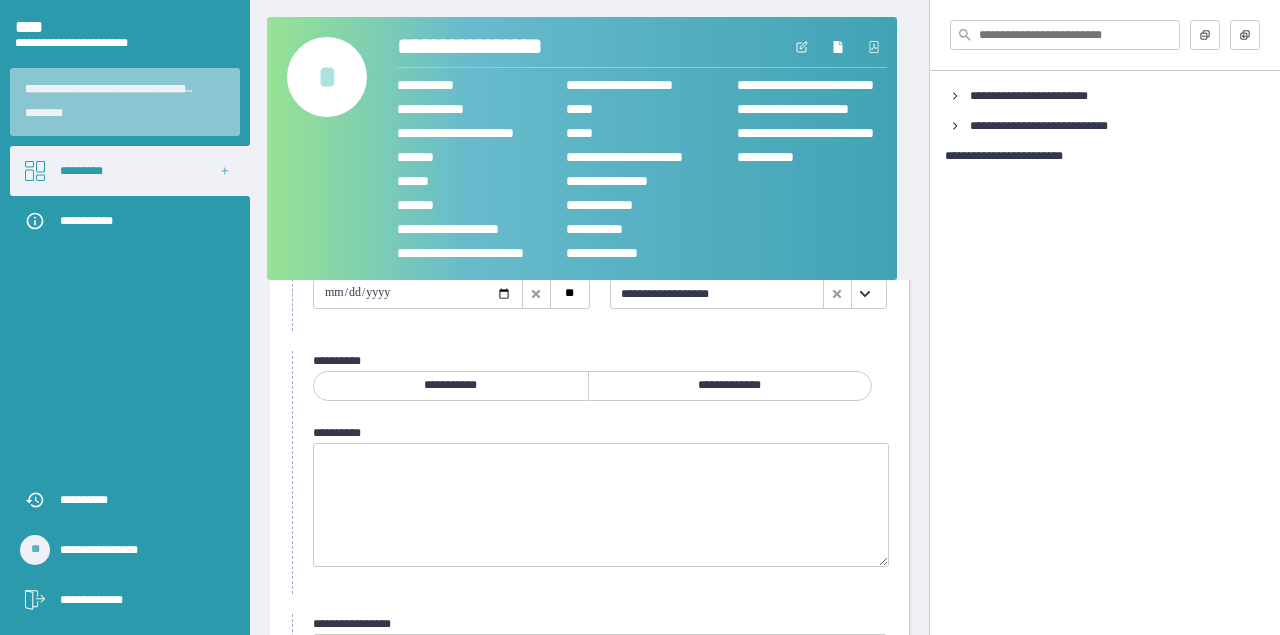 click at bounding box center [418, 294] 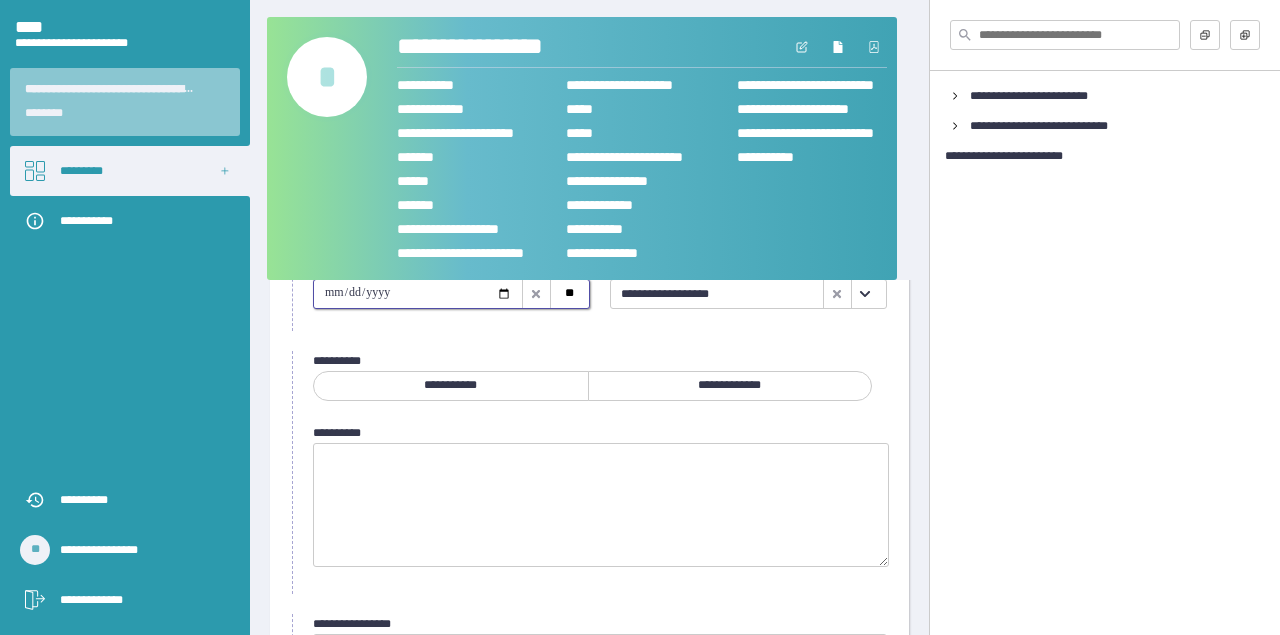 click at bounding box center [418, 294] 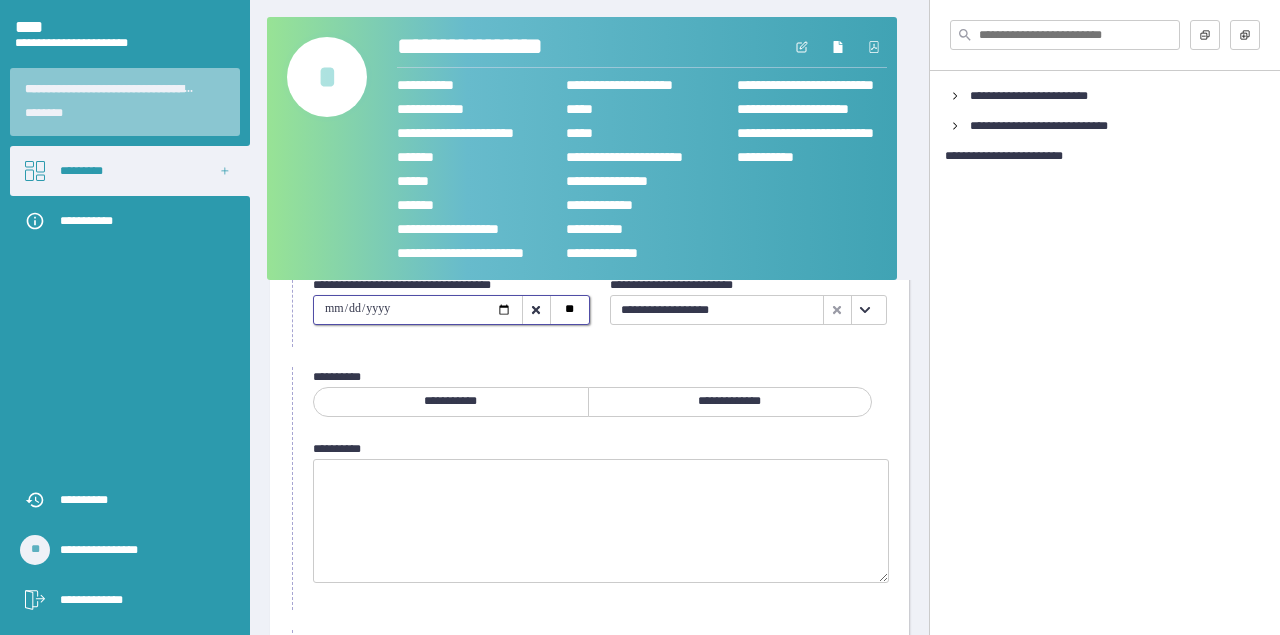 scroll, scrollTop: 0, scrollLeft: 0, axis: both 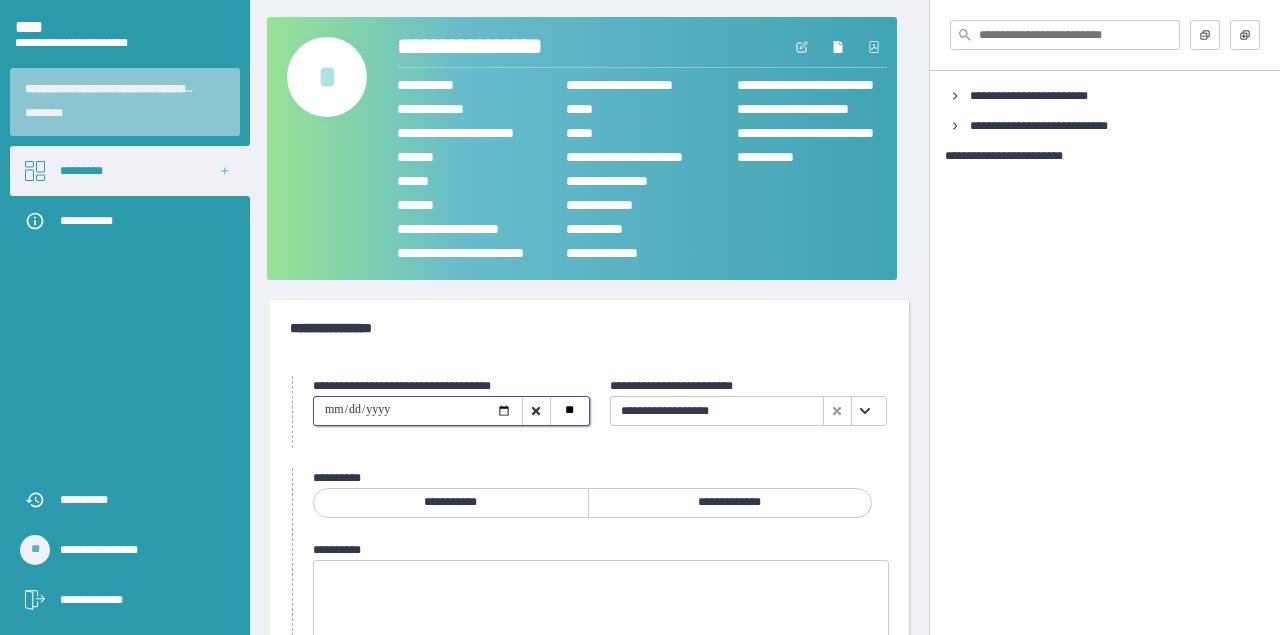 click on "**********" at bounding box center [451, 503] 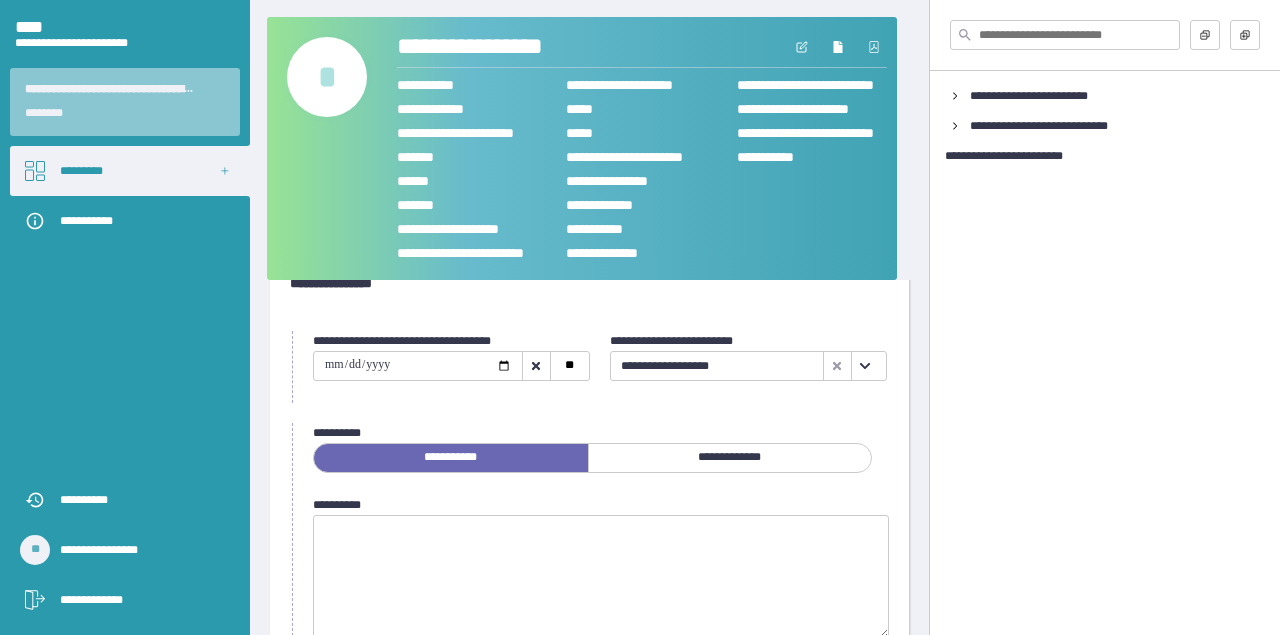 scroll, scrollTop: 154, scrollLeft: 0, axis: vertical 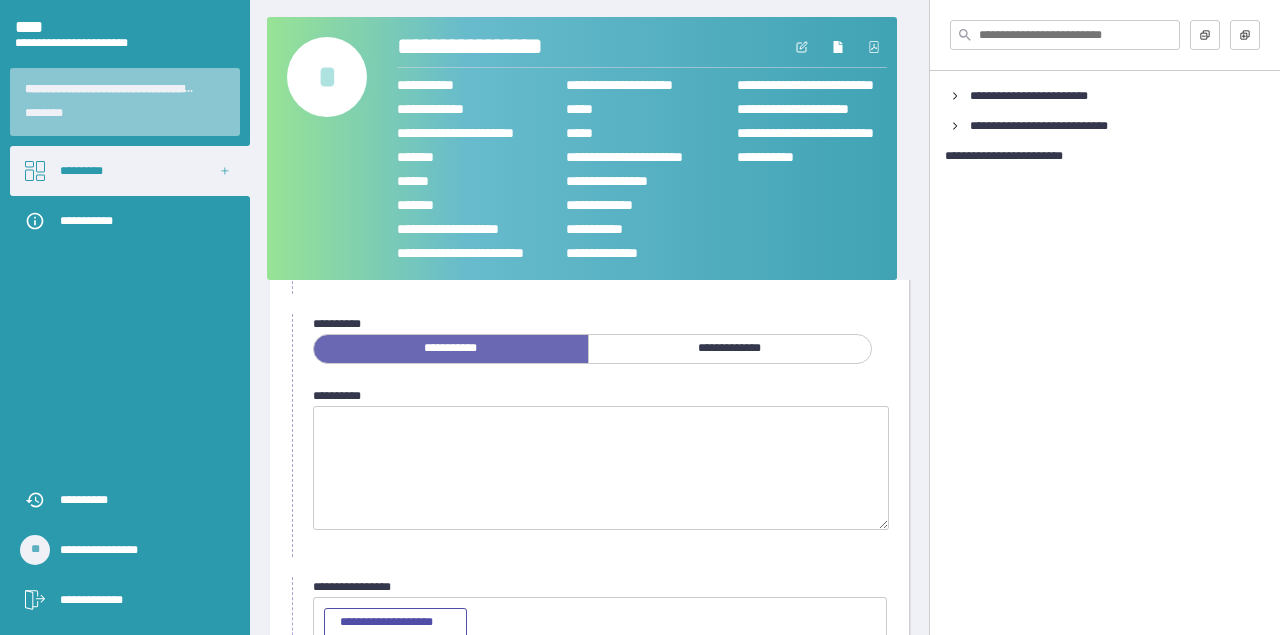 click on "**********" at bounding box center [600, 471] 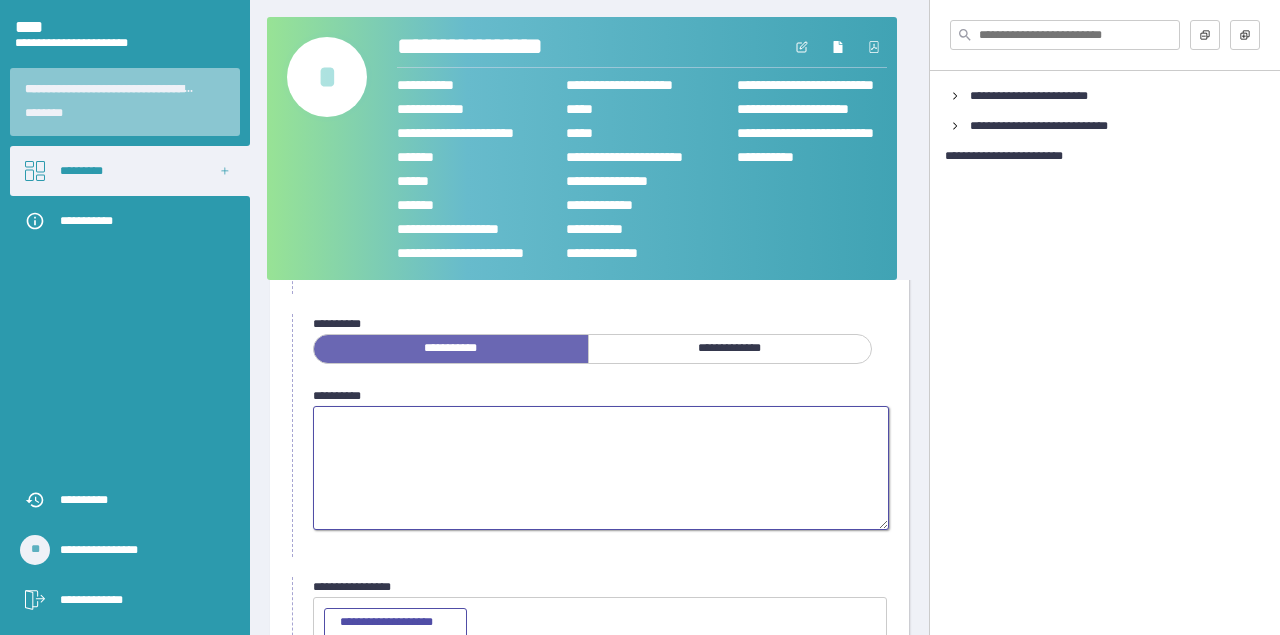 click at bounding box center [601, 468] 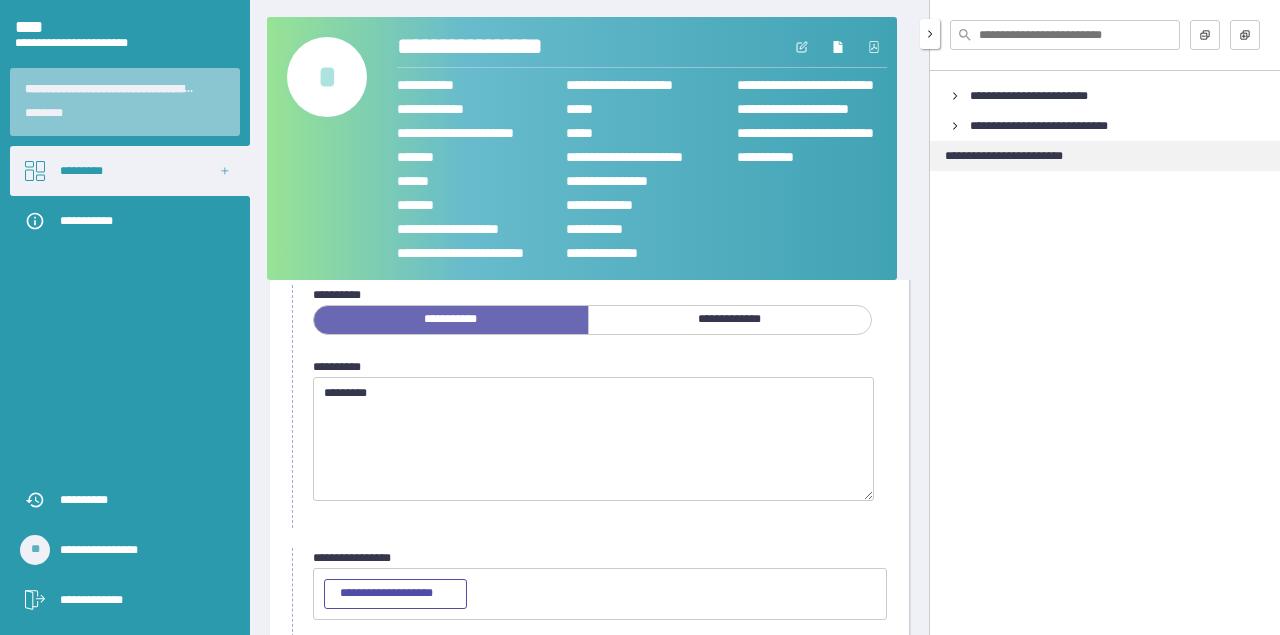 scroll, scrollTop: 97, scrollLeft: 0, axis: vertical 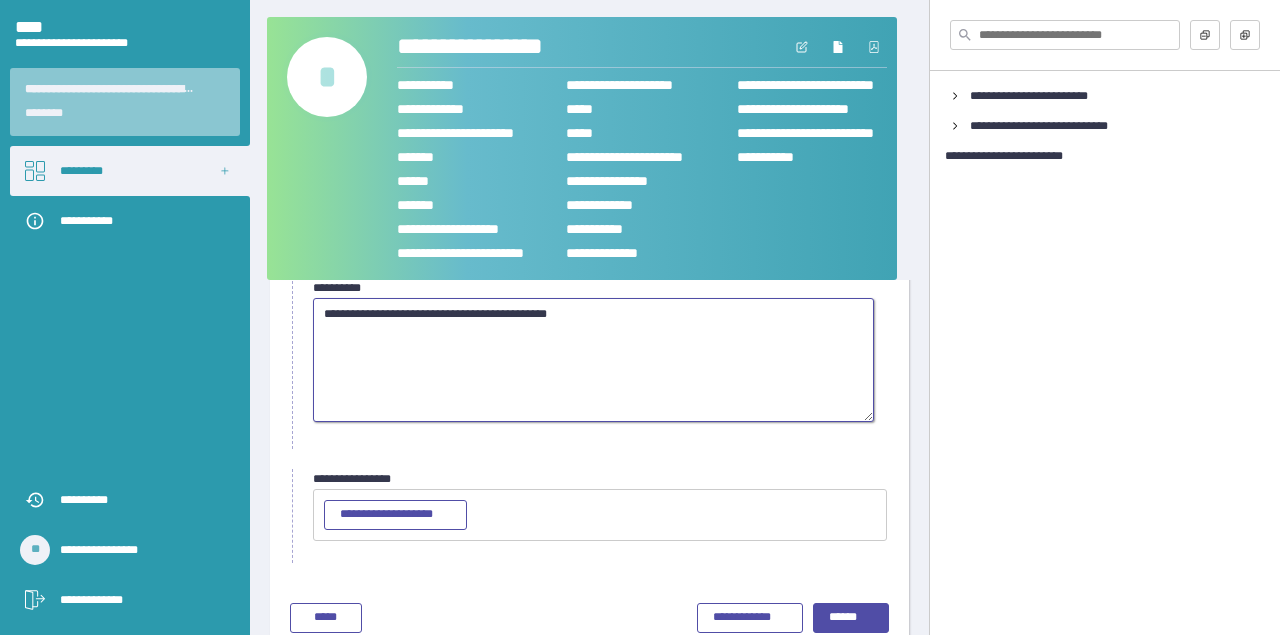 type on "**********" 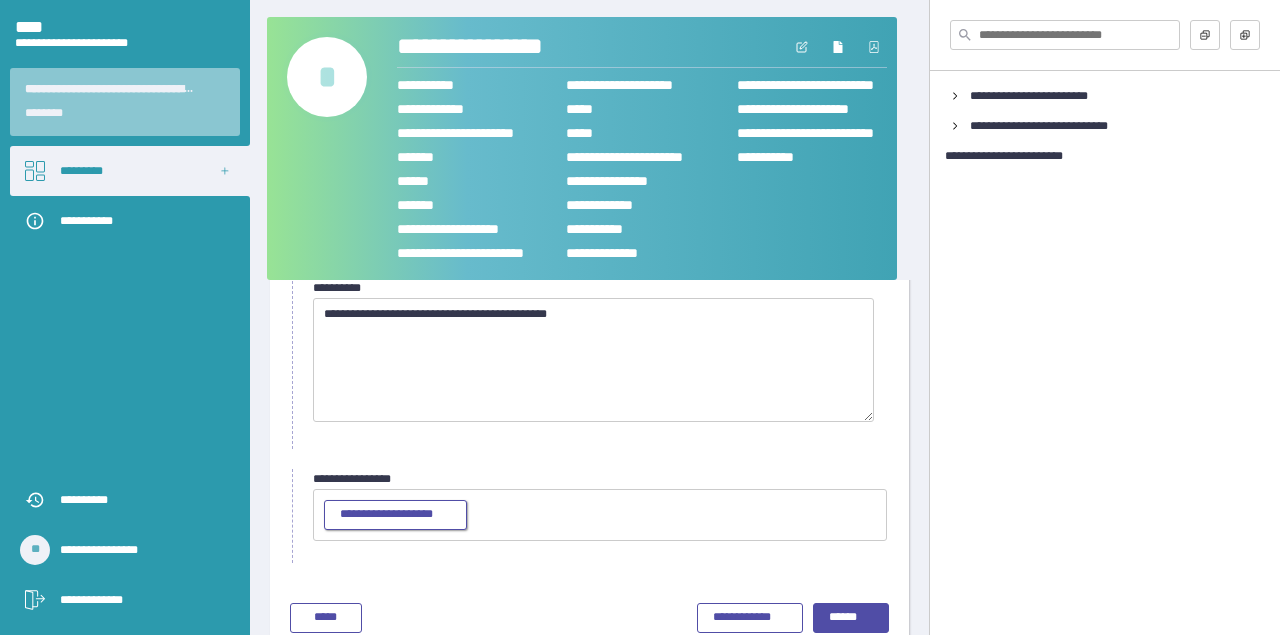 click on "**********" at bounding box center [395, 515] 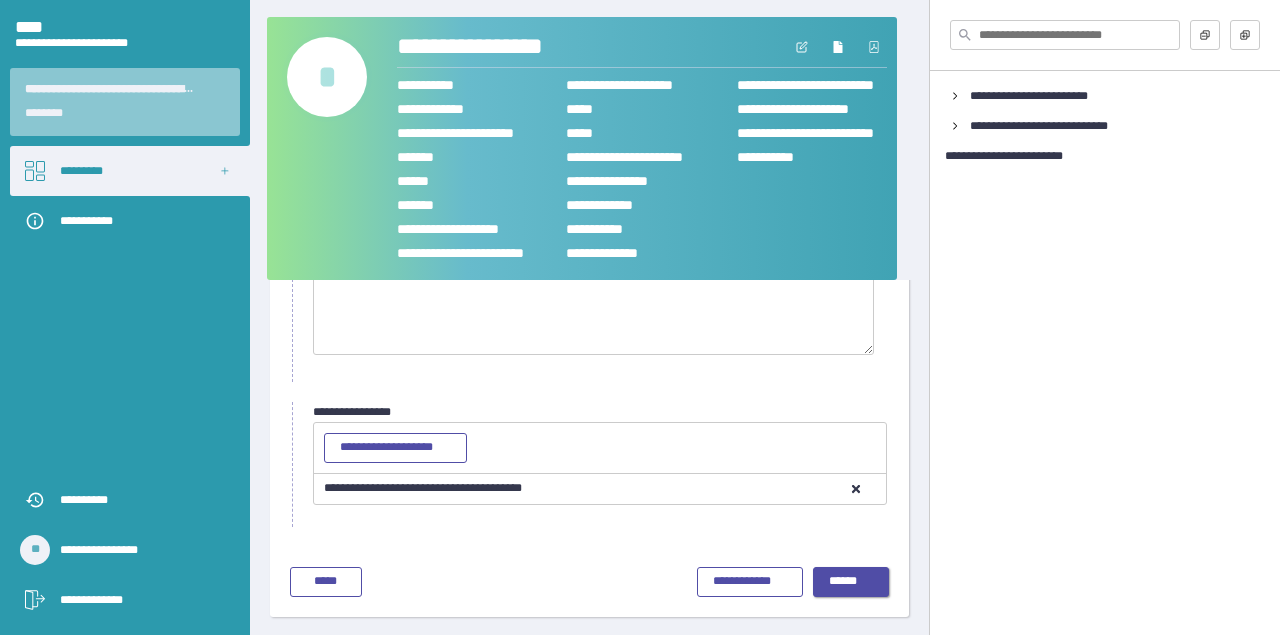 click on "******" at bounding box center (851, 582) 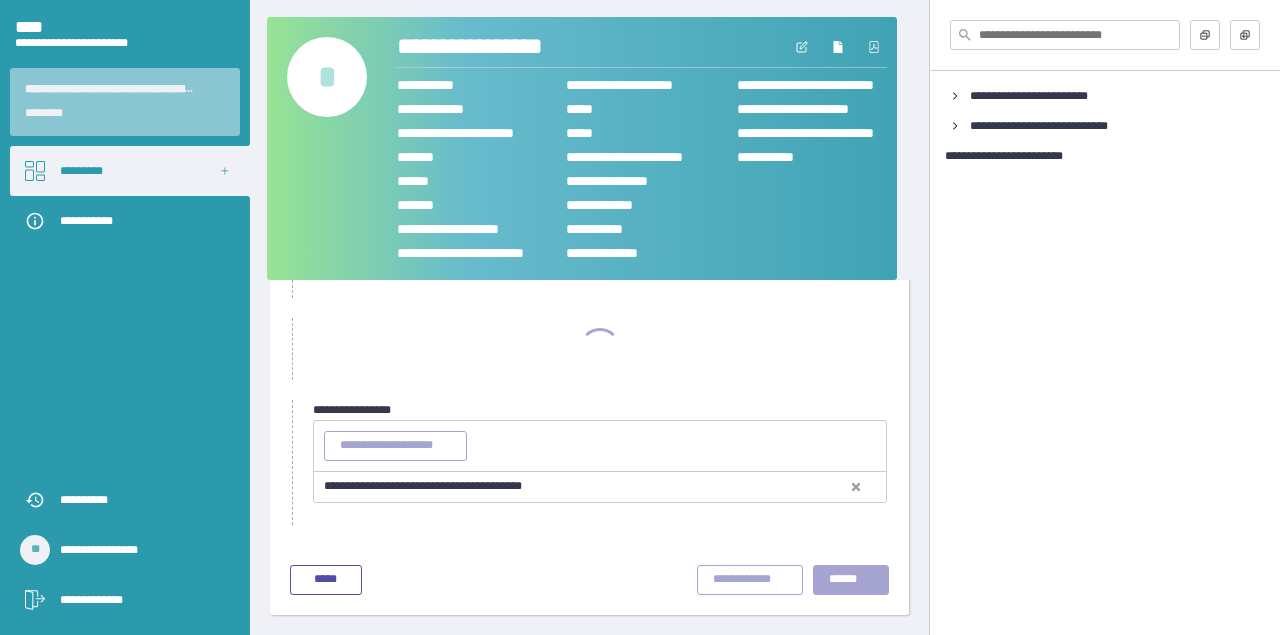 scroll, scrollTop: 150, scrollLeft: 0, axis: vertical 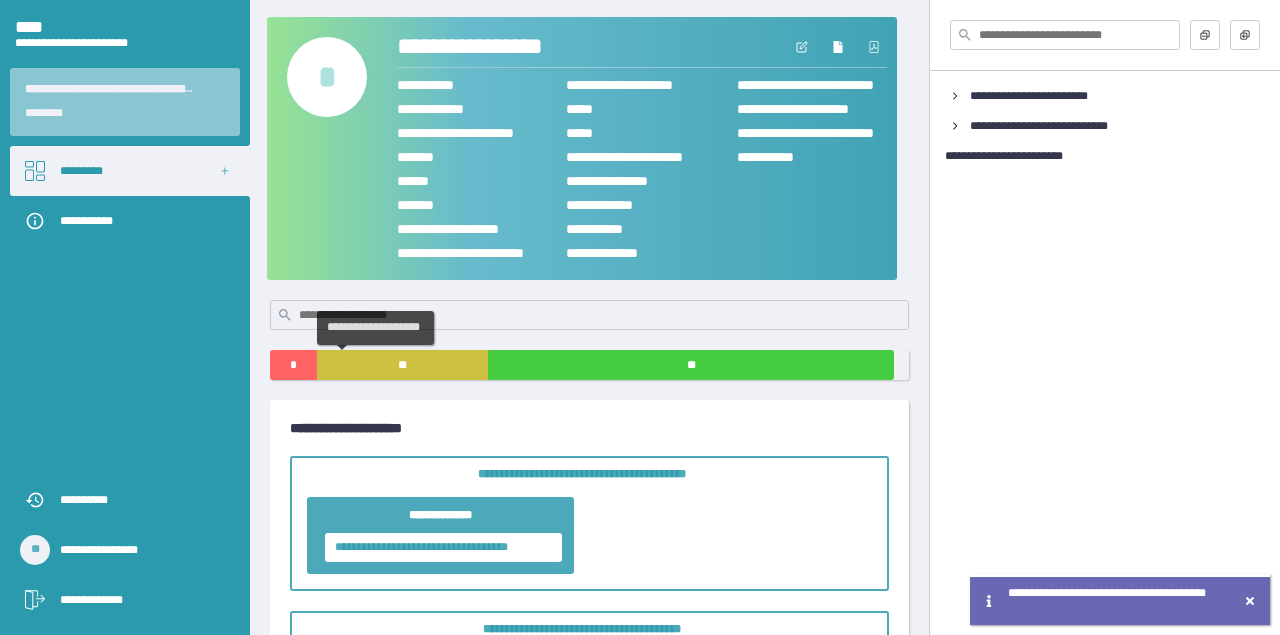 click on "**" at bounding box center [403, 365] 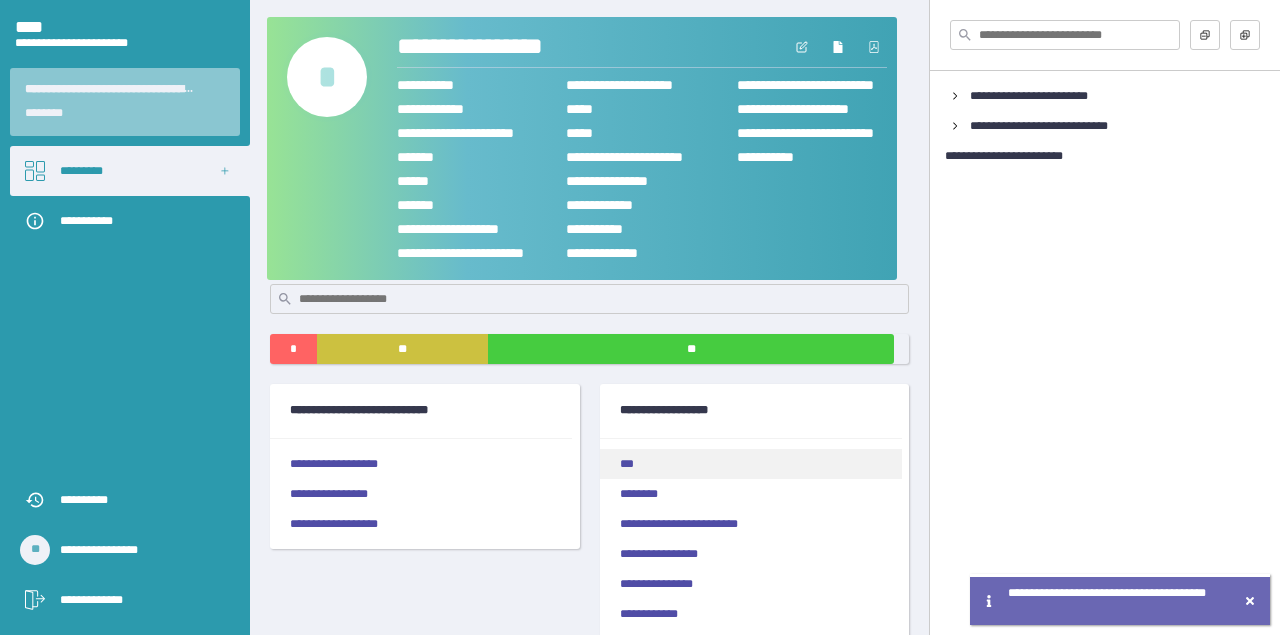 scroll, scrollTop: 18, scrollLeft: 0, axis: vertical 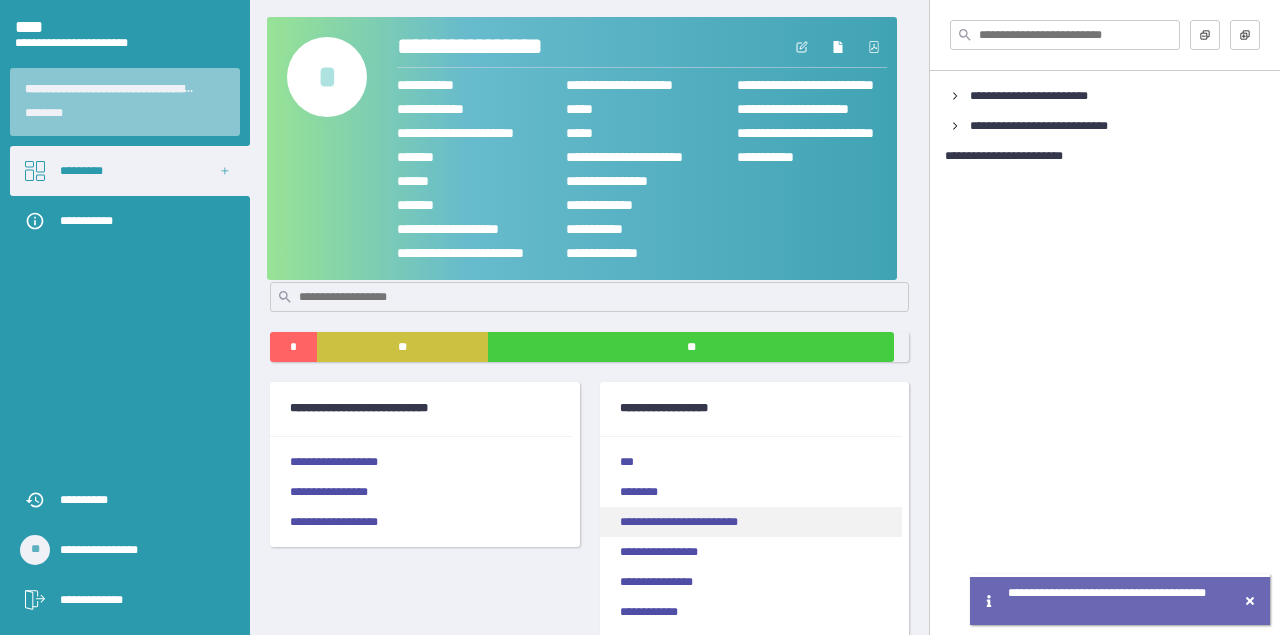 click on "**********" at bounding box center [751, 522] 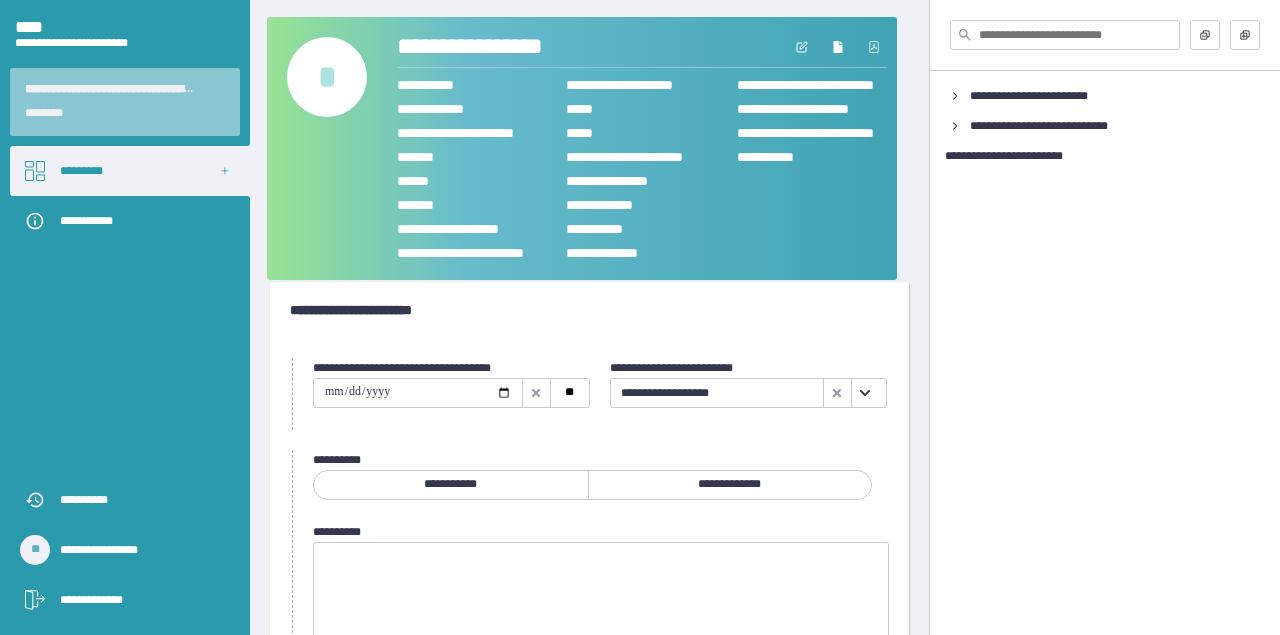 click at bounding box center [418, 393] 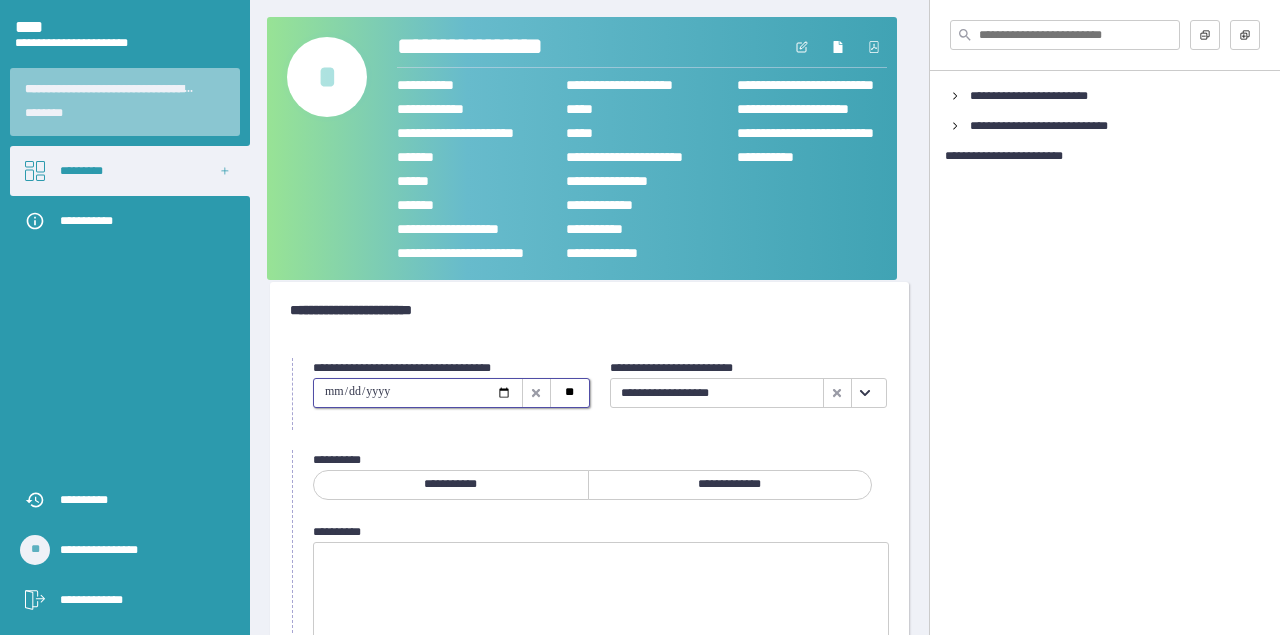 type on "**********" 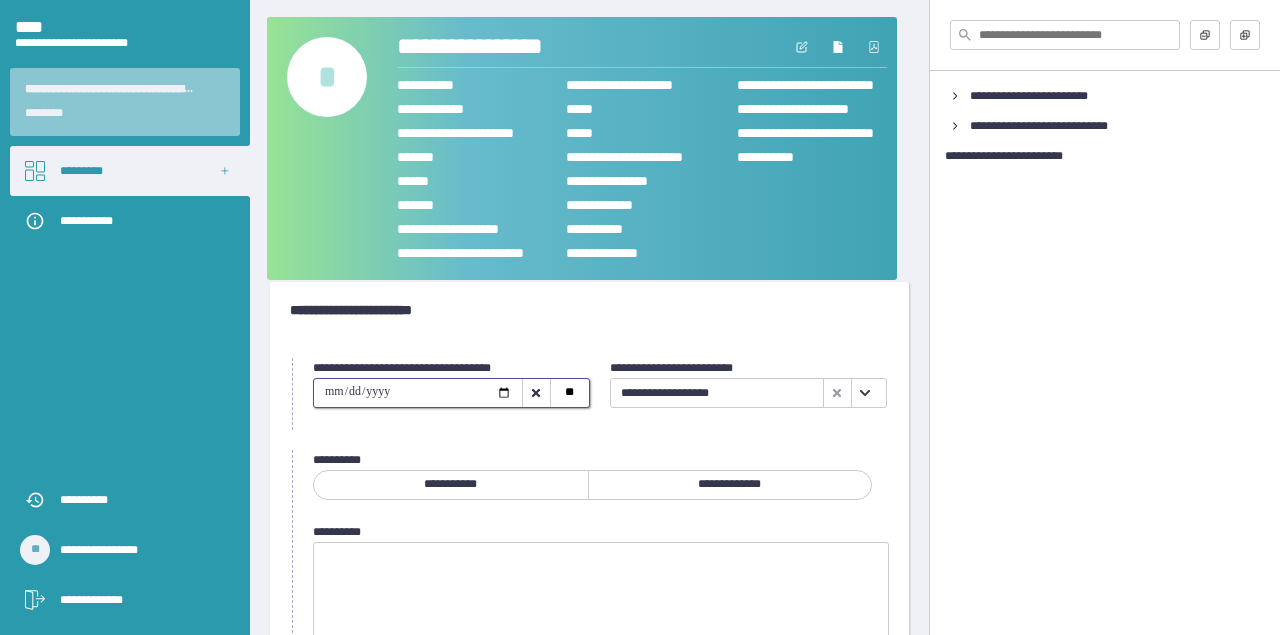 click on "**********" at bounding box center (451, 485) 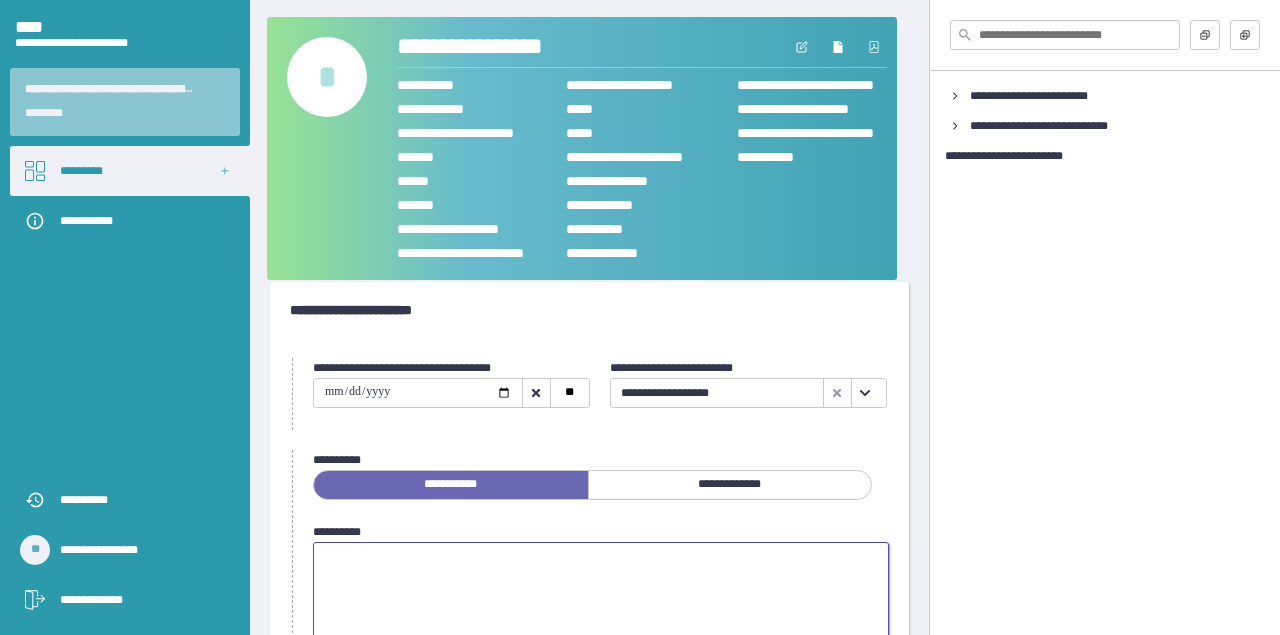 click at bounding box center [601, 604] 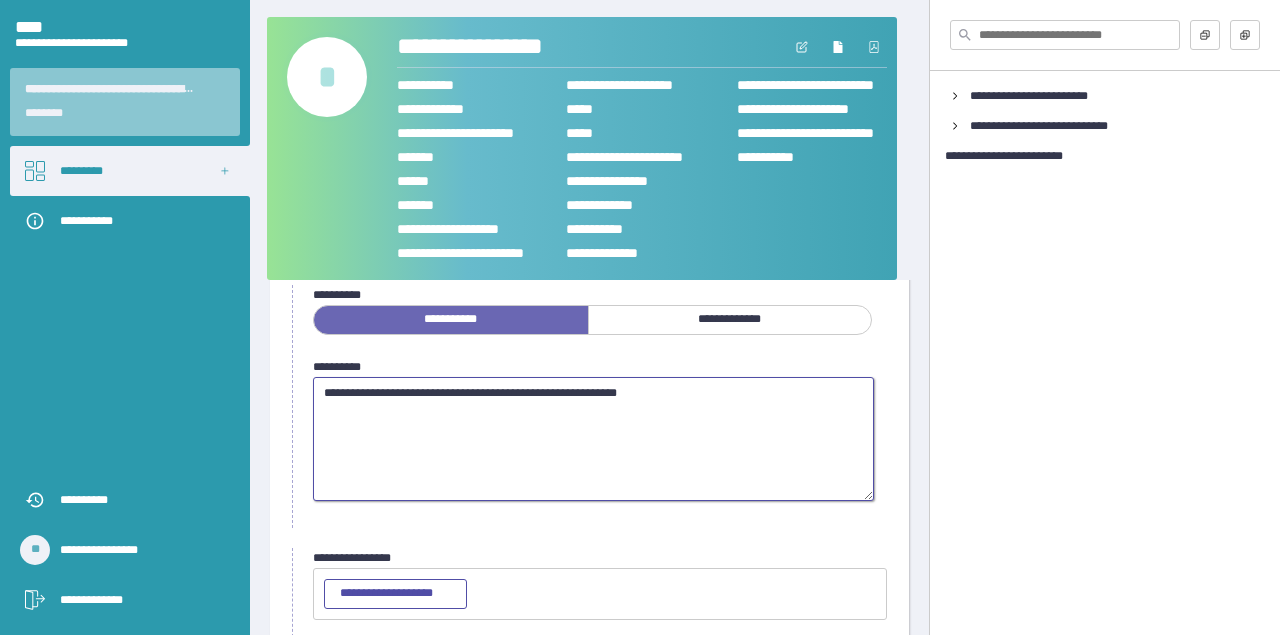 scroll, scrollTop: 298, scrollLeft: 0, axis: vertical 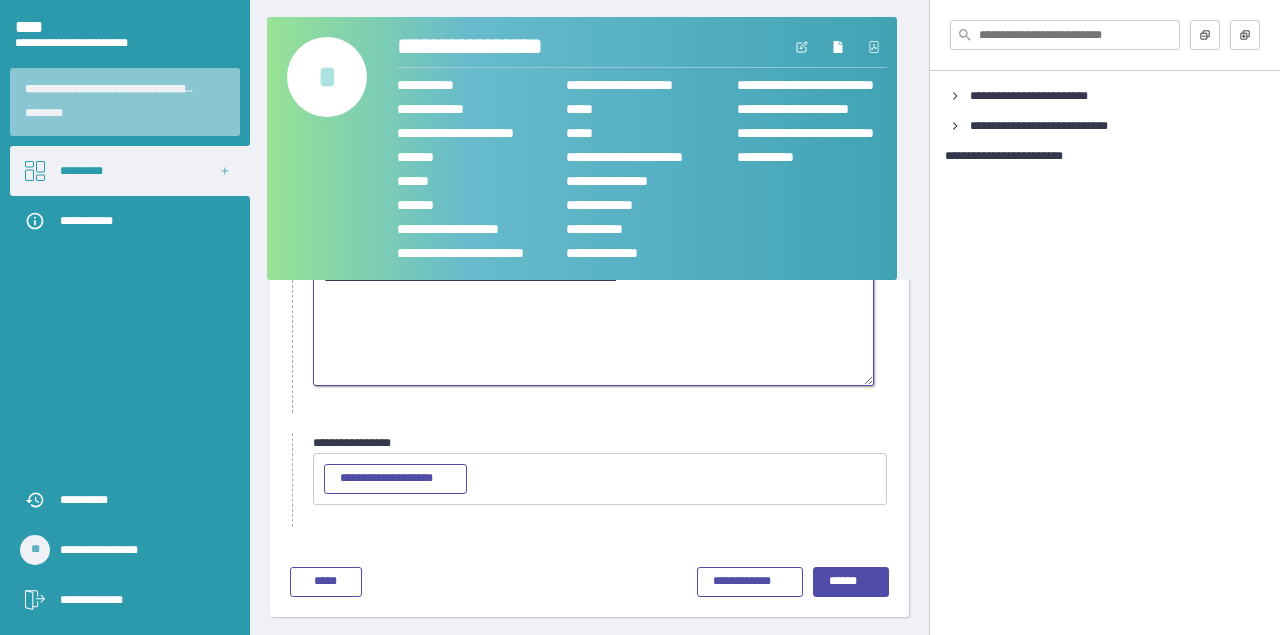 type on "**********" 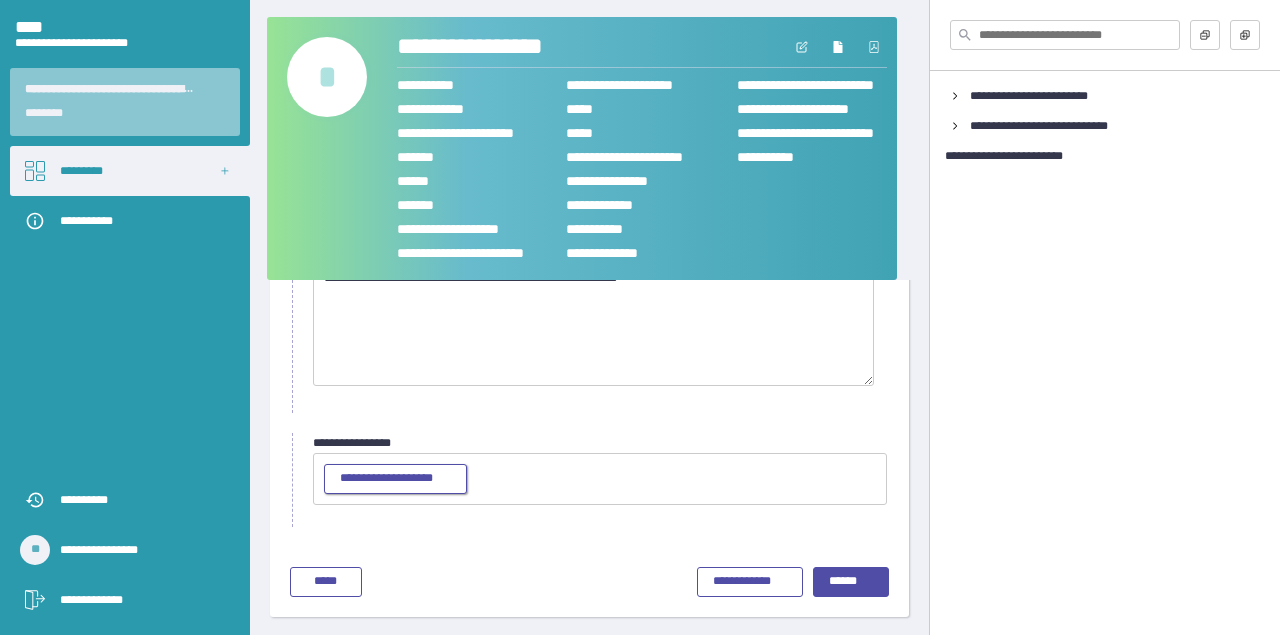 click on "**********" at bounding box center [395, 479] 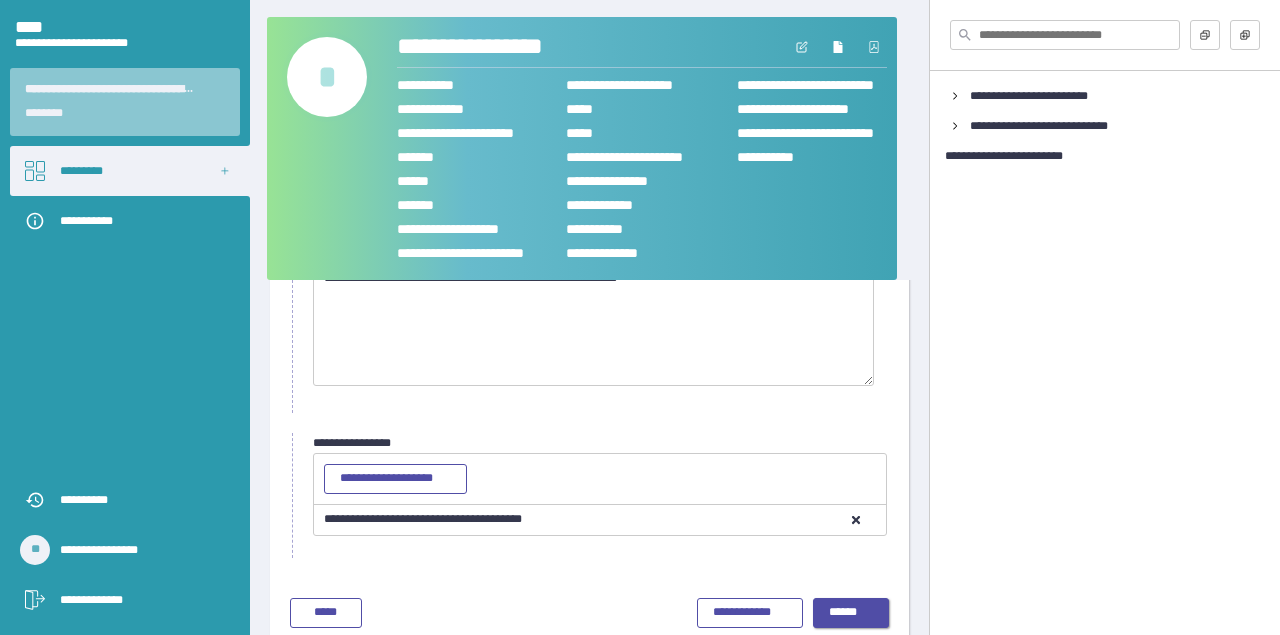 click on "******" at bounding box center (851, 613) 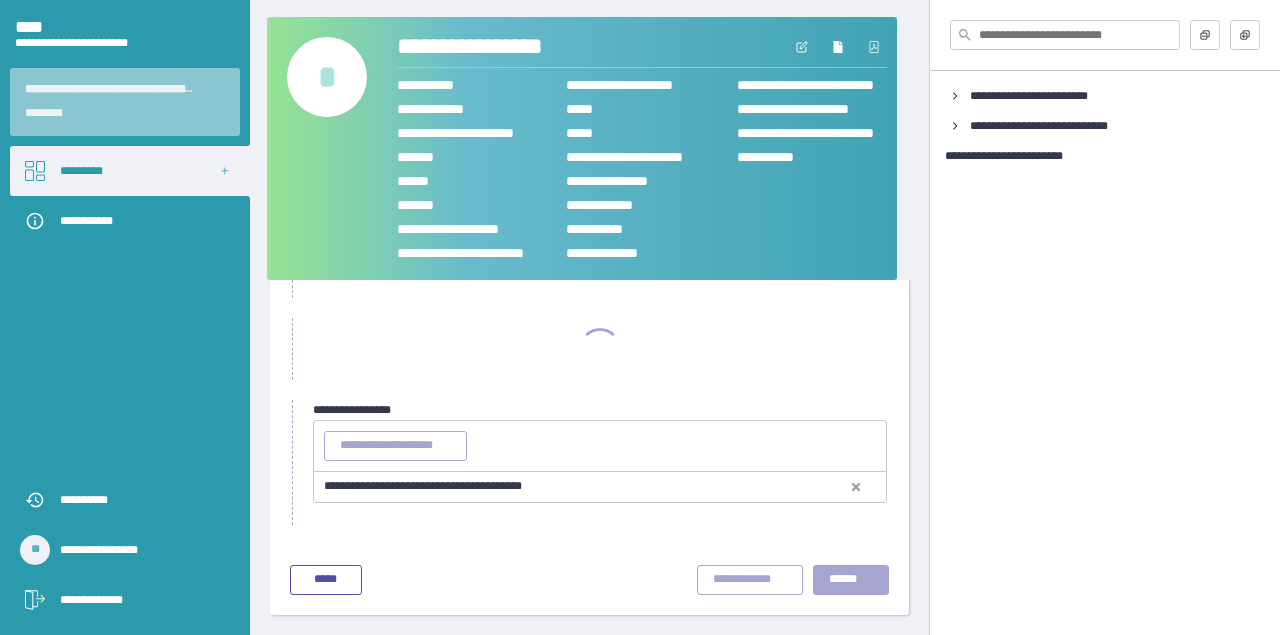 scroll, scrollTop: 150, scrollLeft: 0, axis: vertical 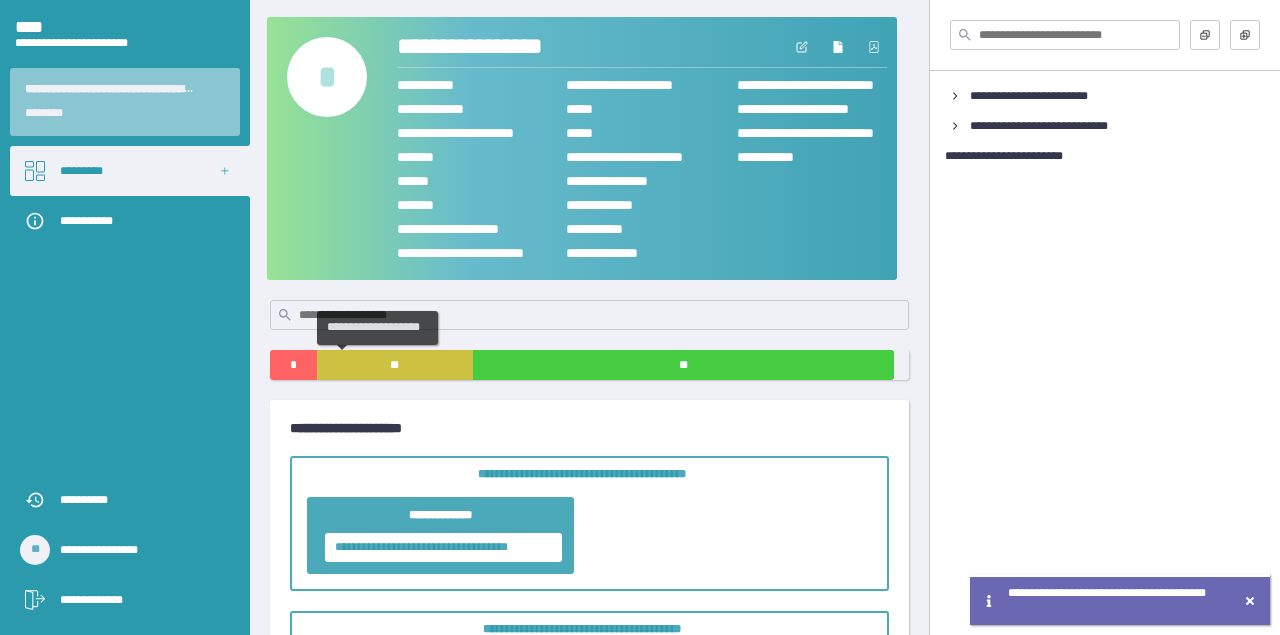 click on "**" at bounding box center [395, 365] 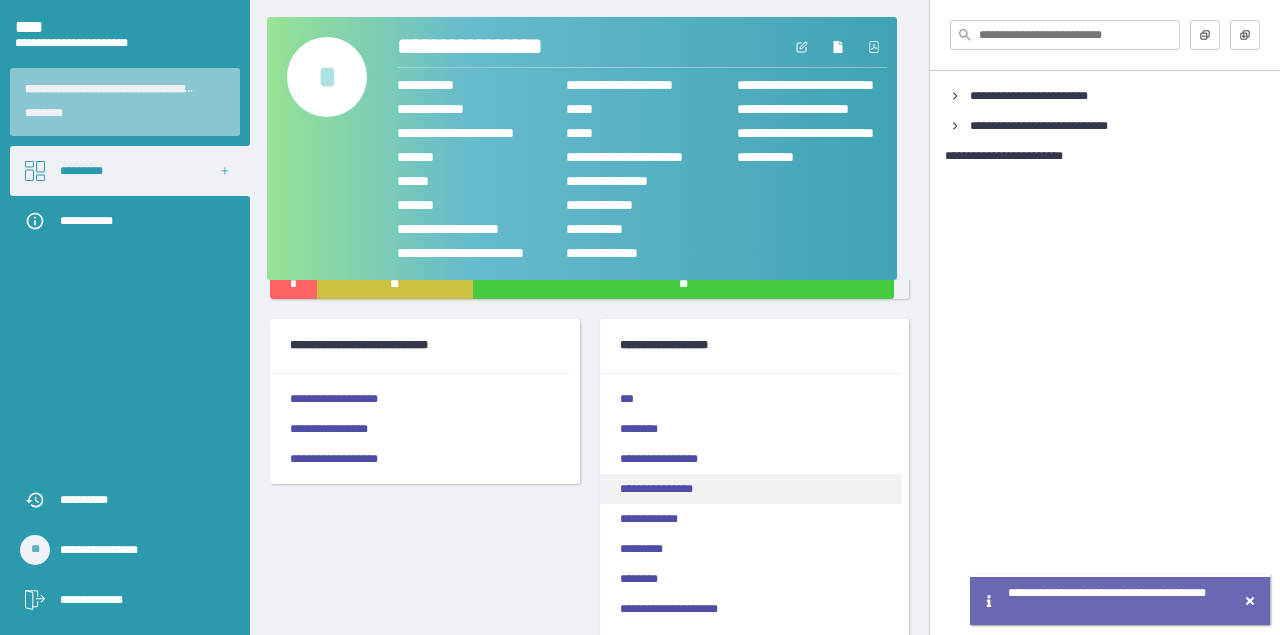 scroll, scrollTop: 82, scrollLeft: 0, axis: vertical 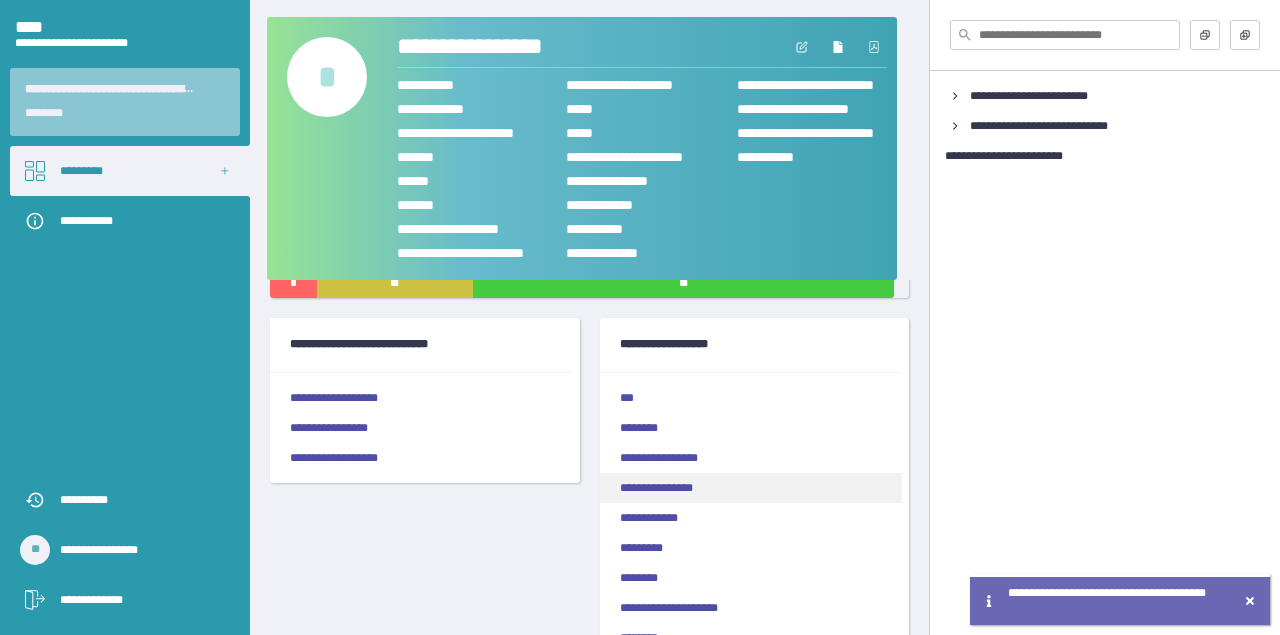click on "**********" at bounding box center [751, 488] 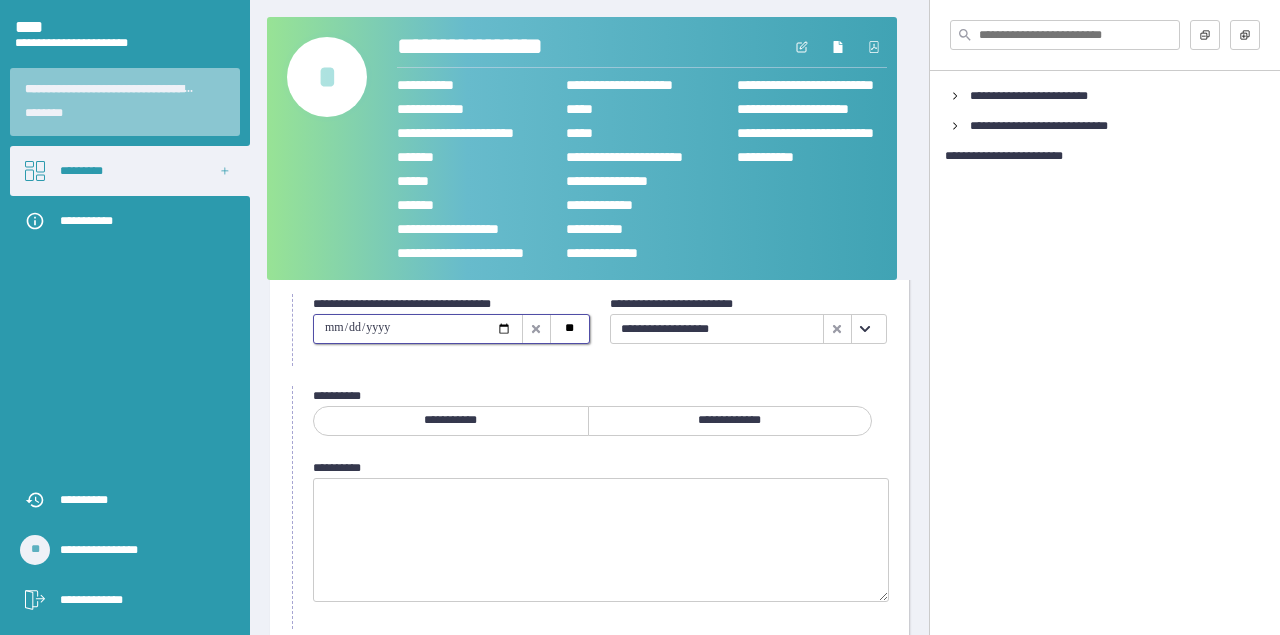 click at bounding box center (418, 329) 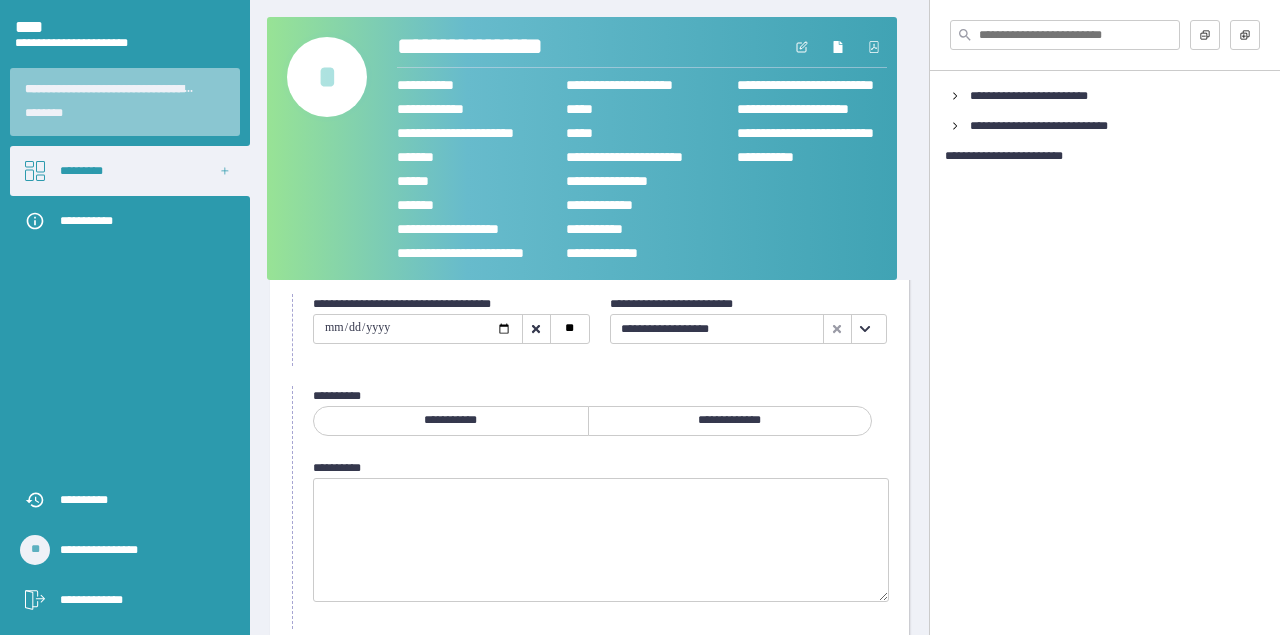 click on "**********" at bounding box center [730, 421] 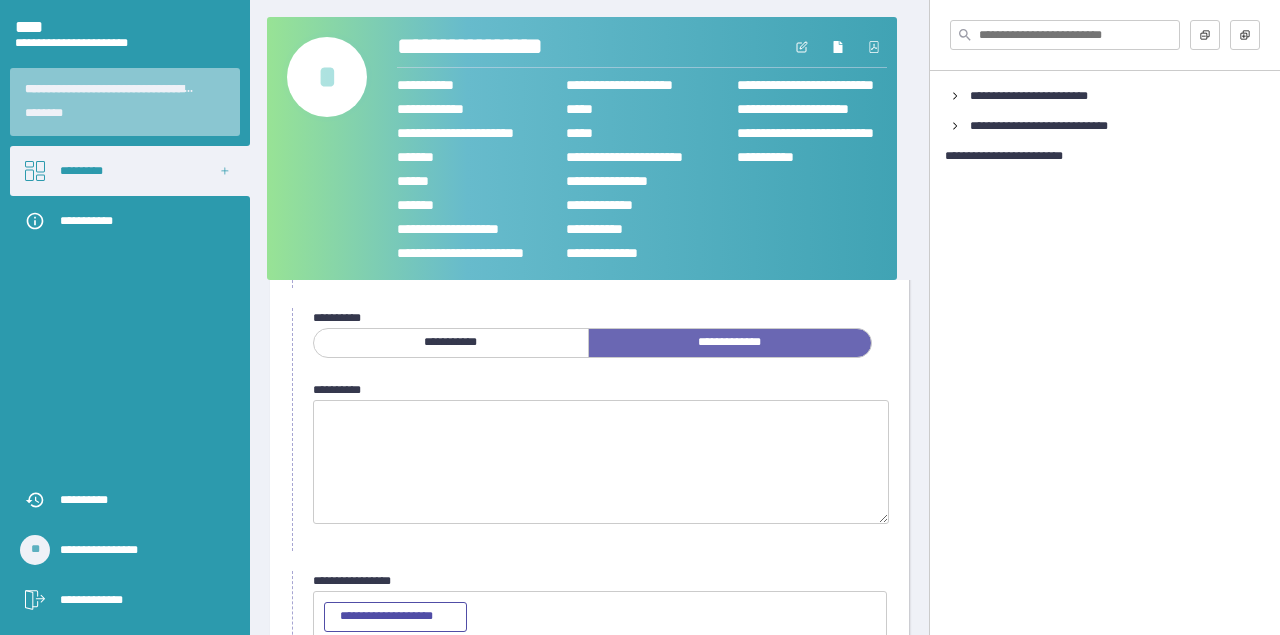 scroll, scrollTop: 298, scrollLeft: 0, axis: vertical 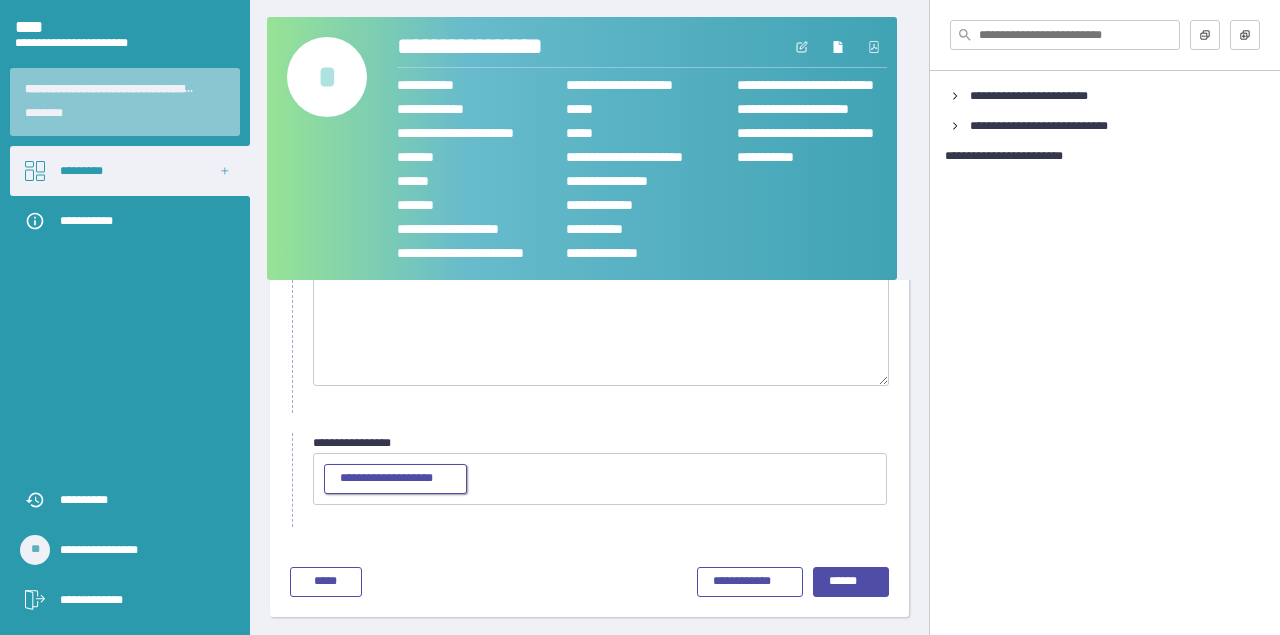 click on "**********" at bounding box center [395, 479] 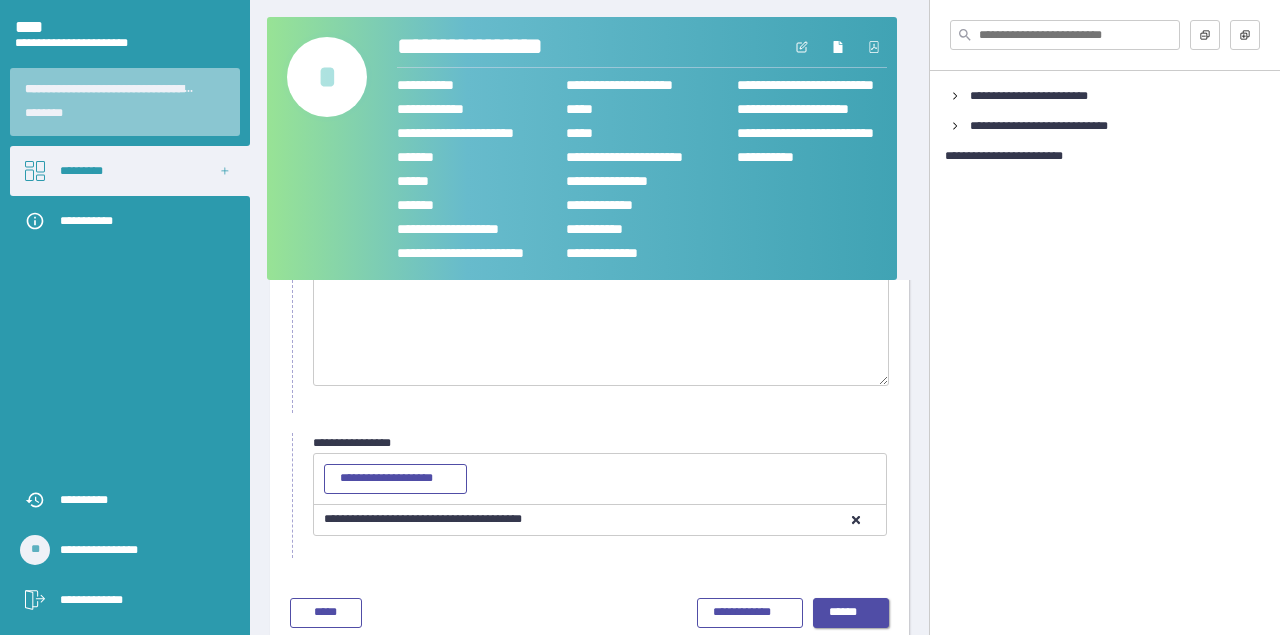 click on "******" at bounding box center [851, 613] 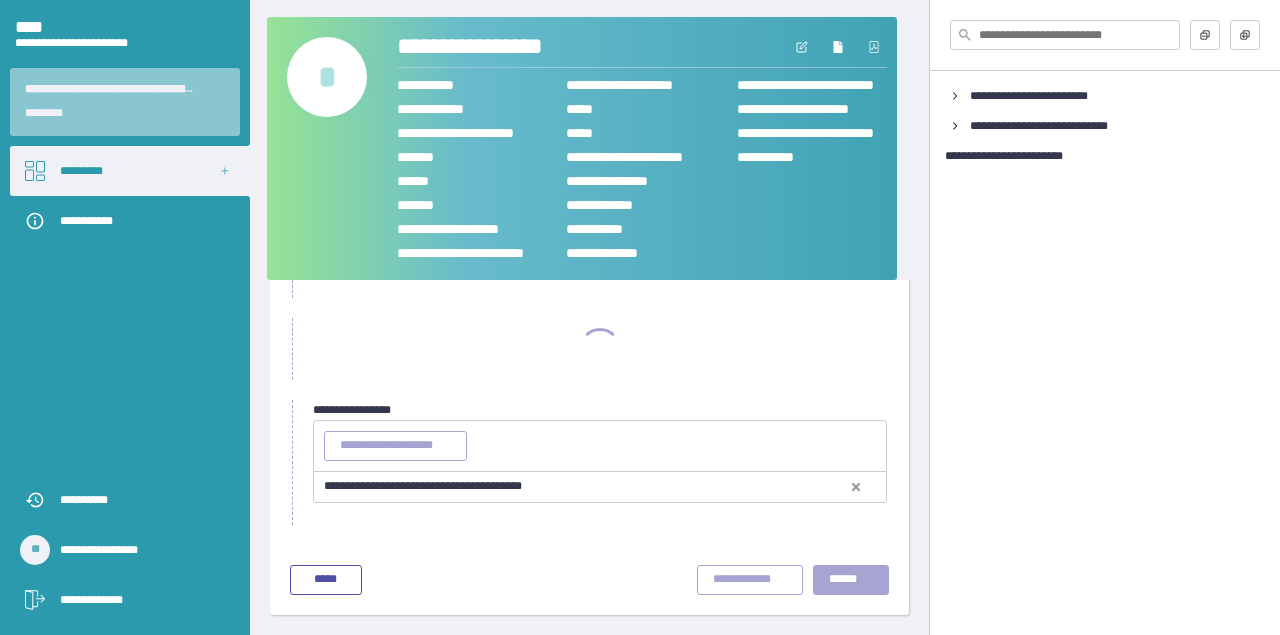 scroll, scrollTop: 150, scrollLeft: 0, axis: vertical 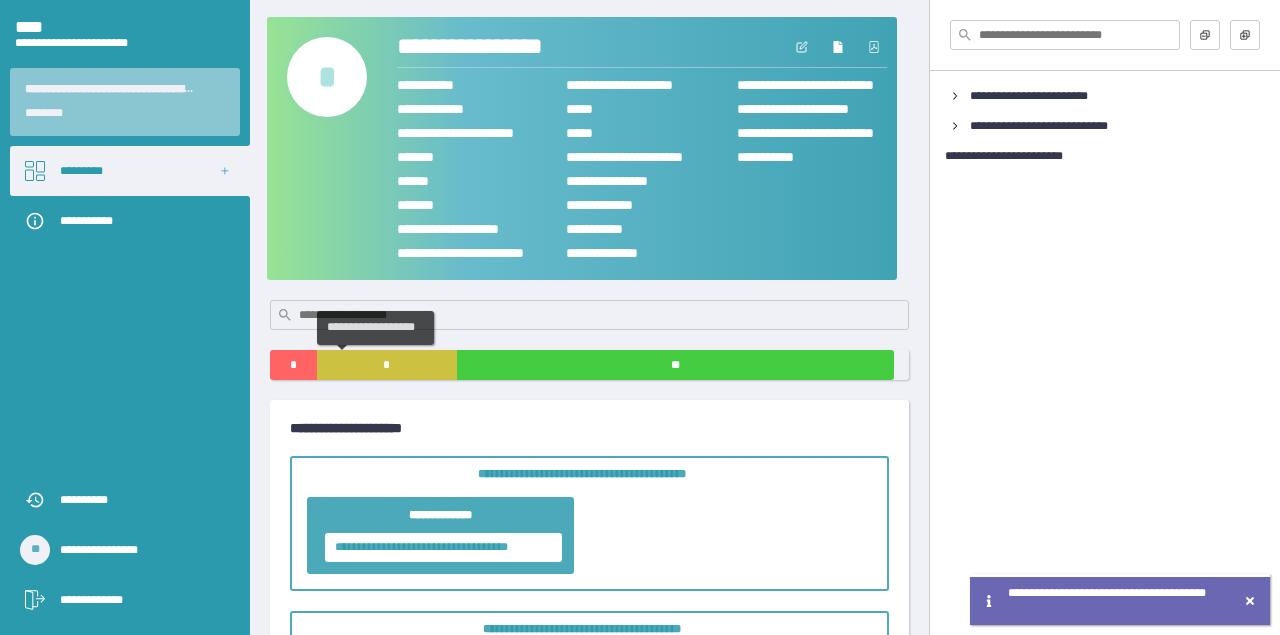 click on "*" at bounding box center (387, 365) 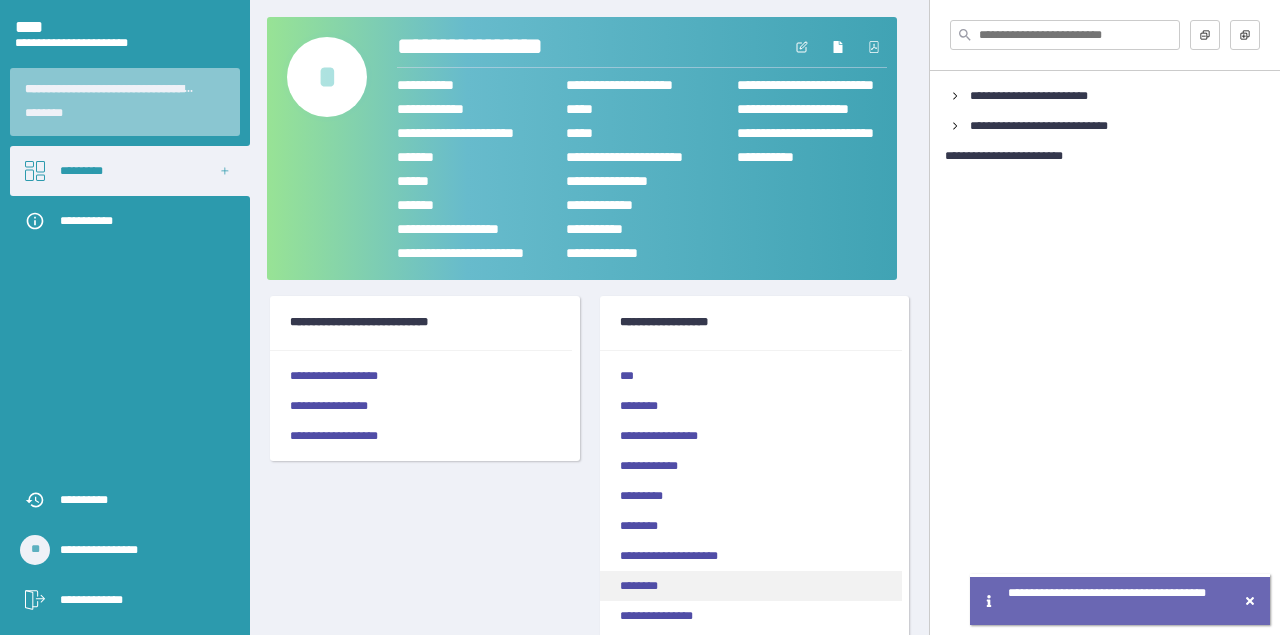 scroll, scrollTop: 131, scrollLeft: 0, axis: vertical 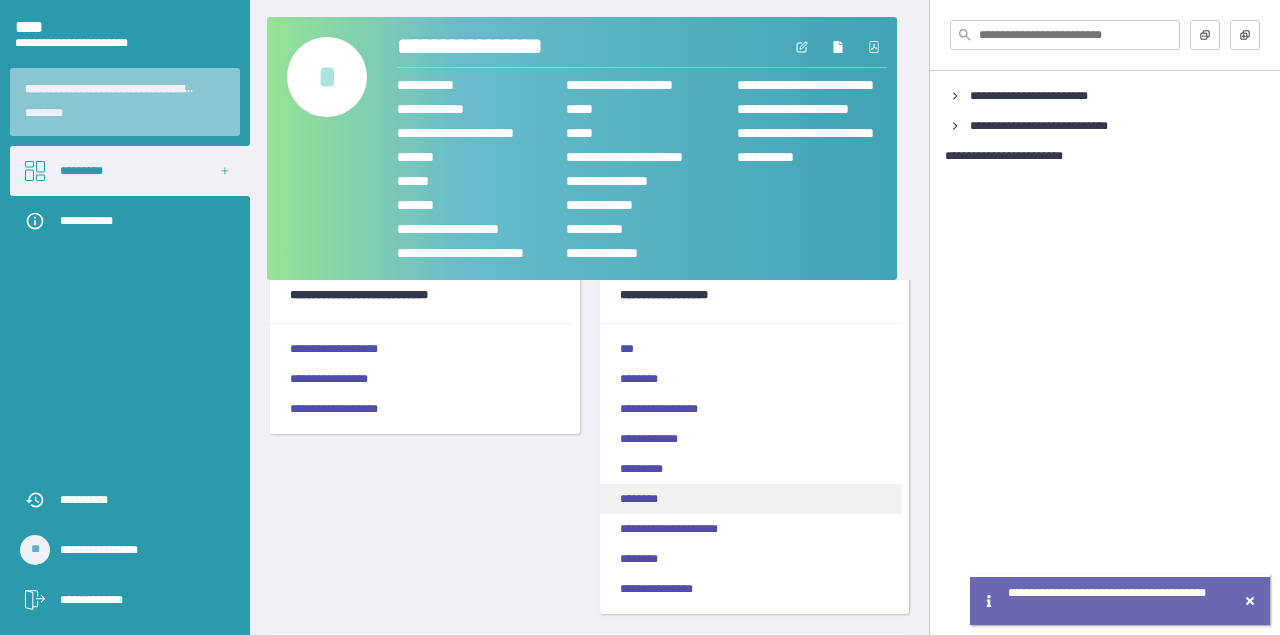 click on "********" at bounding box center [751, 499] 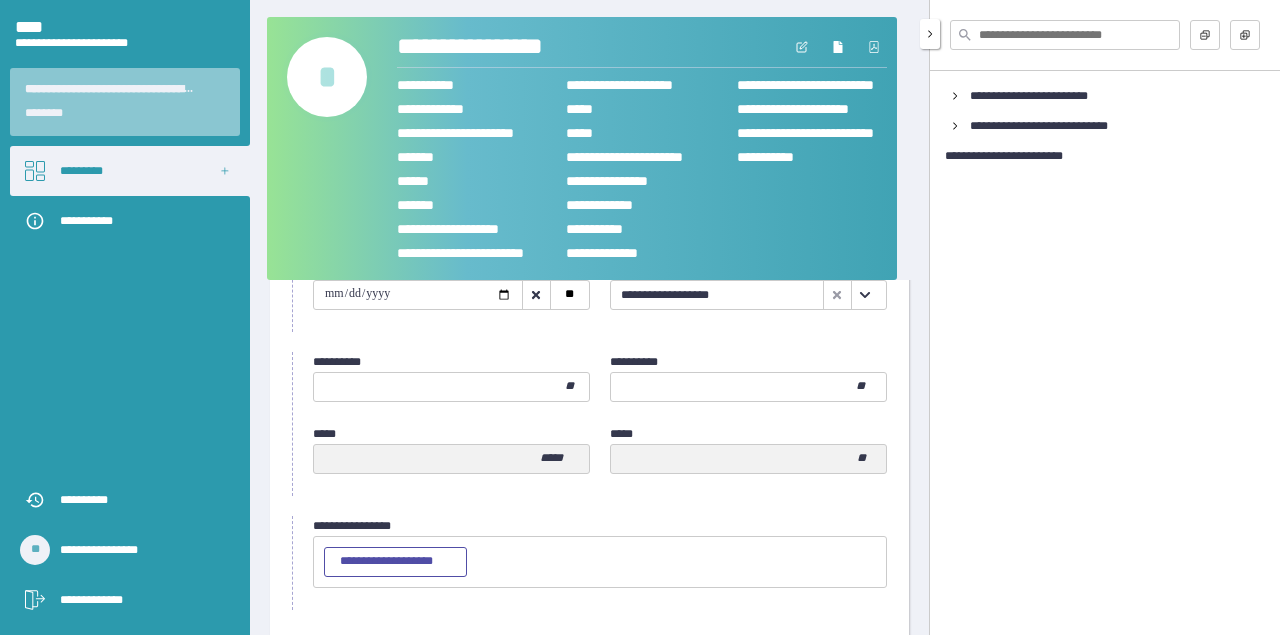 scroll, scrollTop: 93, scrollLeft: 0, axis: vertical 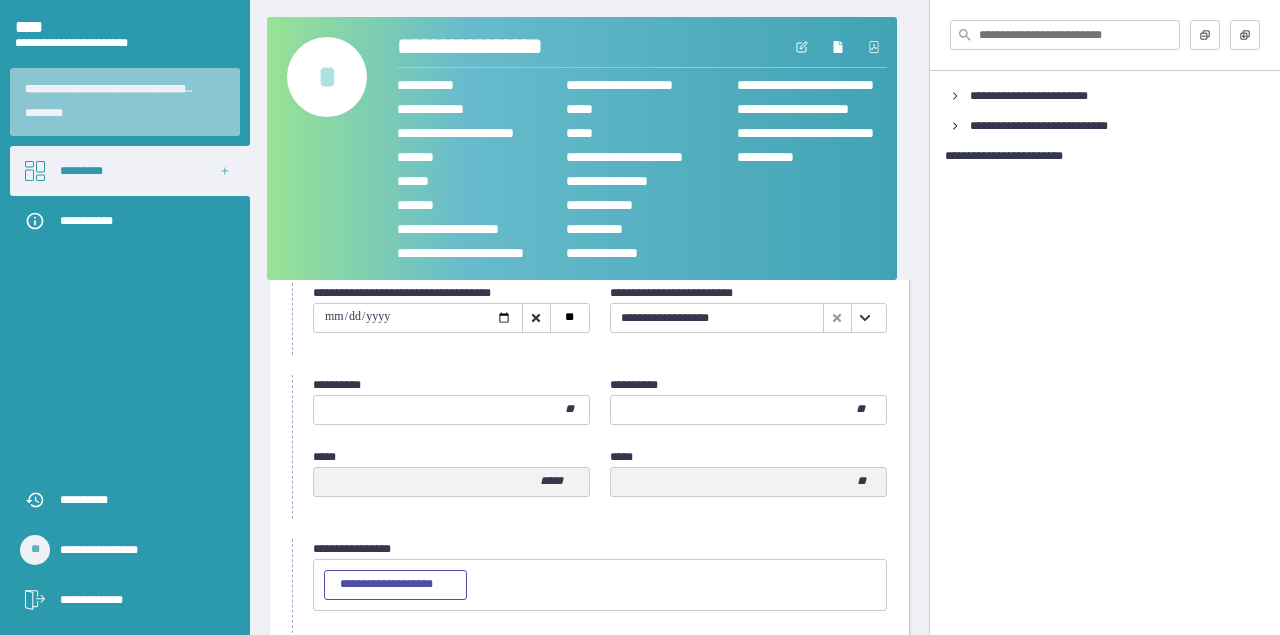 click on "**********" at bounding box center [418, 318] 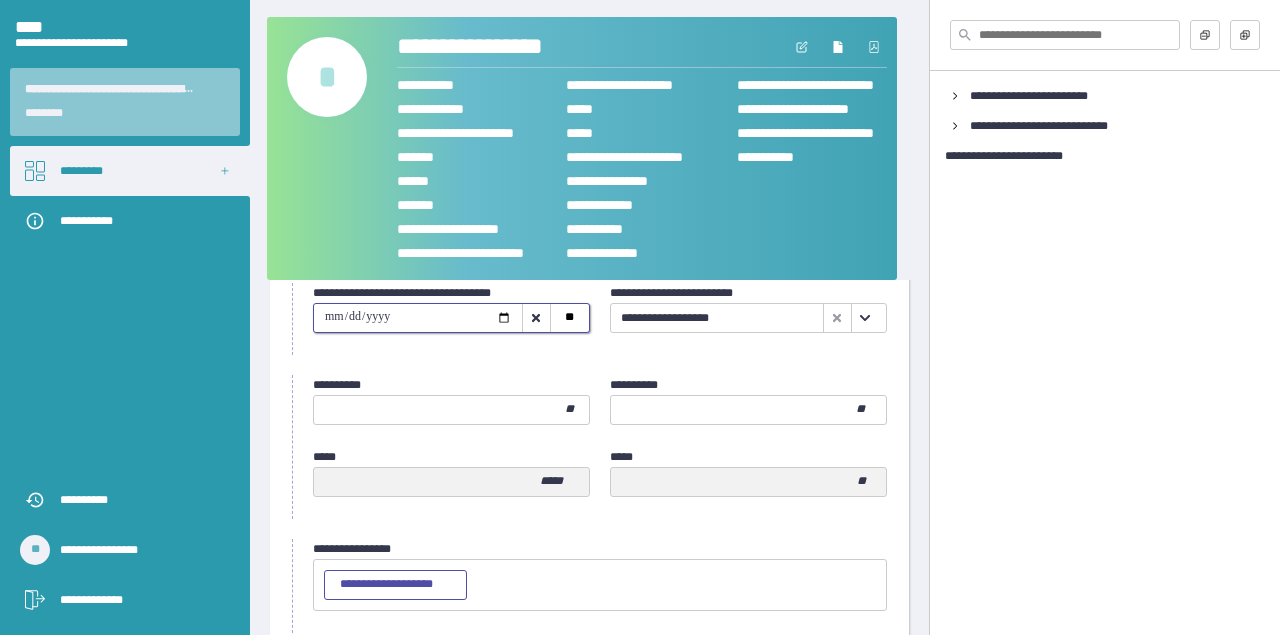 type on "**********" 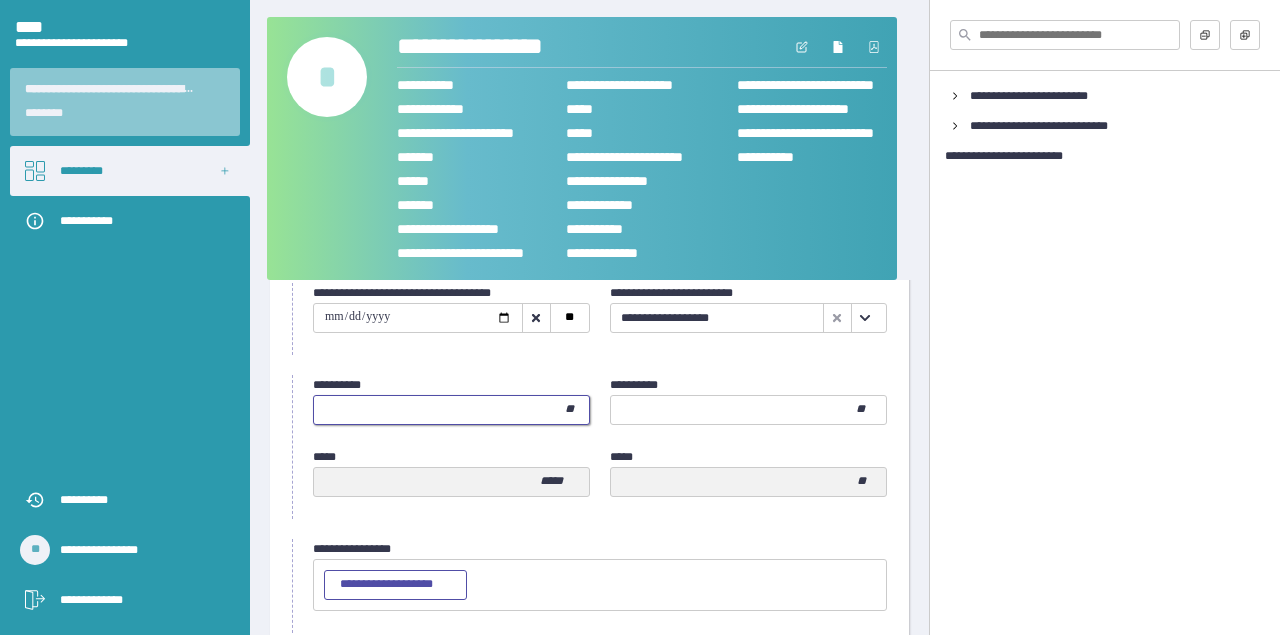 type on "**" 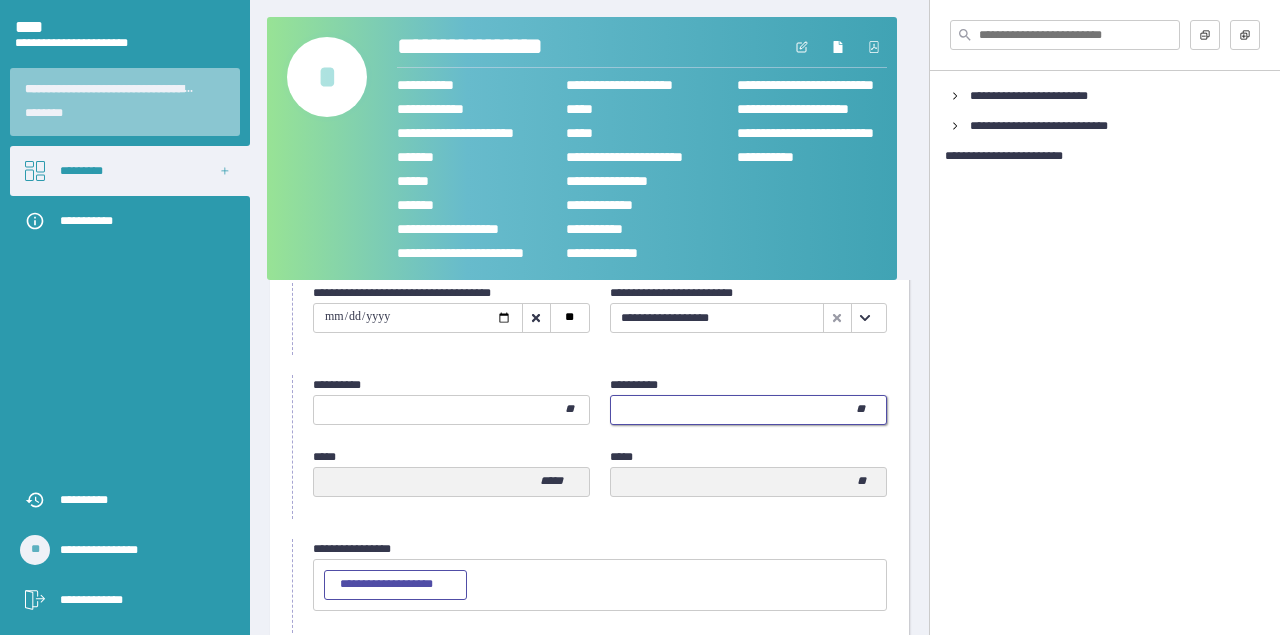 drag, startPoint x: 651, startPoint y: 414, endPoint x: 519, endPoint y: 398, distance: 132.96616 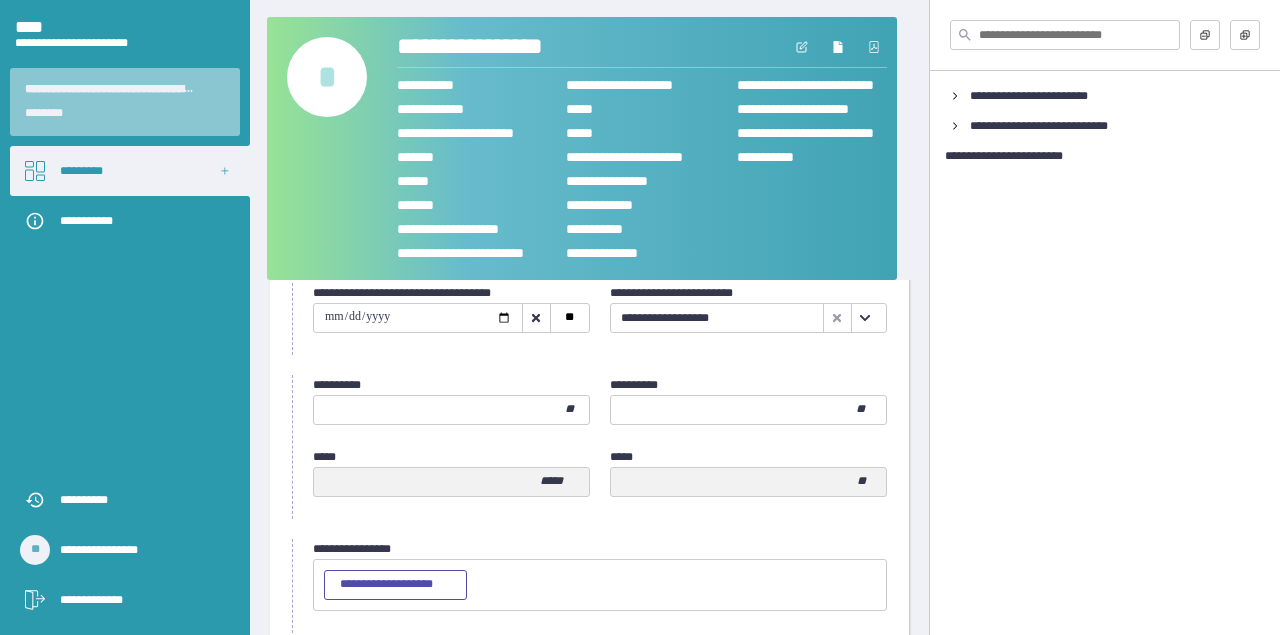 click on "**********" at bounding box center (589, 458) 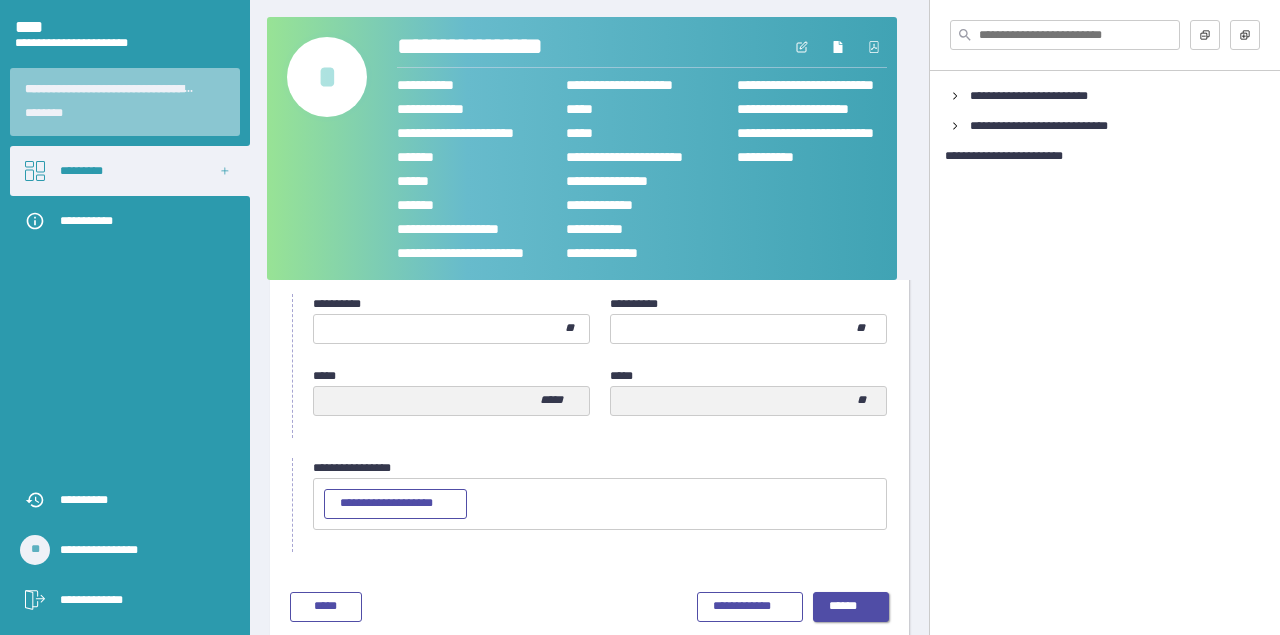 click on "******" at bounding box center (851, 607) 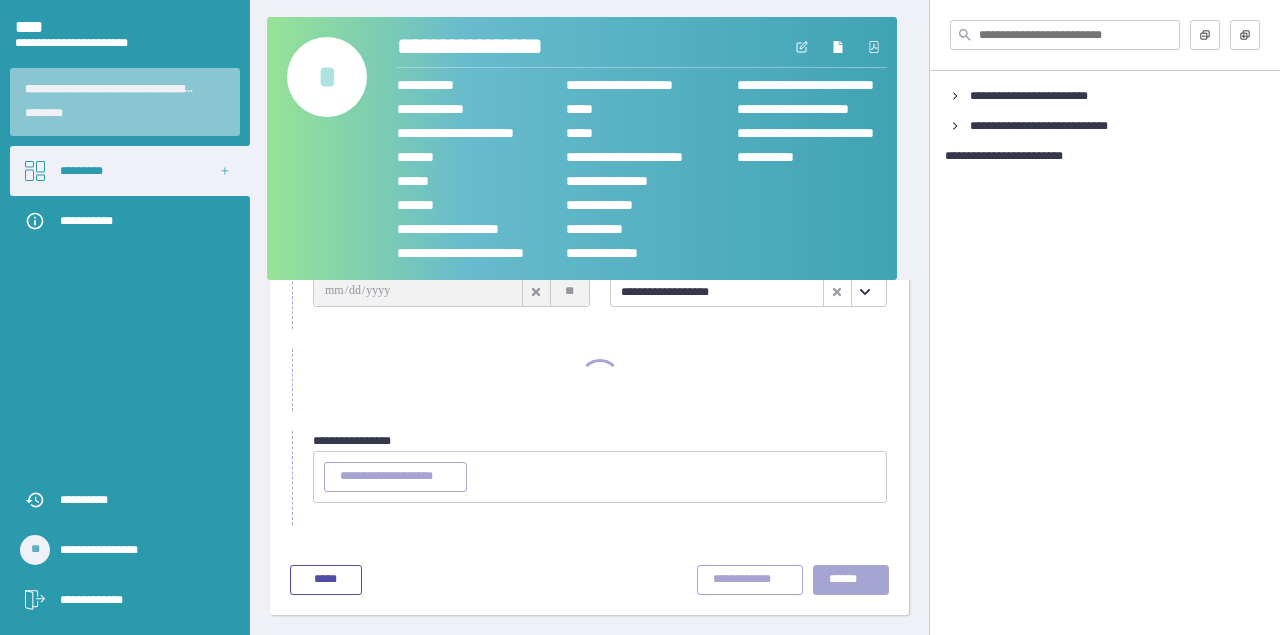 scroll, scrollTop: 119, scrollLeft: 0, axis: vertical 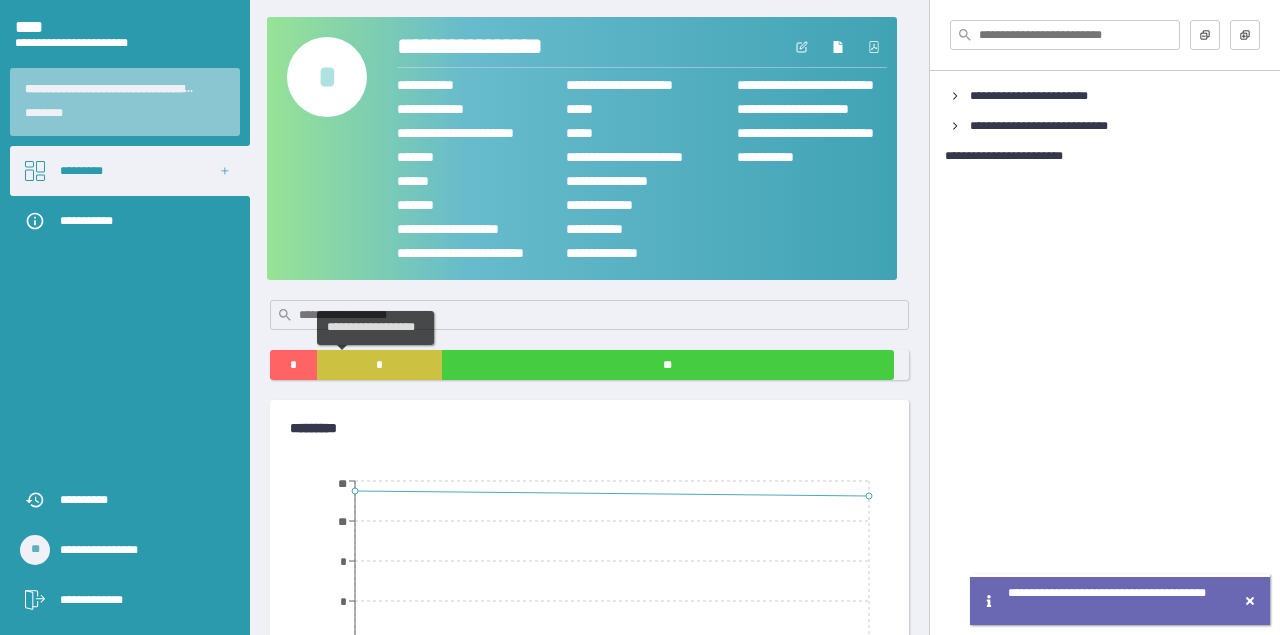 click on "*" at bounding box center [379, 365] 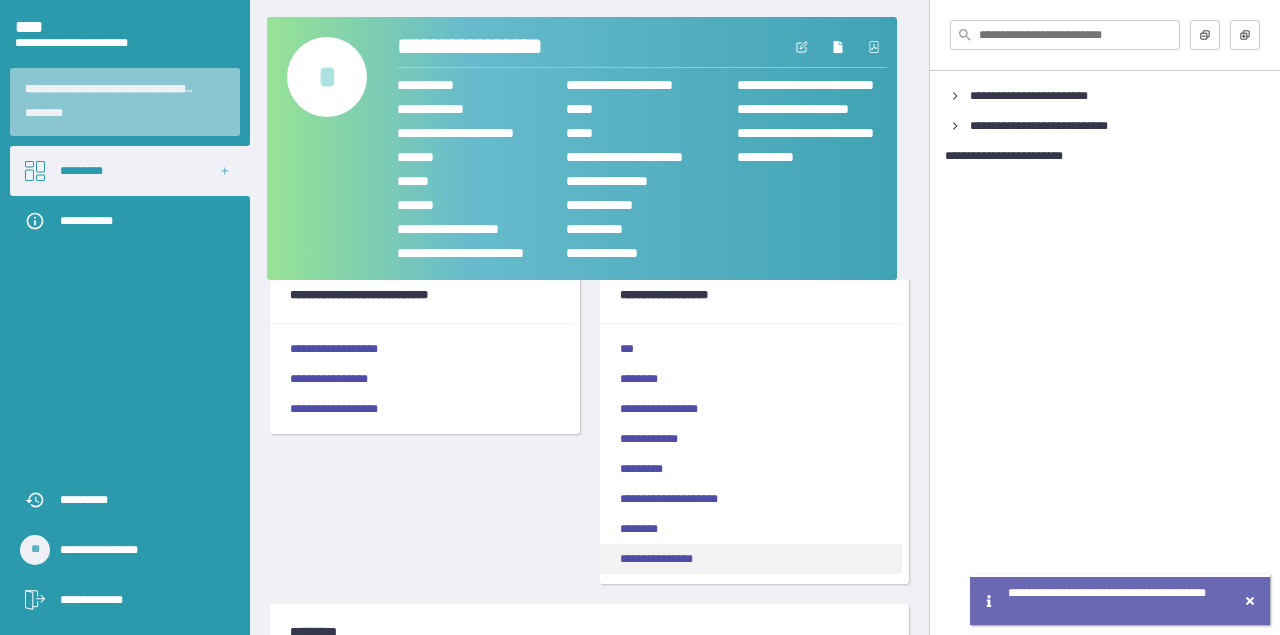scroll, scrollTop: 132, scrollLeft: 0, axis: vertical 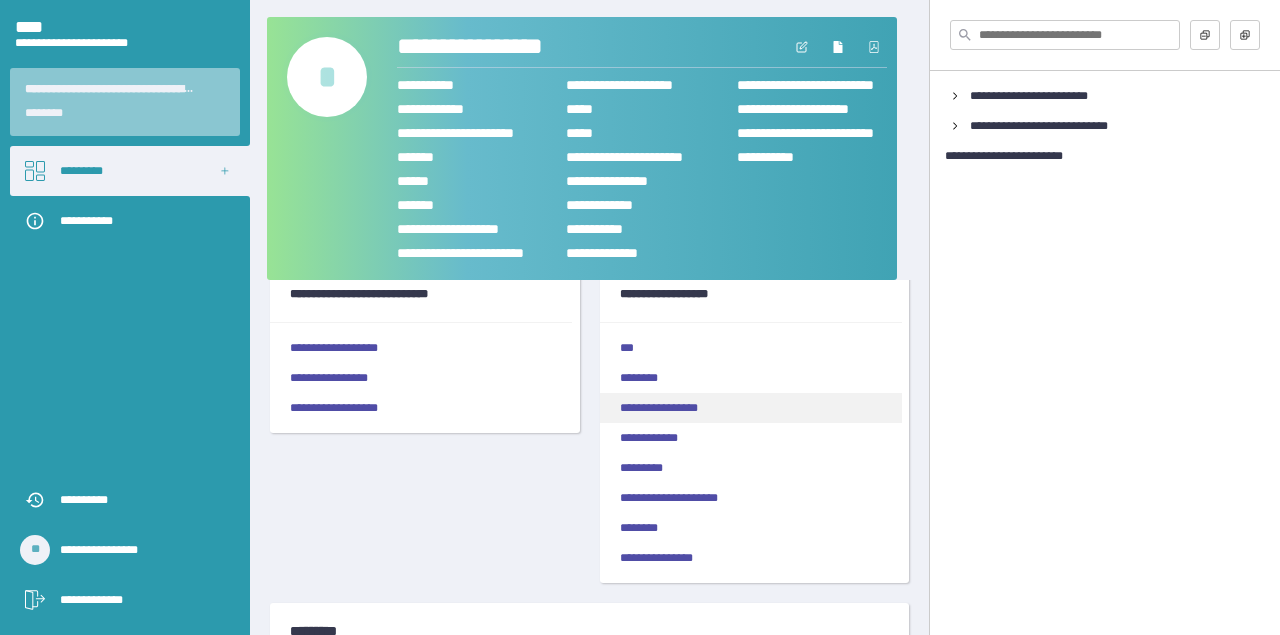 click on "**********" at bounding box center (751, 408) 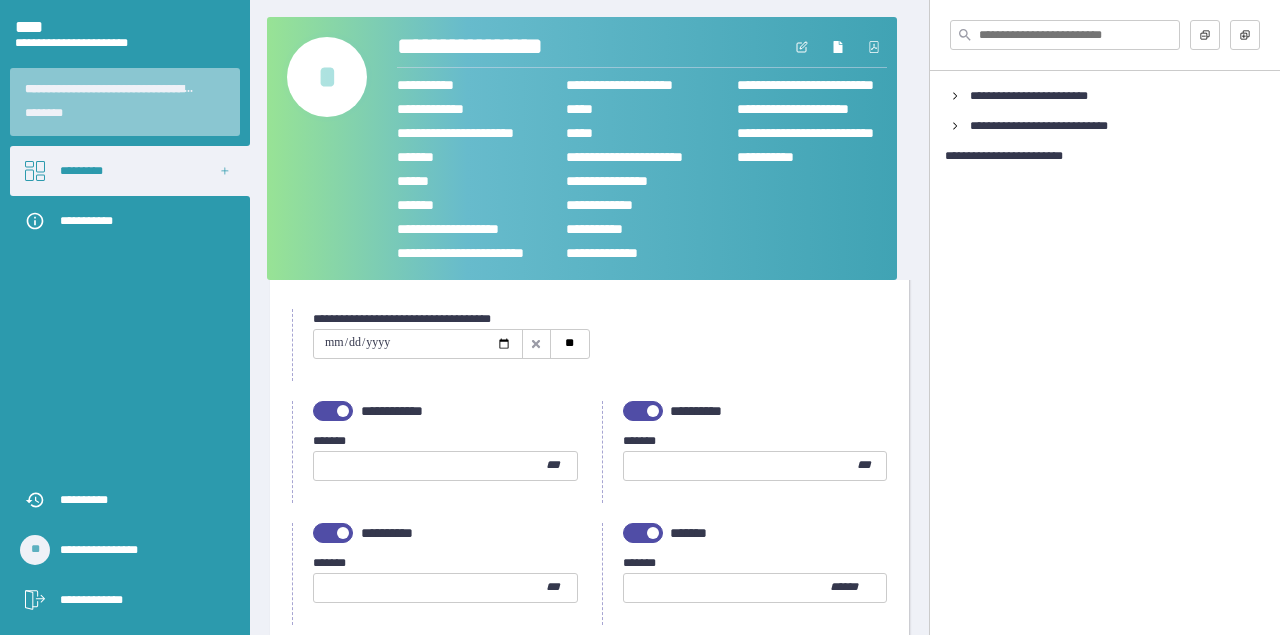 scroll, scrollTop: 0, scrollLeft: 0, axis: both 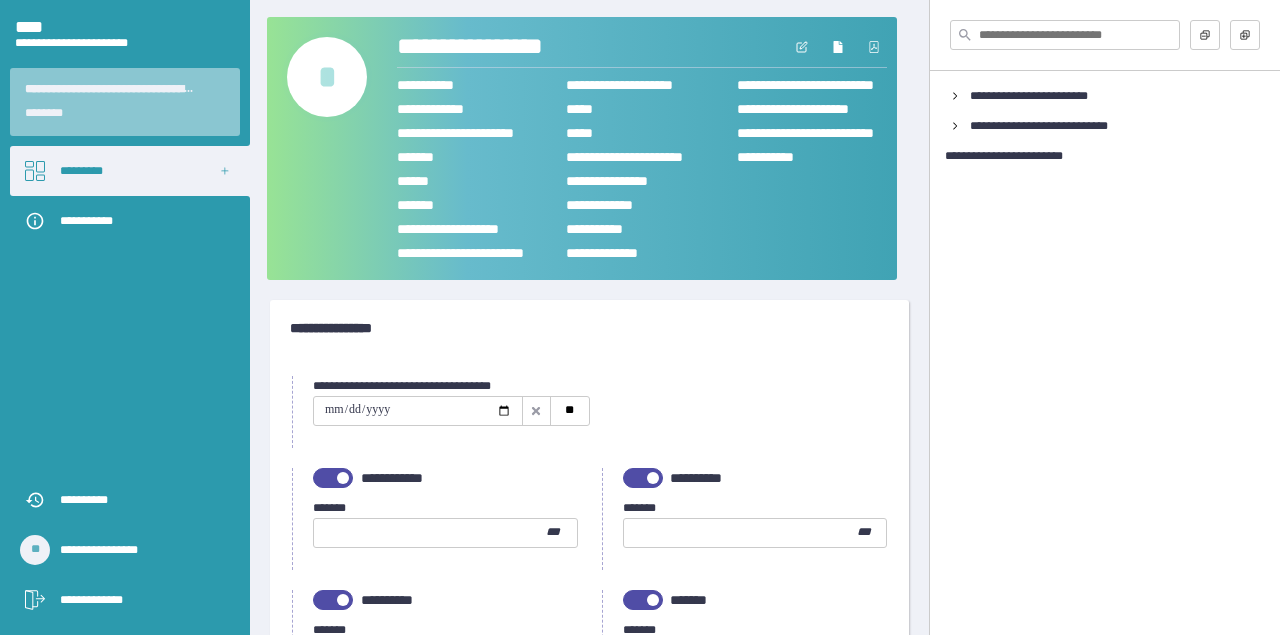 click at bounding box center [418, 411] 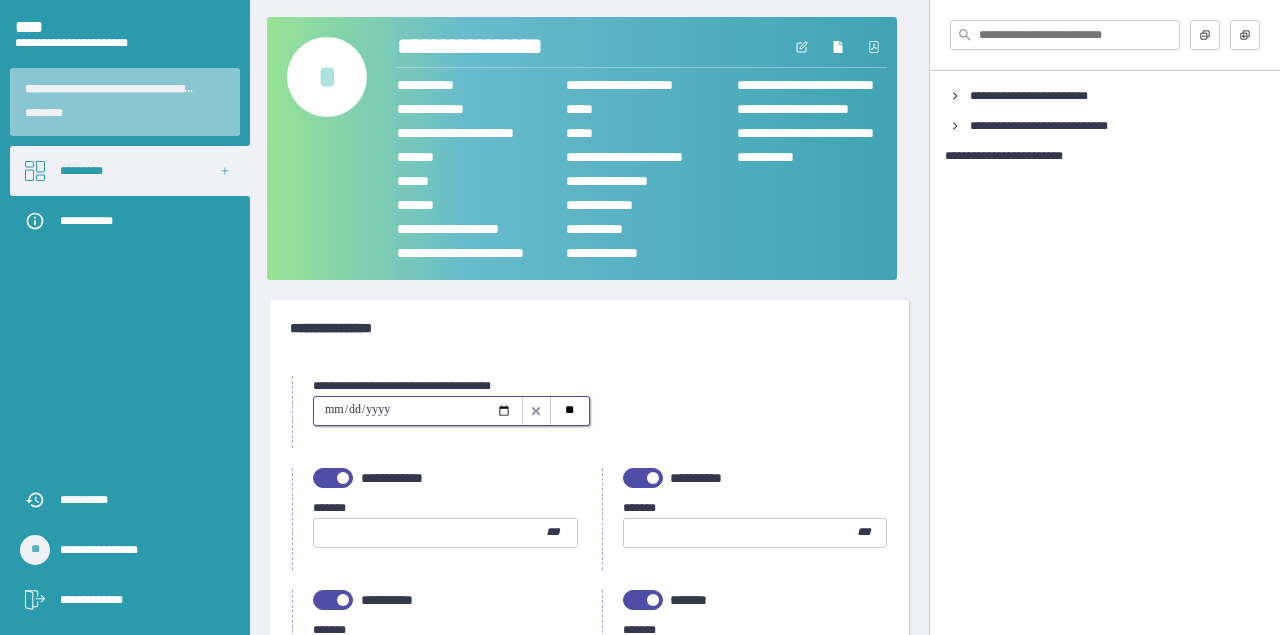 type on "**********" 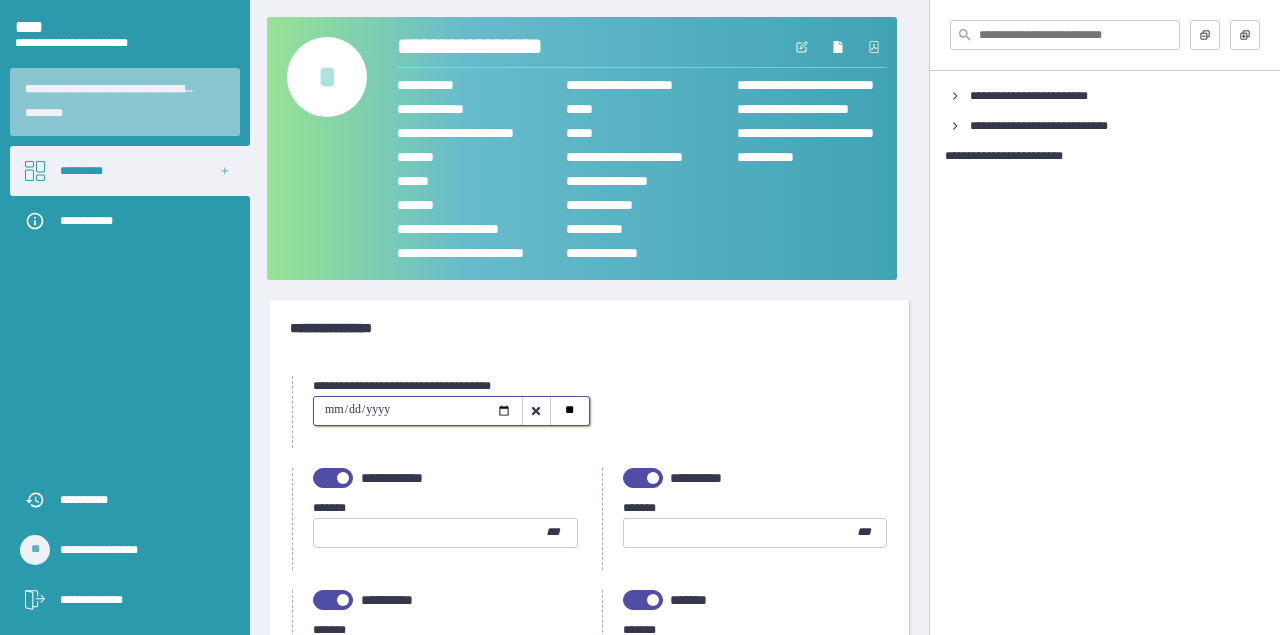 click on "**********" at bounding box center (589, 2430) 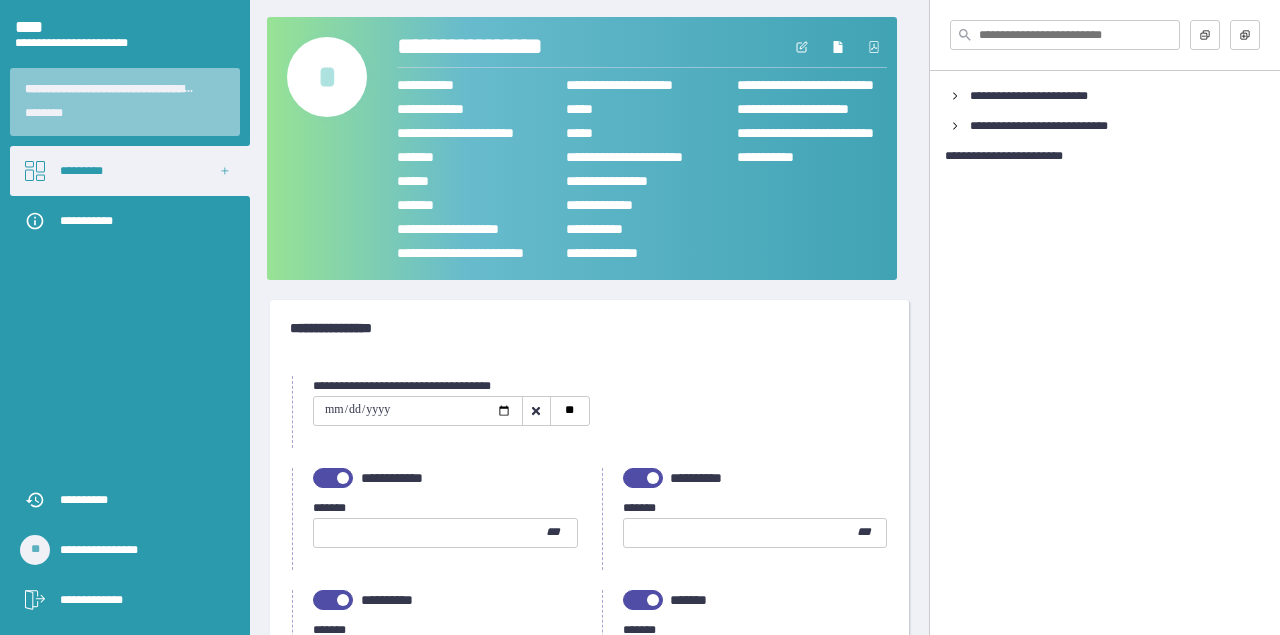 click at bounding box center [430, 533] 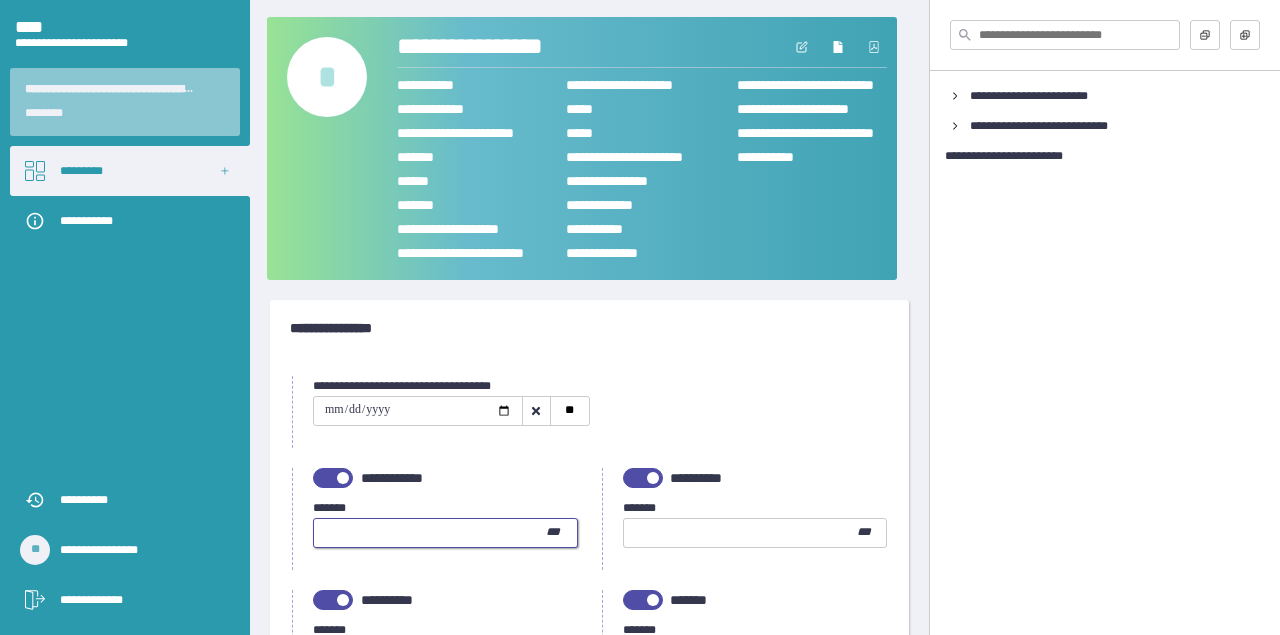 type on "***" 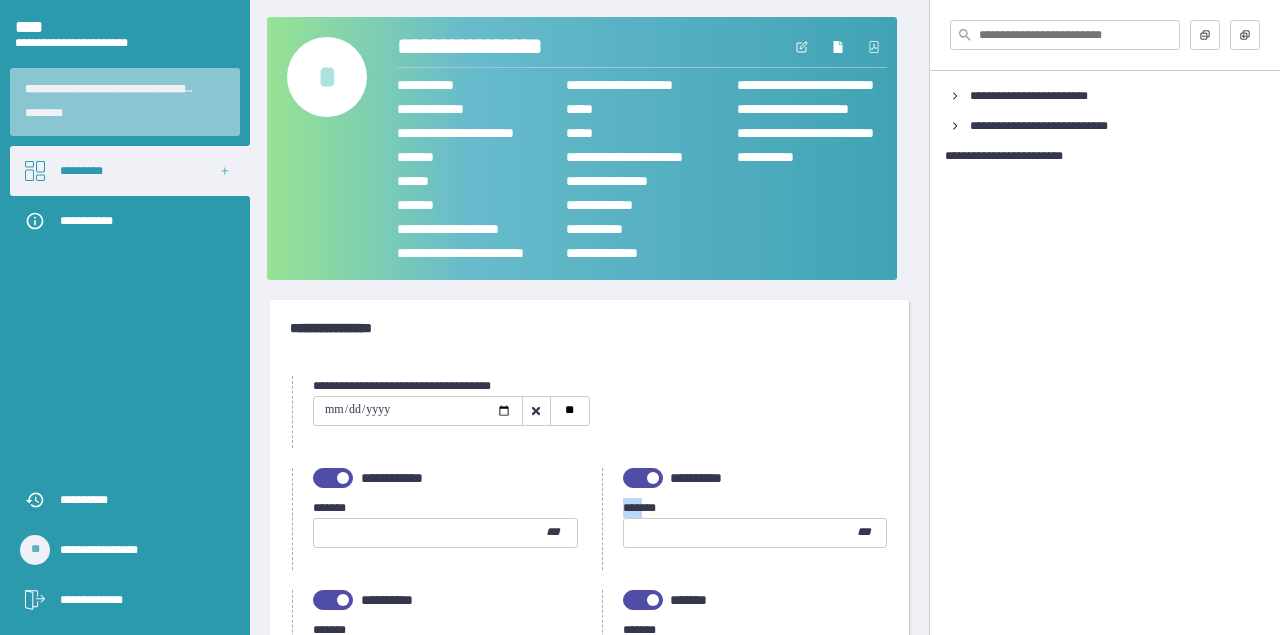 click on "**********" at bounding box center (745, 519) 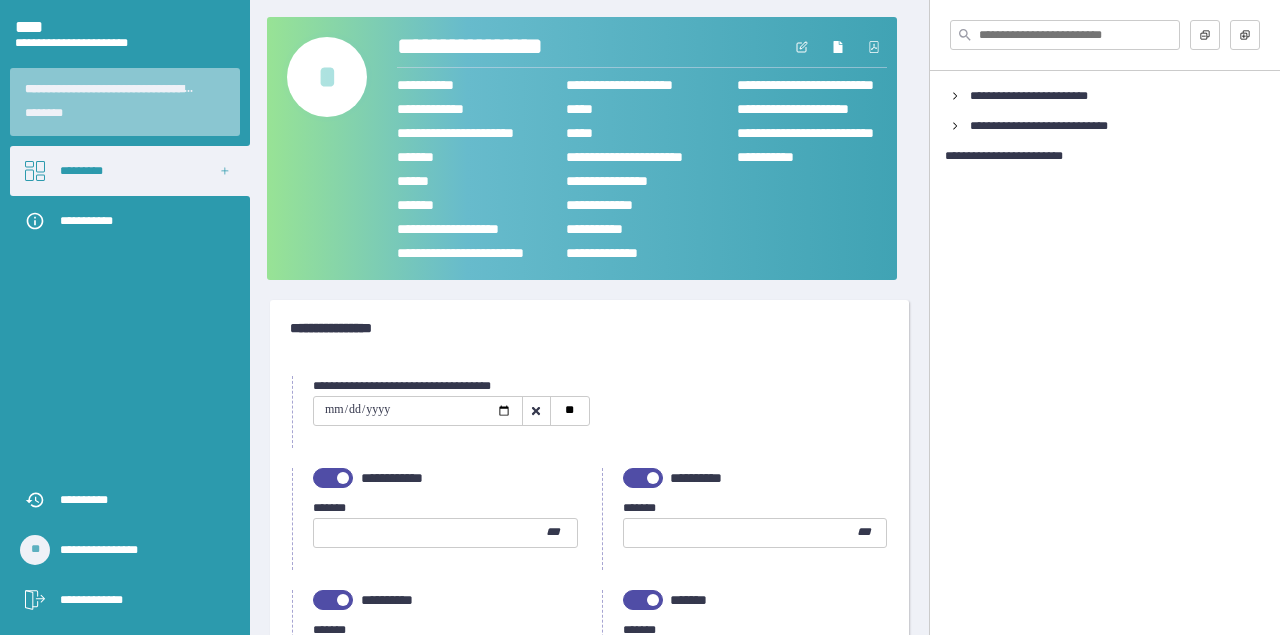 click at bounding box center [740, 533] 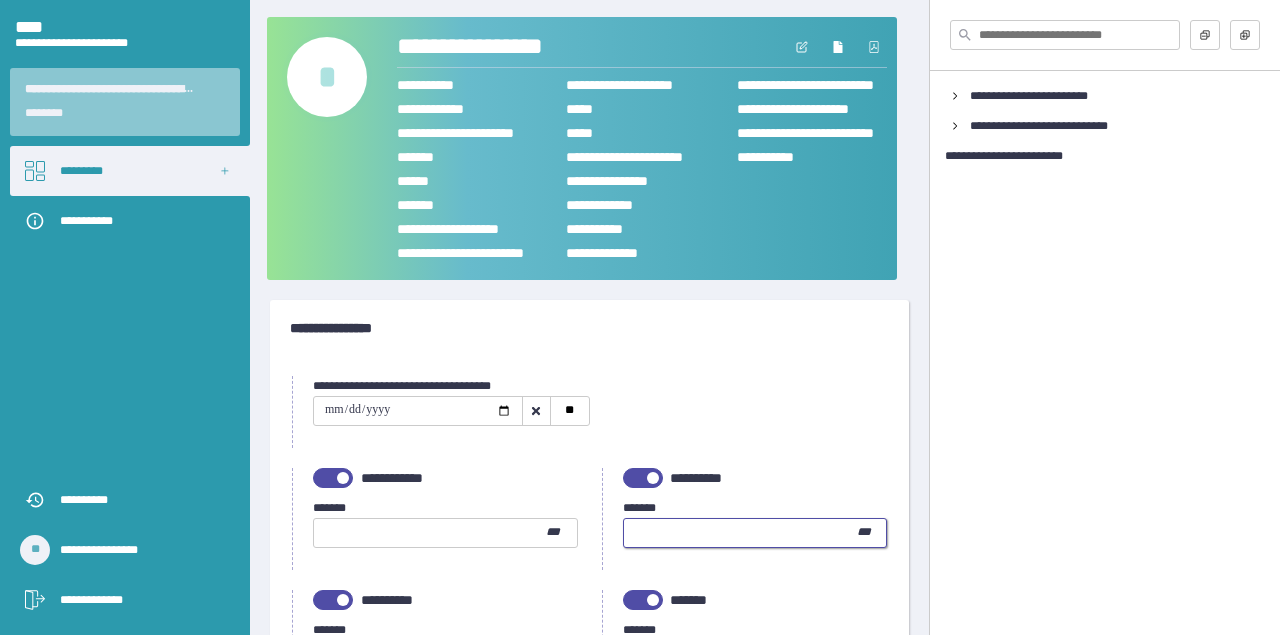 type on "***" 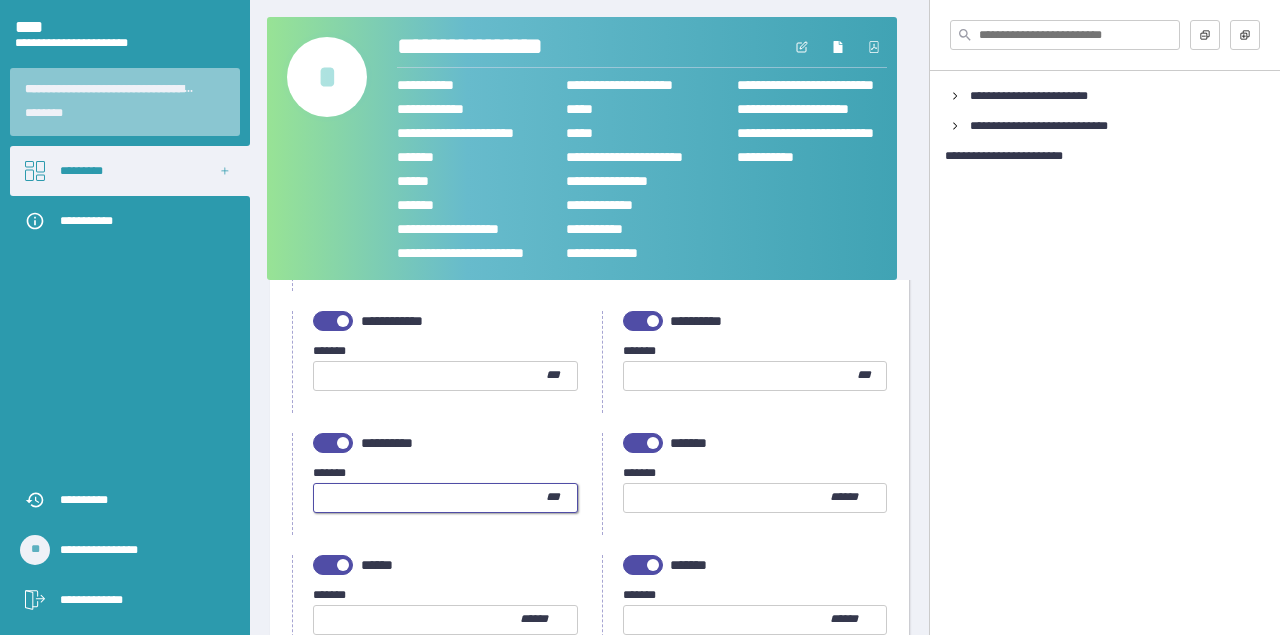 click at bounding box center (430, 498) 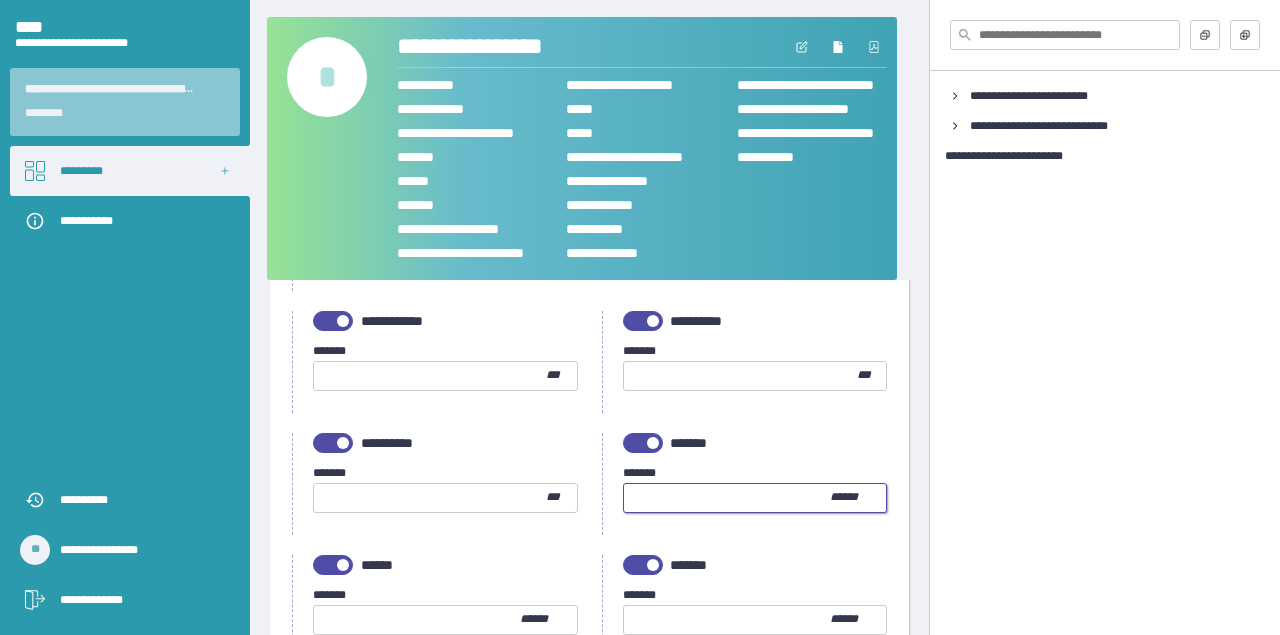 click at bounding box center (727, 498) 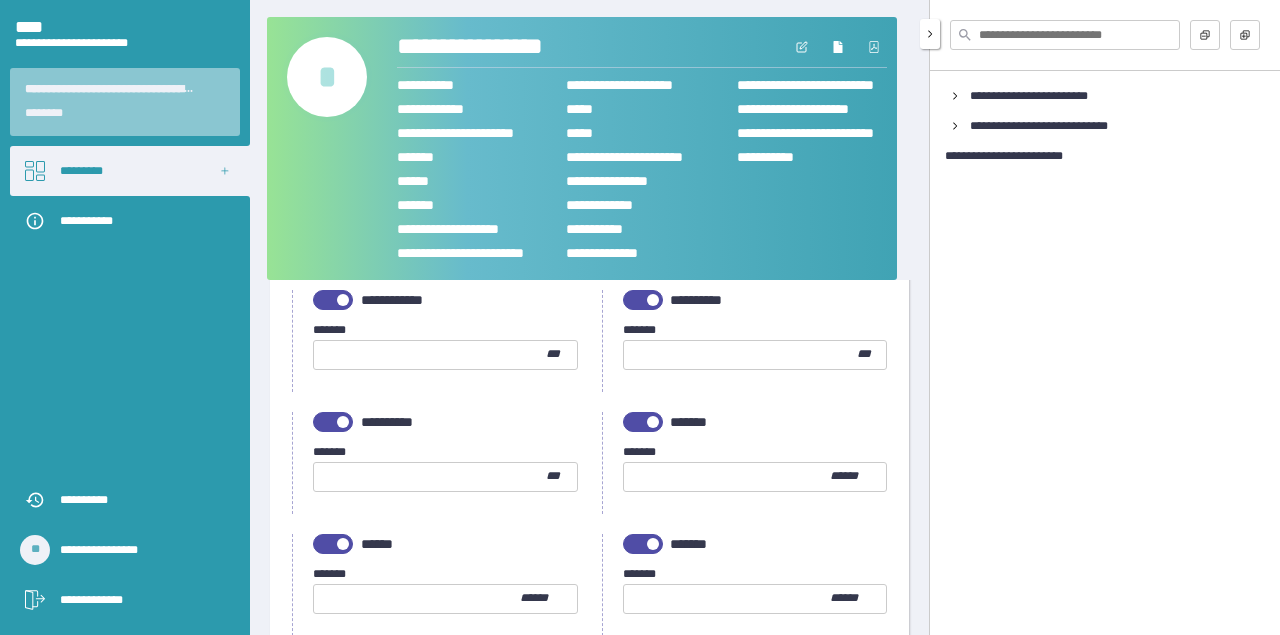 scroll, scrollTop: 234, scrollLeft: 0, axis: vertical 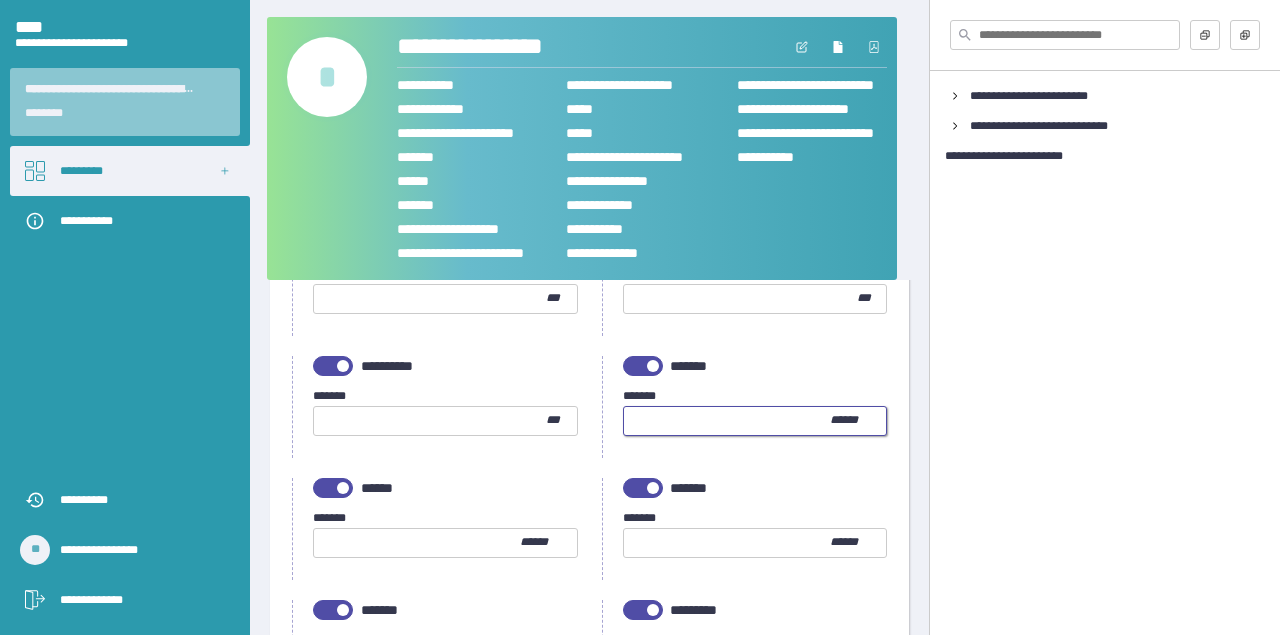 type on "***" 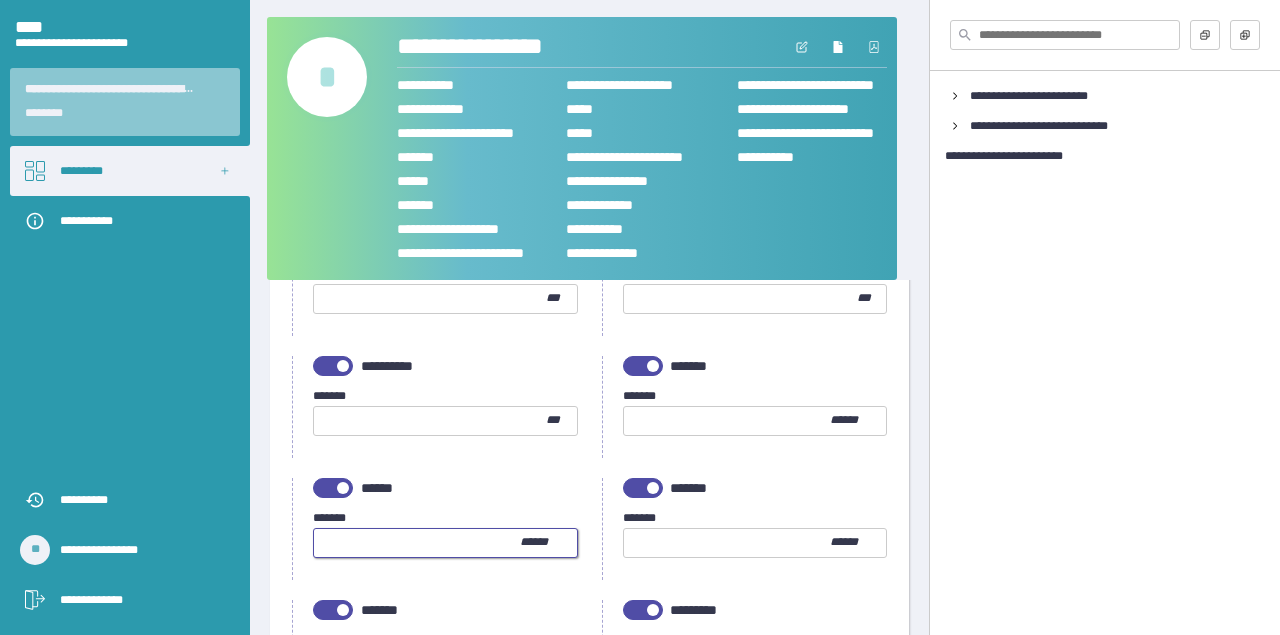click at bounding box center (417, 543) 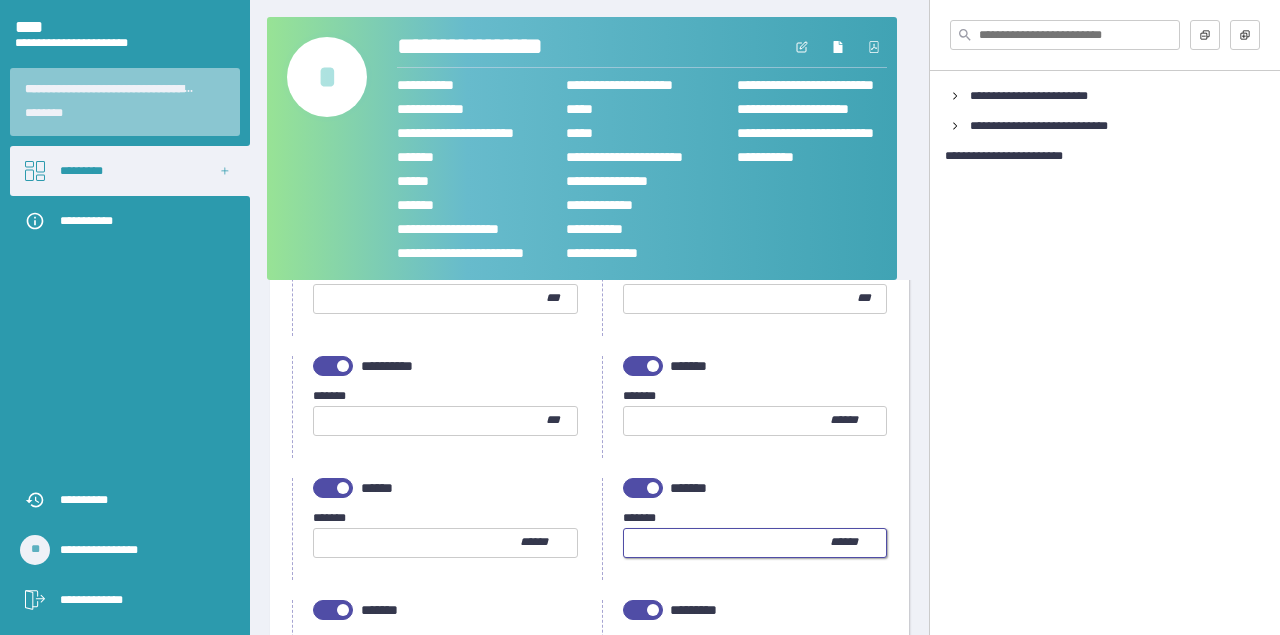 click at bounding box center [727, 543] 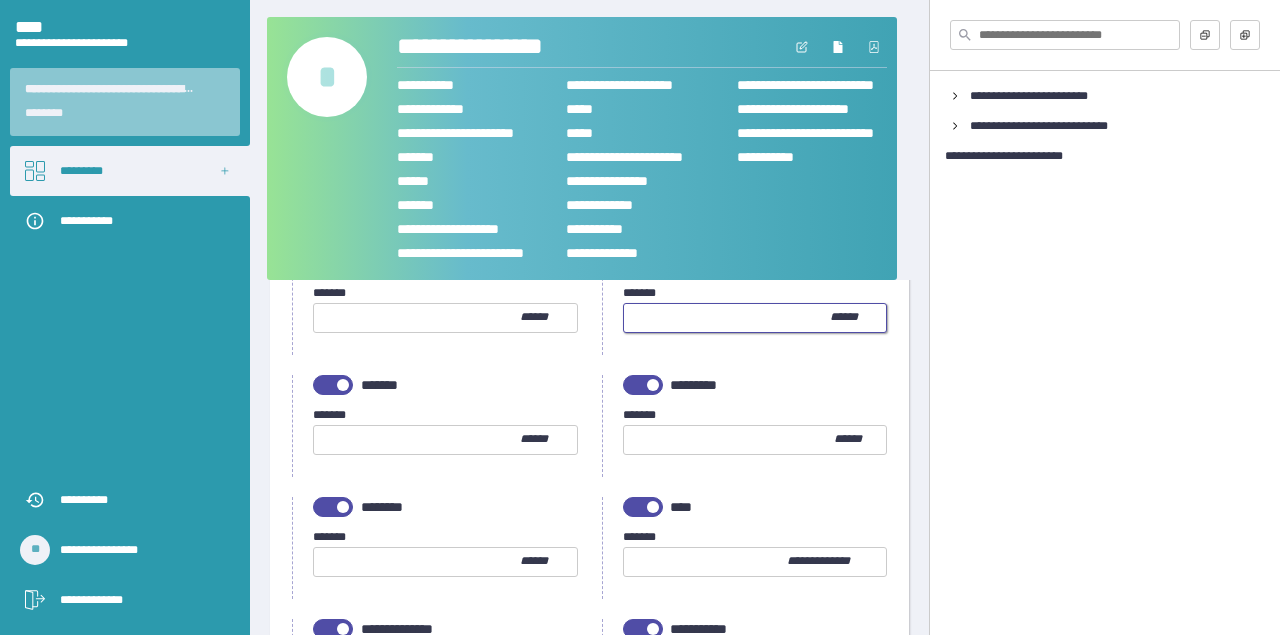 scroll, scrollTop: 461, scrollLeft: 0, axis: vertical 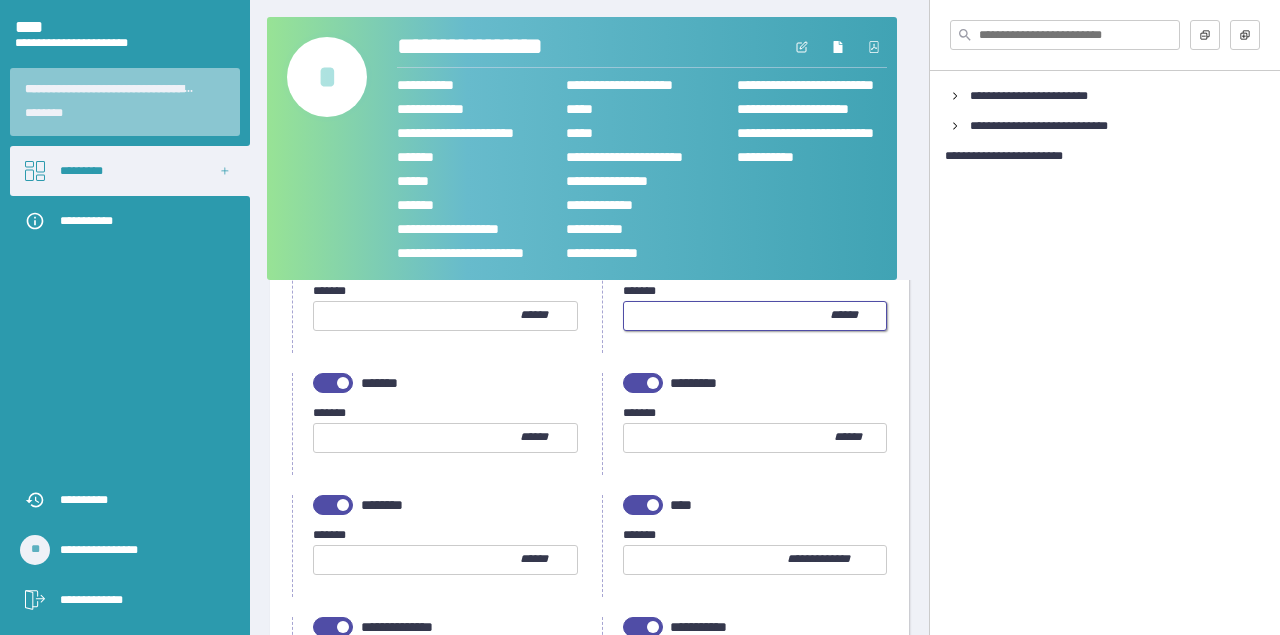 type on "****" 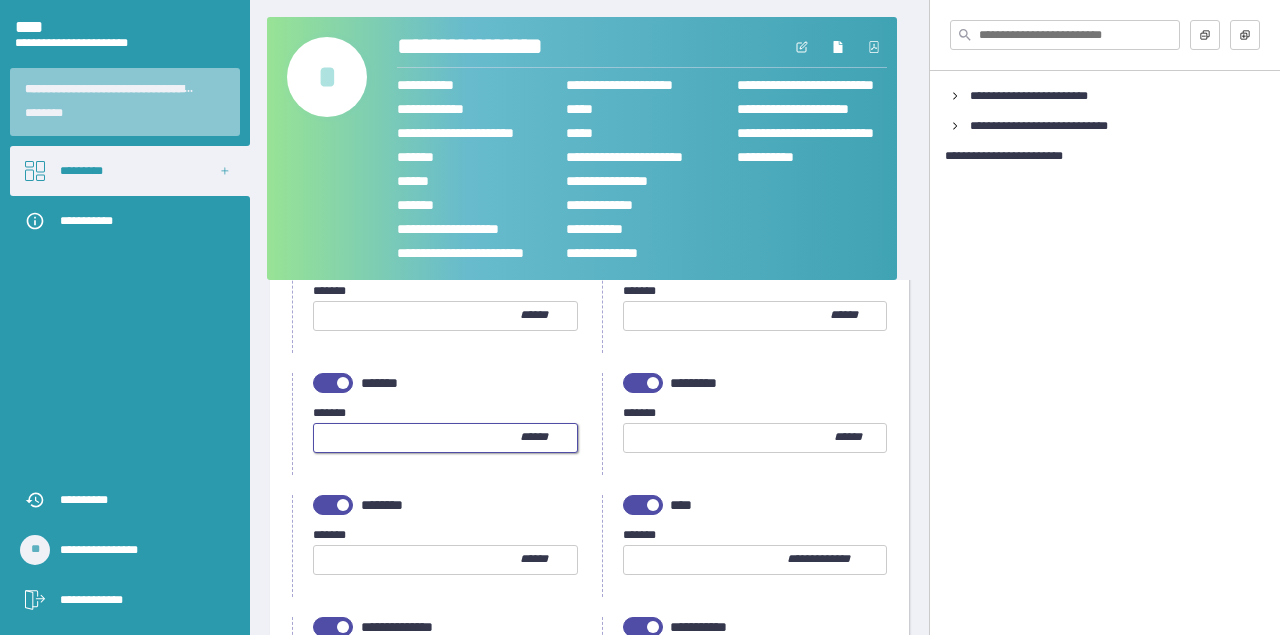 type on "***" 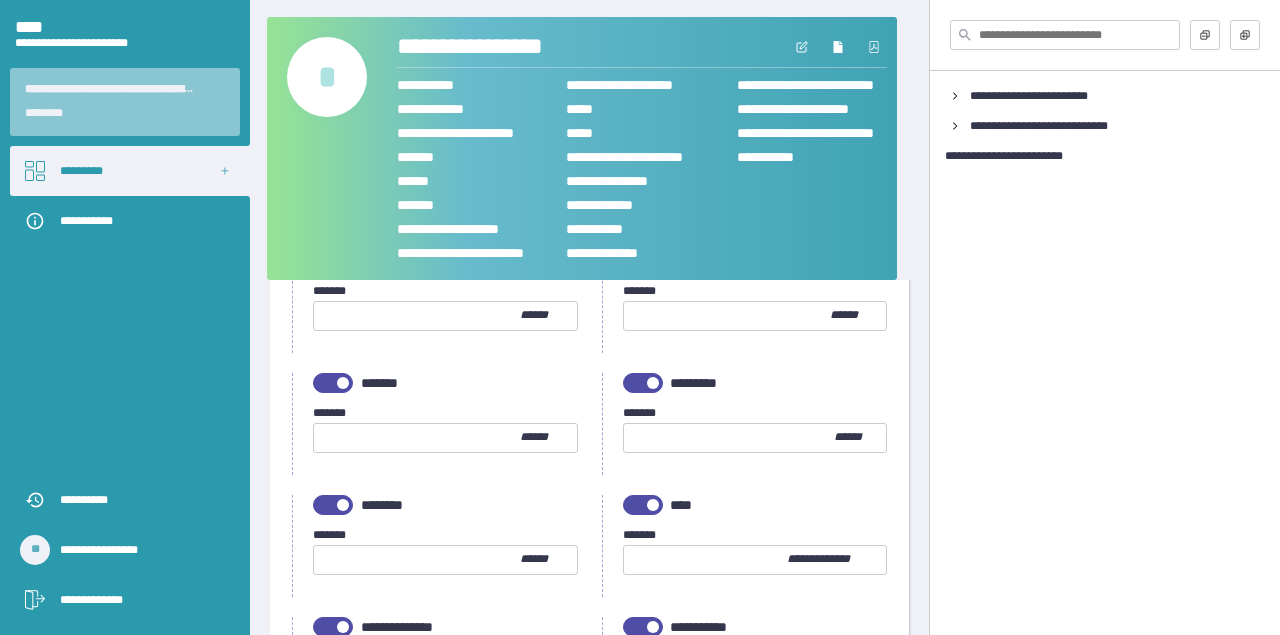 click on "**********" at bounding box center (755, 439) 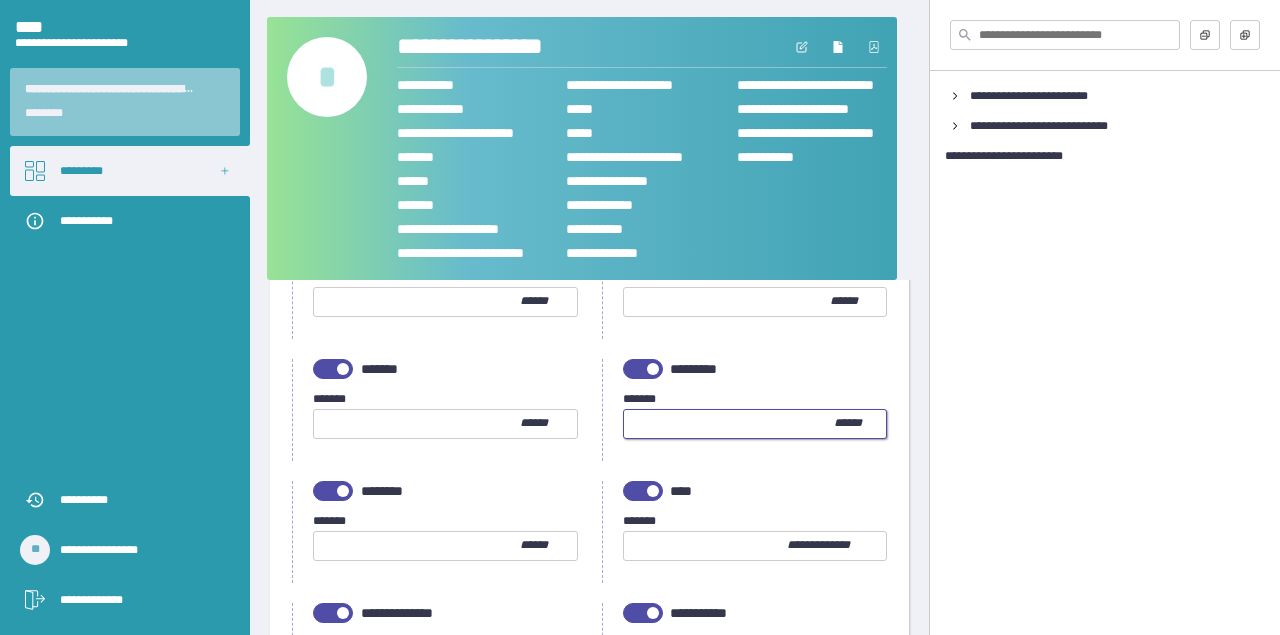 scroll, scrollTop: 493, scrollLeft: 0, axis: vertical 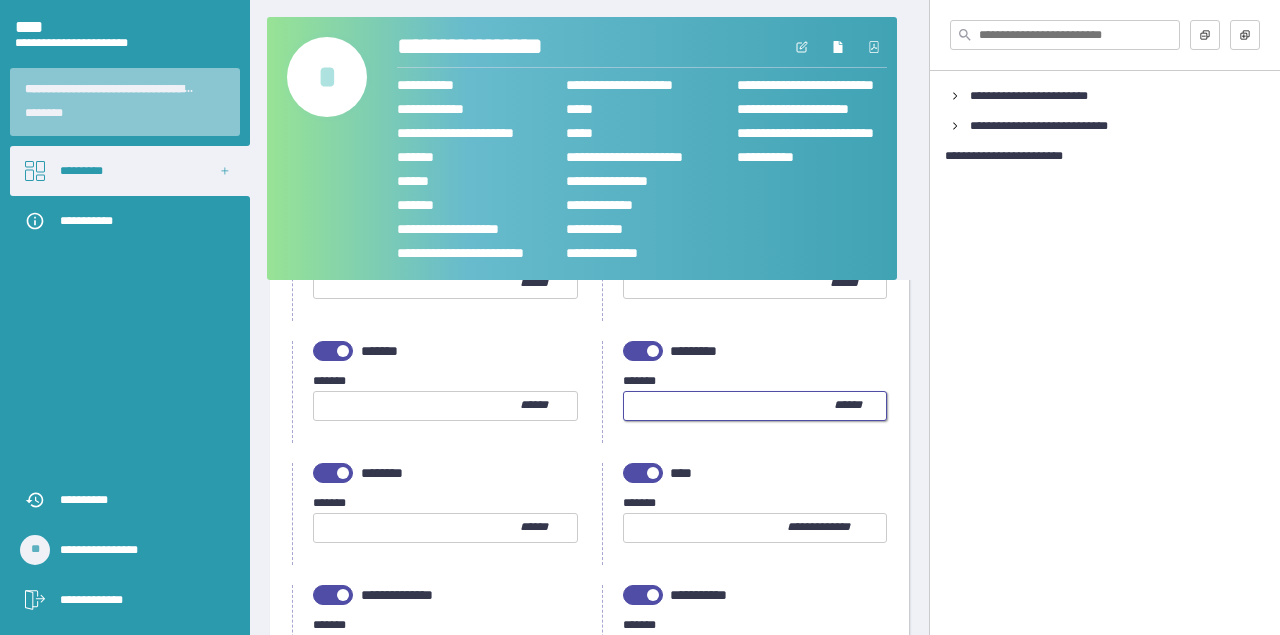 type on "***" 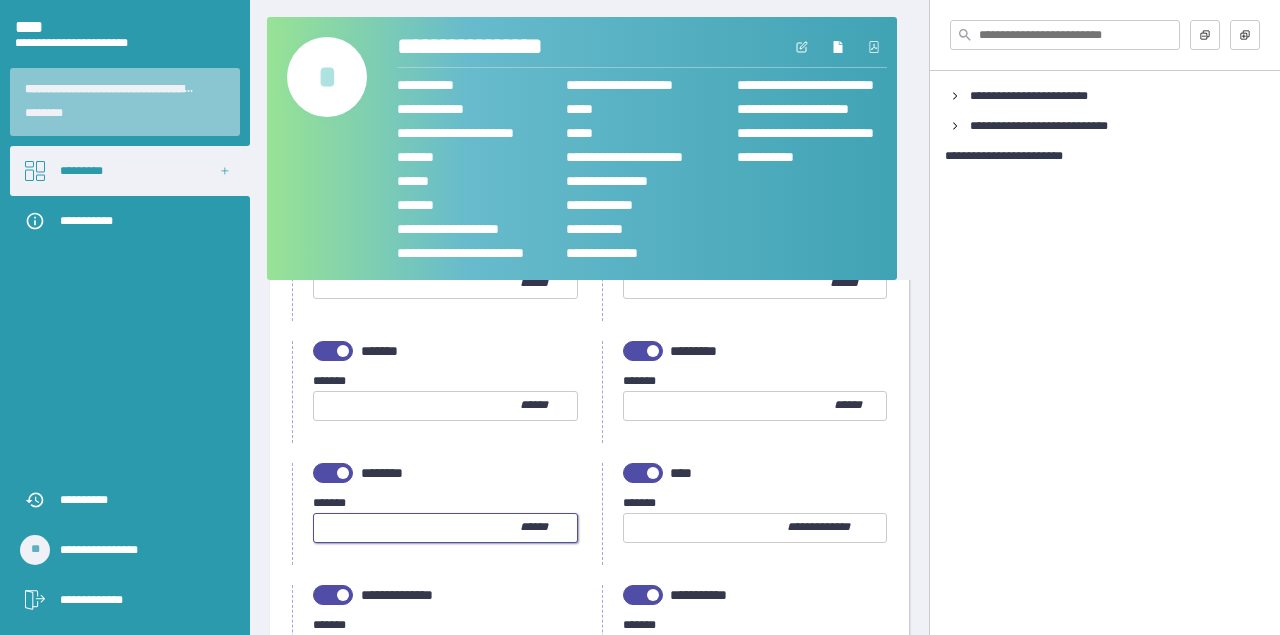click at bounding box center (706, 528) 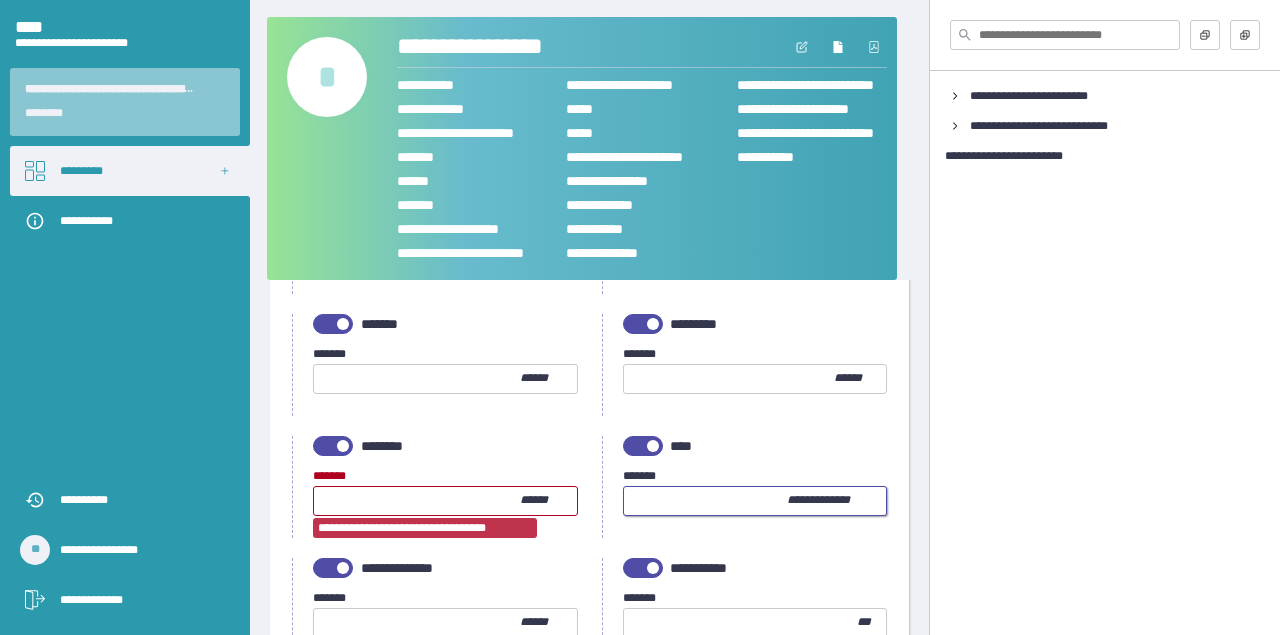 scroll, scrollTop: 522, scrollLeft: 0, axis: vertical 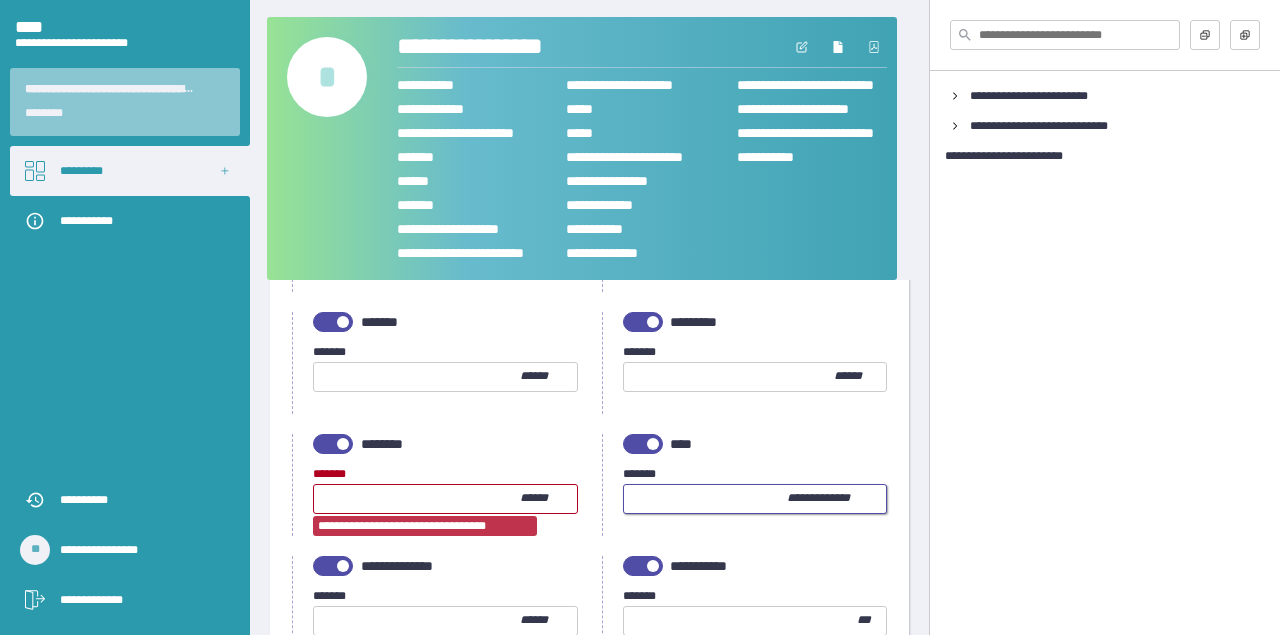 click on "****" at bounding box center (417, 499) 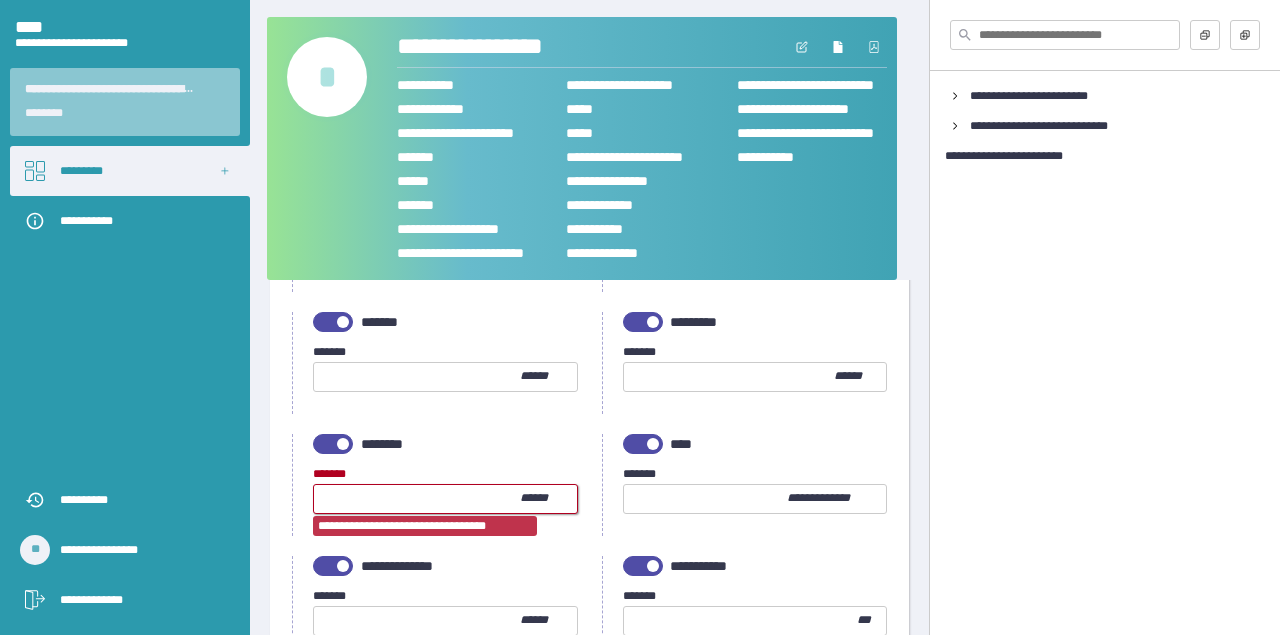 type on "**" 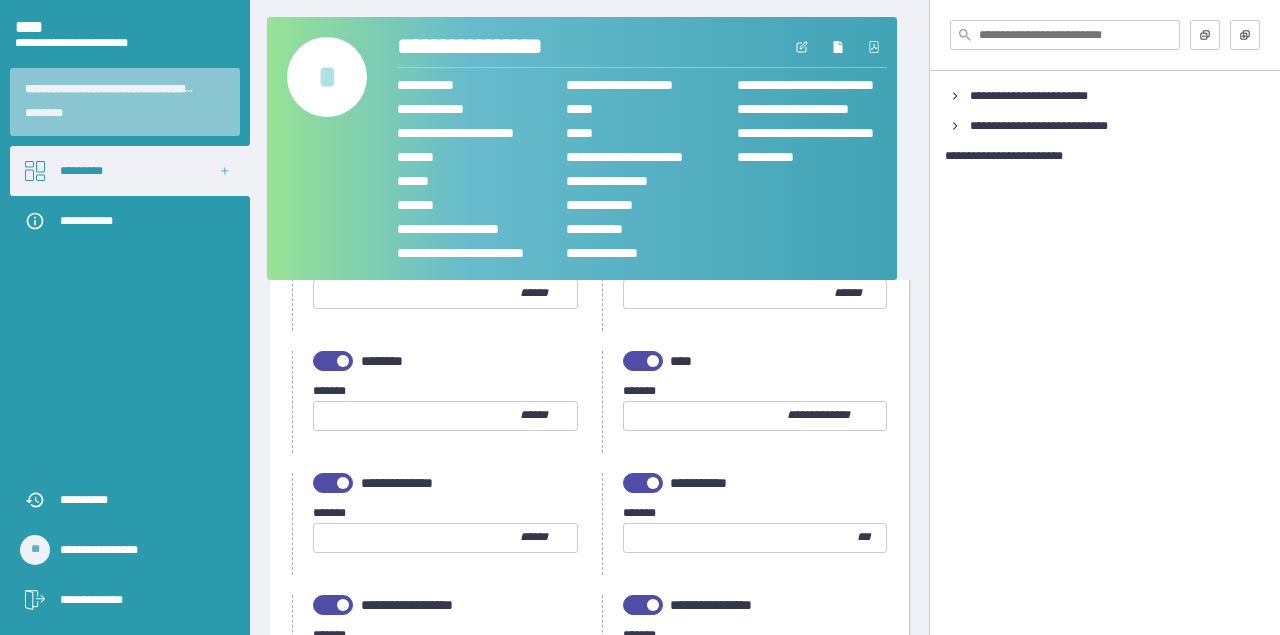 scroll, scrollTop: 620, scrollLeft: 0, axis: vertical 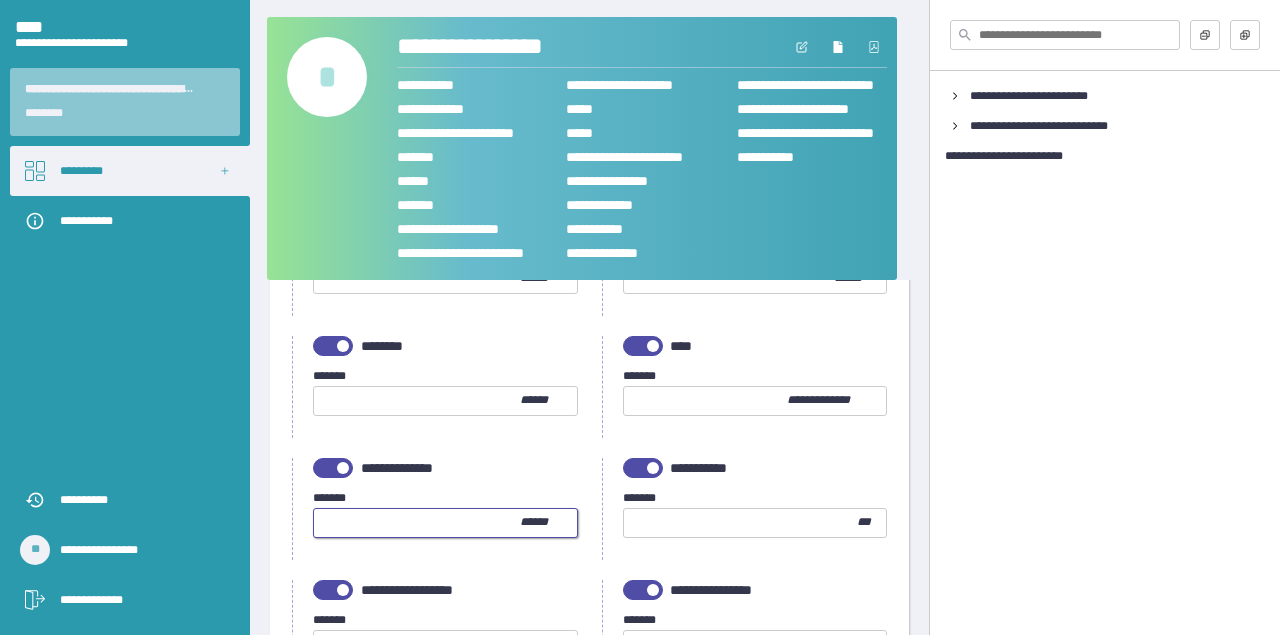 click at bounding box center (417, 523) 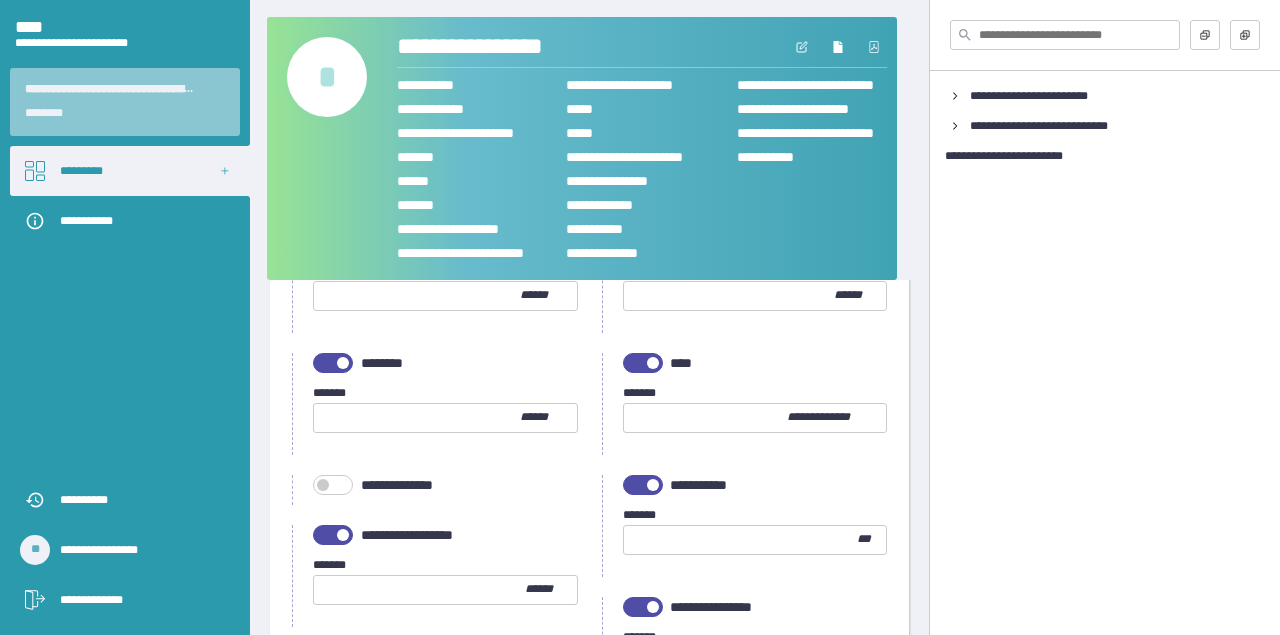 scroll, scrollTop: 582, scrollLeft: 0, axis: vertical 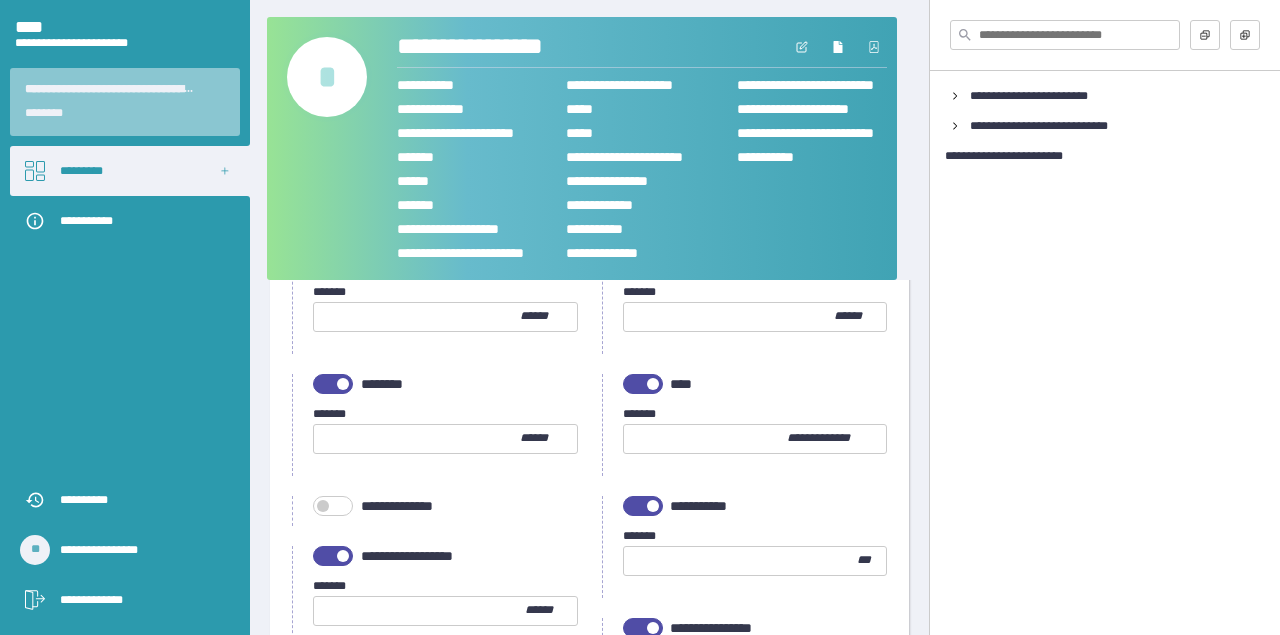 click at bounding box center [643, 384] 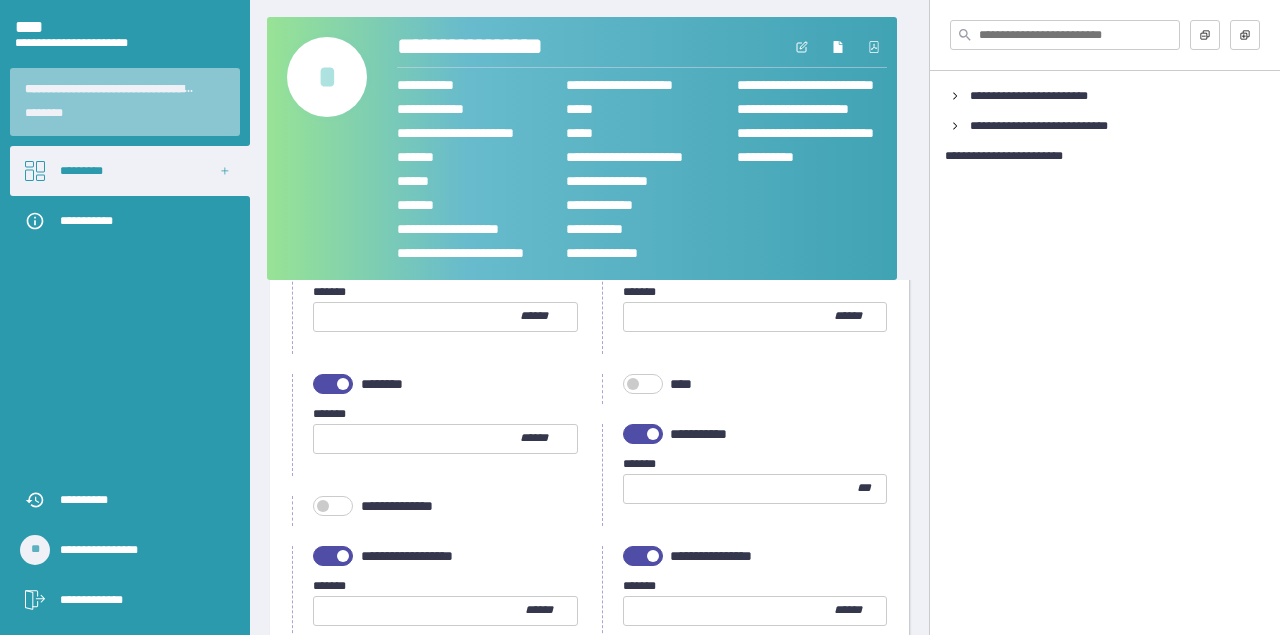 click at bounding box center (740, 489) 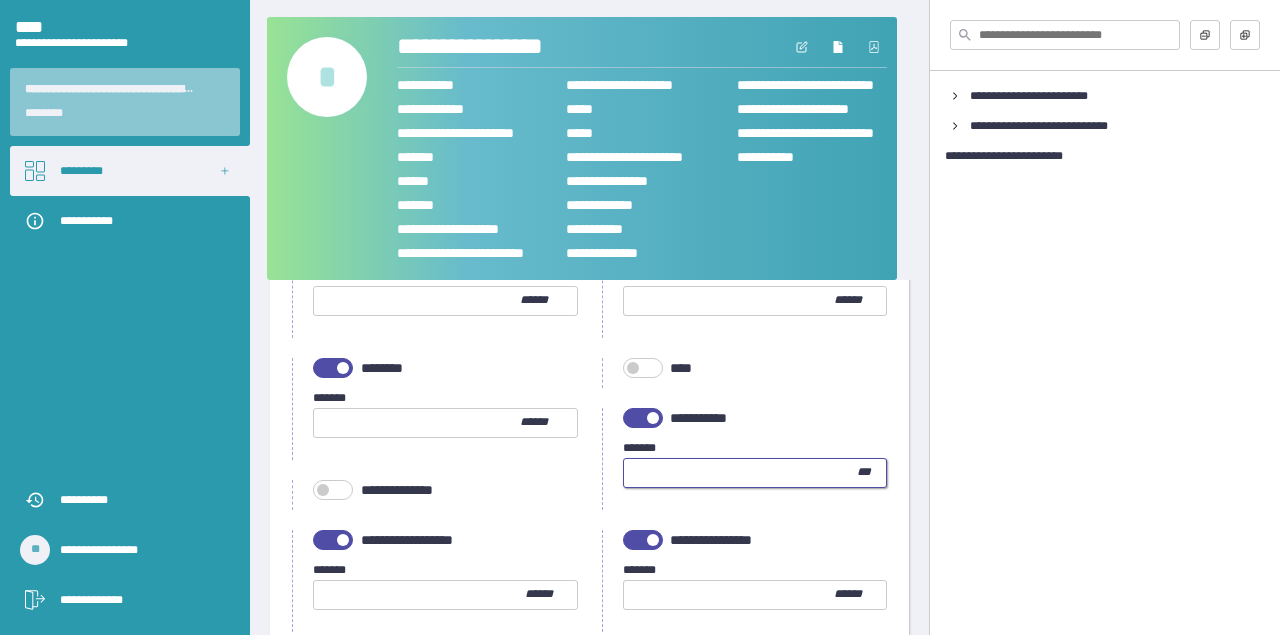 scroll, scrollTop: 700, scrollLeft: 0, axis: vertical 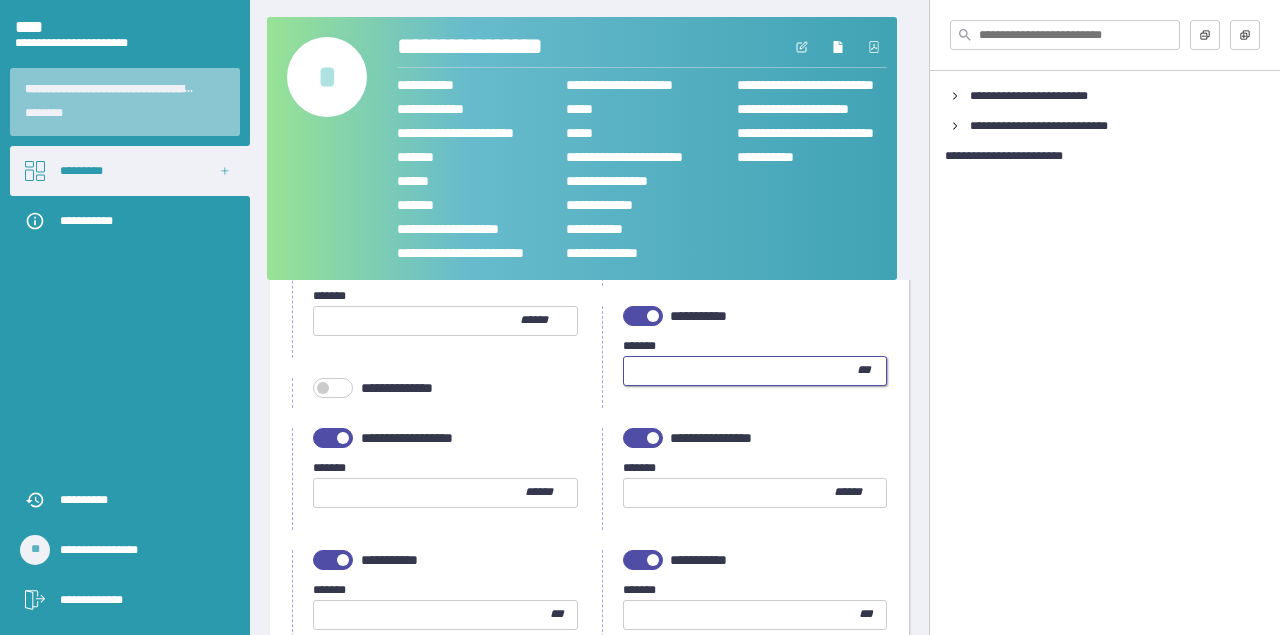 type on "**" 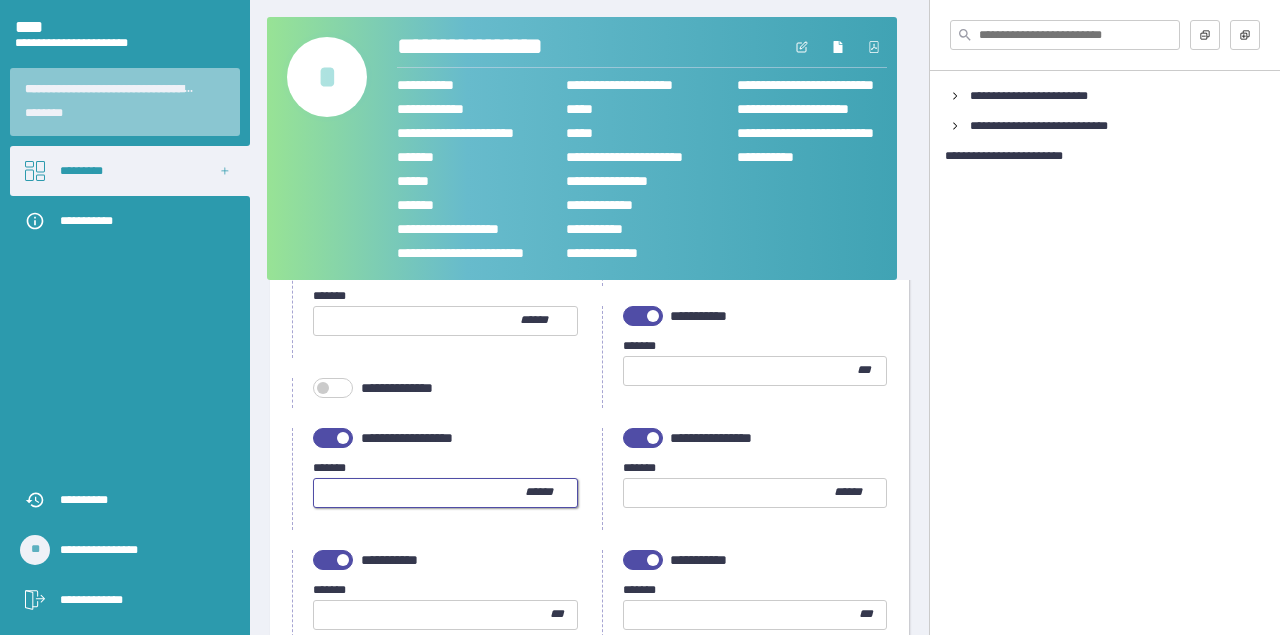 click at bounding box center (419, 493) 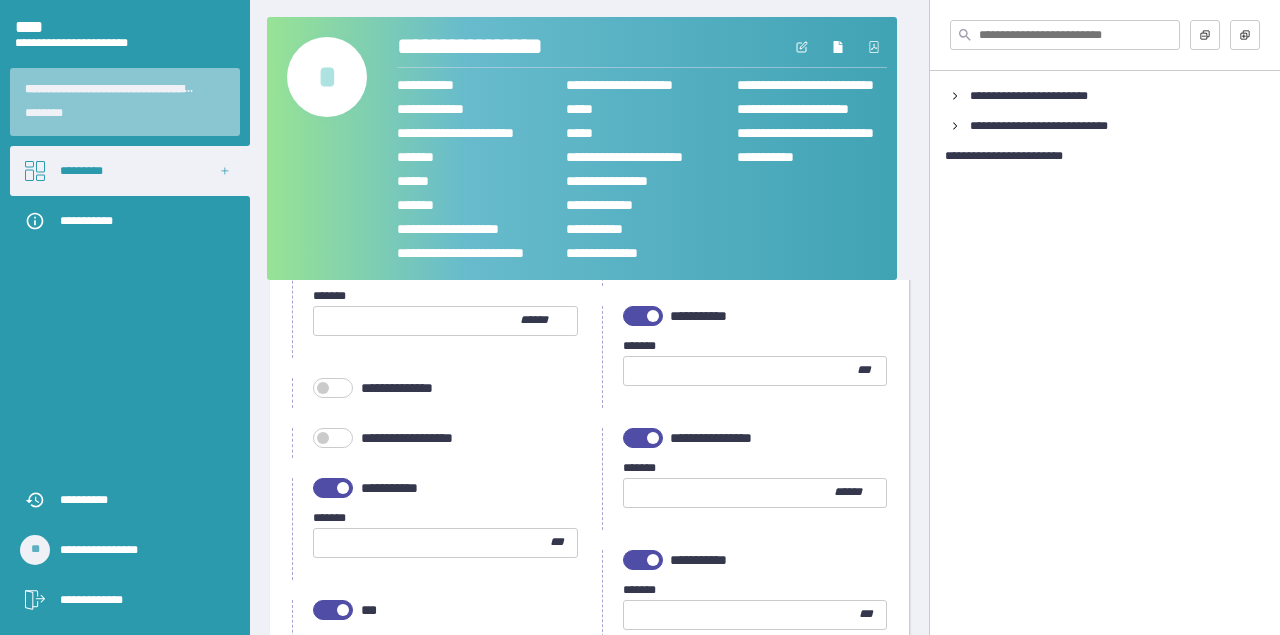 click at bounding box center [653, 438] 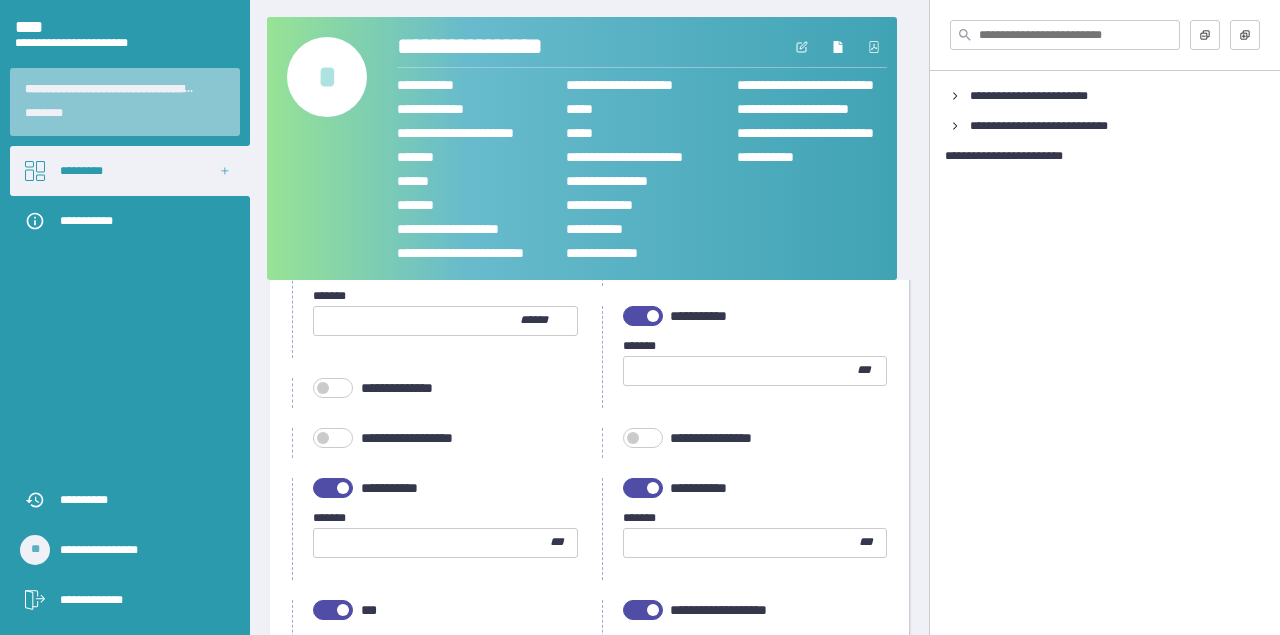click at bounding box center (432, 543) 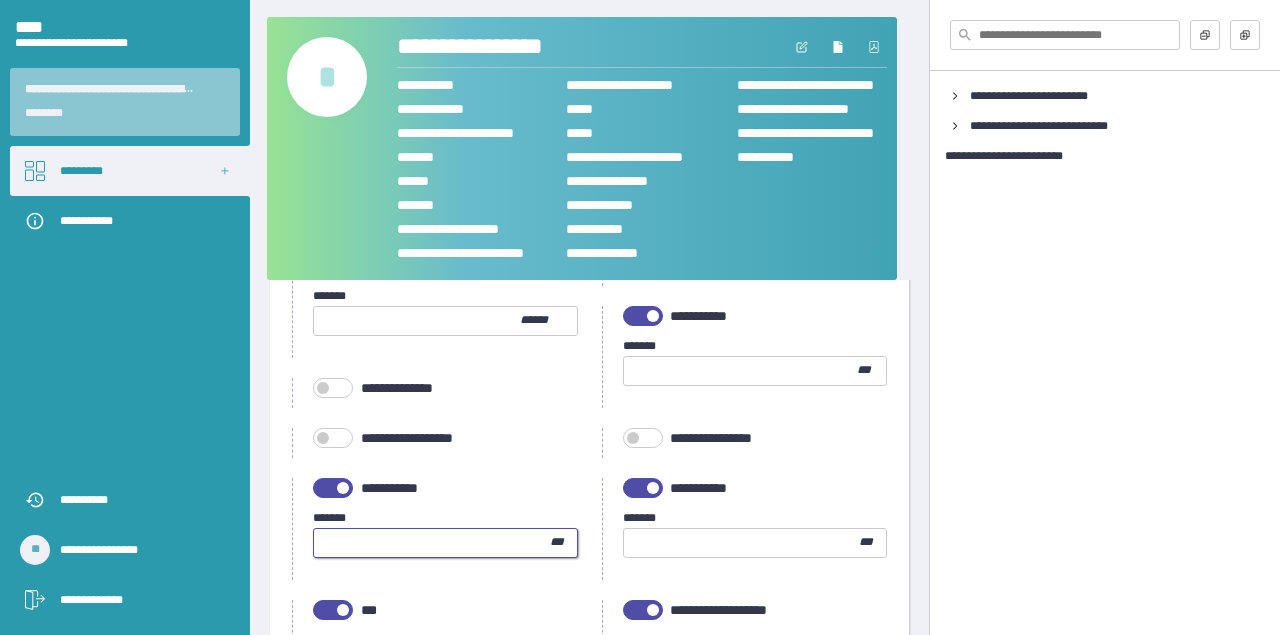 type on "**" 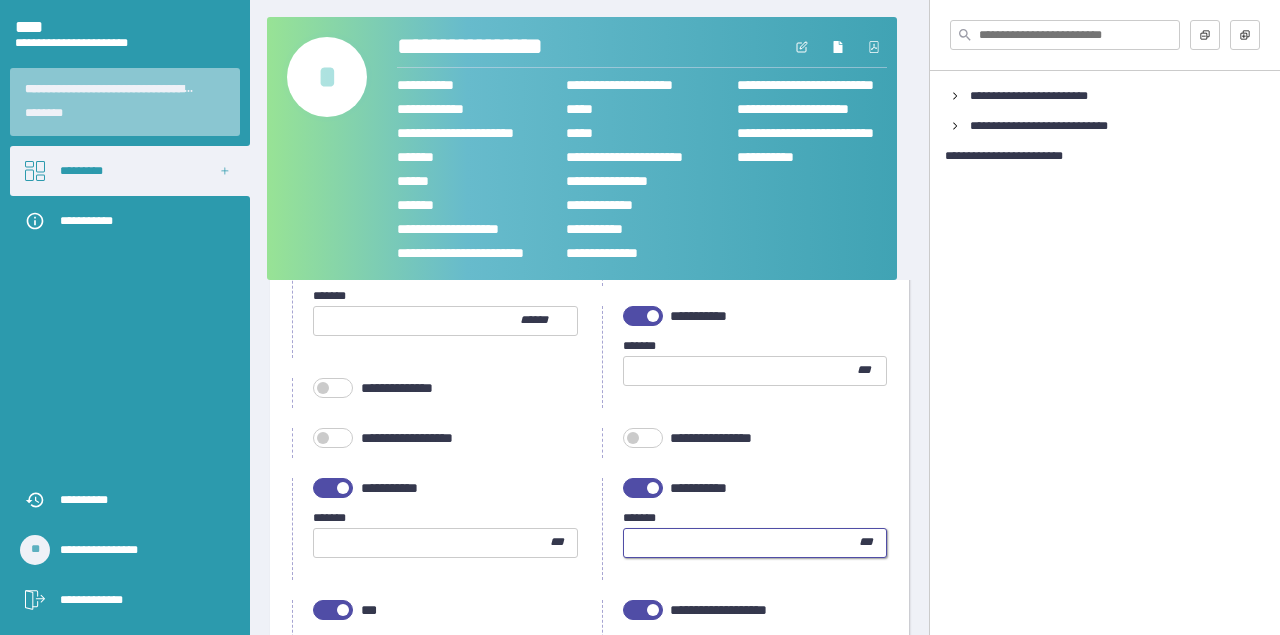 click at bounding box center (742, 543) 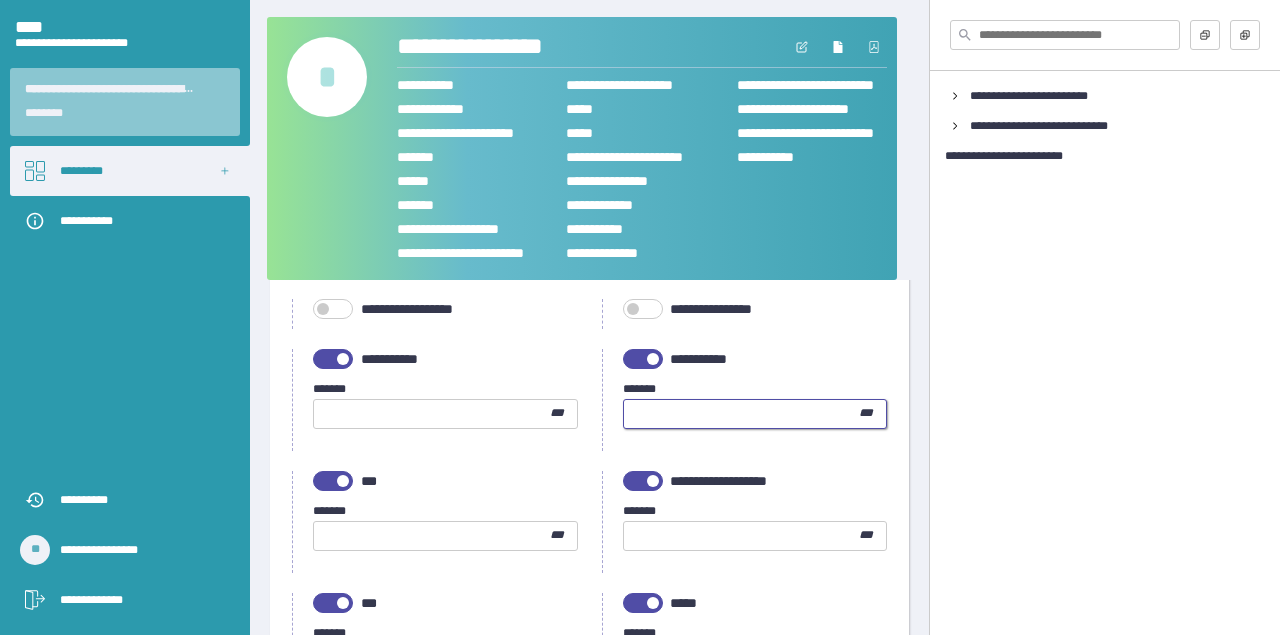 scroll, scrollTop: 831, scrollLeft: 0, axis: vertical 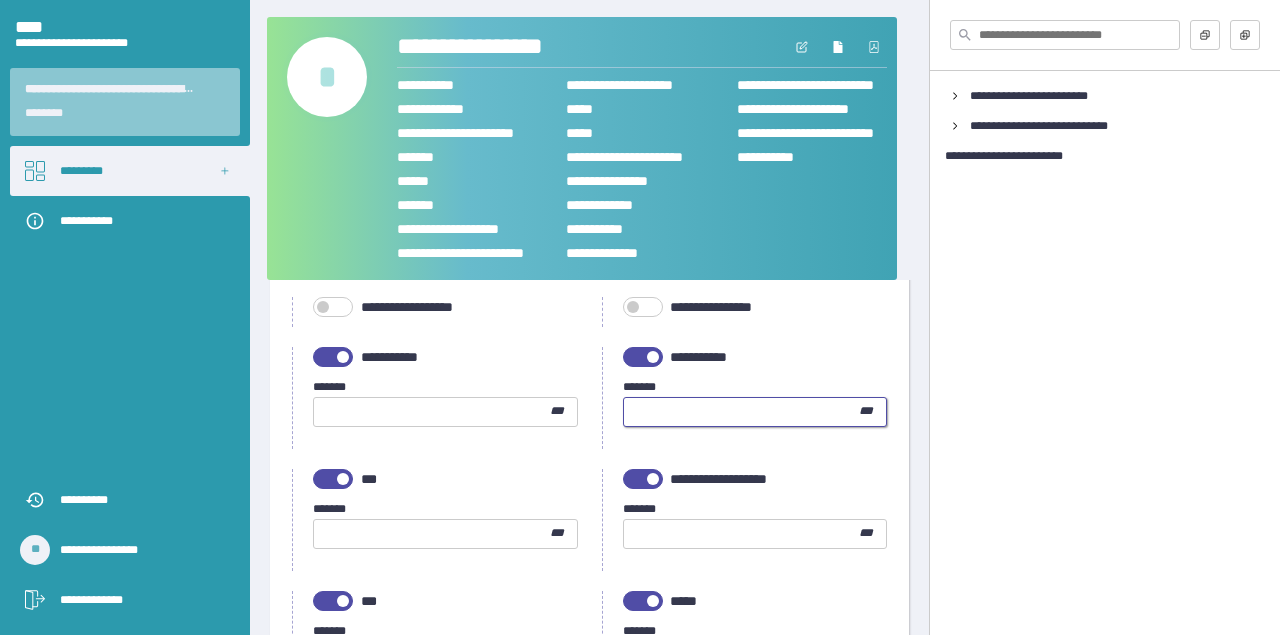 type on "**" 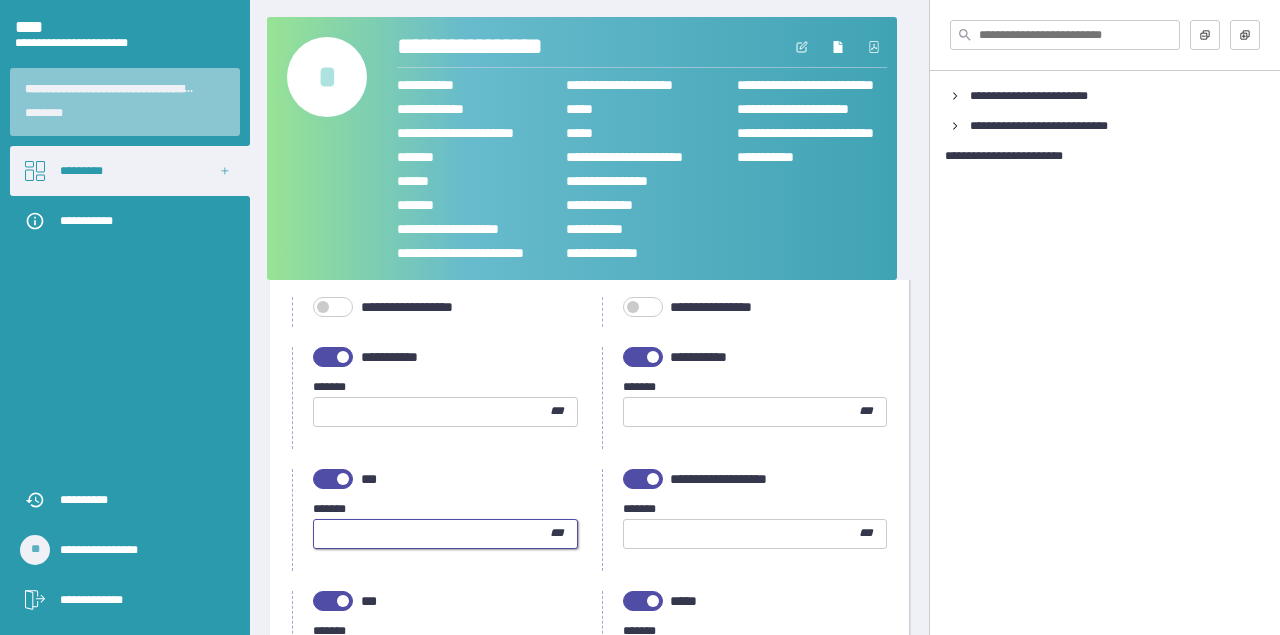 click at bounding box center [432, 534] 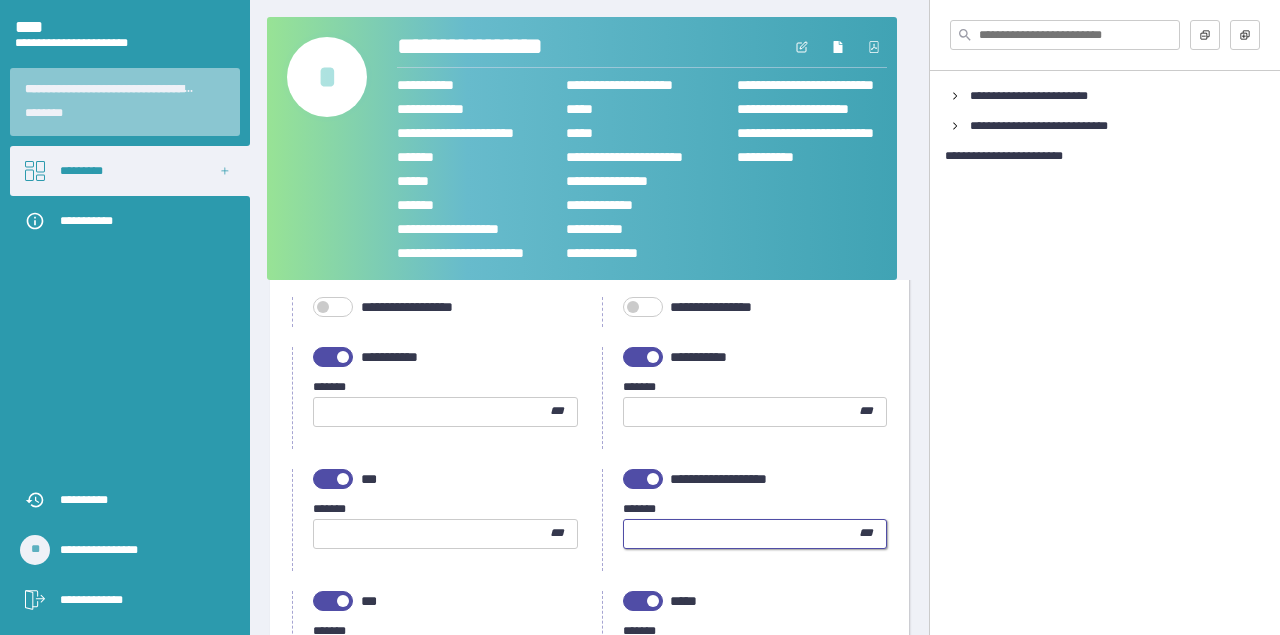 click at bounding box center [742, 534] 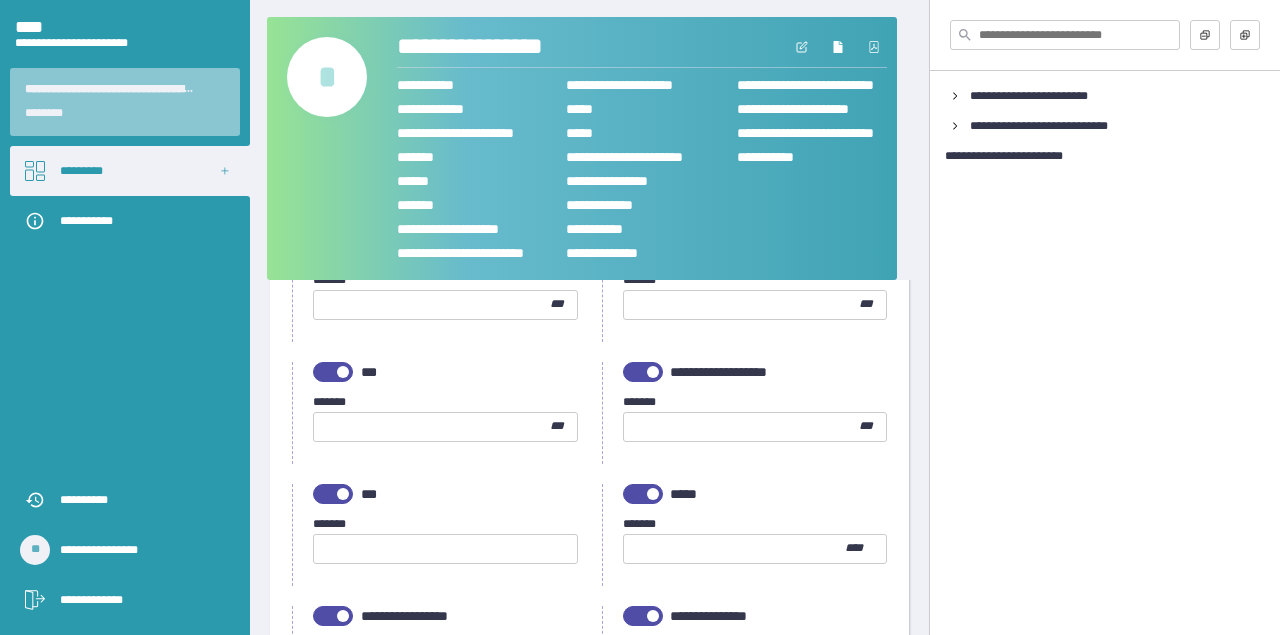 scroll, scrollTop: 946, scrollLeft: 0, axis: vertical 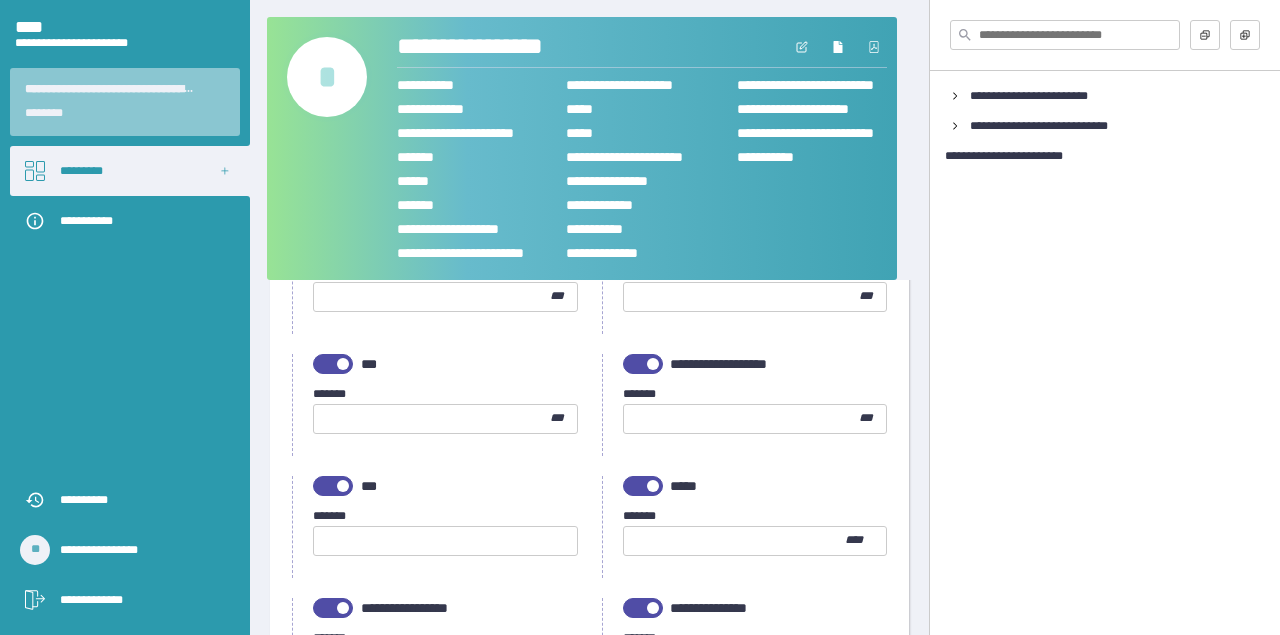 click at bounding box center (445, 541) 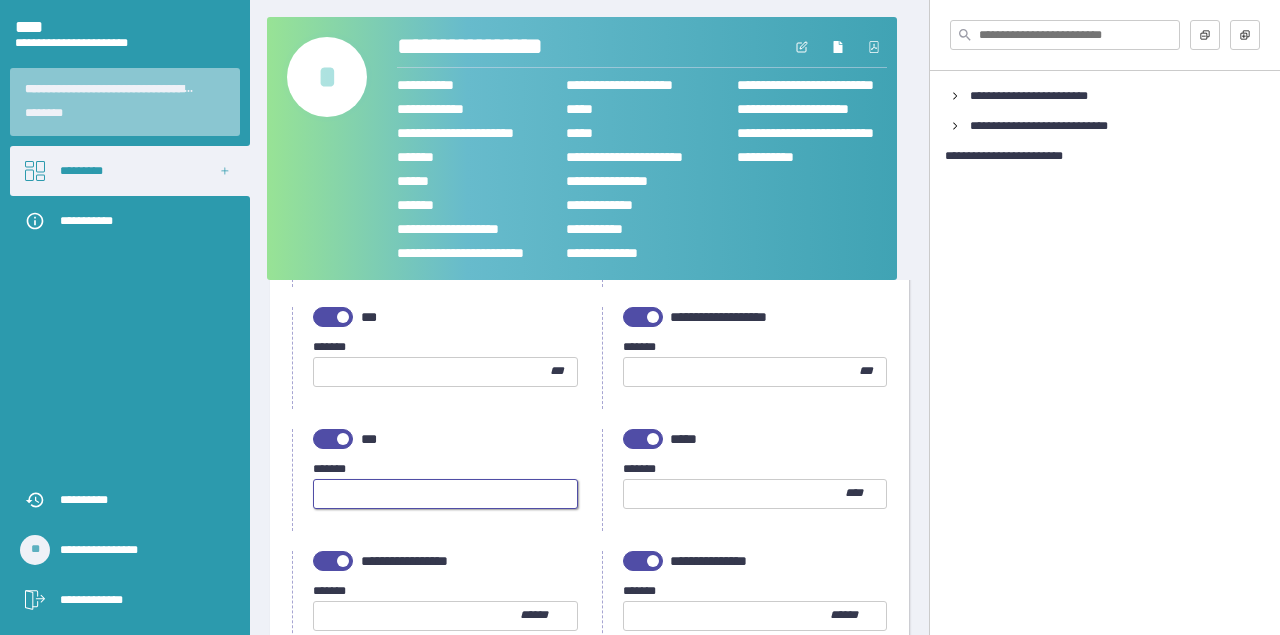 scroll, scrollTop: 1096, scrollLeft: 0, axis: vertical 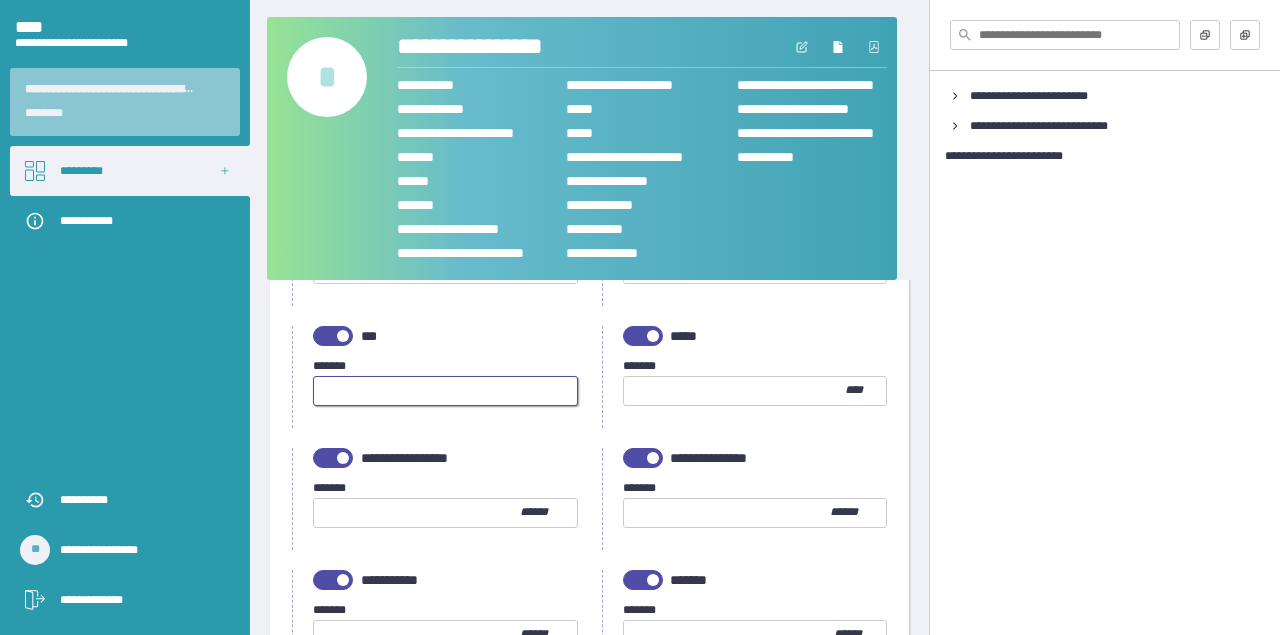 click at bounding box center (417, 513) 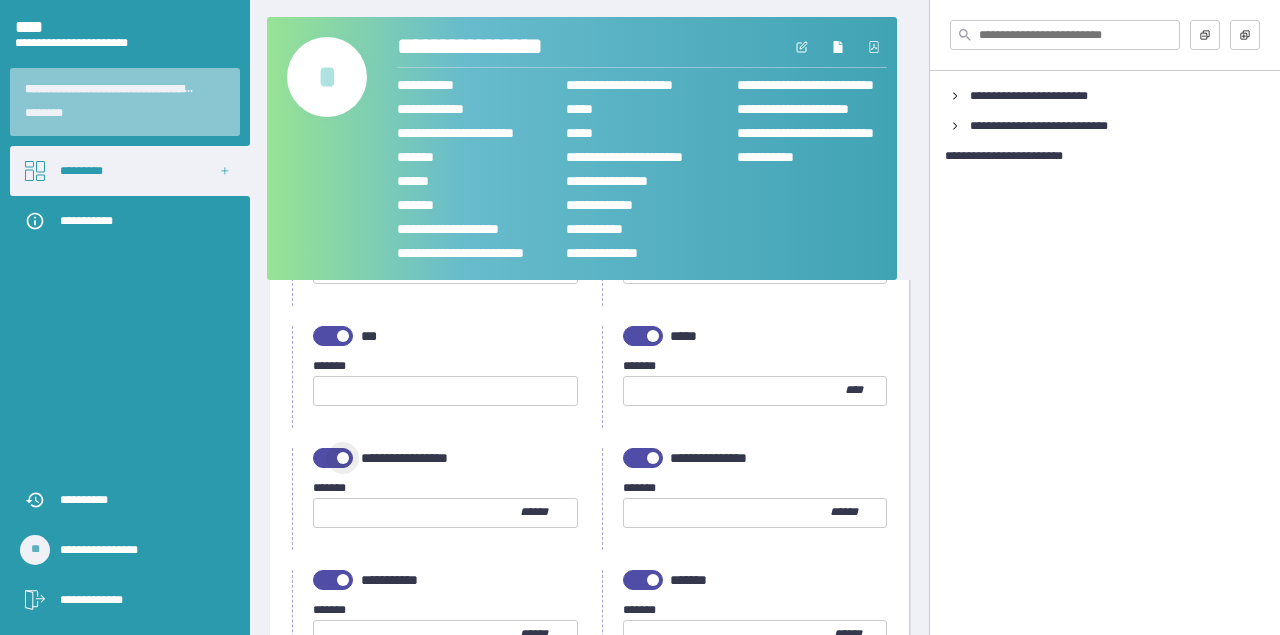 click at bounding box center [343, 458] 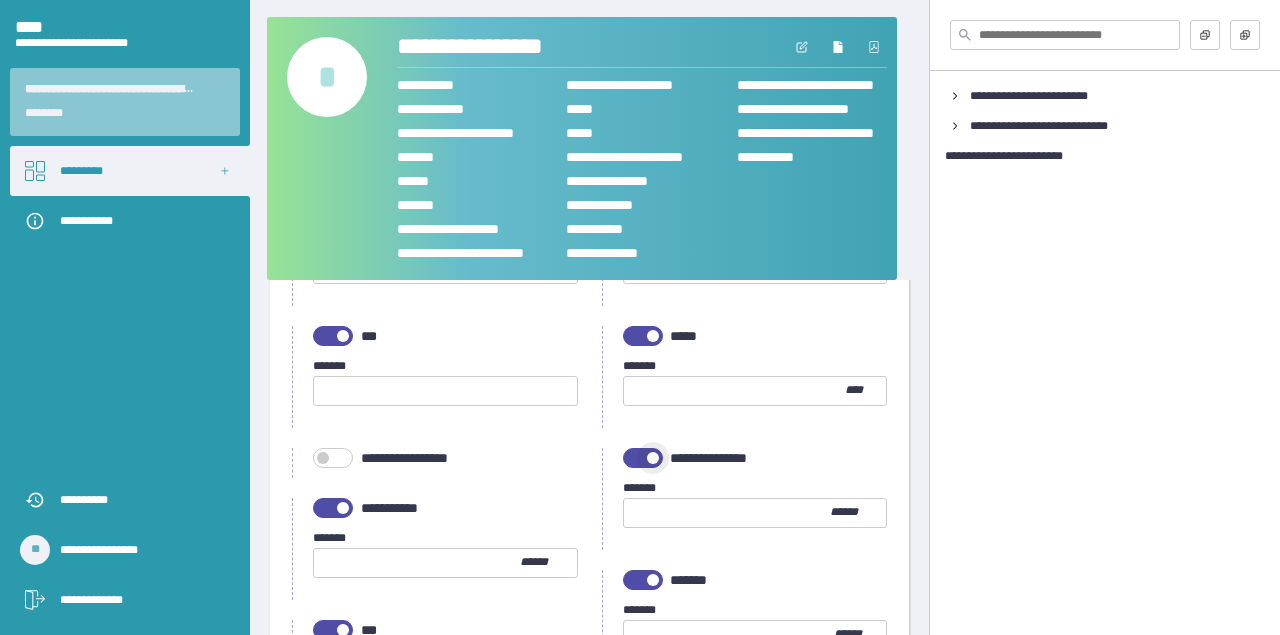 click at bounding box center [643, 458] 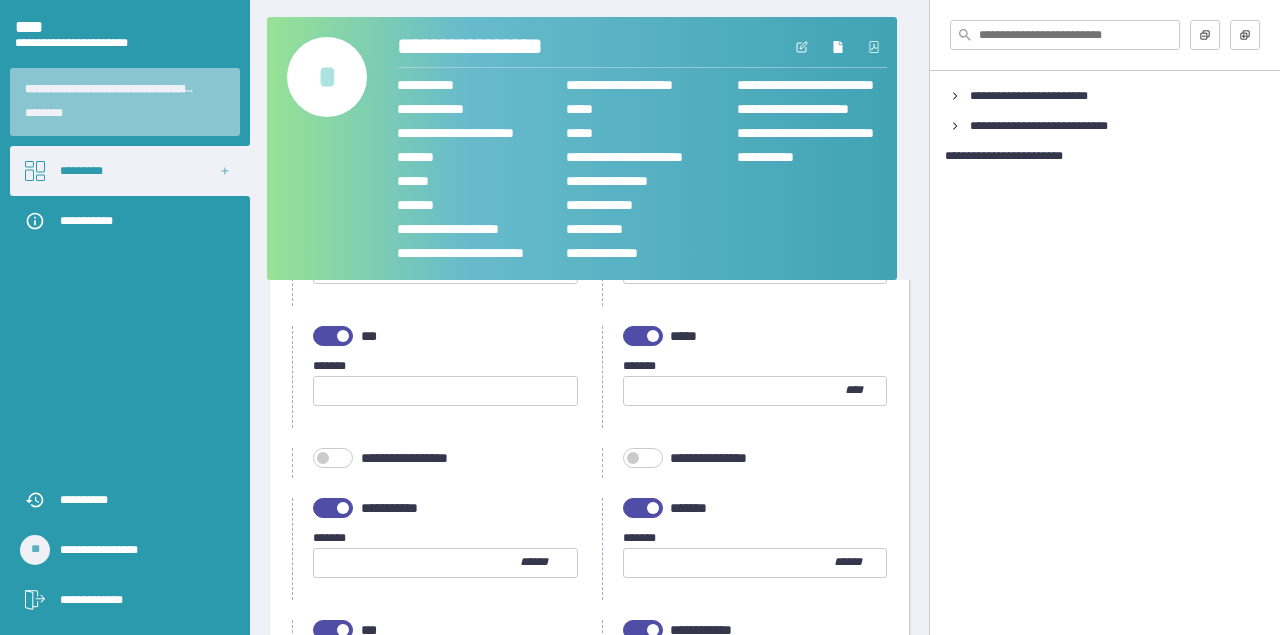 click at bounding box center (734, 391) 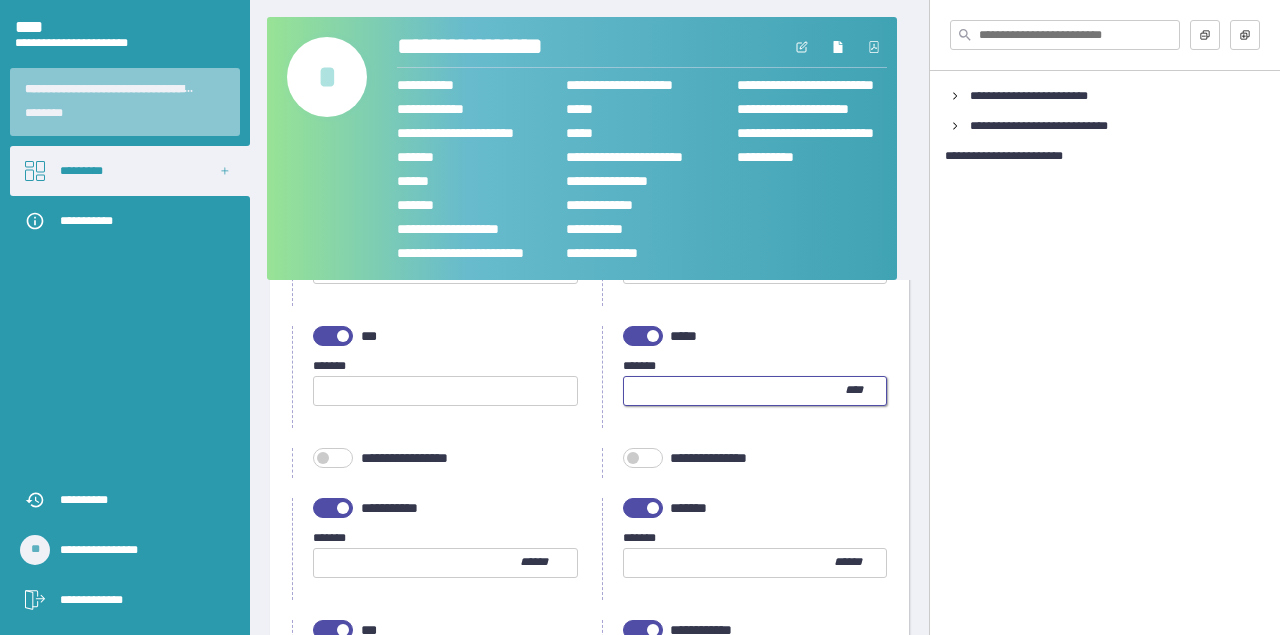 type on "*" 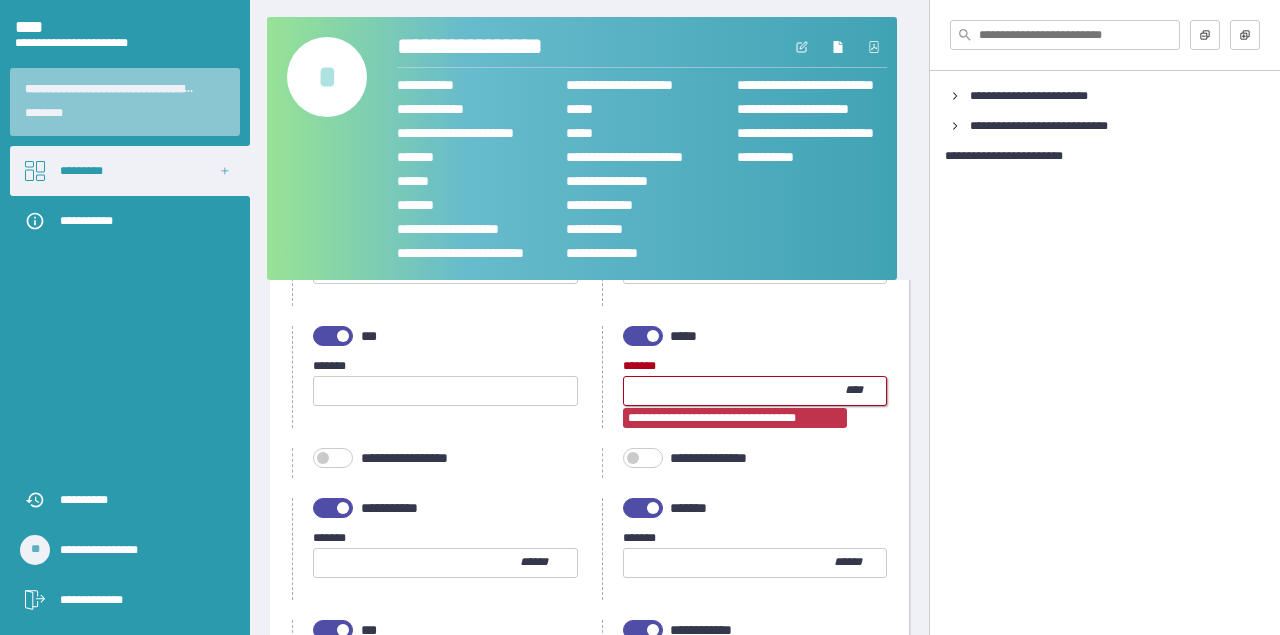 click on "**********" at bounding box center [755, 392] 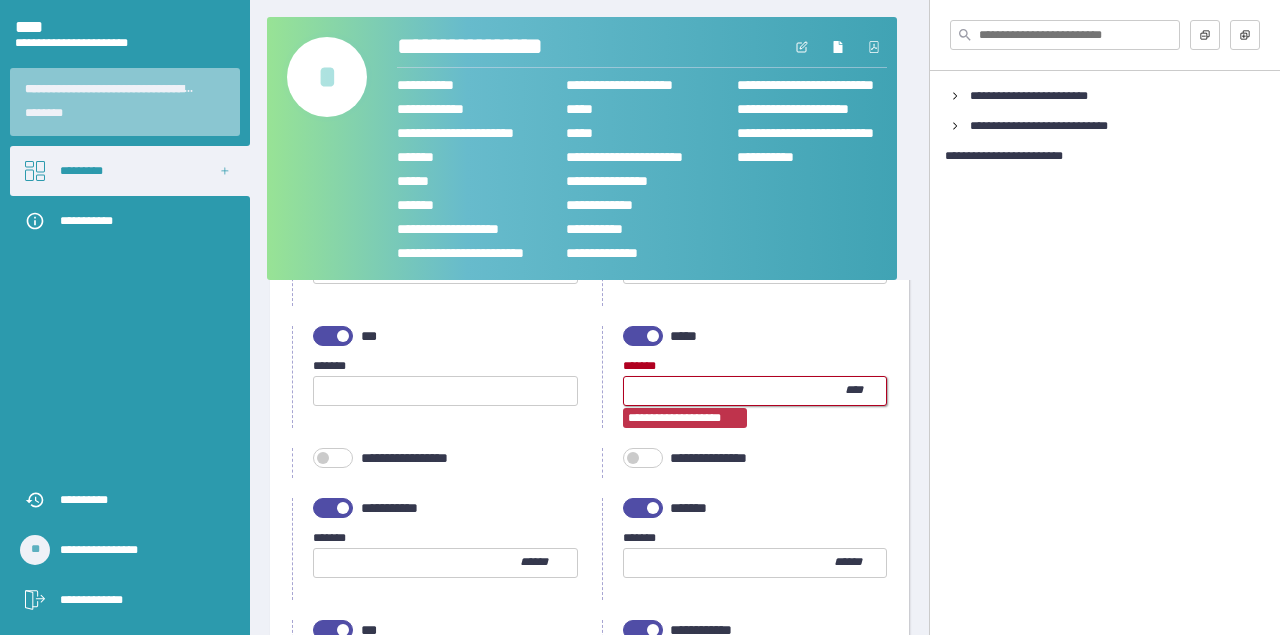 type on "*" 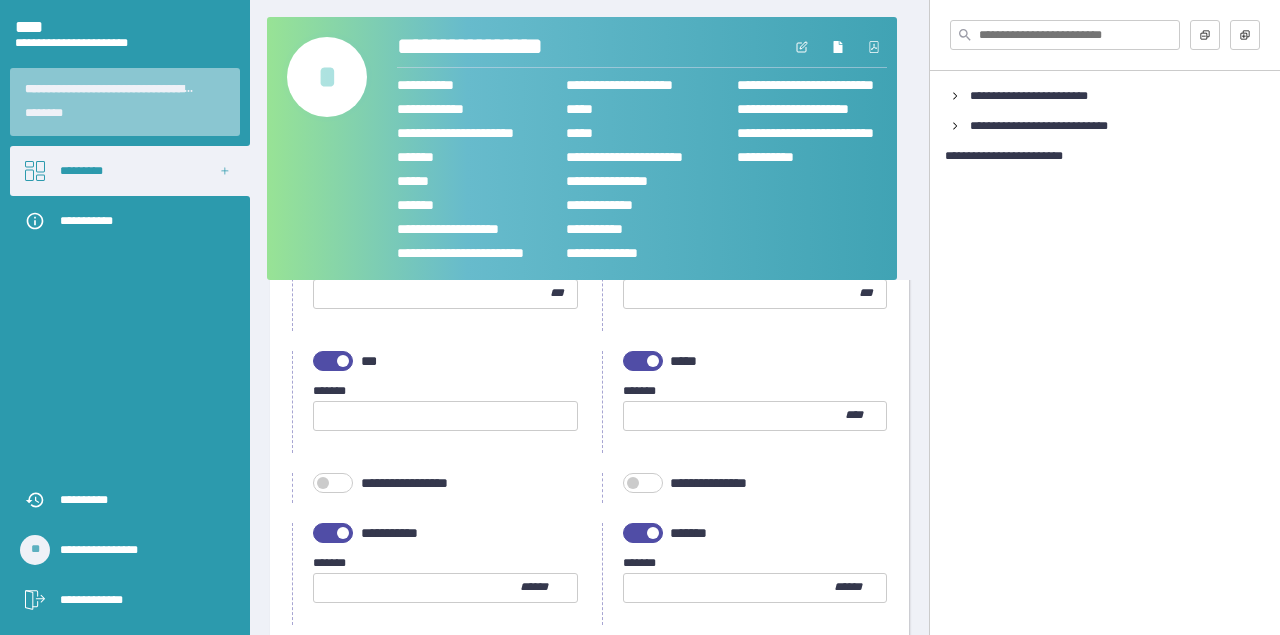 scroll, scrollTop: 967, scrollLeft: 0, axis: vertical 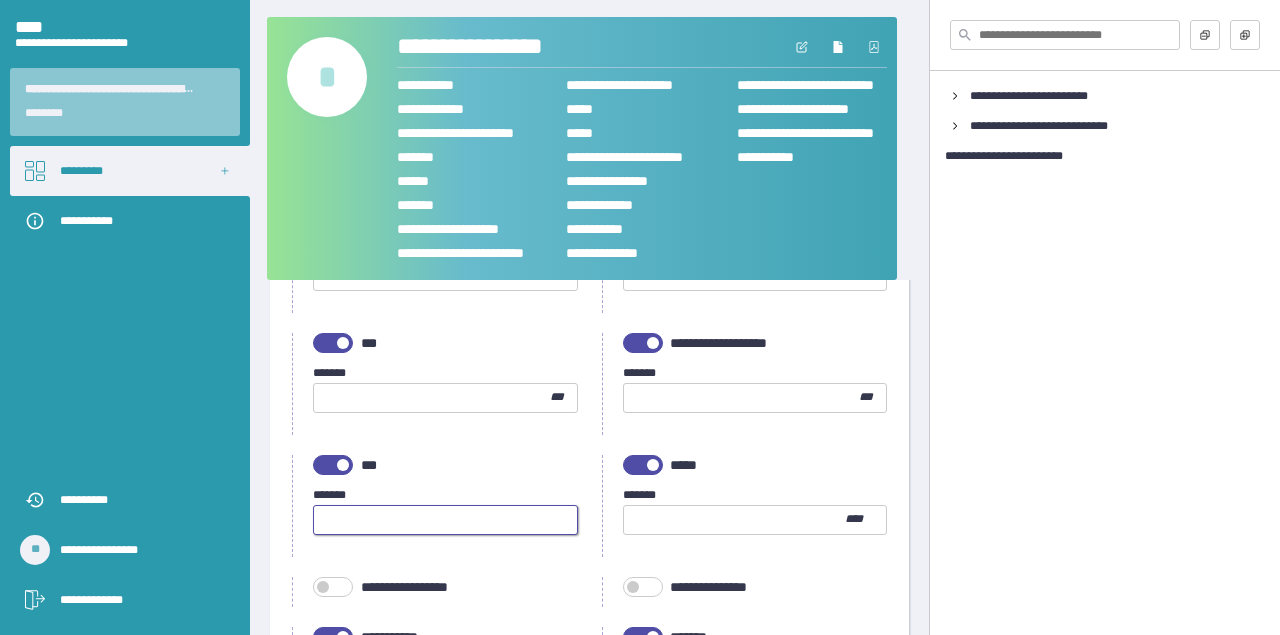click at bounding box center [445, 520] 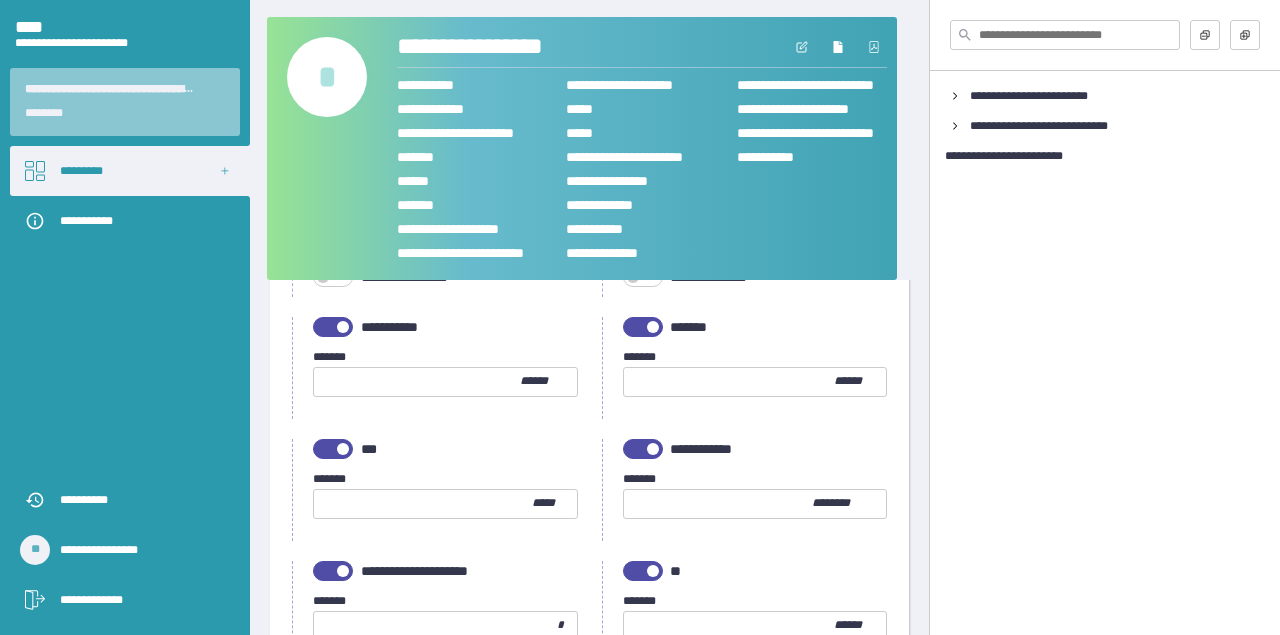 scroll, scrollTop: 1463, scrollLeft: 0, axis: vertical 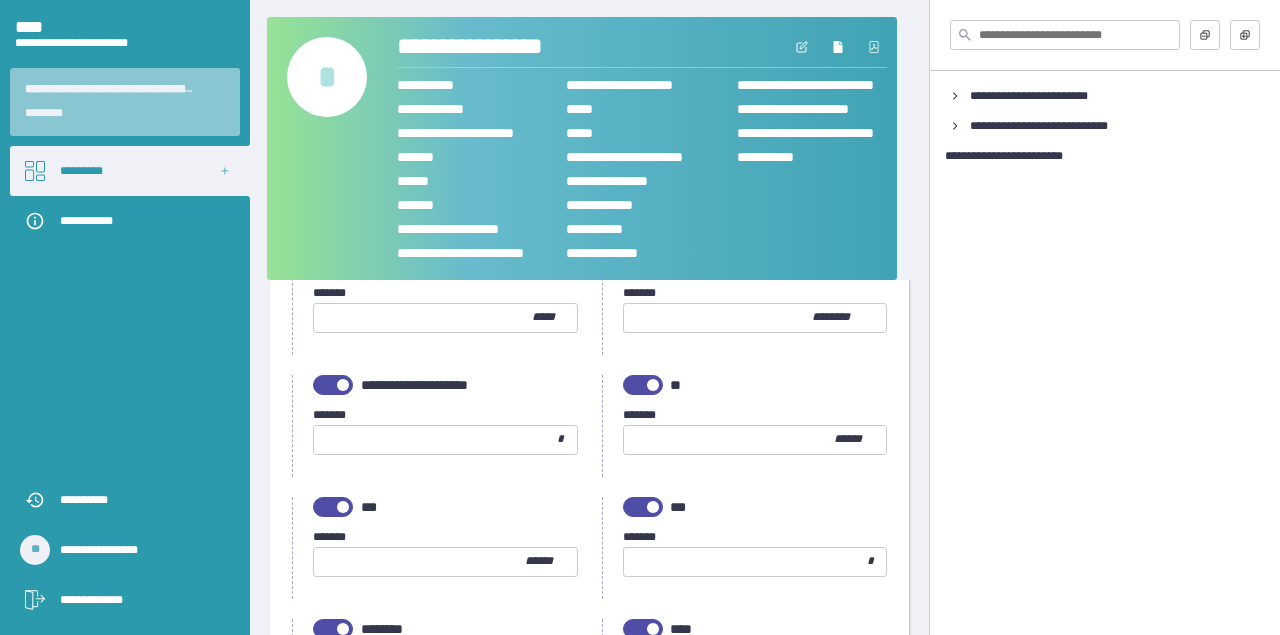click at bounding box center [729, 440] 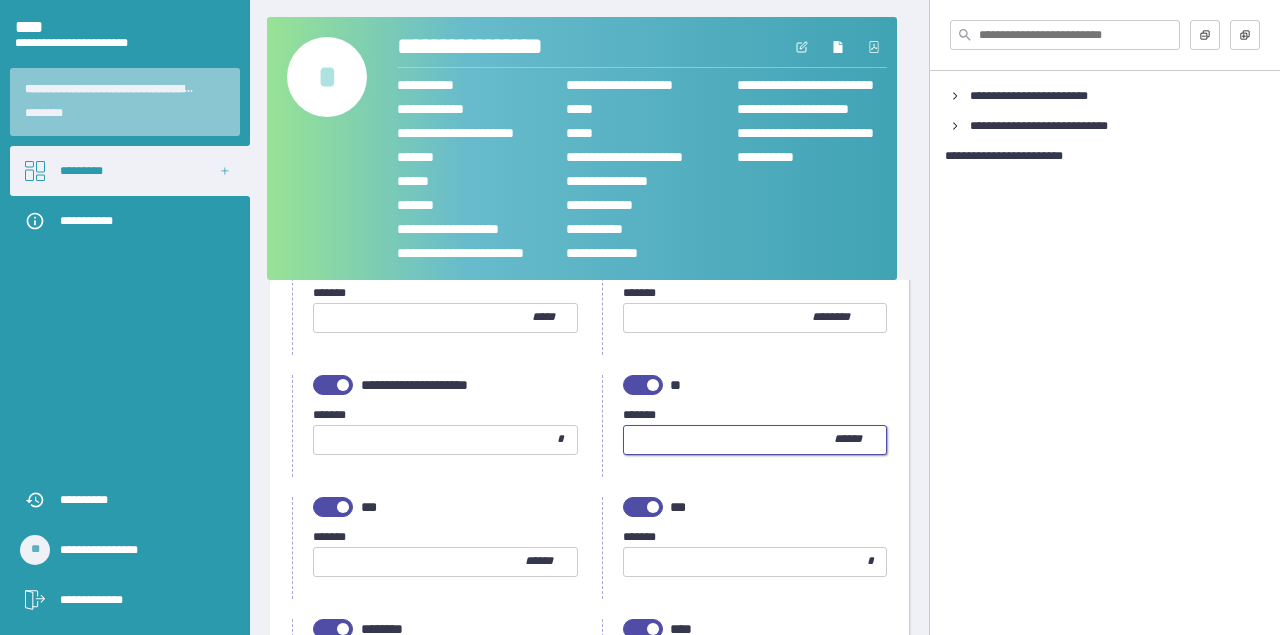 type on "**" 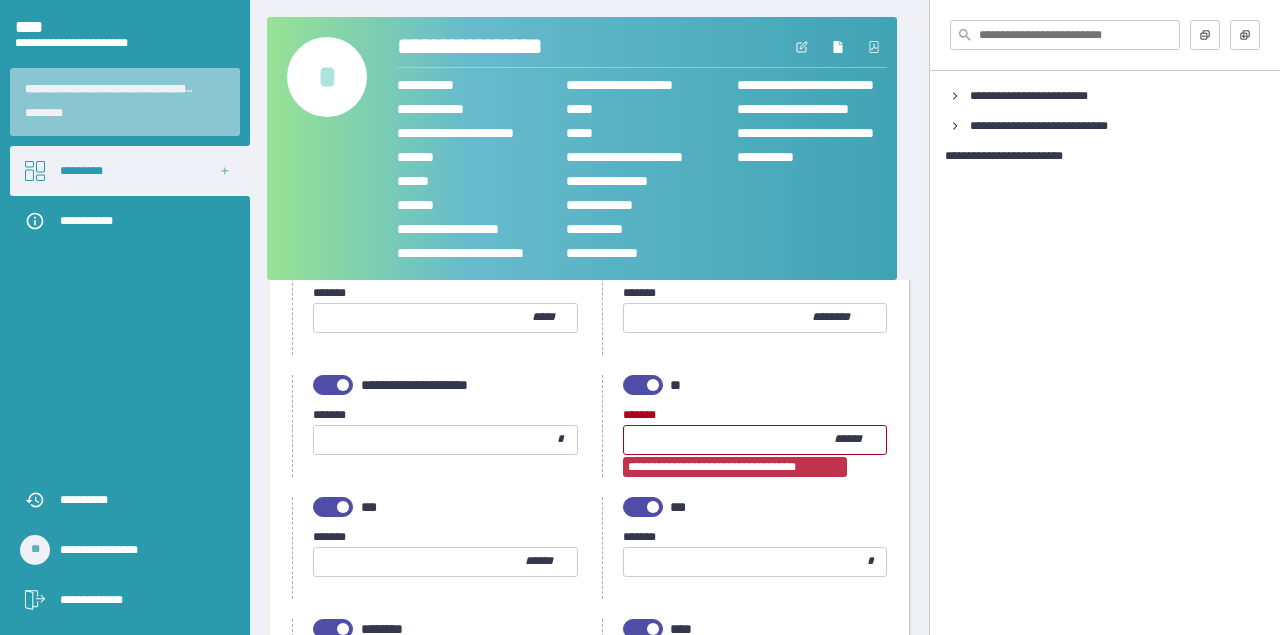 click on "****" at bounding box center (729, 440) 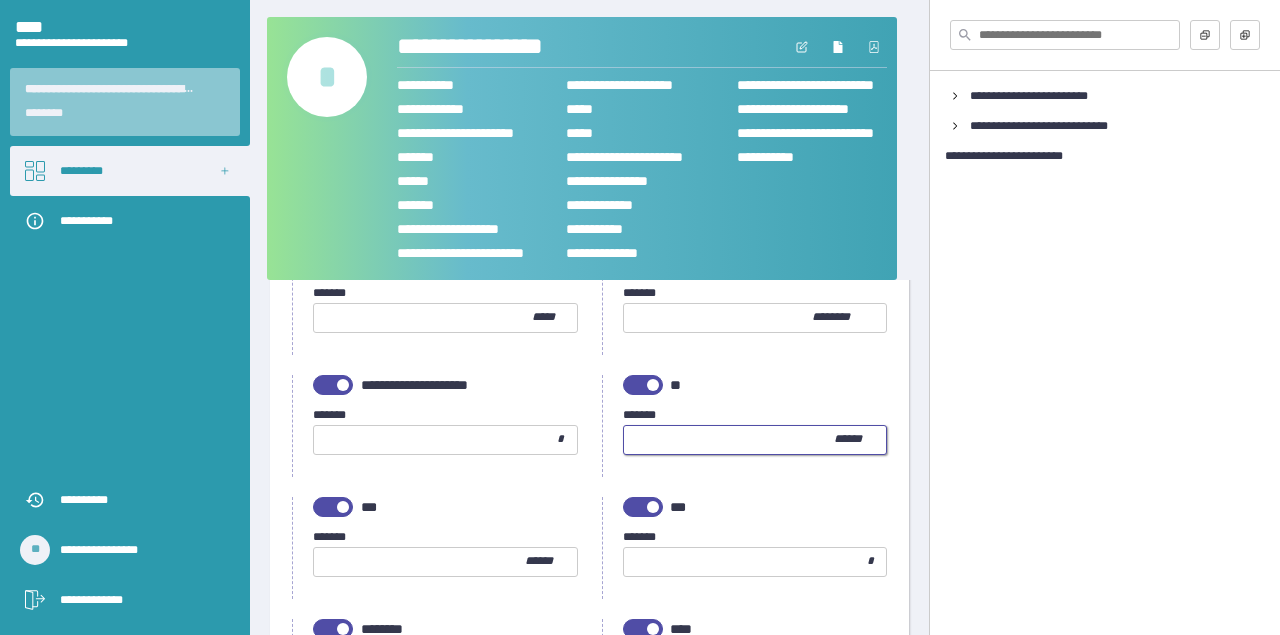 type on "**" 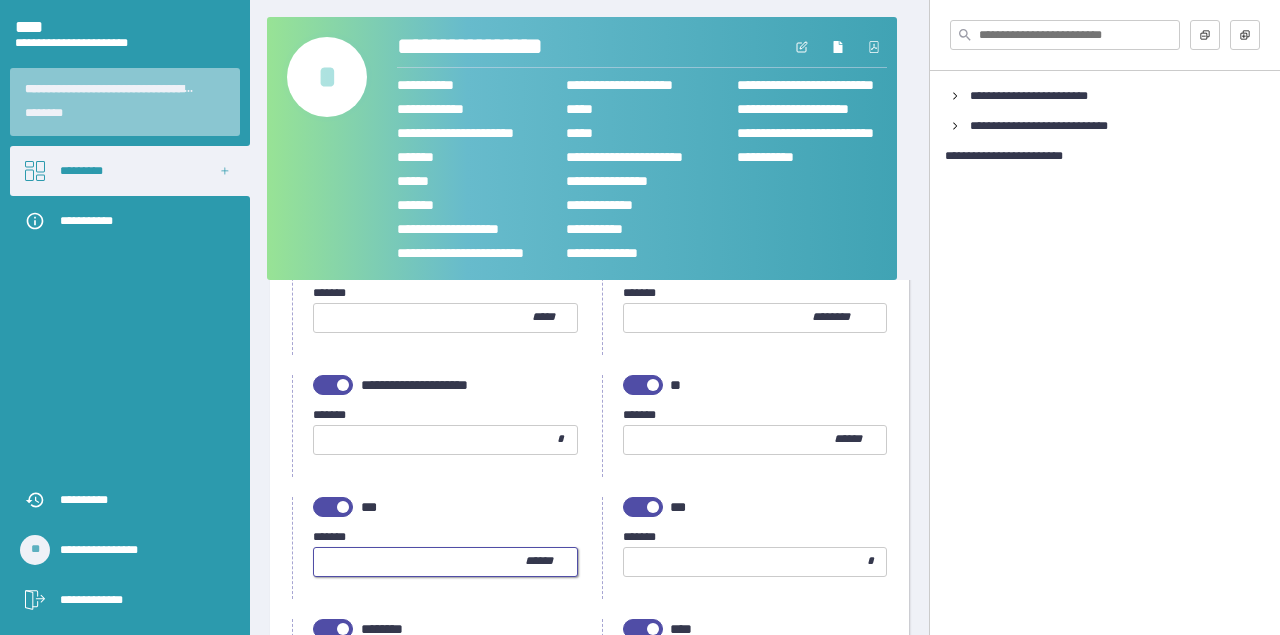 click at bounding box center [419, 562] 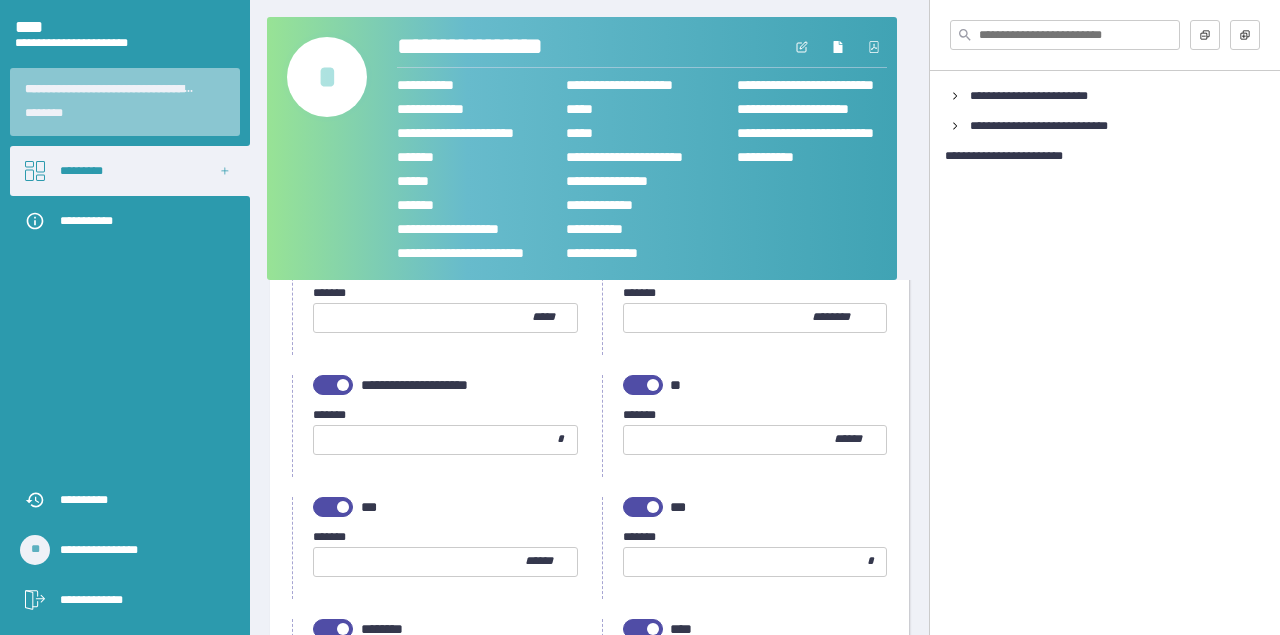 click on "******" at bounding box center [551, 562] 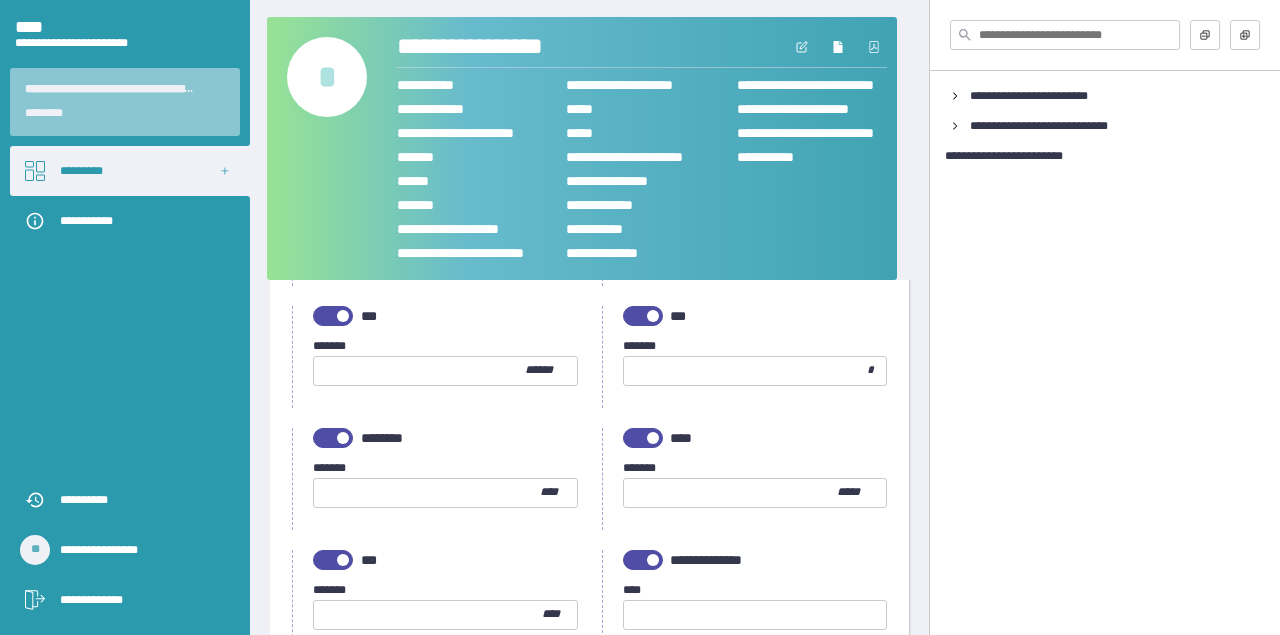 scroll, scrollTop: 1659, scrollLeft: 0, axis: vertical 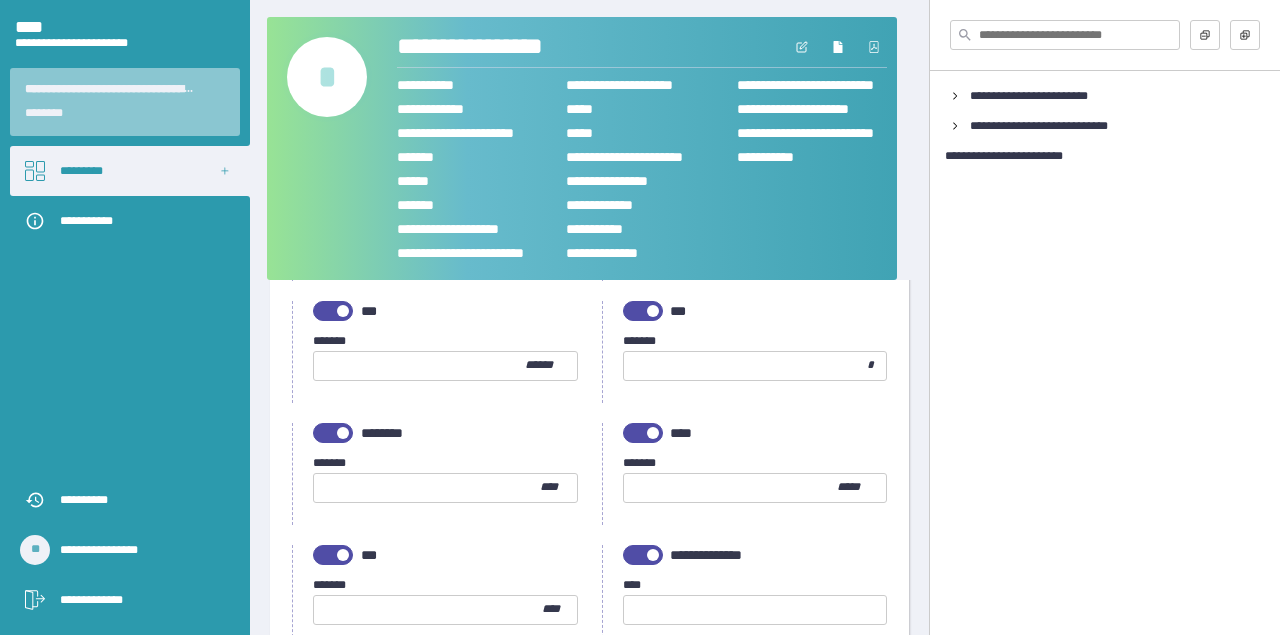 click at bounding box center (653, 433) 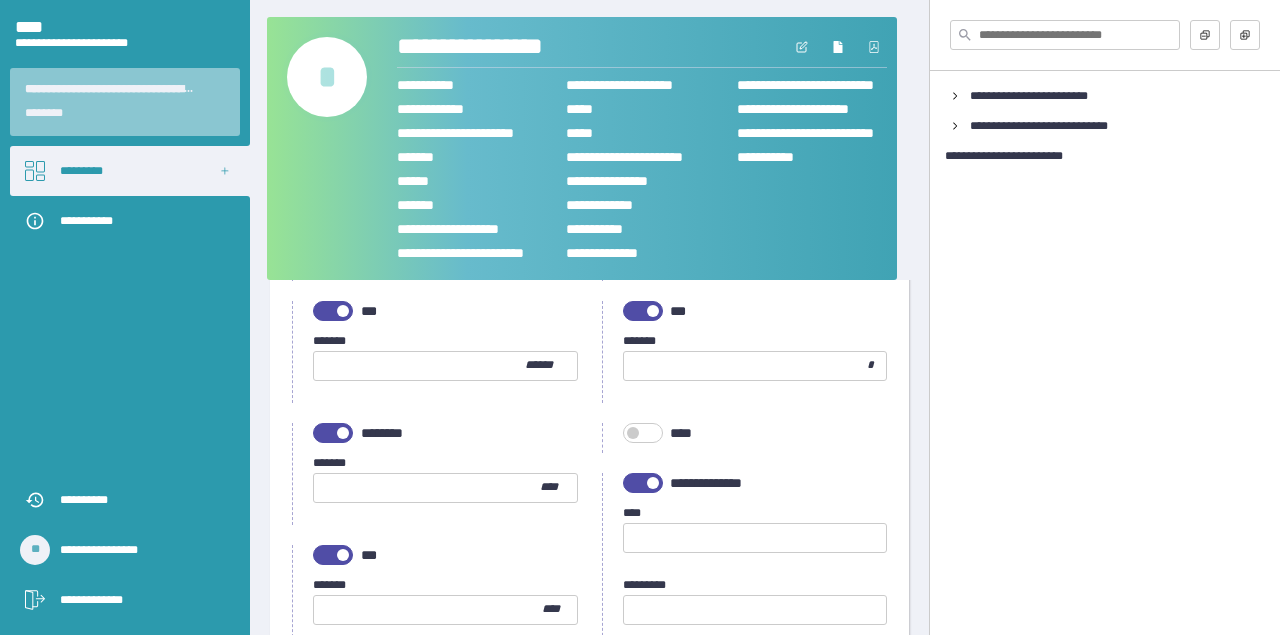 click at bounding box center (343, 433) 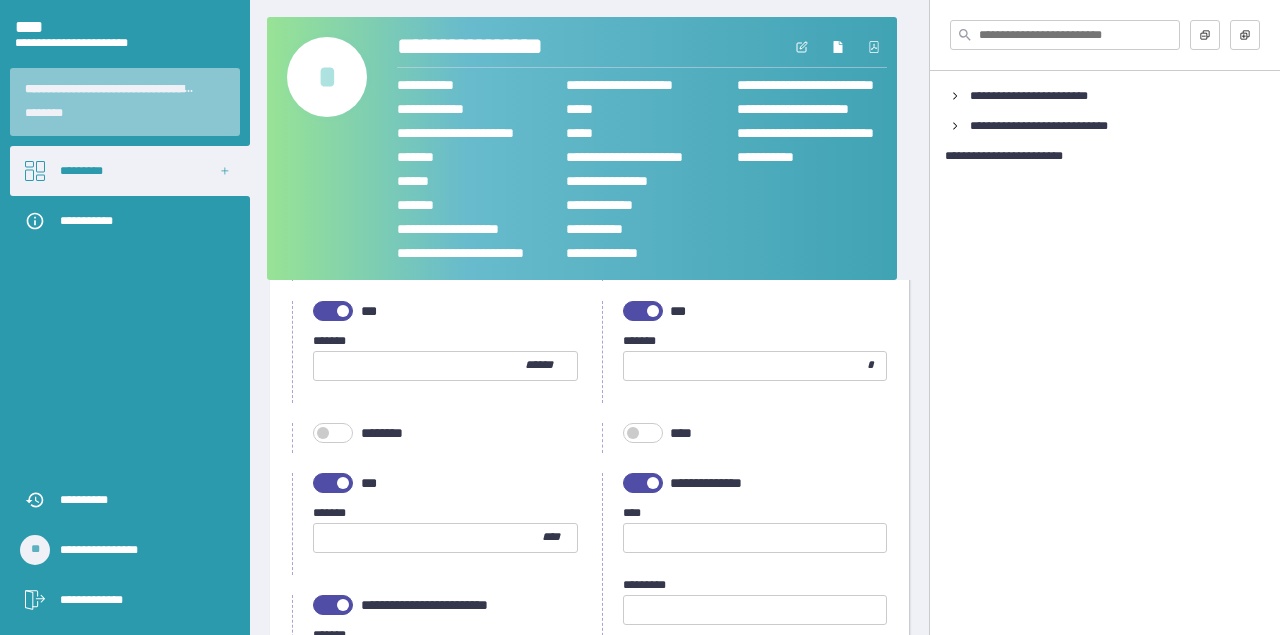 click at bounding box center [333, 483] 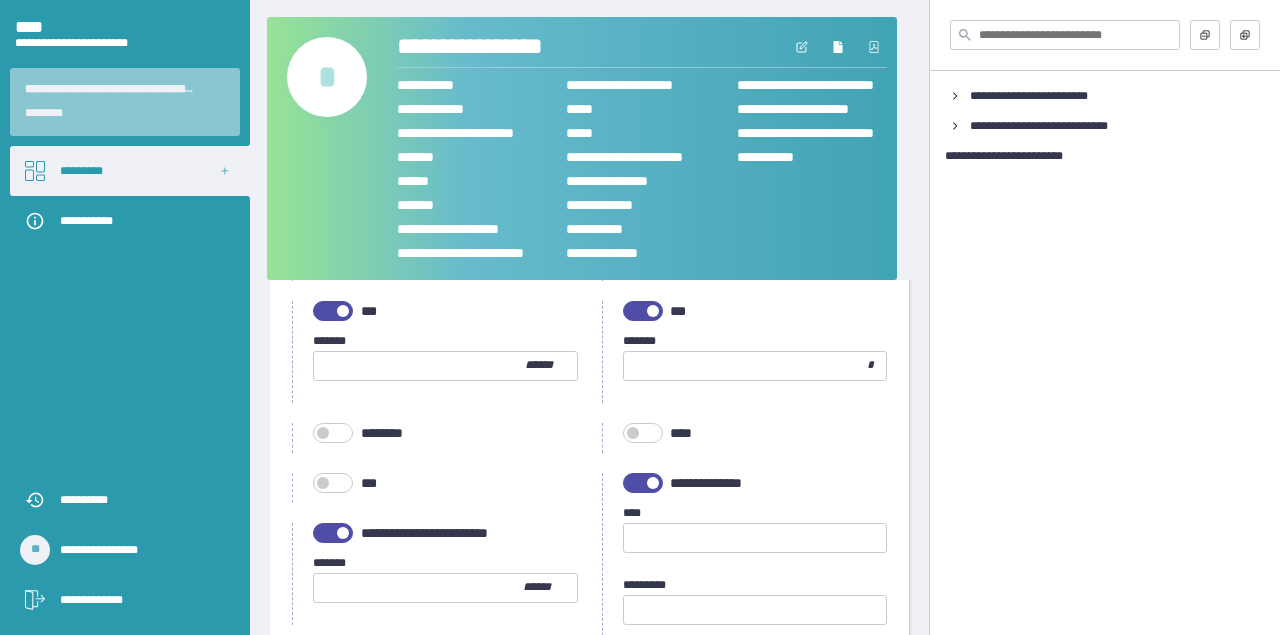 click at bounding box center [343, 533] 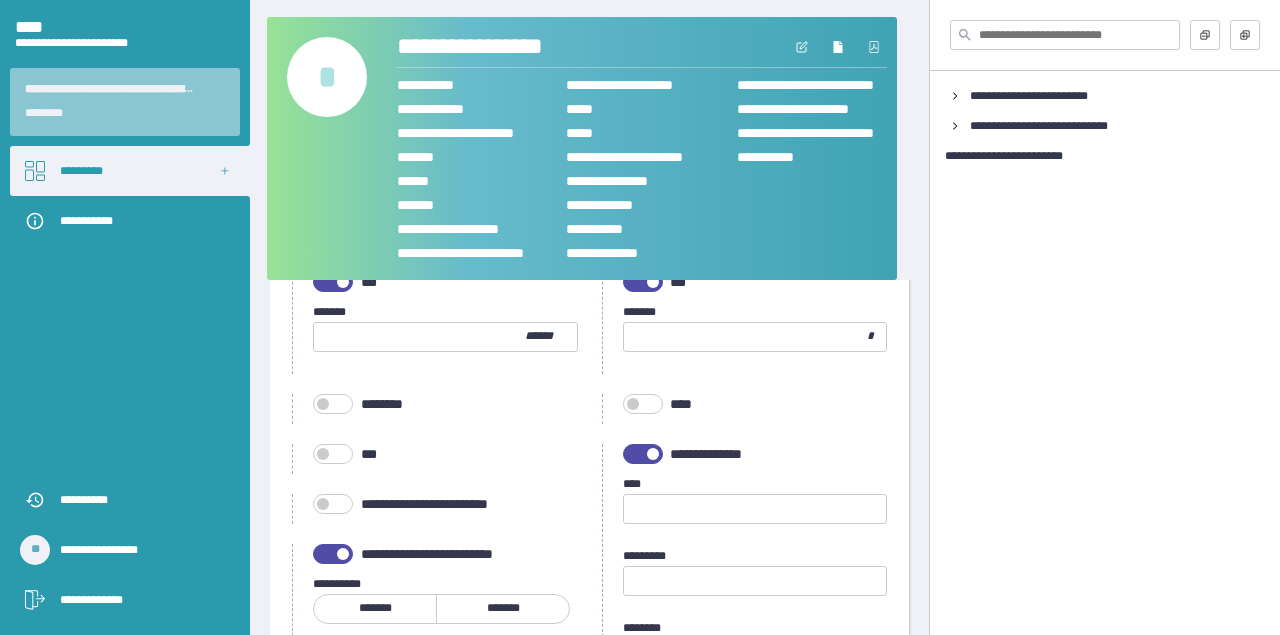 scroll, scrollTop: 1691, scrollLeft: 0, axis: vertical 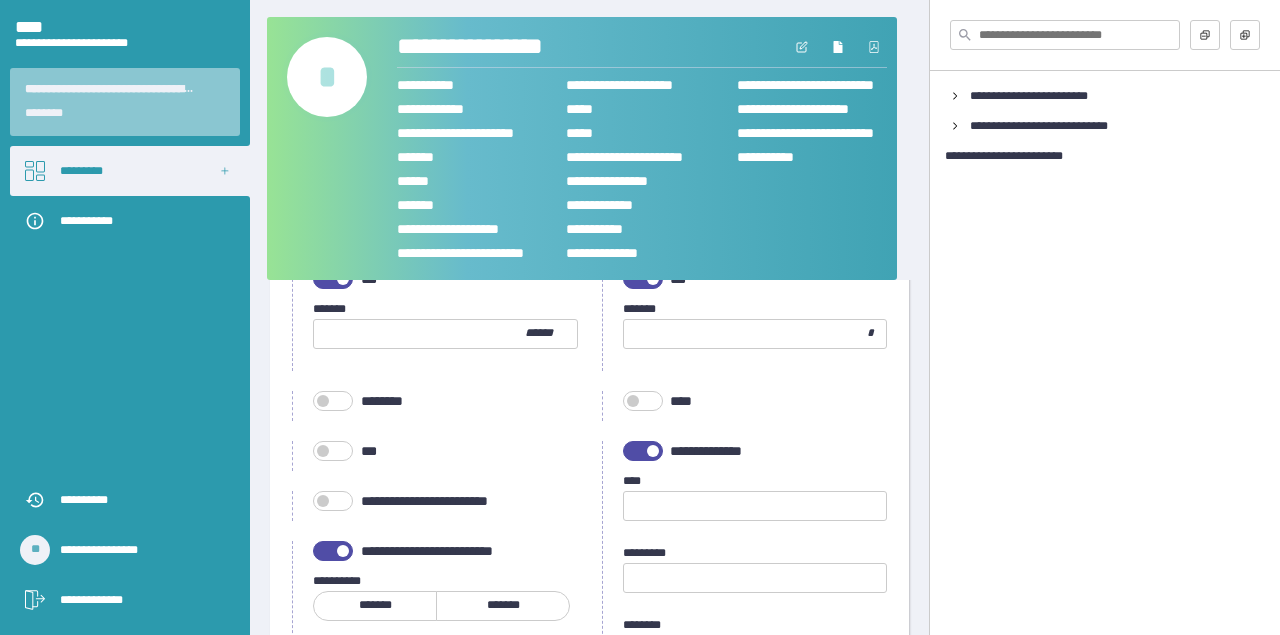 click at bounding box center [333, 551] 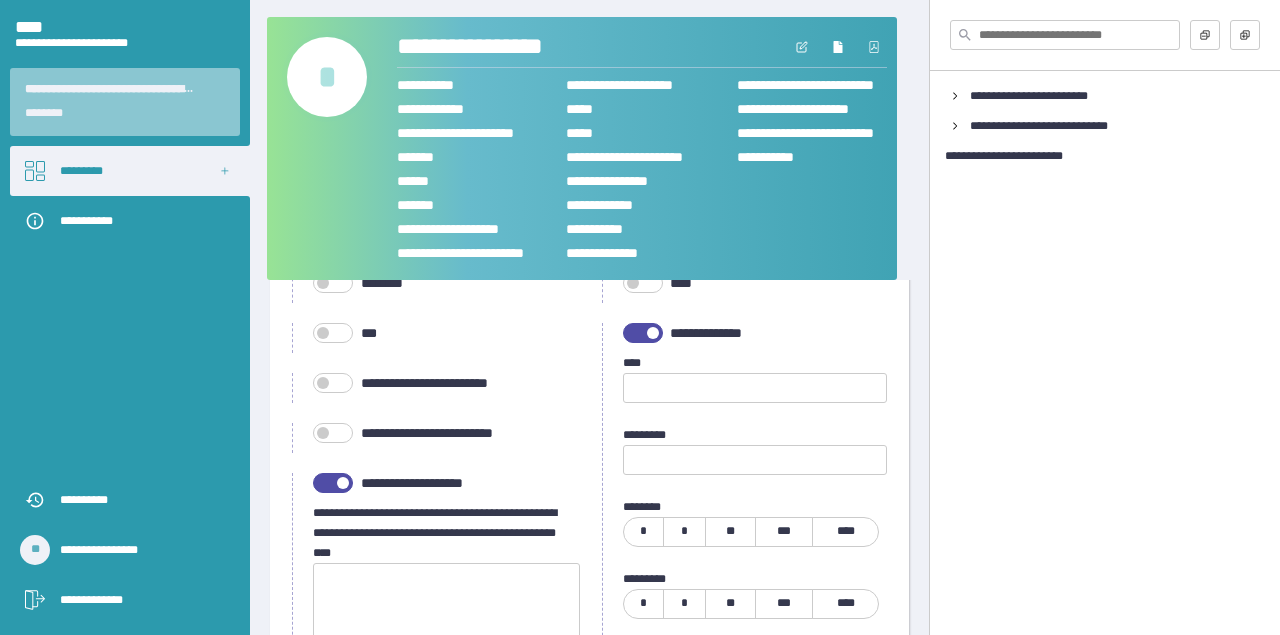 scroll, scrollTop: 1813, scrollLeft: 0, axis: vertical 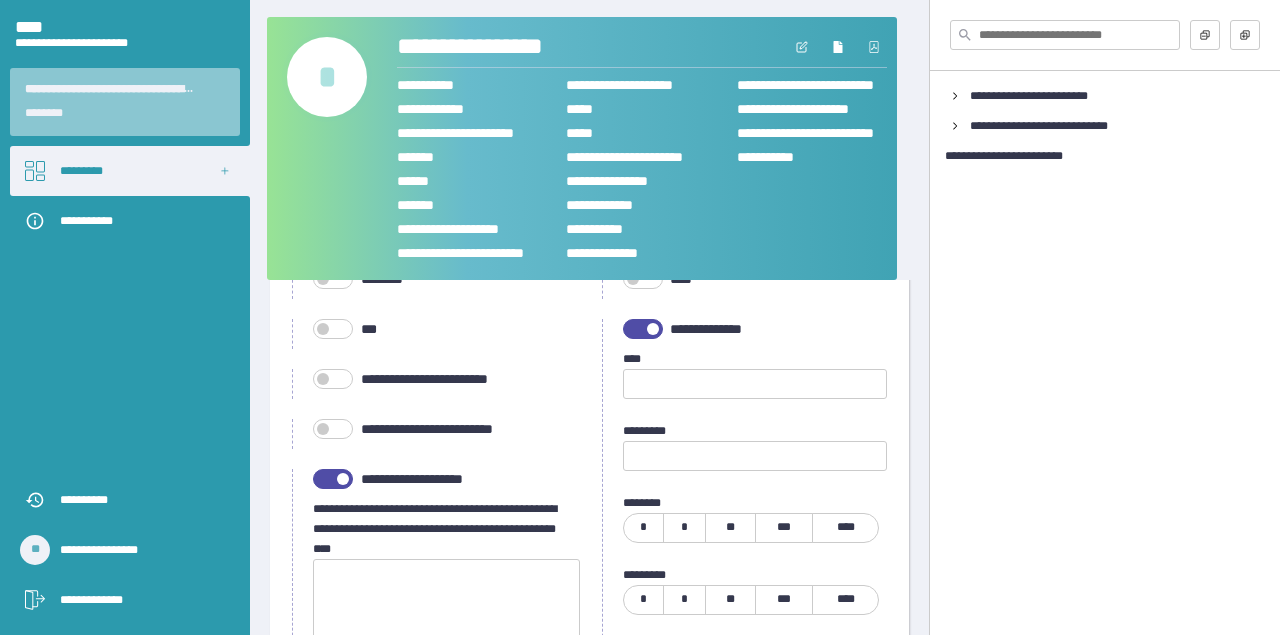 click at bounding box center (333, 479) 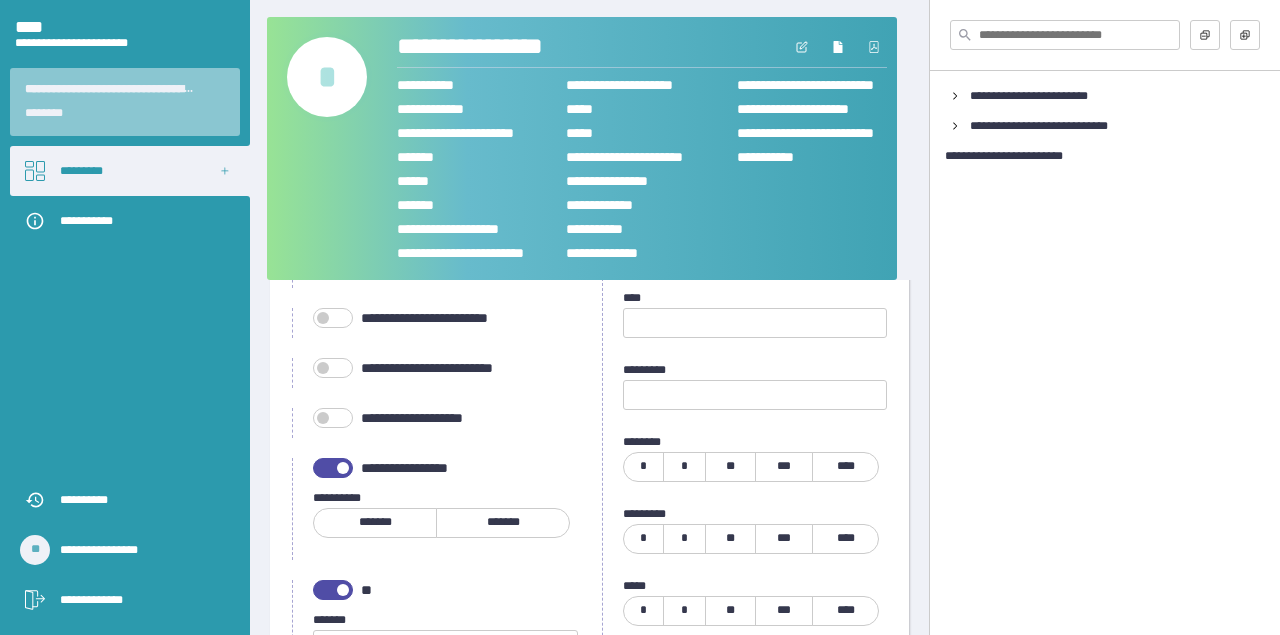 scroll, scrollTop: 1911, scrollLeft: 0, axis: vertical 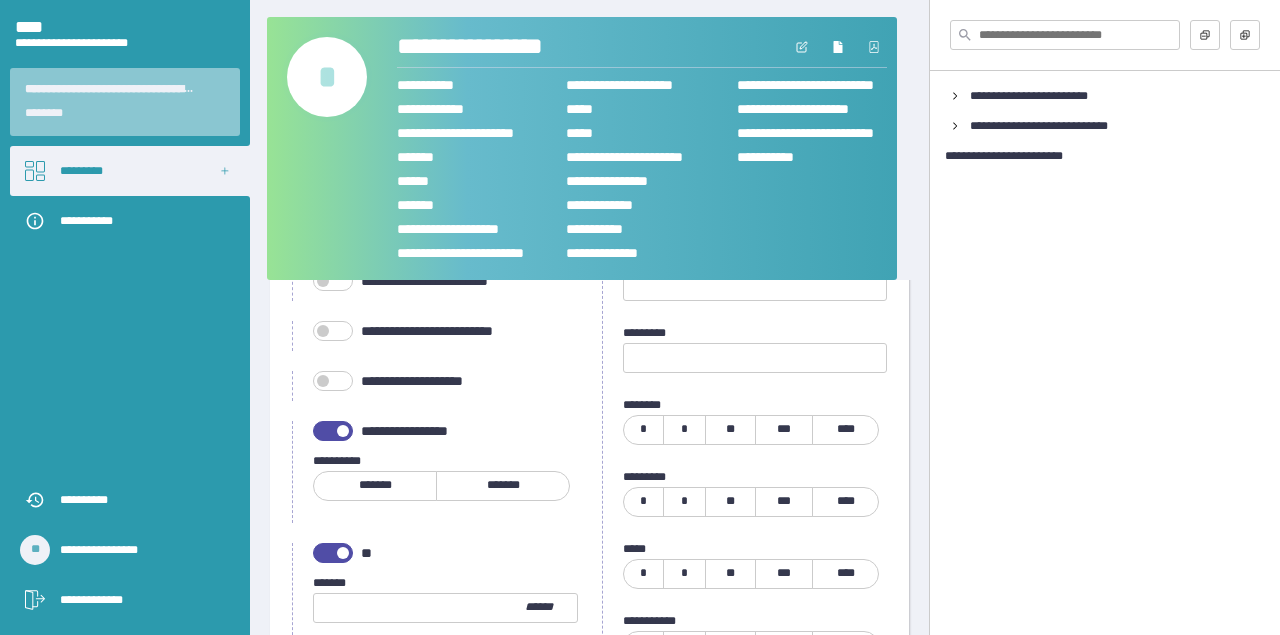 click at bounding box center [343, 431] 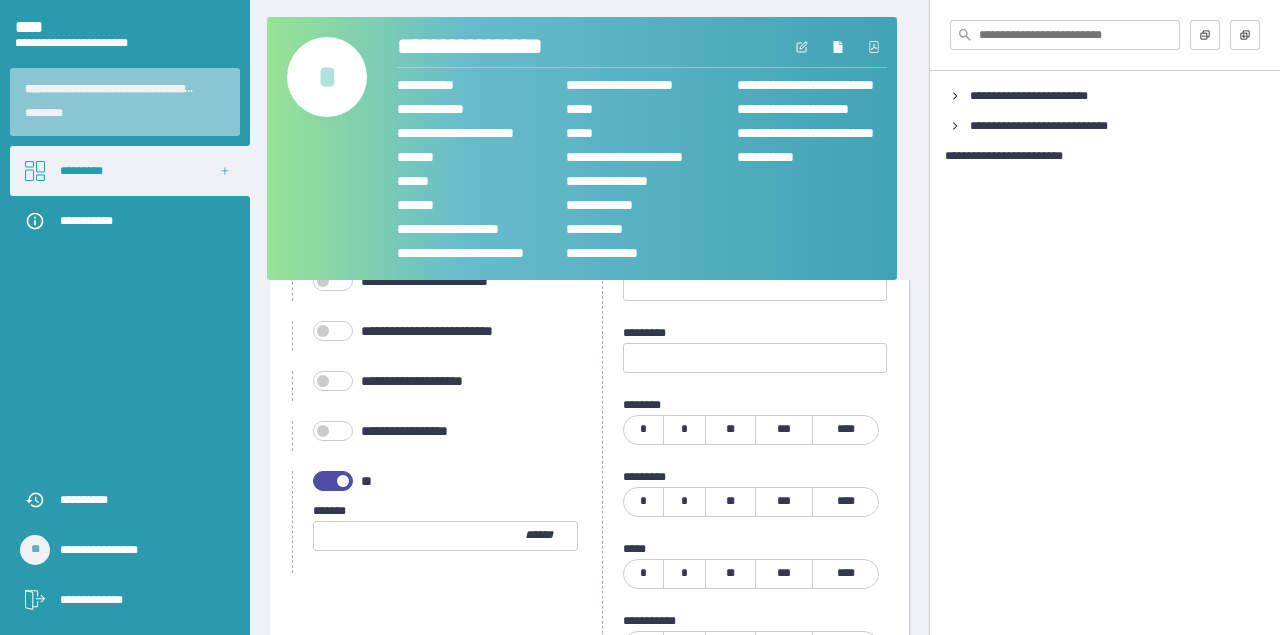 click on "**********" at bounding box center [435, 522] 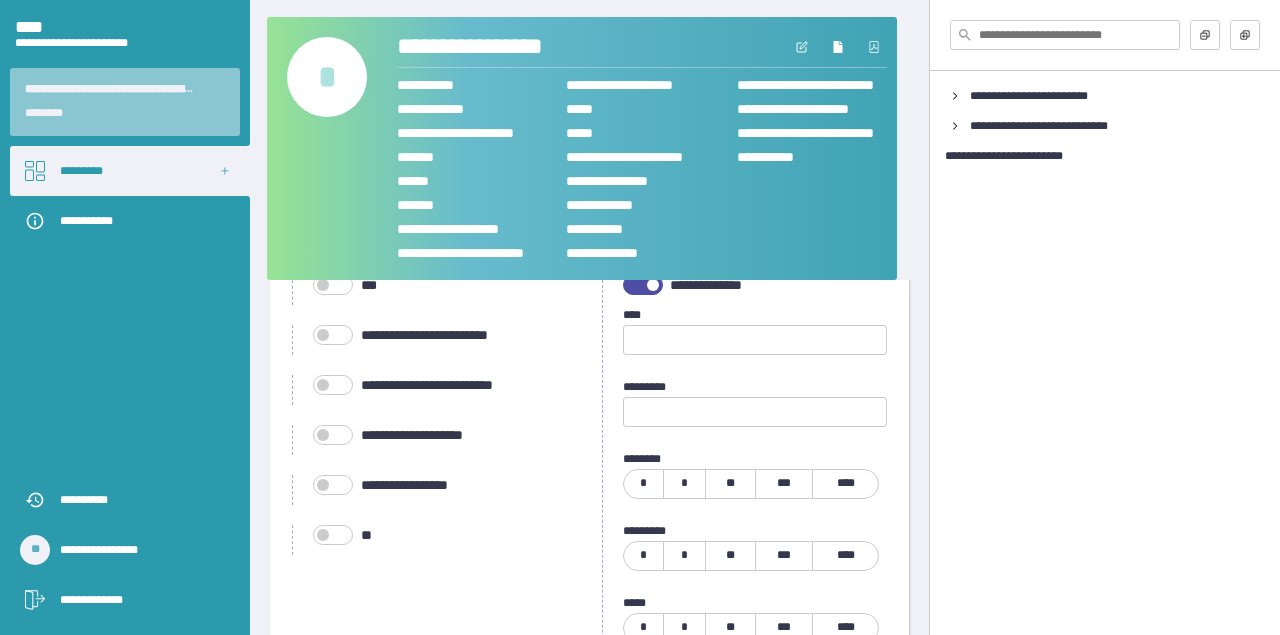 scroll, scrollTop: 1624, scrollLeft: 0, axis: vertical 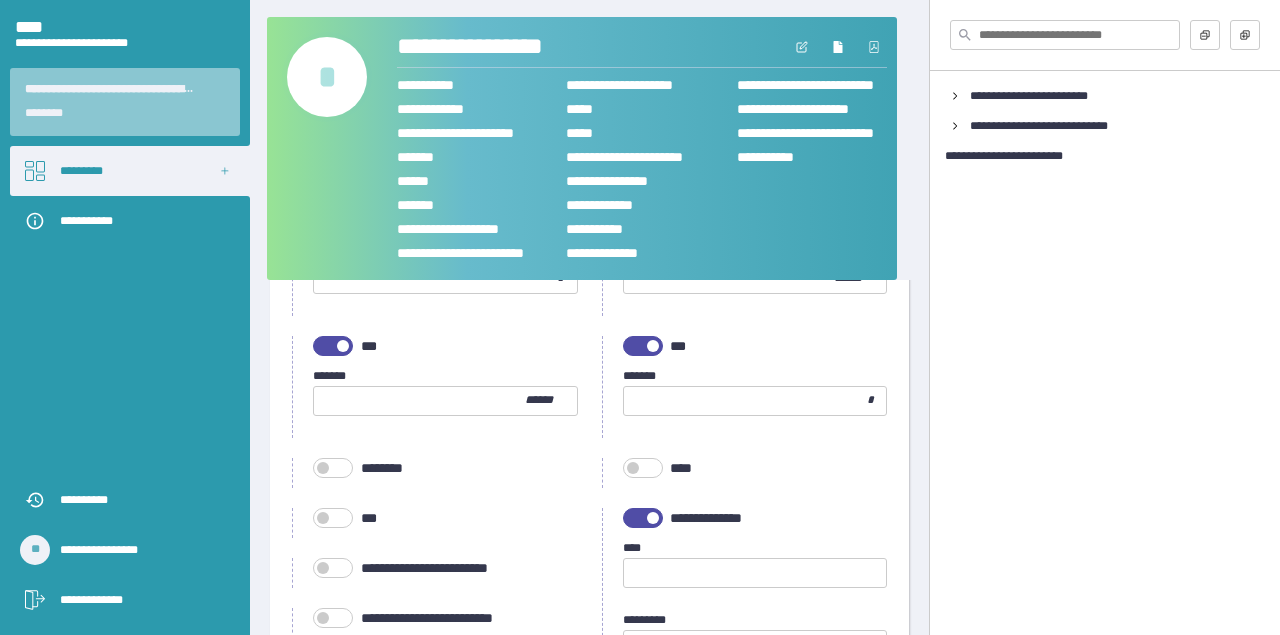 click at bounding box center [653, 346] 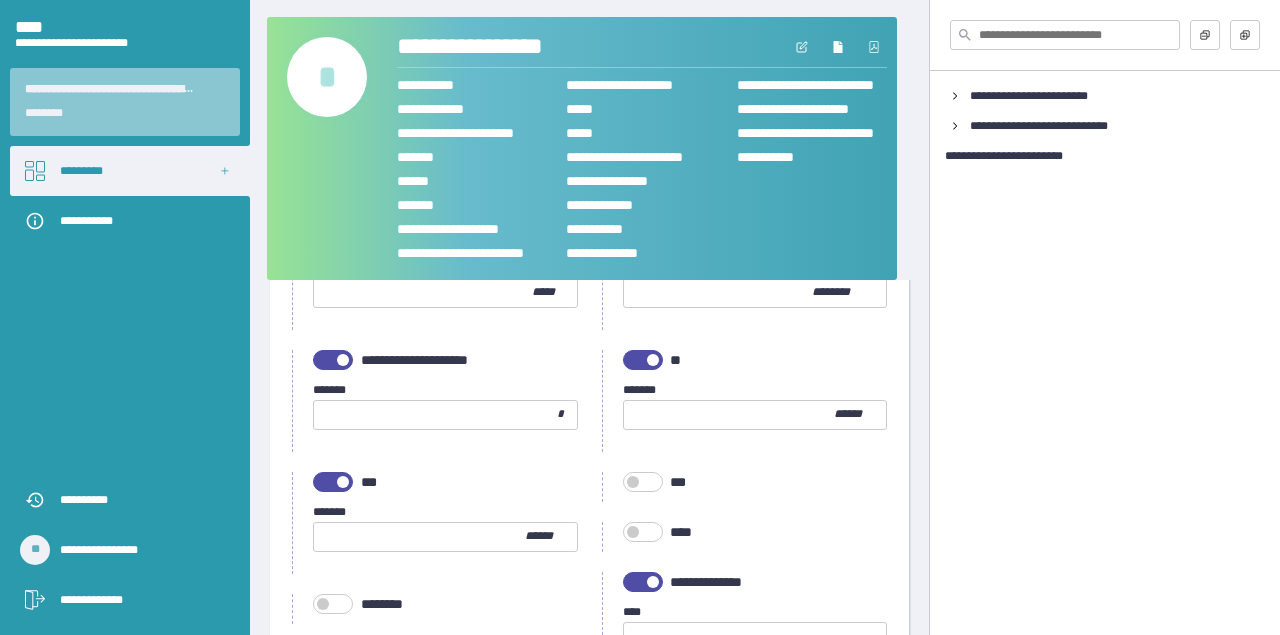 scroll, scrollTop: 1459, scrollLeft: 0, axis: vertical 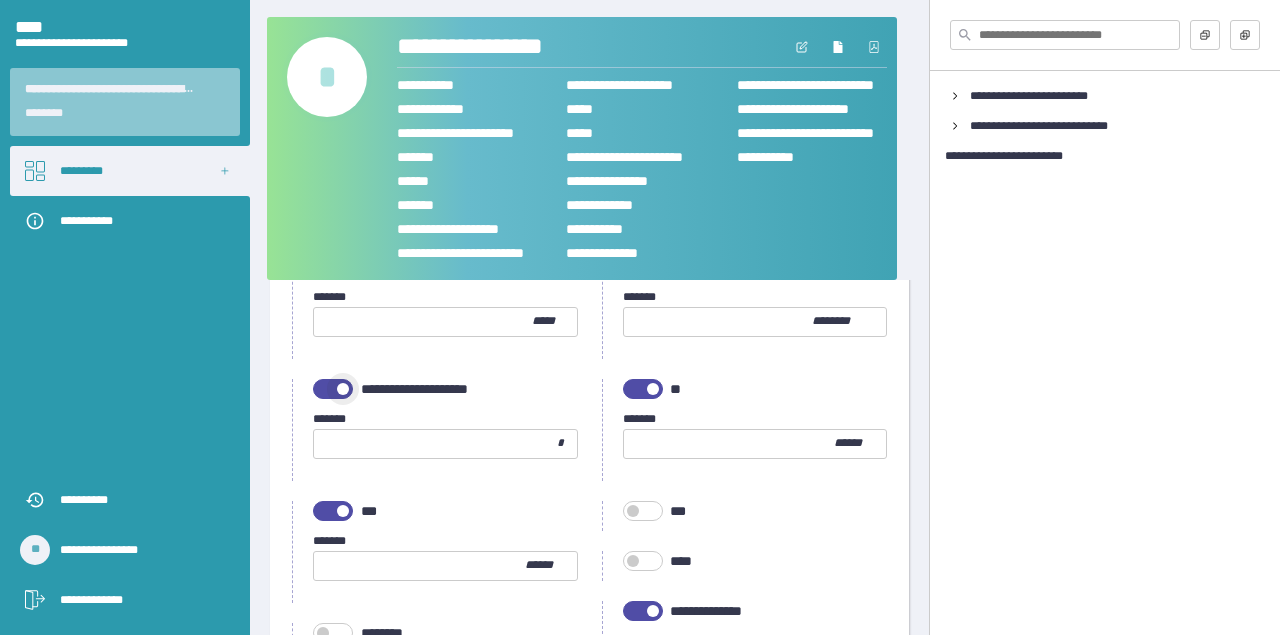 click at bounding box center [333, 389] 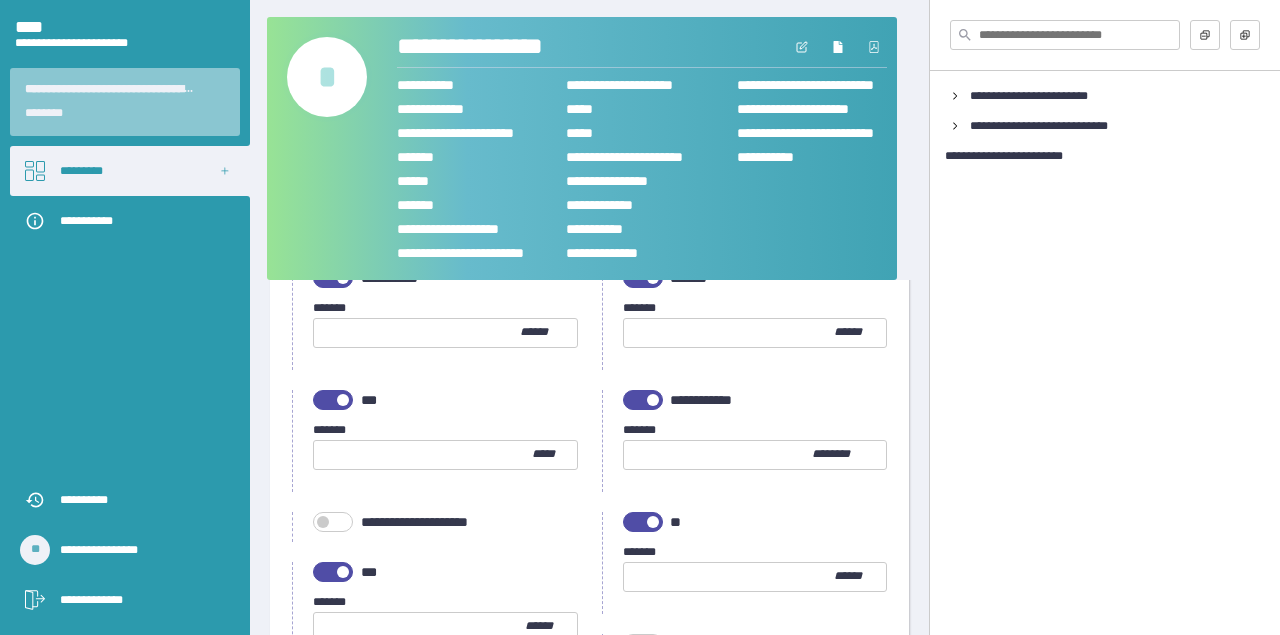 scroll, scrollTop: 1326, scrollLeft: 0, axis: vertical 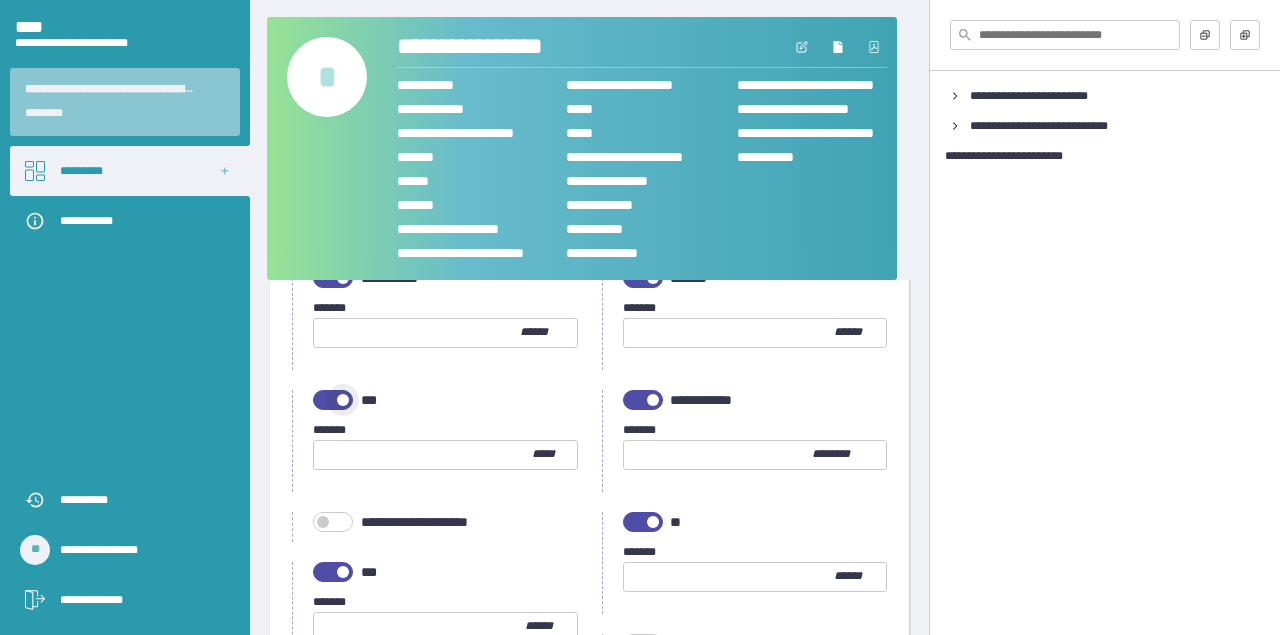click at bounding box center [333, 400] 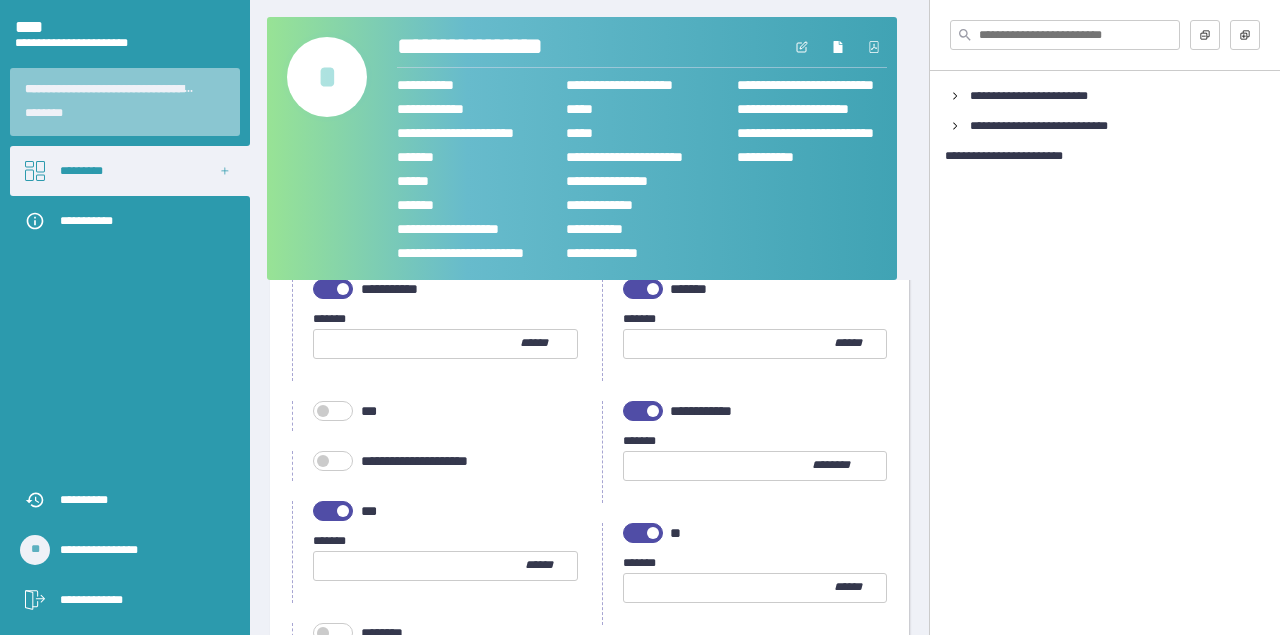 scroll, scrollTop: 1251, scrollLeft: 0, axis: vertical 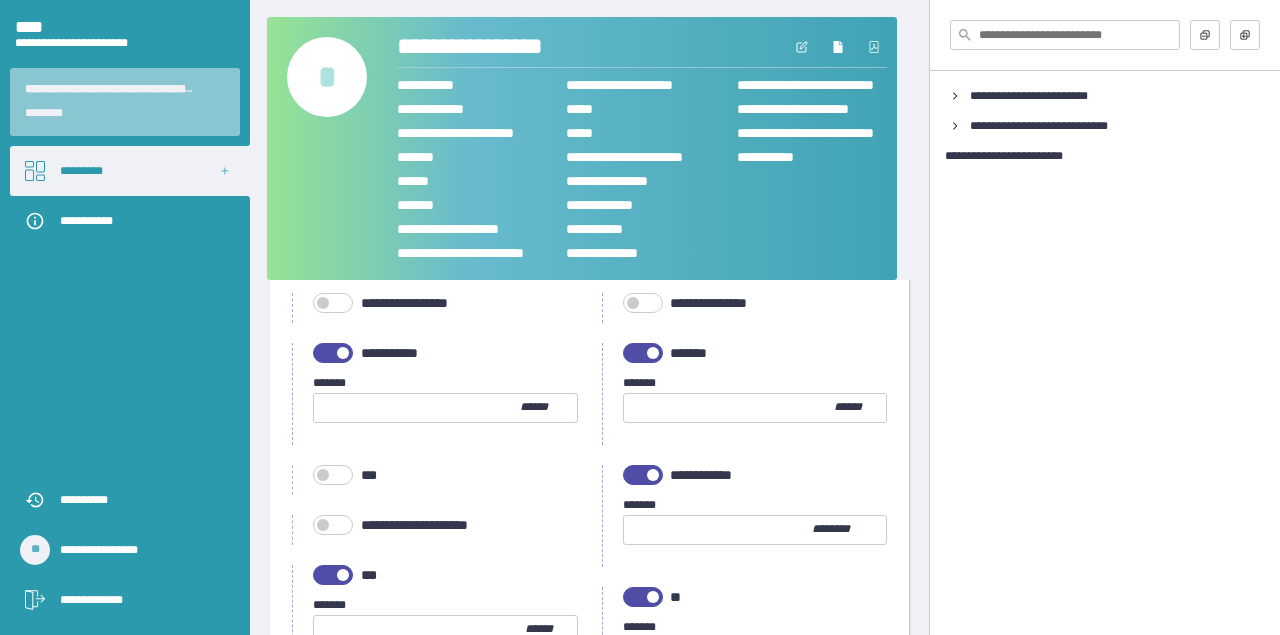 click at bounding box center (653, 475) 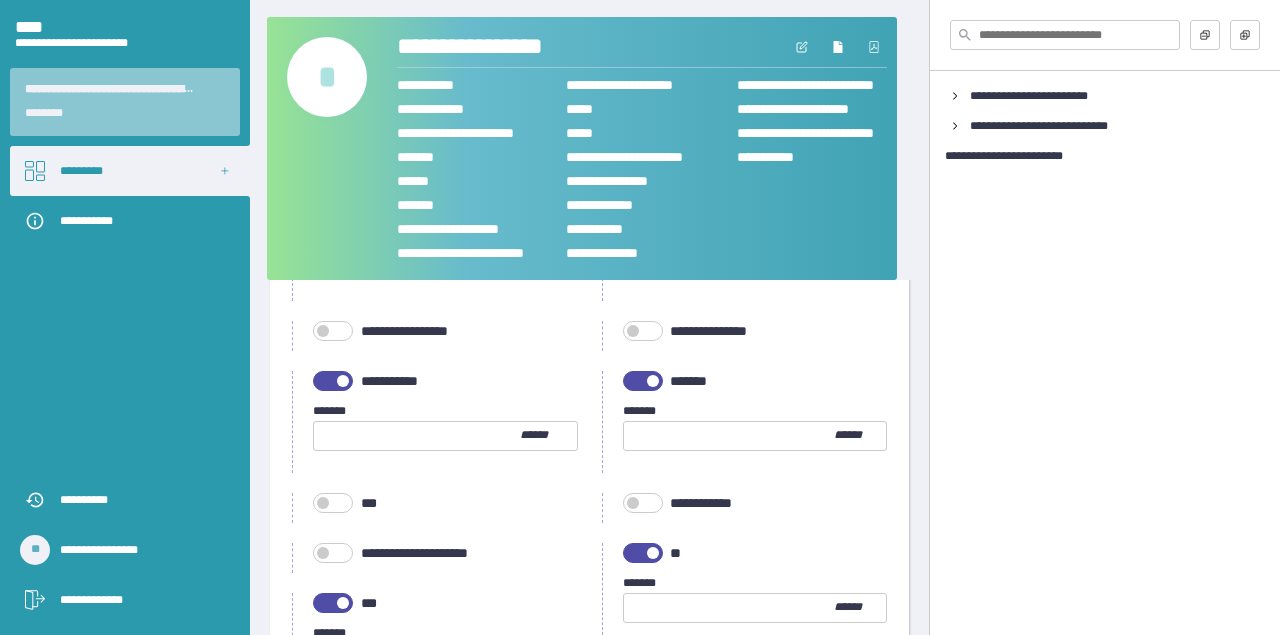 scroll, scrollTop: 1222, scrollLeft: 0, axis: vertical 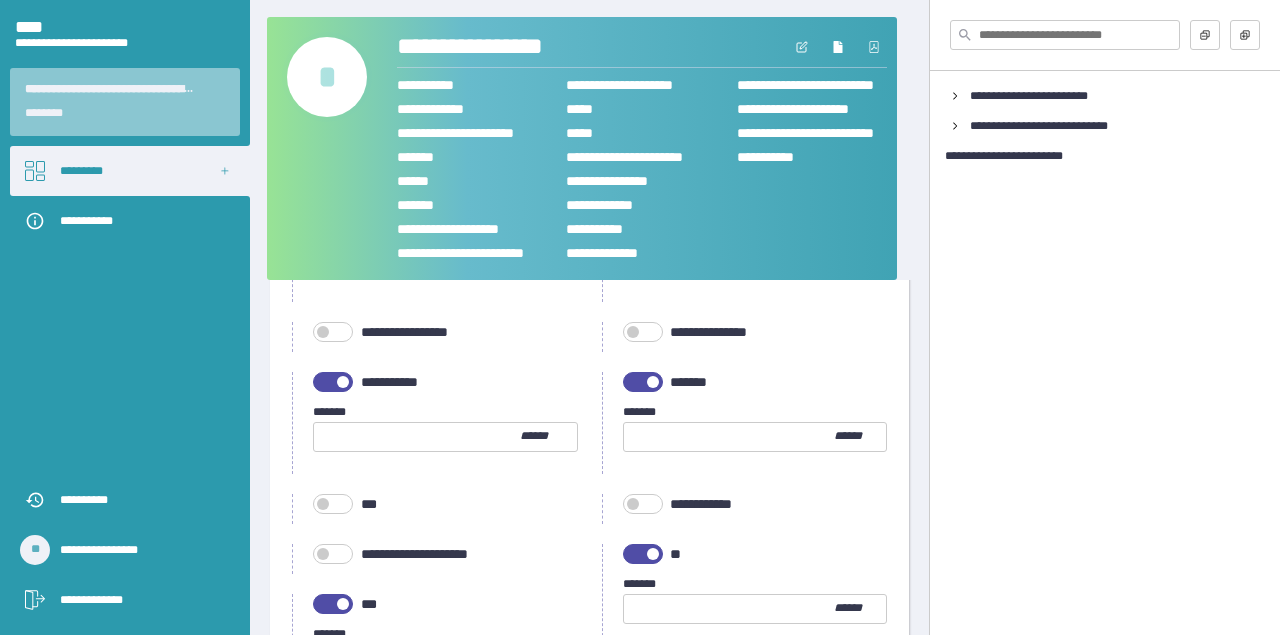 click on "**********" at bounding box center [755, 438] 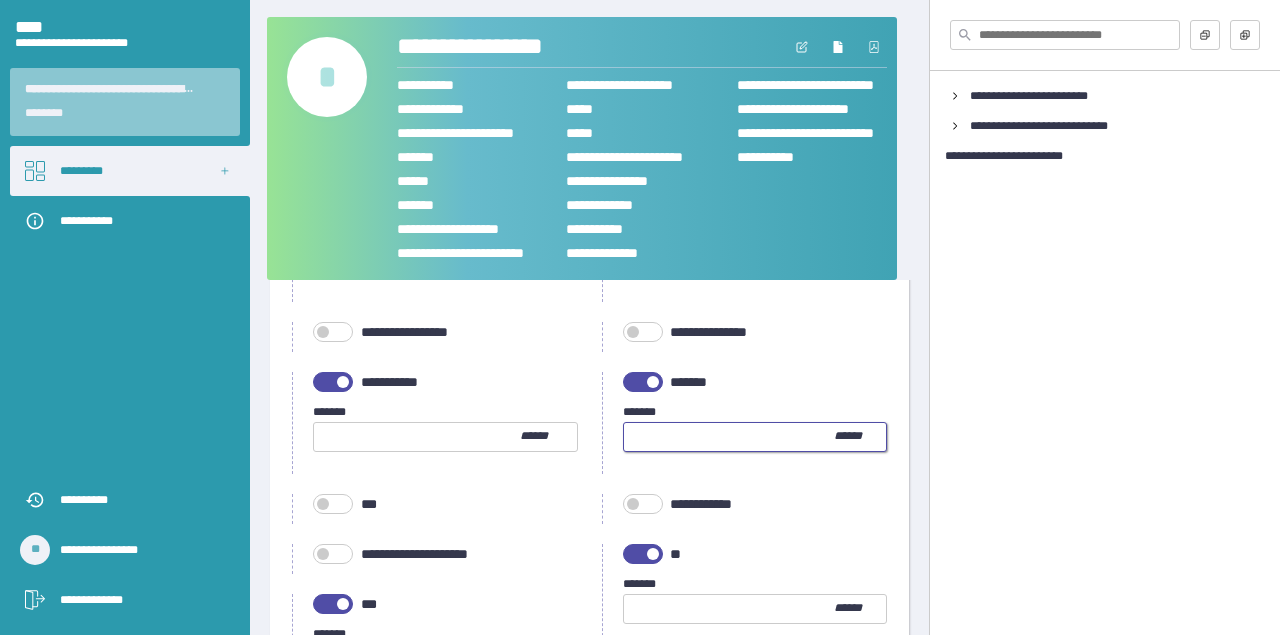 type on "***" 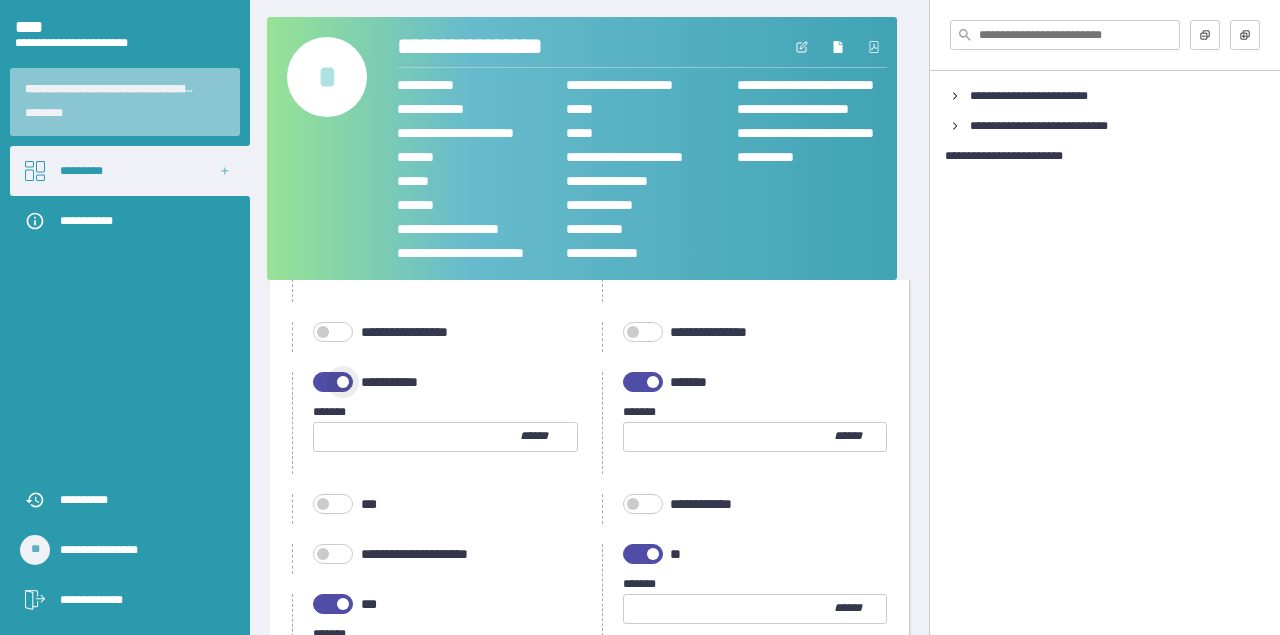 click at bounding box center [333, 382] 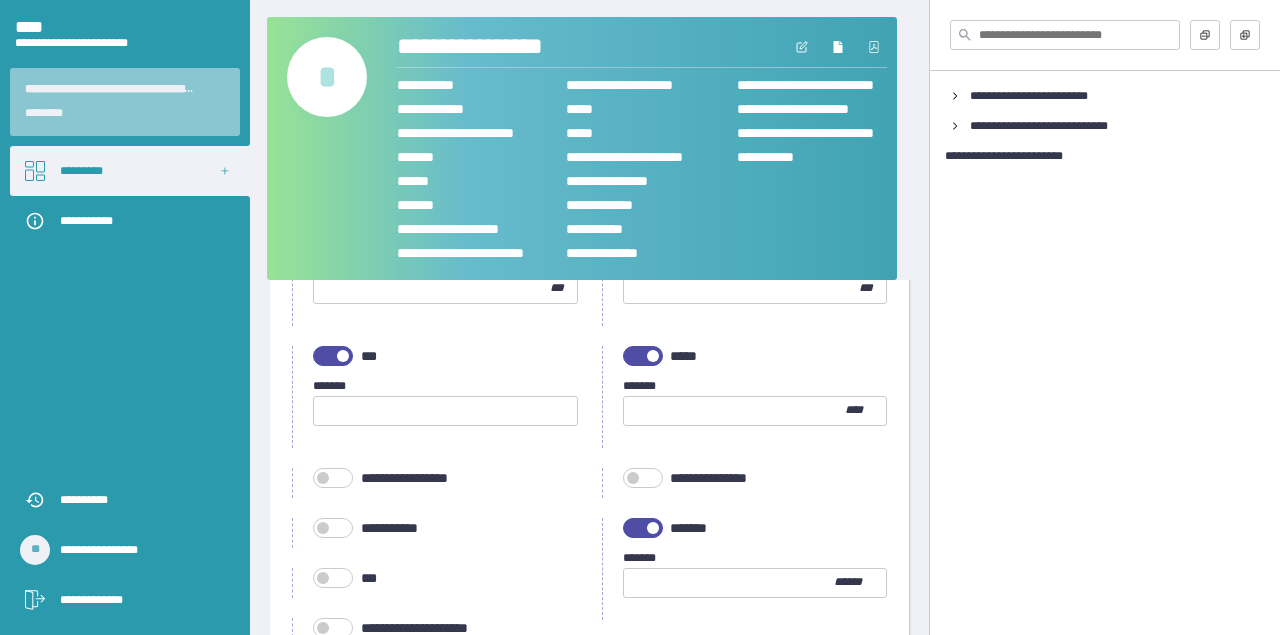 scroll, scrollTop: 1018, scrollLeft: 0, axis: vertical 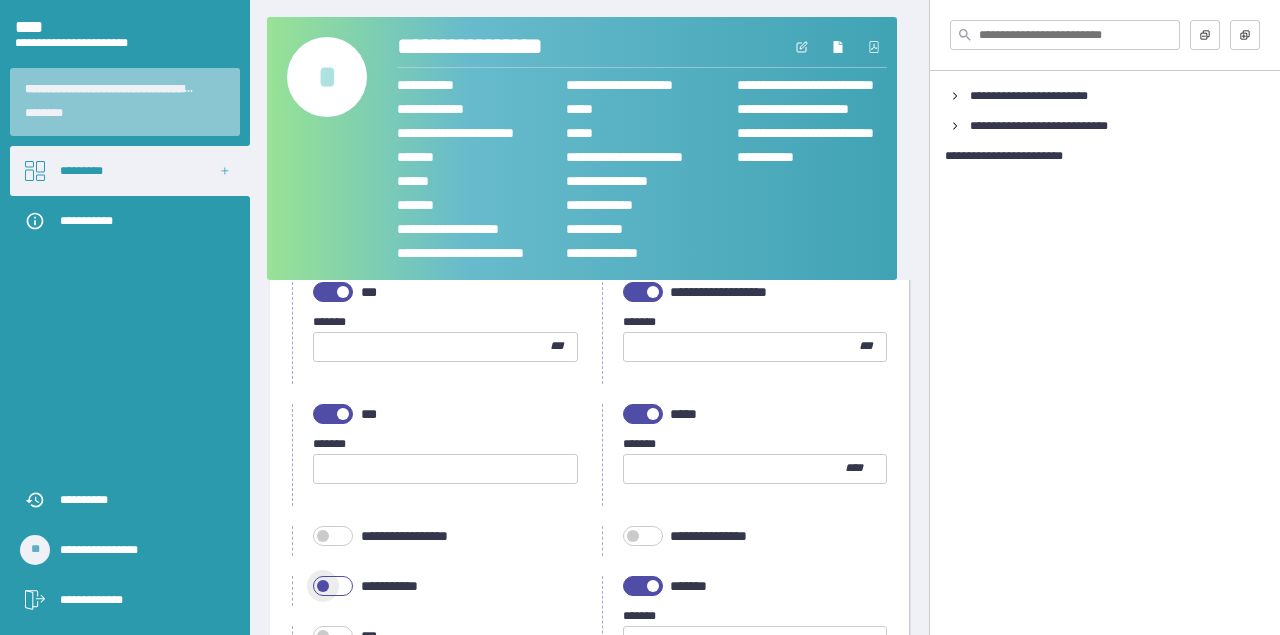 click at bounding box center [445, 469] 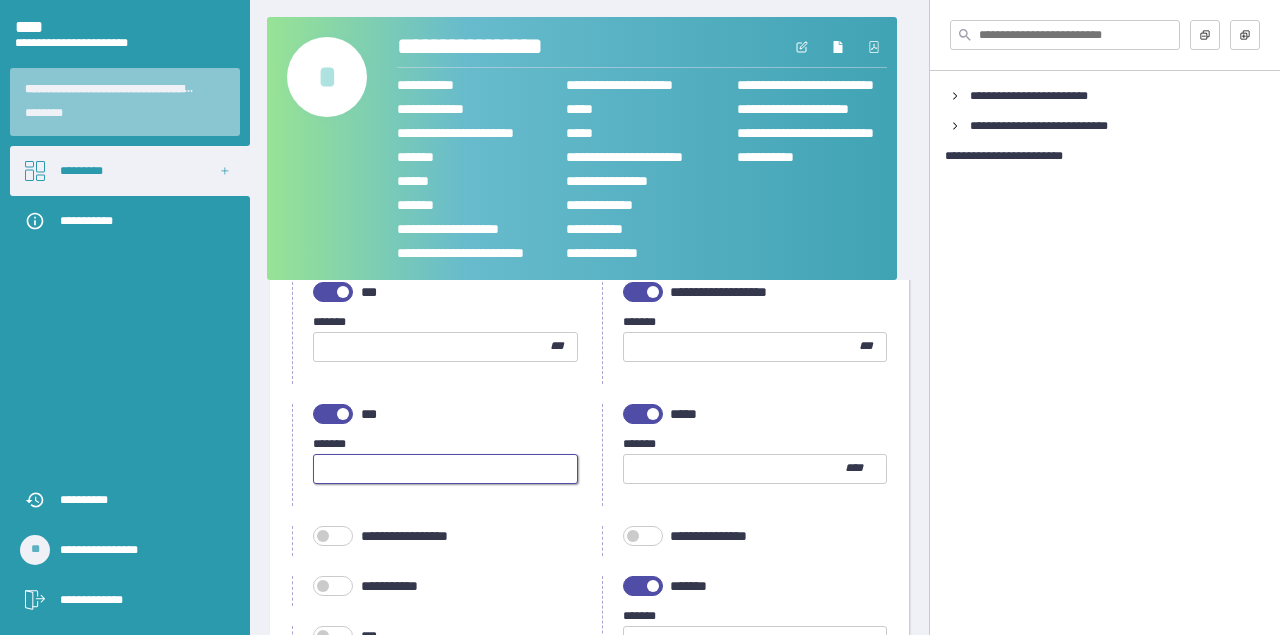 type on "****" 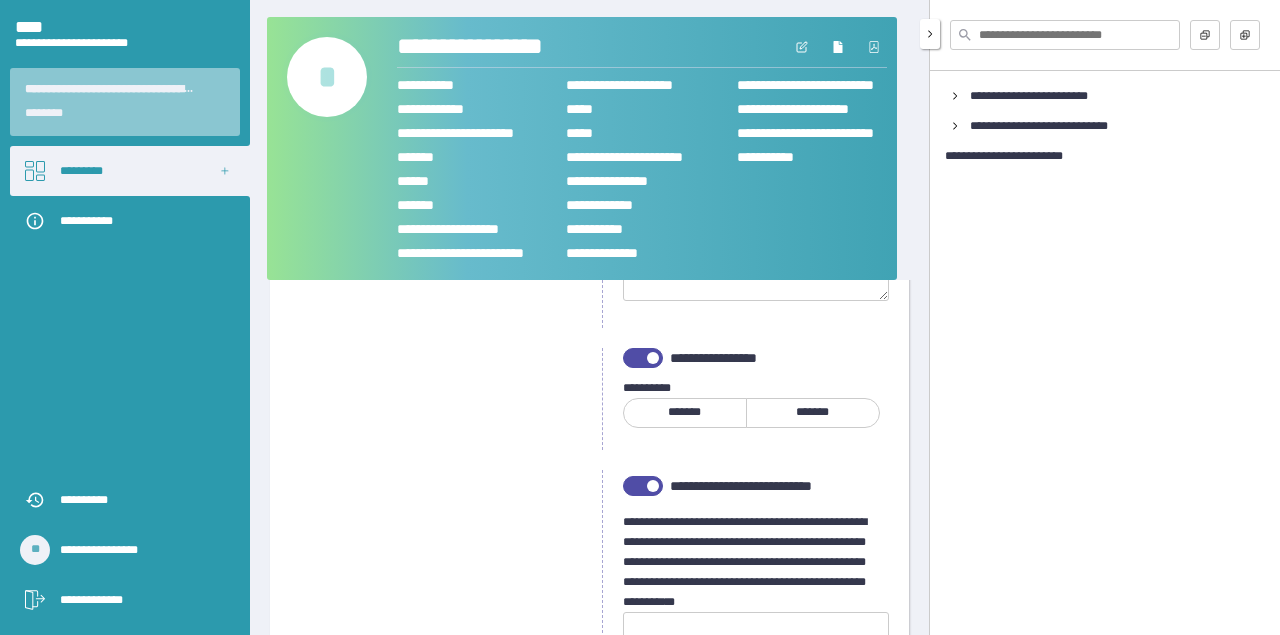 scroll, scrollTop: 2795, scrollLeft: 0, axis: vertical 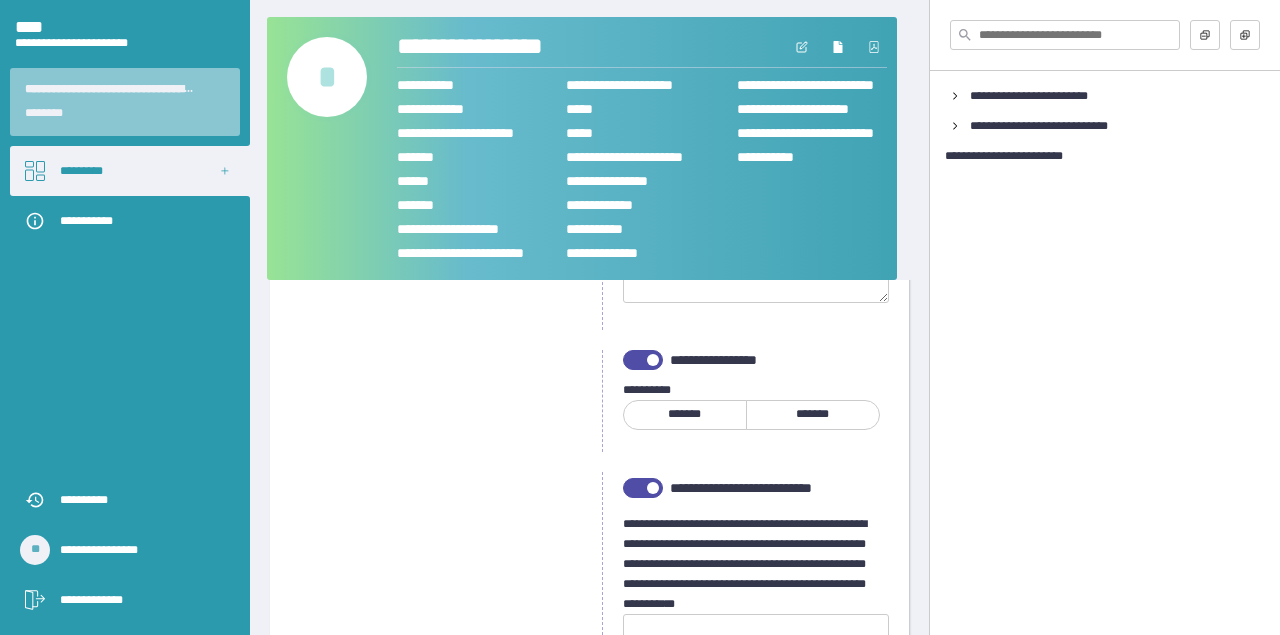 click at bounding box center [643, 360] 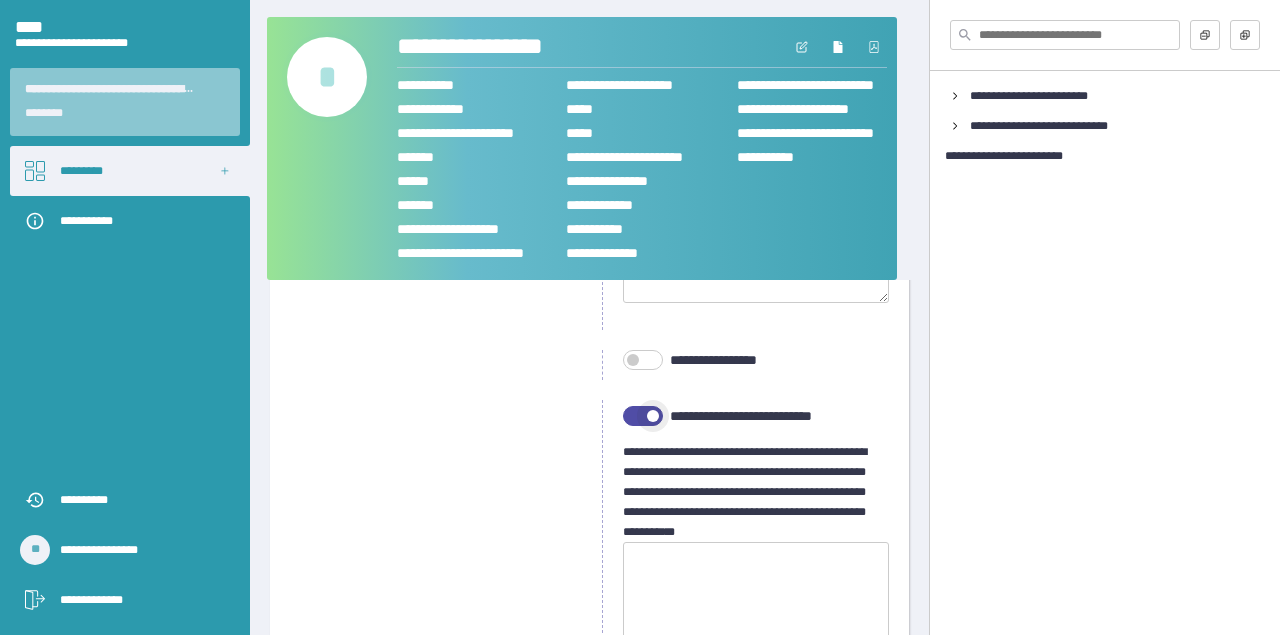 click at bounding box center [653, 416] 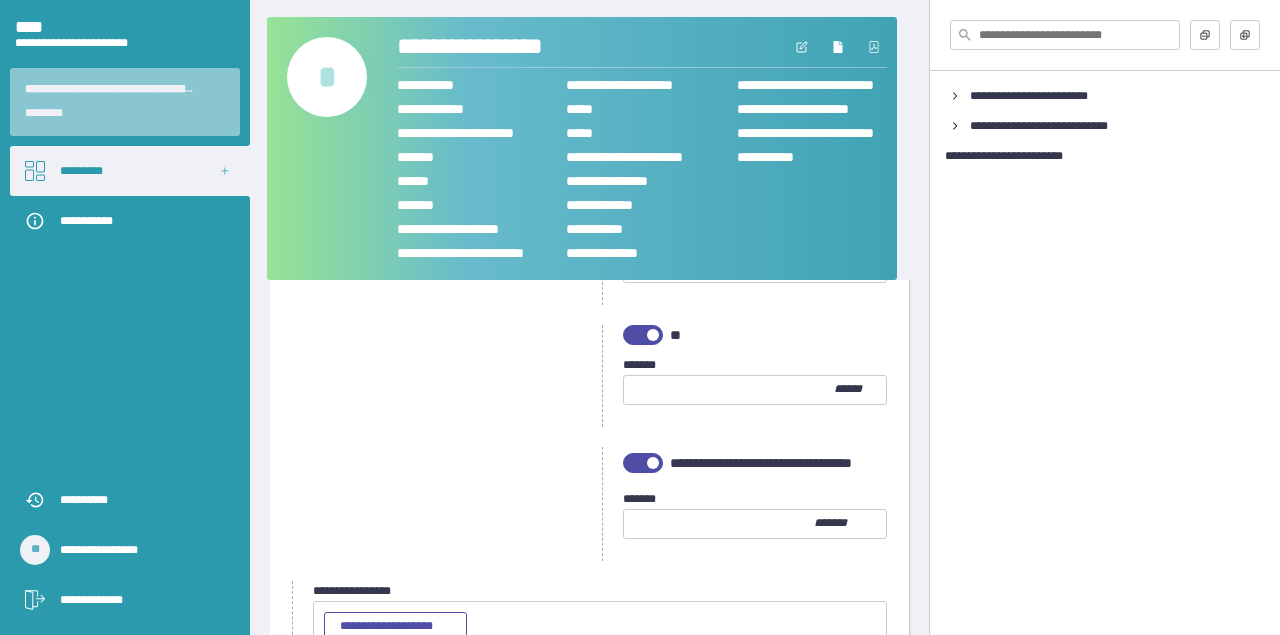 scroll, scrollTop: 3065, scrollLeft: 0, axis: vertical 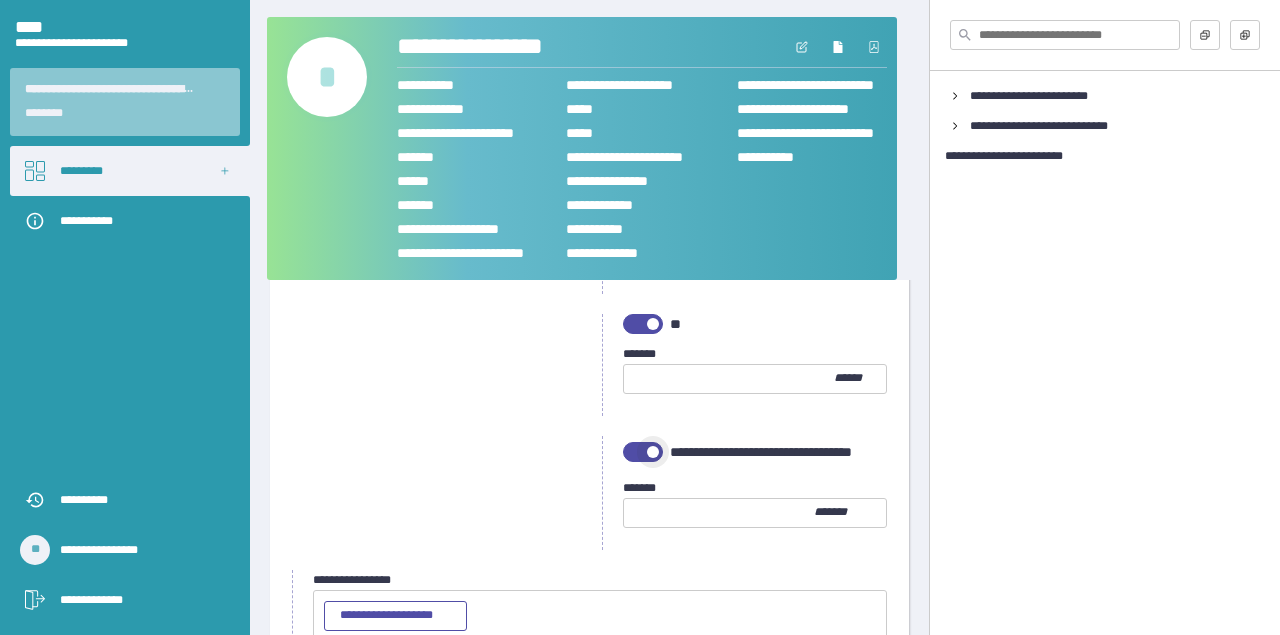 click at bounding box center [643, 452] 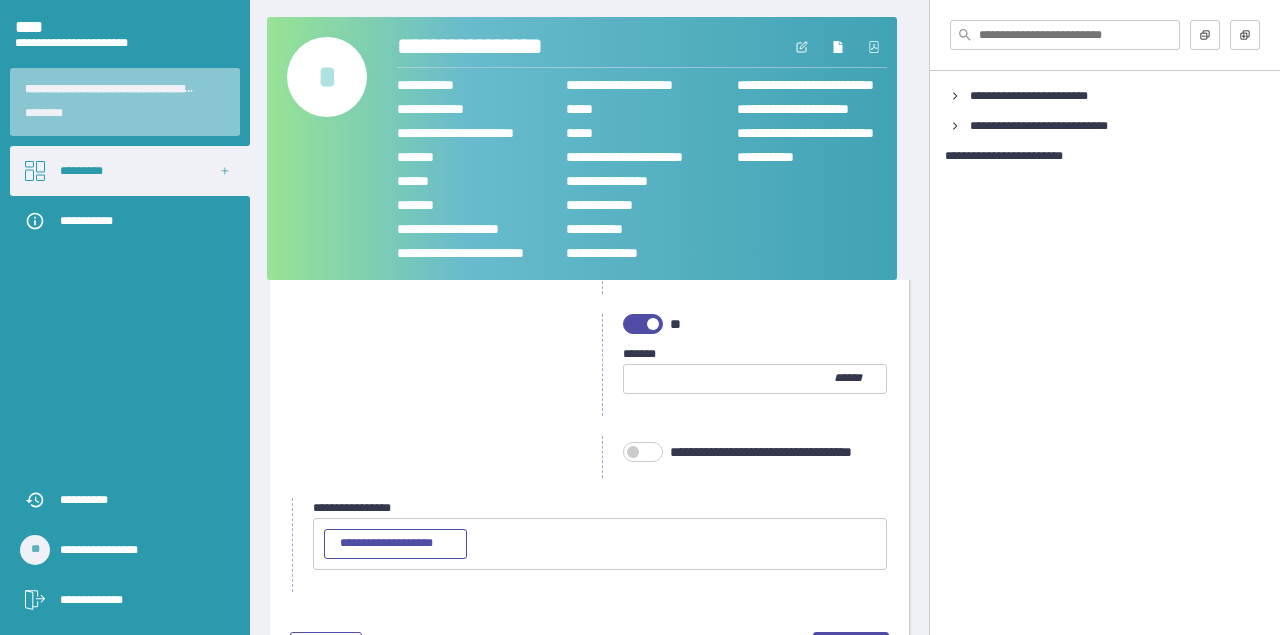 click at bounding box center (653, 324) 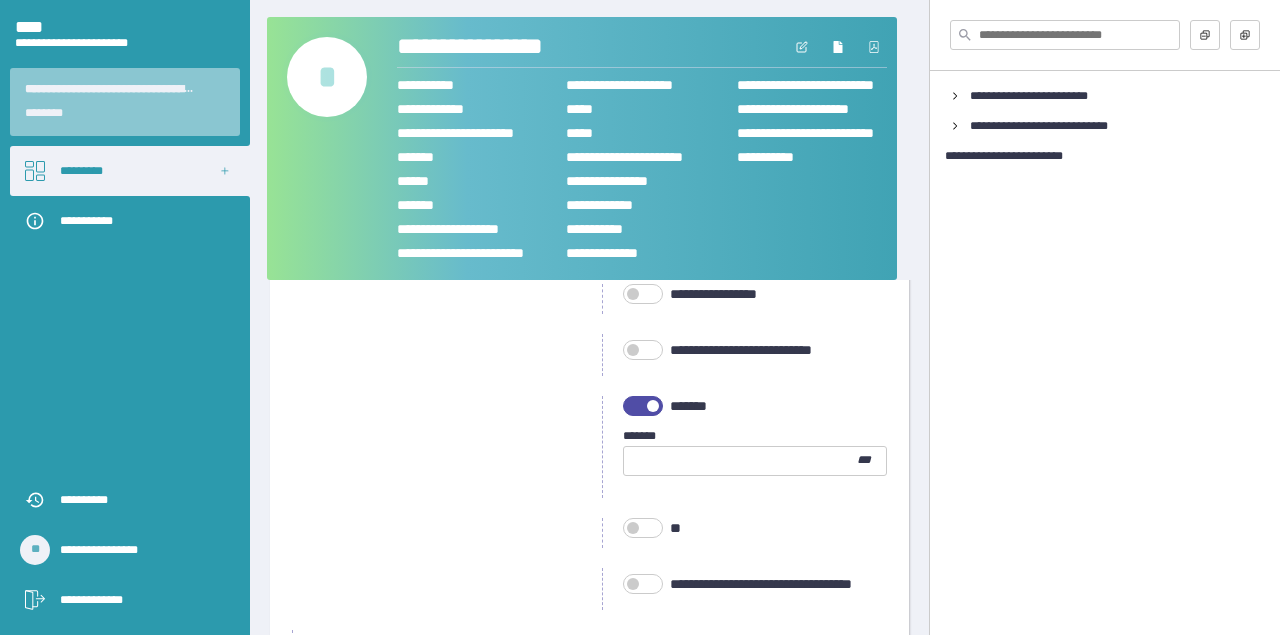 scroll, scrollTop: 2860, scrollLeft: 0, axis: vertical 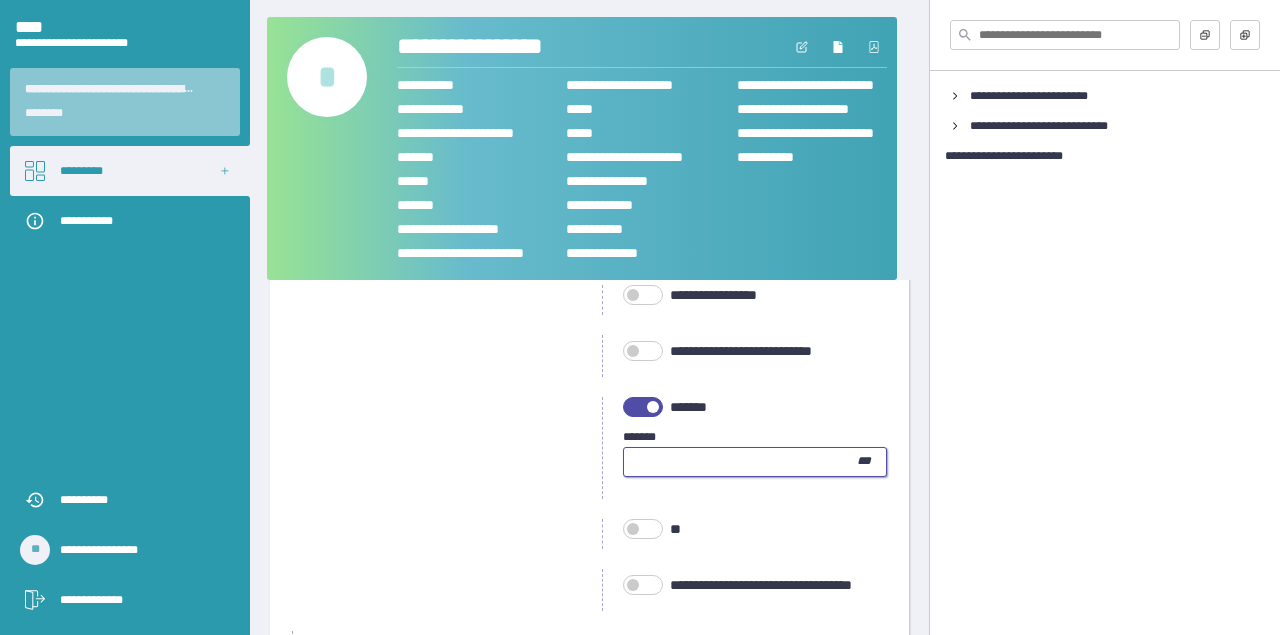 click at bounding box center (740, 462) 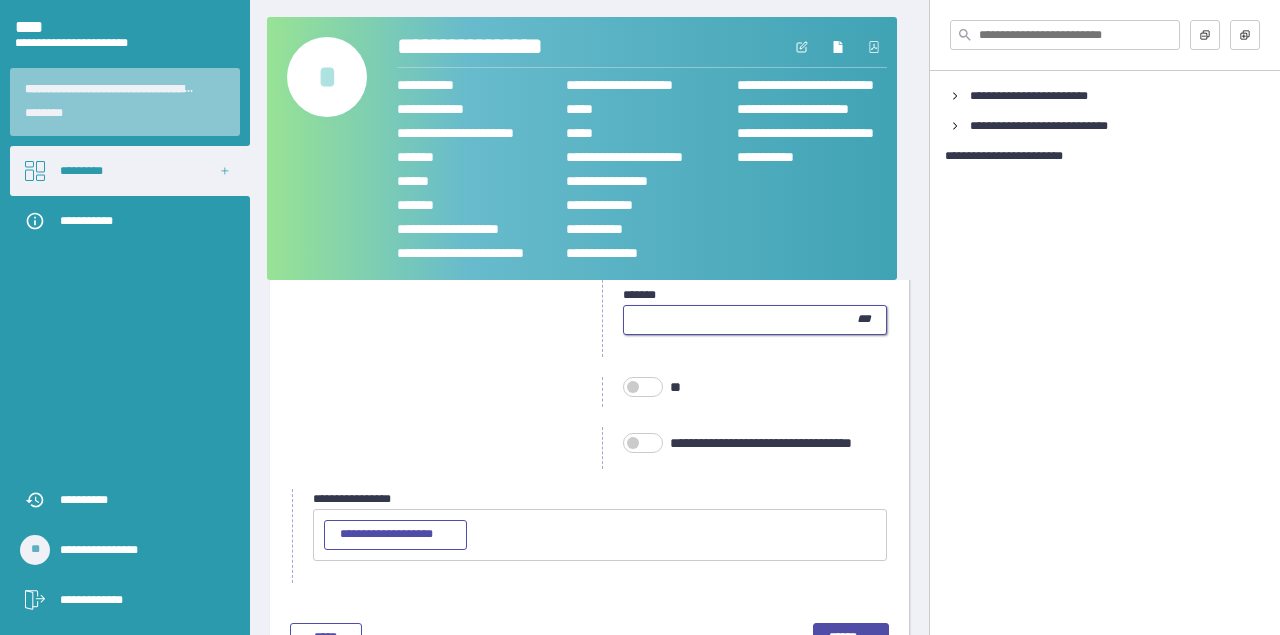 scroll, scrollTop: 3058, scrollLeft: 0, axis: vertical 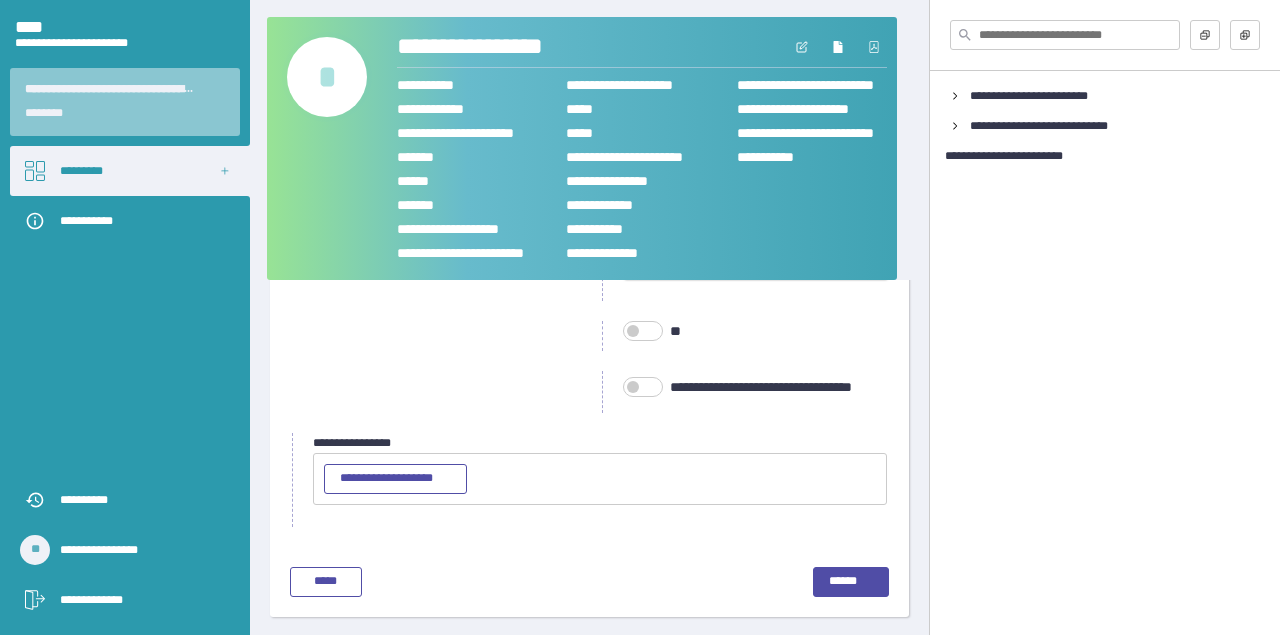 type on "**" 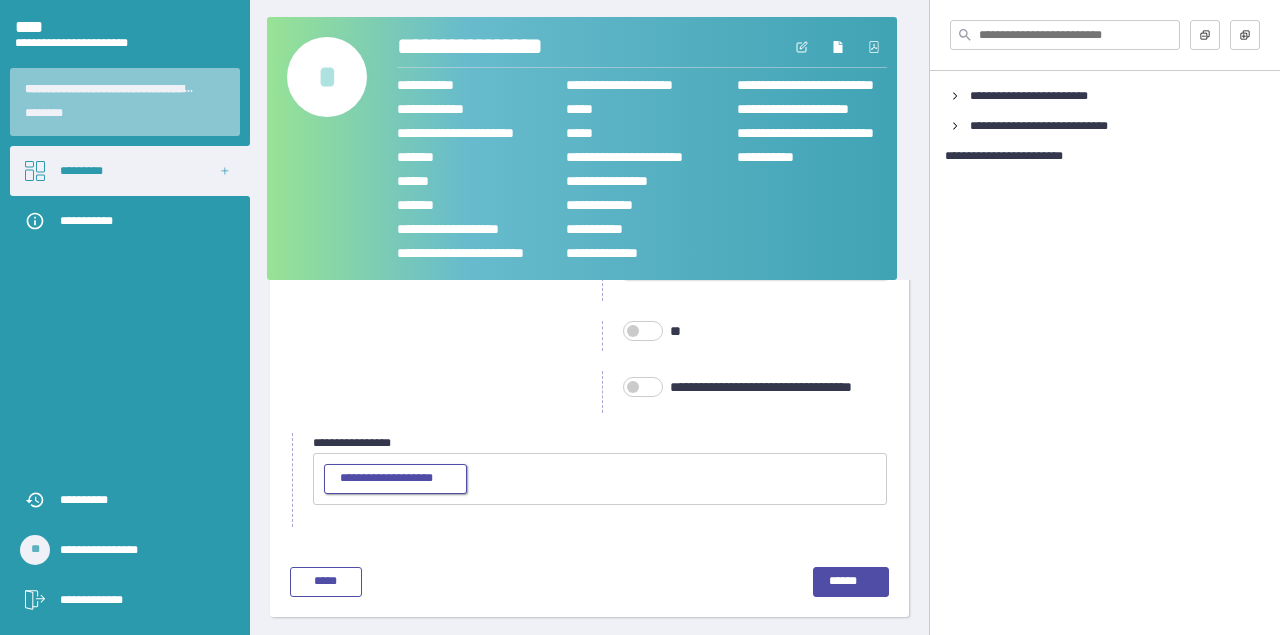 click on "**********" at bounding box center (395, 479) 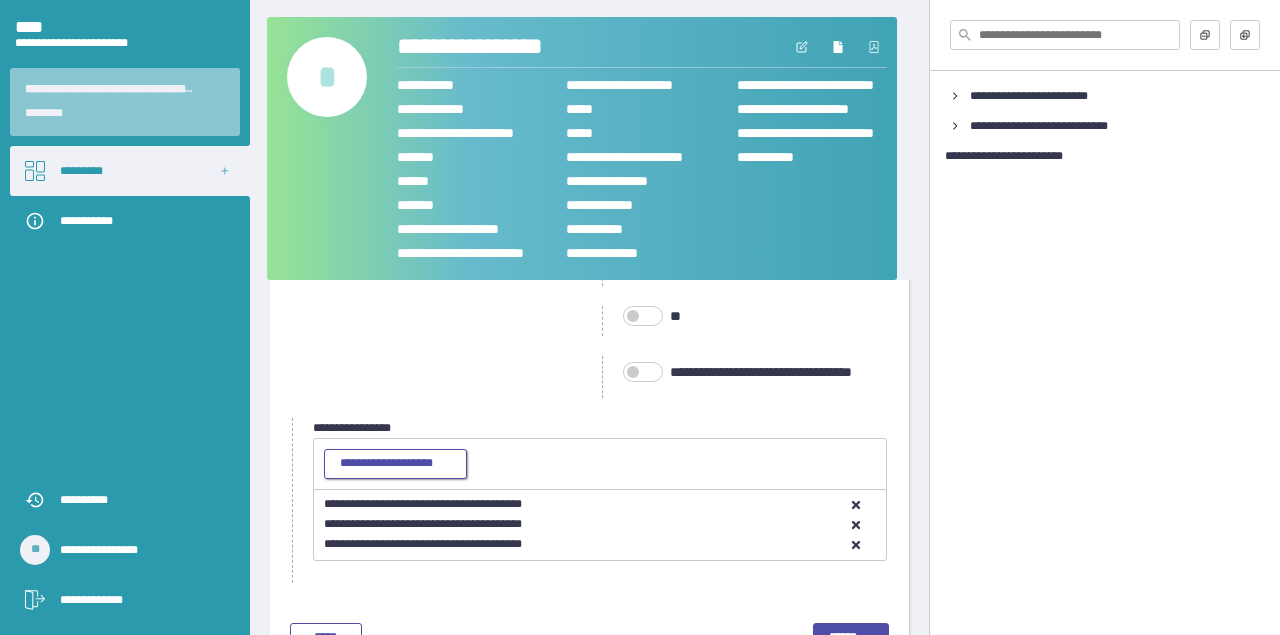 scroll, scrollTop: 3074, scrollLeft: 0, axis: vertical 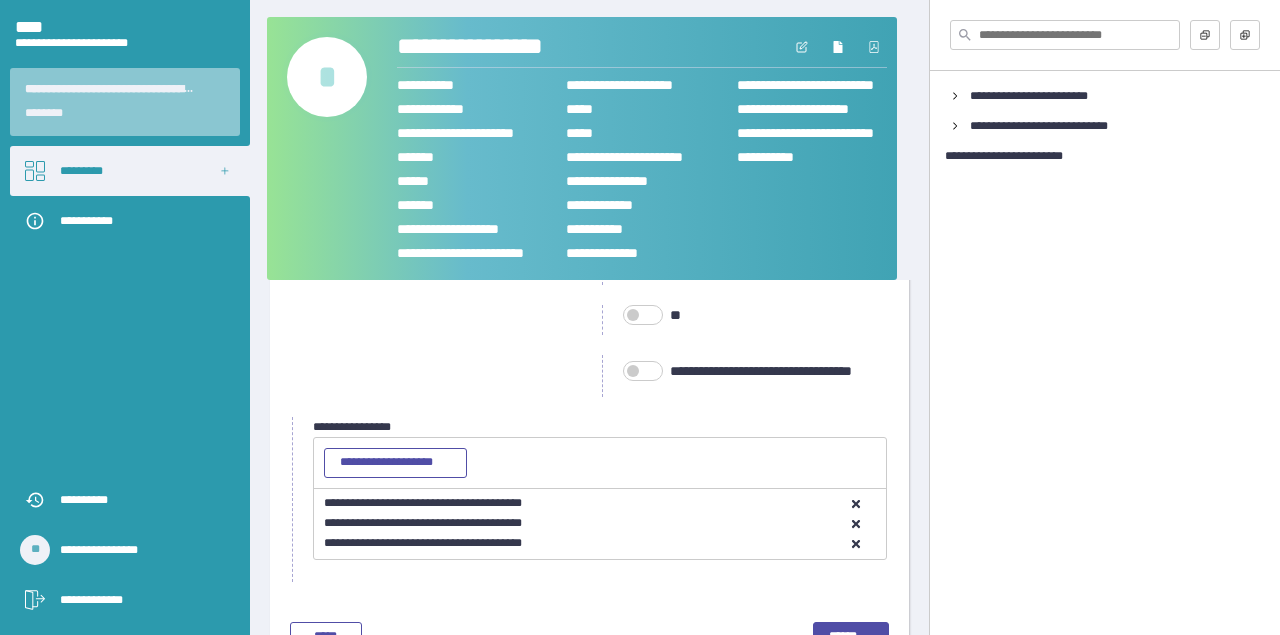 click on "**********" at bounding box center [585, 504] 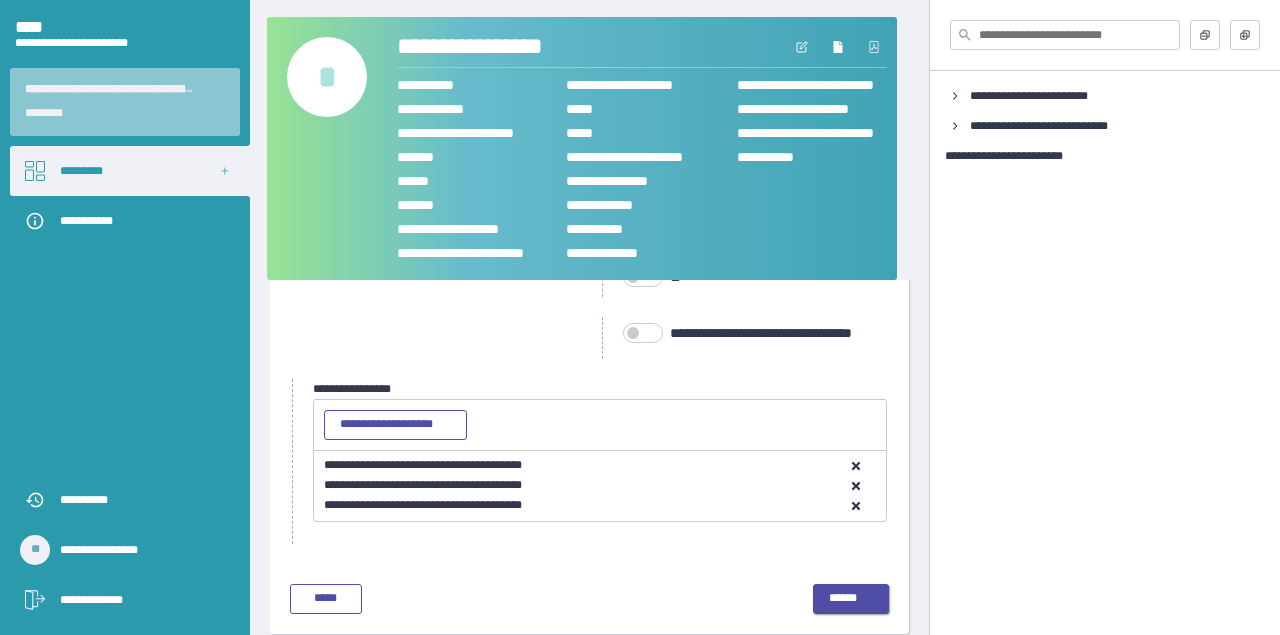 click on "******" at bounding box center [851, 599] 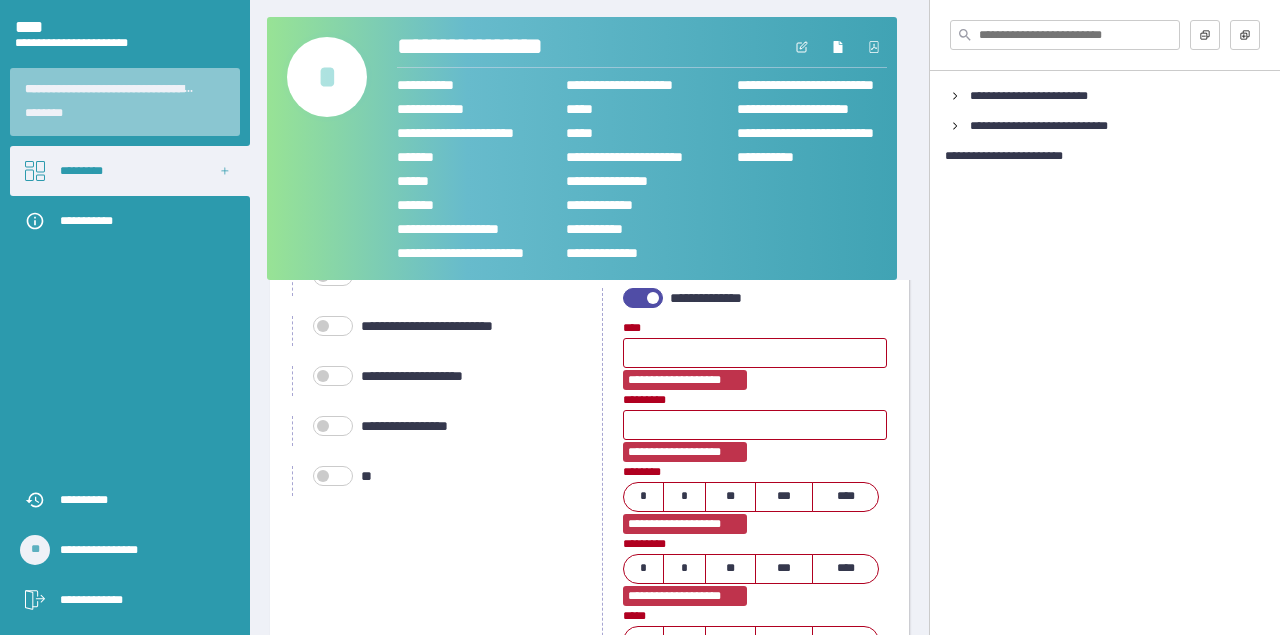 scroll, scrollTop: 1580, scrollLeft: 0, axis: vertical 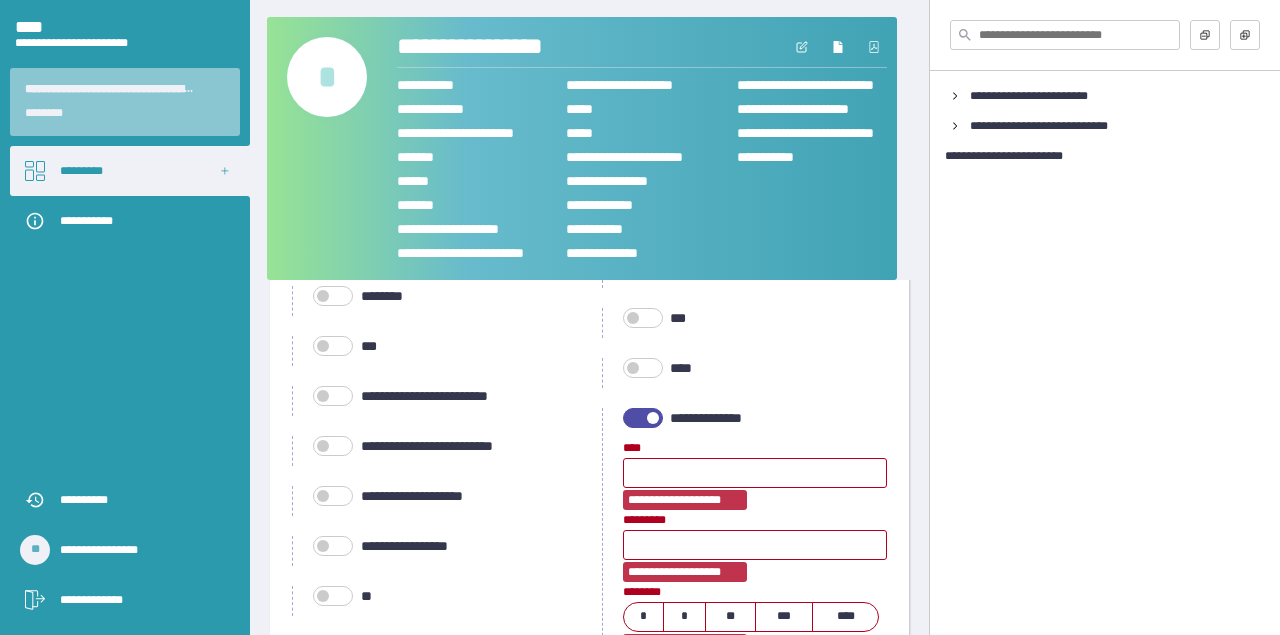 click at bounding box center [653, 418] 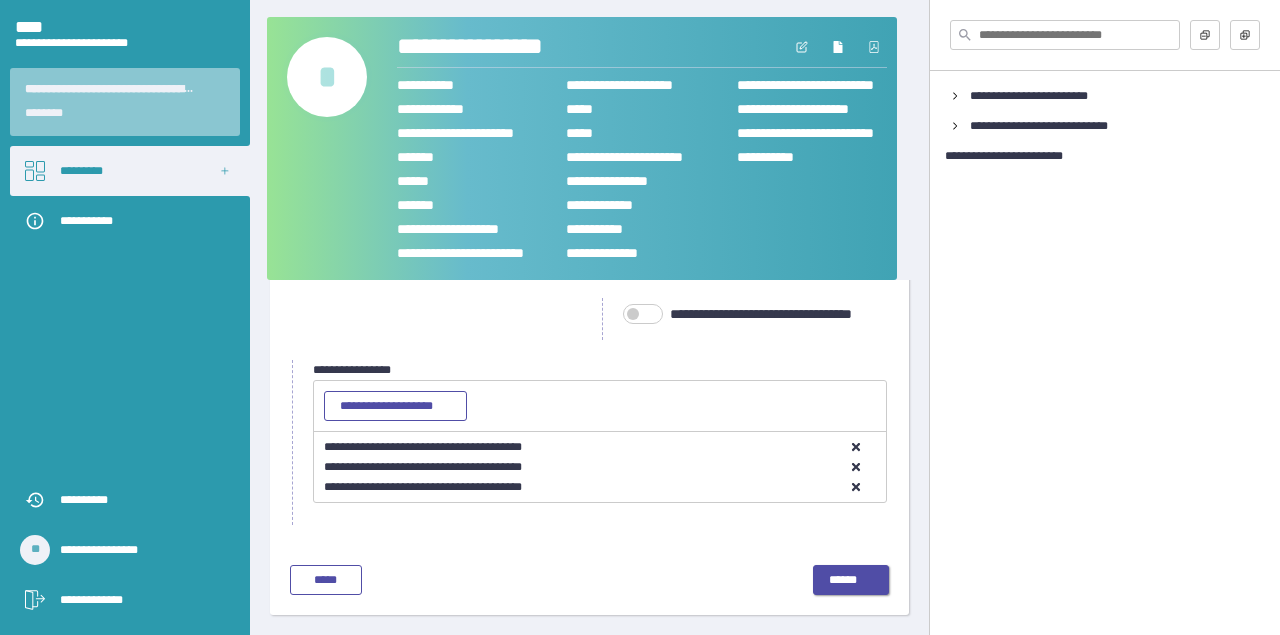 click on "******" at bounding box center (851, 580) 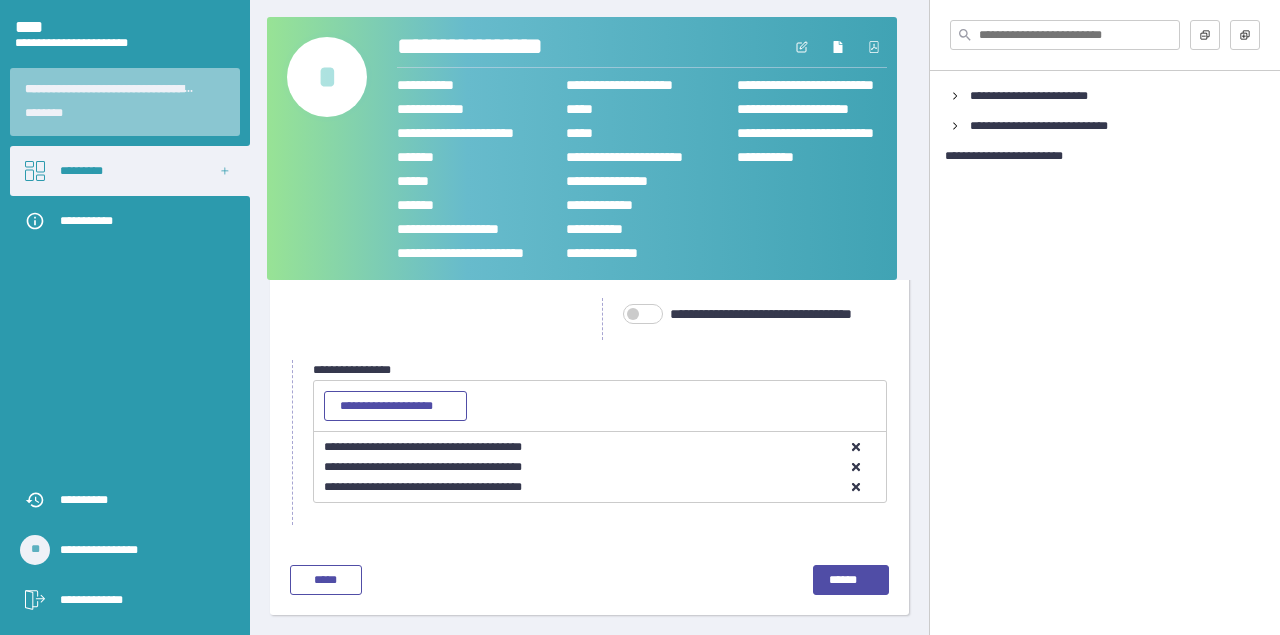 scroll, scrollTop: 190, scrollLeft: 0, axis: vertical 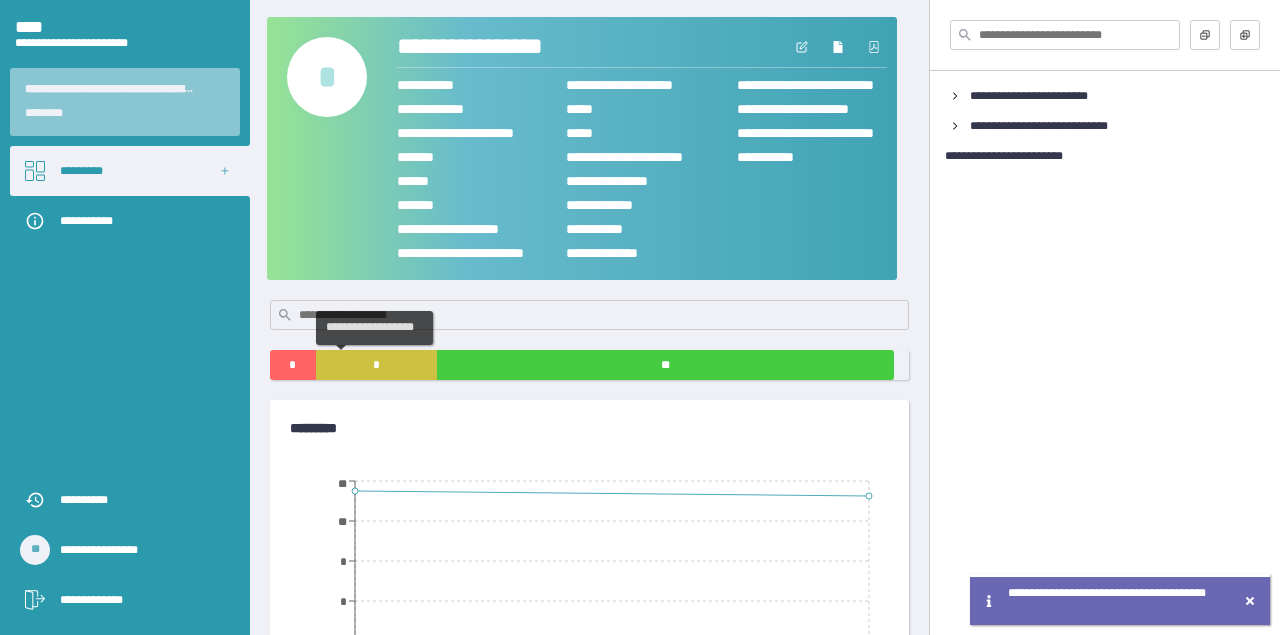 click on "*" at bounding box center (377, 365) 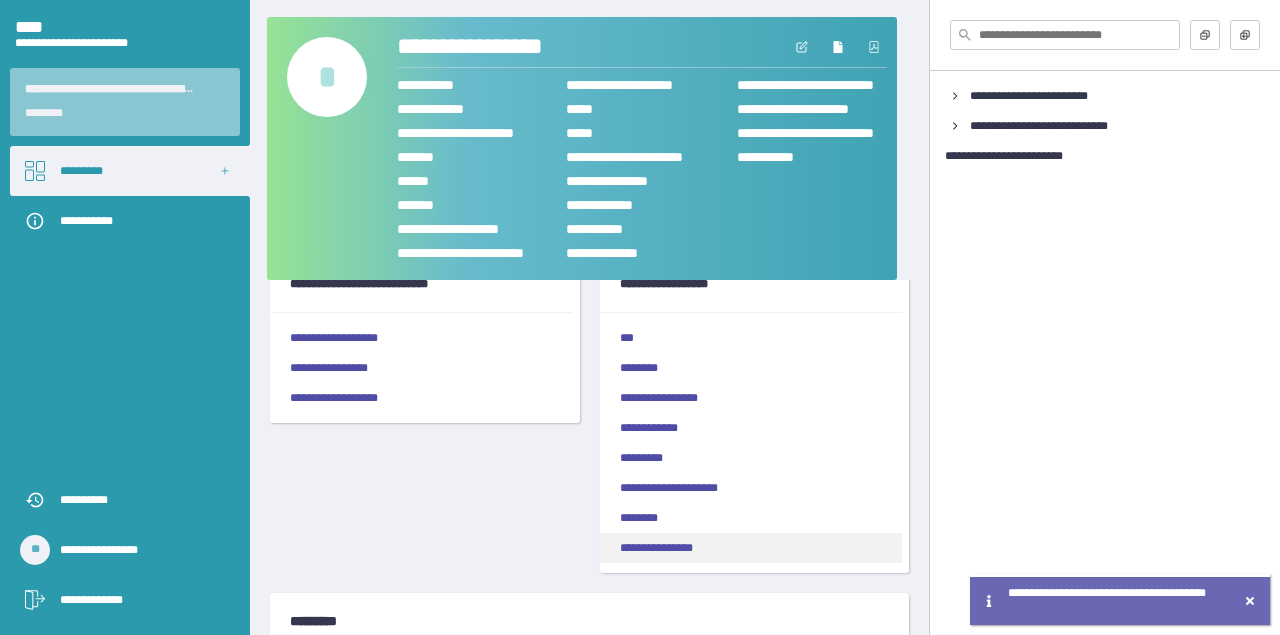 scroll, scrollTop: 142, scrollLeft: 0, axis: vertical 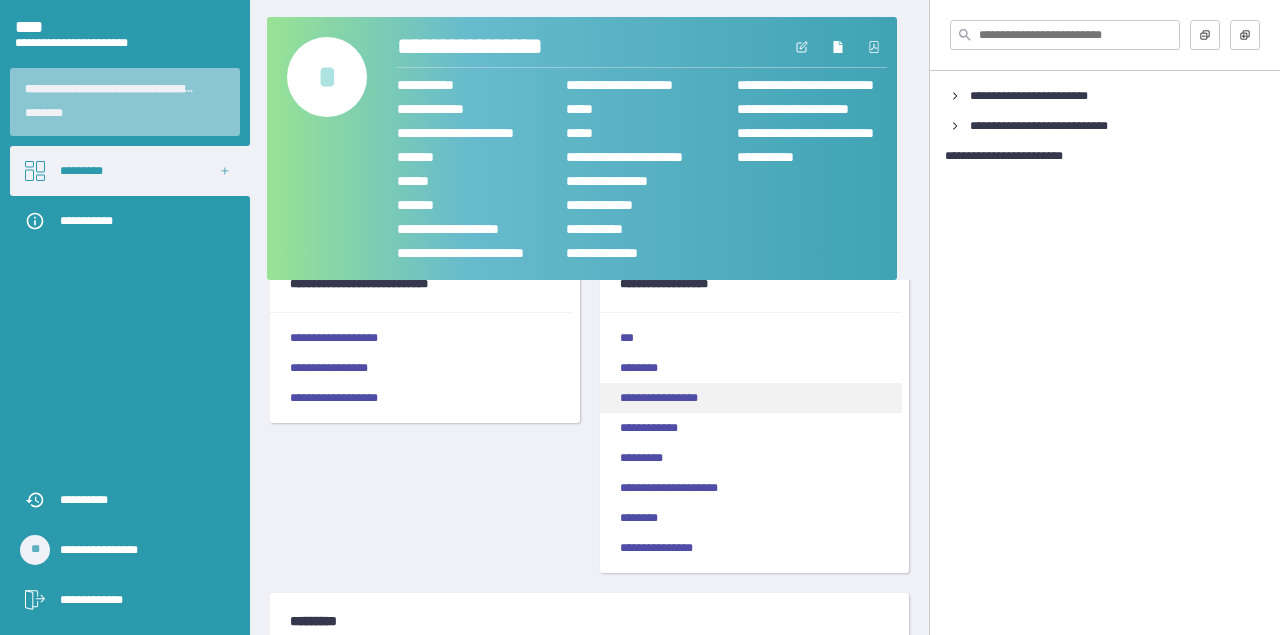 click on "**********" at bounding box center (751, 398) 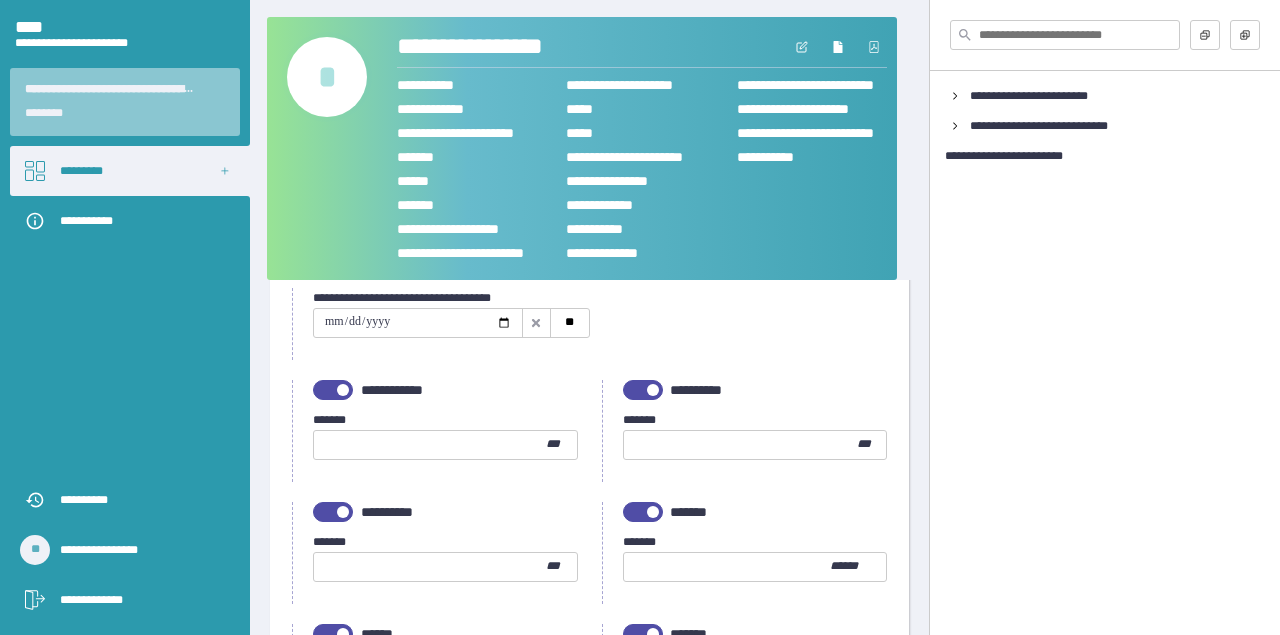 scroll, scrollTop: 0, scrollLeft: 0, axis: both 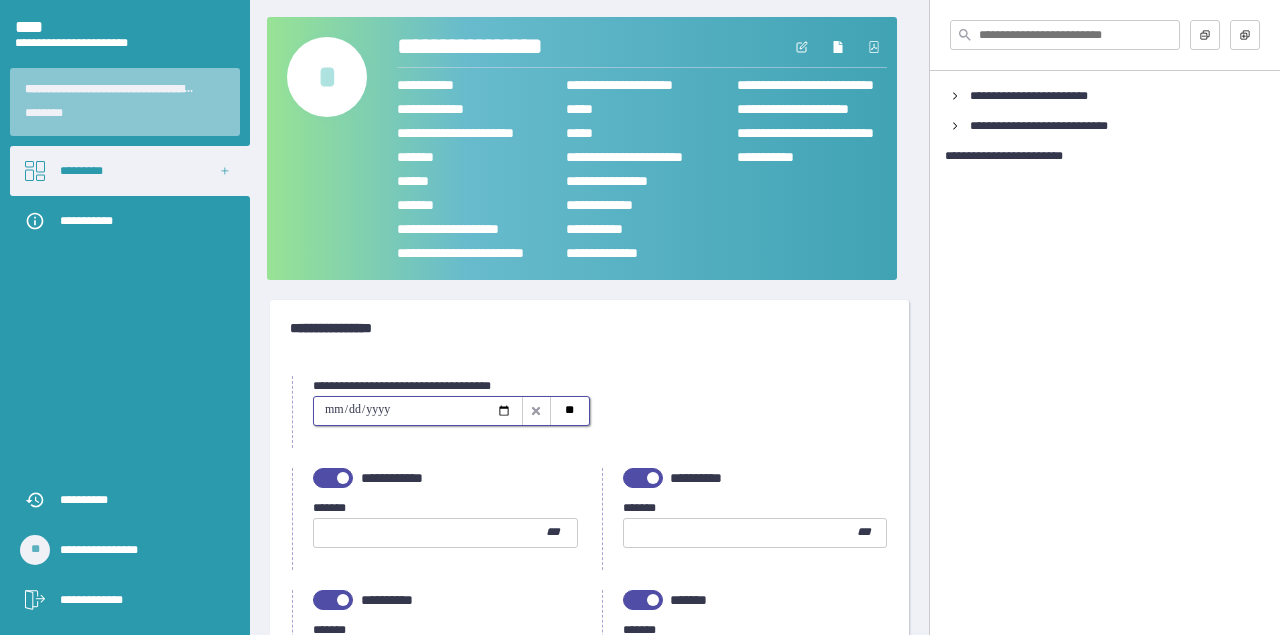 click at bounding box center (418, 411) 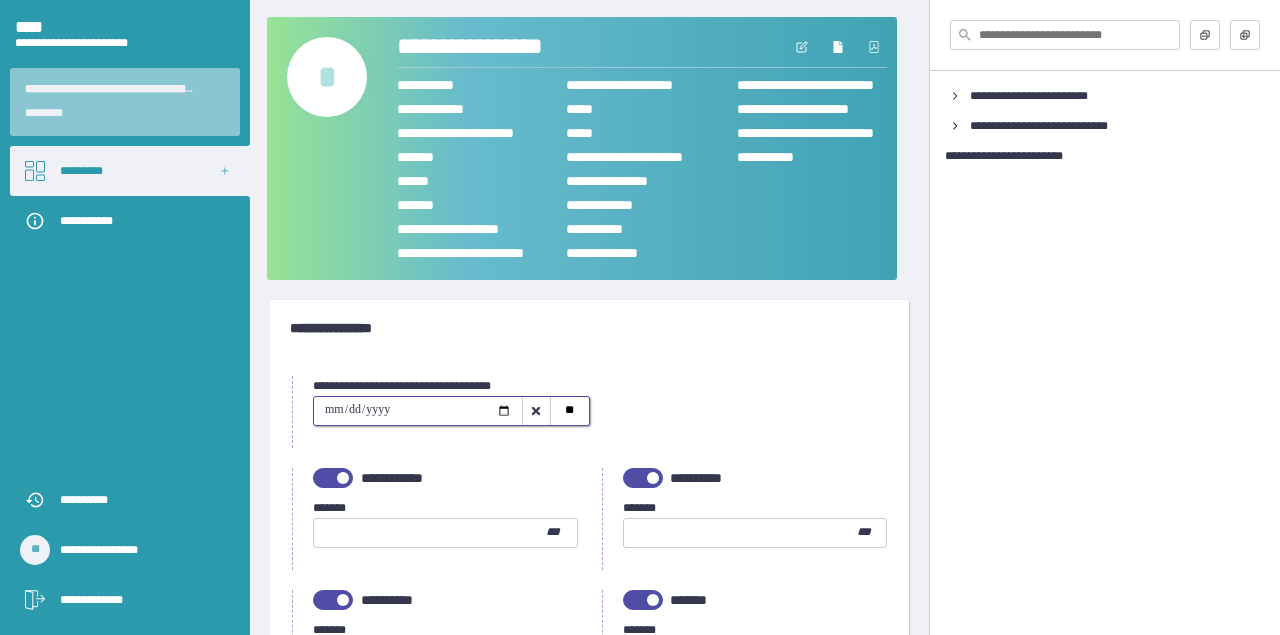 type on "**********" 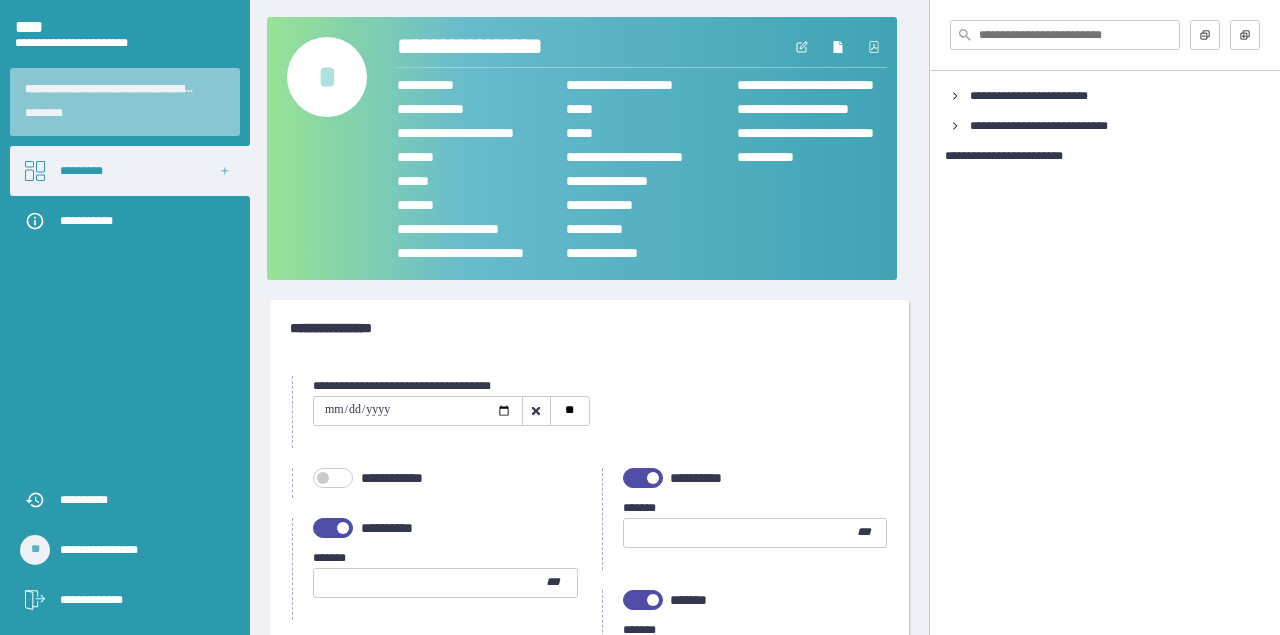 click at bounding box center (333, 478) 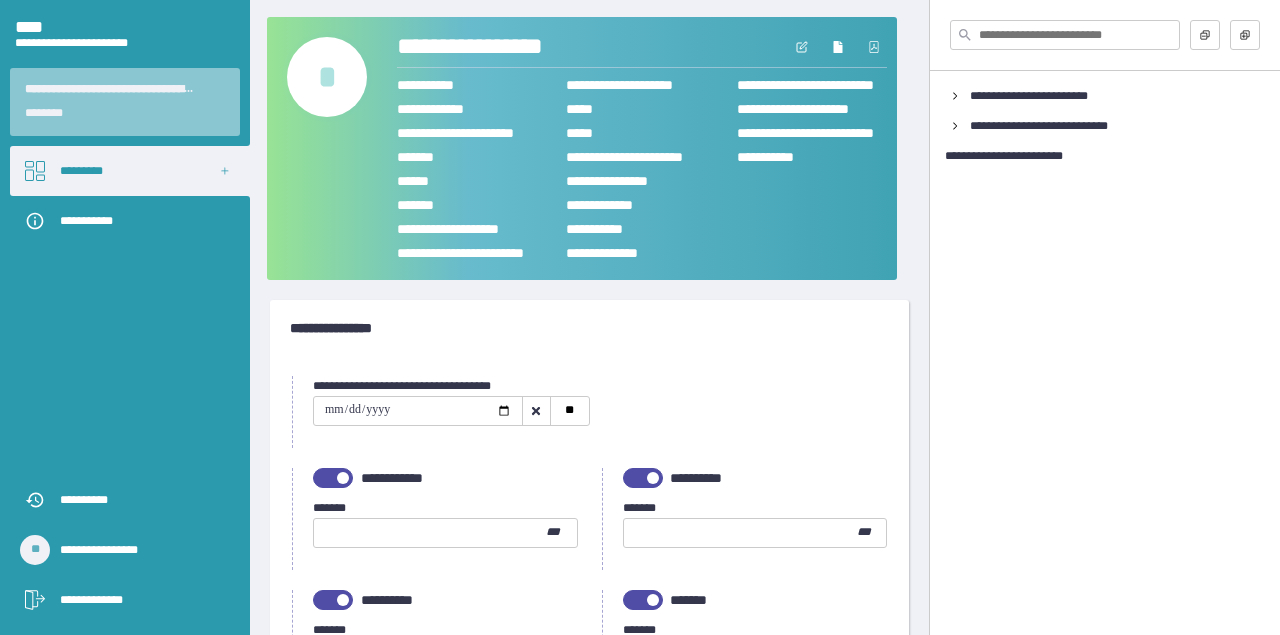 click at bounding box center [343, 478] 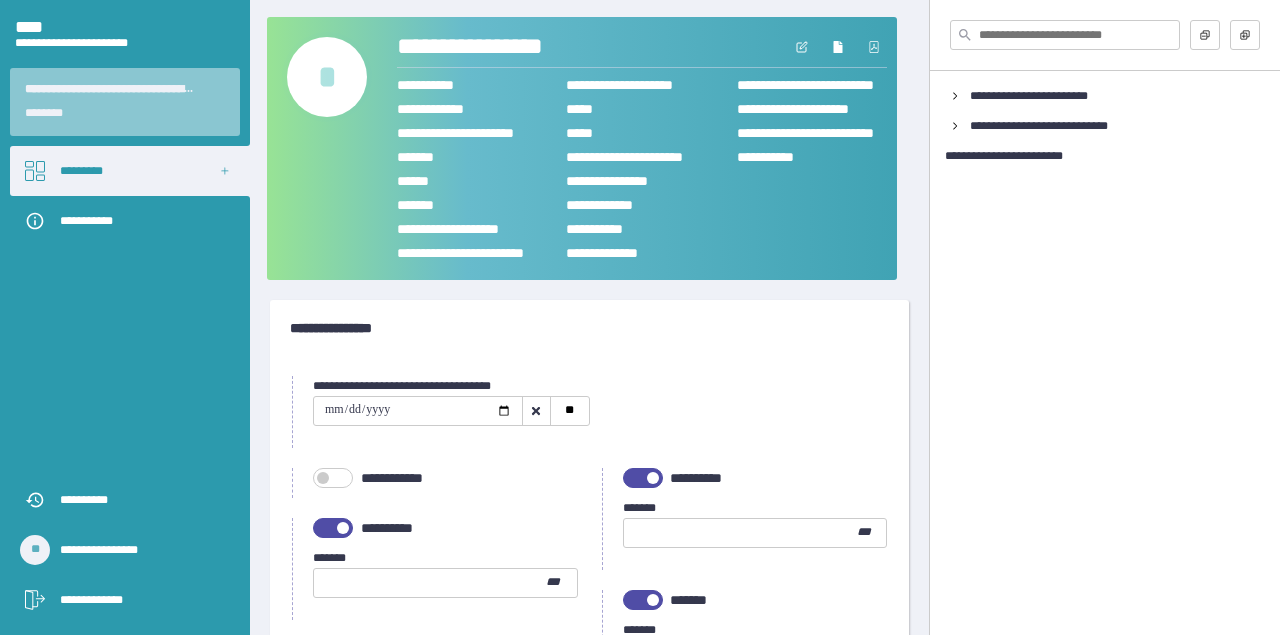 click at bounding box center (333, 528) 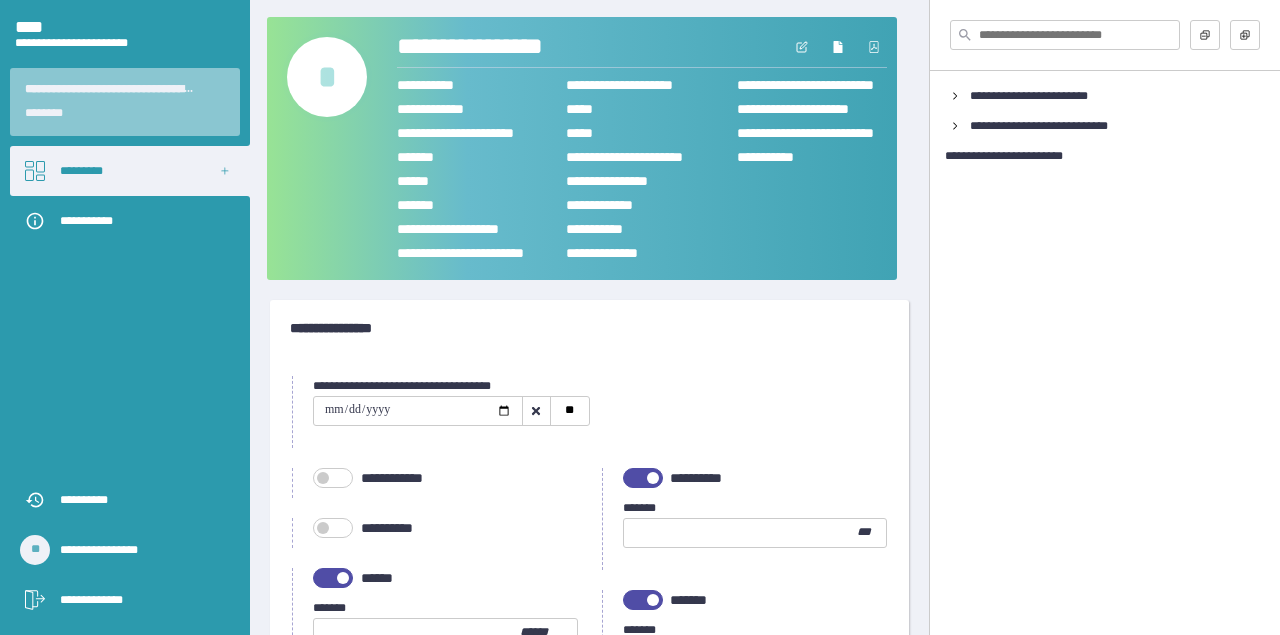 click at bounding box center [653, 478] 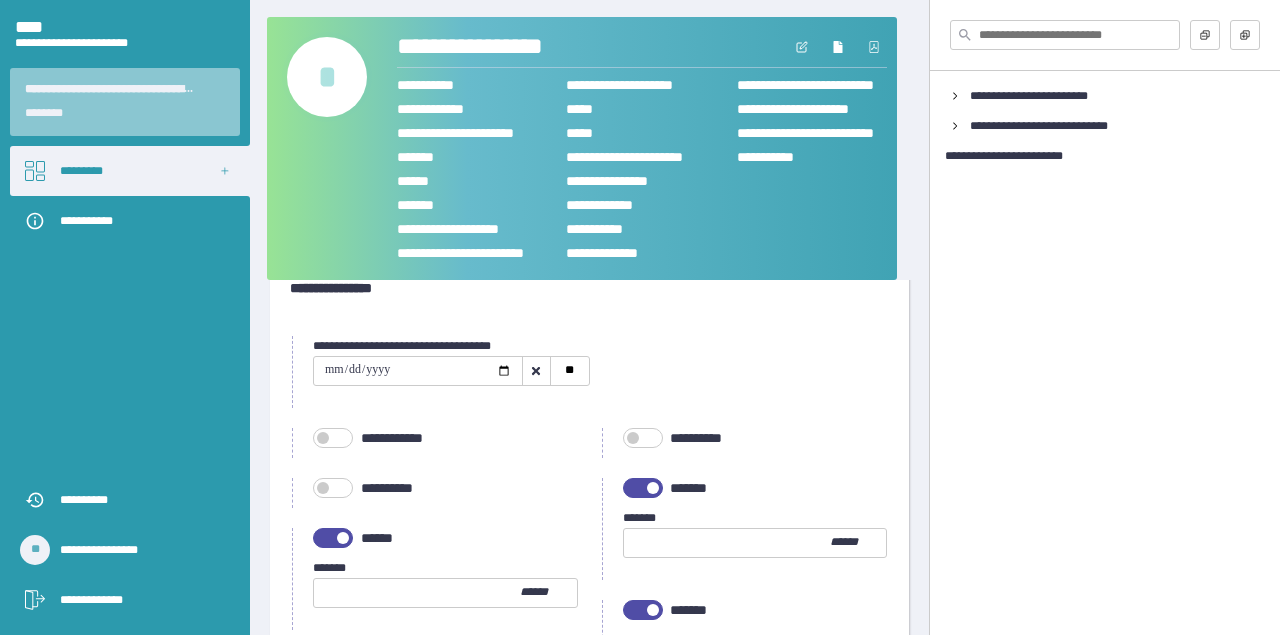 scroll, scrollTop: 238, scrollLeft: 0, axis: vertical 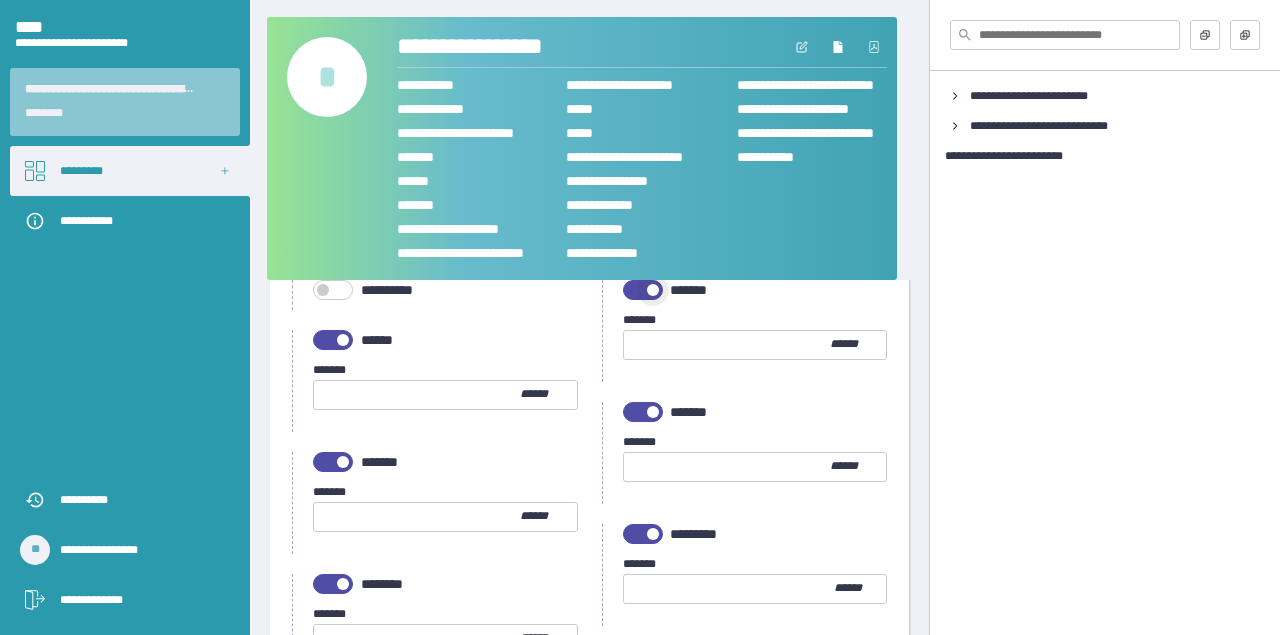 click at bounding box center [653, 290] 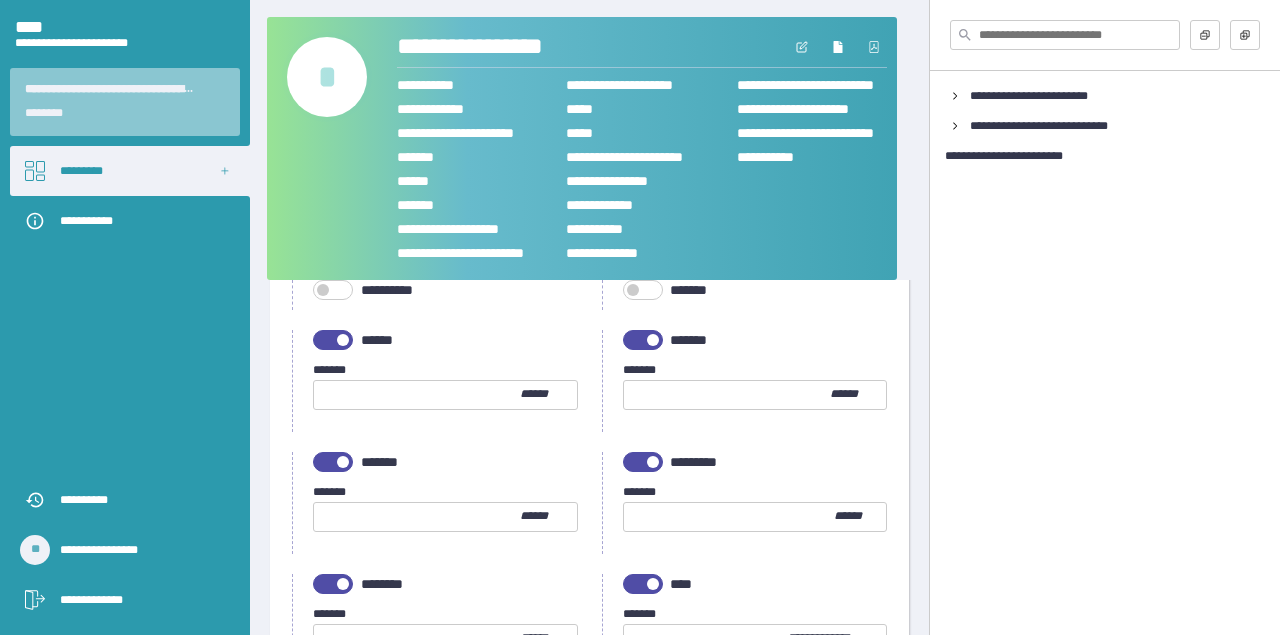 drag, startPoint x: 355, startPoint y: 336, endPoint x: 350, endPoint y: 345, distance: 10.29563 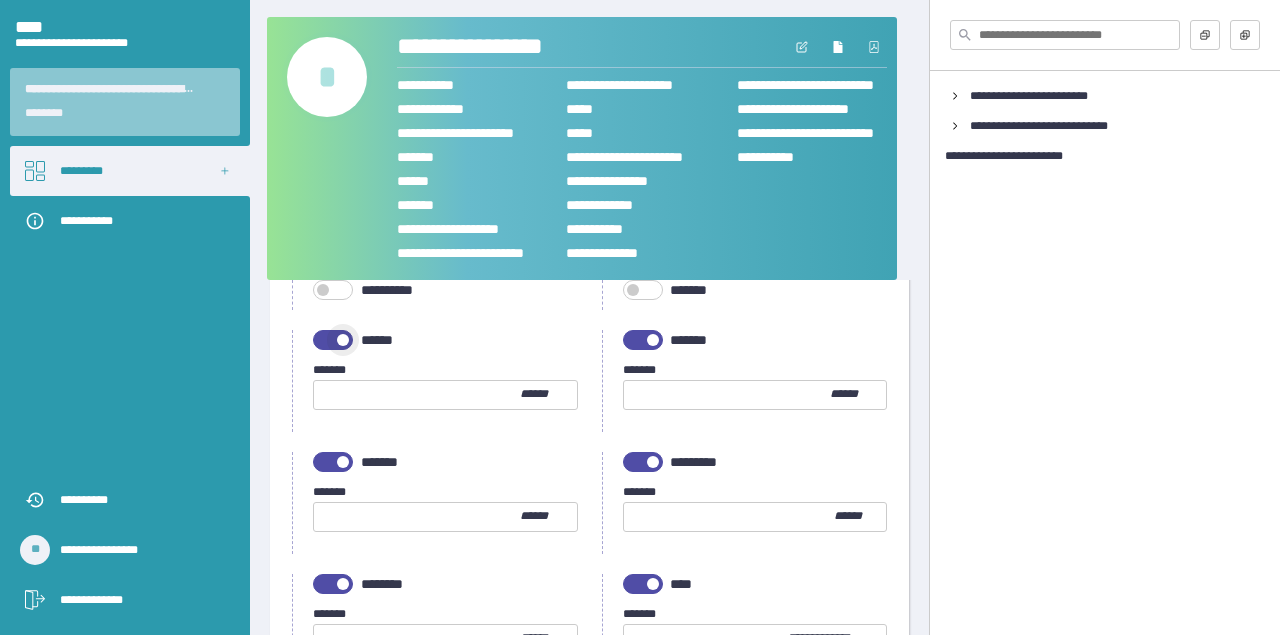 click at bounding box center (343, 340) 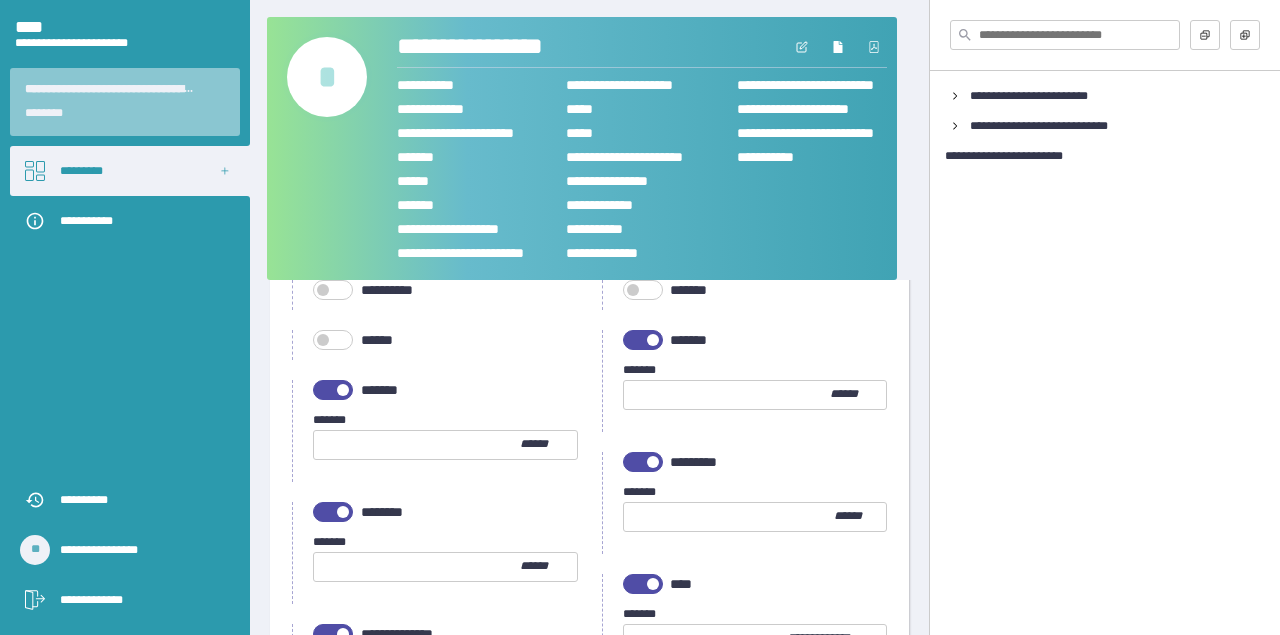 click at bounding box center (343, 390) 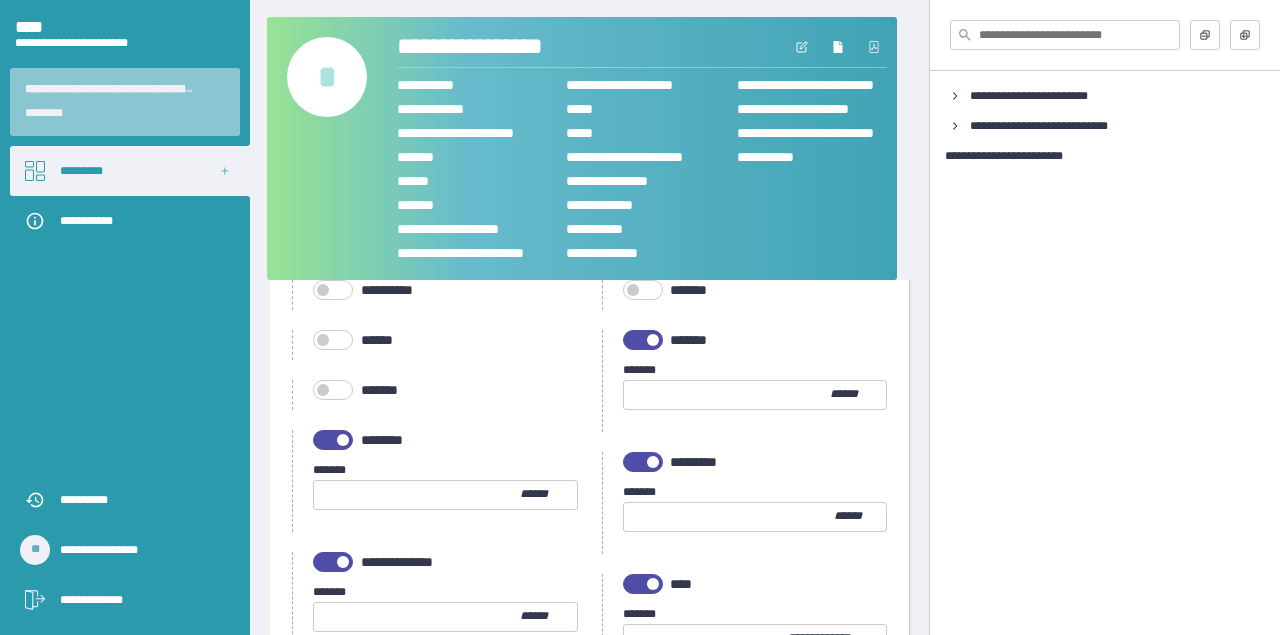 click at bounding box center (653, 340) 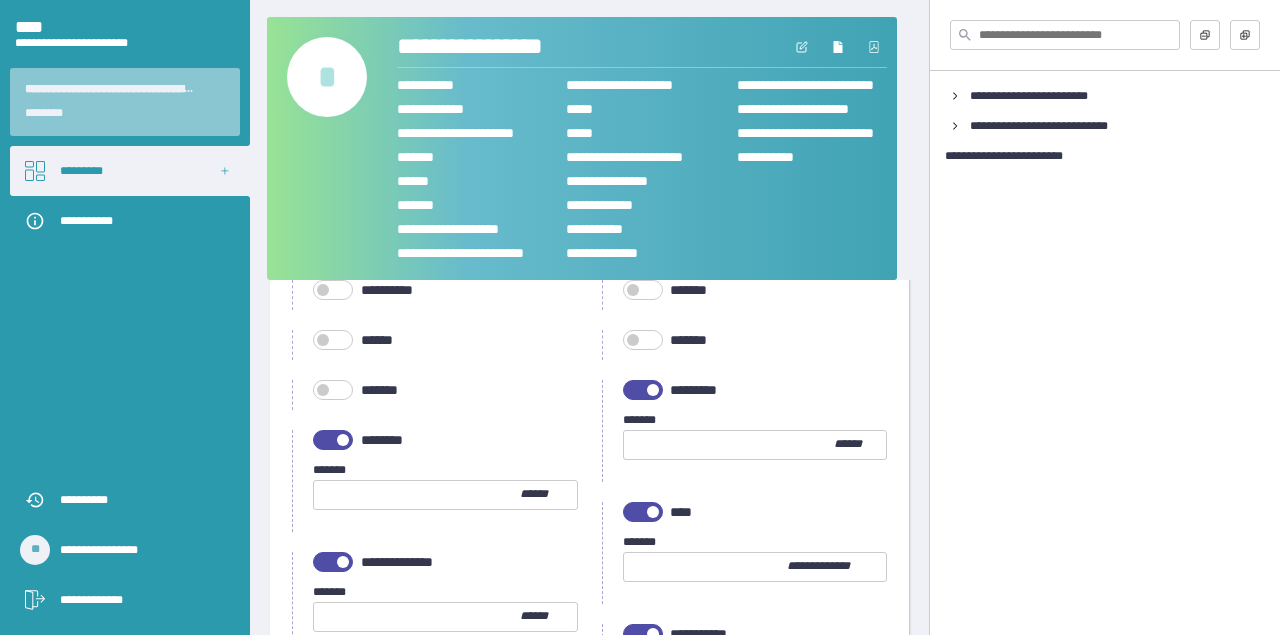 drag, startPoint x: 635, startPoint y: 399, endPoint x: 545, endPoint y: 399, distance: 90 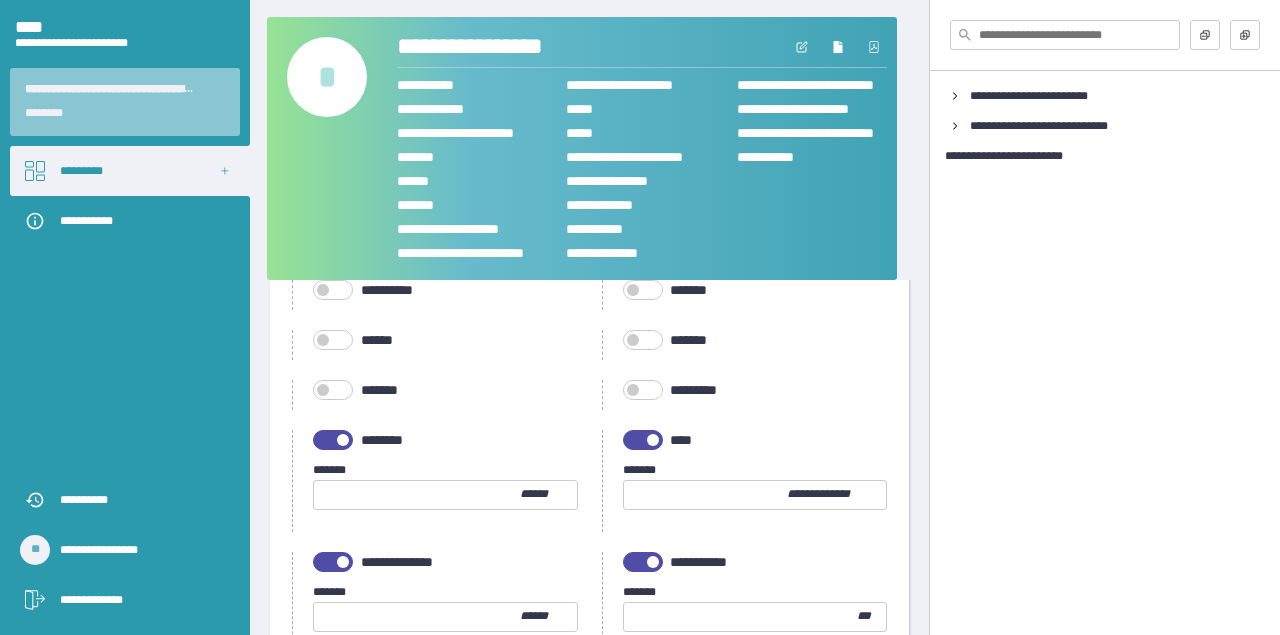 click on "**********" at bounding box center (435, 481) 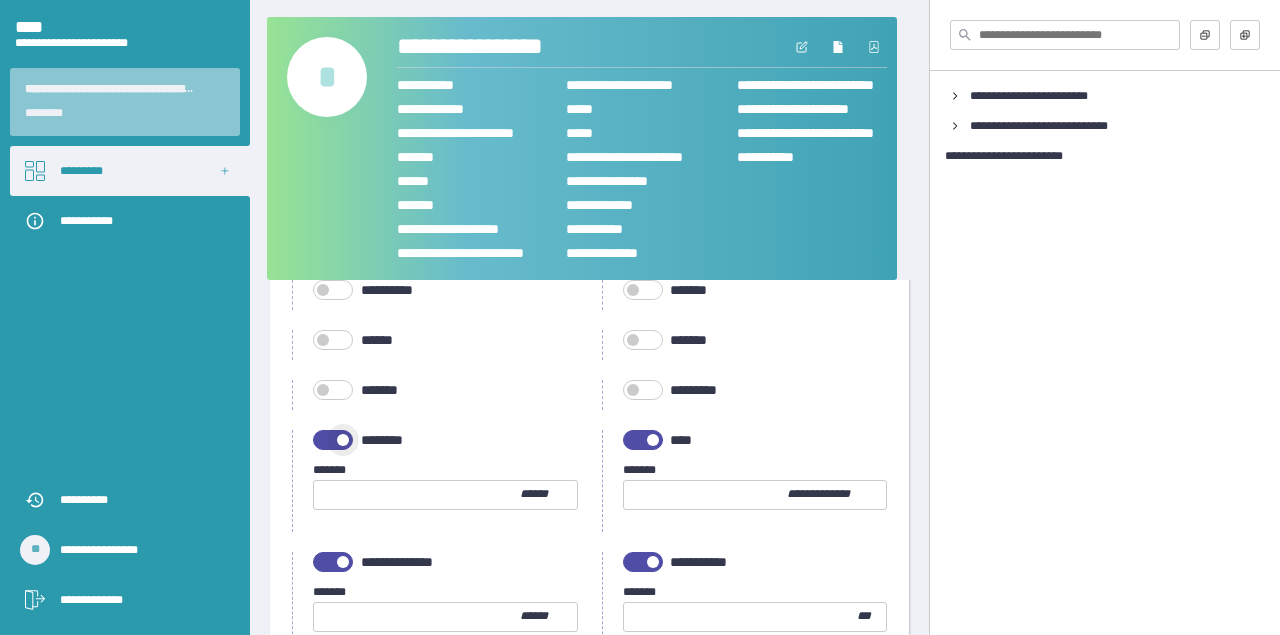 click at bounding box center [333, 440] 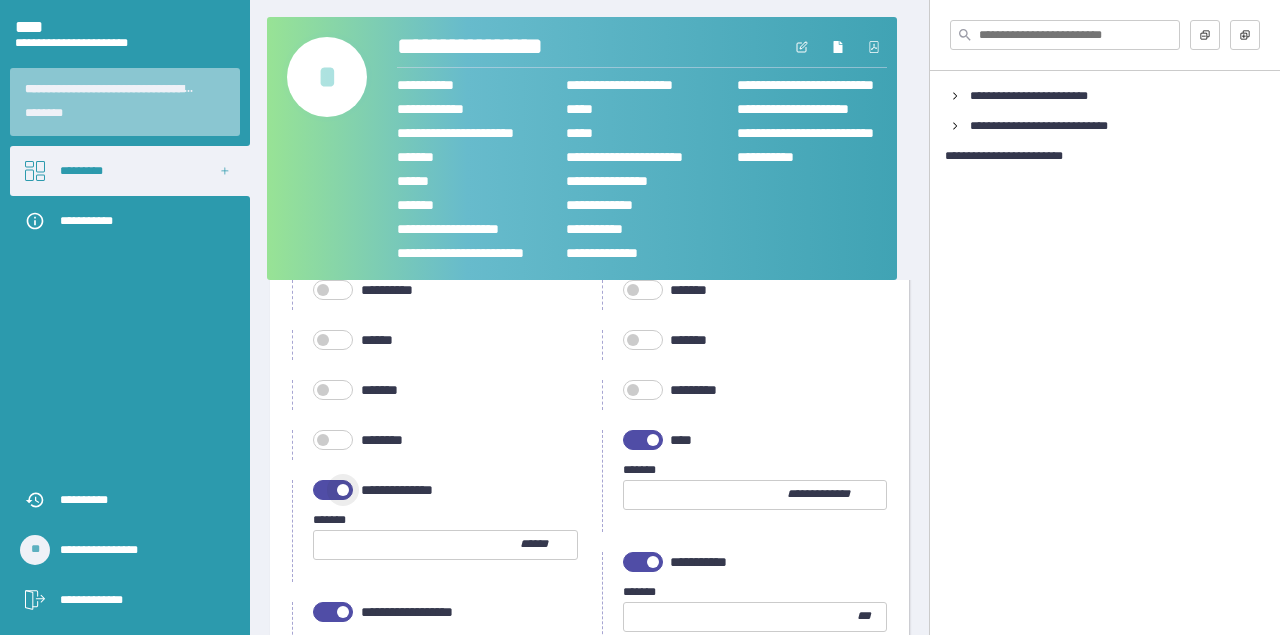 click at bounding box center (333, 490) 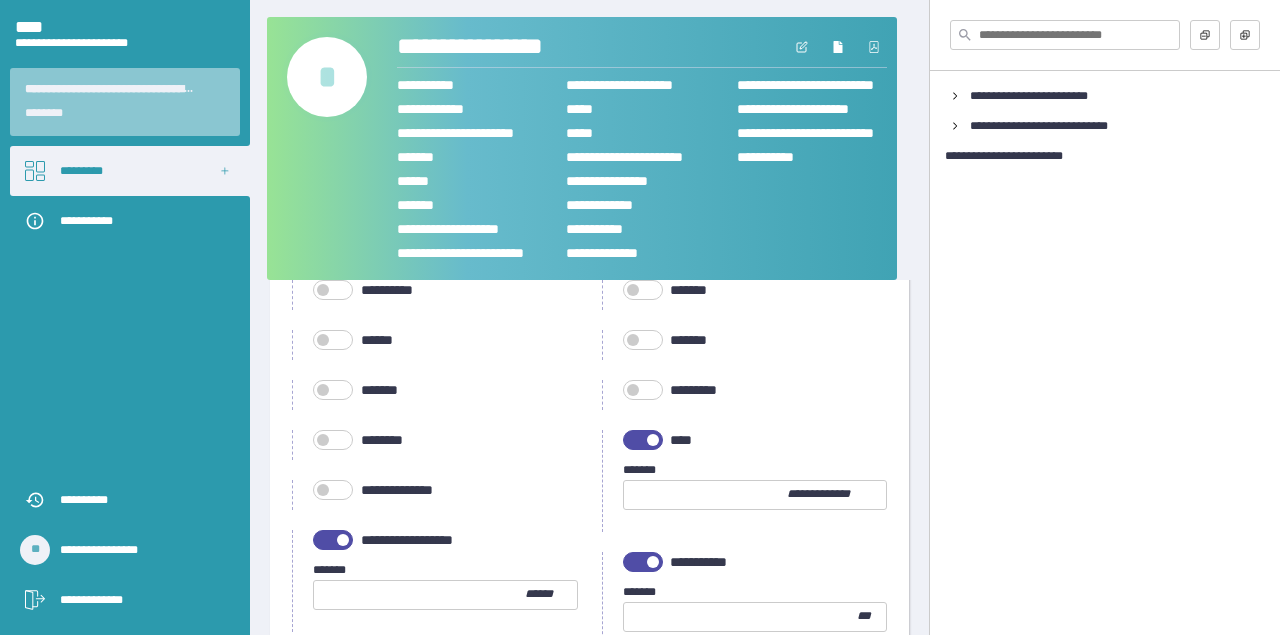 click at bounding box center [643, 440] 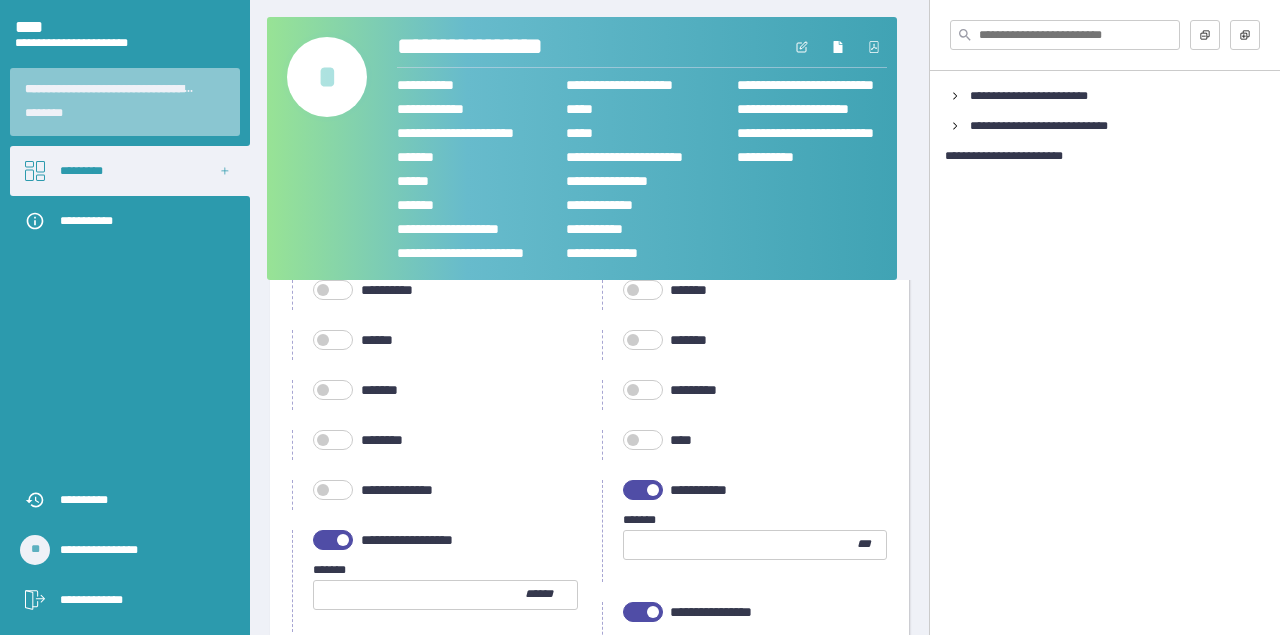 drag, startPoint x: 633, startPoint y: 494, endPoint x: 585, endPoint y: 499, distance: 48.259712 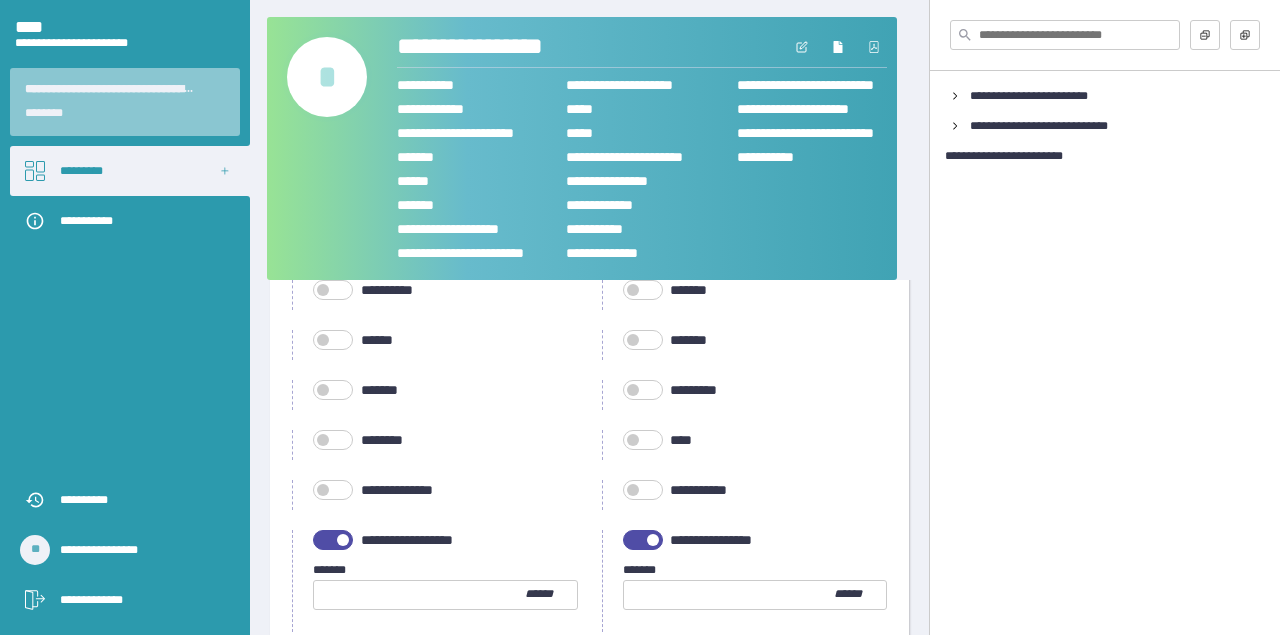 click at bounding box center (333, 540) 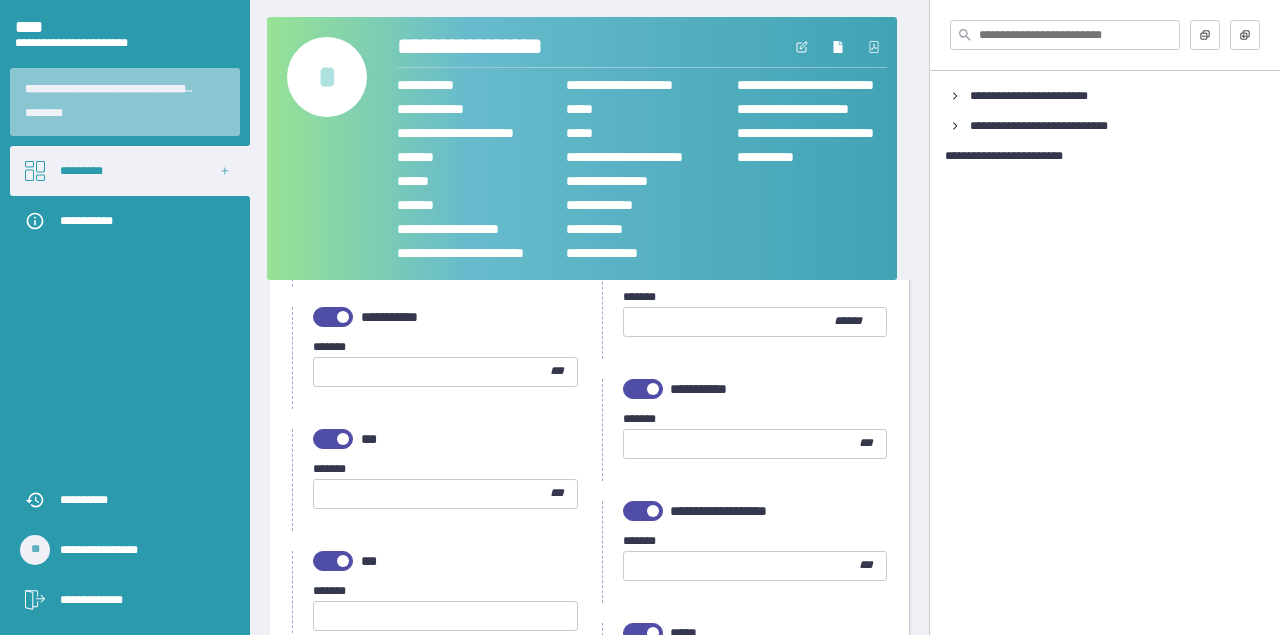 scroll, scrollTop: 482, scrollLeft: 0, axis: vertical 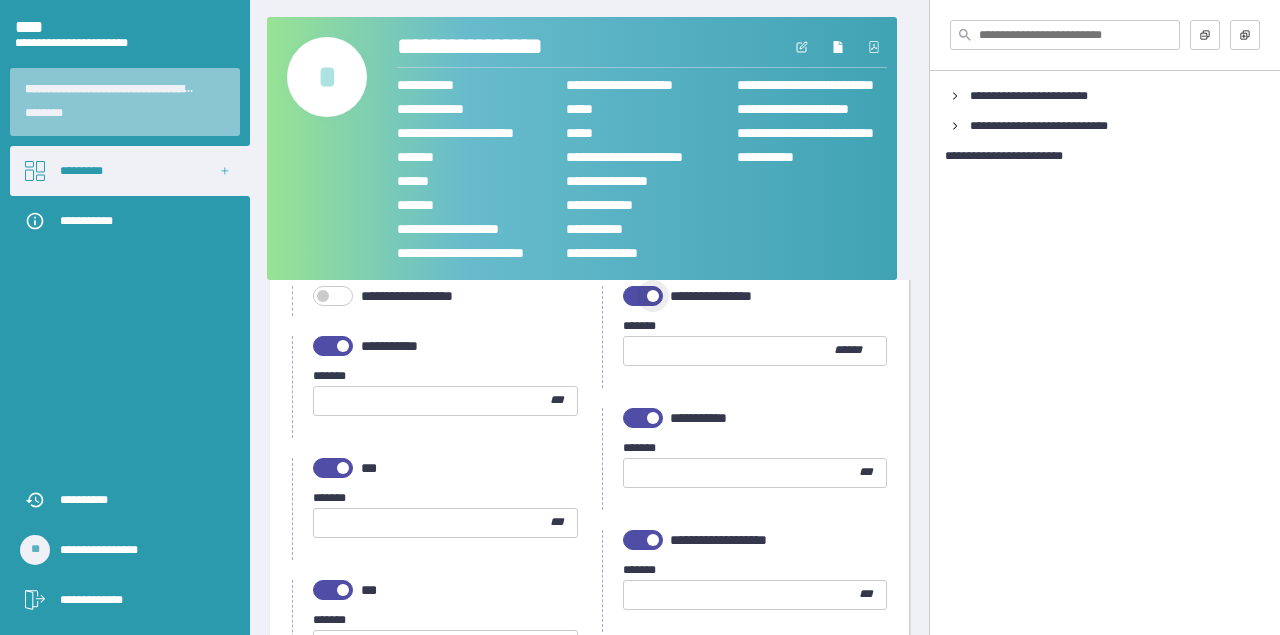 click at bounding box center (653, 296) 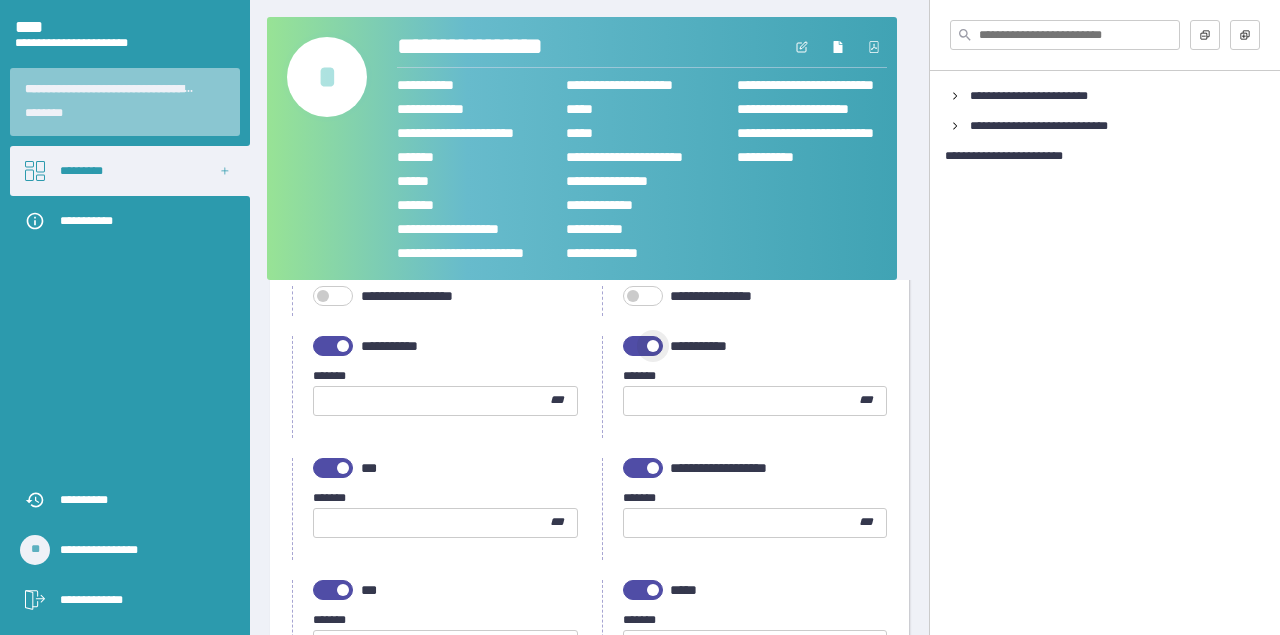 click at bounding box center [643, 346] 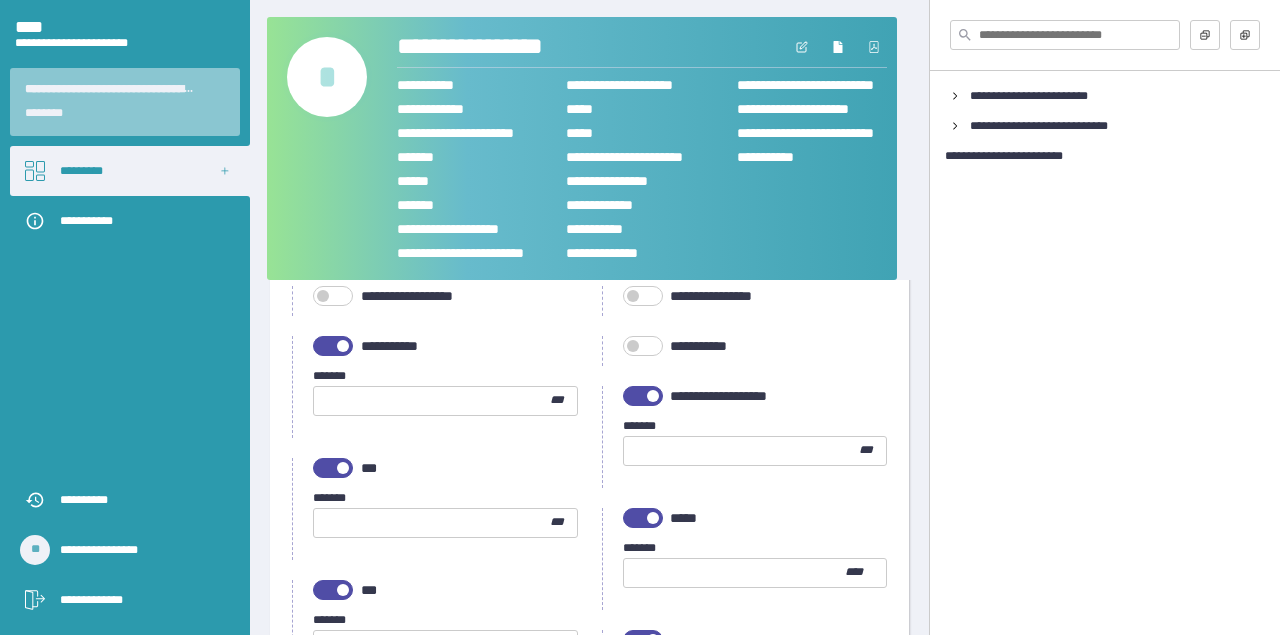 click at bounding box center (333, 346) 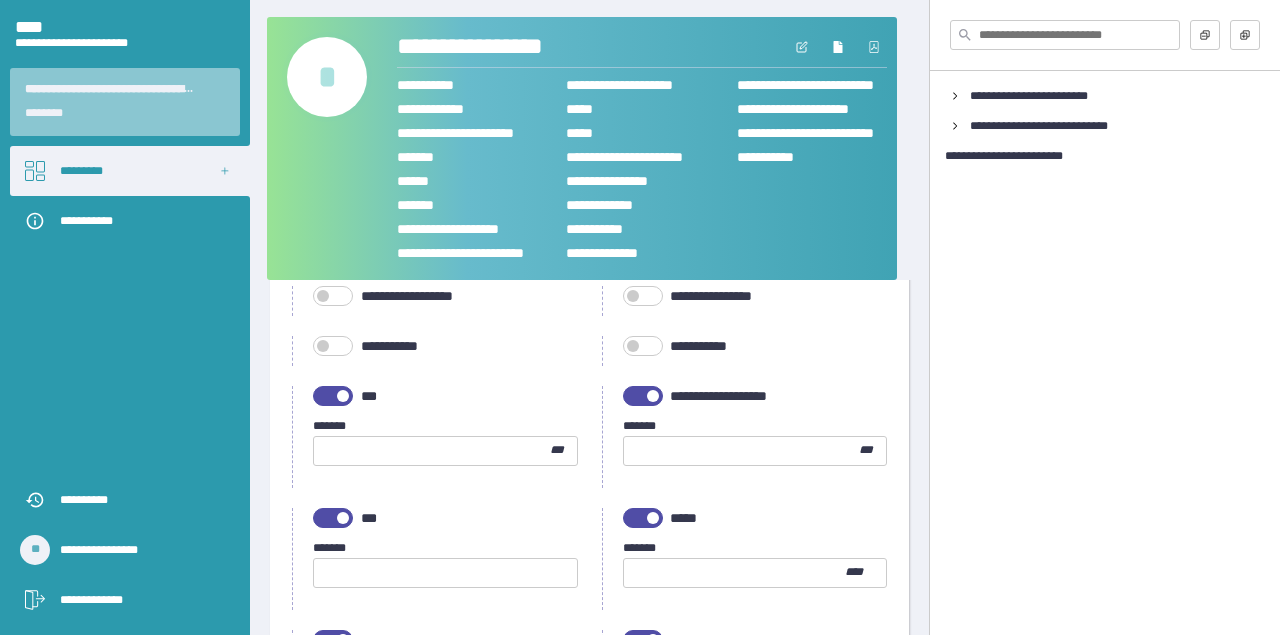 click at bounding box center [333, 396] 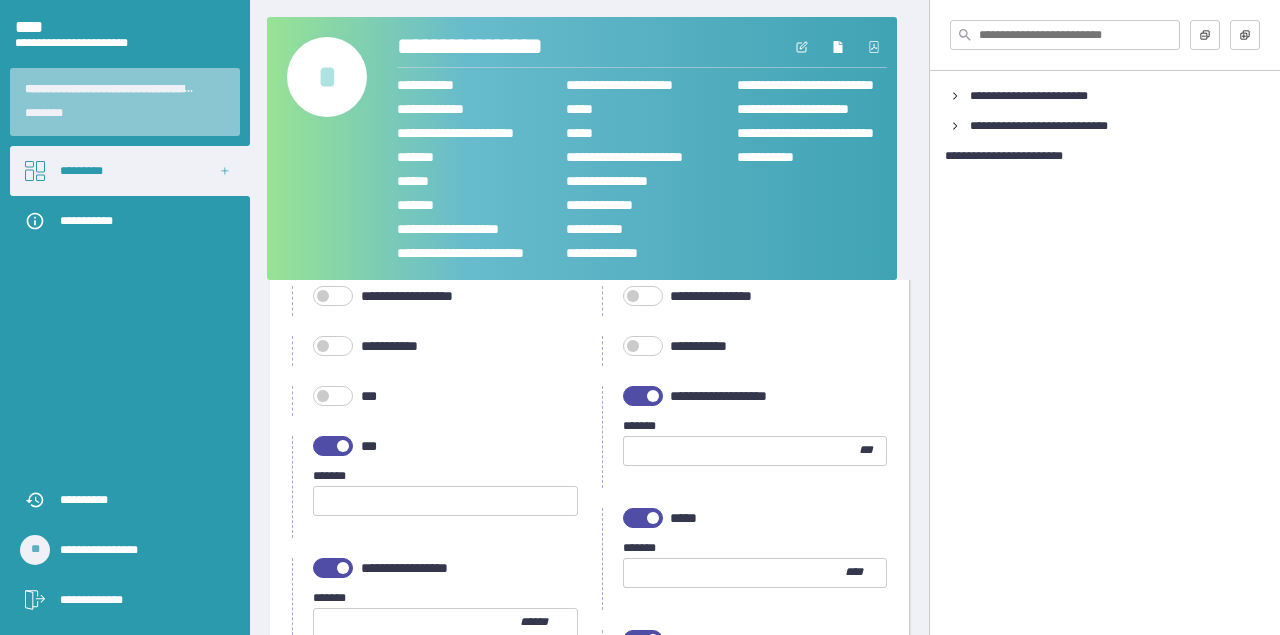 click on "**********" at bounding box center (751, 396) 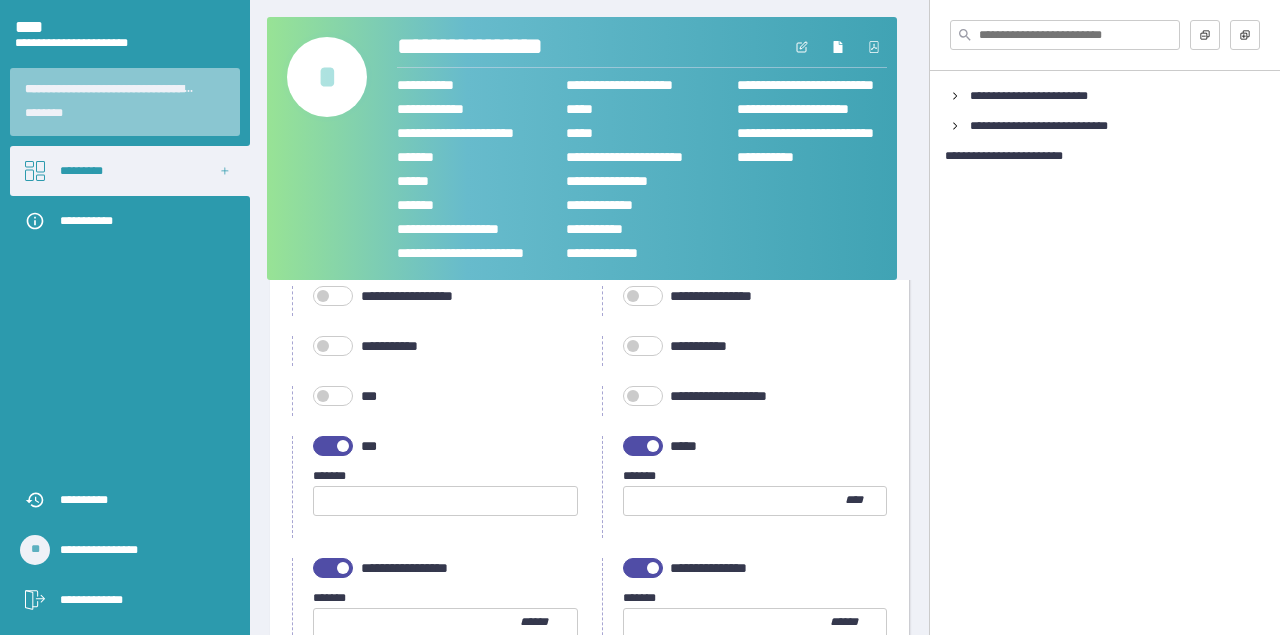 click at bounding box center [343, 446] 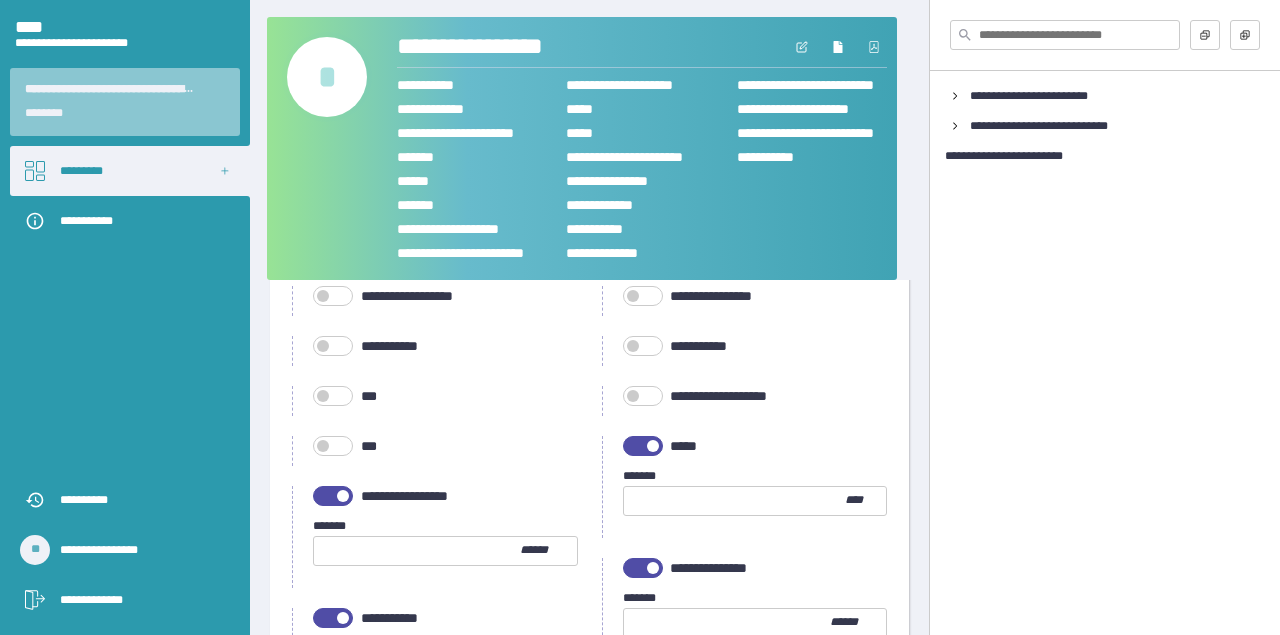 click at bounding box center (643, 446) 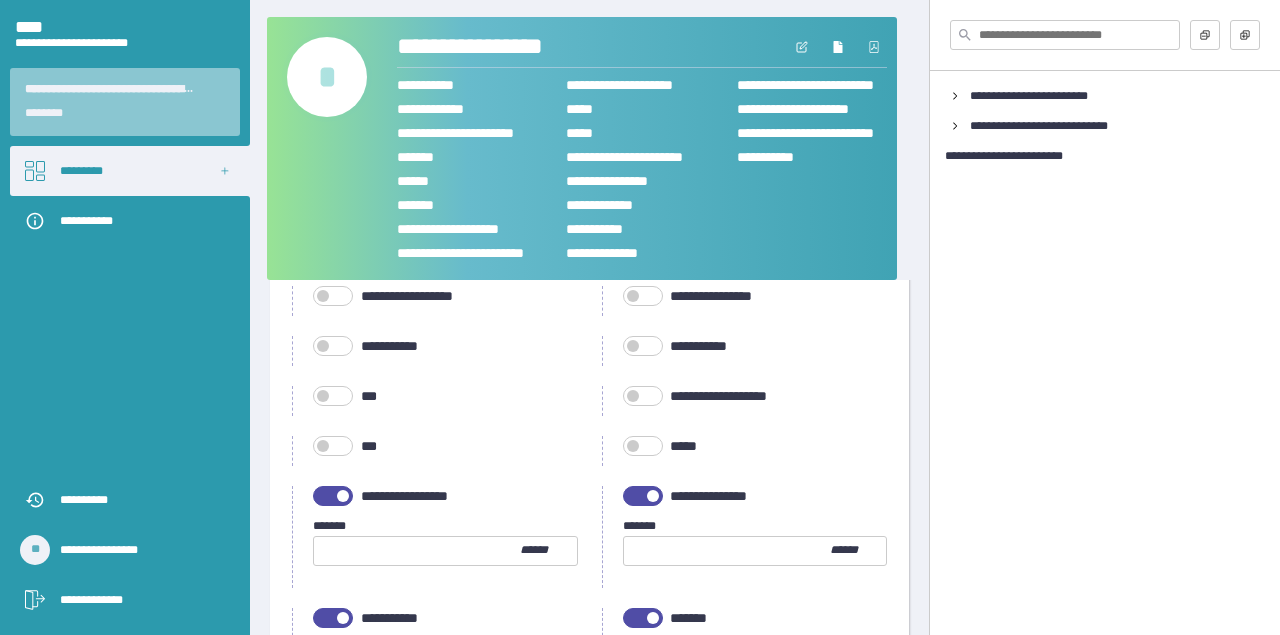 click at bounding box center (333, 496) 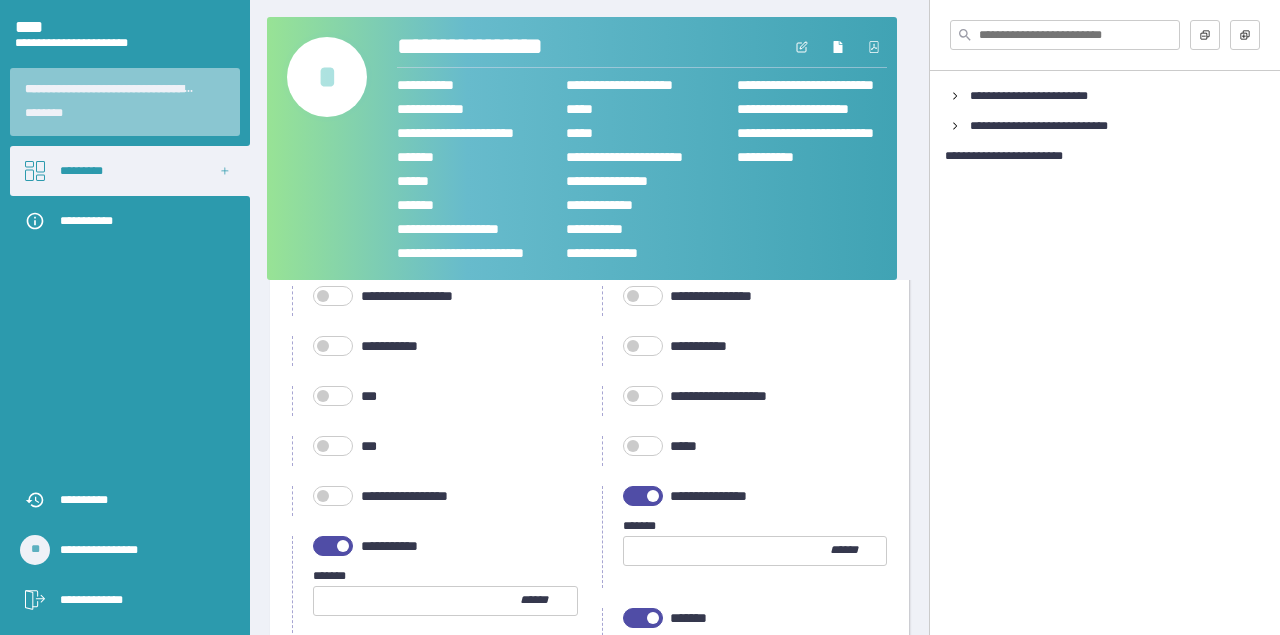 click at bounding box center [643, 496] 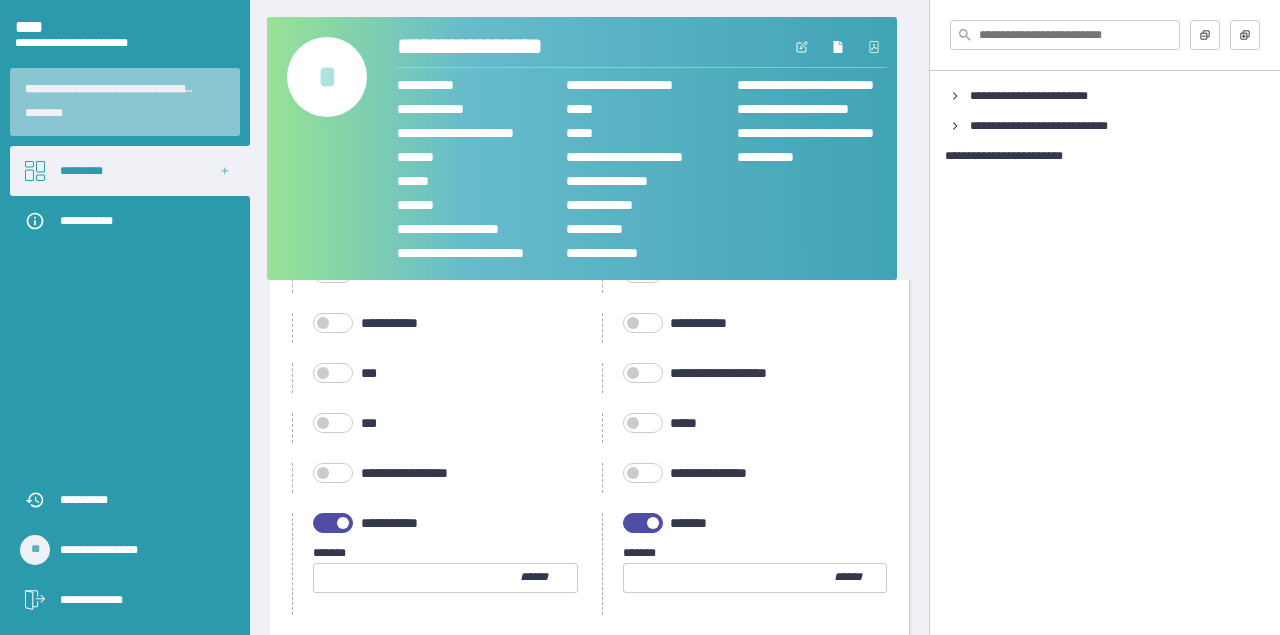 scroll, scrollTop: 506, scrollLeft: 0, axis: vertical 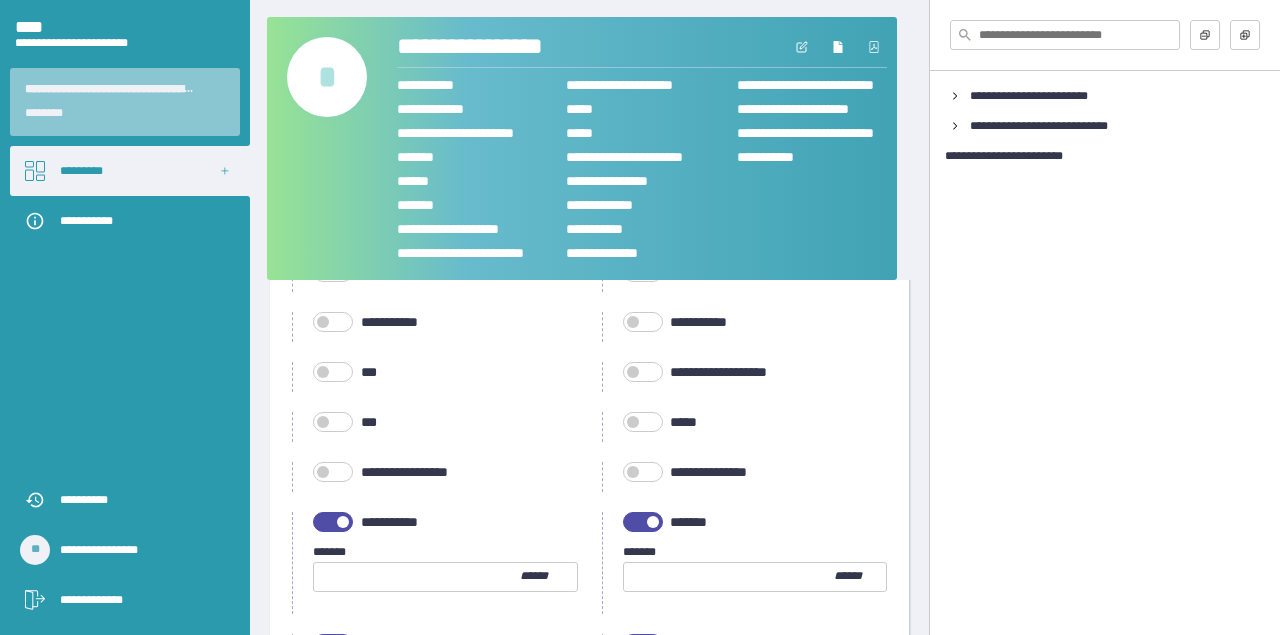 click at bounding box center (333, 522) 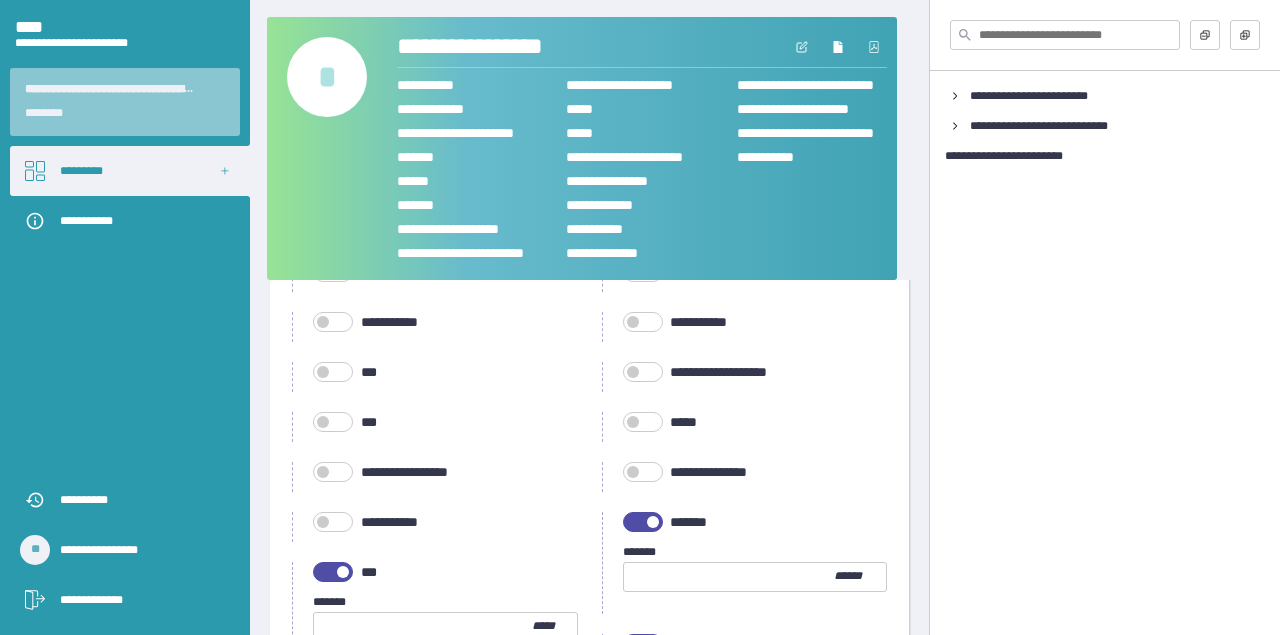 click at bounding box center (643, 522) 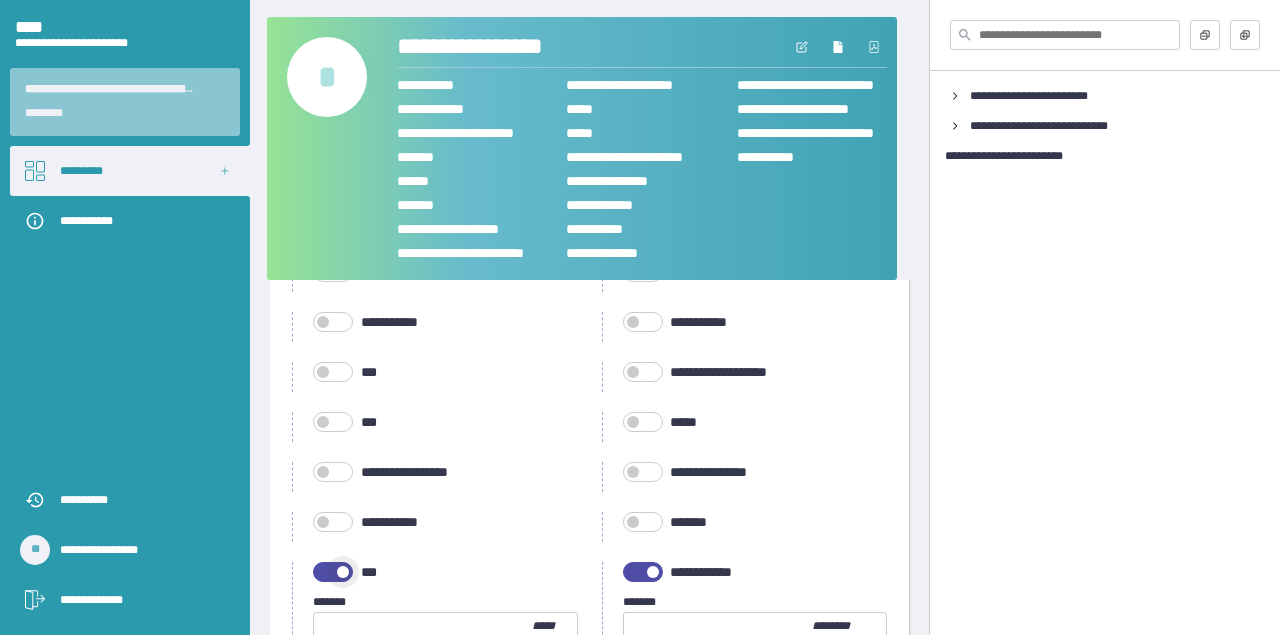 click at bounding box center [343, 572] 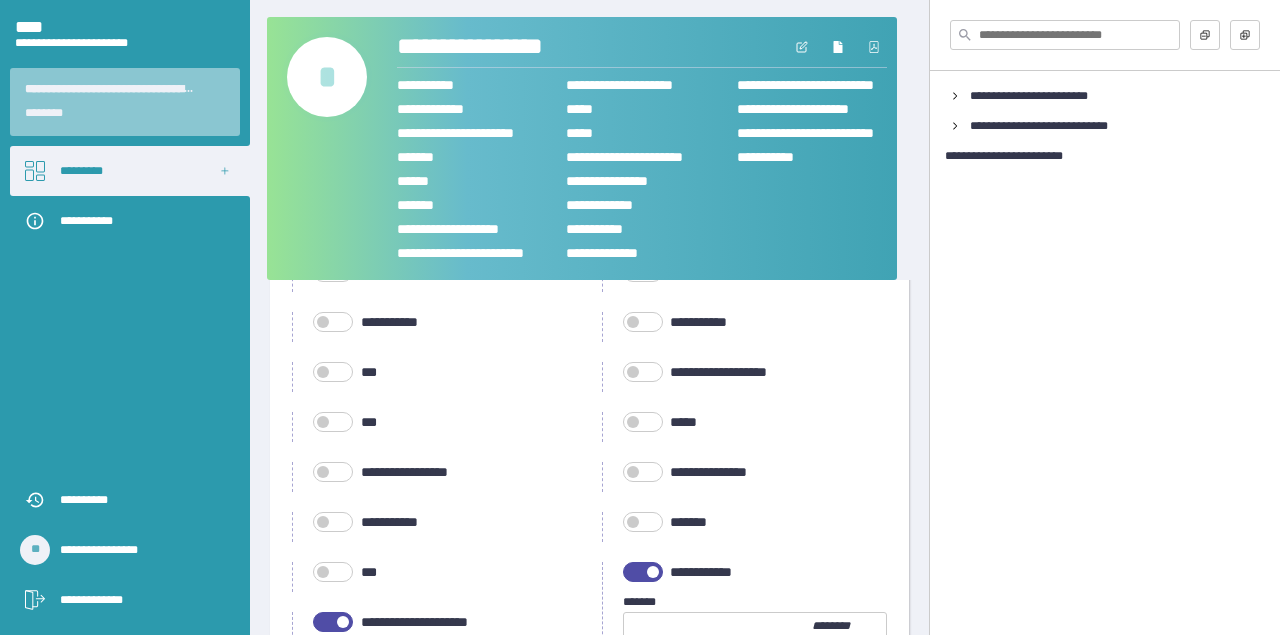 click at bounding box center [643, 572] 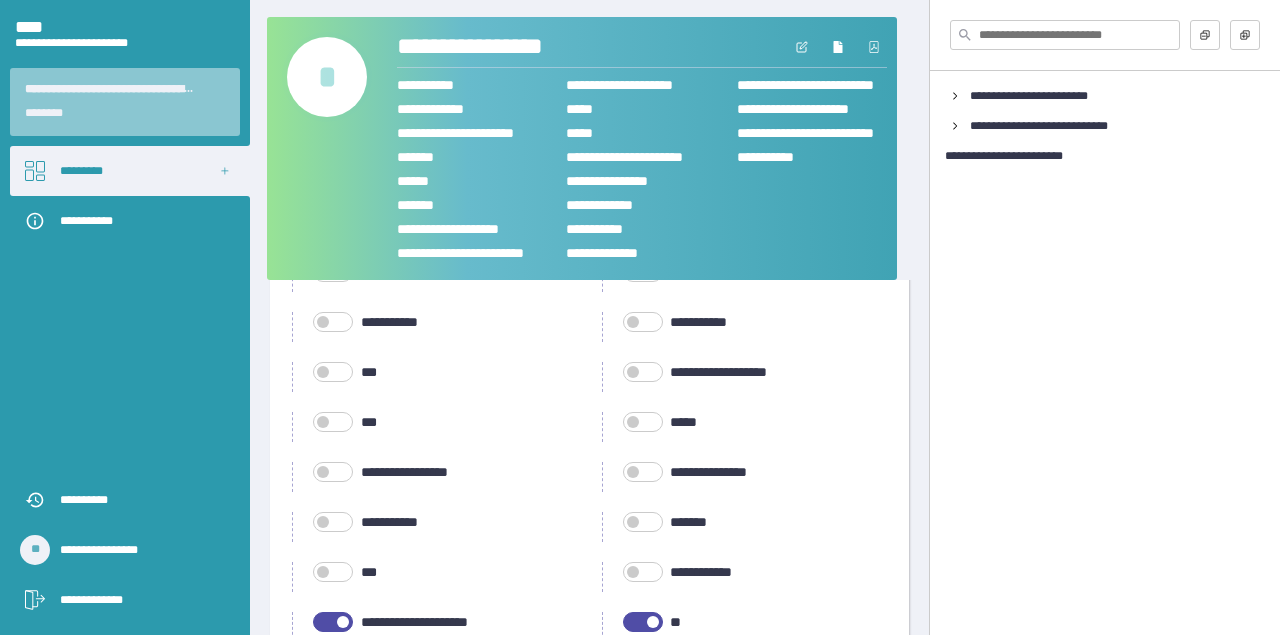 click at bounding box center [333, 622] 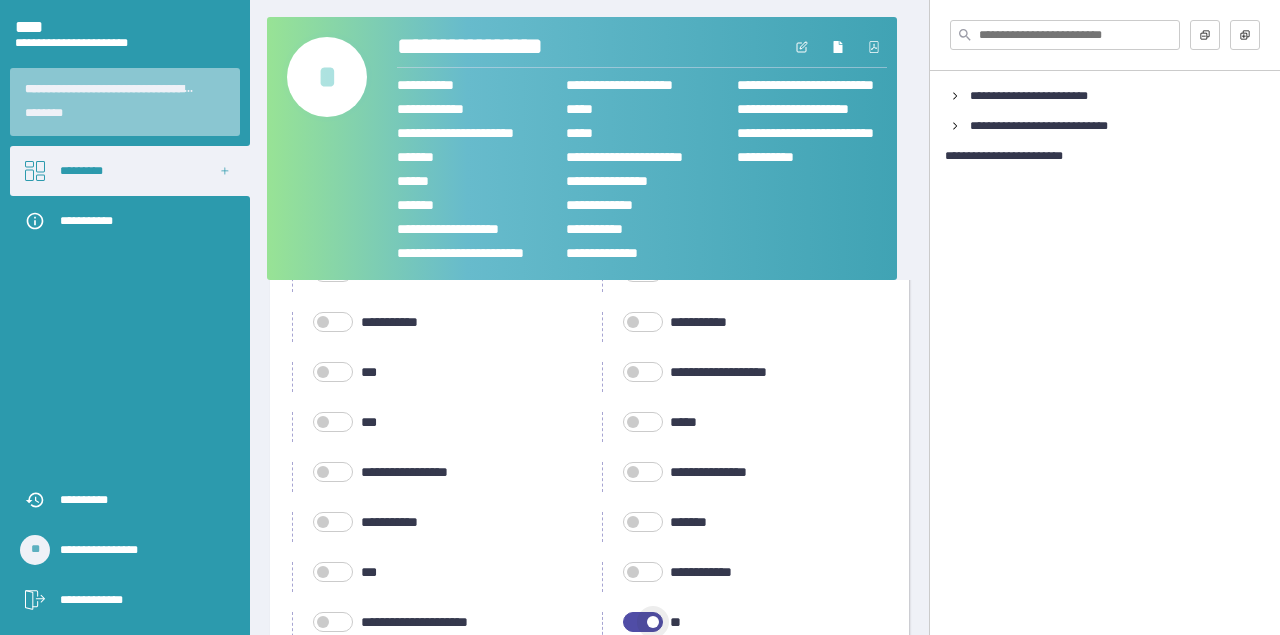 click at bounding box center (643, 622) 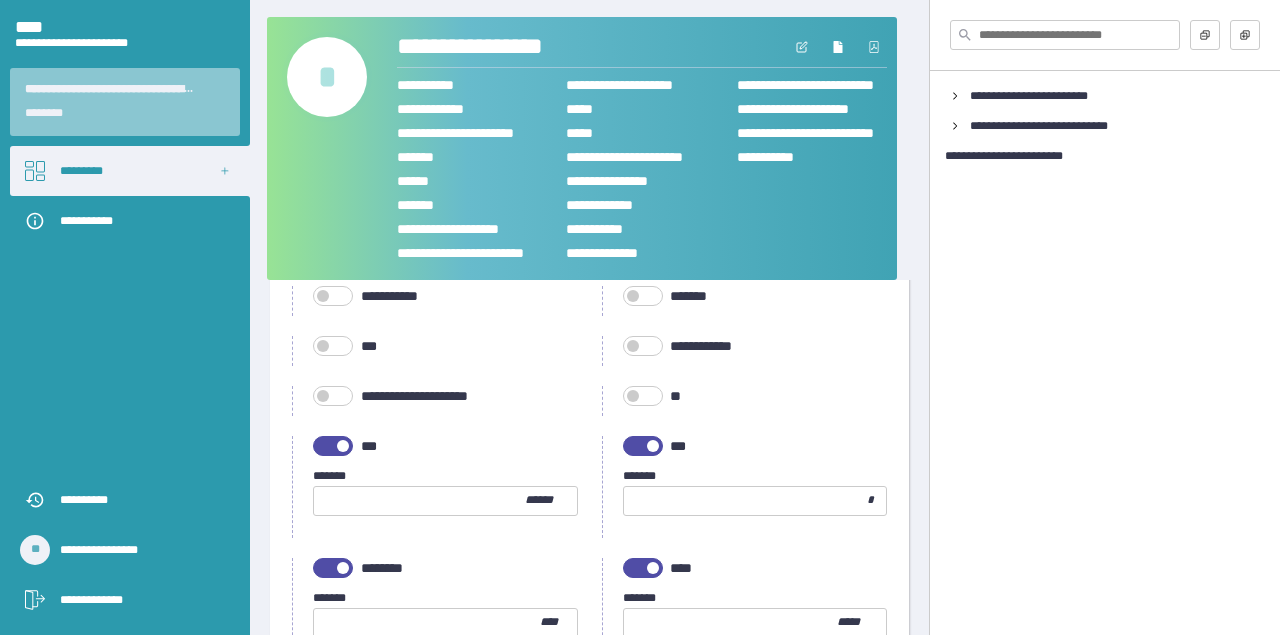 scroll, scrollTop: 736, scrollLeft: 0, axis: vertical 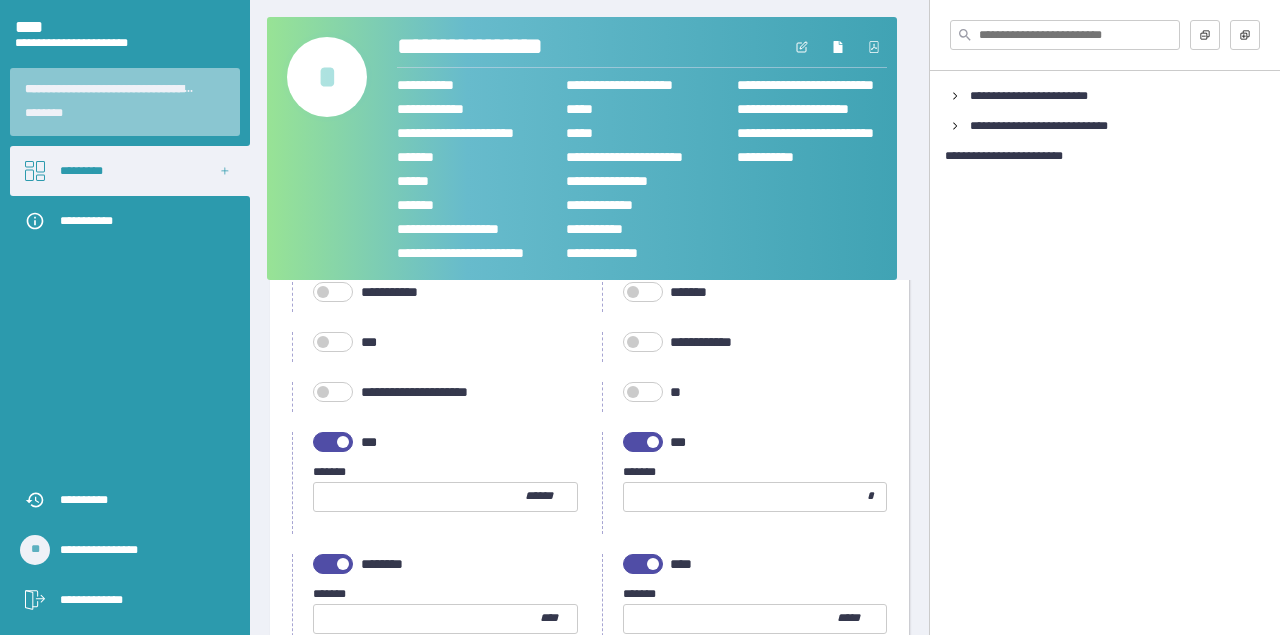 click at bounding box center [343, 442] 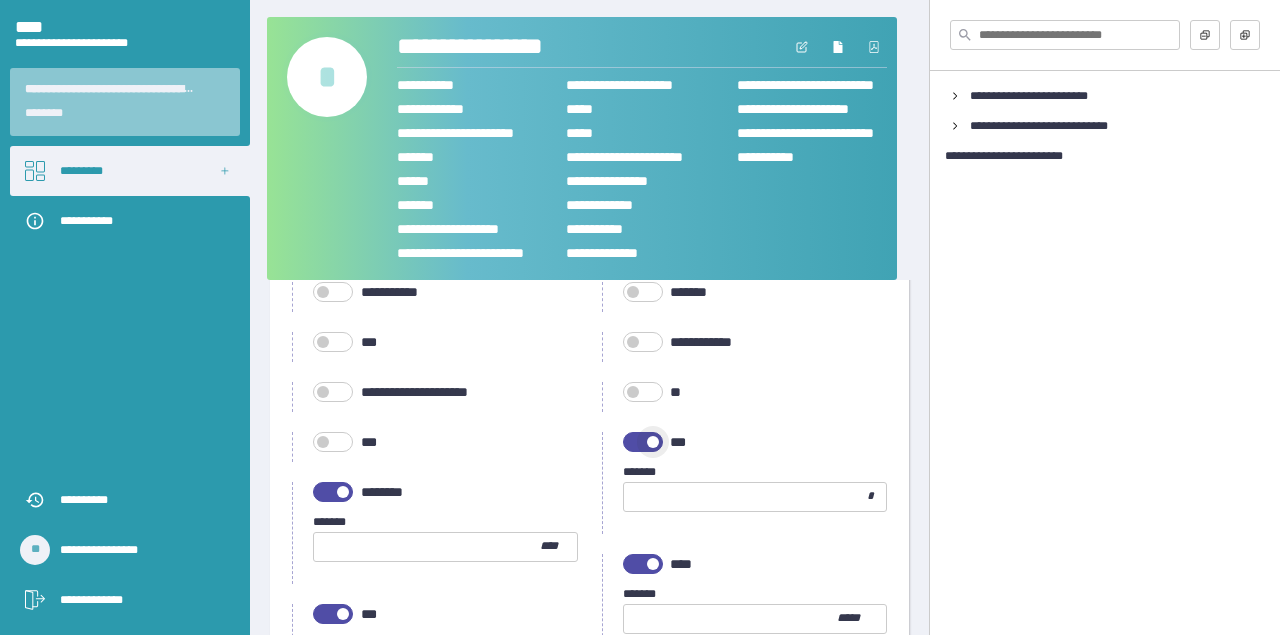 click at bounding box center (643, 442) 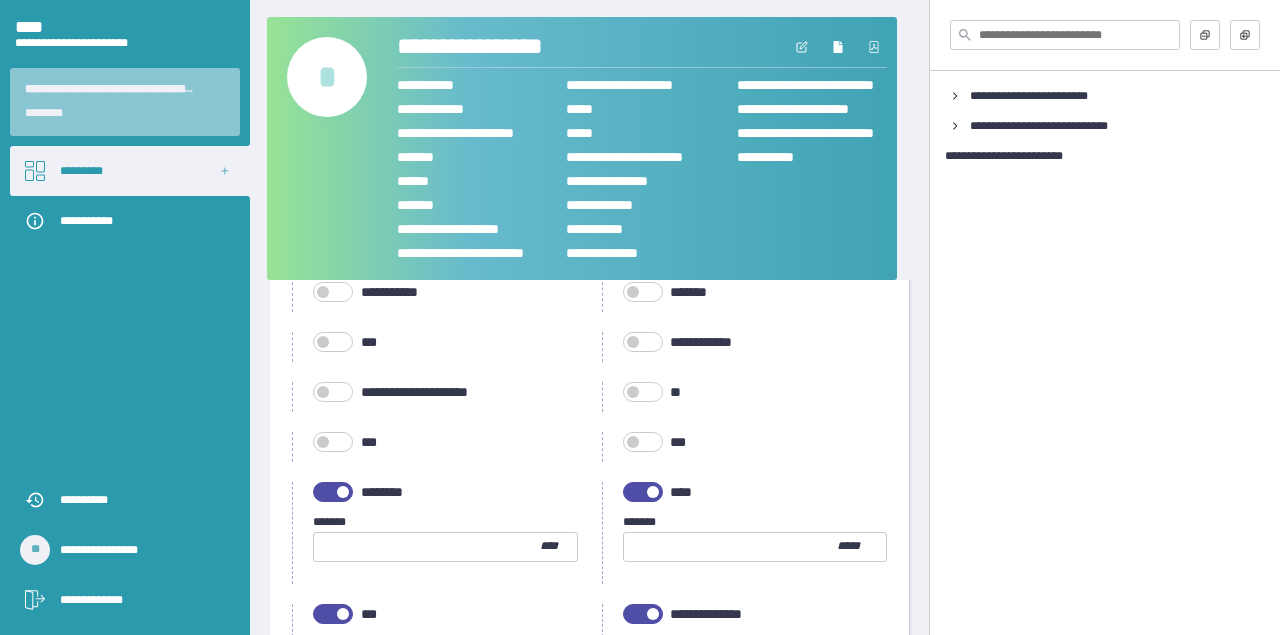 click at bounding box center (333, 492) 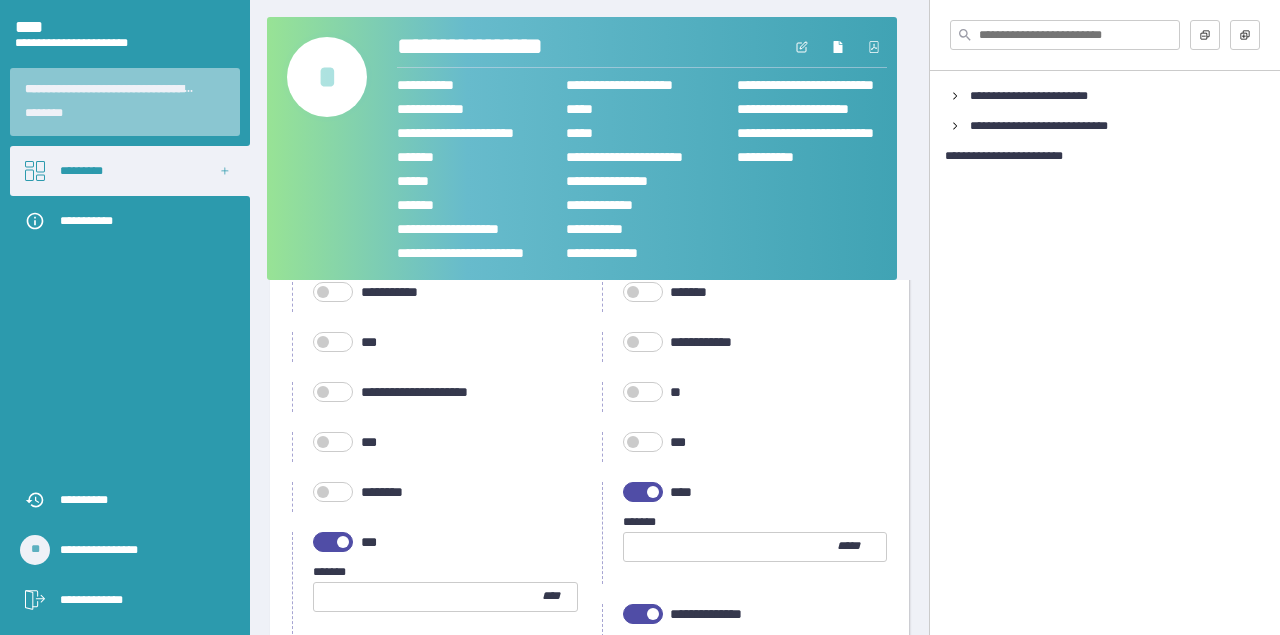 click at bounding box center [343, 542] 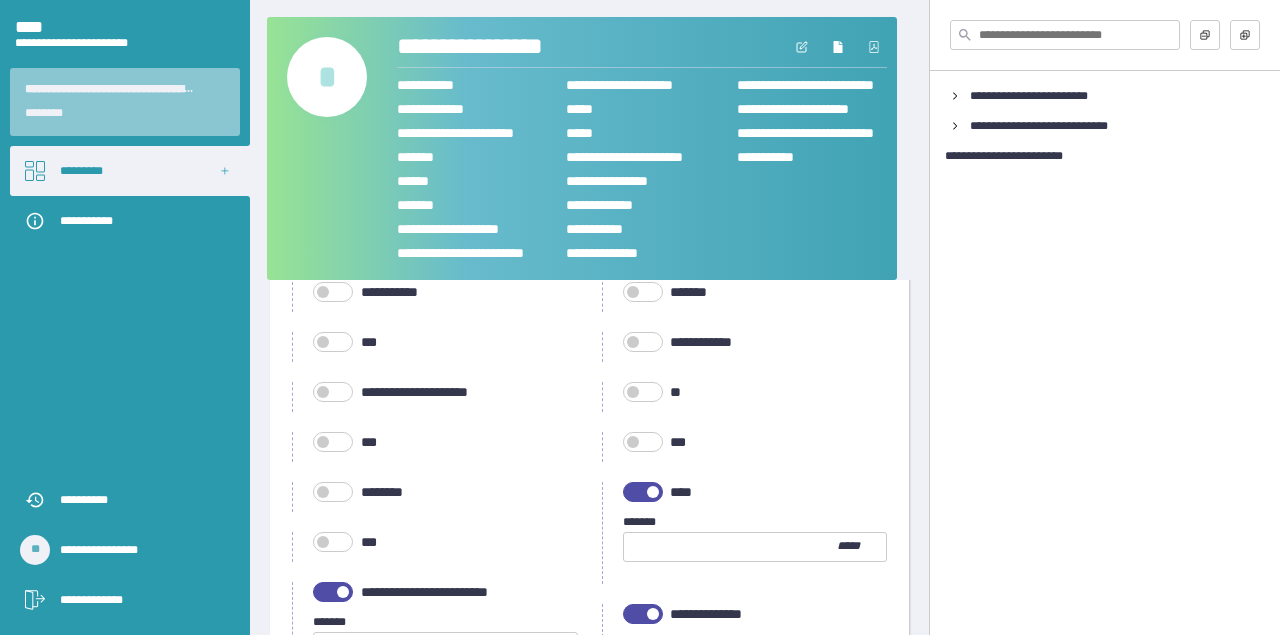 click on "**********" at bounding box center [435, 1143] 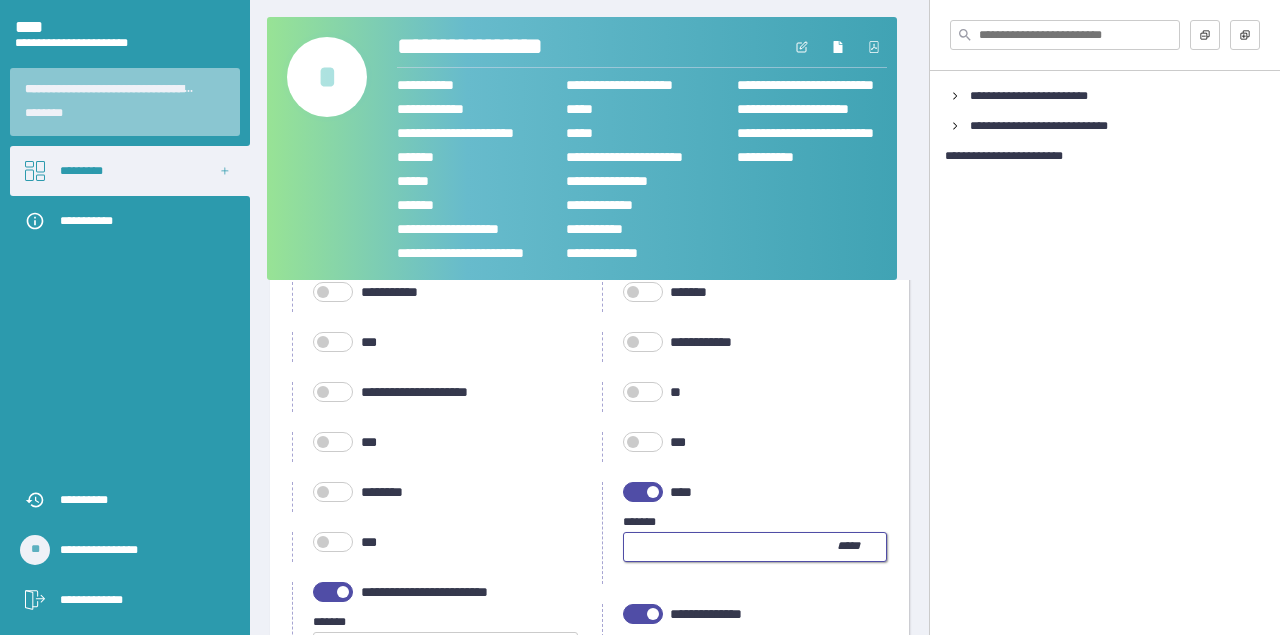 click at bounding box center [730, 547] 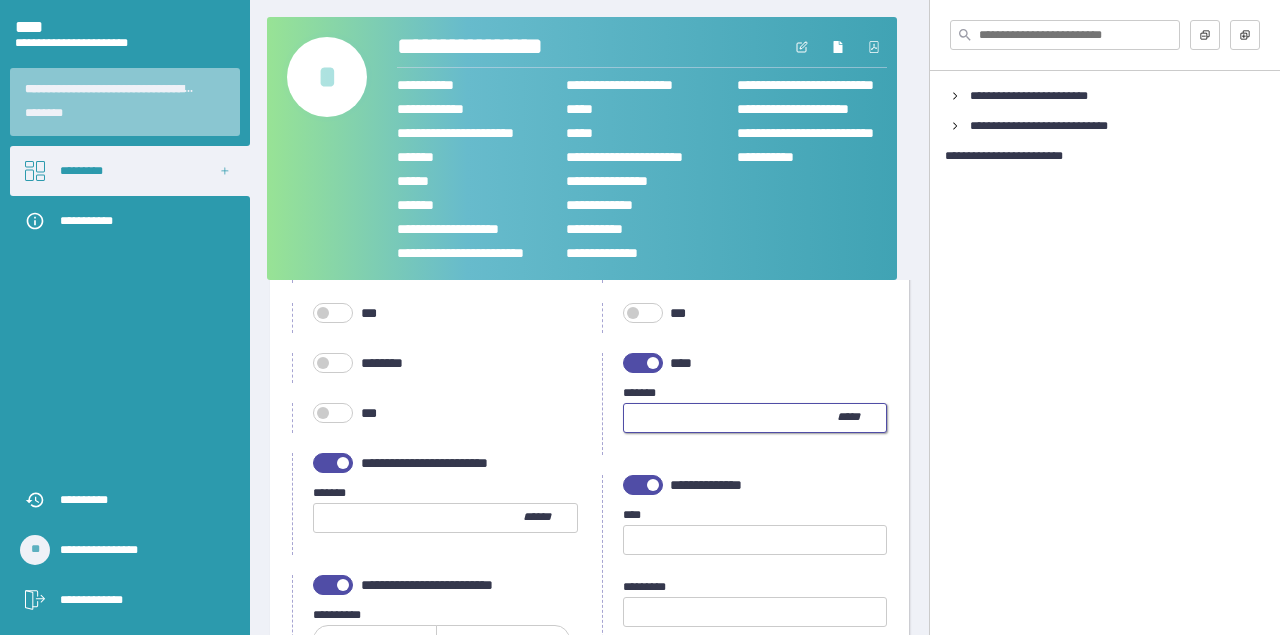 scroll, scrollTop: 871, scrollLeft: 0, axis: vertical 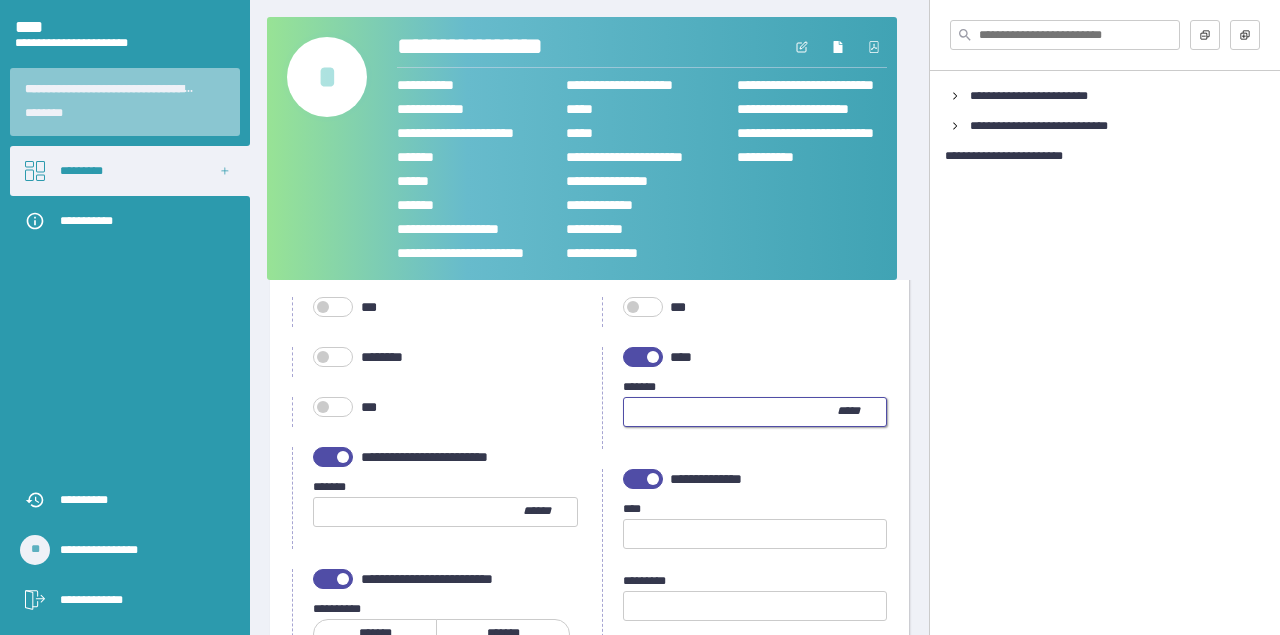 type on "**" 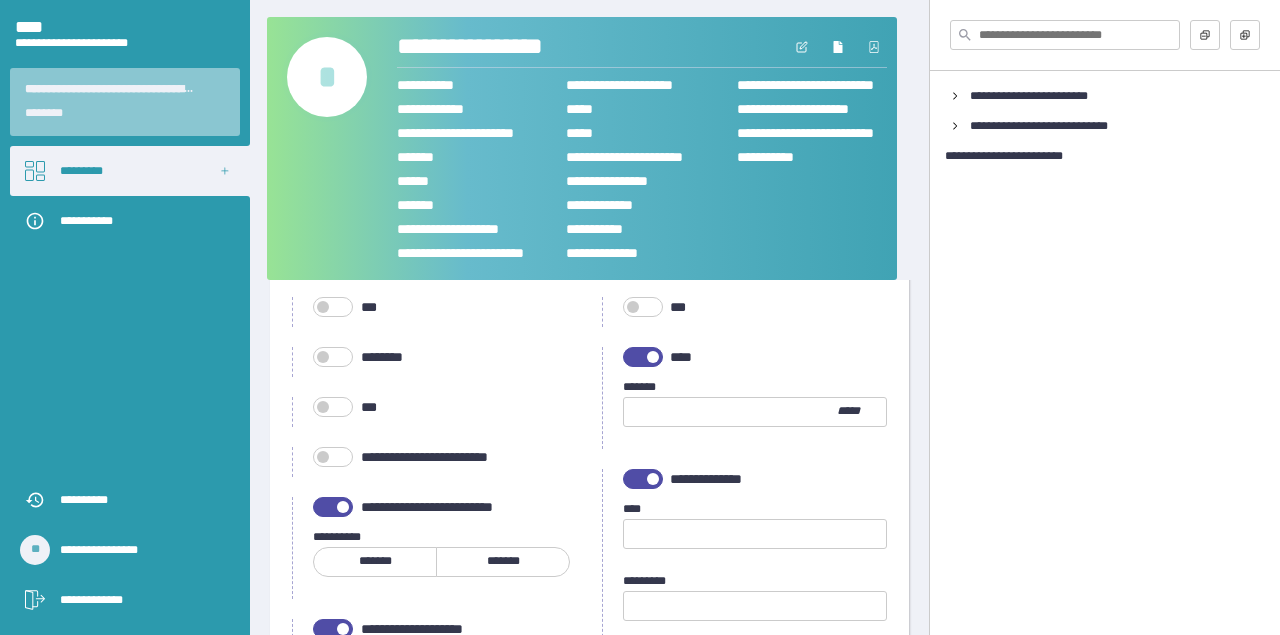 click at bounding box center (653, 479) 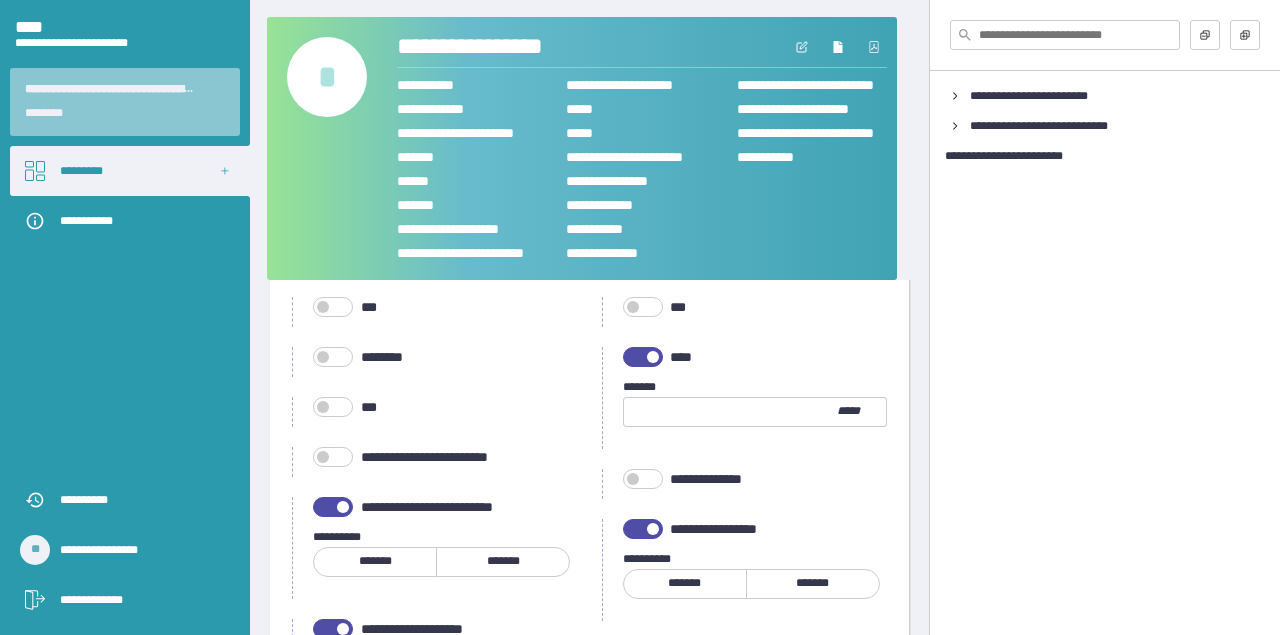click at bounding box center (333, 507) 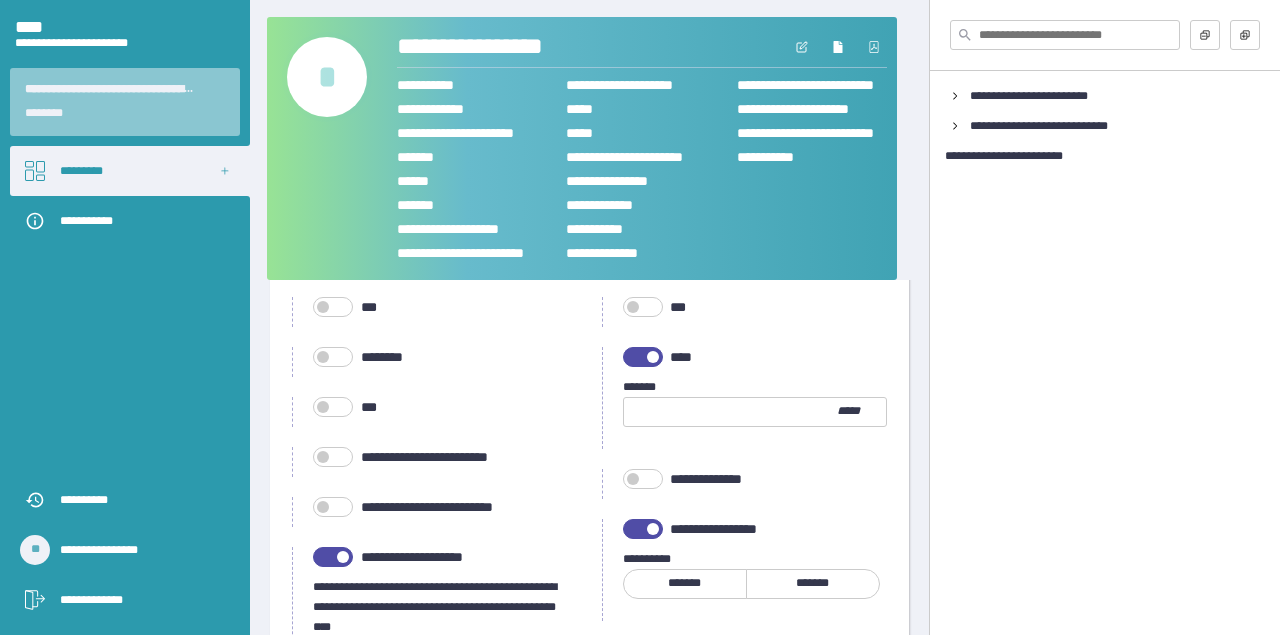 click at bounding box center [643, 529] 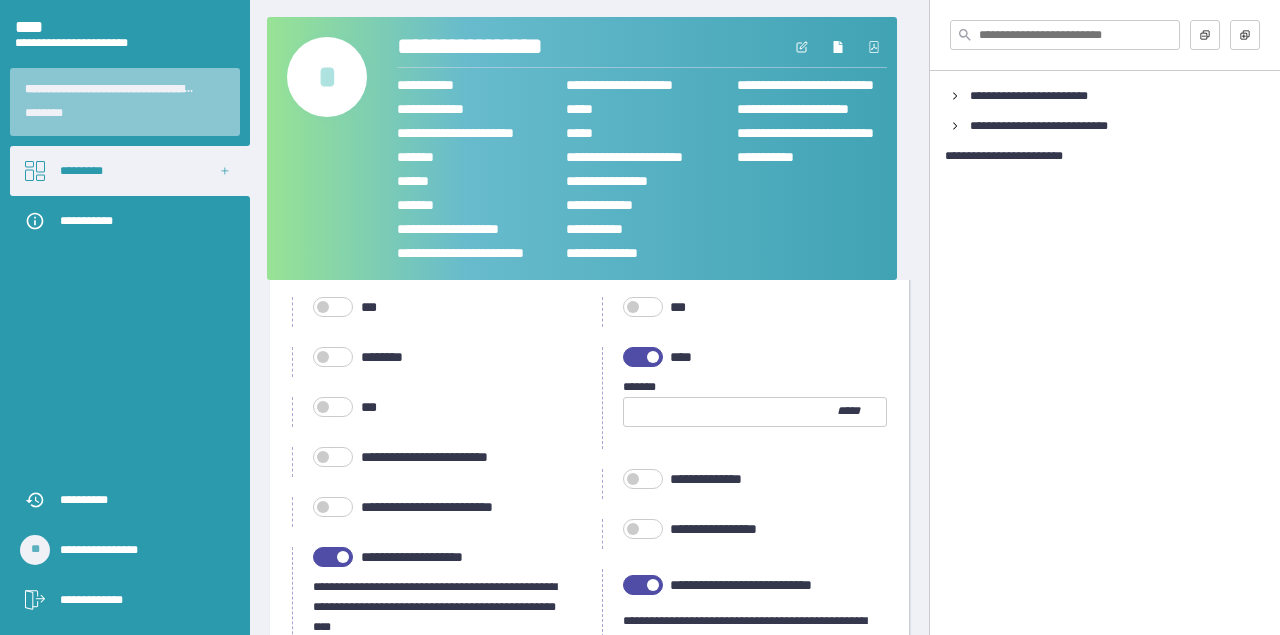 click at bounding box center [333, 557] 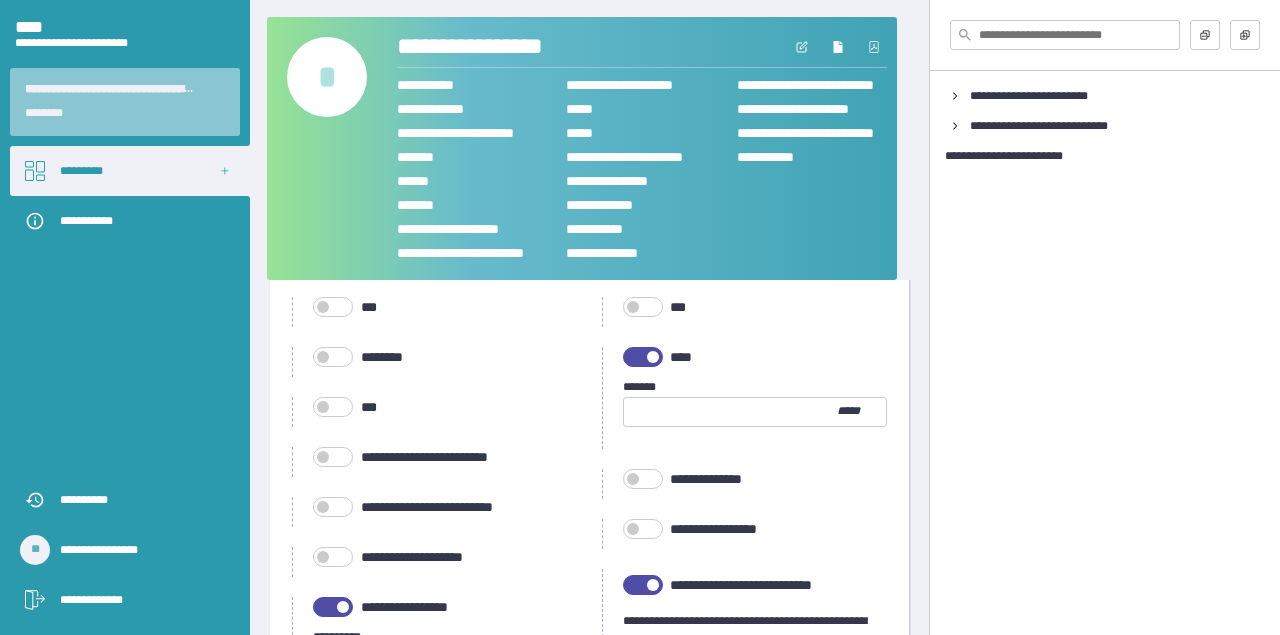 click at bounding box center (643, 585) 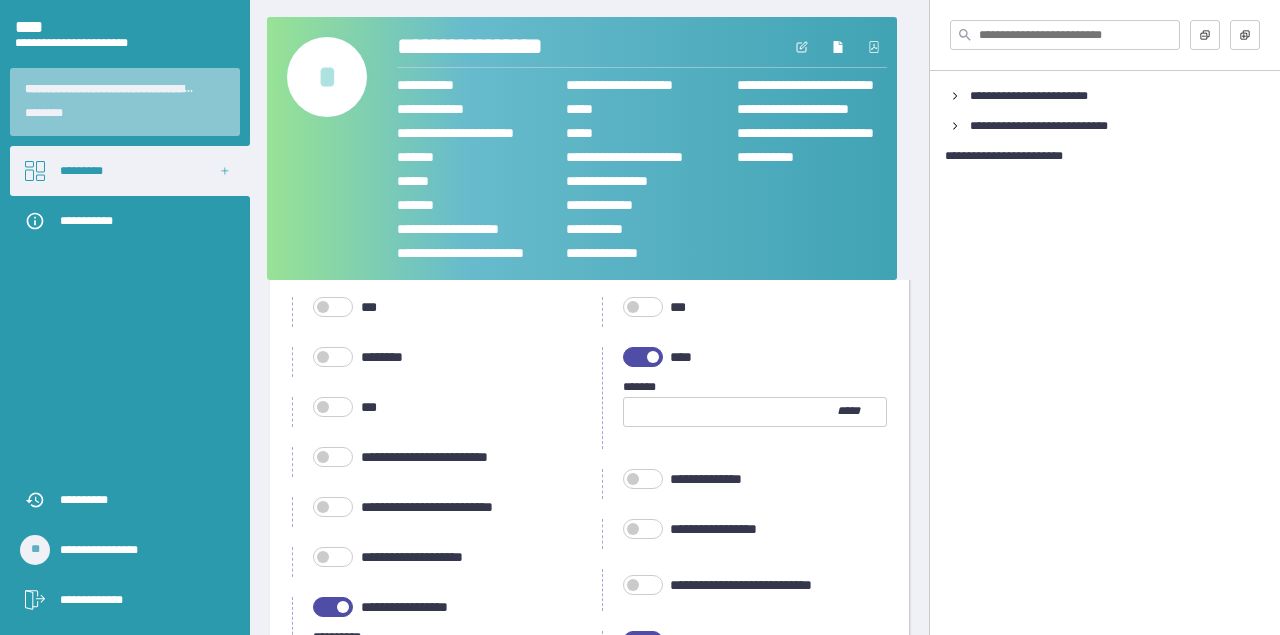 click at bounding box center (333, 607) 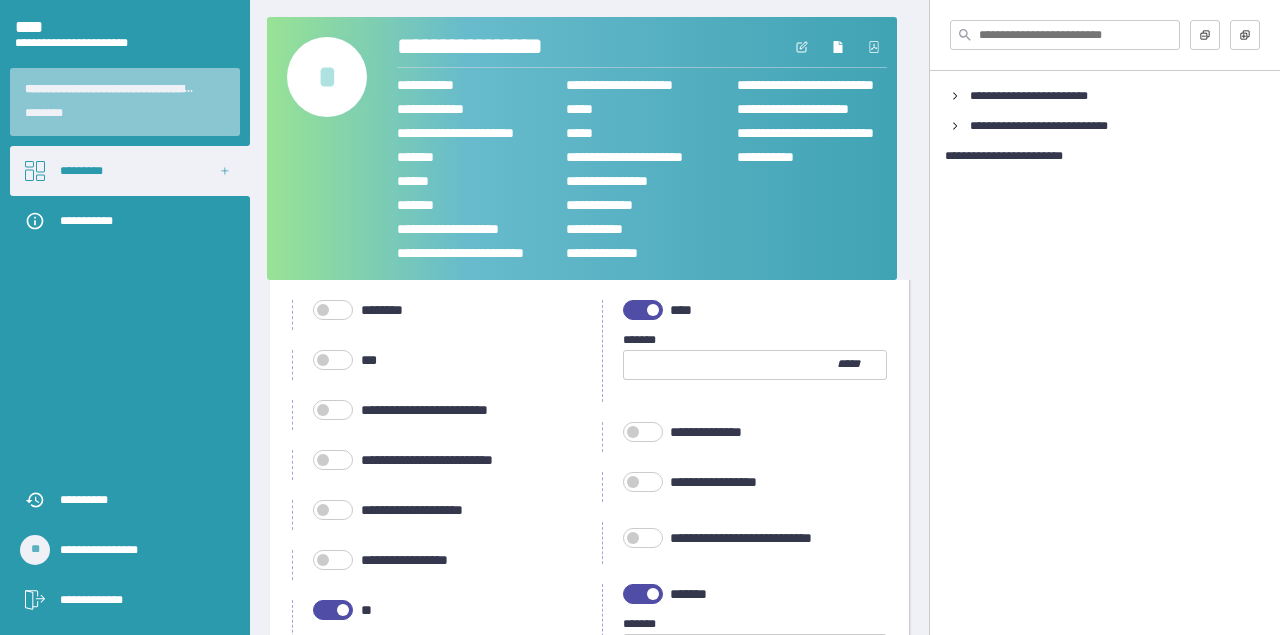 scroll, scrollTop: 1021, scrollLeft: 0, axis: vertical 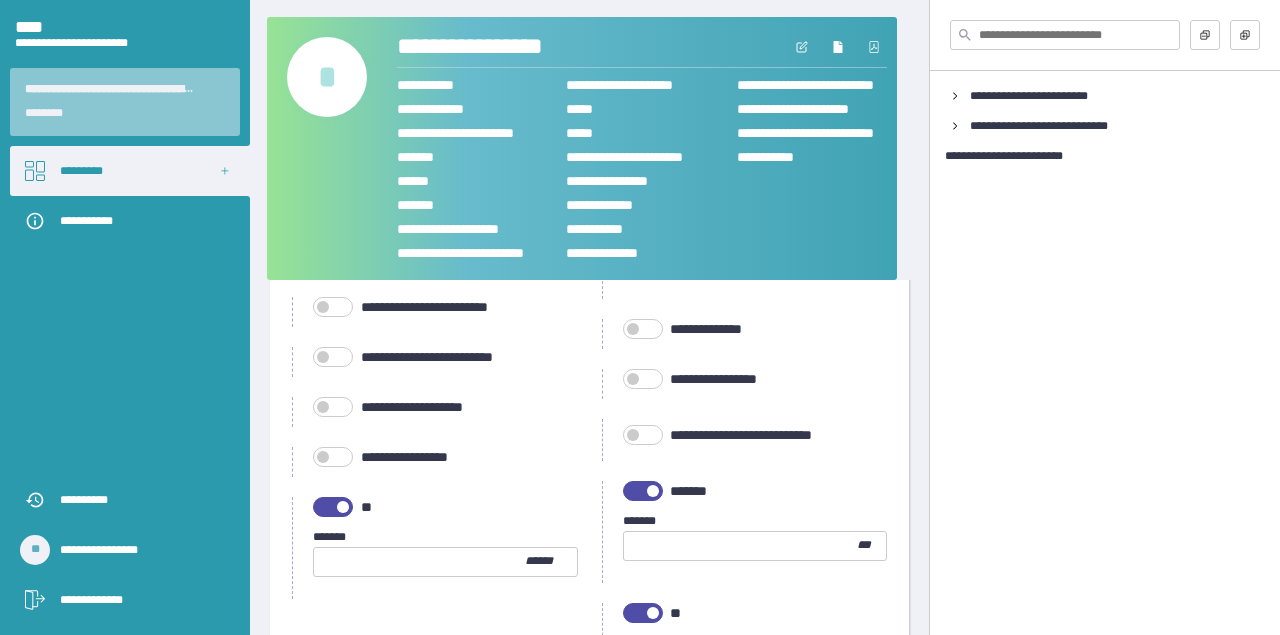 click at bounding box center [653, 491] 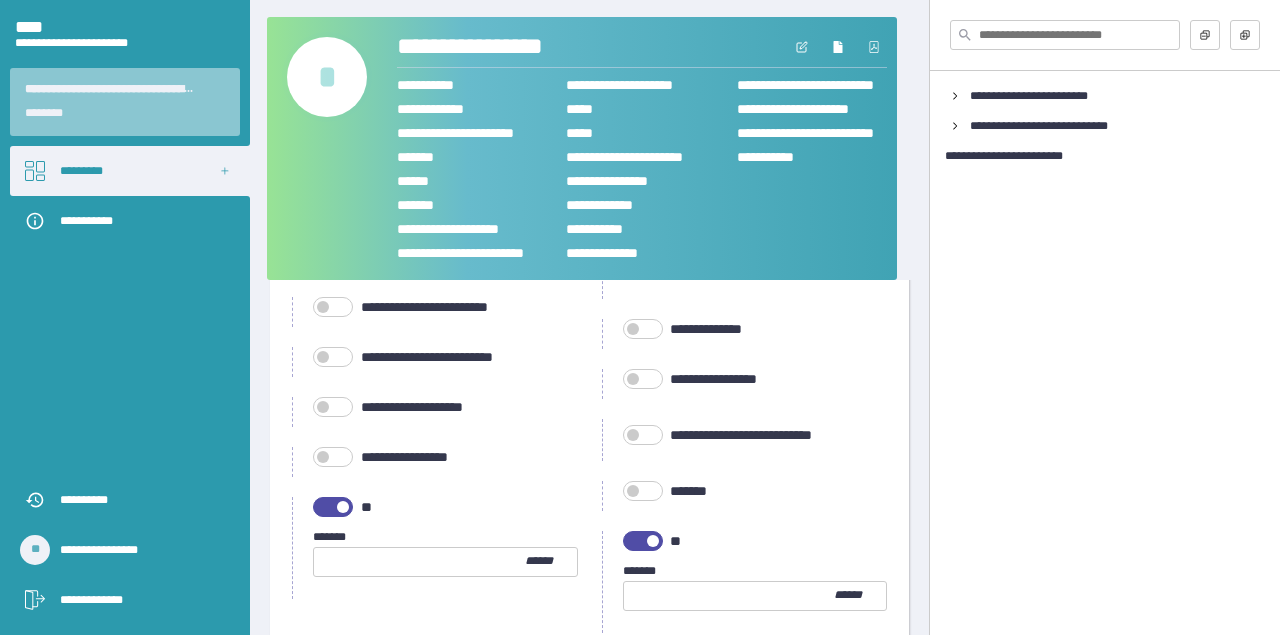 click at bounding box center [333, 507] 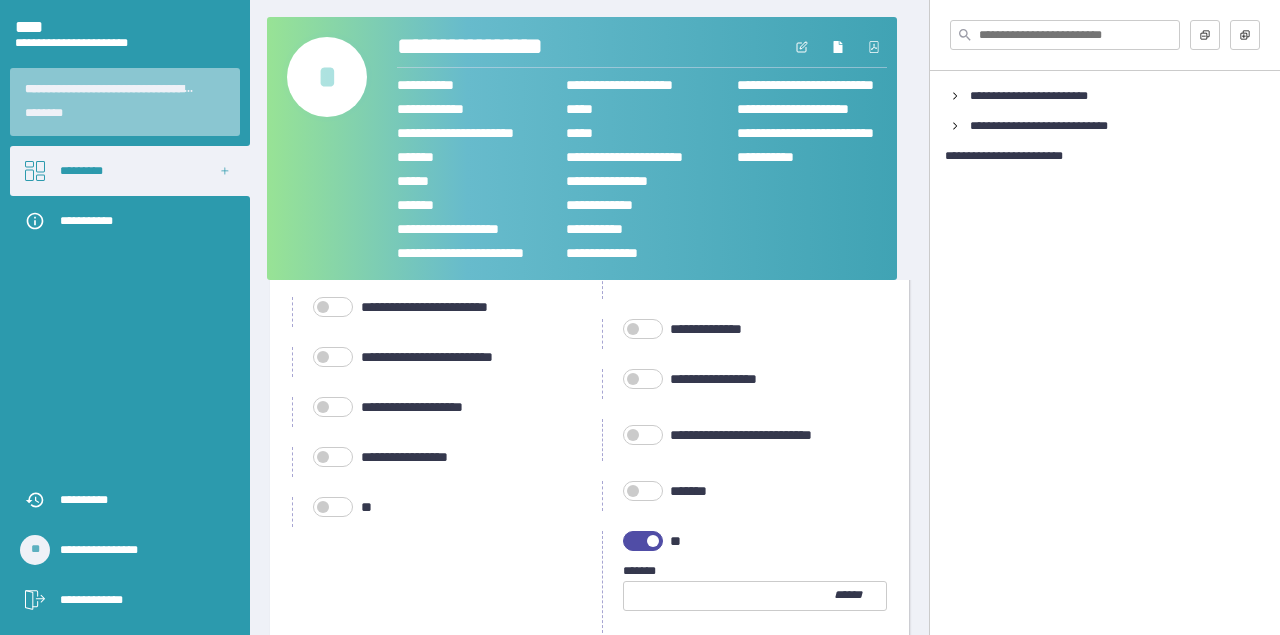 drag, startPoint x: 646, startPoint y: 539, endPoint x: 593, endPoint y: 539, distance: 53 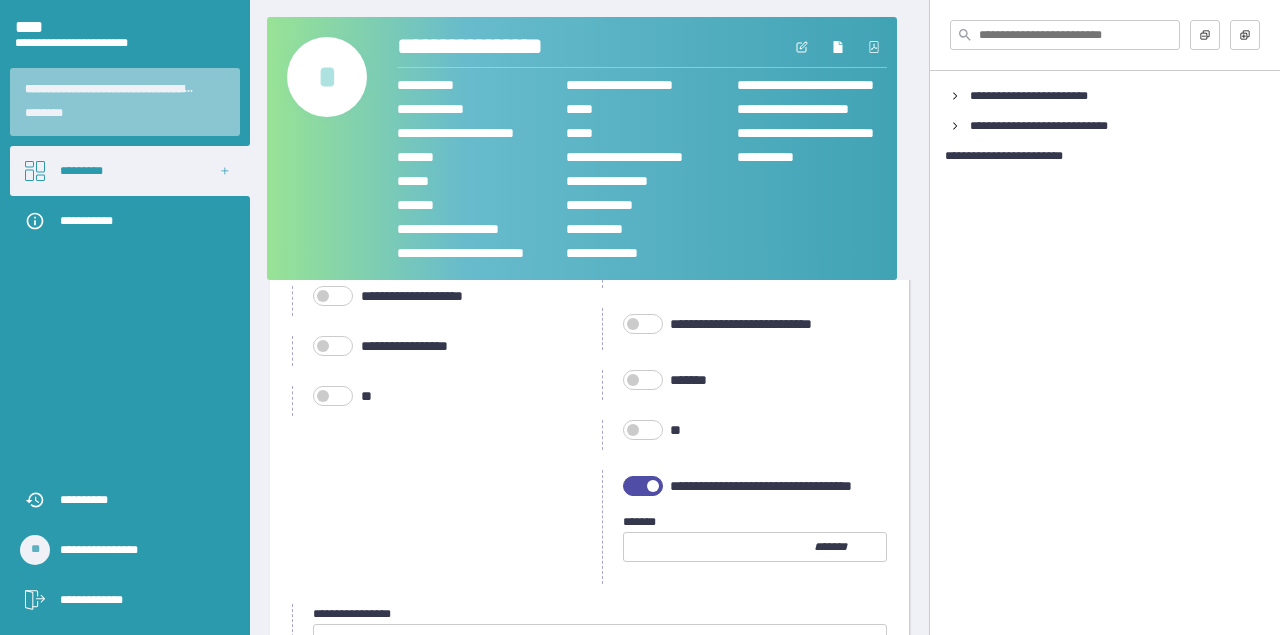 scroll, scrollTop: 1181, scrollLeft: 0, axis: vertical 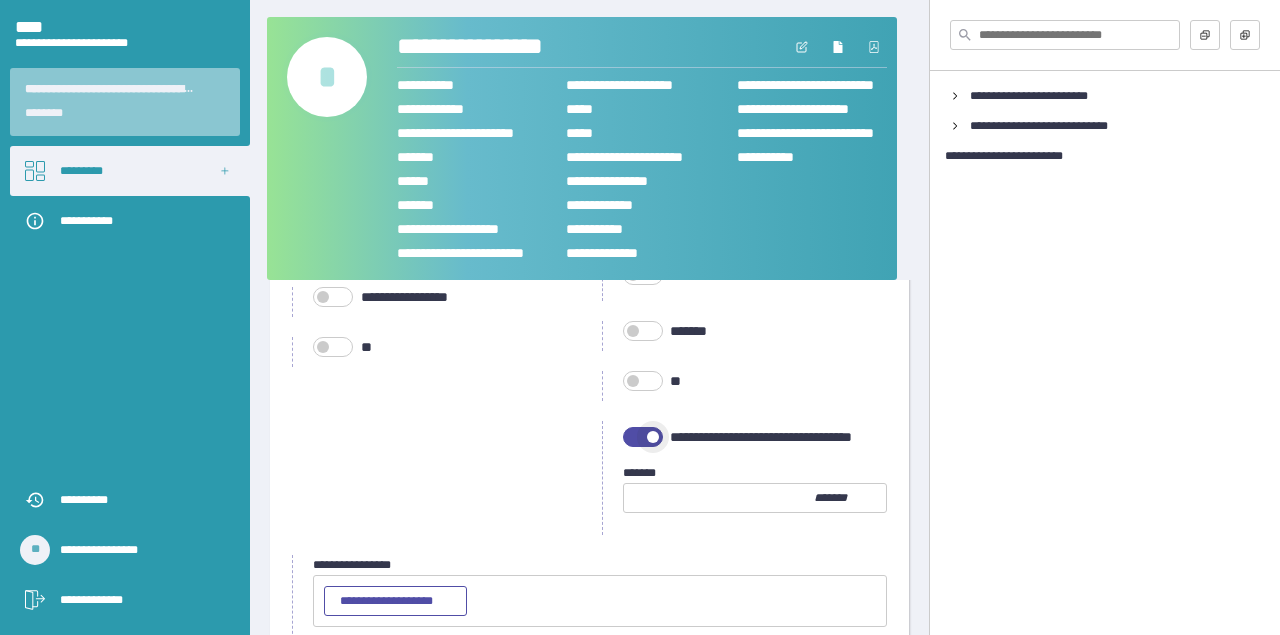 click at bounding box center (643, 437) 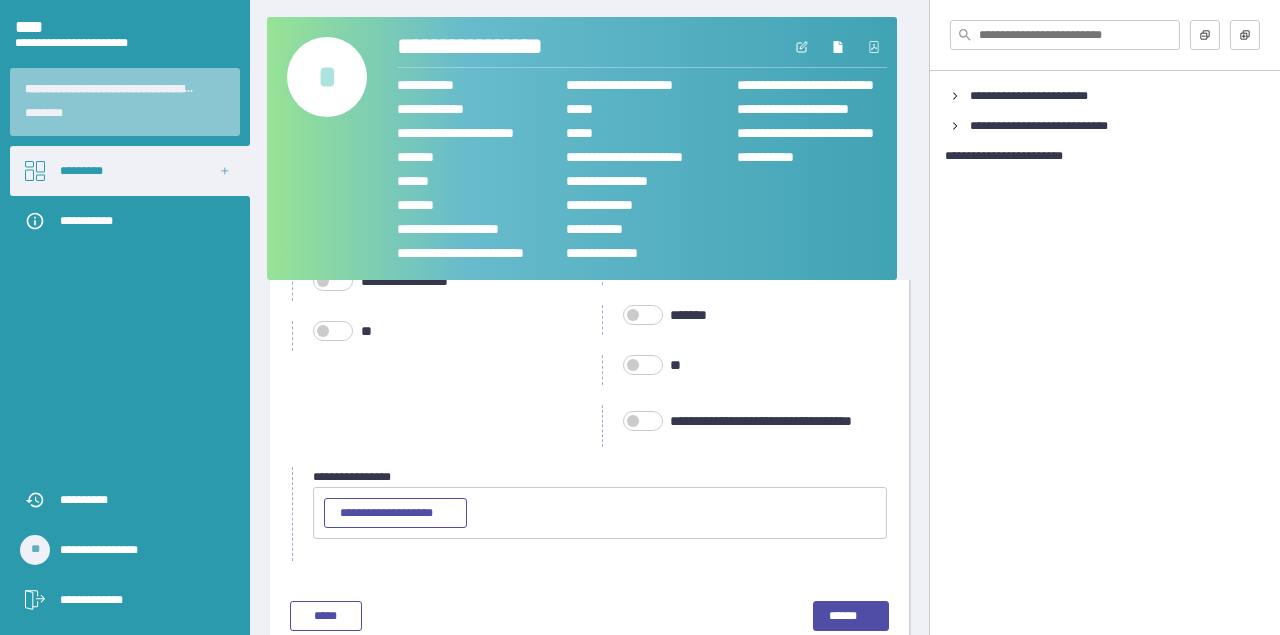 scroll, scrollTop: 1219, scrollLeft: 0, axis: vertical 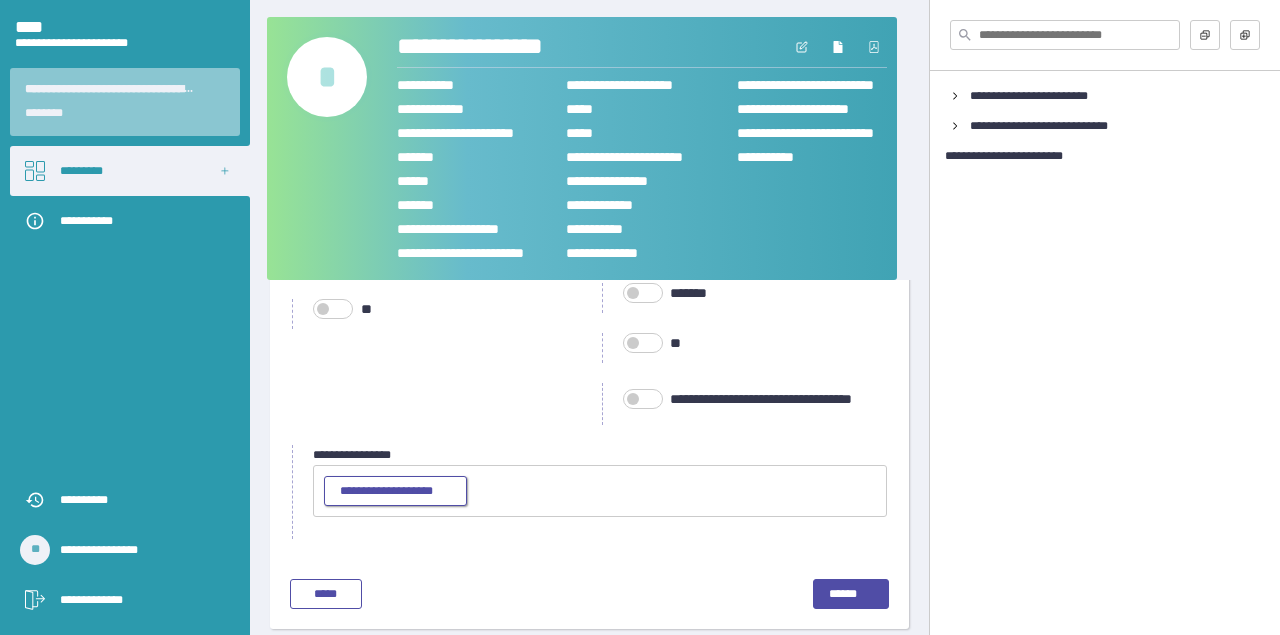 click on "**********" at bounding box center [395, 492] 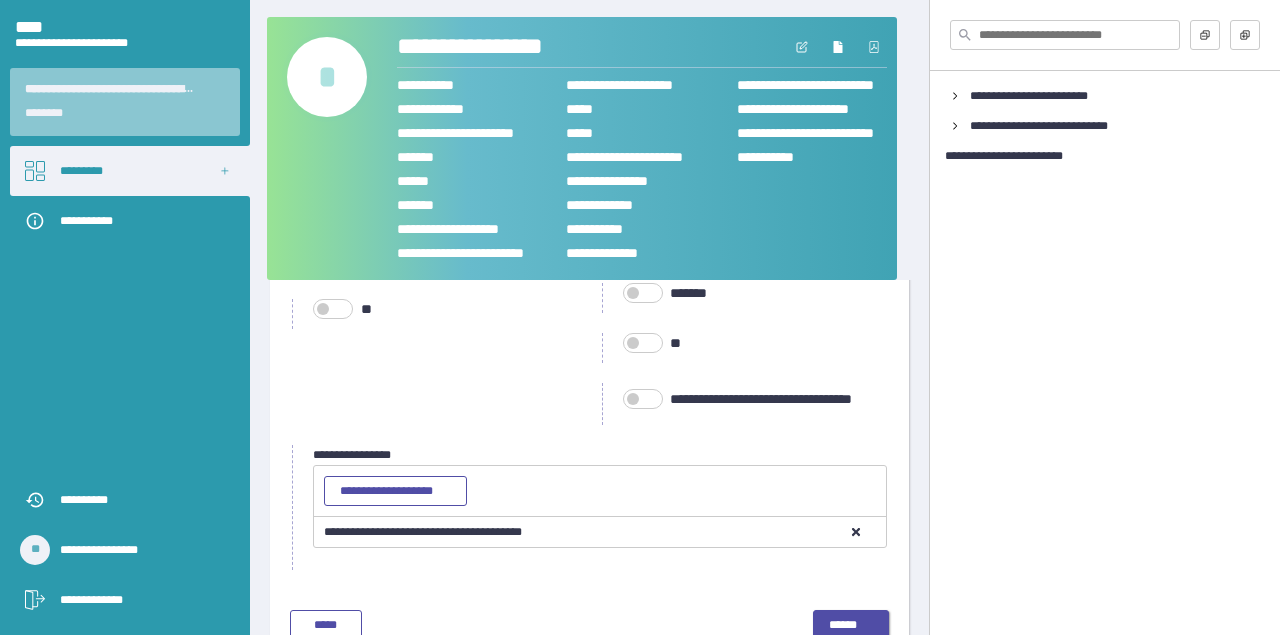 click on "******" at bounding box center [851, 625] 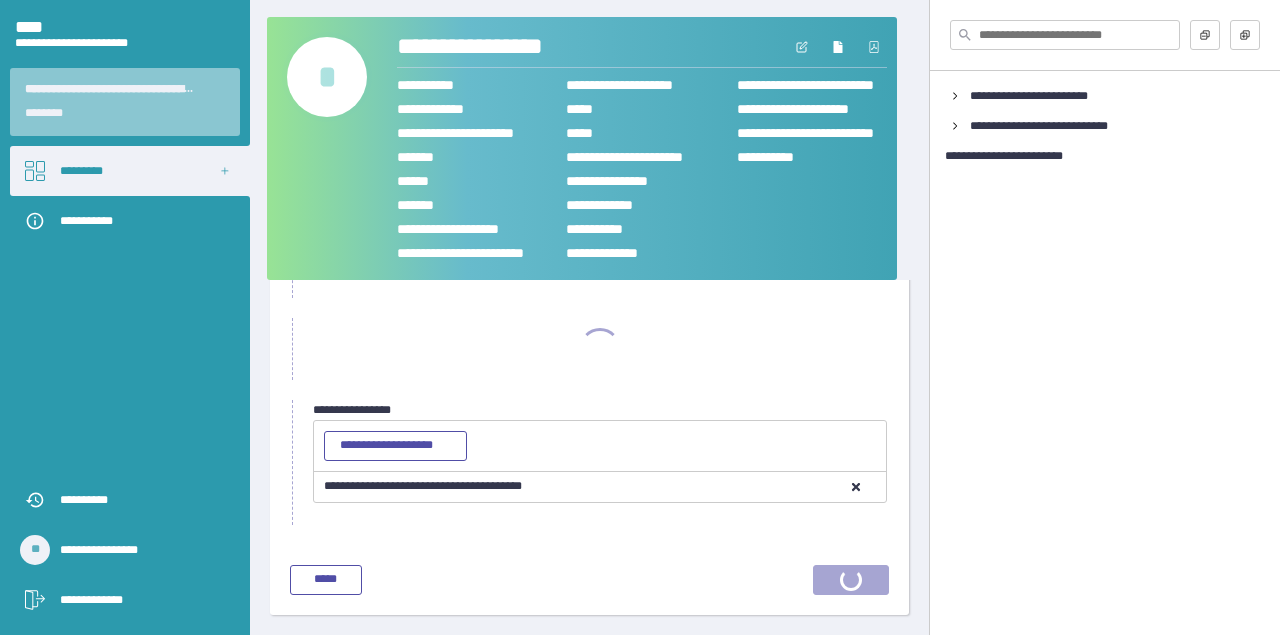 scroll, scrollTop: 104, scrollLeft: 0, axis: vertical 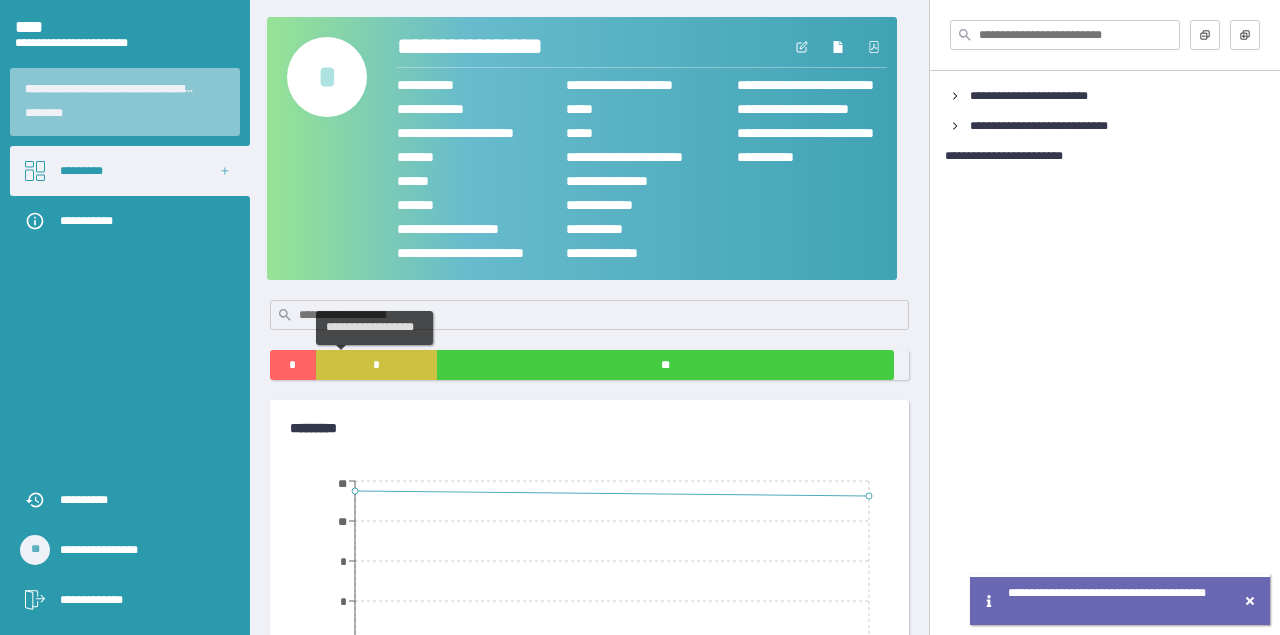 click on "*" at bounding box center [377, 365] 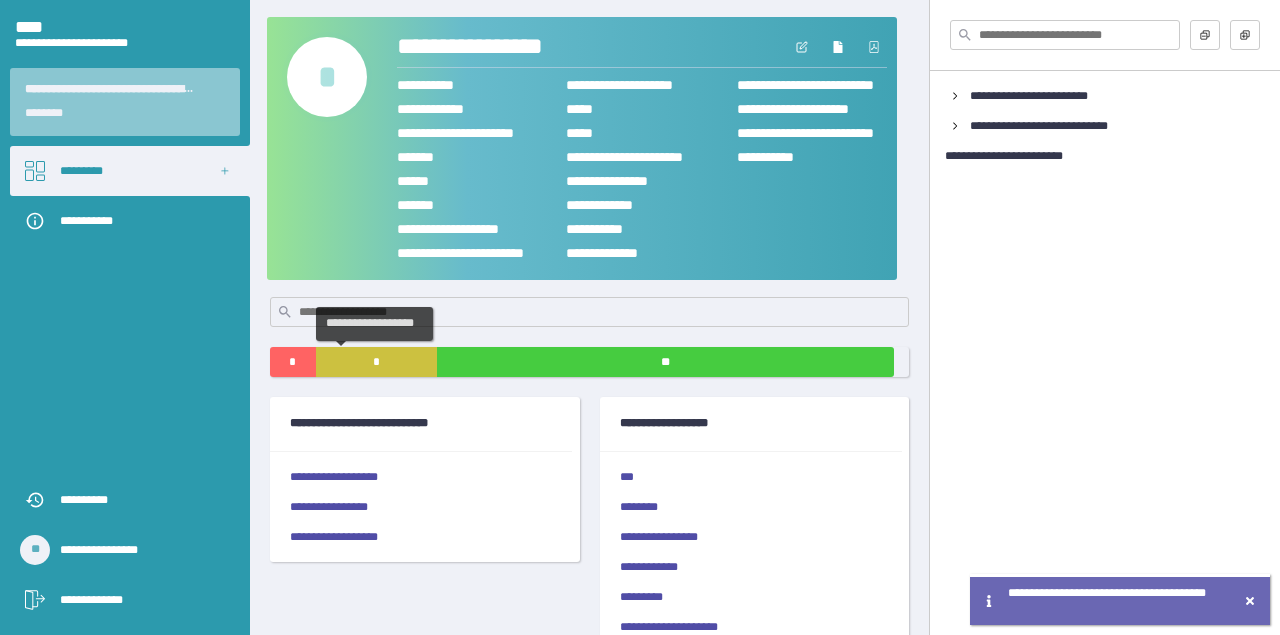 scroll, scrollTop: 4, scrollLeft: 0, axis: vertical 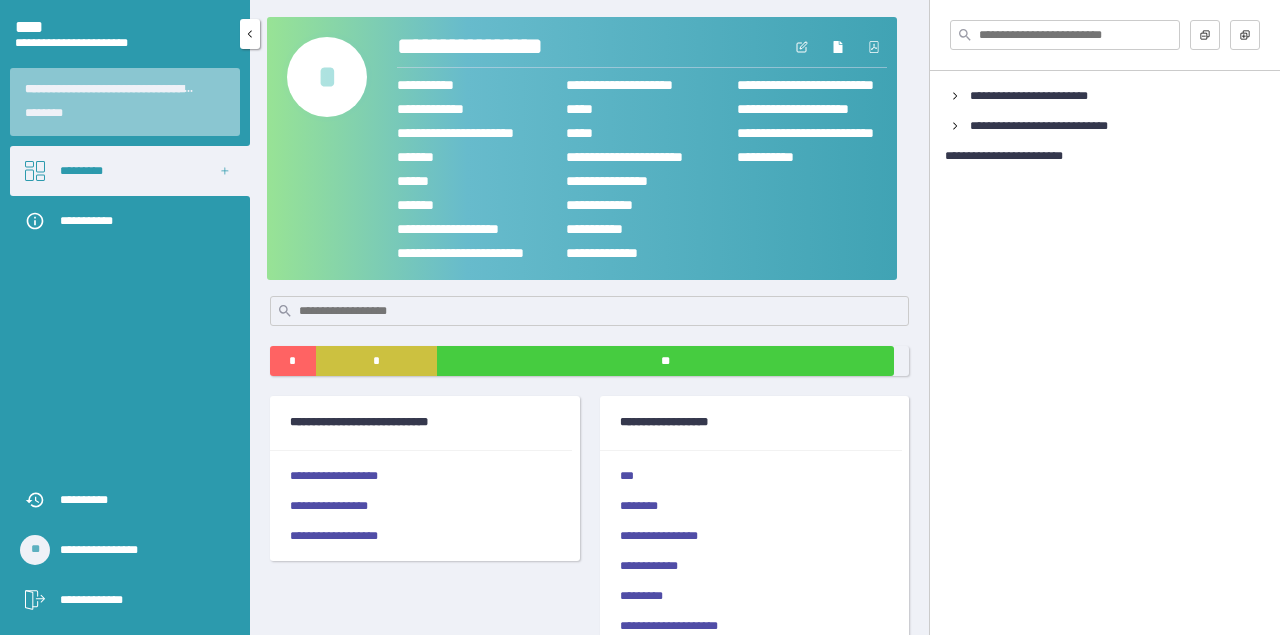 click on "*********" at bounding box center (130, 171) 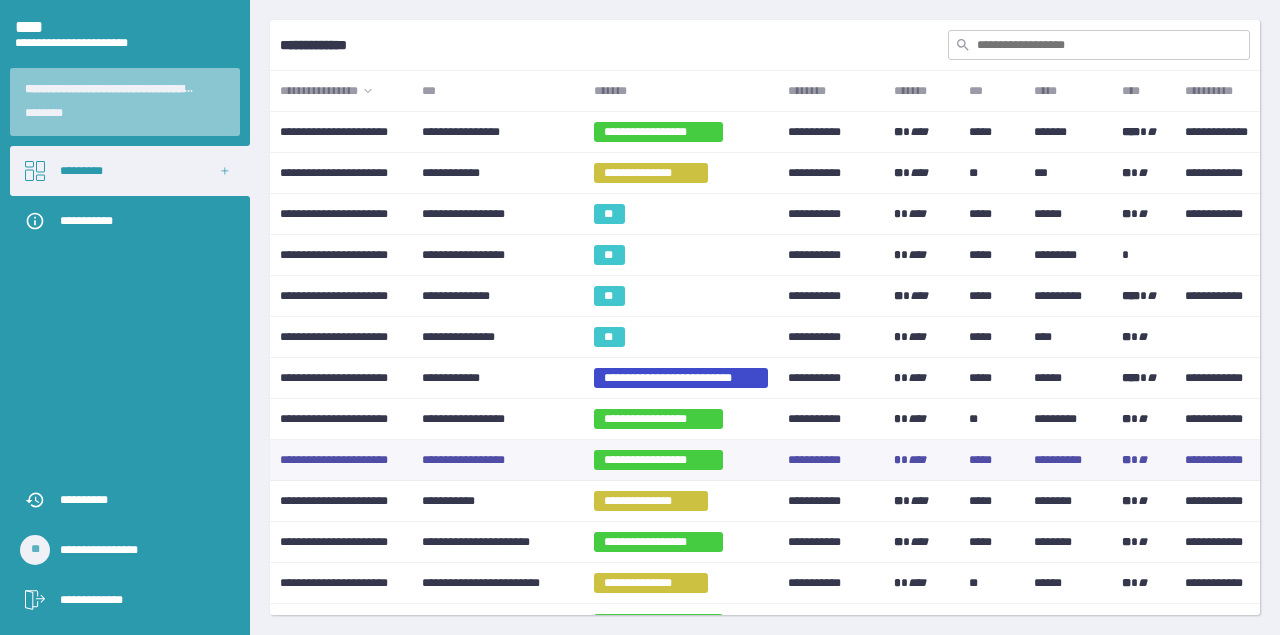 click on "**********" at bounding box center [498, 460] 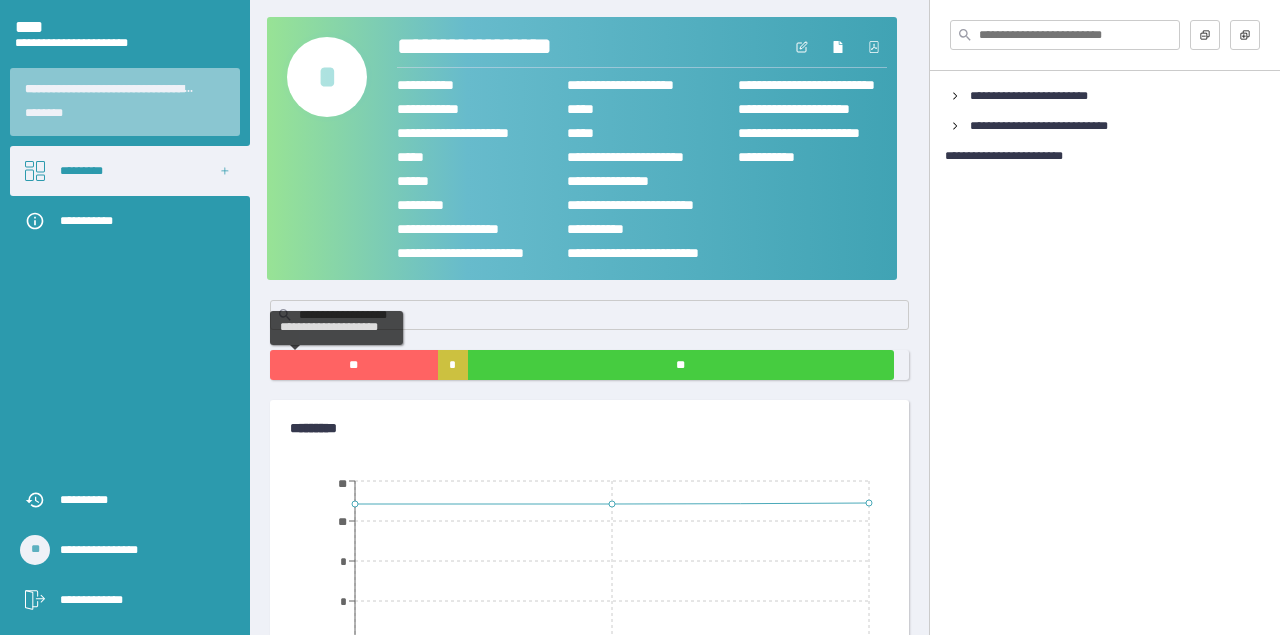 click on "**" at bounding box center [354, 365] 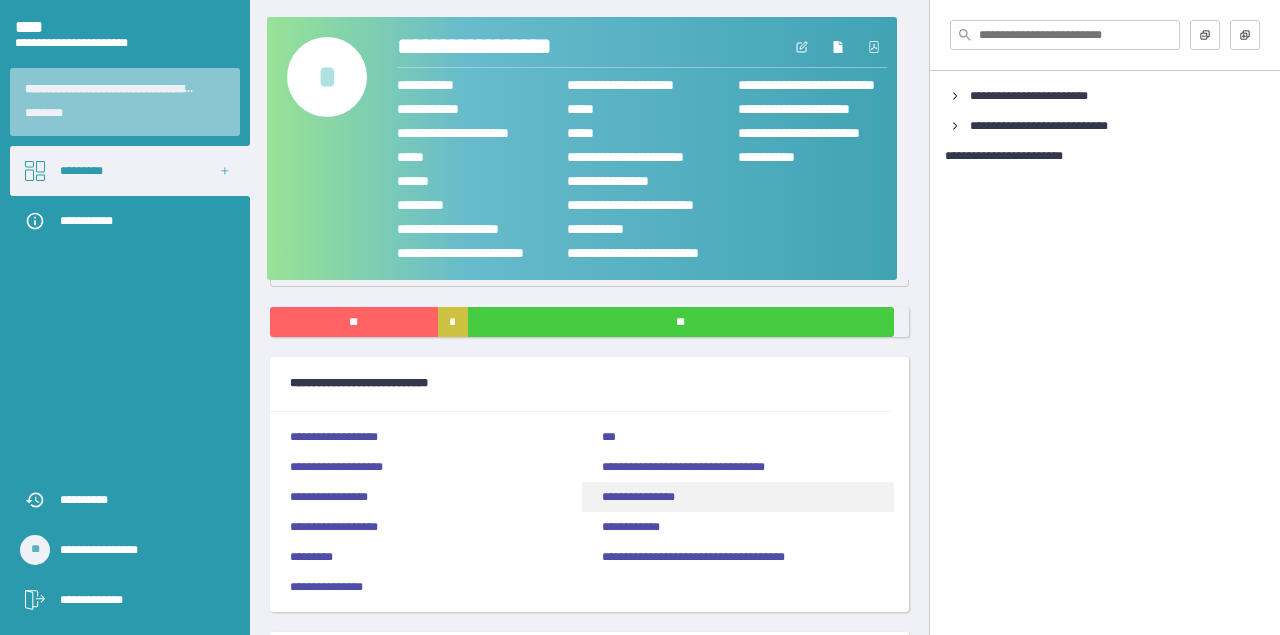 scroll, scrollTop: 46, scrollLeft: 0, axis: vertical 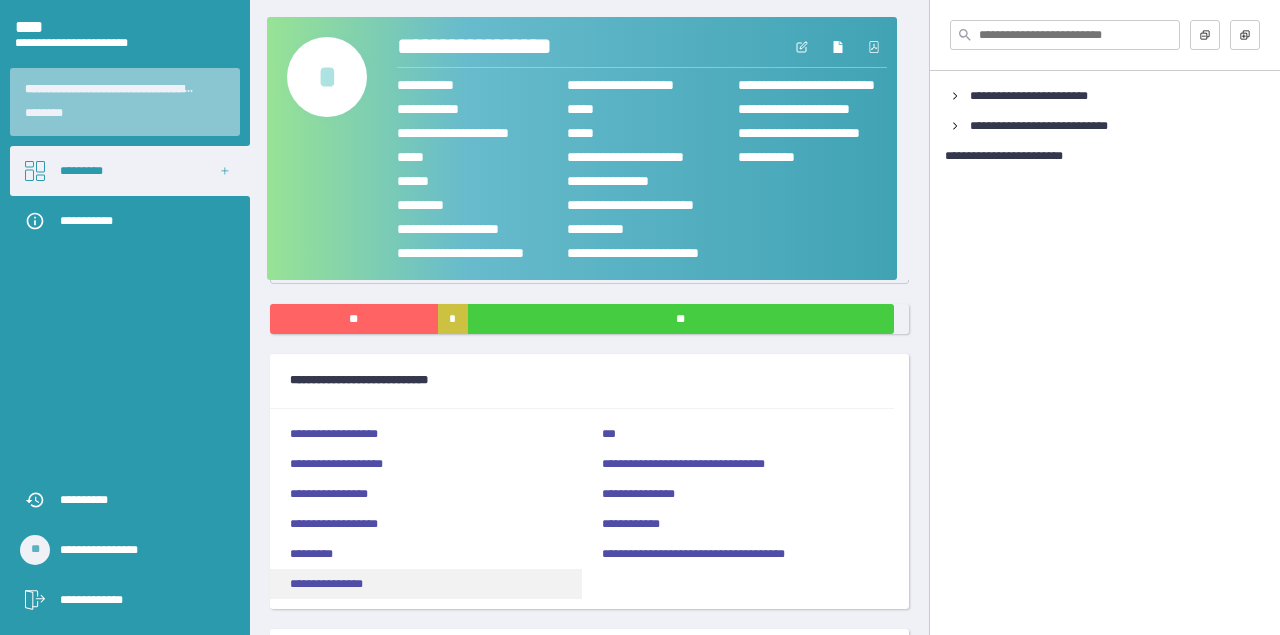 click on "**********" at bounding box center [426, 584] 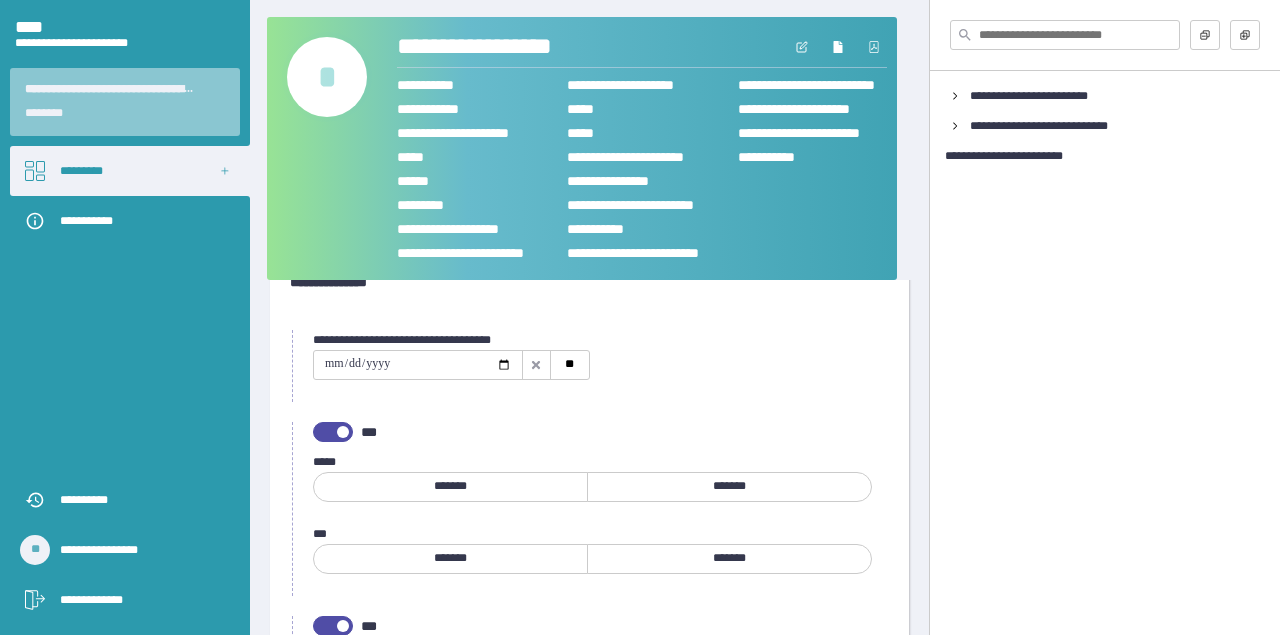 click on "*******" at bounding box center [450, 487] 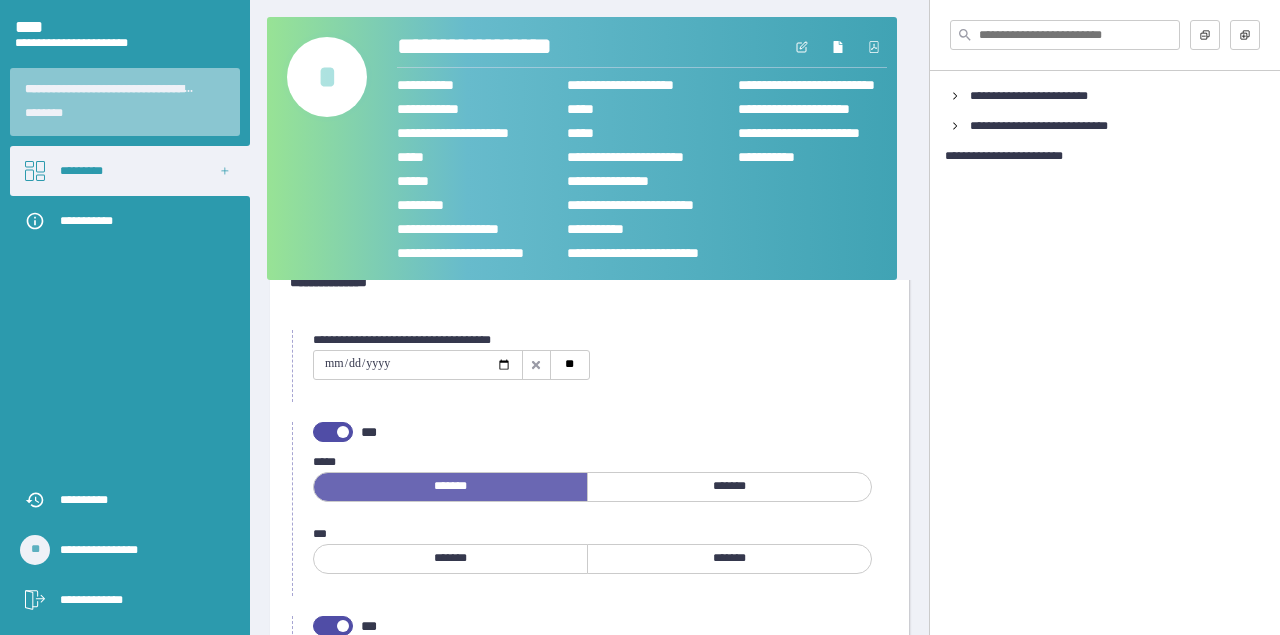 click on "*******" at bounding box center [729, 559] 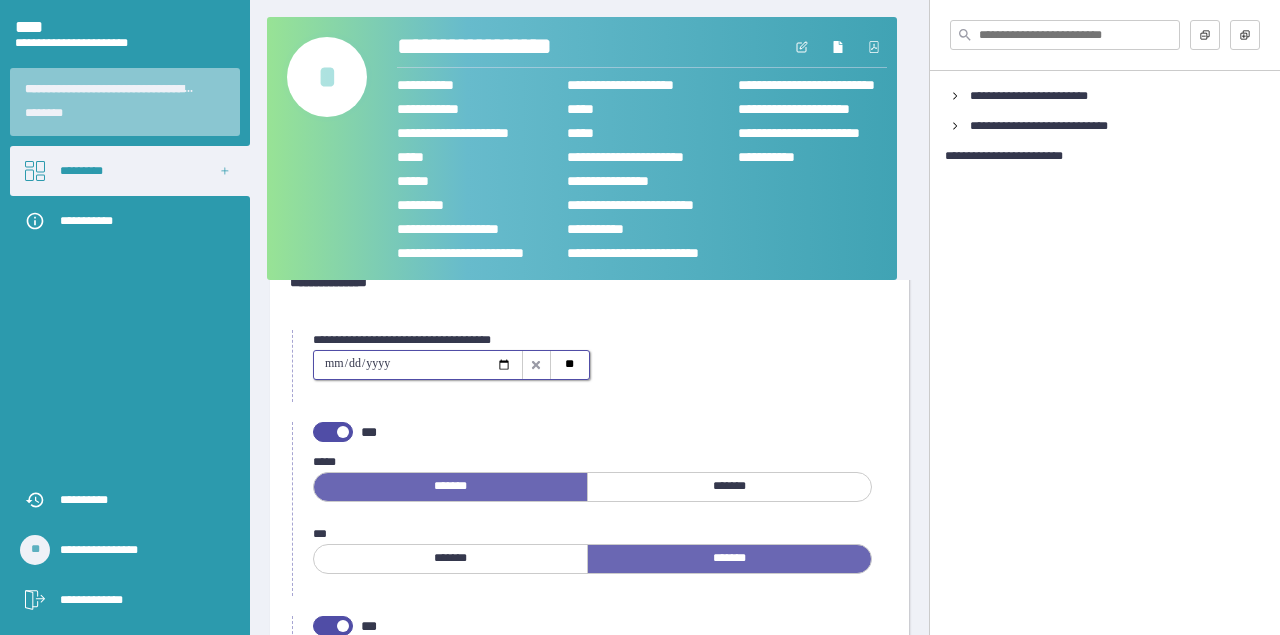 click at bounding box center (418, 365) 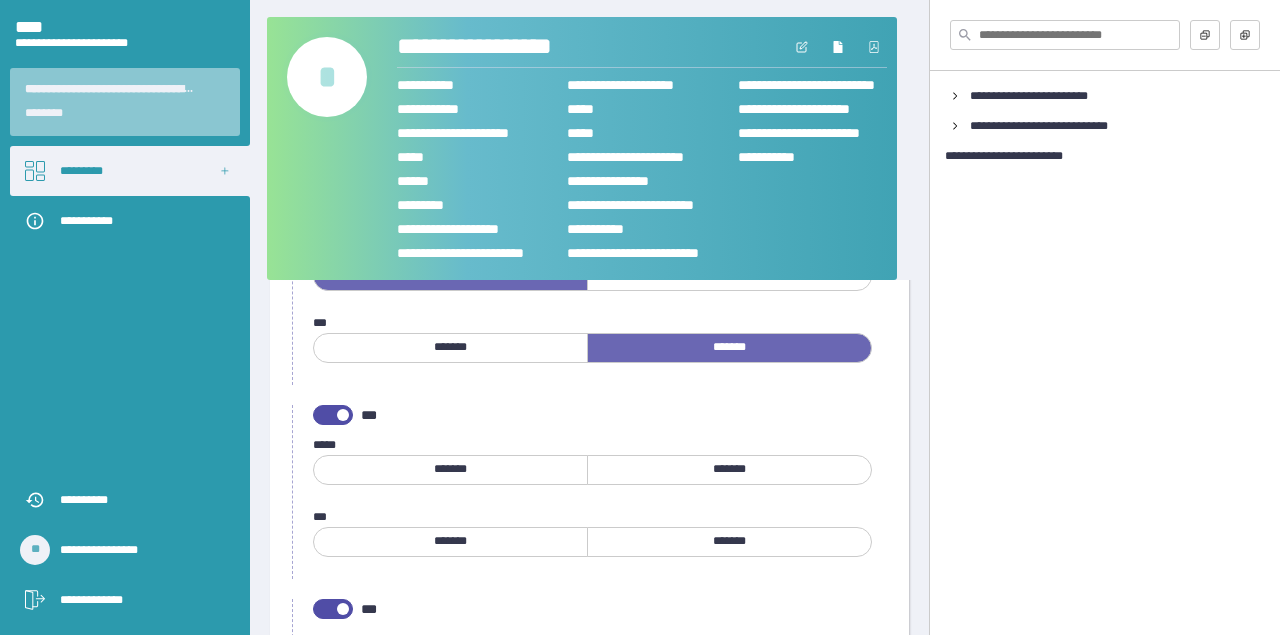 scroll, scrollTop: 258, scrollLeft: 0, axis: vertical 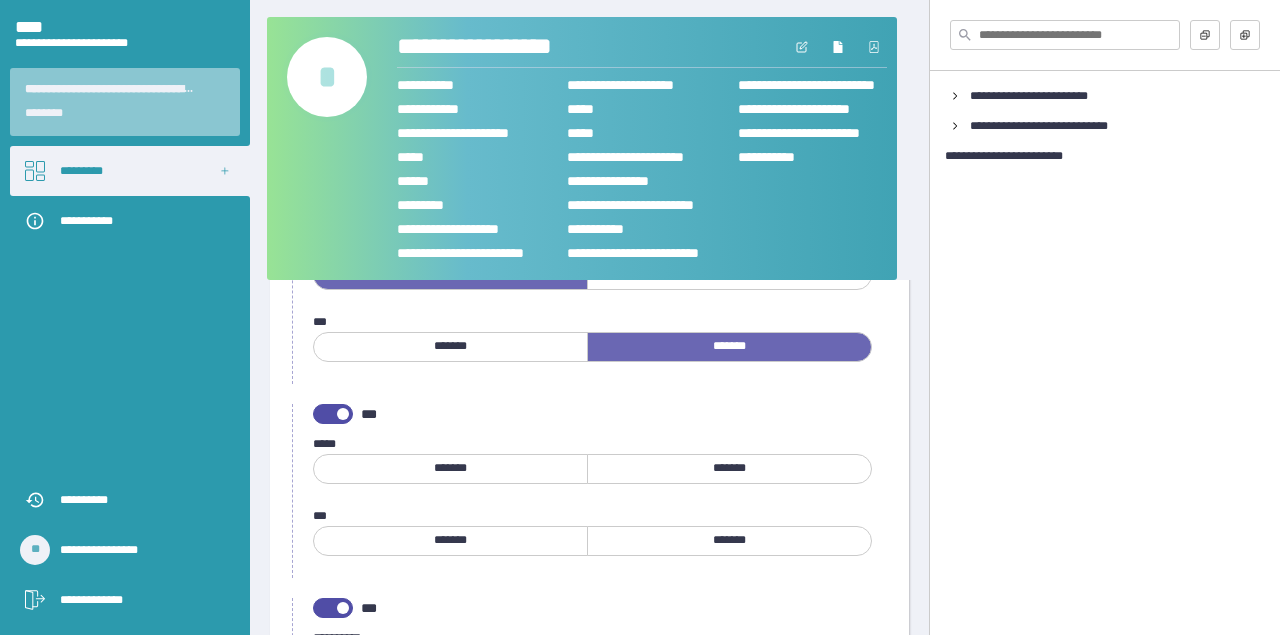 click on "*******" at bounding box center [450, 469] 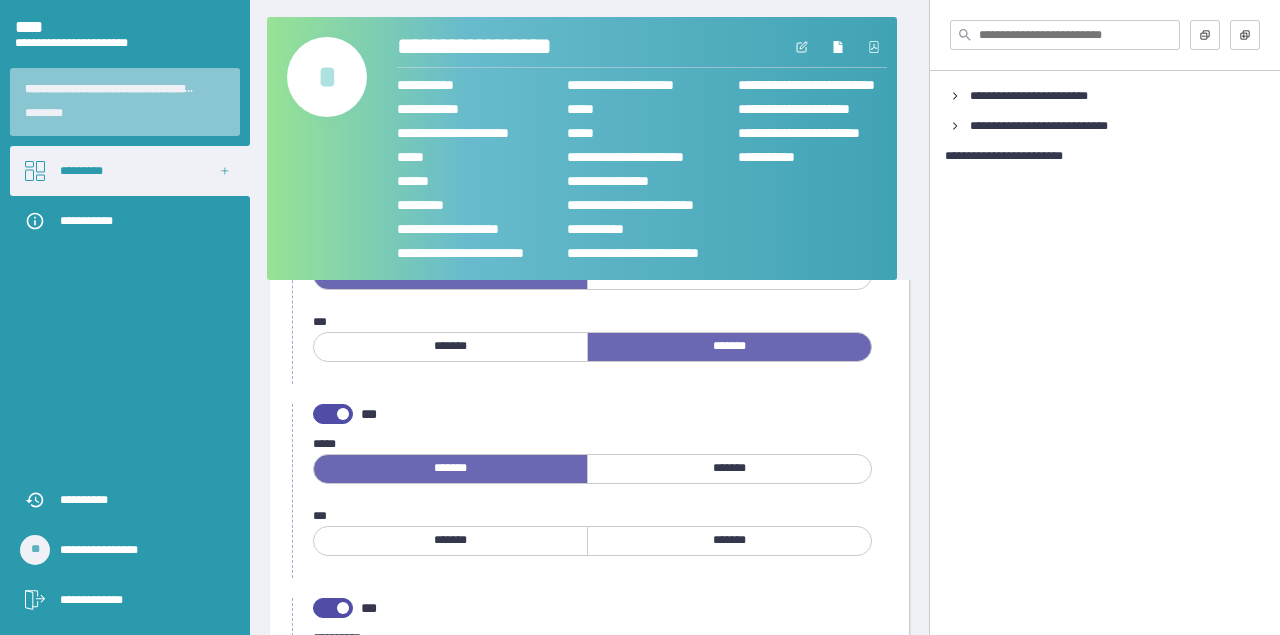 click on "*******" at bounding box center (729, 541) 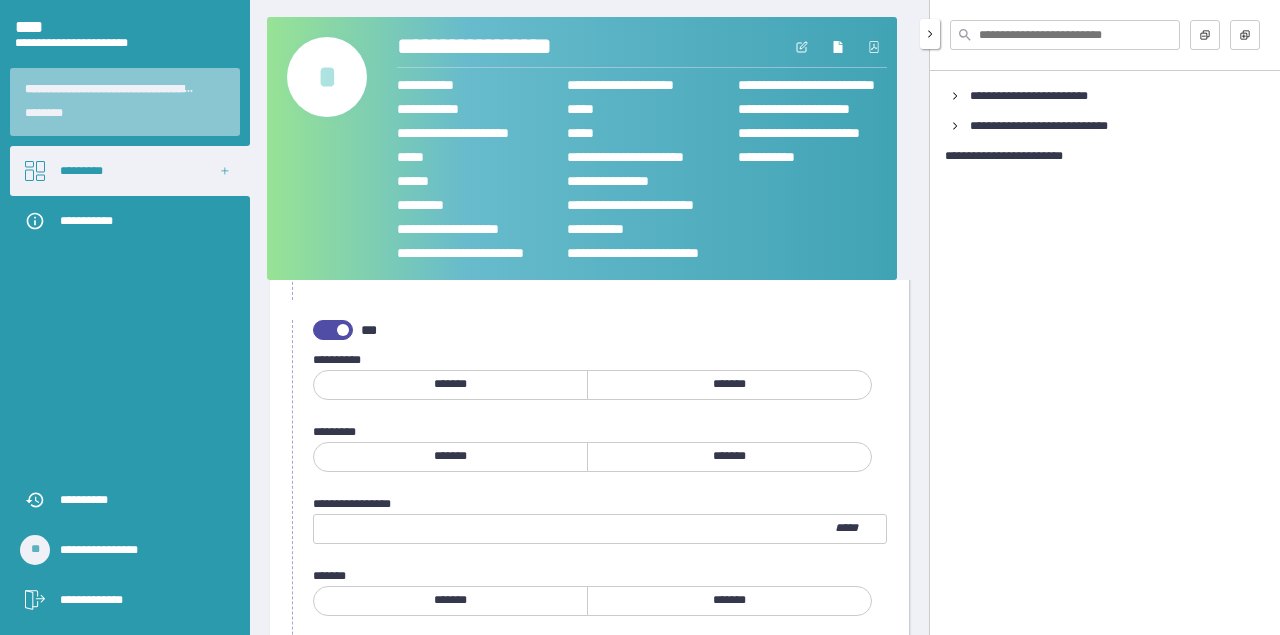 scroll, scrollTop: 532, scrollLeft: 0, axis: vertical 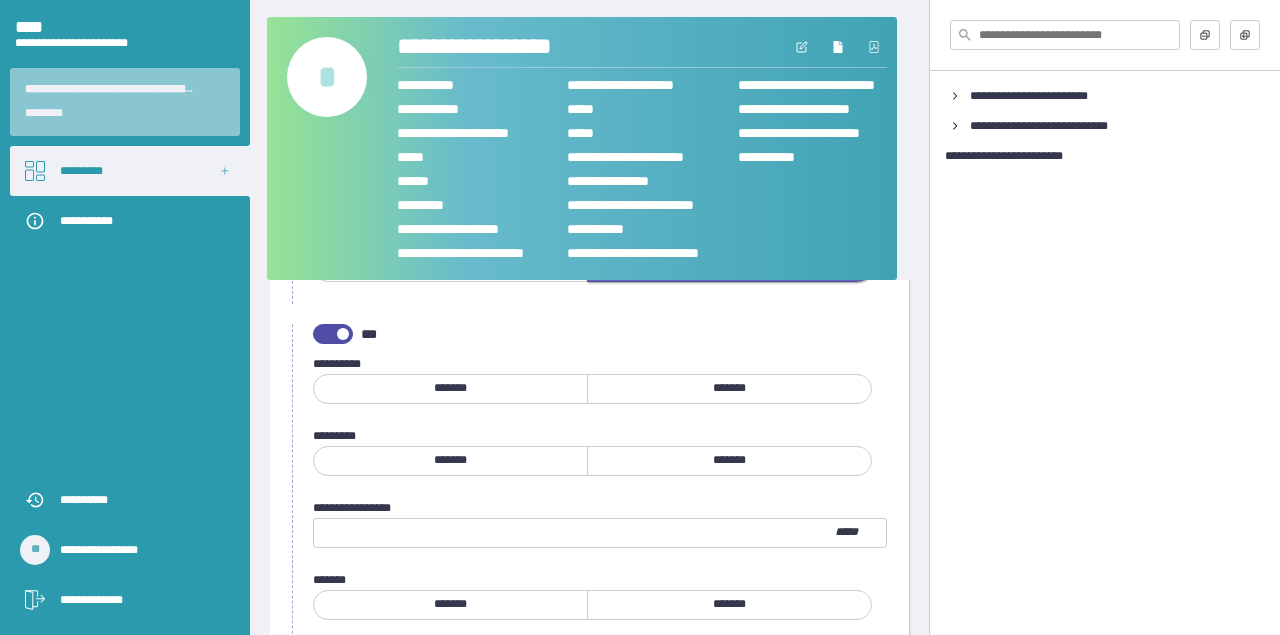 click on "*******" at bounding box center (450, 461) 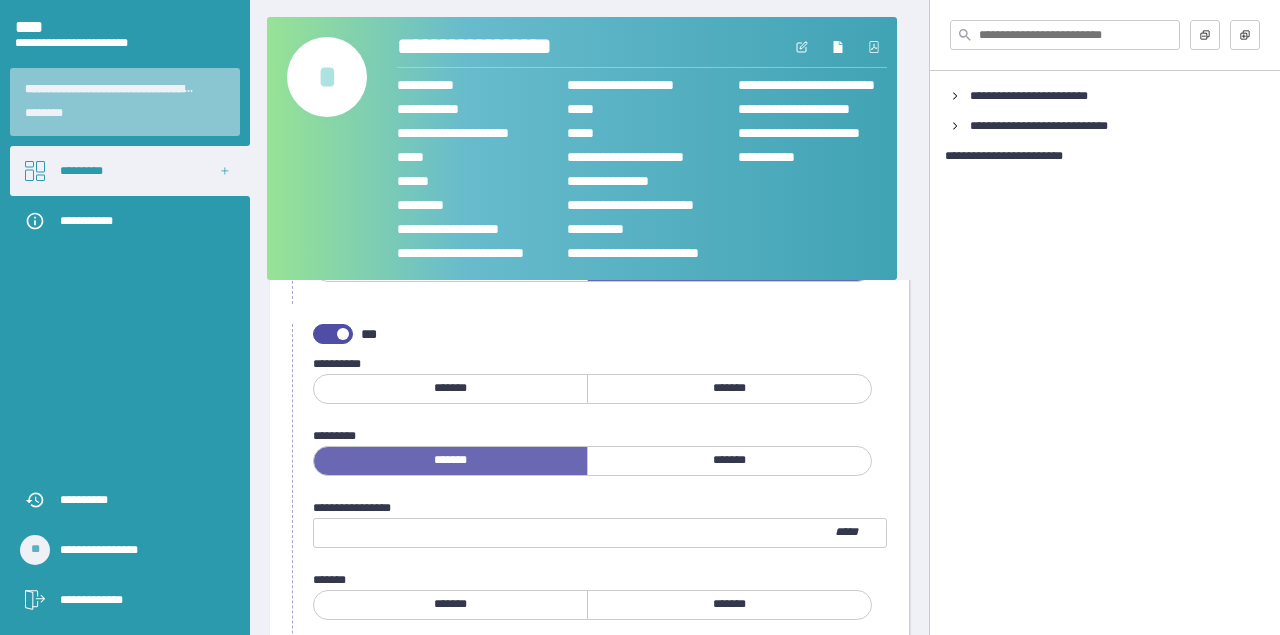 click at bounding box center (574, 533) 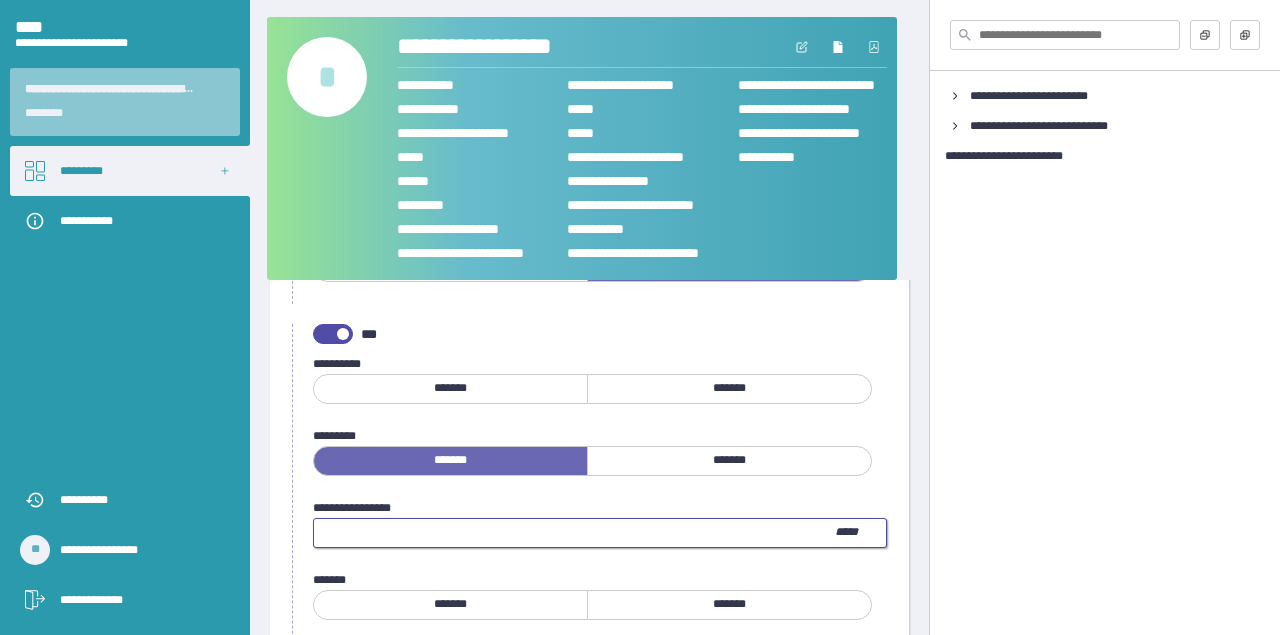 type on "***" 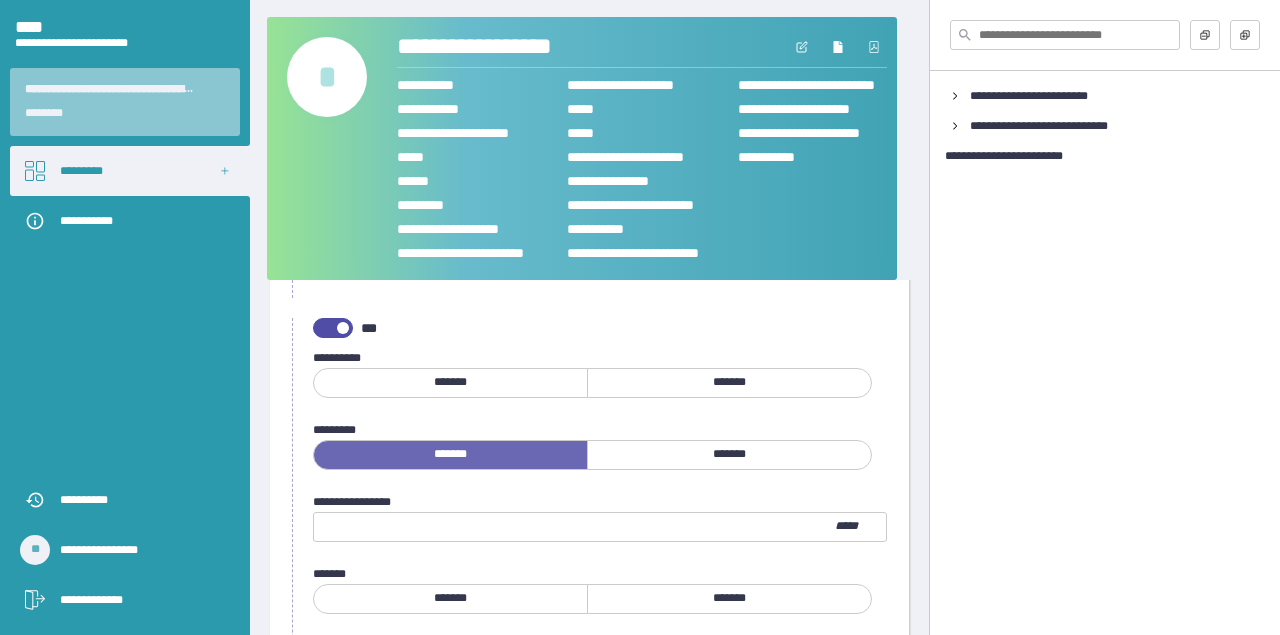 scroll, scrollTop: 556, scrollLeft: 0, axis: vertical 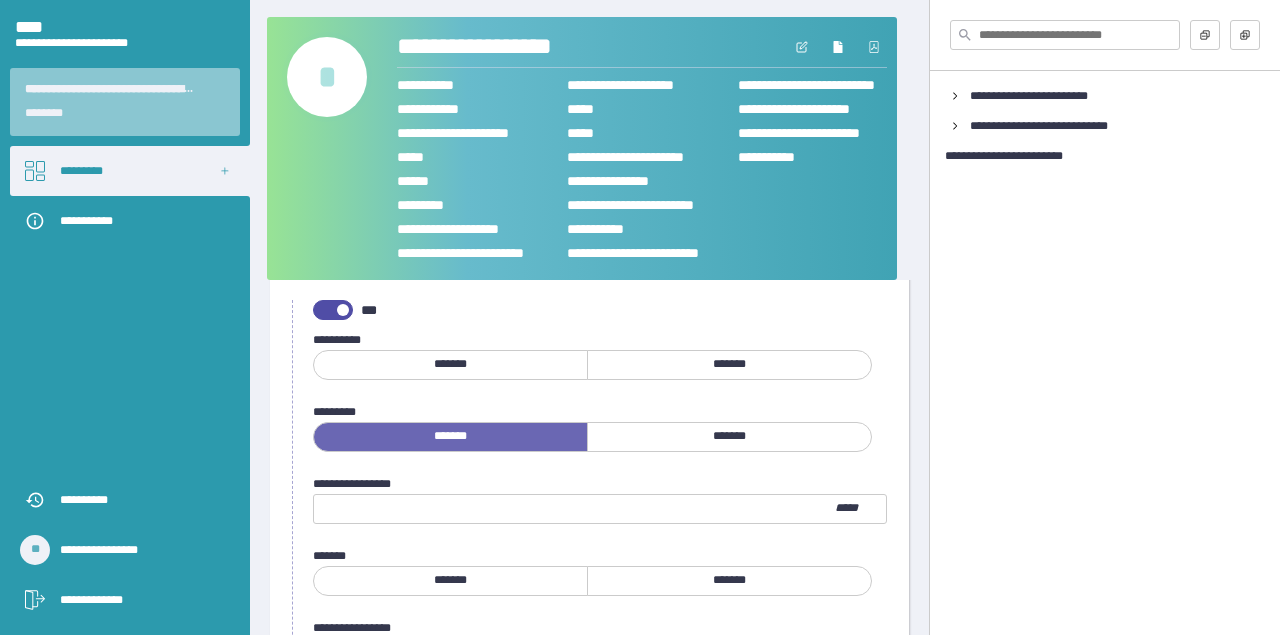 click on "*******" at bounding box center [729, 581] 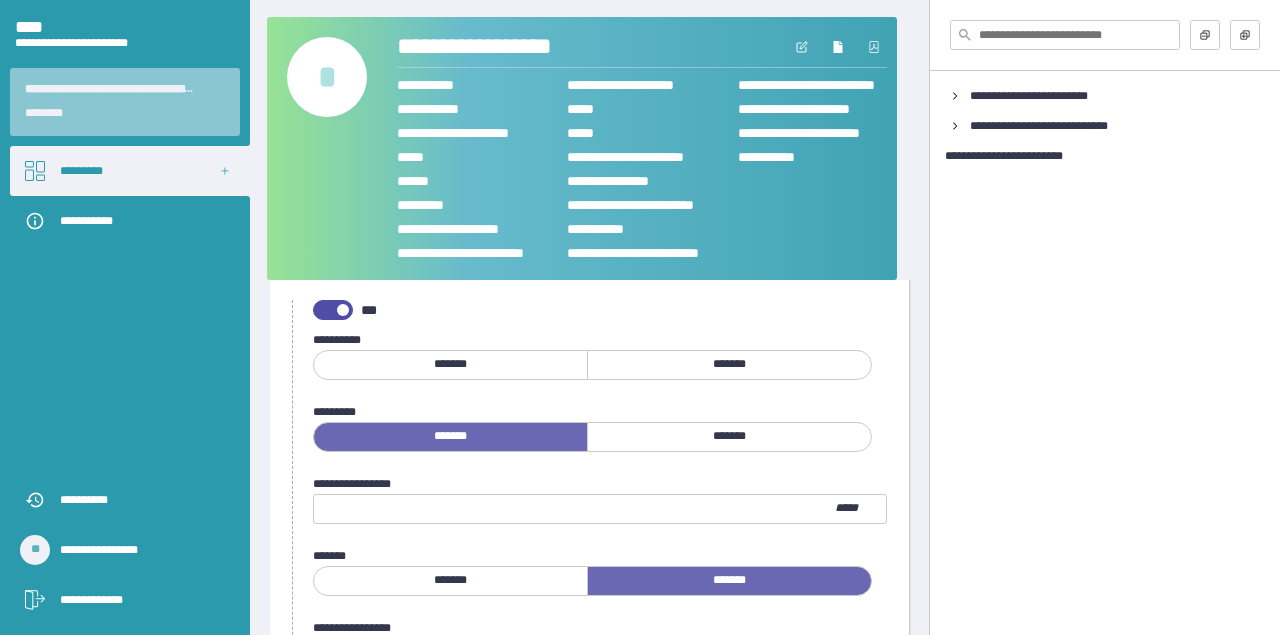 click on "***** *" at bounding box center [600, 556] 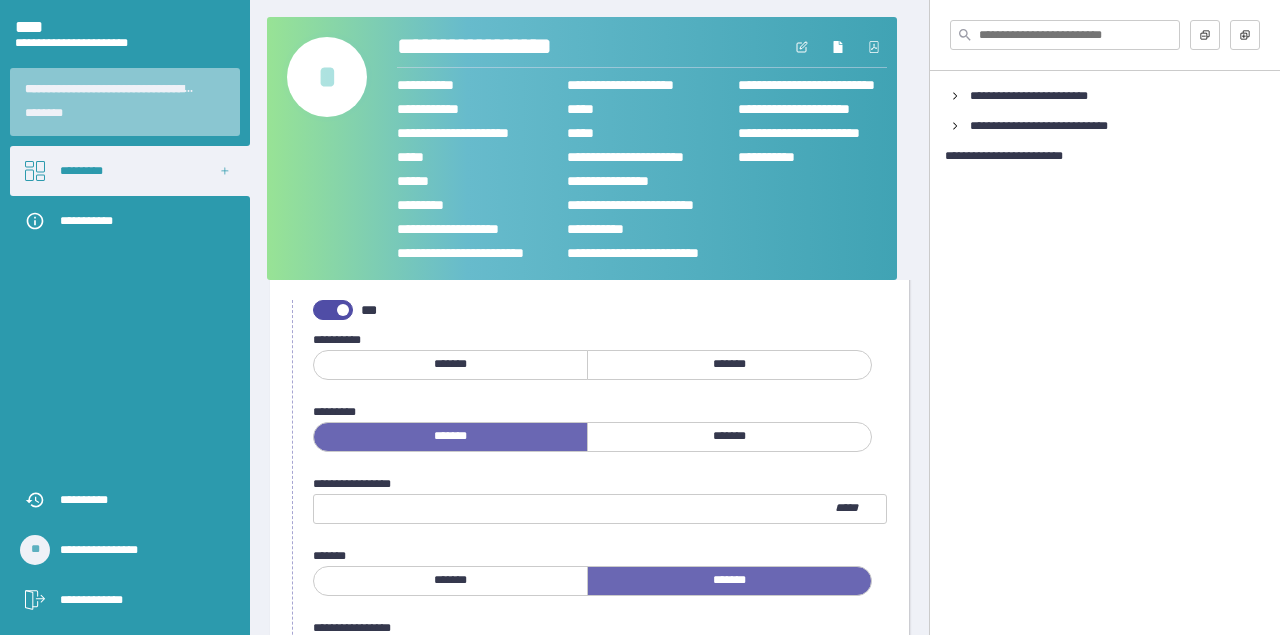 click on "*******" at bounding box center (729, 365) 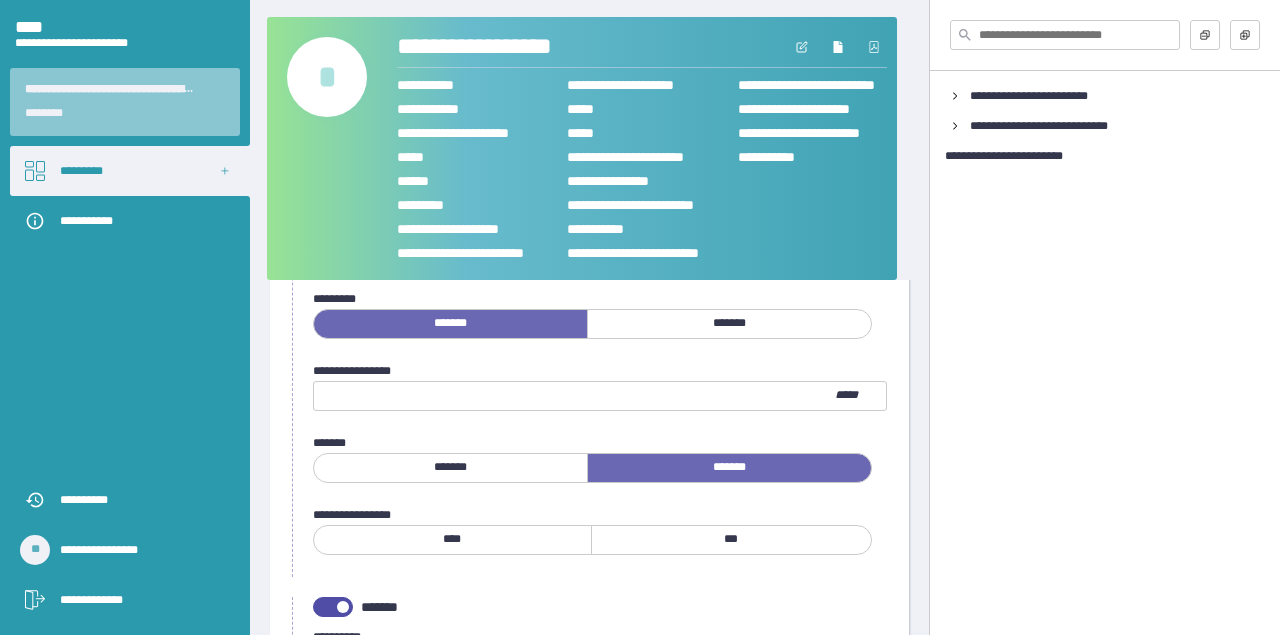 scroll, scrollTop: 755, scrollLeft: 0, axis: vertical 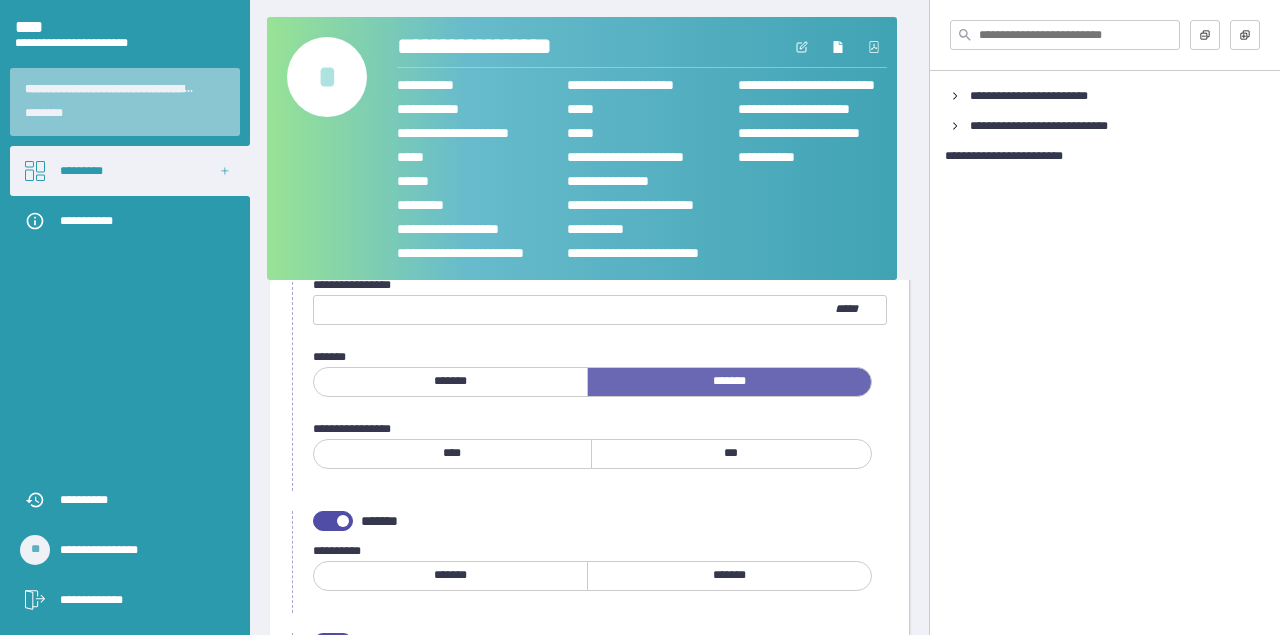 click on "****" at bounding box center [452, 454] 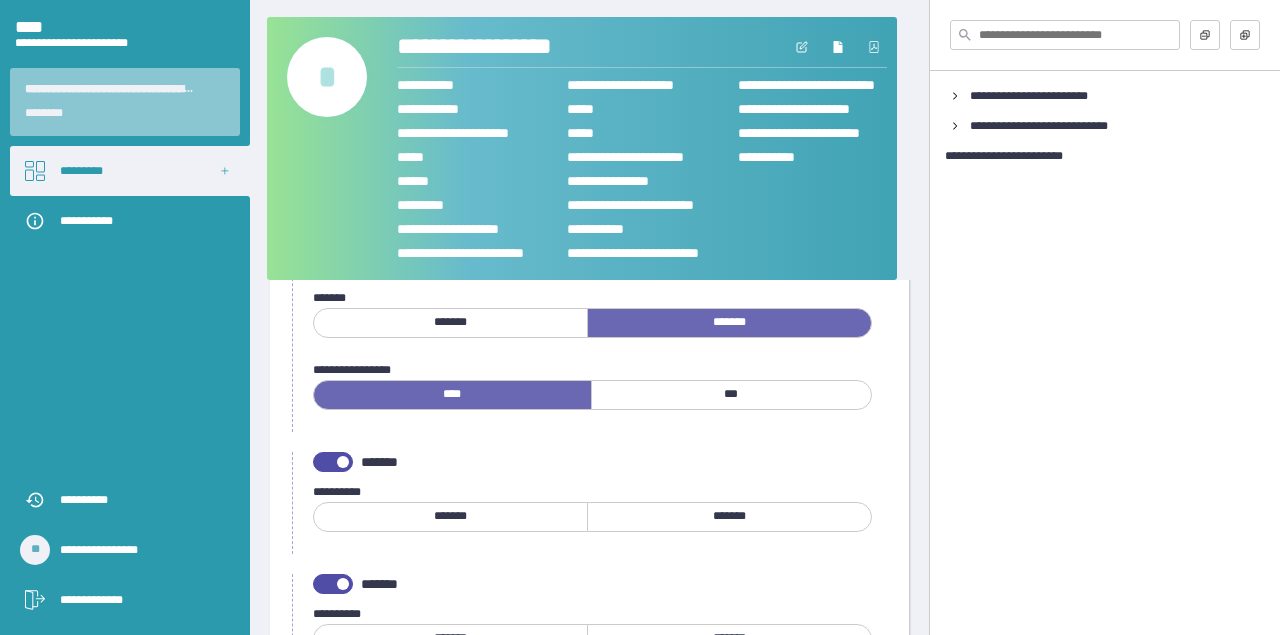scroll, scrollTop: 859, scrollLeft: 0, axis: vertical 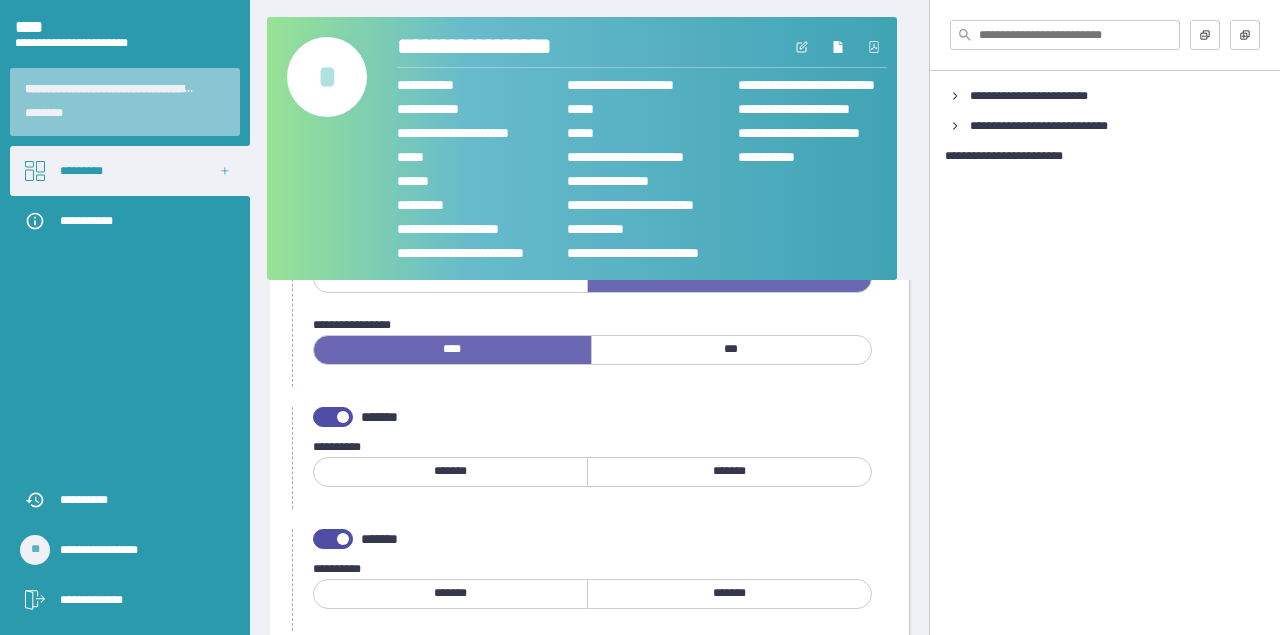 click on "*******" at bounding box center (729, 472) 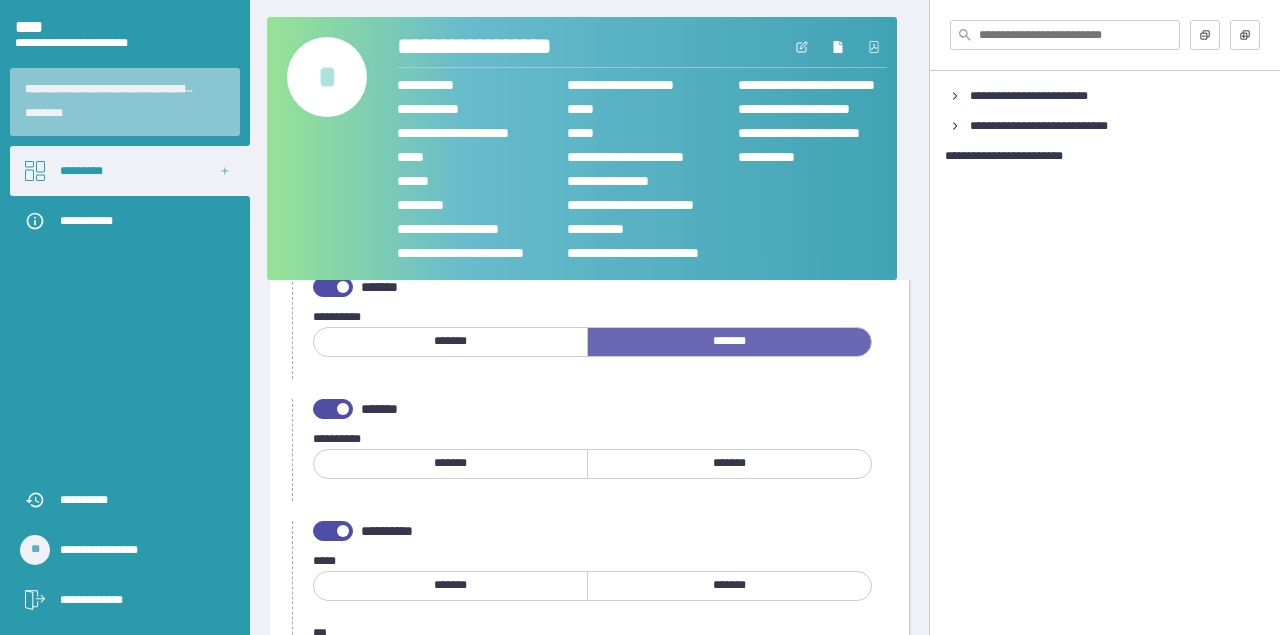scroll, scrollTop: 993, scrollLeft: 0, axis: vertical 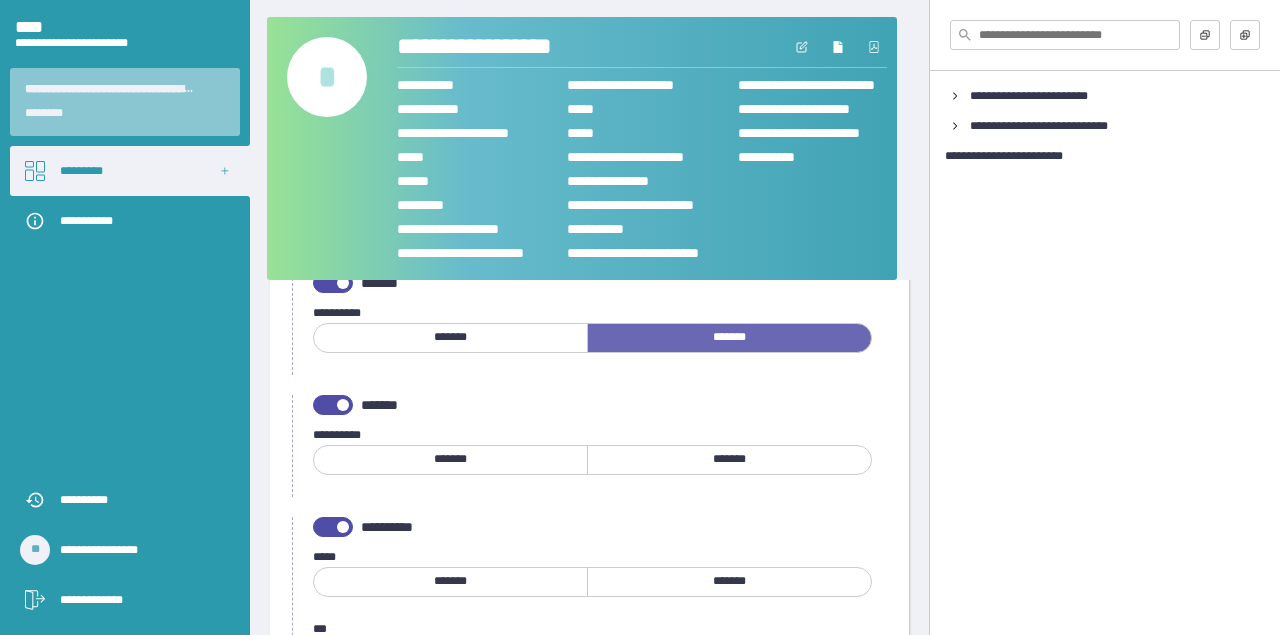 click at bounding box center (343, 405) 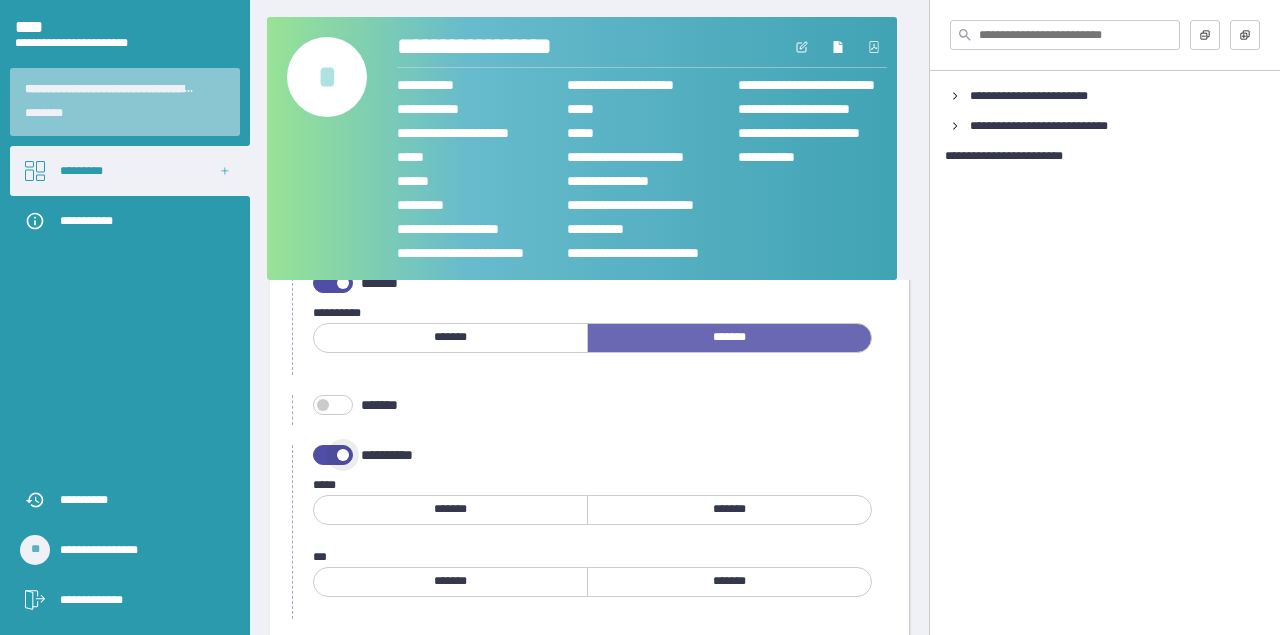 click at bounding box center [343, 455] 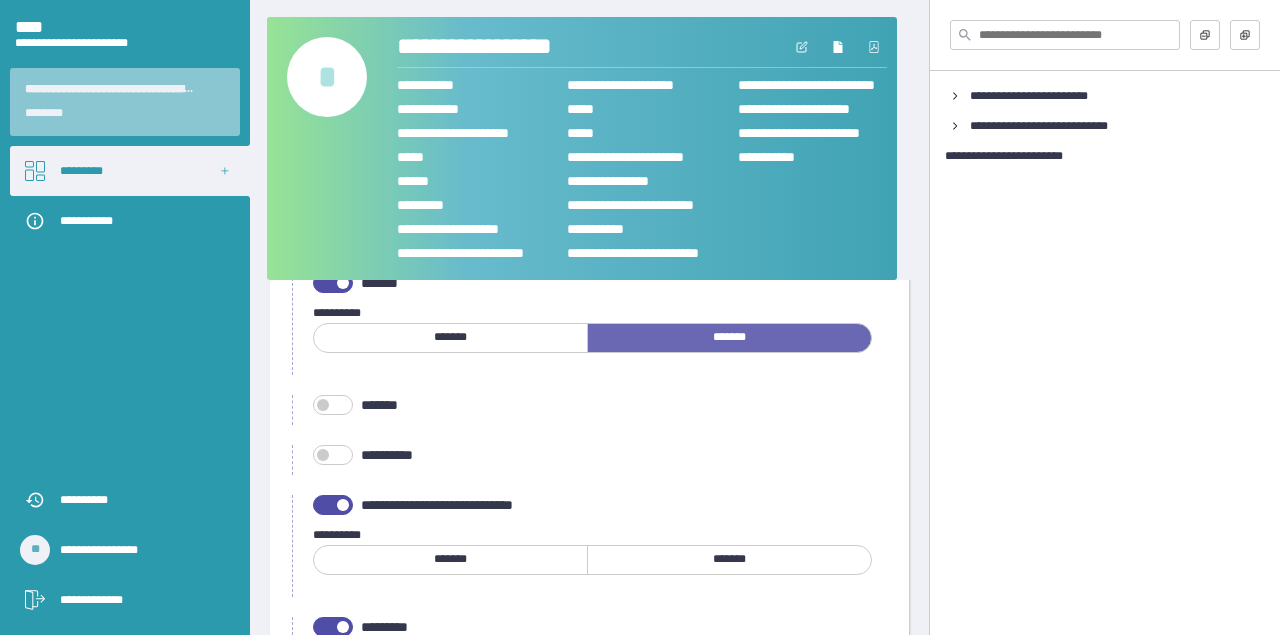 click on "**********" at bounding box center [589, 144] 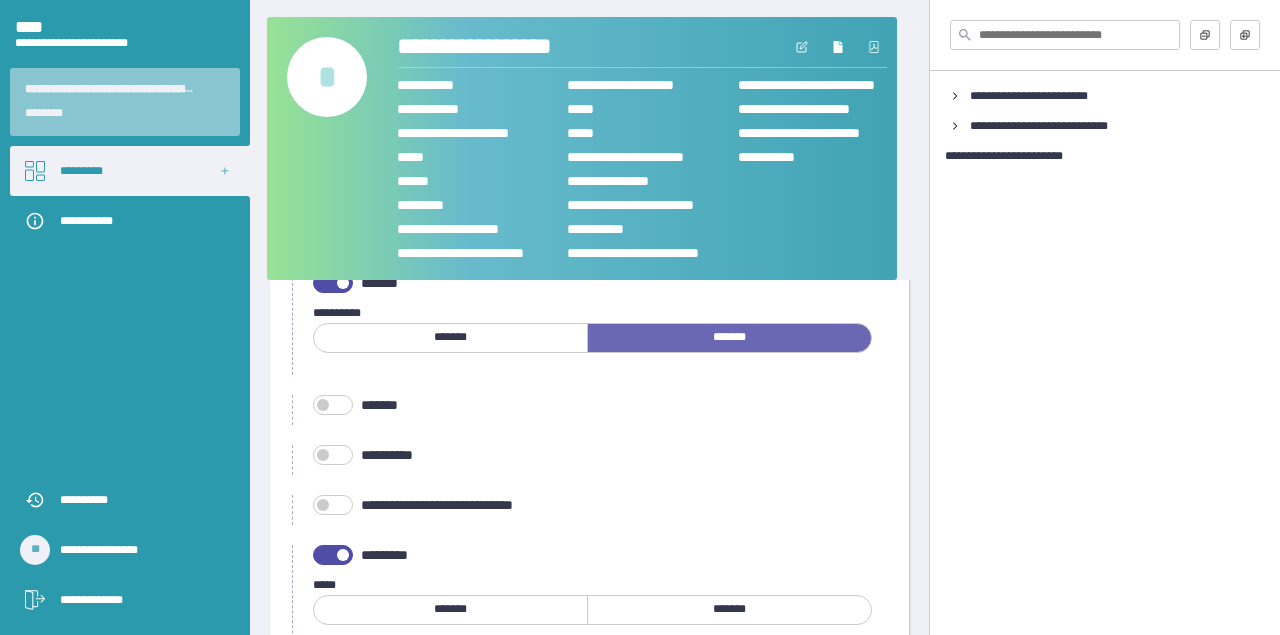 click at bounding box center (343, 555) 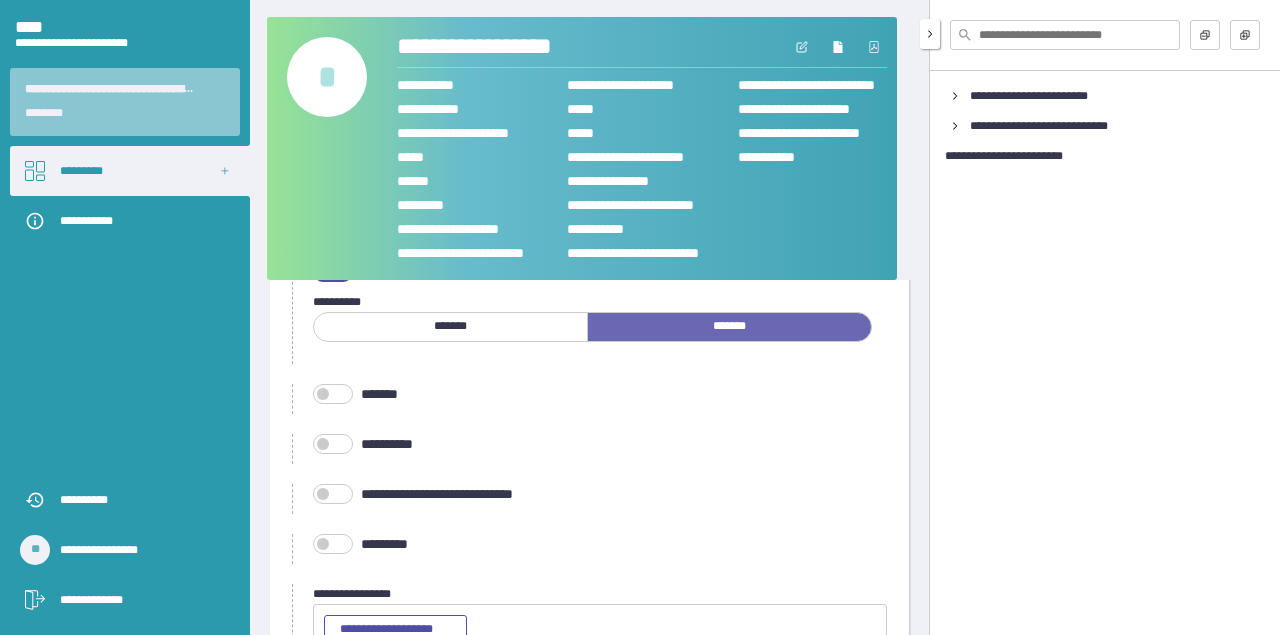 scroll, scrollTop: 1157, scrollLeft: 0, axis: vertical 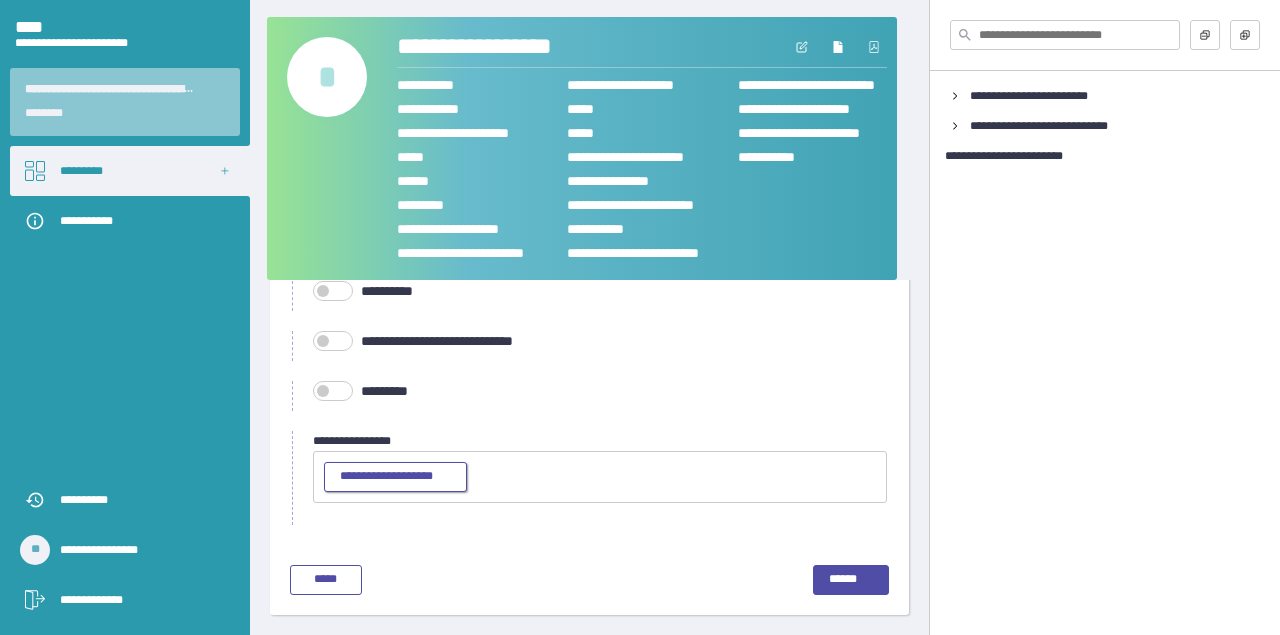 click on "**********" at bounding box center [395, 477] 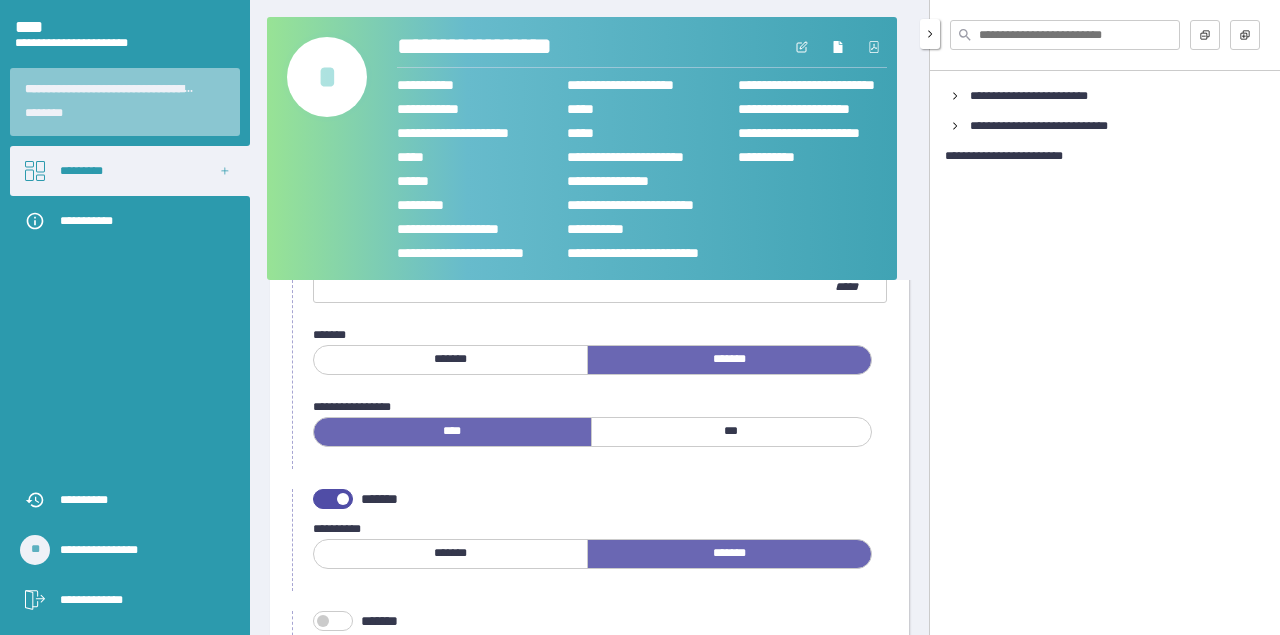 scroll, scrollTop: 1208, scrollLeft: 0, axis: vertical 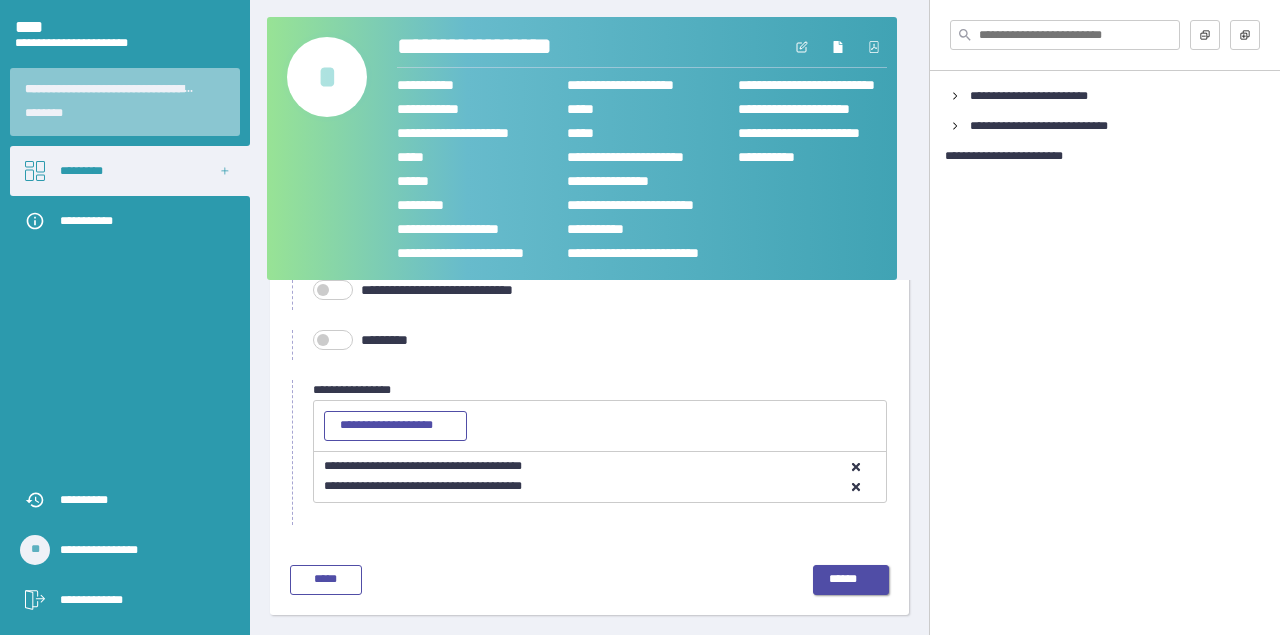 click on "******" at bounding box center [851, 580] 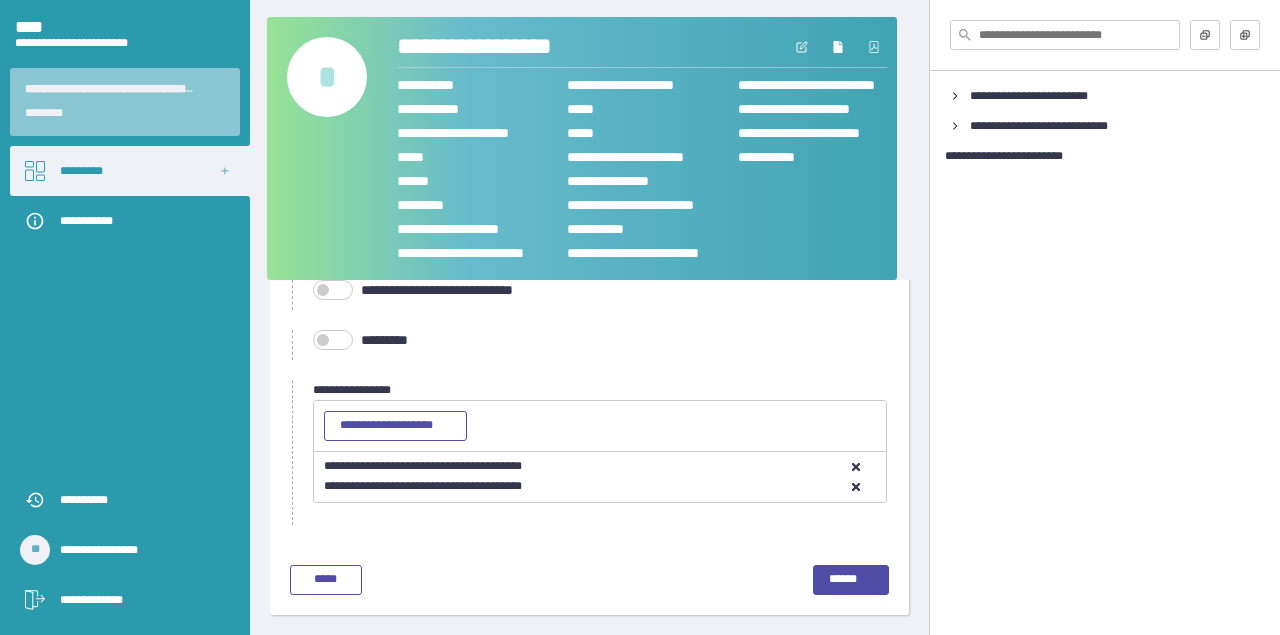 scroll, scrollTop: 170, scrollLeft: 0, axis: vertical 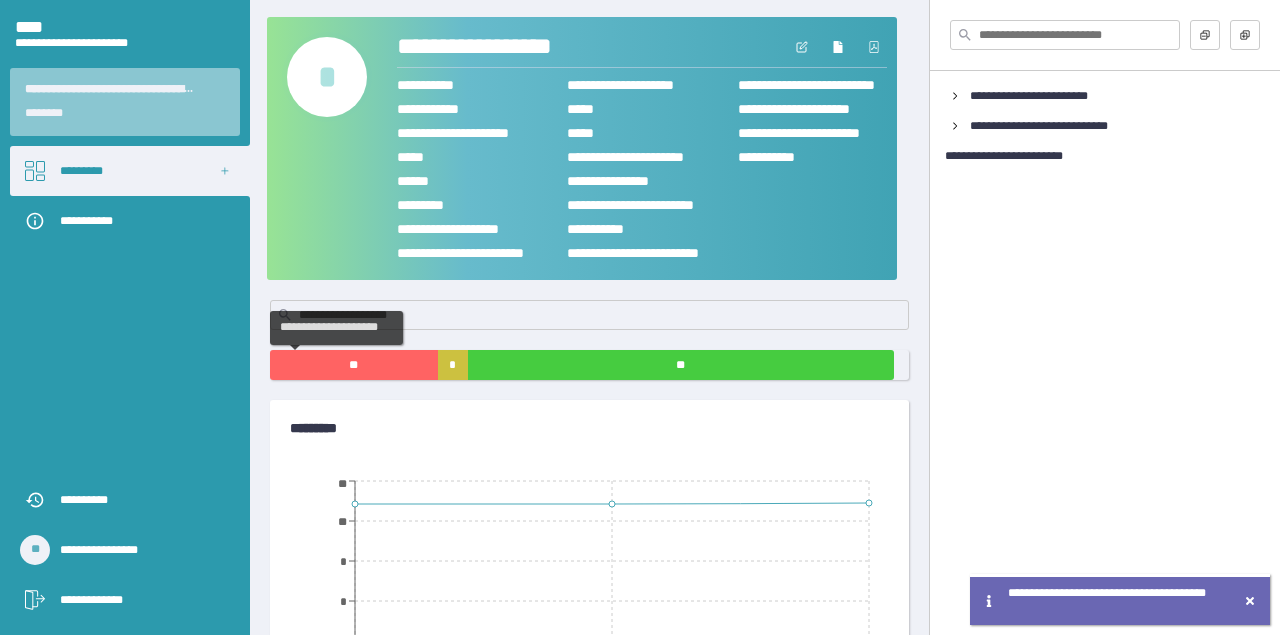 click on "**" at bounding box center (354, 365) 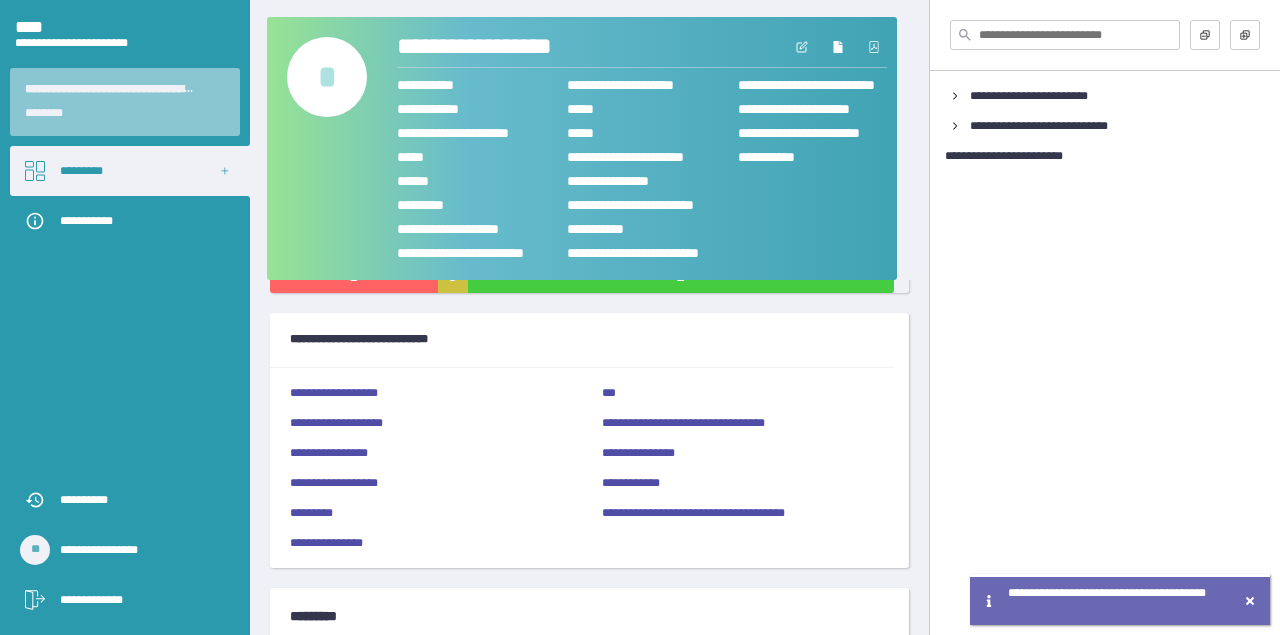 scroll, scrollTop: 113, scrollLeft: 0, axis: vertical 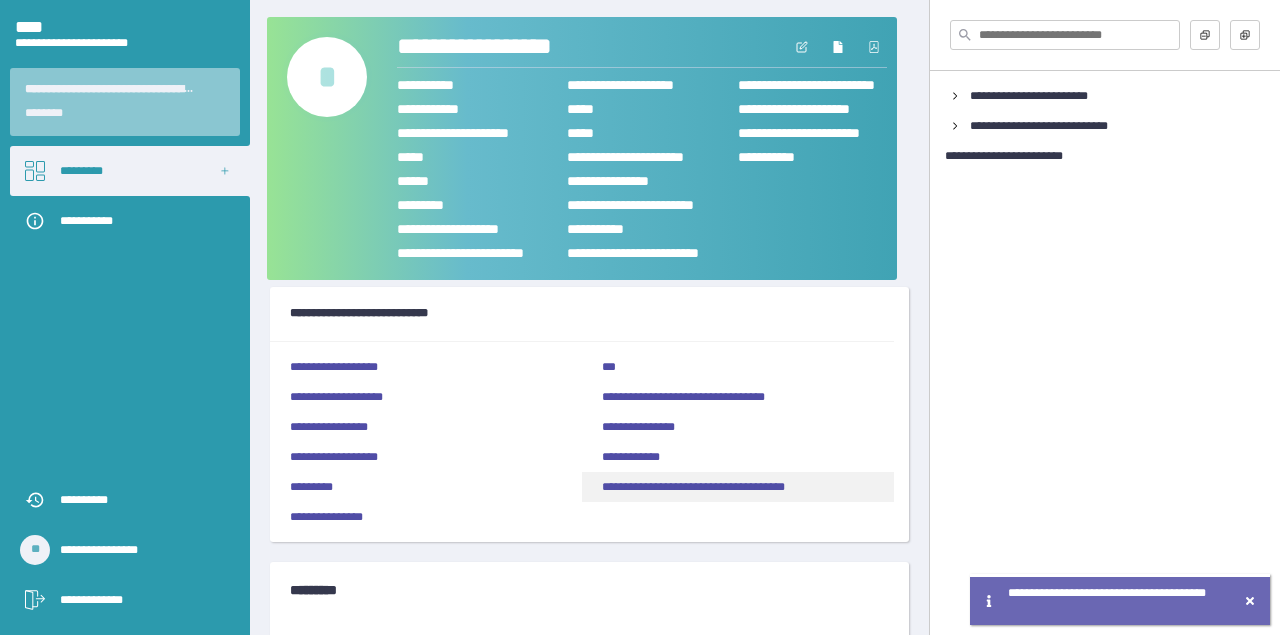 click on "**********" at bounding box center (738, 487) 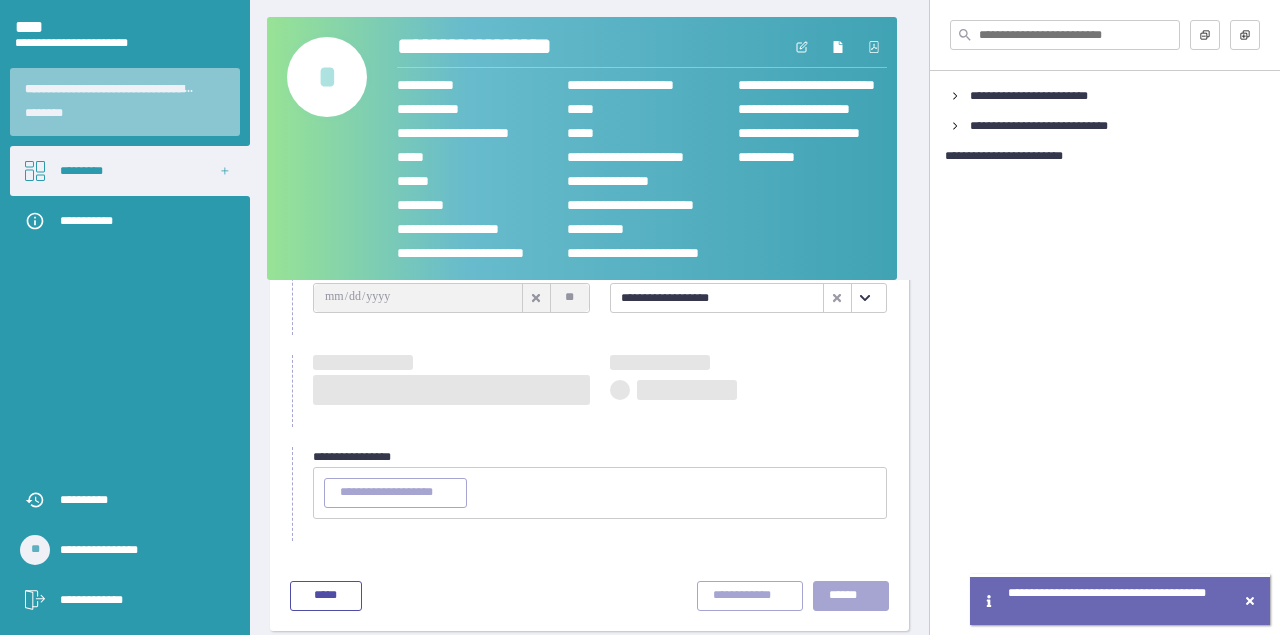 type on "**********" 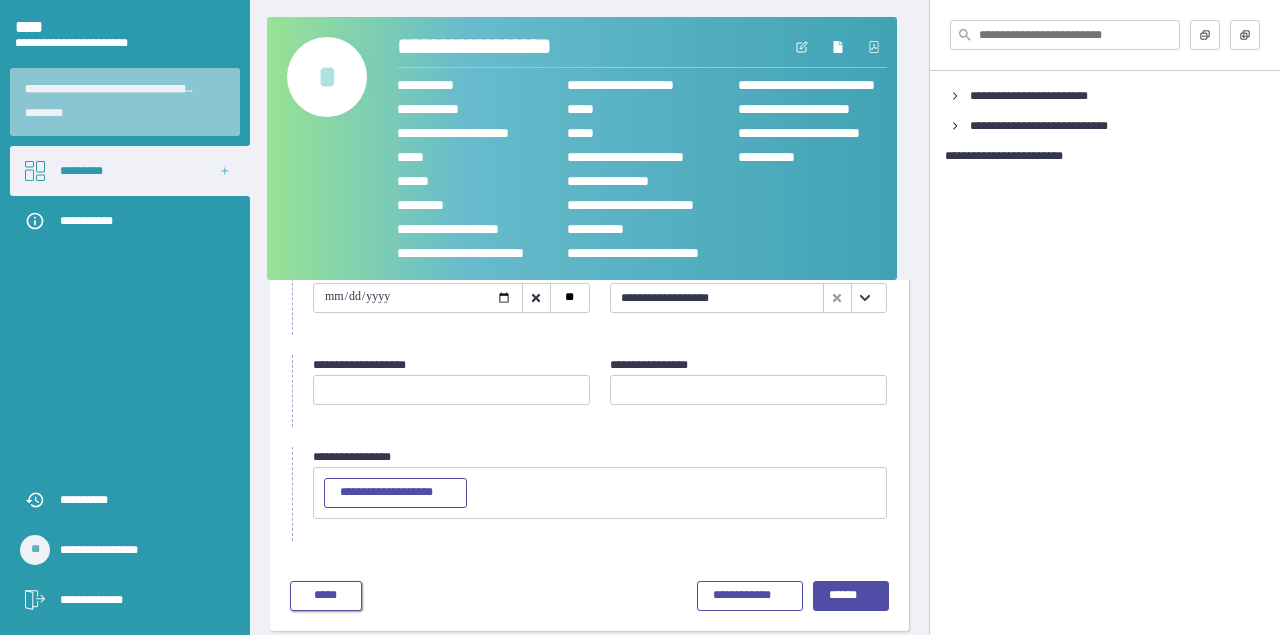 click on "*****" at bounding box center (326, 596) 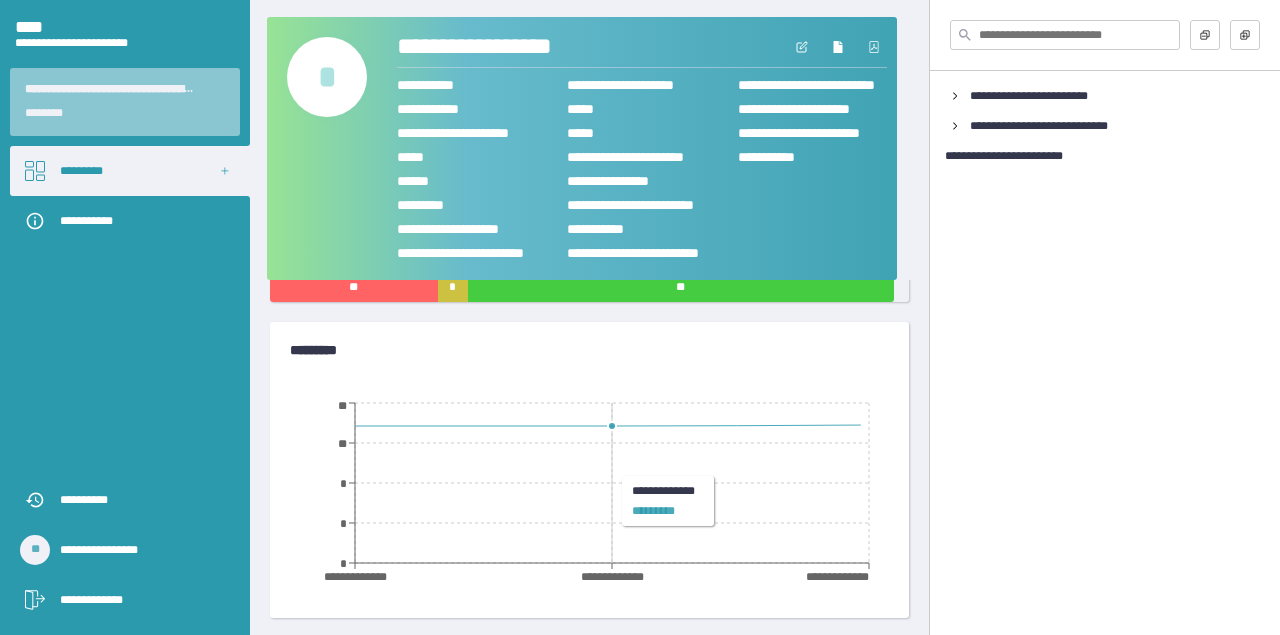 scroll, scrollTop: 0, scrollLeft: 0, axis: both 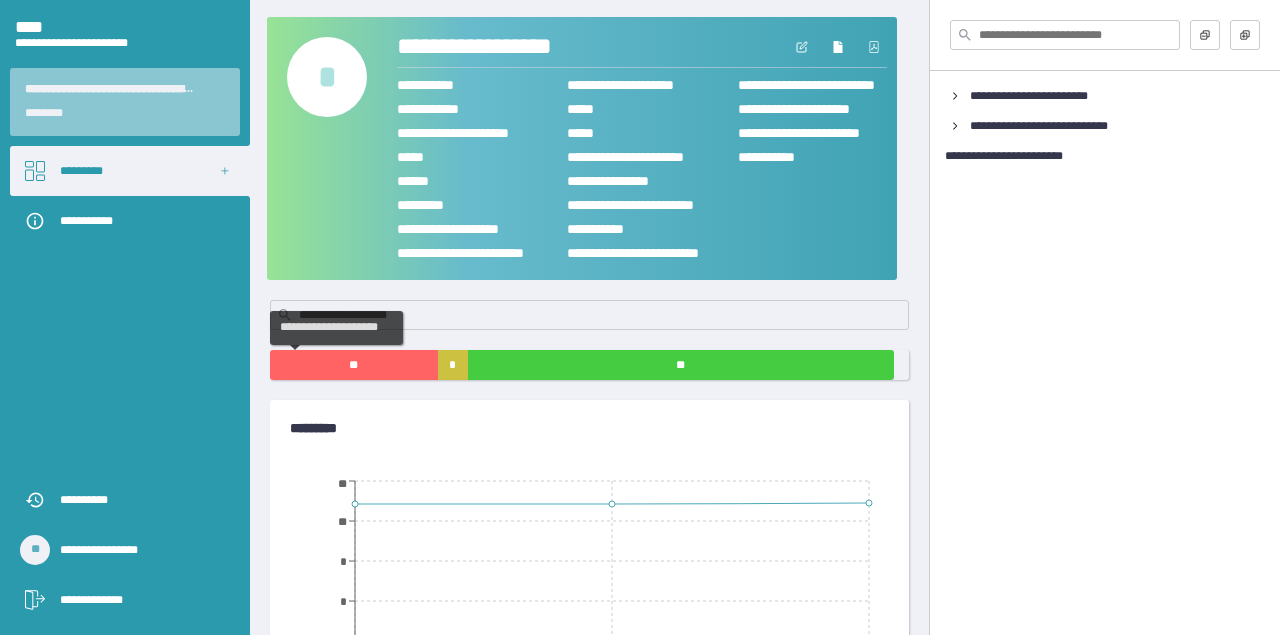 click on "**********" at bounding box center (589, 317) 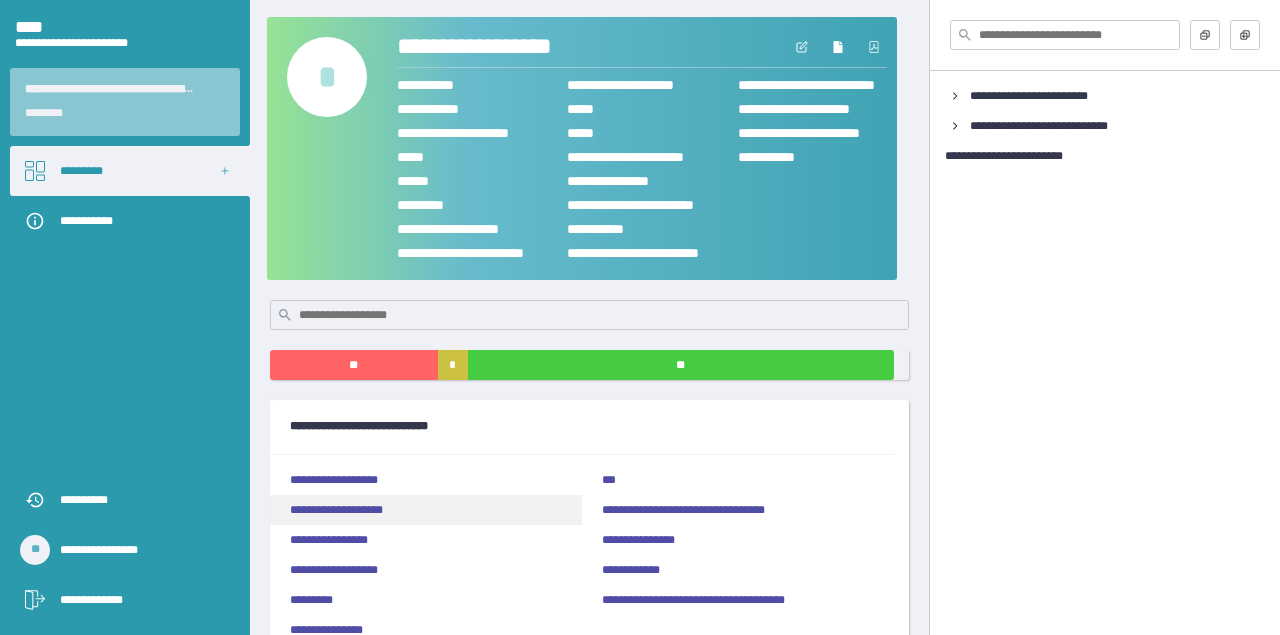 click on "**********" at bounding box center (426, 510) 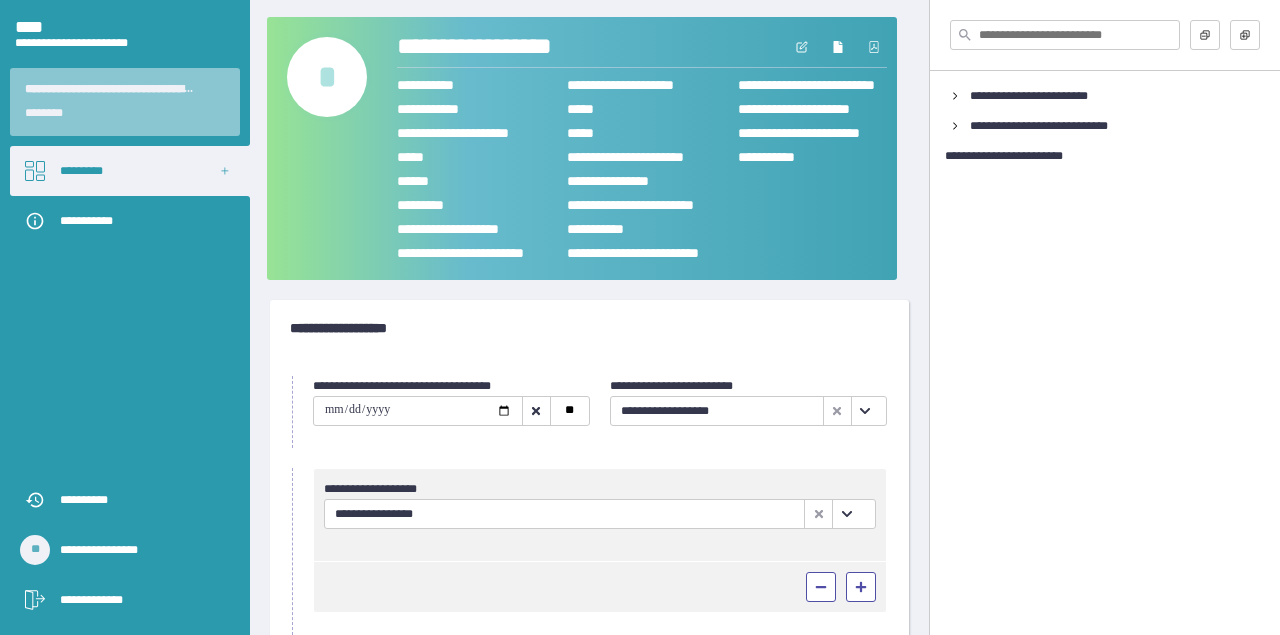 click on "**********" at bounding box center (418, 411) 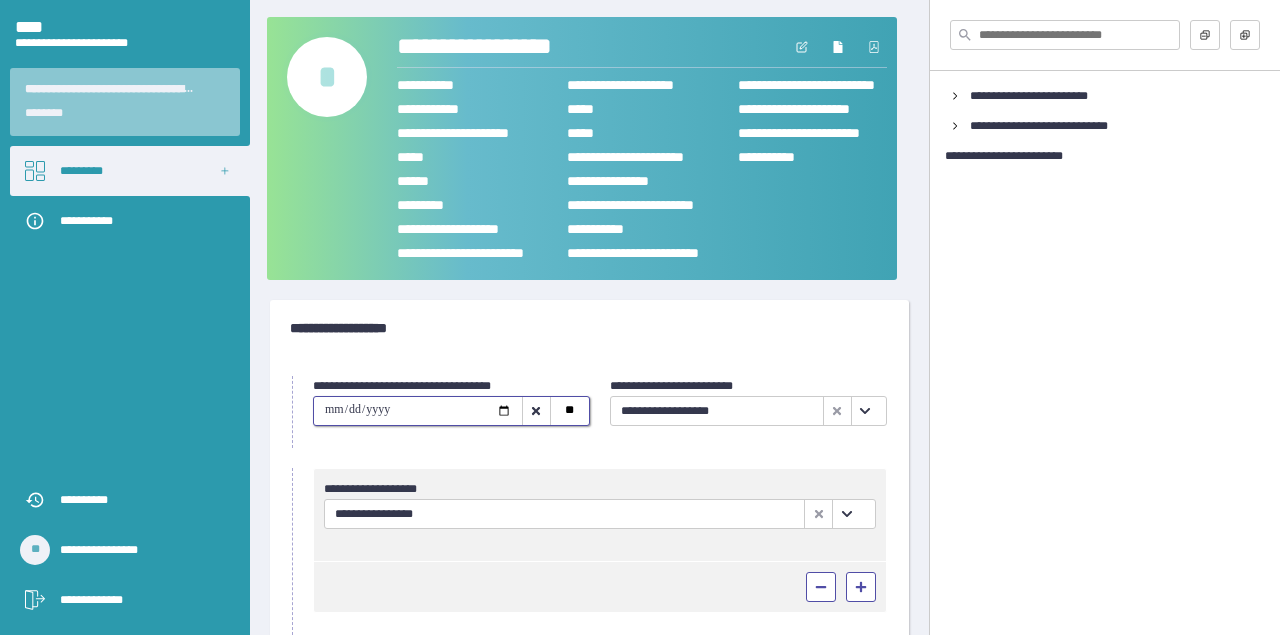 type on "**********" 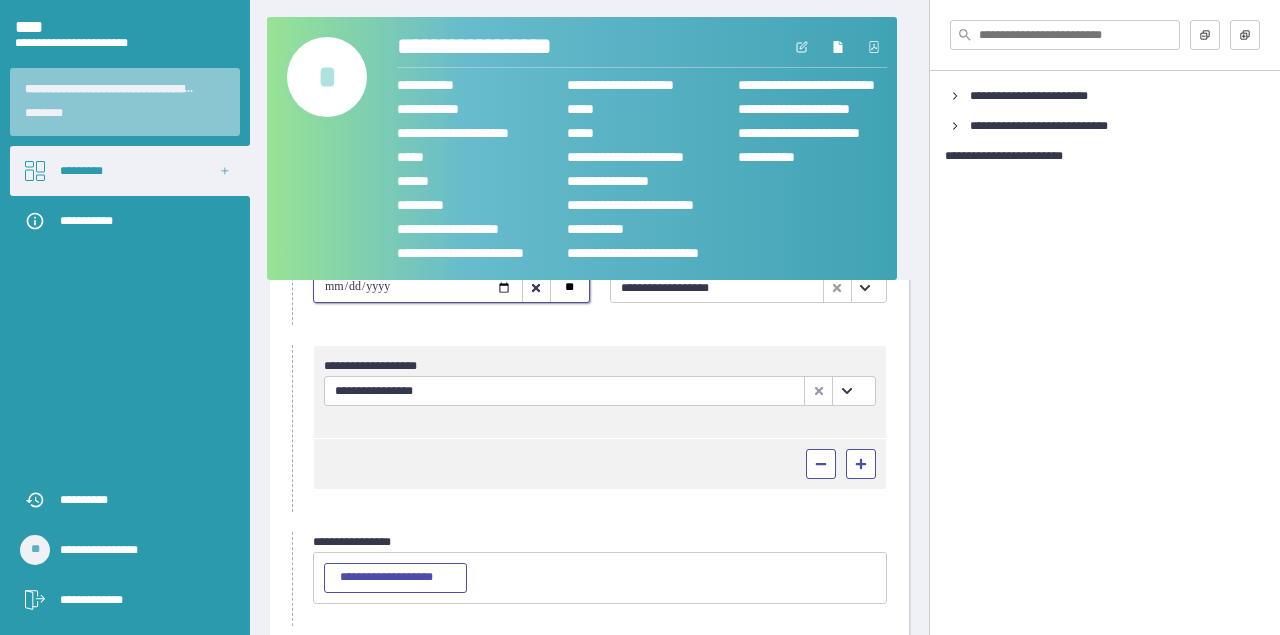 scroll, scrollTop: 124, scrollLeft: 0, axis: vertical 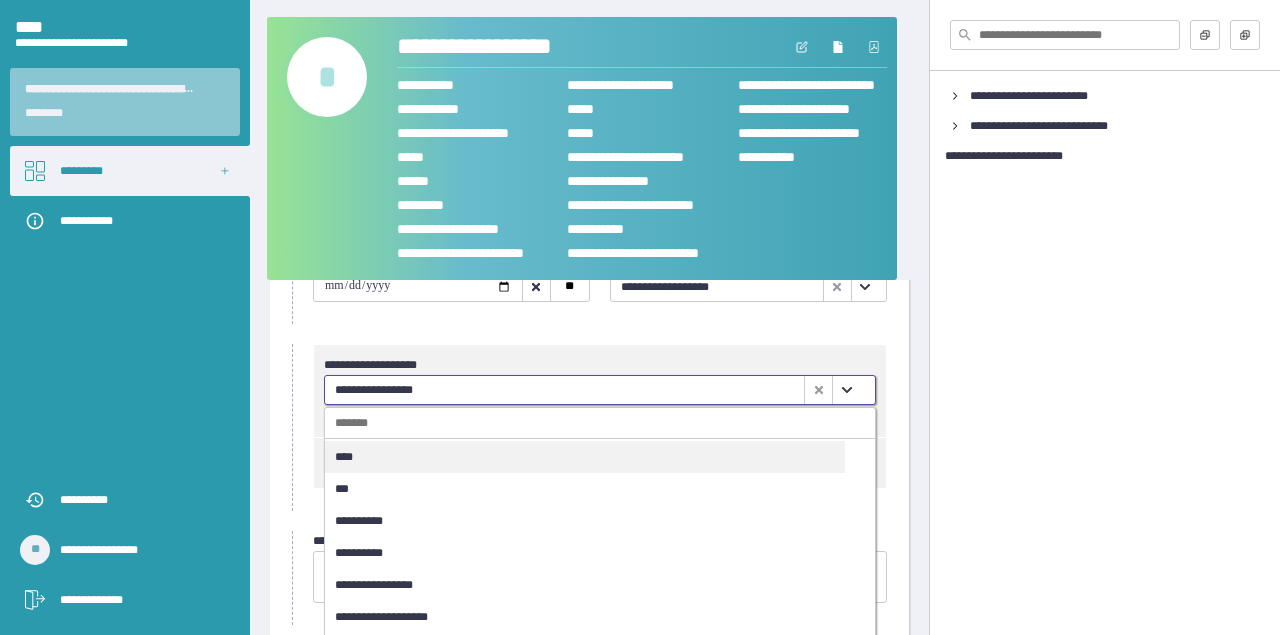 click on "**********" at bounding box center (564, 390) 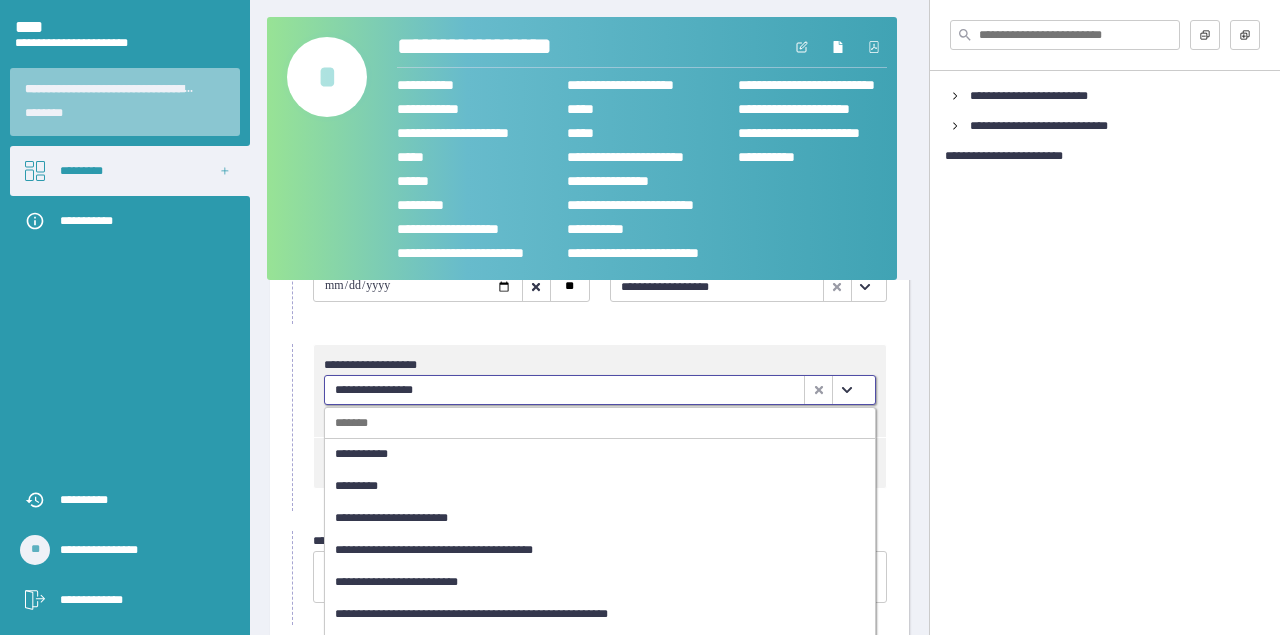 scroll, scrollTop: 270, scrollLeft: 0, axis: vertical 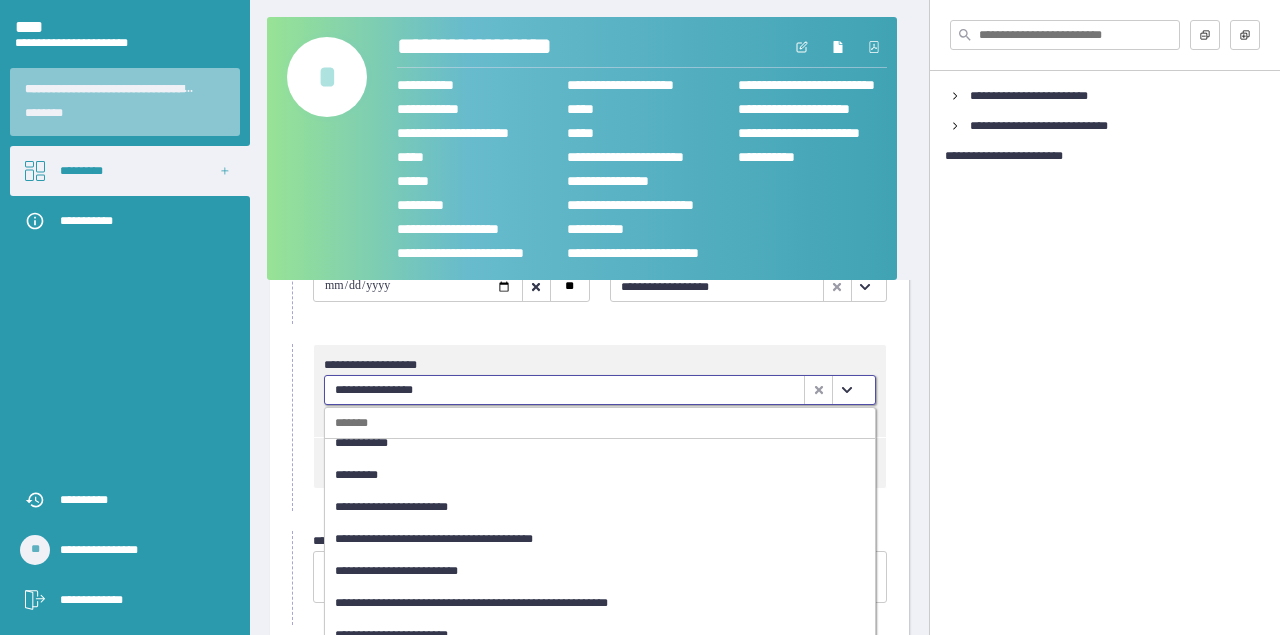 click on "**********" at bounding box center [585, 571] 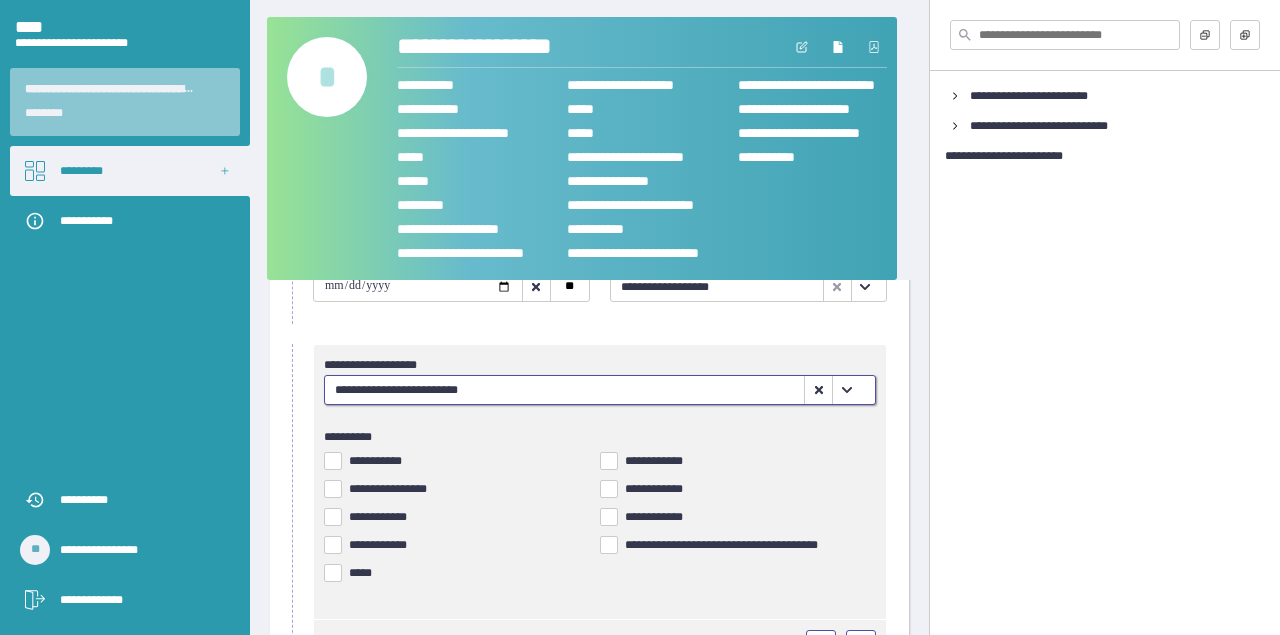 click on "**********" at bounding box center (400, 489) 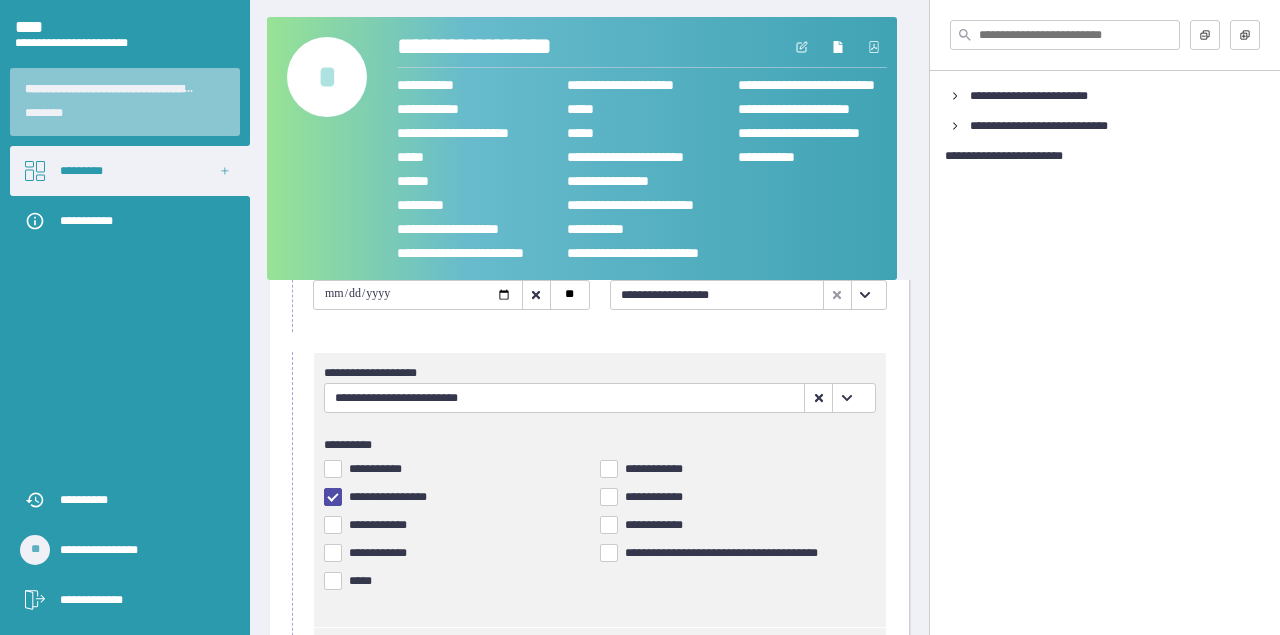scroll, scrollTop: 373, scrollLeft: 0, axis: vertical 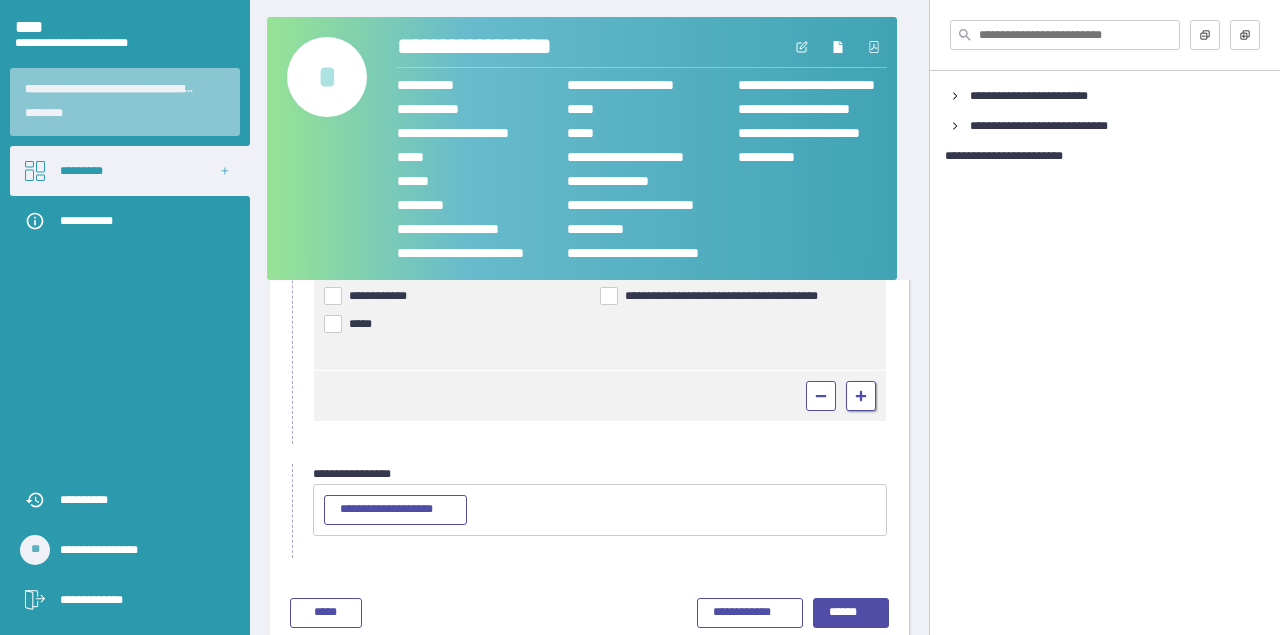 drag, startPoint x: 850, startPoint y: 392, endPoint x: 814, endPoint y: 409, distance: 39.812057 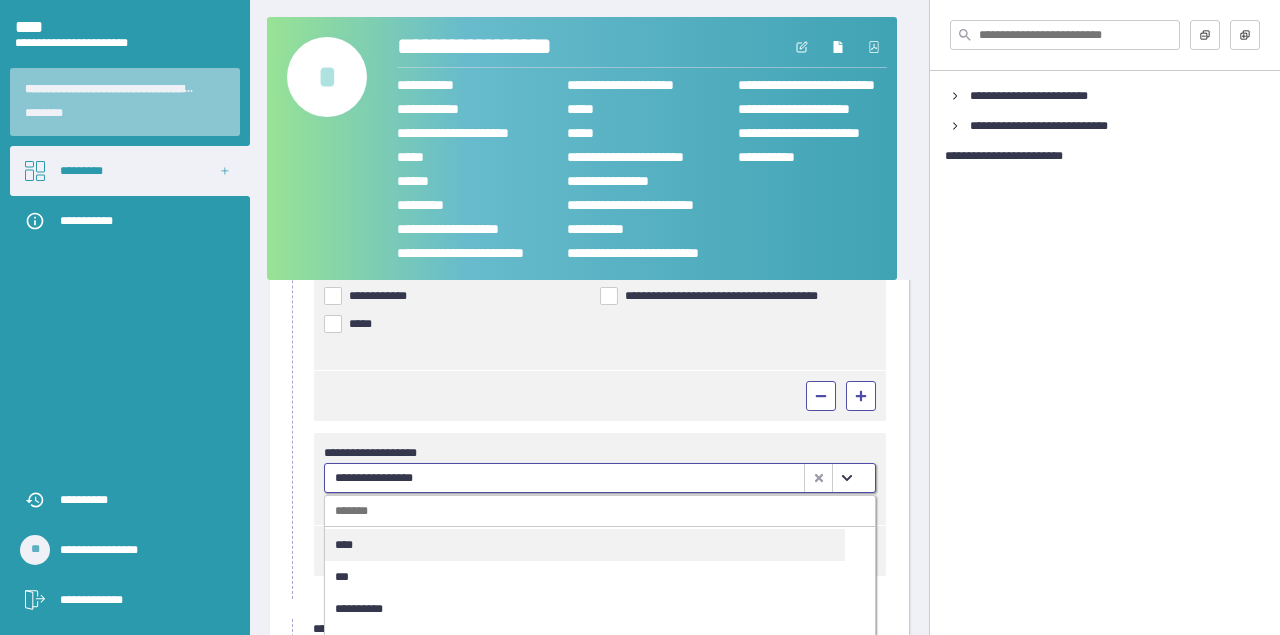 scroll, scrollTop: 0, scrollLeft: 0, axis: both 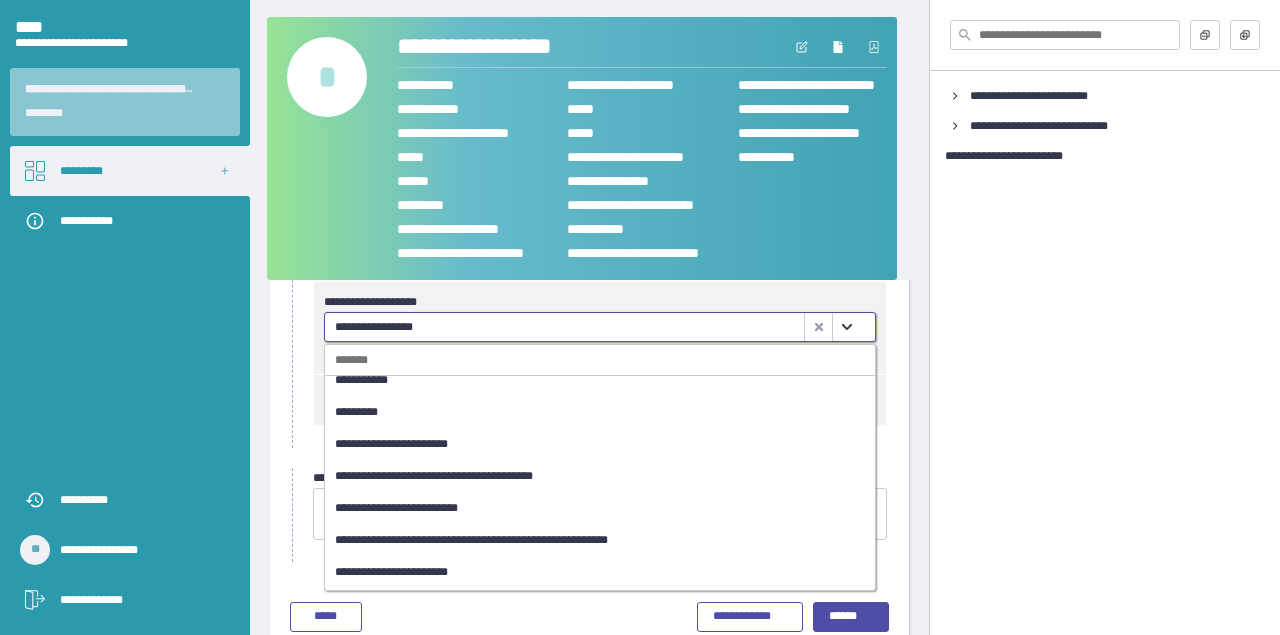 click on "**********" at bounding box center (585, 444) 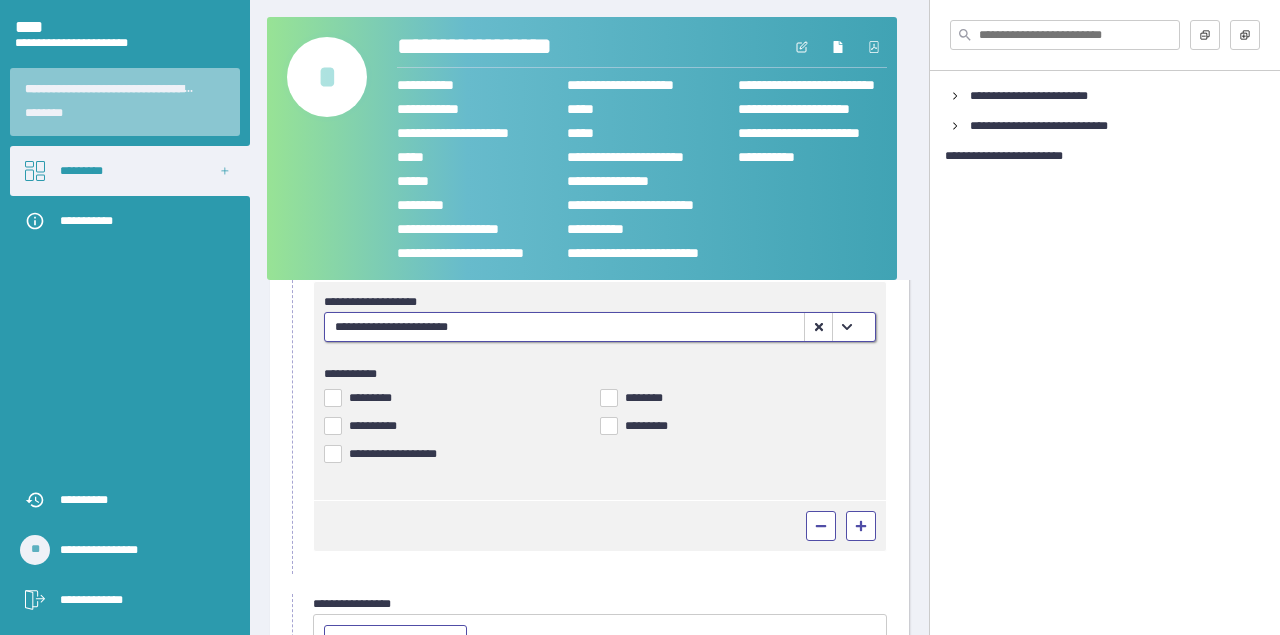 click on "**********" at bounding box center [452, 426] 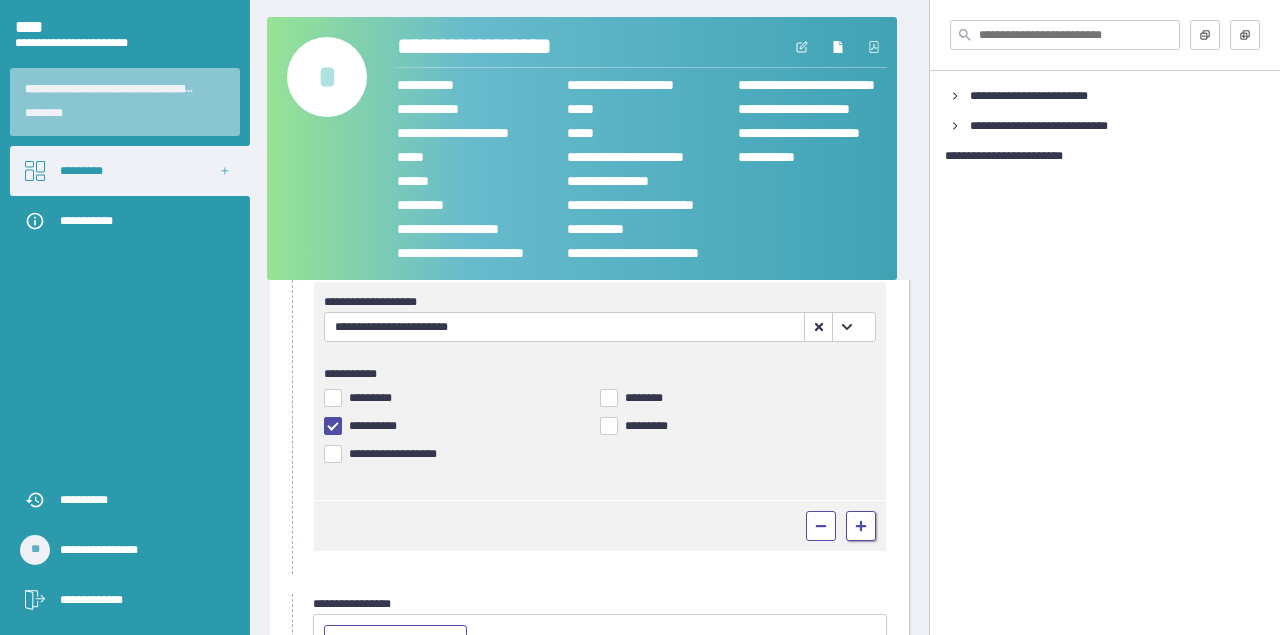 click at bounding box center [861, 526] 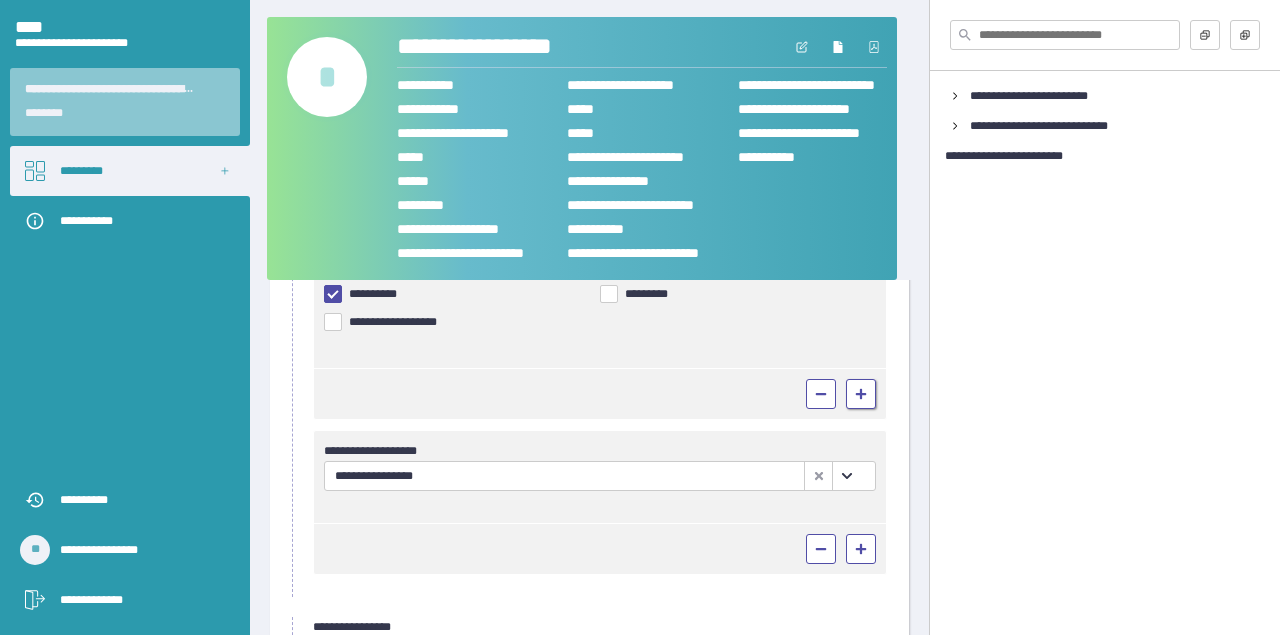 scroll, scrollTop: 659, scrollLeft: 0, axis: vertical 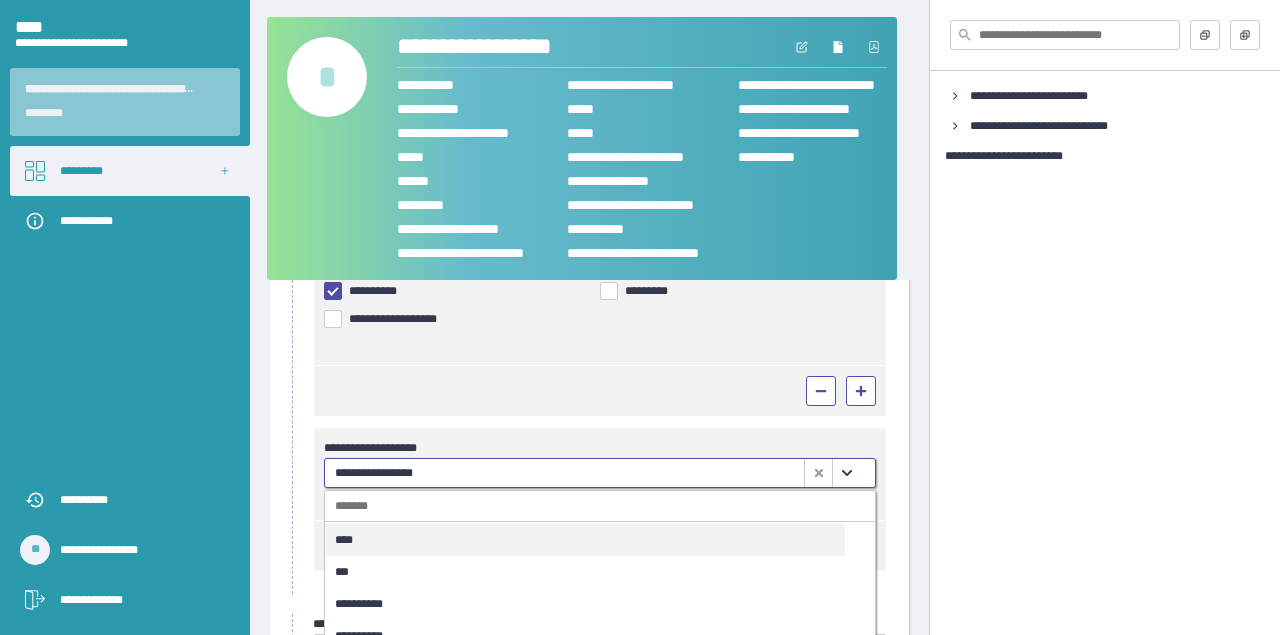 click on "**********" at bounding box center (564, 473) 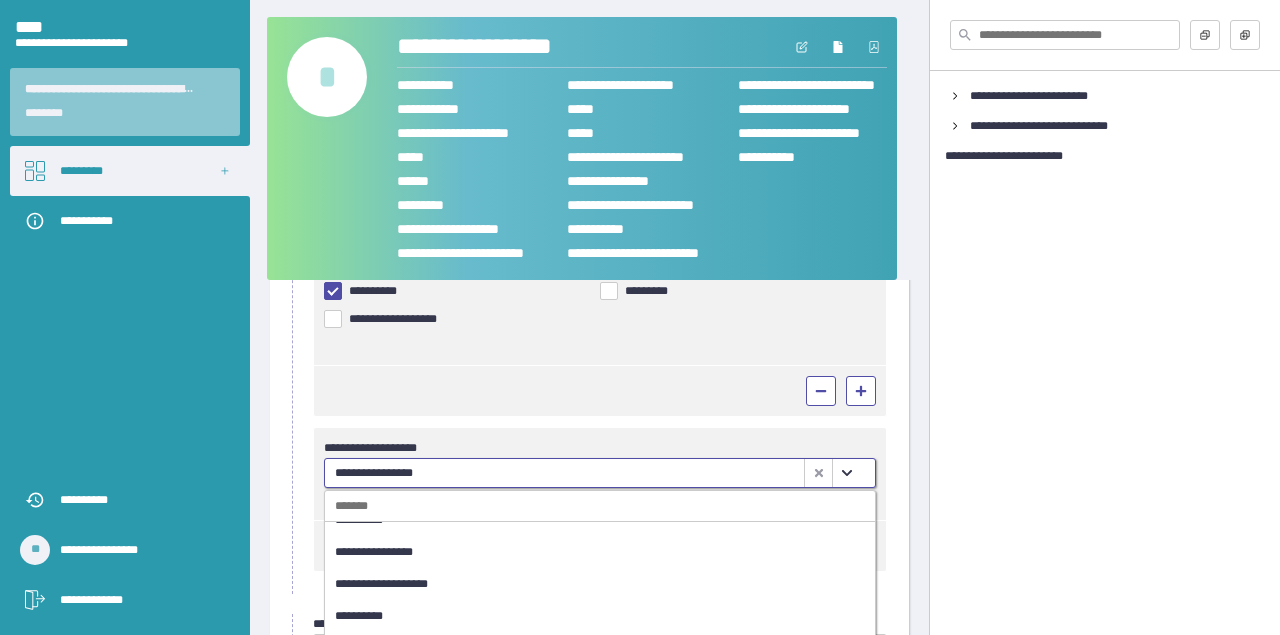 scroll, scrollTop: 121, scrollLeft: 0, axis: vertical 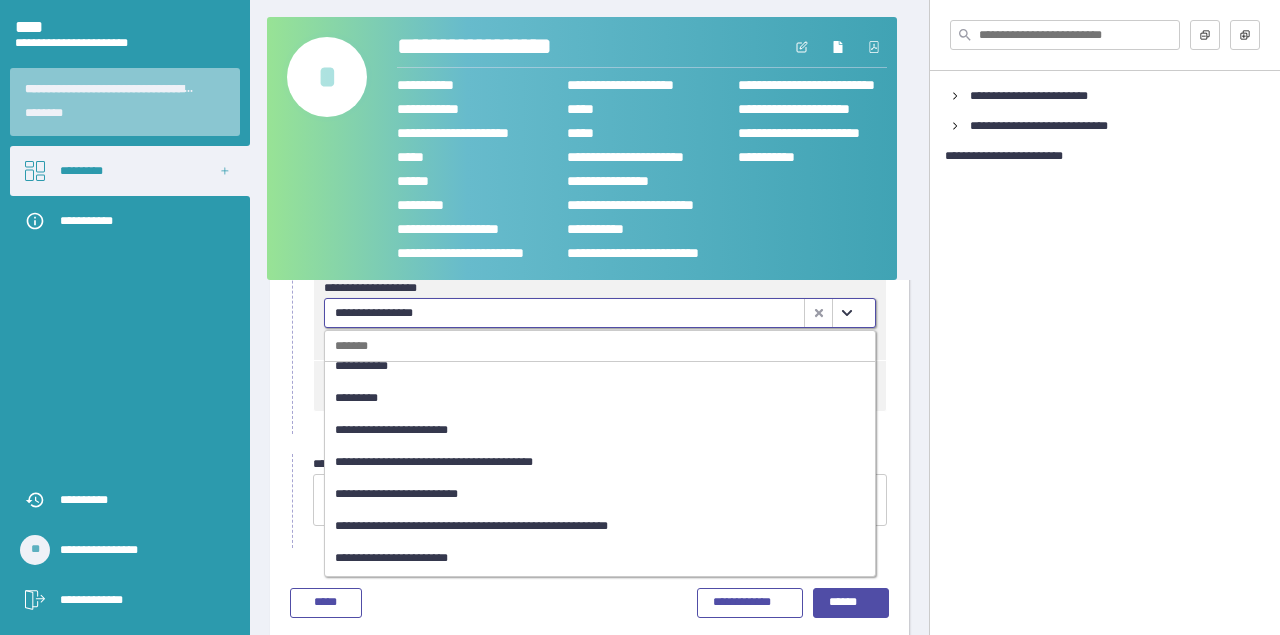click on "**********" at bounding box center (585, 558) 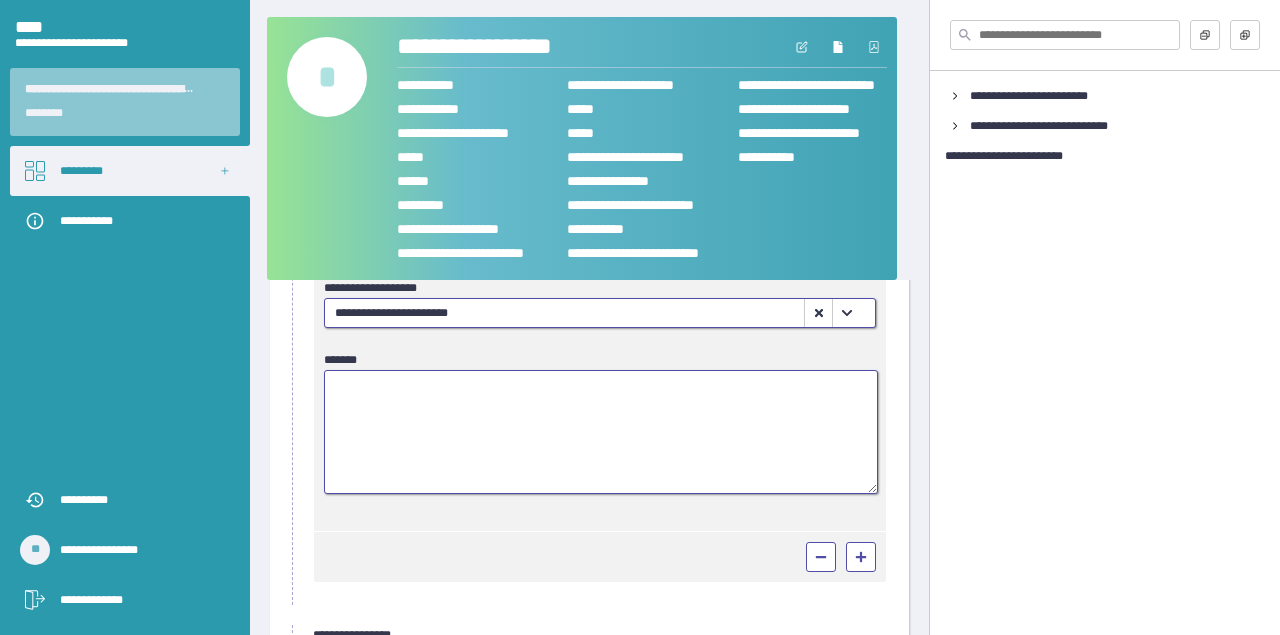 click at bounding box center (601, 432) 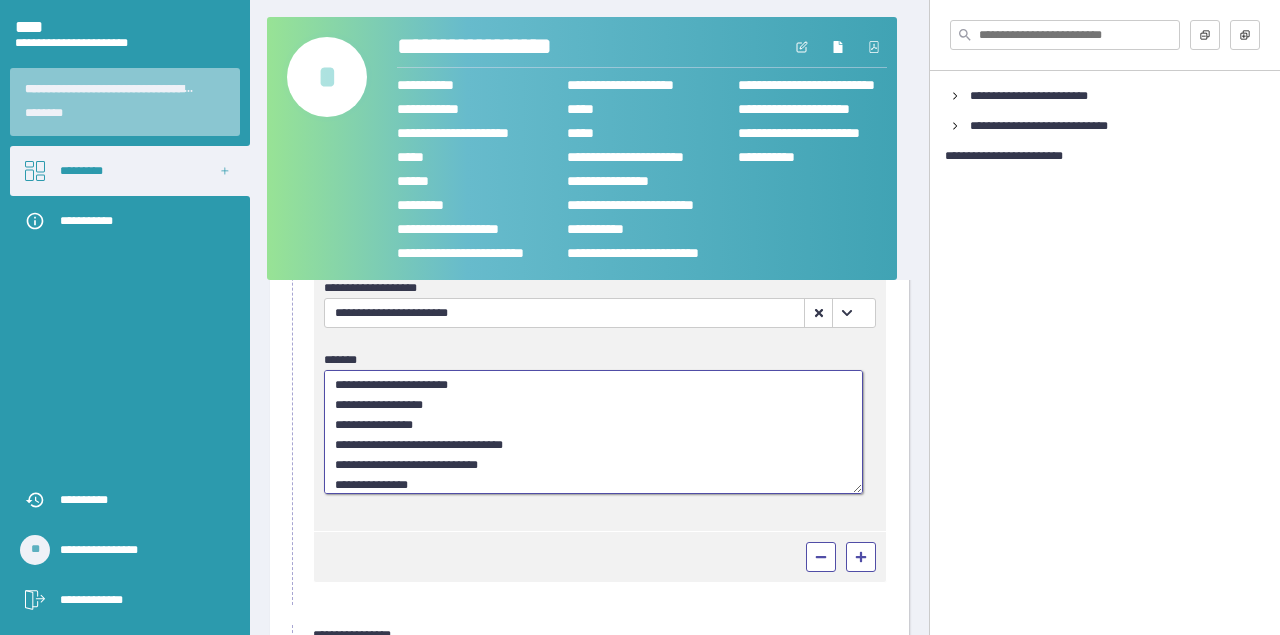 scroll, scrollTop: 21, scrollLeft: 0, axis: vertical 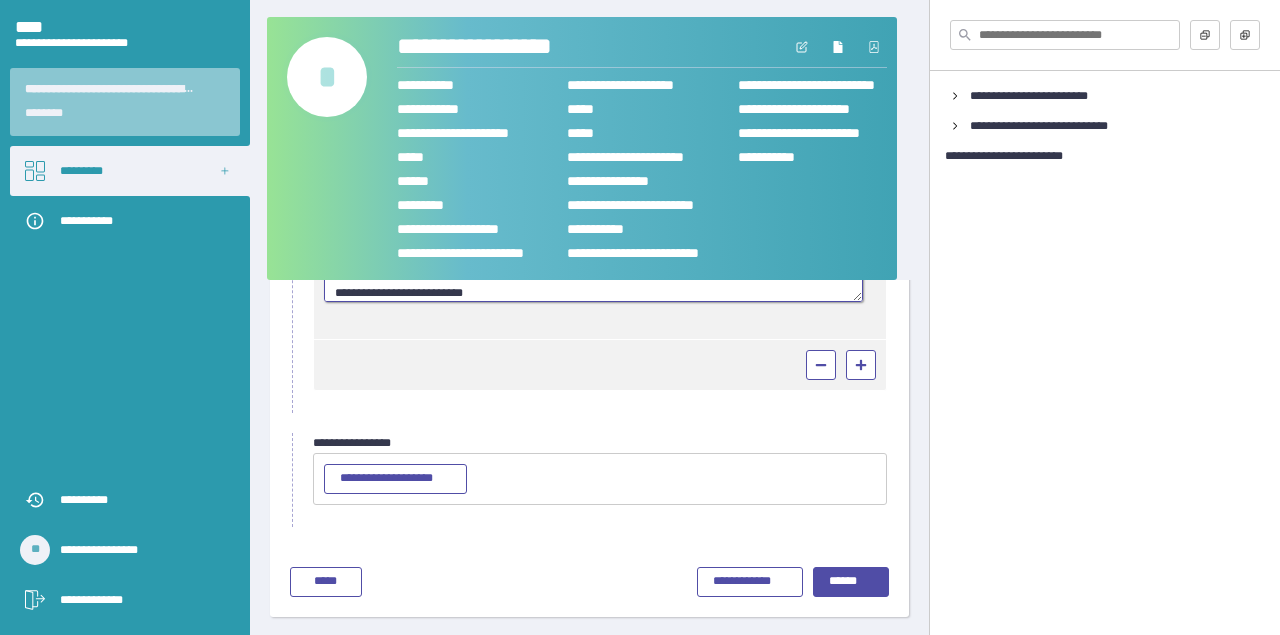 type on "**********" 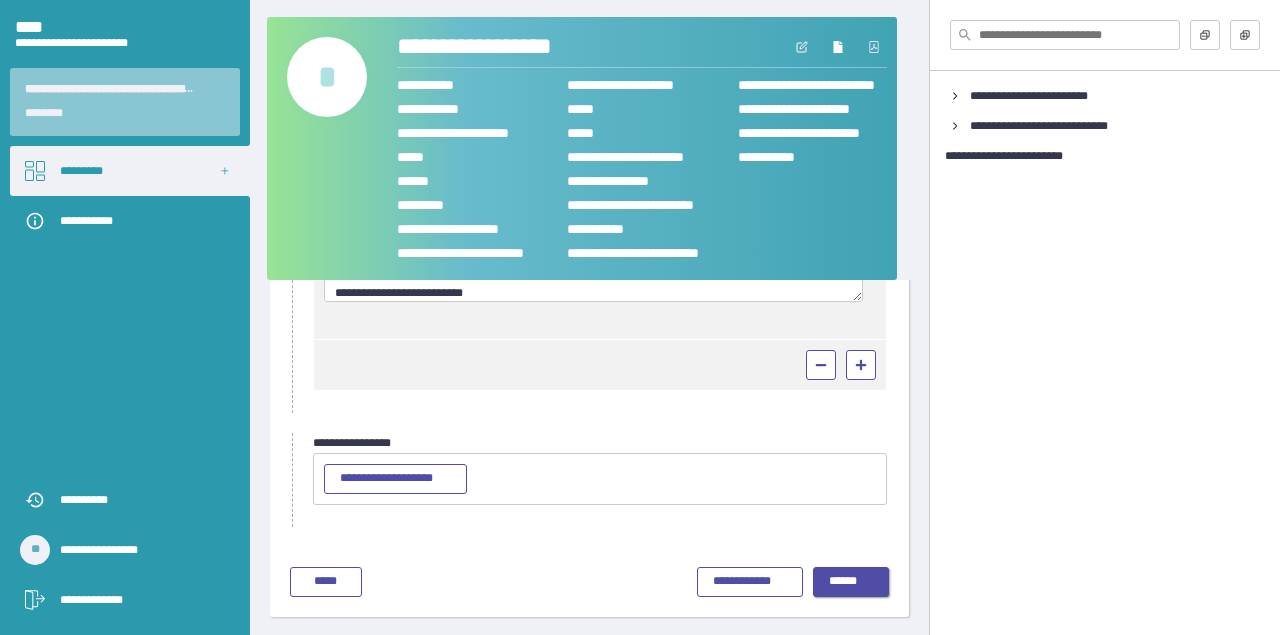 click on "******" at bounding box center [851, 582] 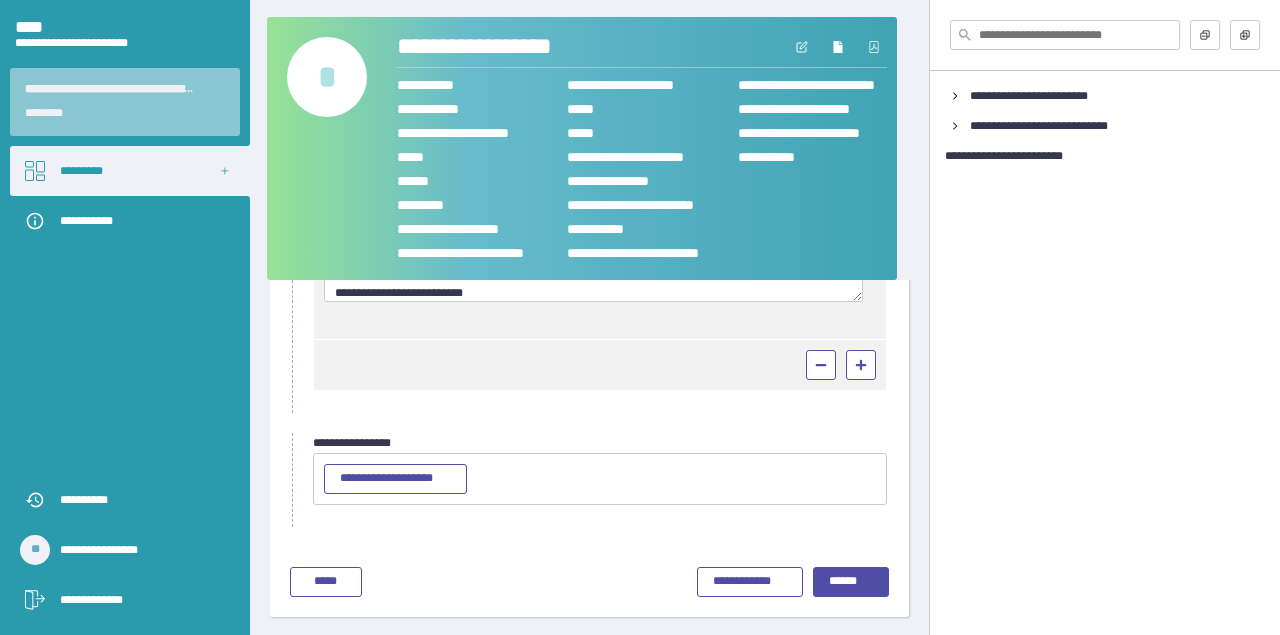 scroll, scrollTop: 119, scrollLeft: 0, axis: vertical 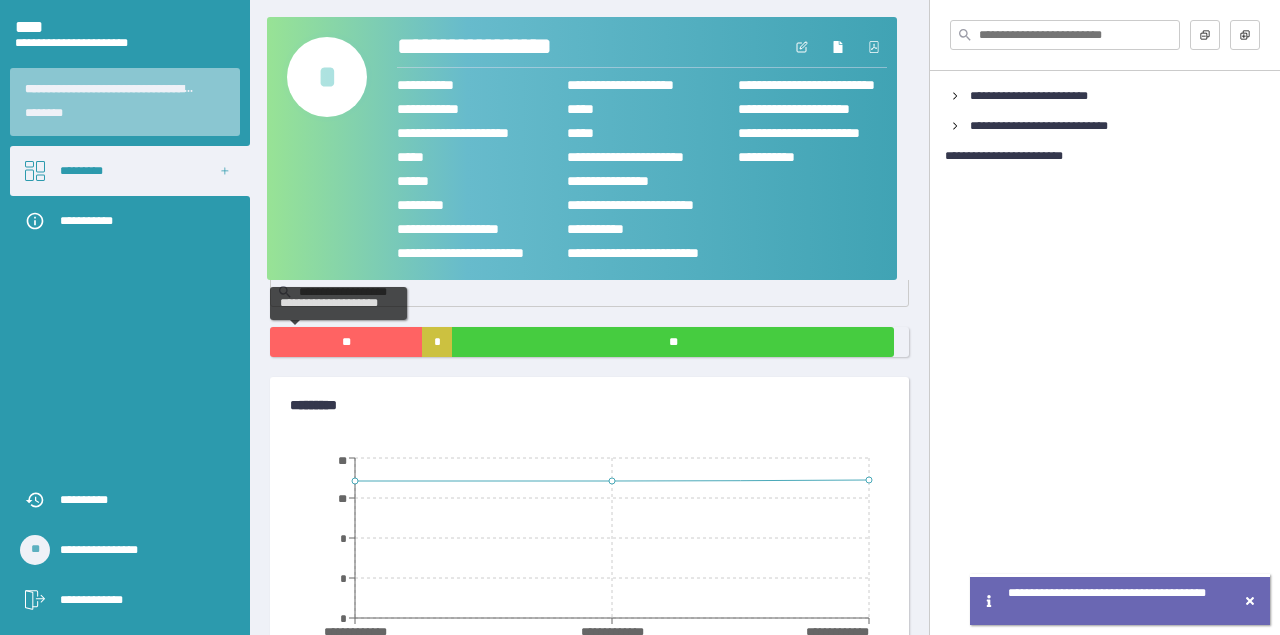 click on "**" at bounding box center [346, 342] 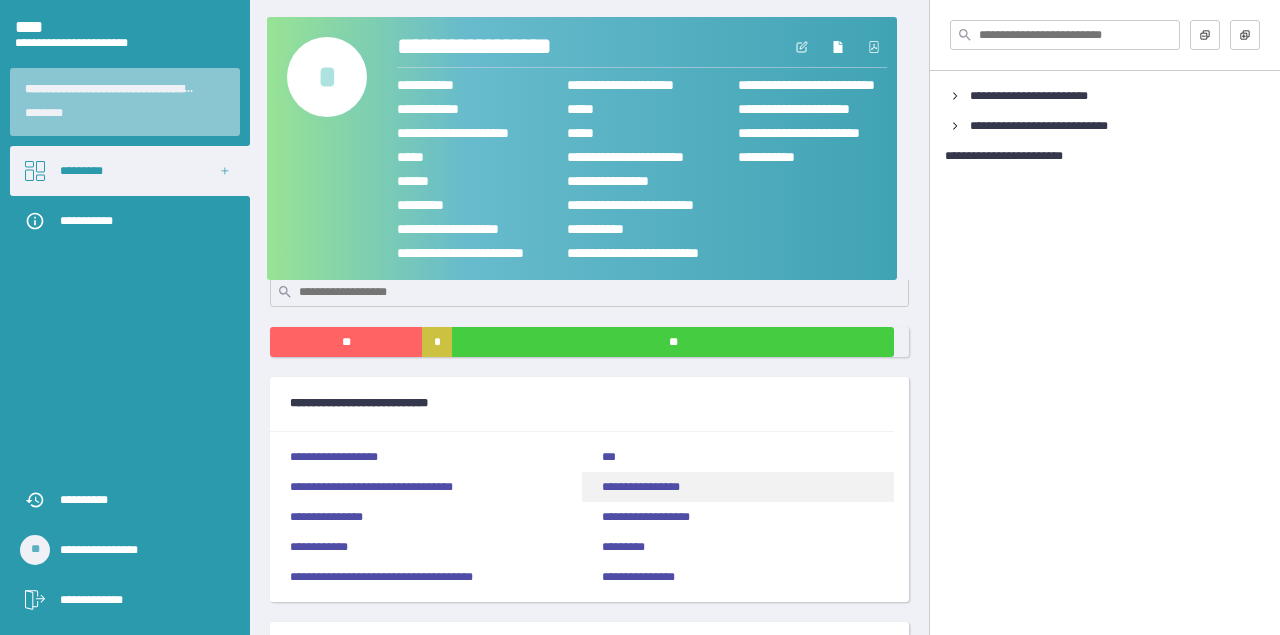 click on "**********" at bounding box center [738, 487] 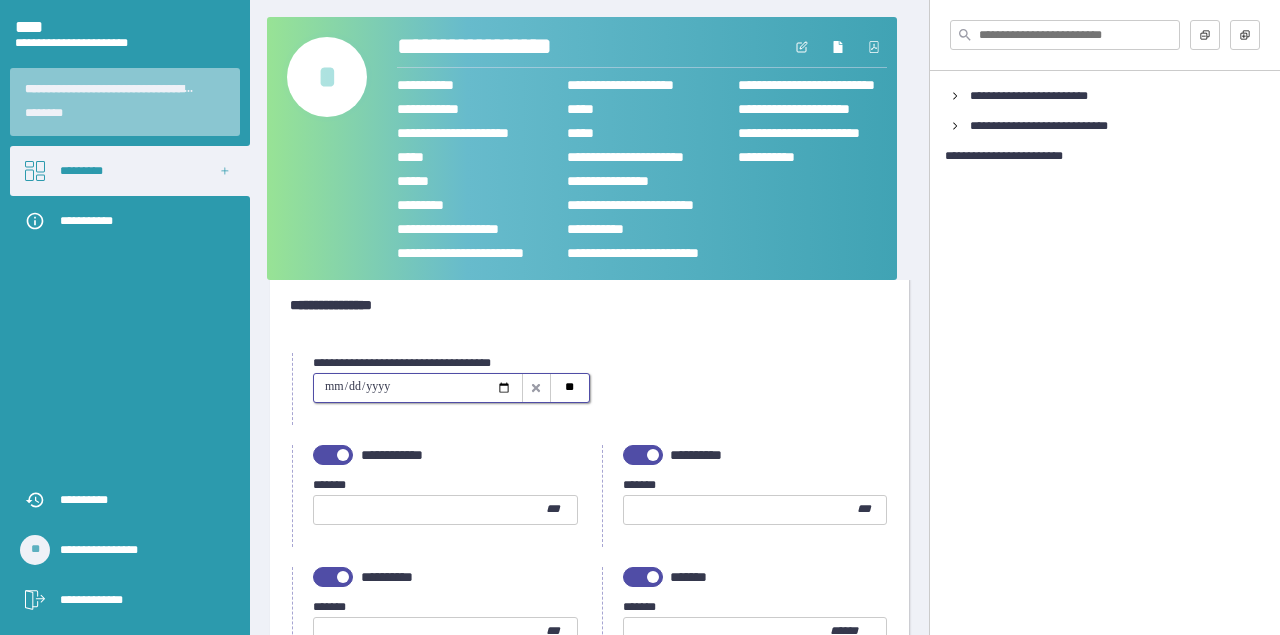 click at bounding box center [418, 388] 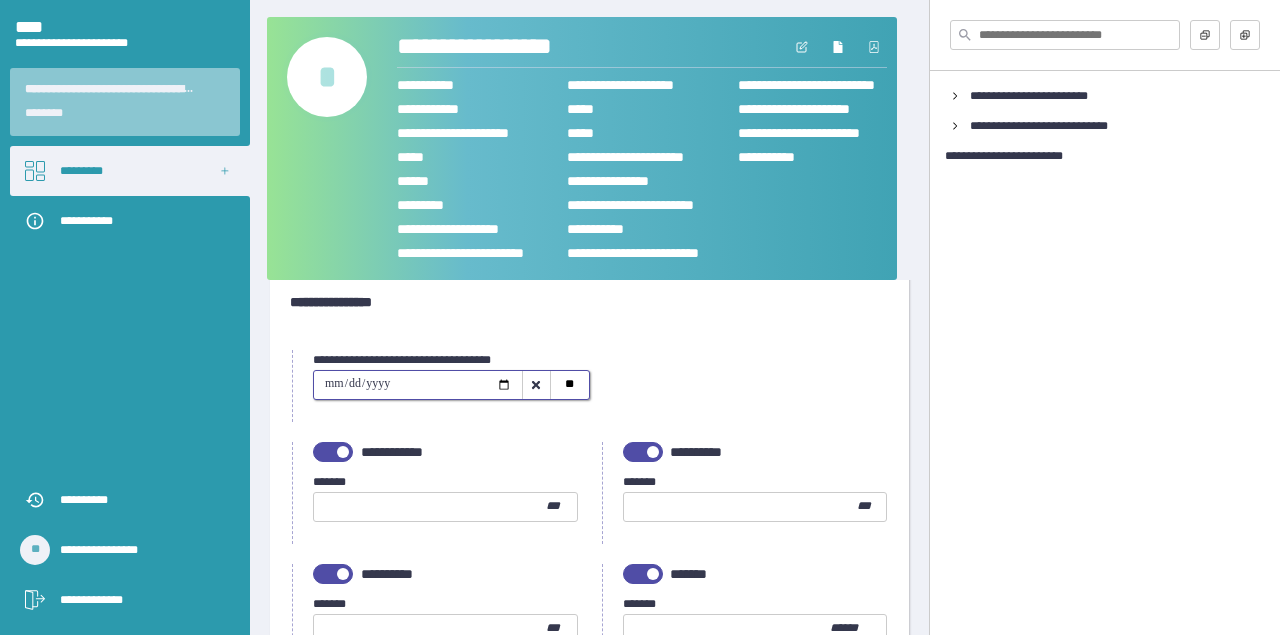 scroll, scrollTop: 31, scrollLeft: 0, axis: vertical 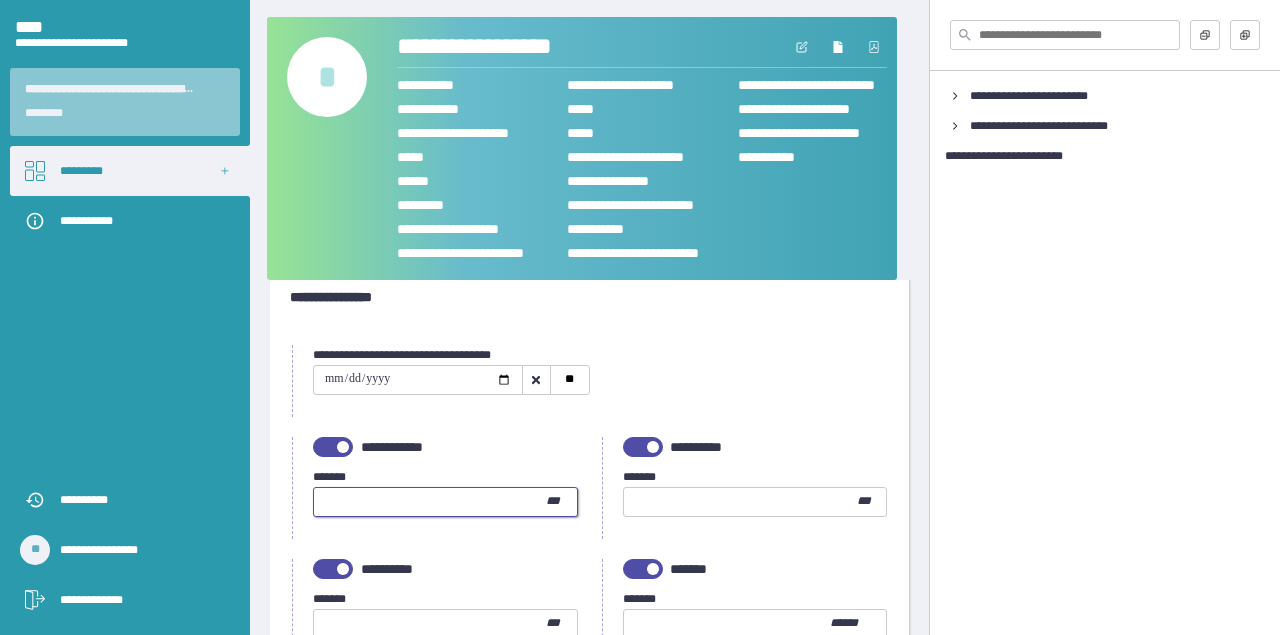 click at bounding box center [430, 502] 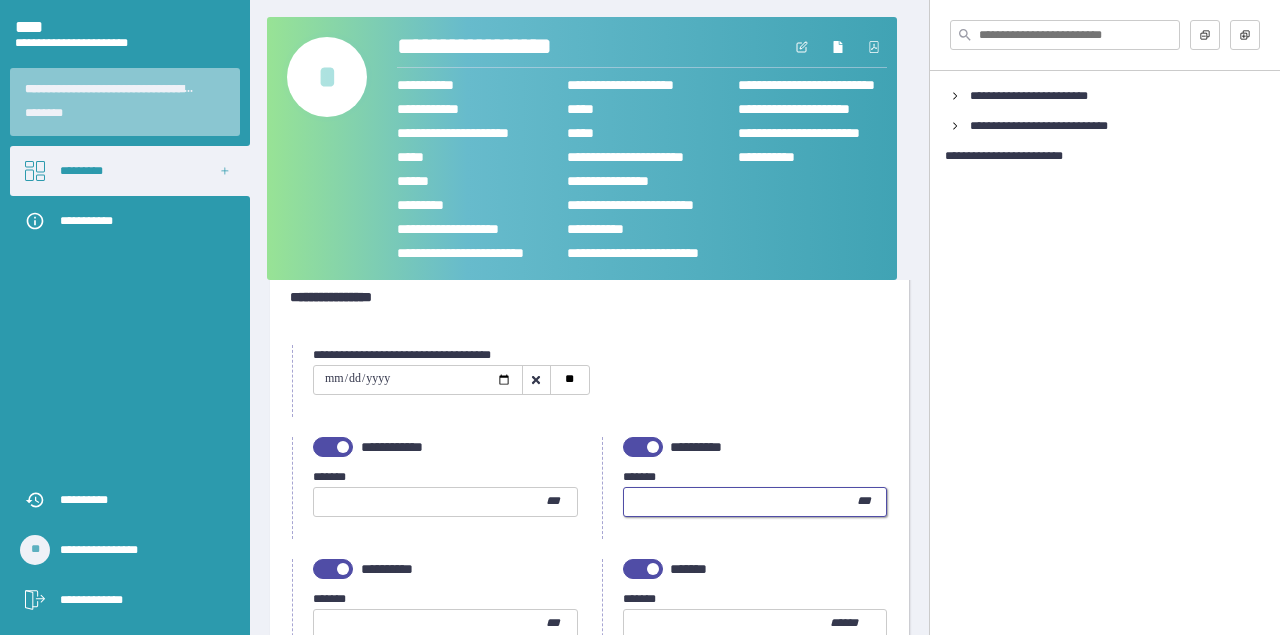 click at bounding box center (740, 502) 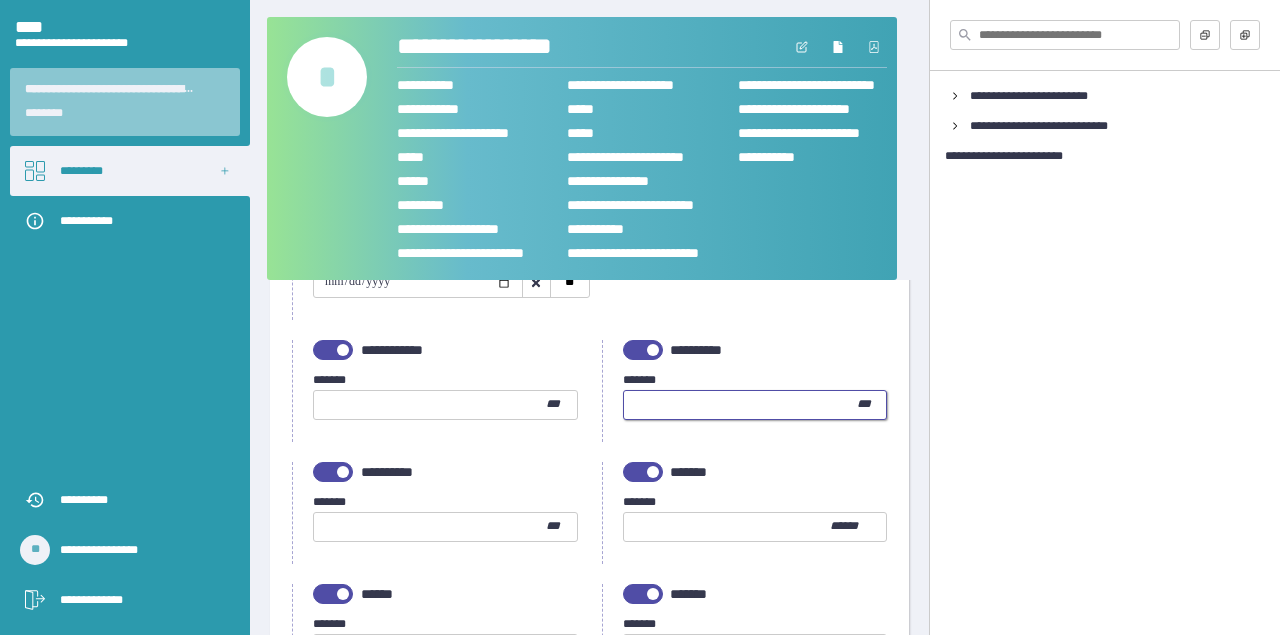 scroll, scrollTop: 129, scrollLeft: 0, axis: vertical 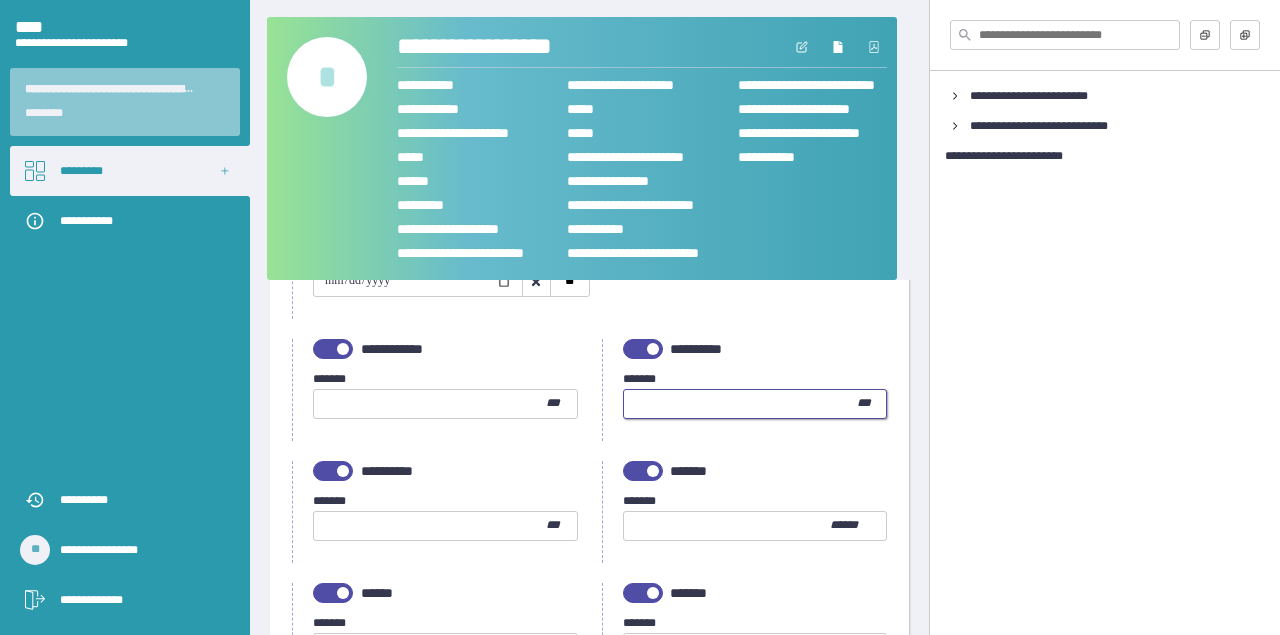 type on "***" 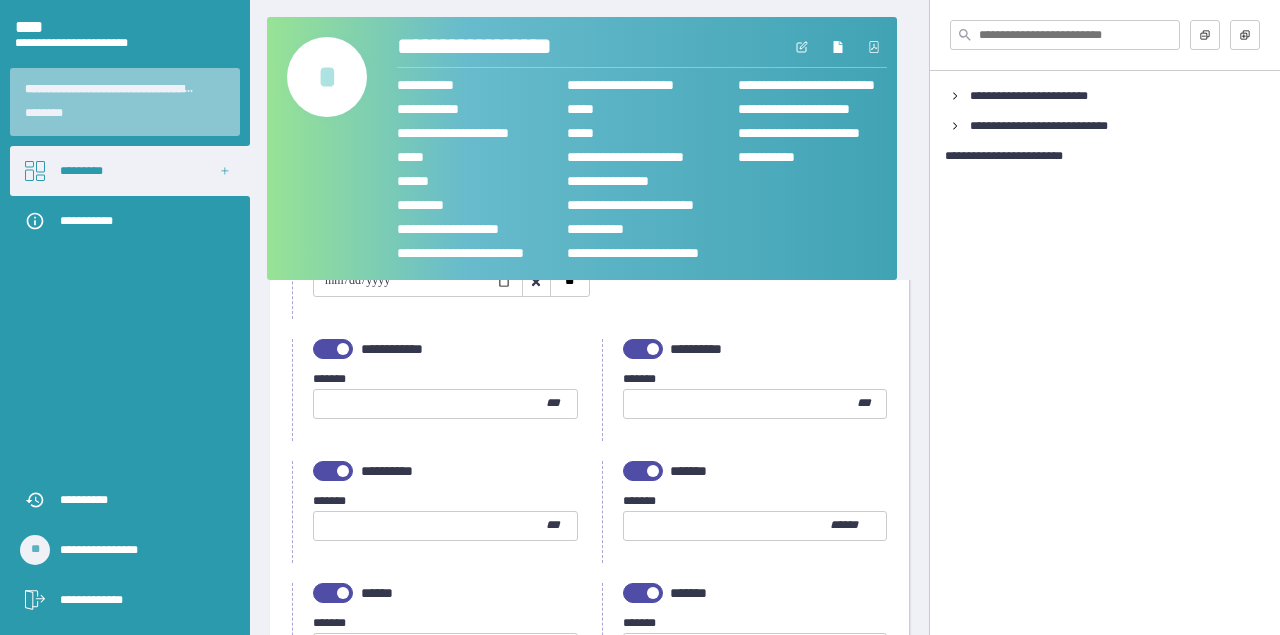 drag, startPoint x: 409, startPoint y: 542, endPoint x: 413, endPoint y: 527, distance: 15.524175 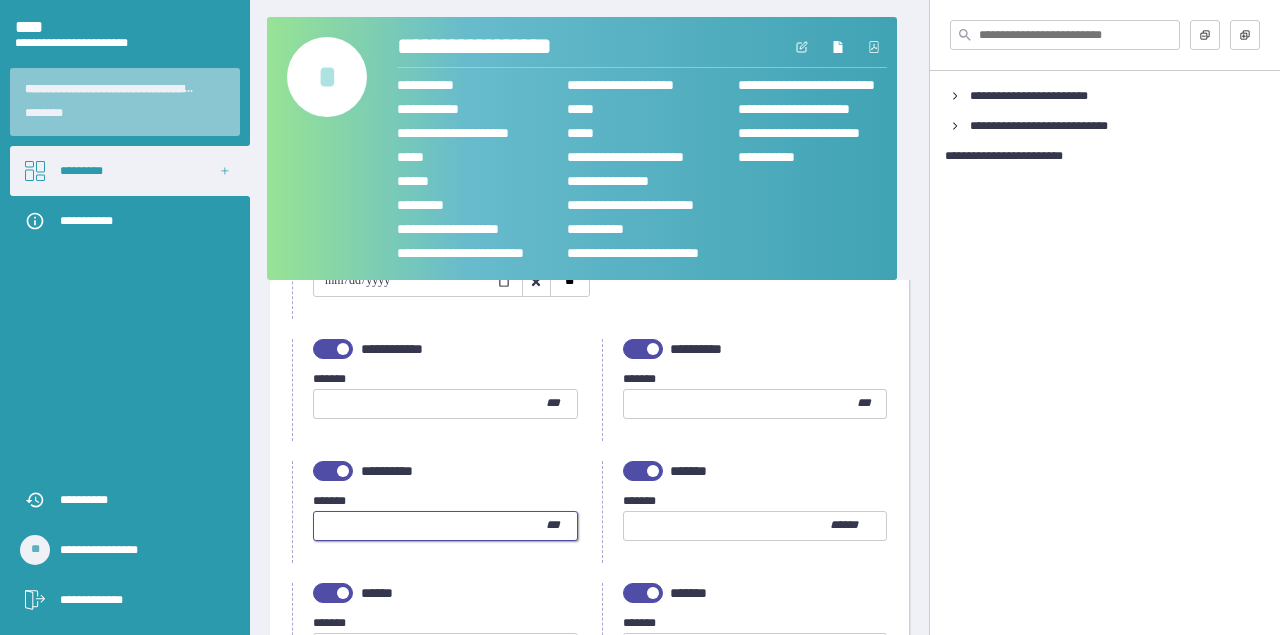 click at bounding box center [430, 526] 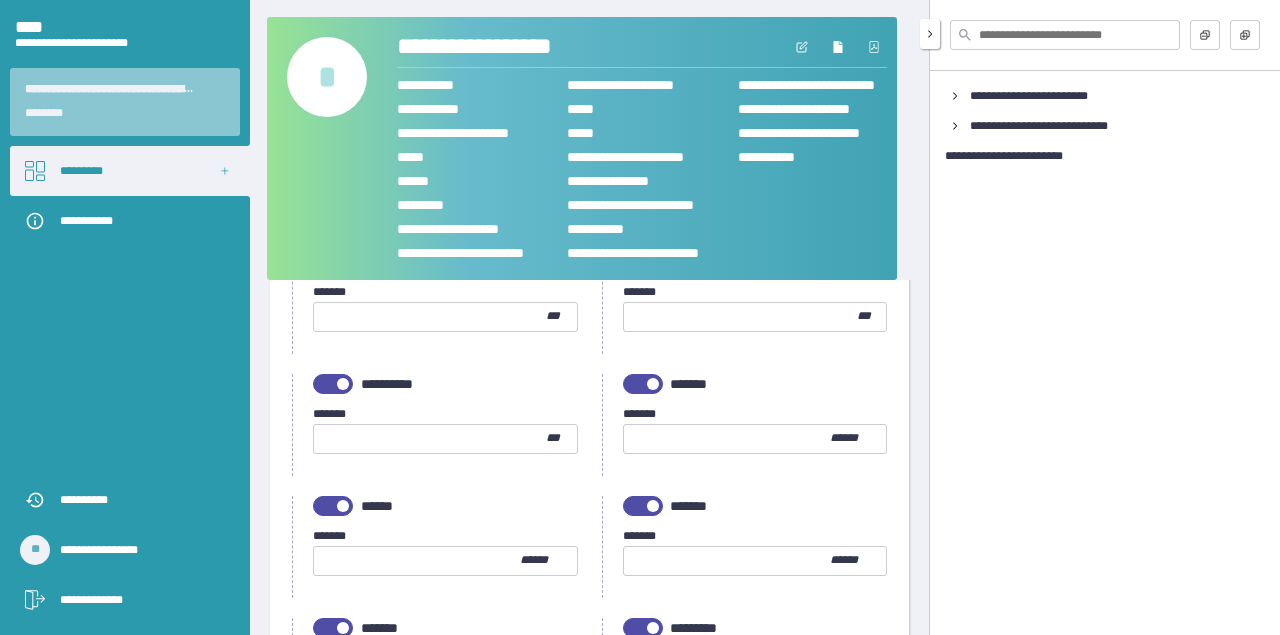 scroll, scrollTop: 205, scrollLeft: 0, axis: vertical 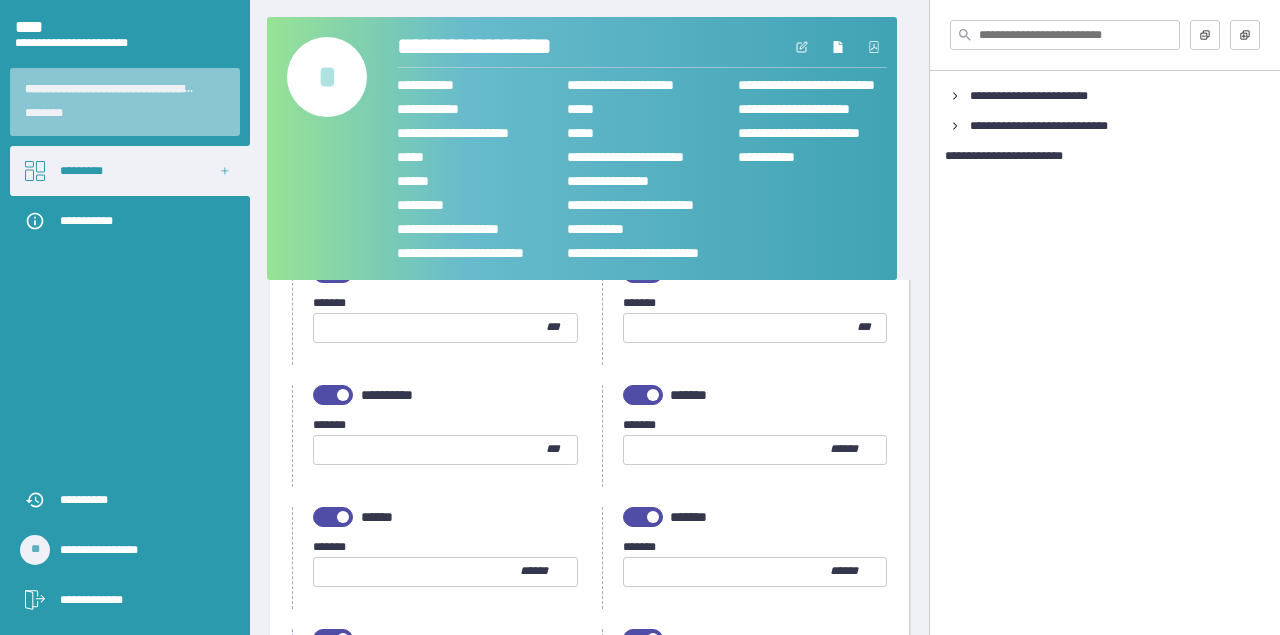 click at bounding box center [727, 450] 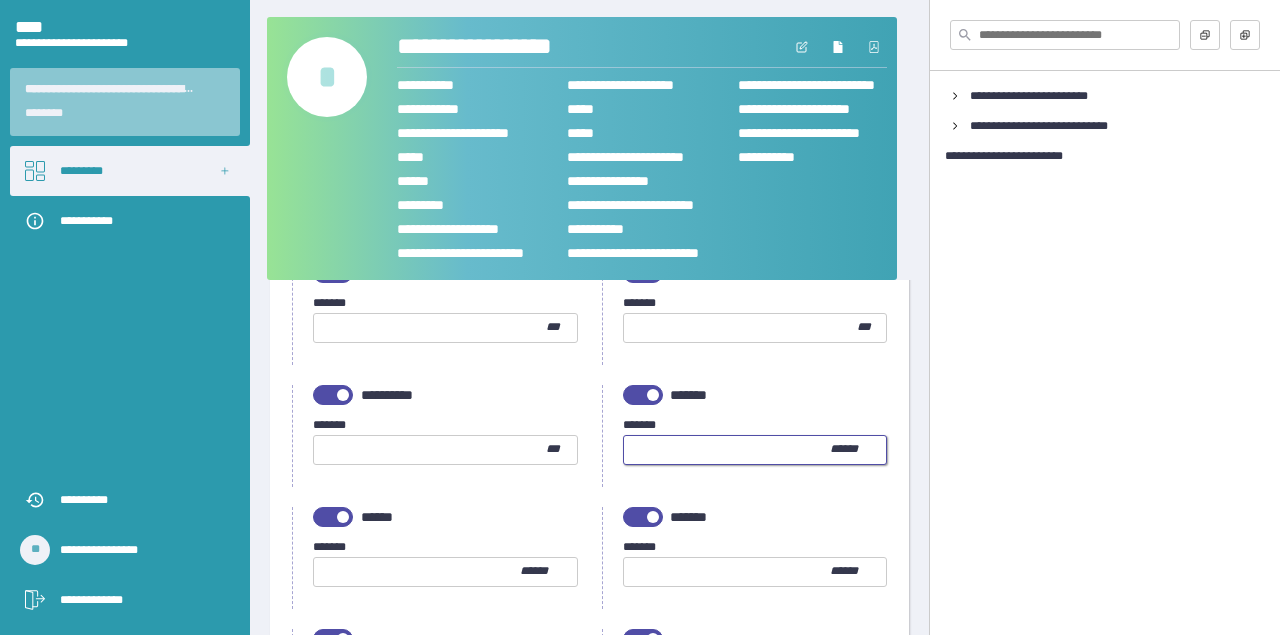 scroll, scrollTop: 237, scrollLeft: 0, axis: vertical 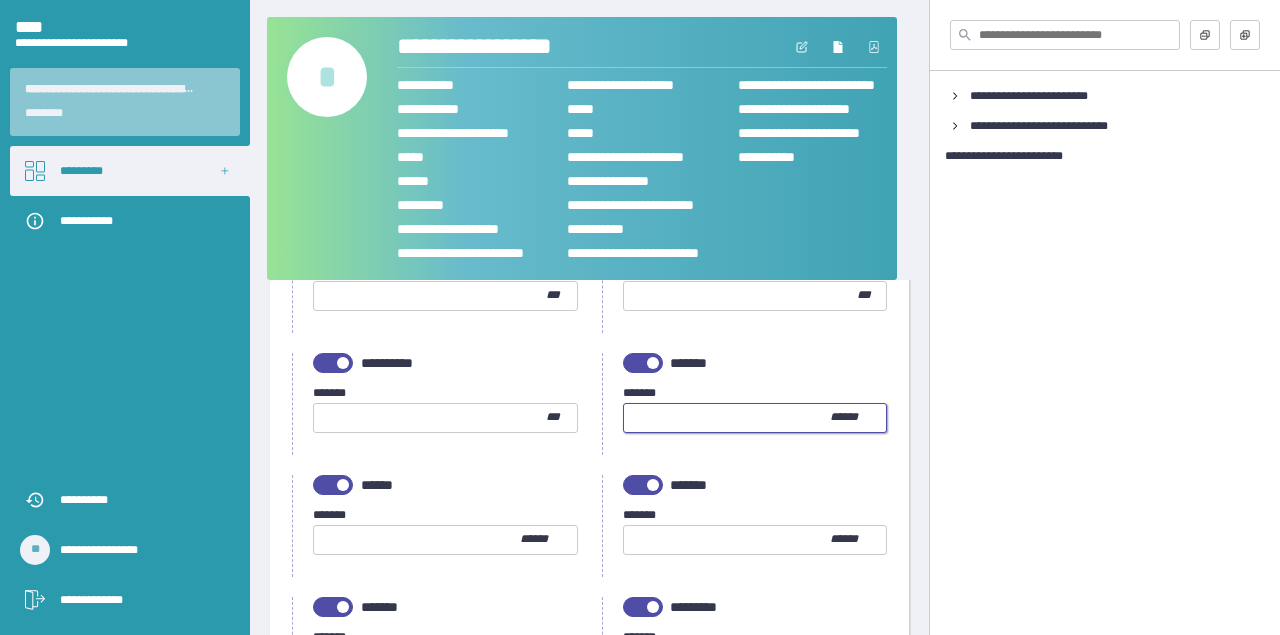 type on "***" 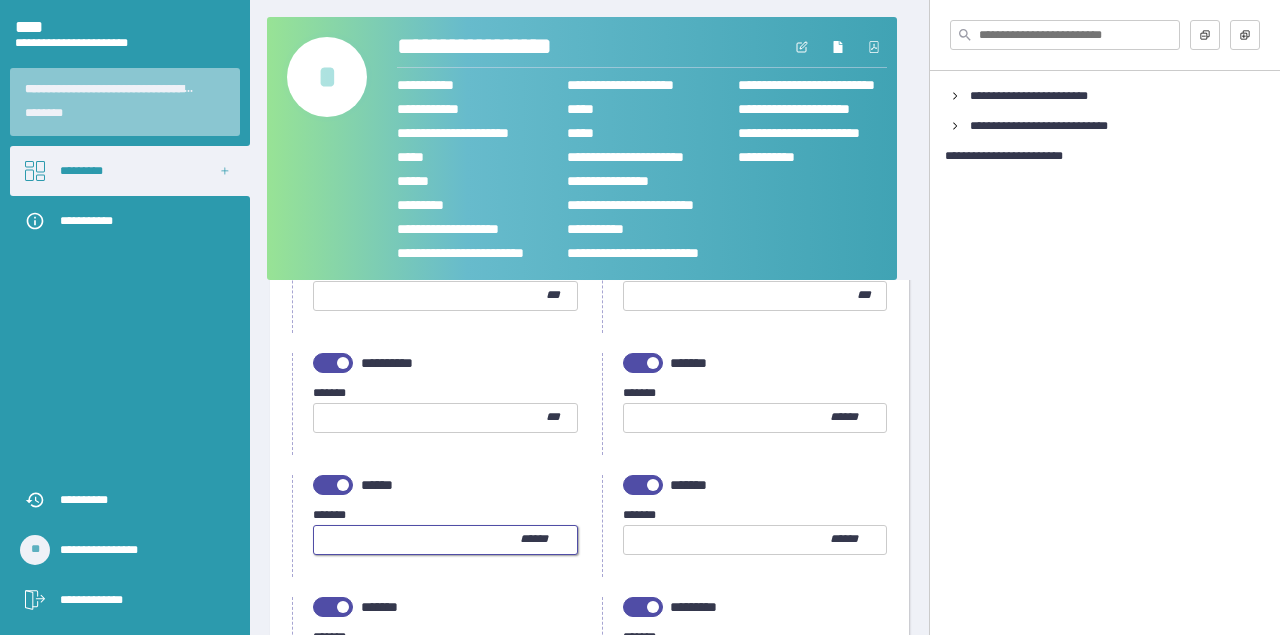 drag, startPoint x: 365, startPoint y: 532, endPoint x: 381, endPoint y: 546, distance: 21.260292 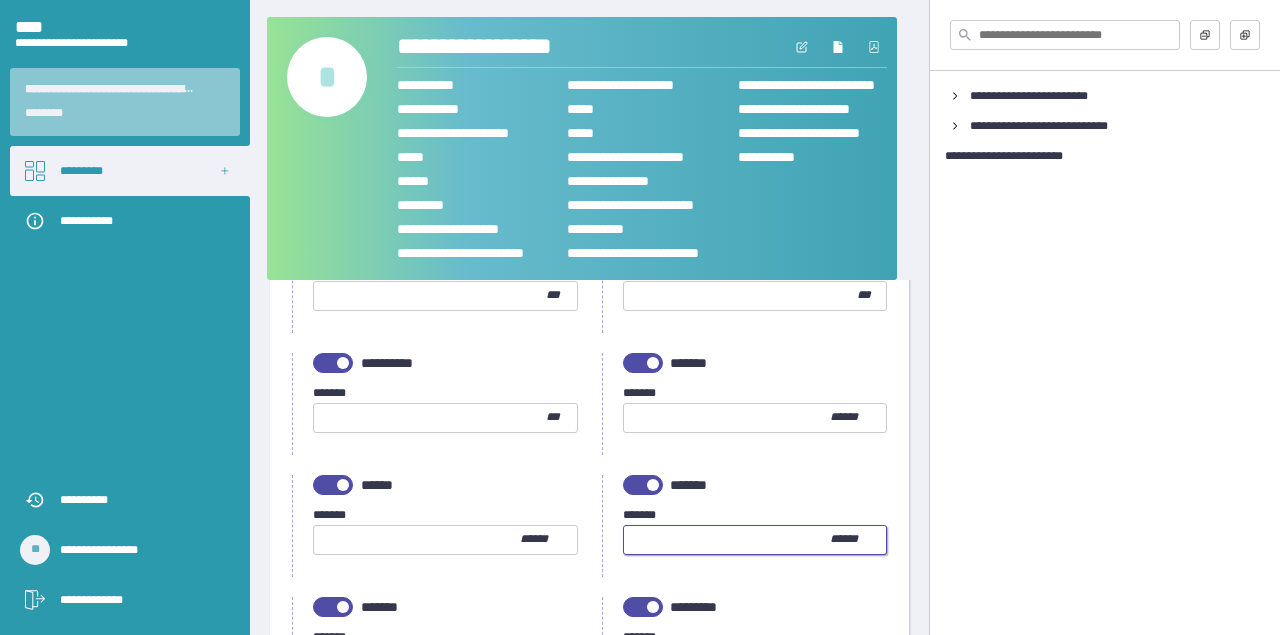 click at bounding box center (727, 540) 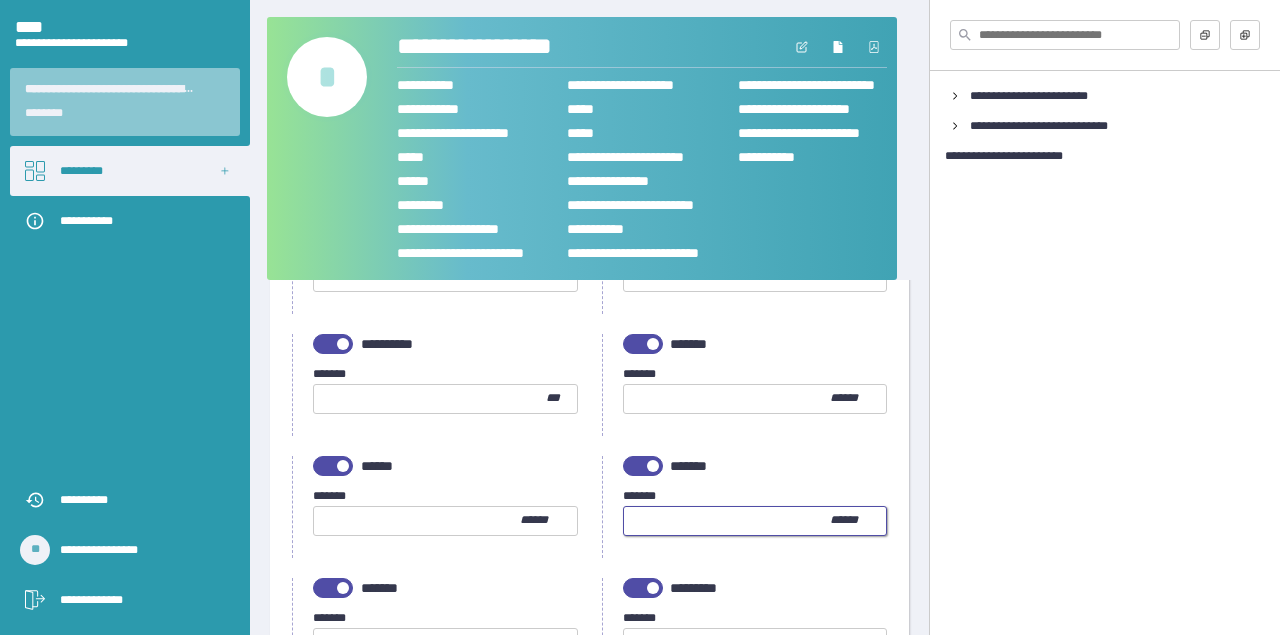 scroll, scrollTop: 472, scrollLeft: 0, axis: vertical 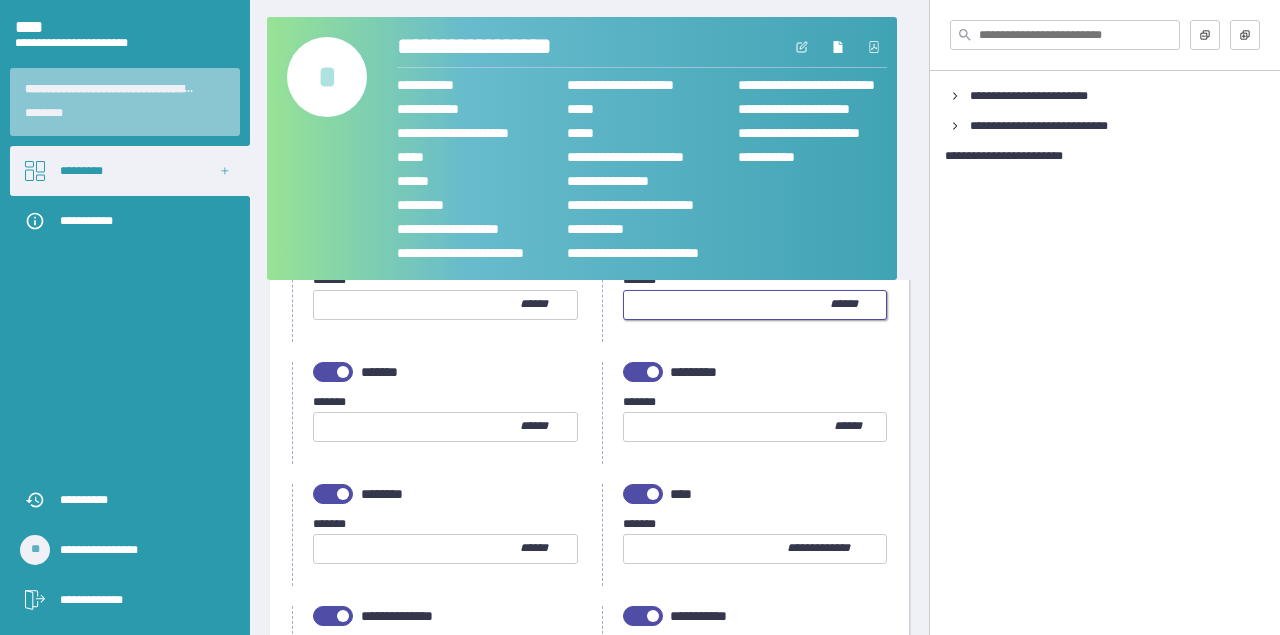 type on "***" 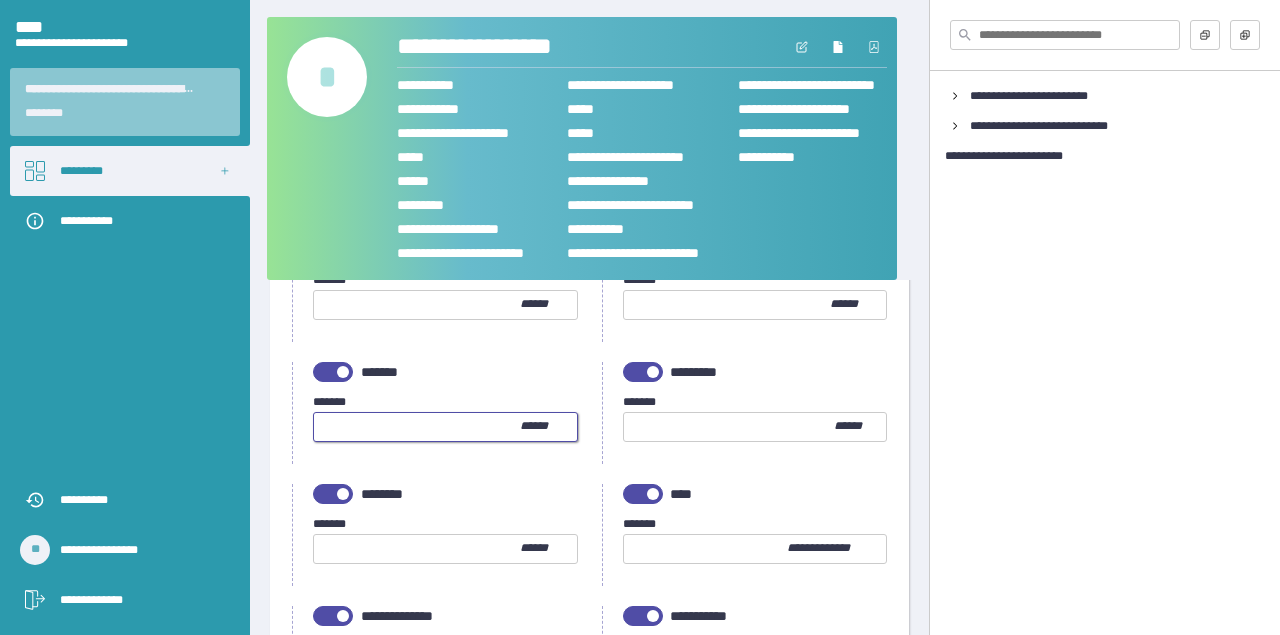 type on "****" 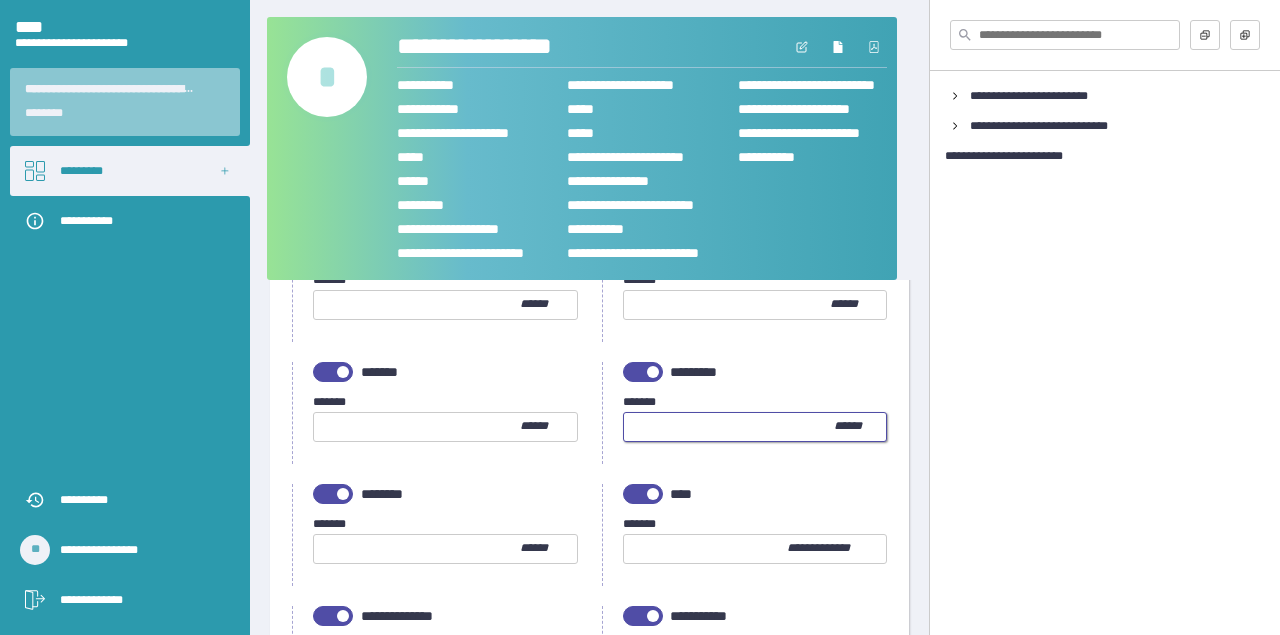 click at bounding box center (729, 427) 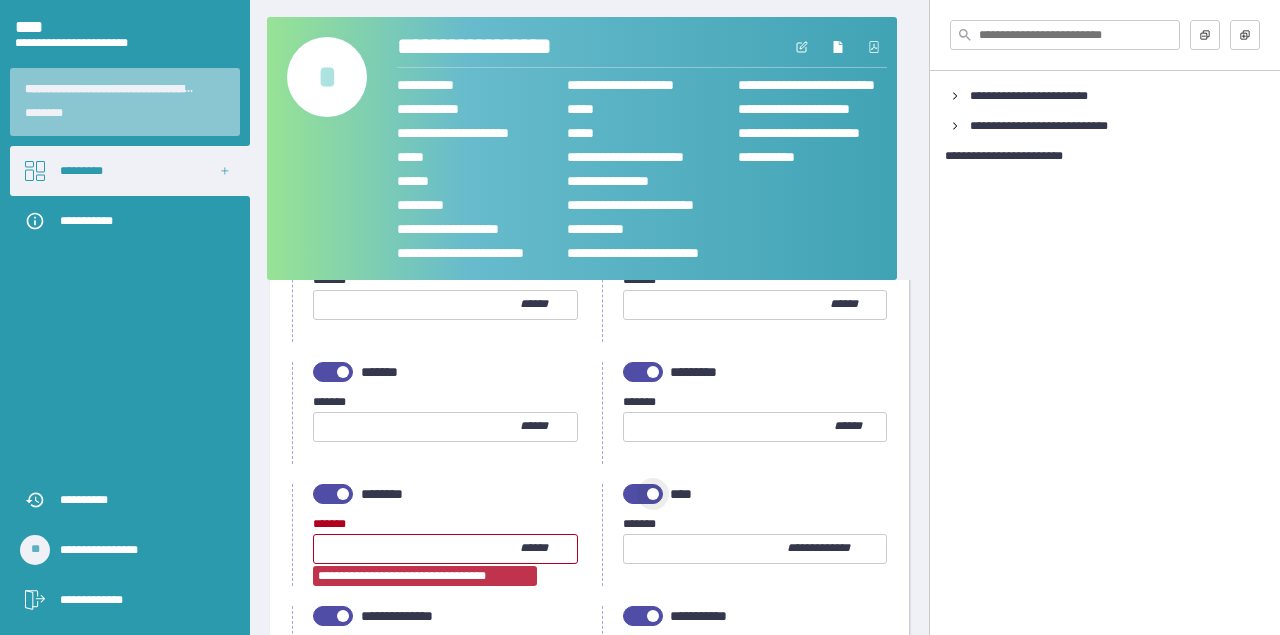 click at bounding box center (653, 494) 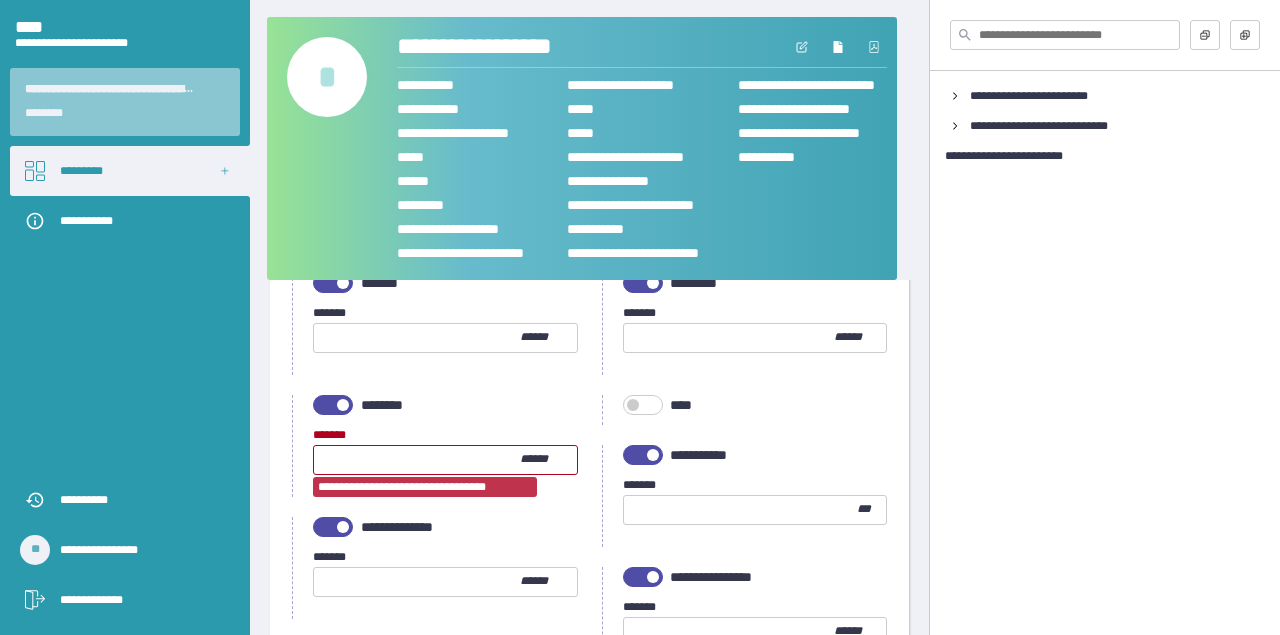 scroll, scrollTop: 566, scrollLeft: 0, axis: vertical 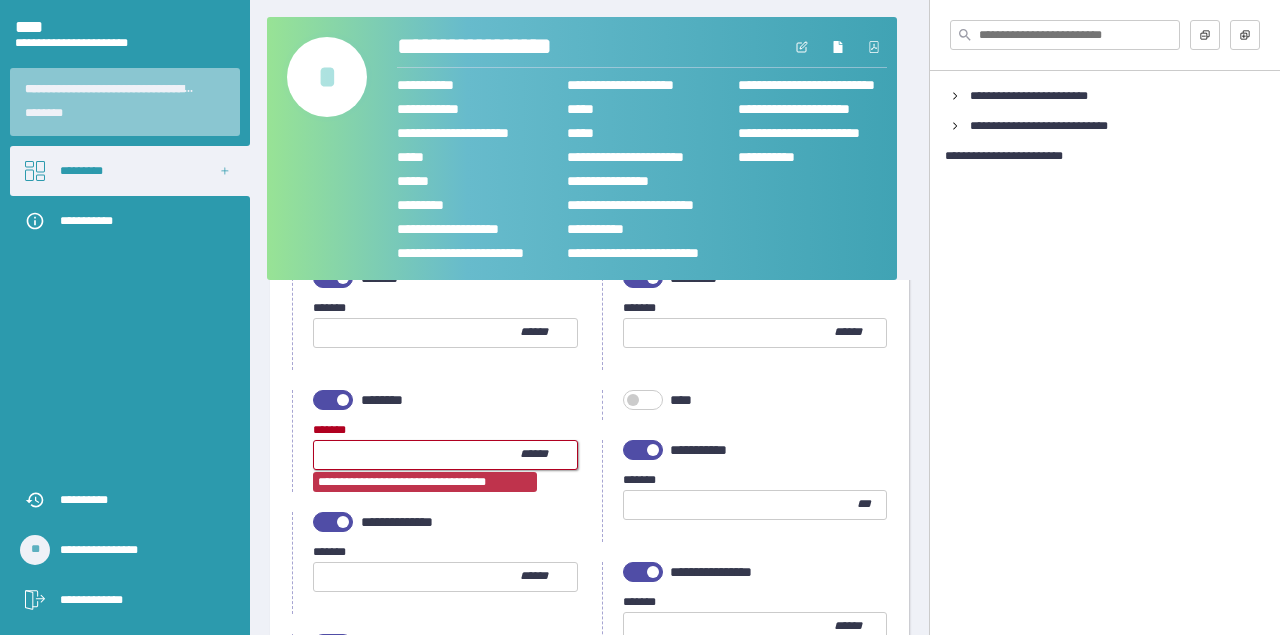 click on "****" at bounding box center [417, 455] 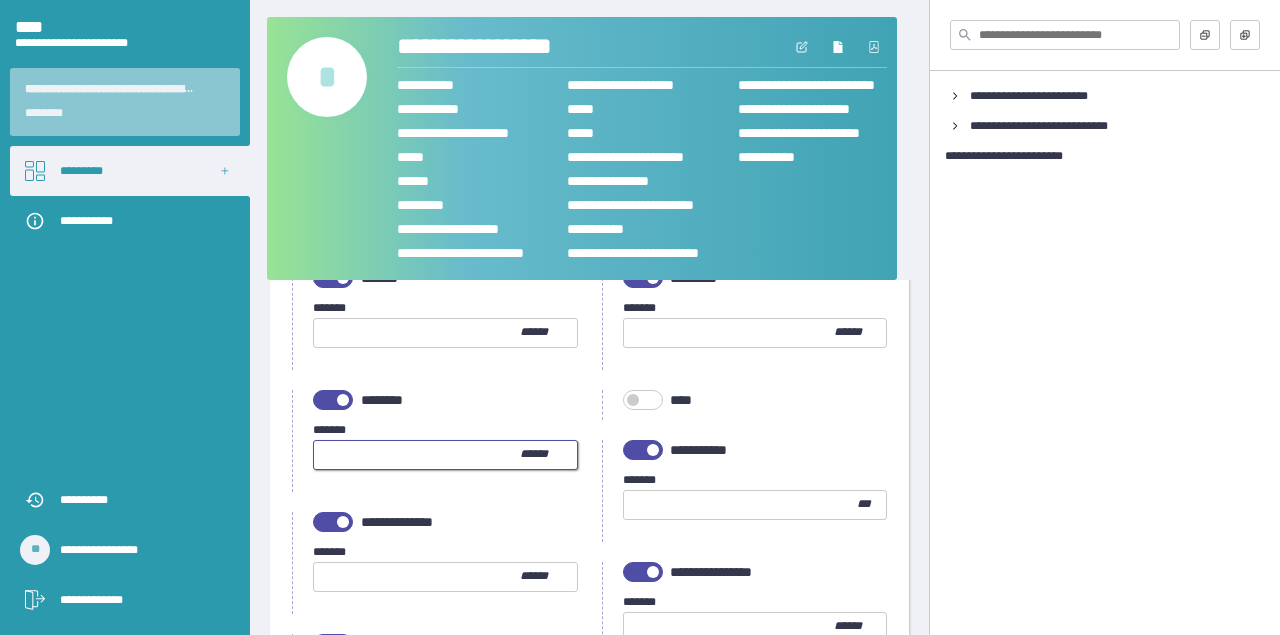 type on "**" 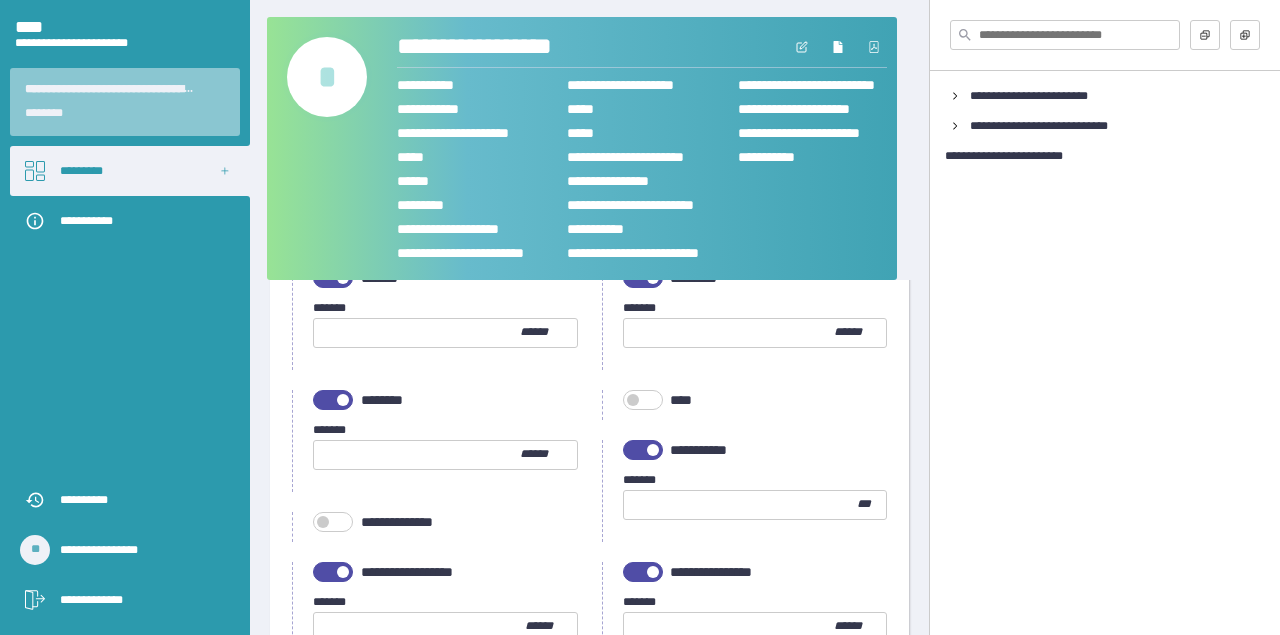 click at bounding box center [740, 505] 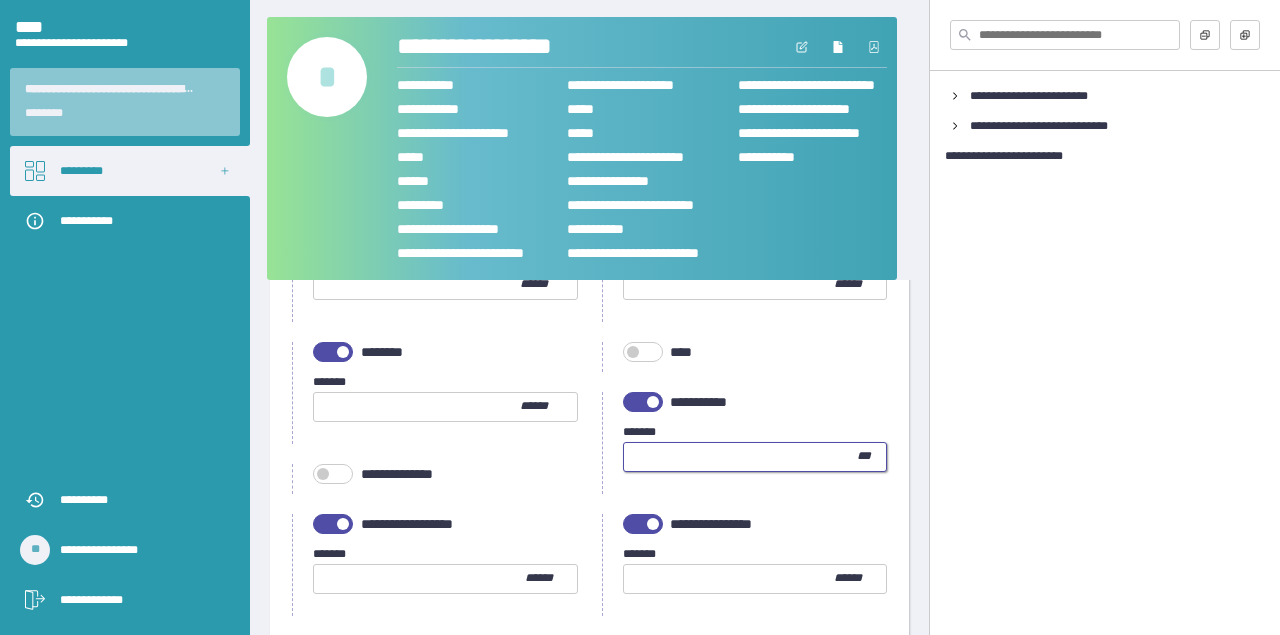 scroll, scrollTop: 648, scrollLeft: 0, axis: vertical 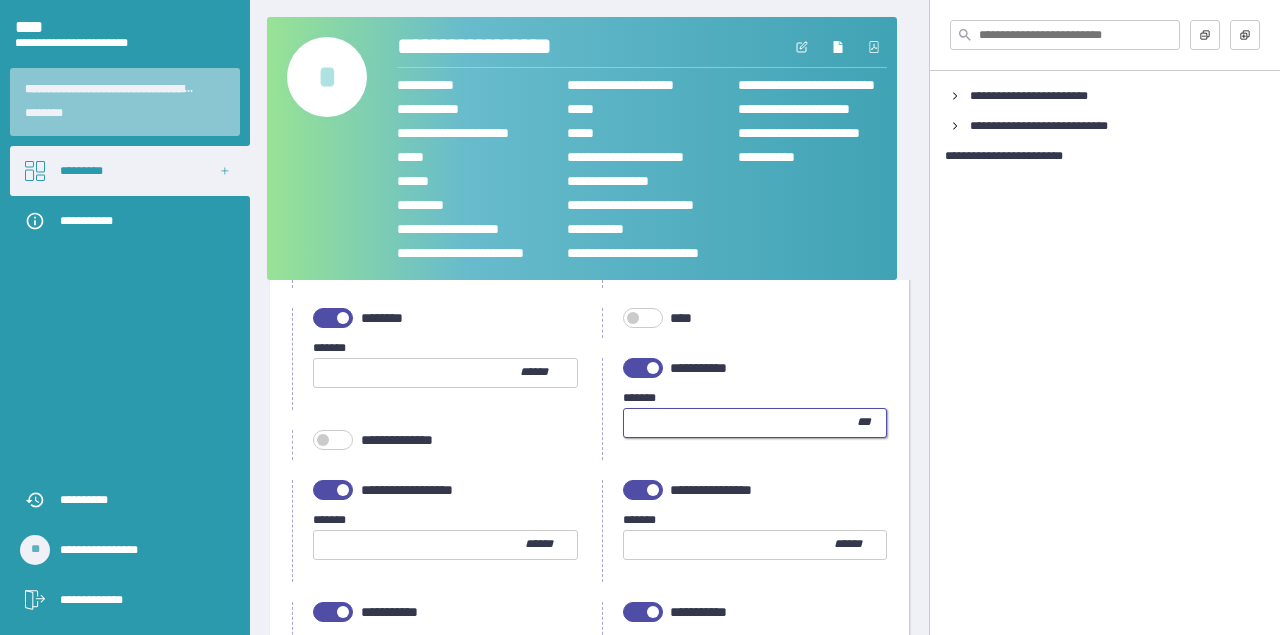 type on "**" 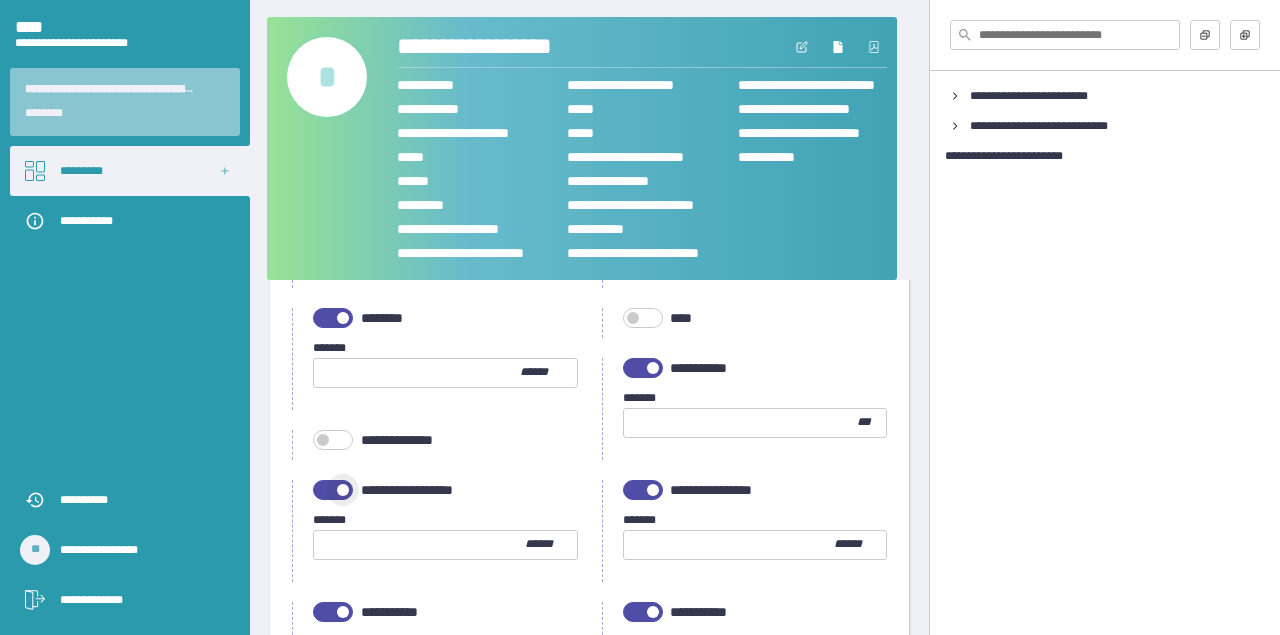click at bounding box center [343, 490] 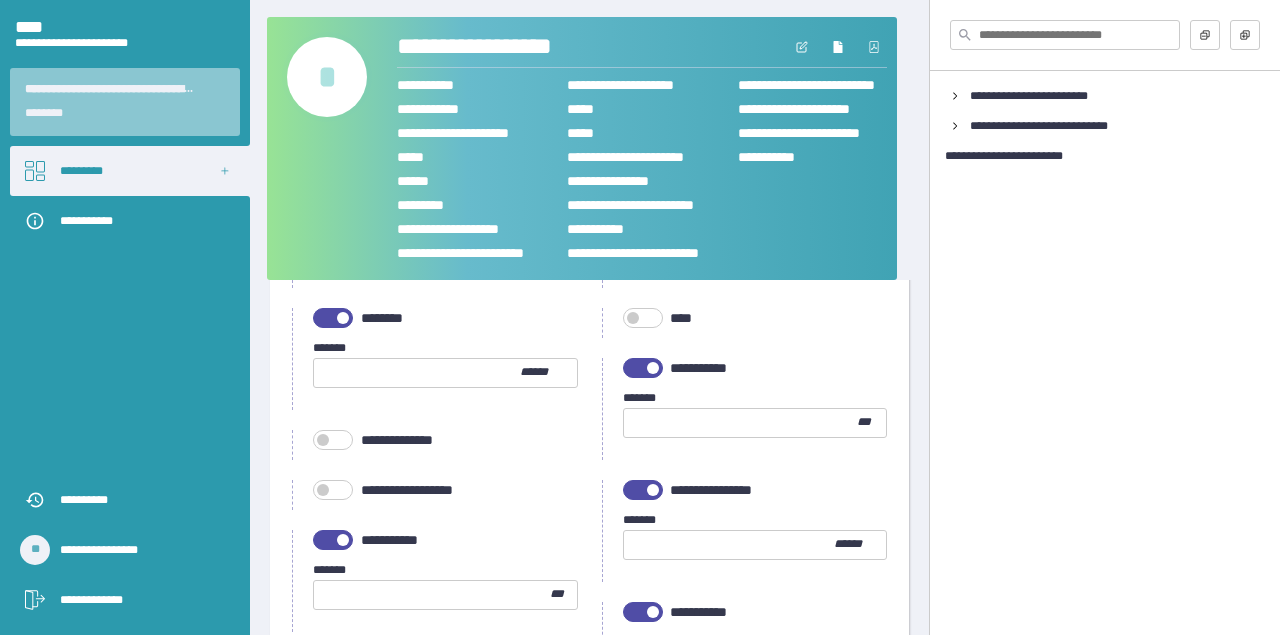 click at bounding box center [653, 490] 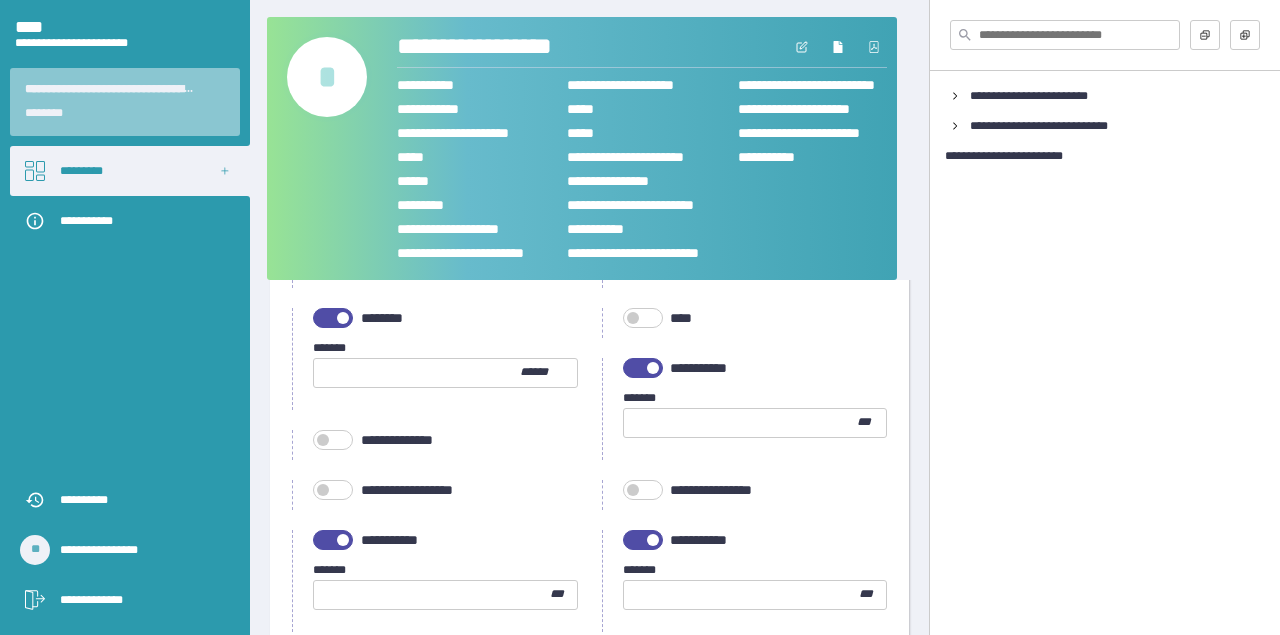 click on "***" at bounding box center (445, 595) 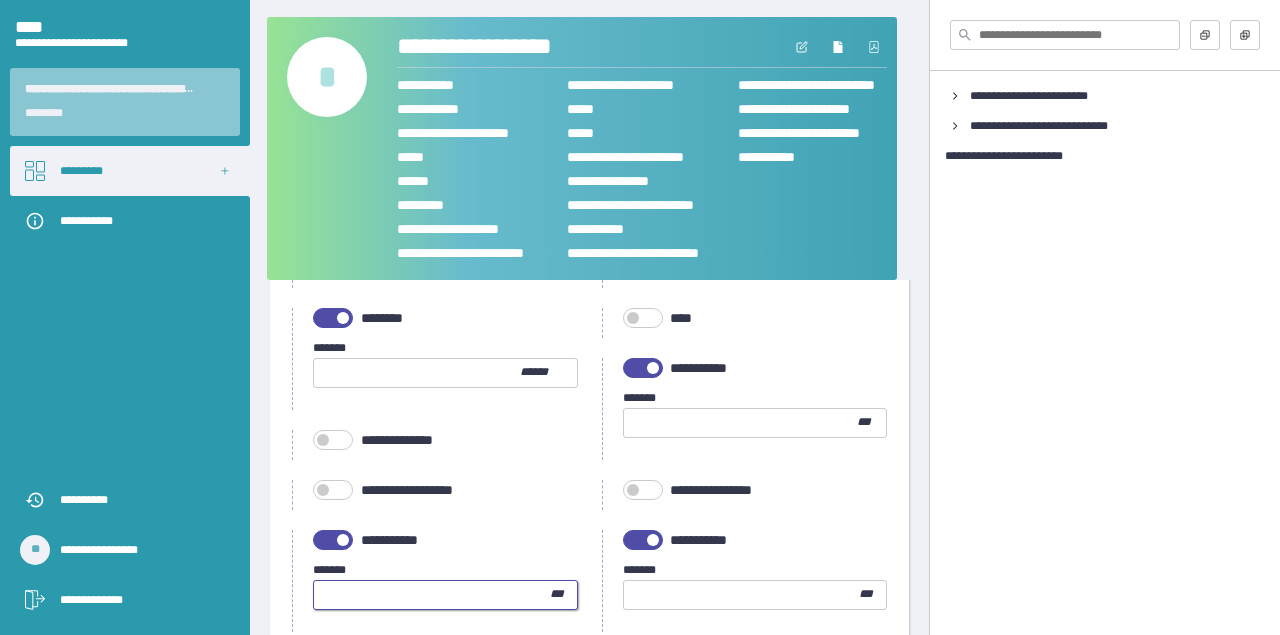 click at bounding box center (432, 595) 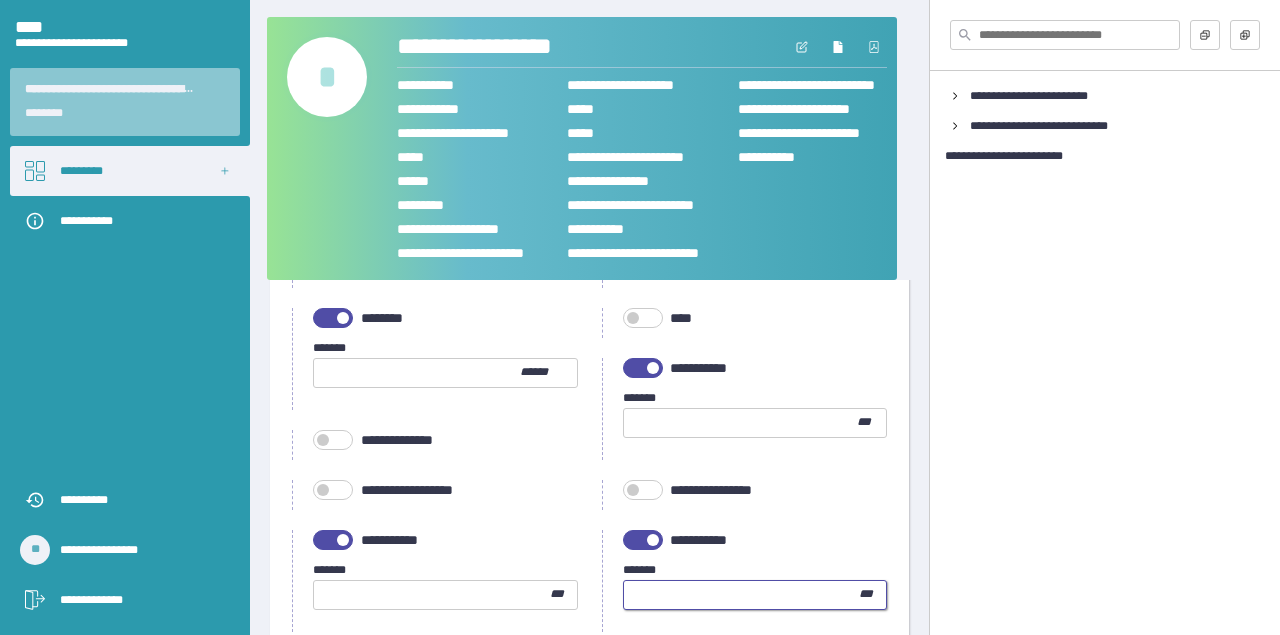click at bounding box center [742, 595] 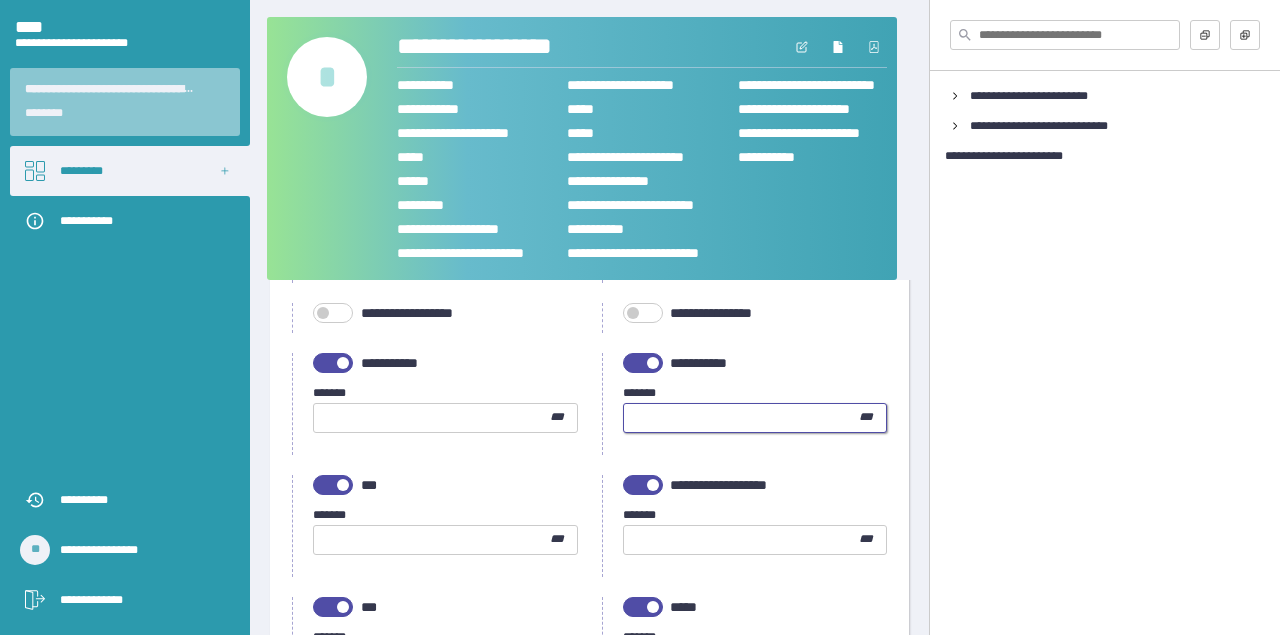 scroll, scrollTop: 900, scrollLeft: 0, axis: vertical 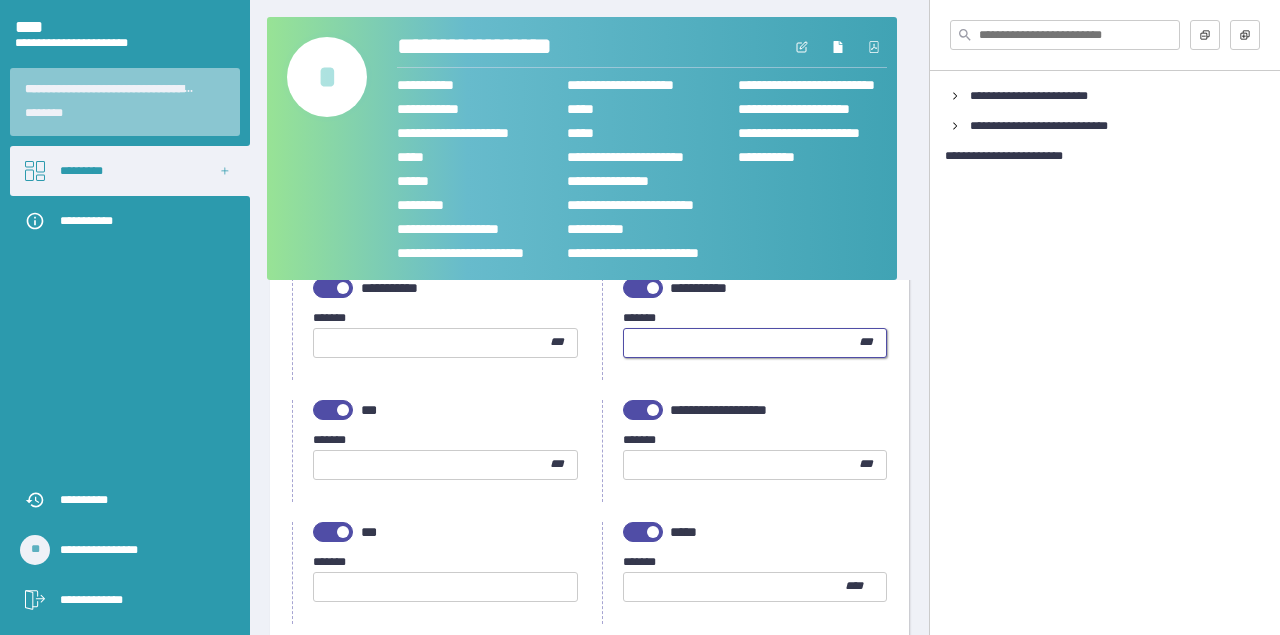 type on "**" 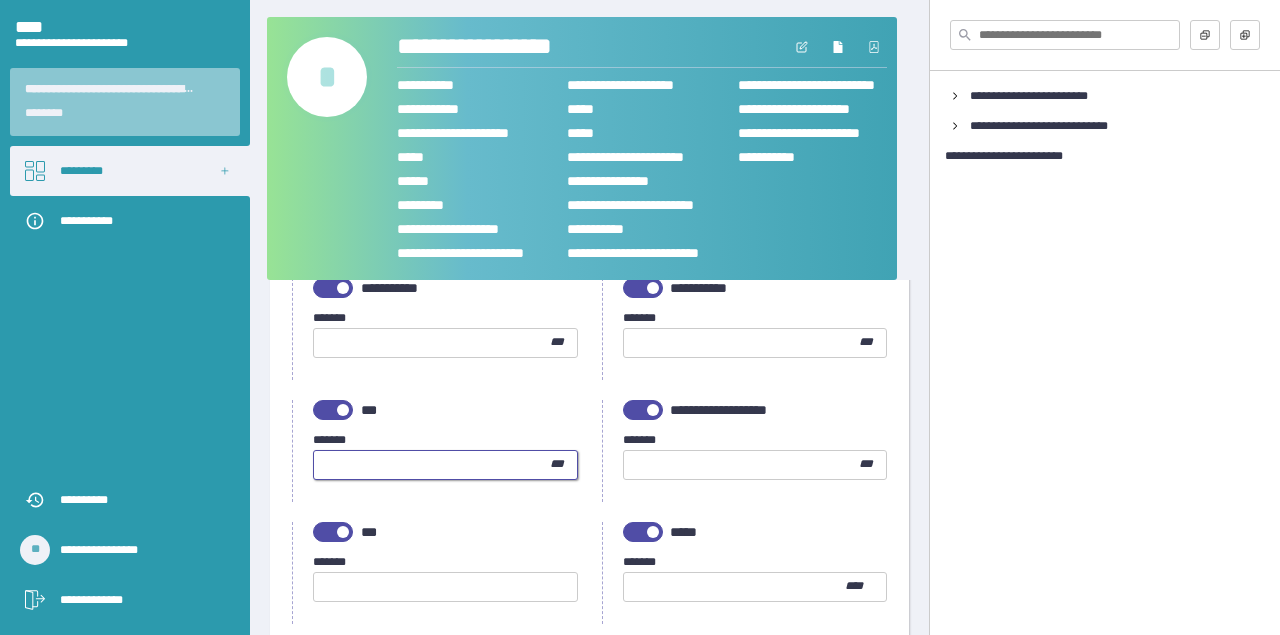 click at bounding box center [432, 465] 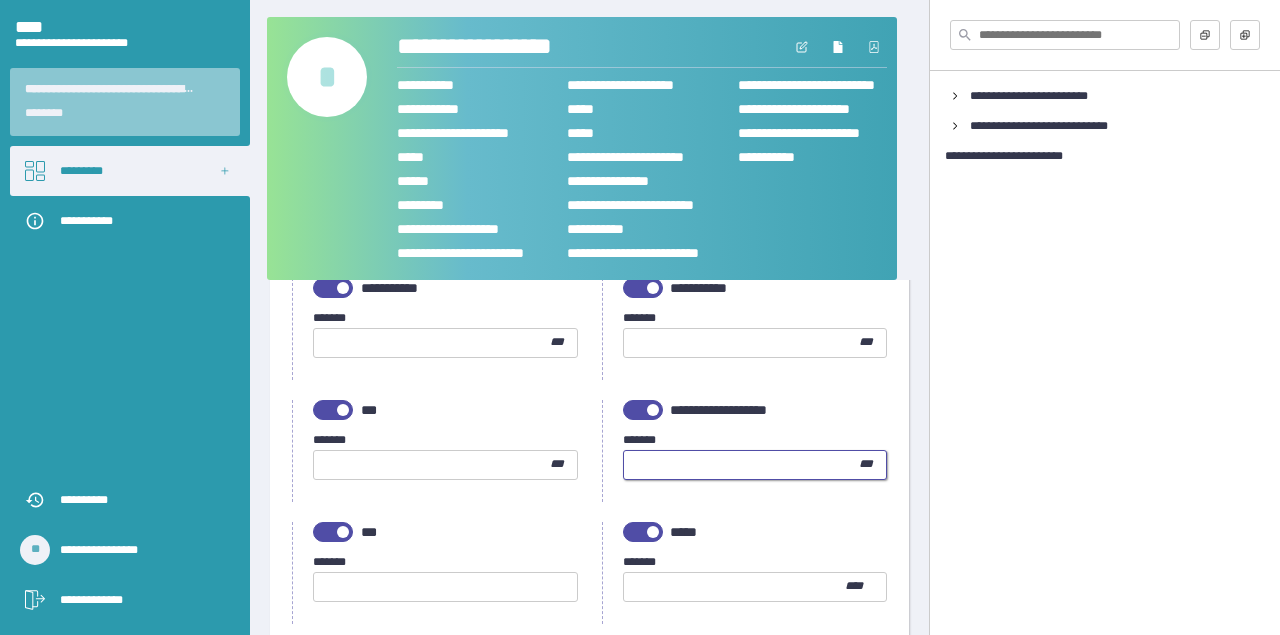 type on "***" 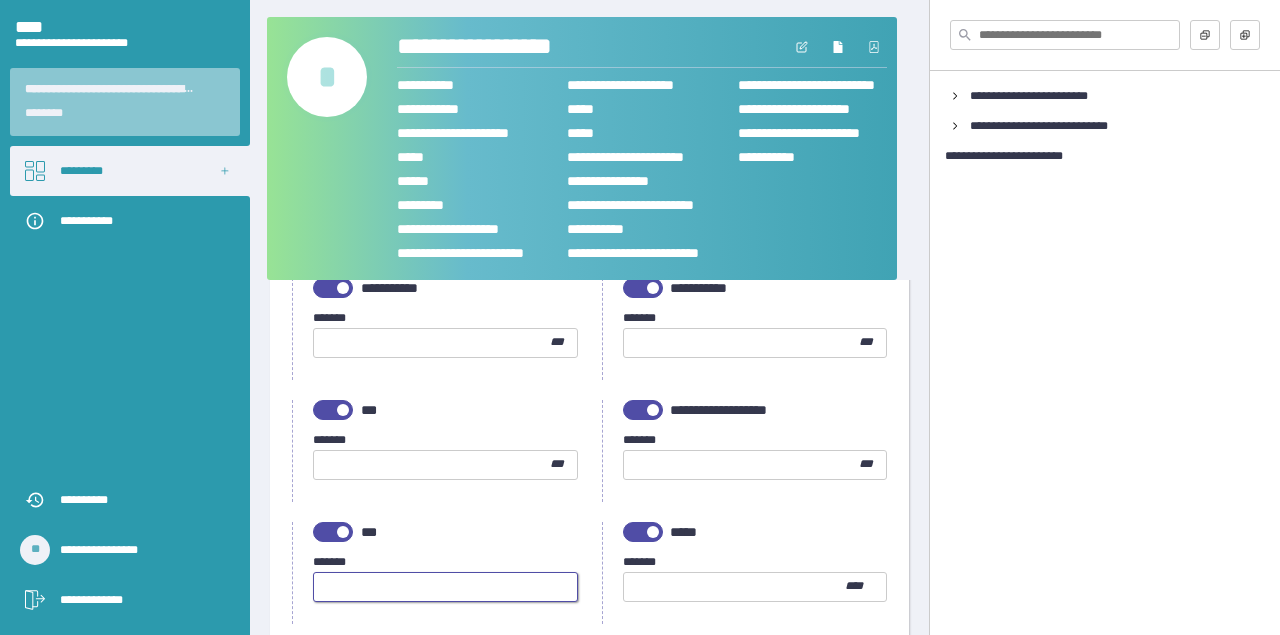 click at bounding box center (445, 587) 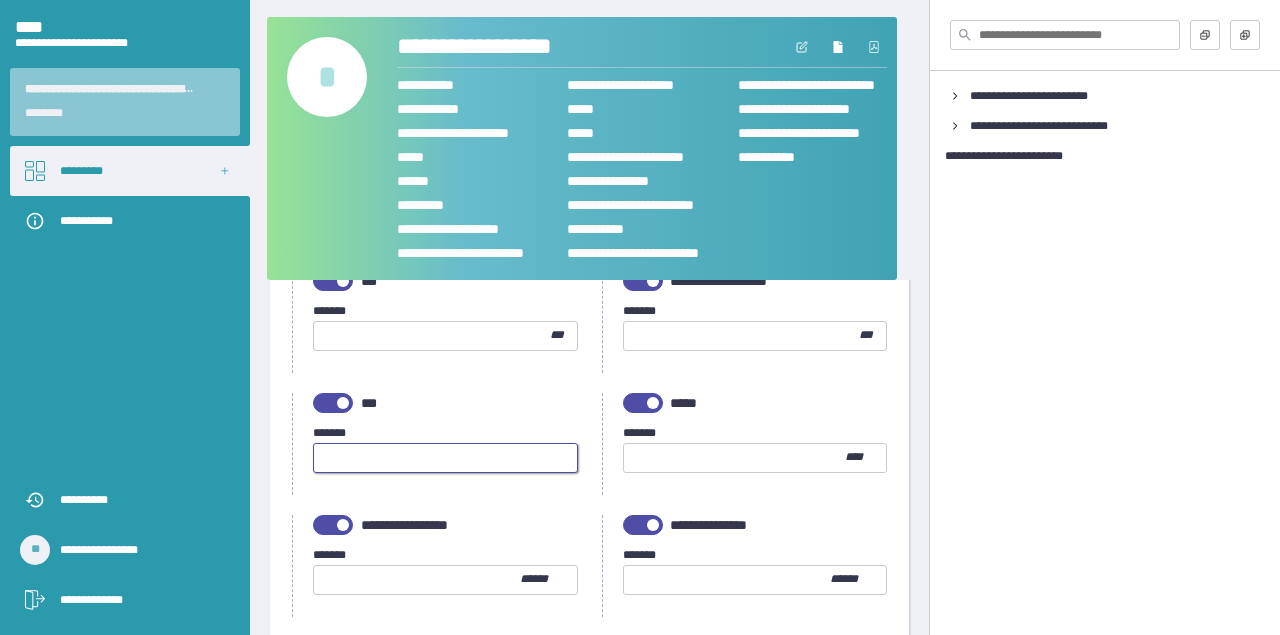 scroll, scrollTop: 1032, scrollLeft: 0, axis: vertical 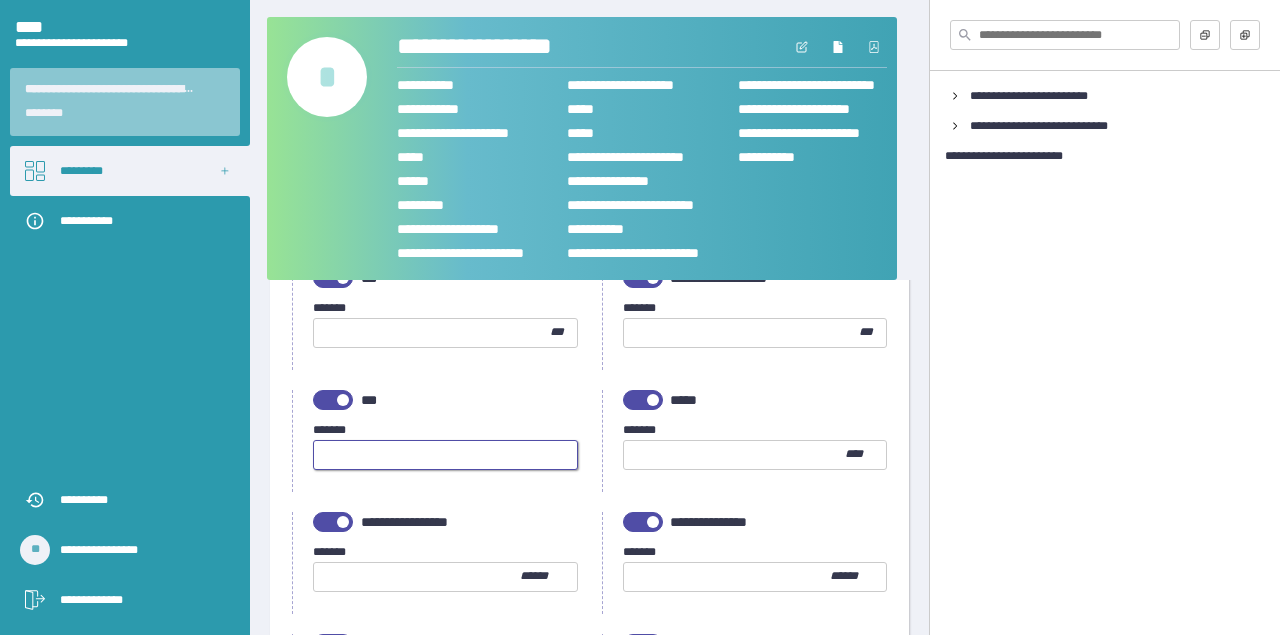 click at bounding box center (734, 455) 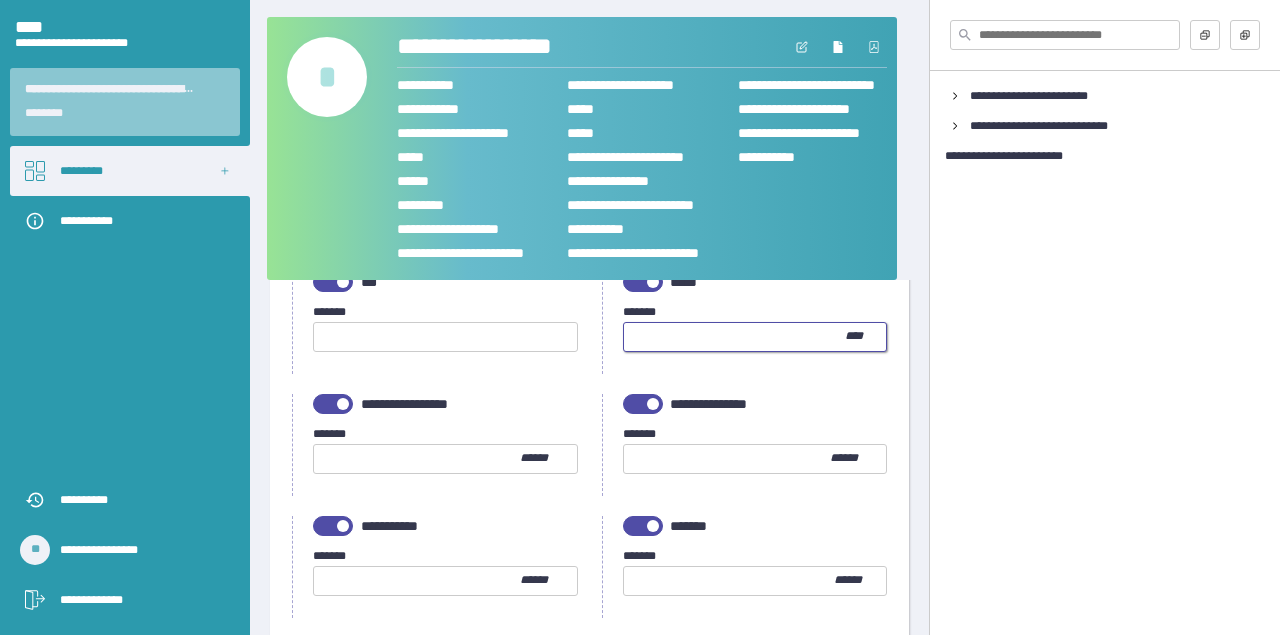 scroll, scrollTop: 1157, scrollLeft: 0, axis: vertical 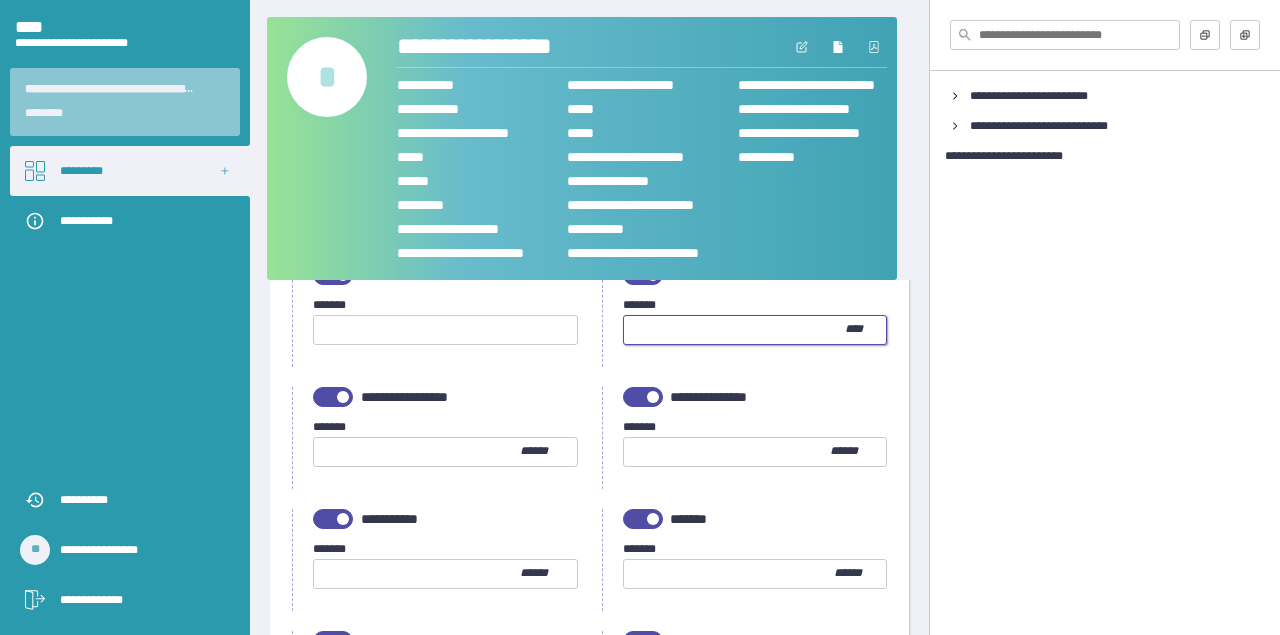type on "*" 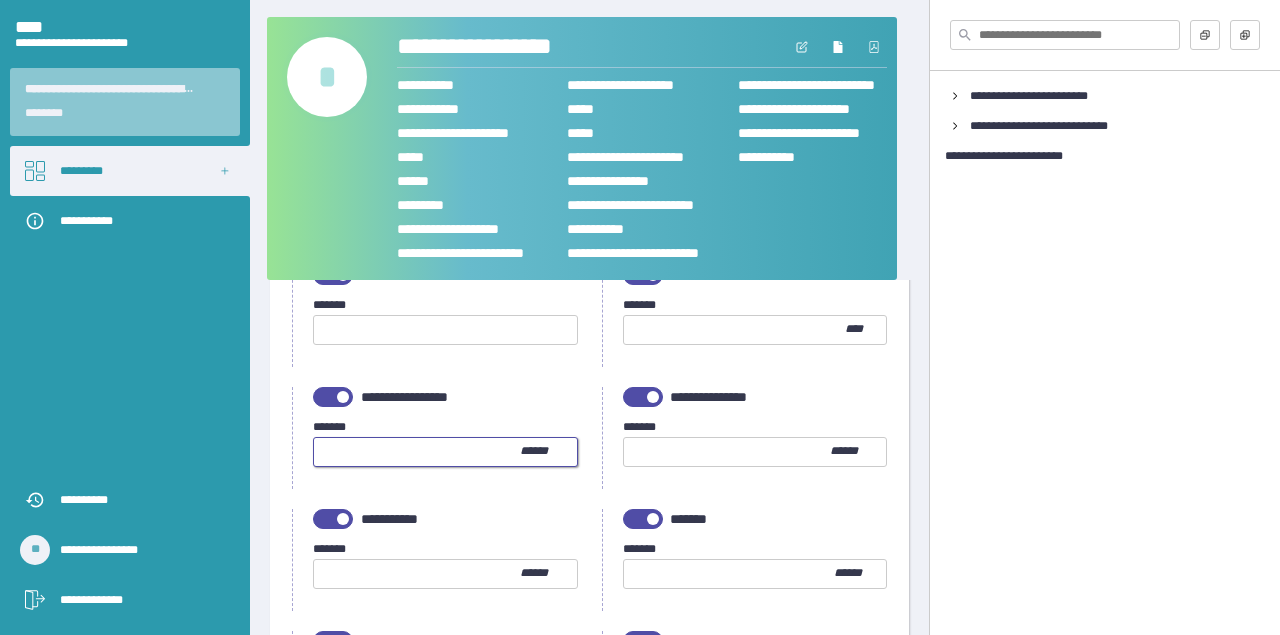 type on "*" 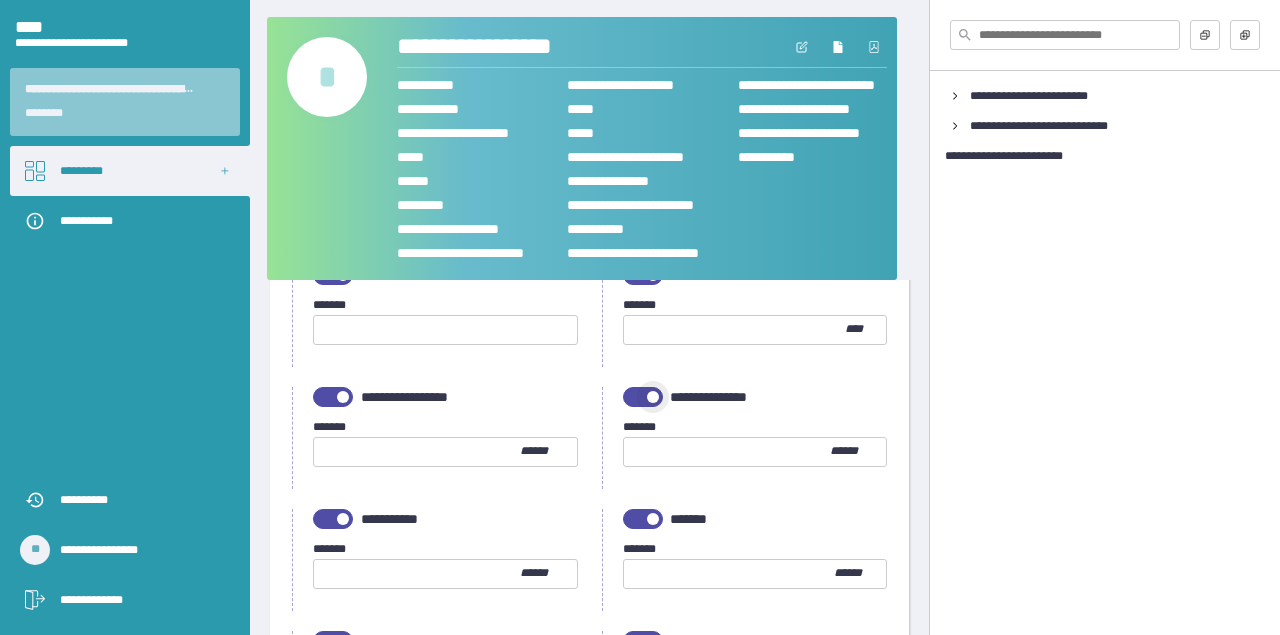 click at bounding box center [643, 397] 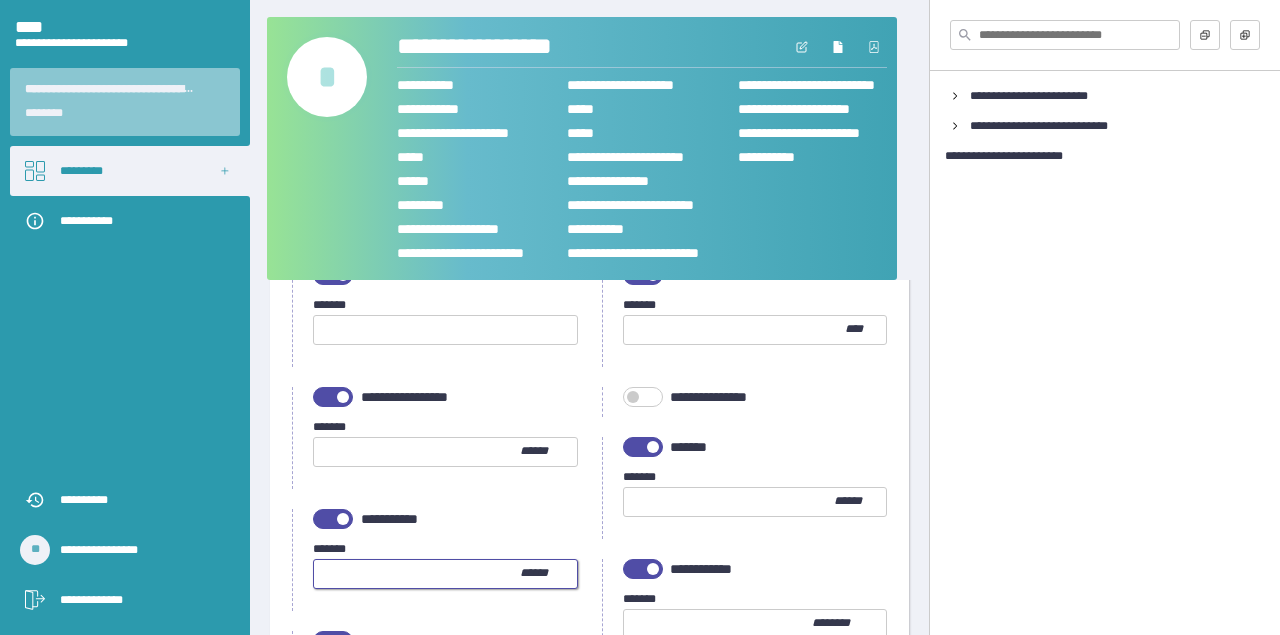 click at bounding box center (417, 574) 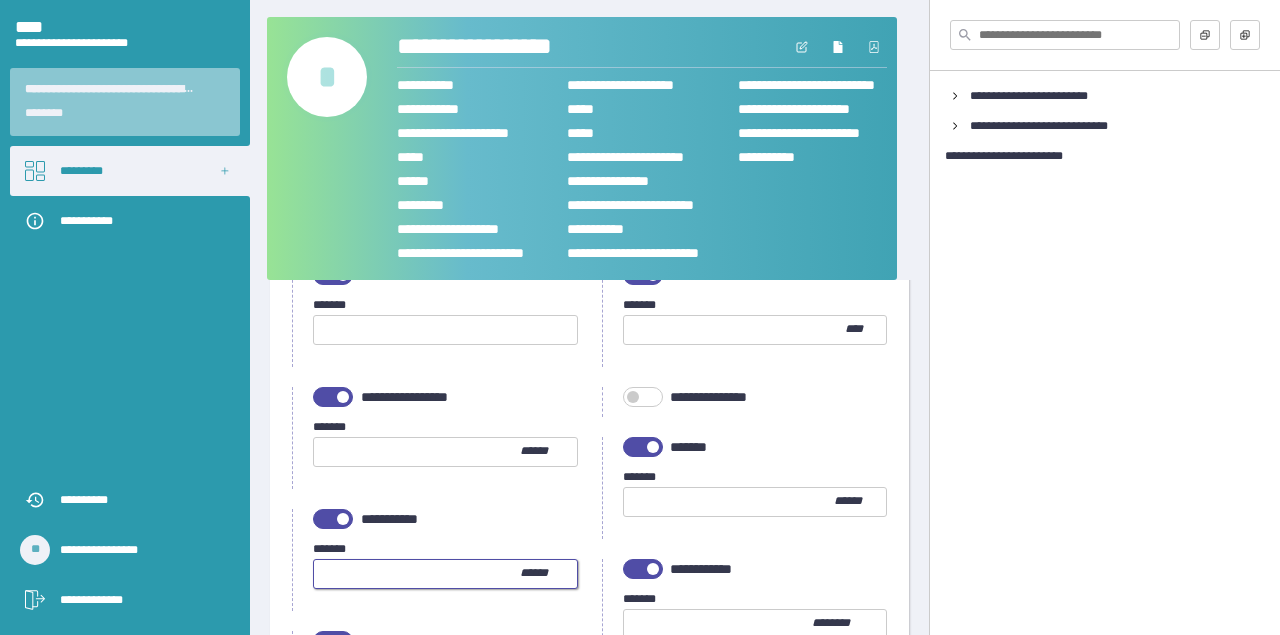 click at bounding box center [417, 574] 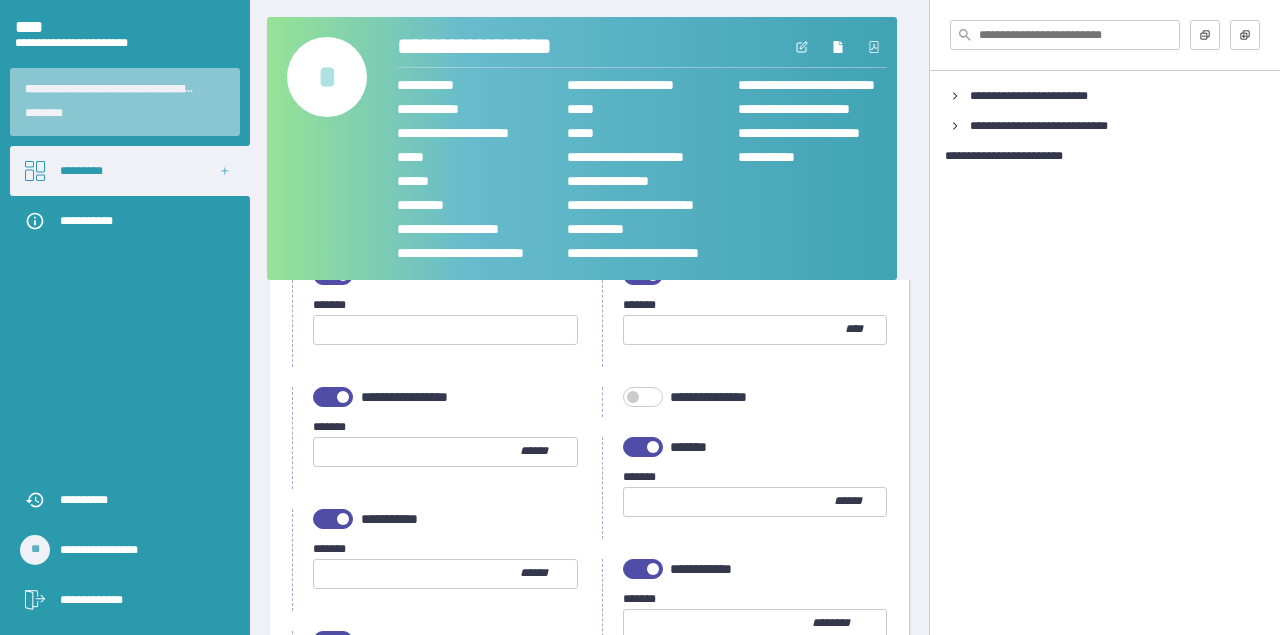 click on "**********" at bounding box center (441, 519) 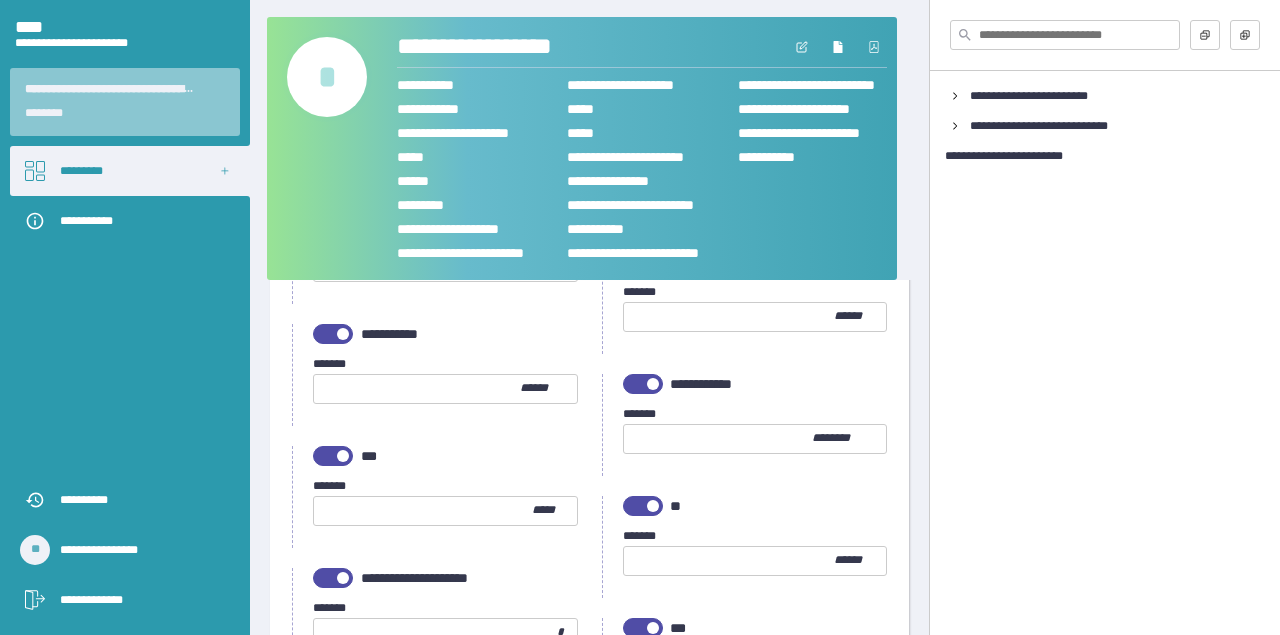 scroll, scrollTop: 1352, scrollLeft: 0, axis: vertical 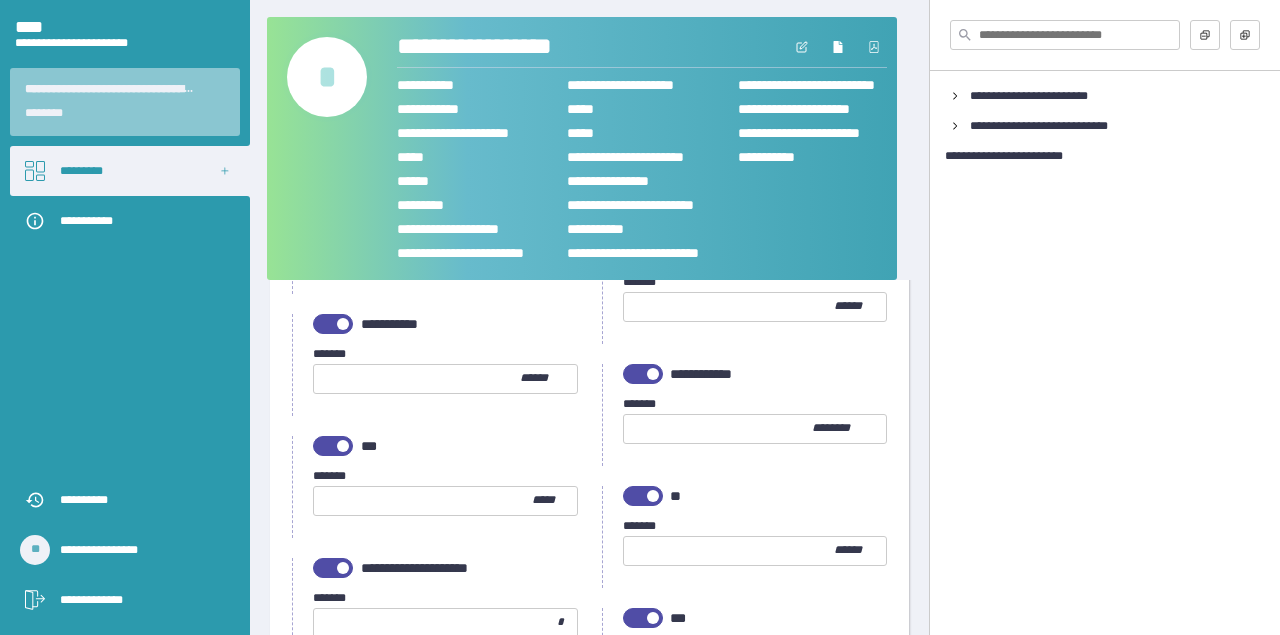 click at bounding box center [643, 374] 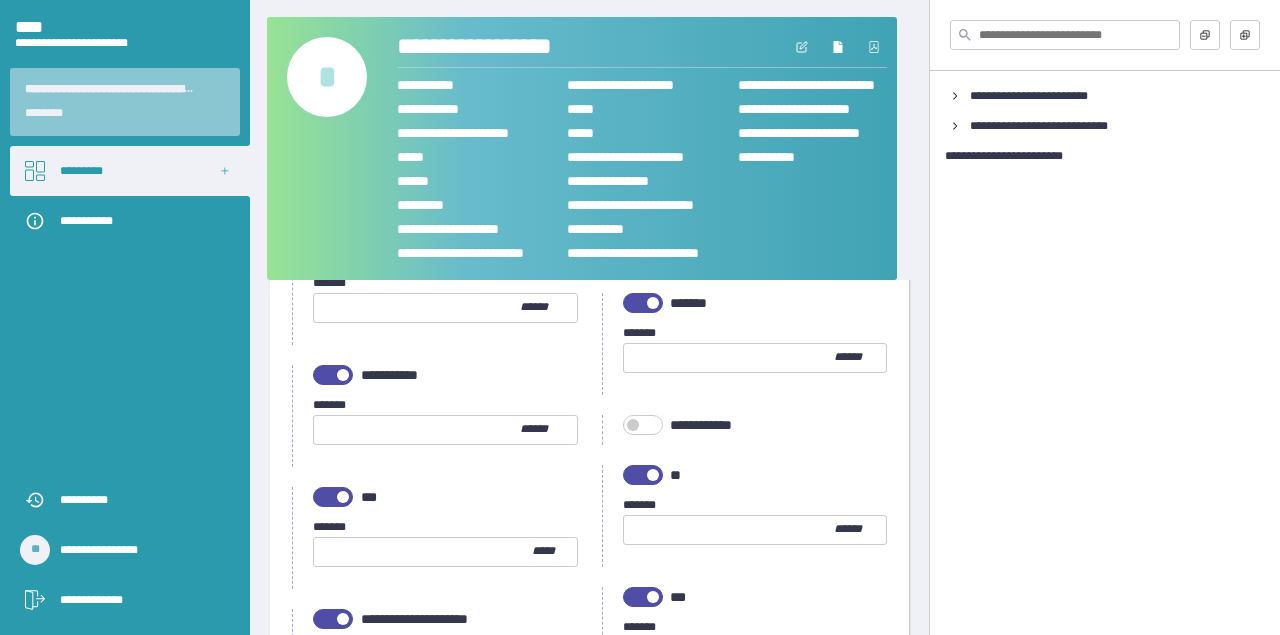 scroll, scrollTop: 1296, scrollLeft: 0, axis: vertical 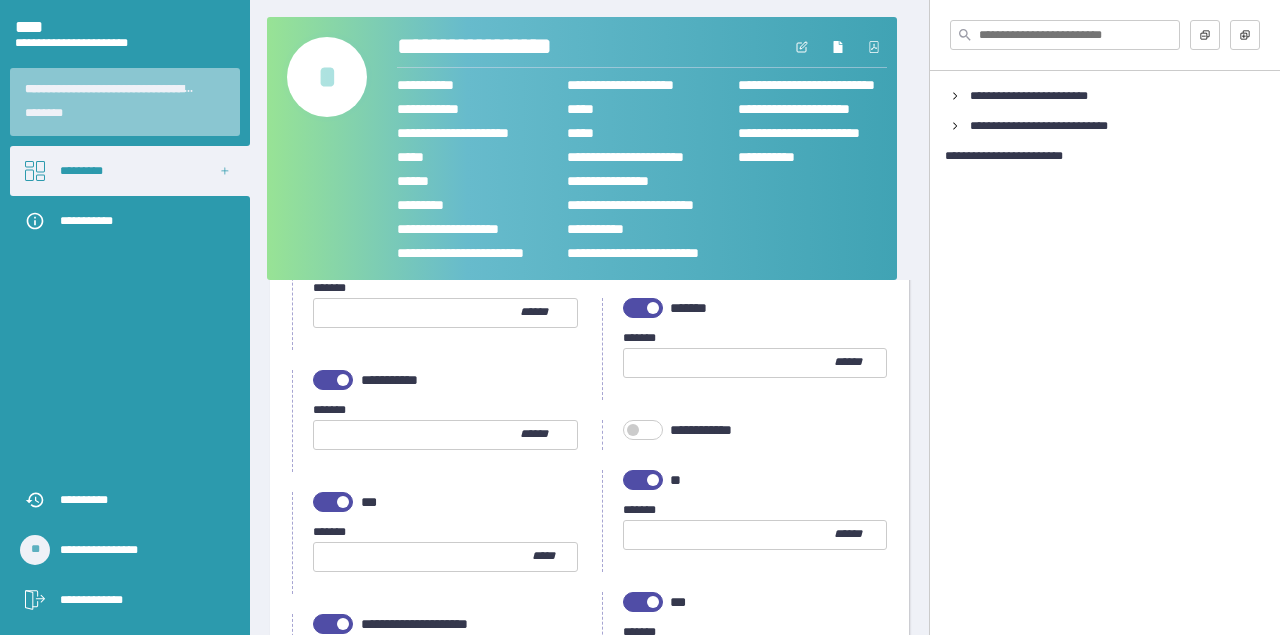click at bounding box center (729, 363) 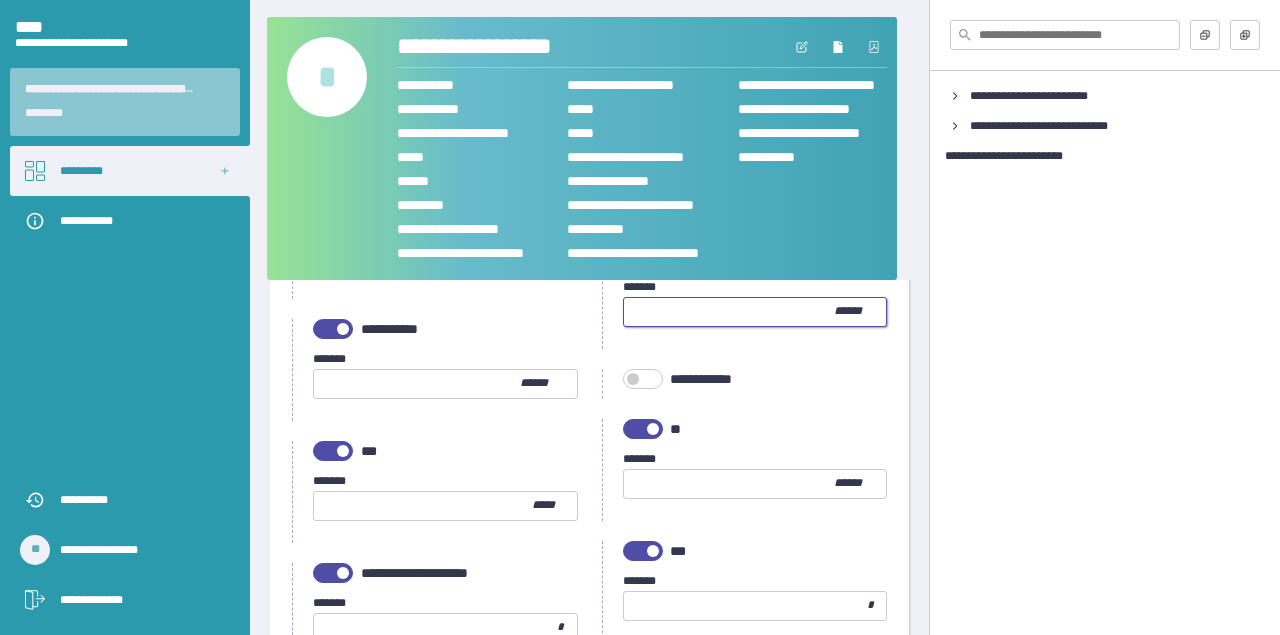 scroll, scrollTop: 1404, scrollLeft: 0, axis: vertical 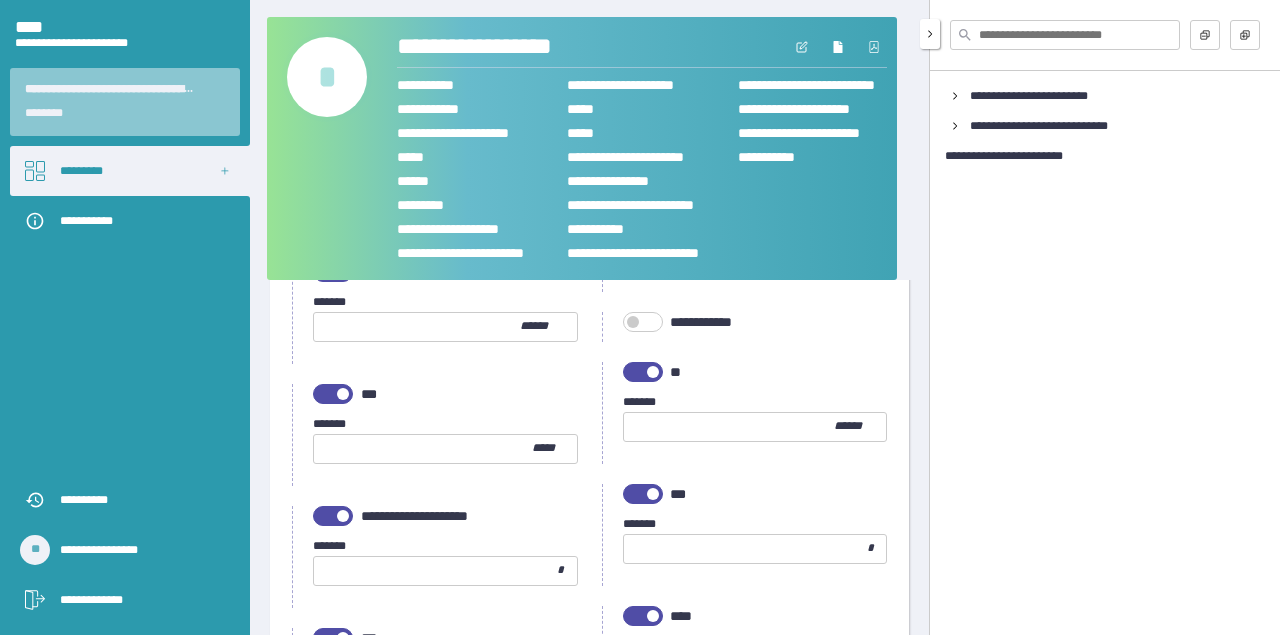 type on "***" 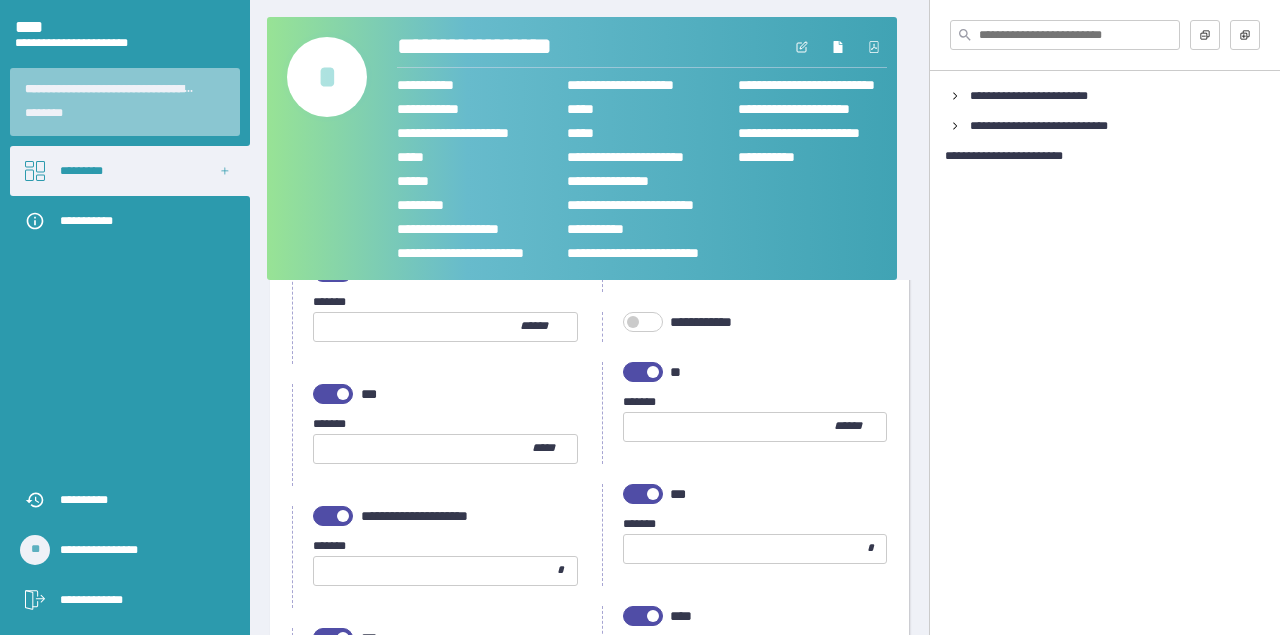 click at bounding box center (343, 394) 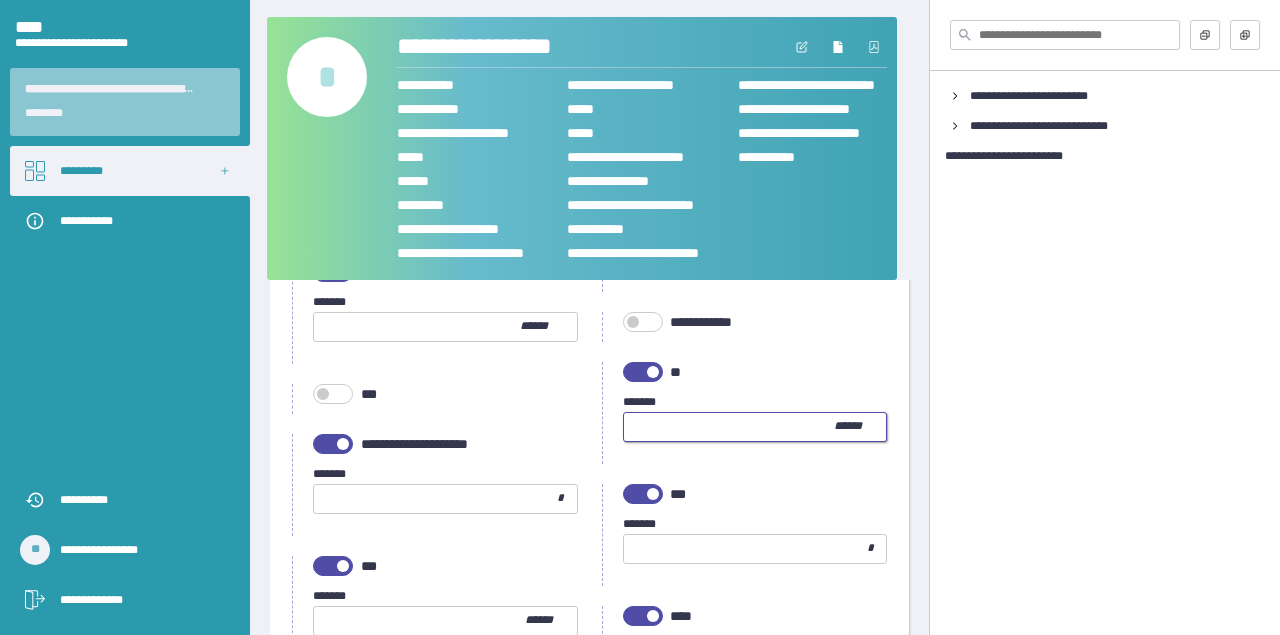 click at bounding box center (729, 427) 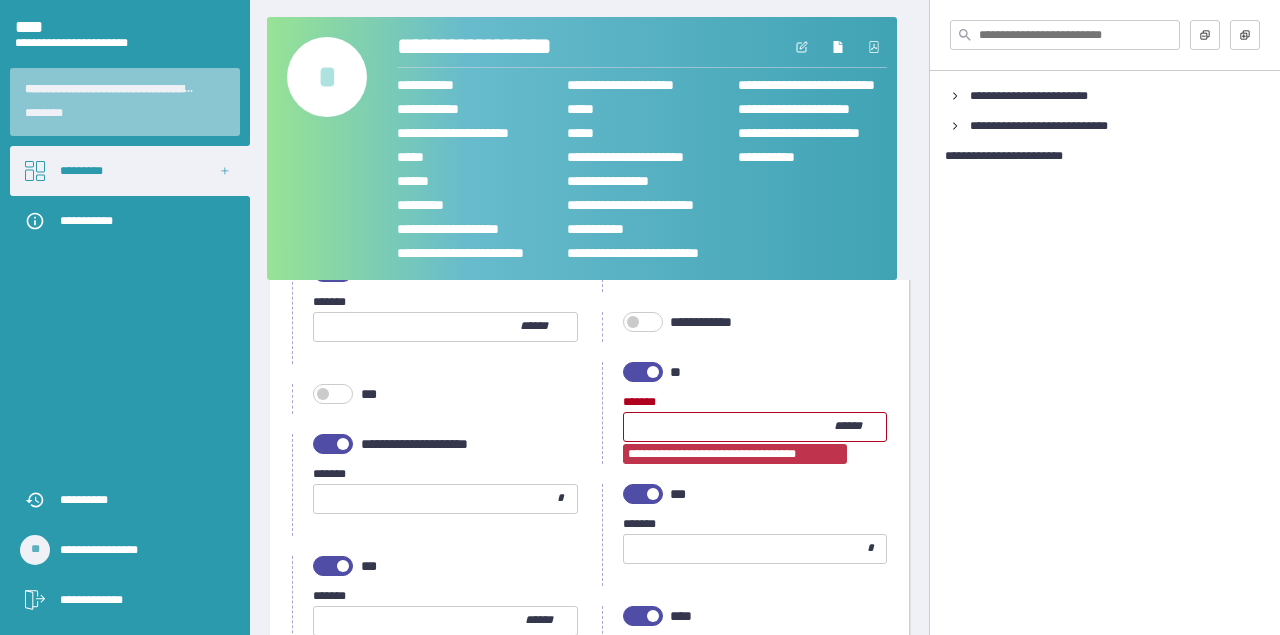 click on "**********" at bounding box center [745, 871] 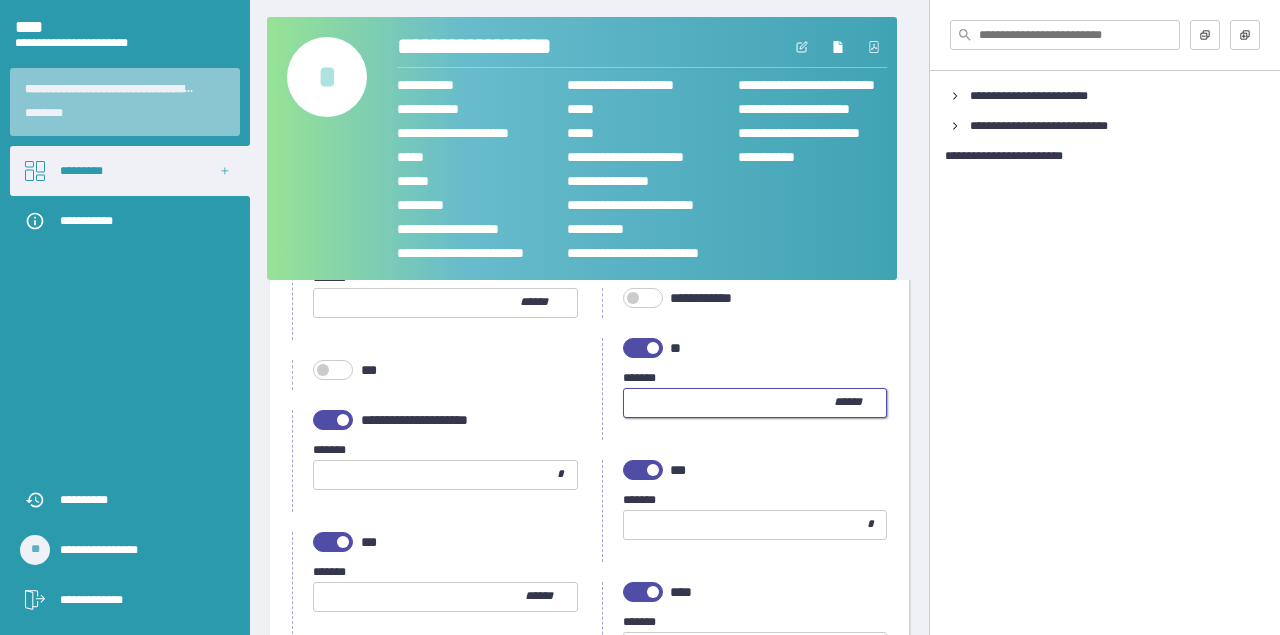 scroll, scrollTop: 1430, scrollLeft: 0, axis: vertical 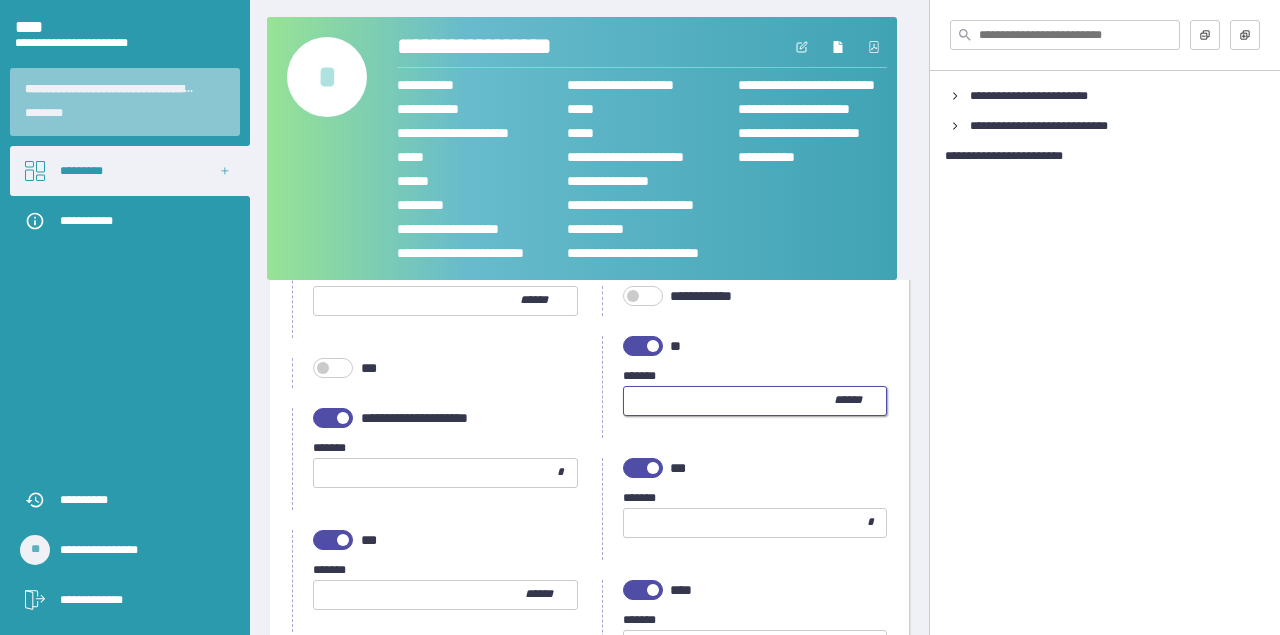 type on "**" 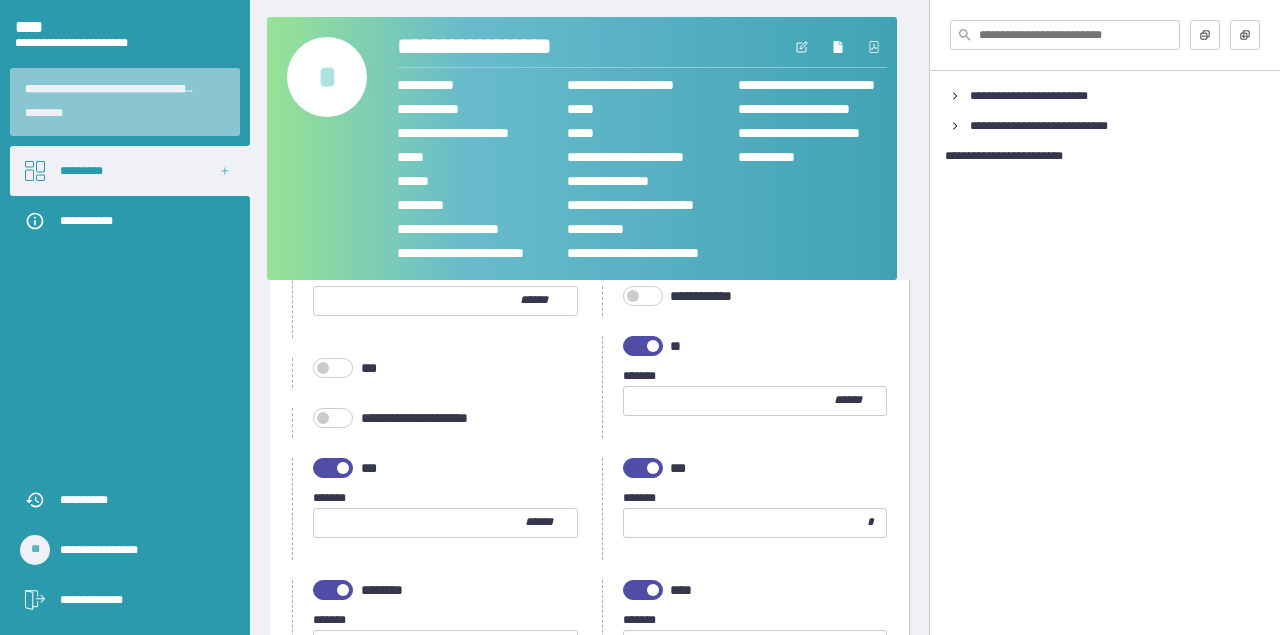 click at bounding box center [643, 468] 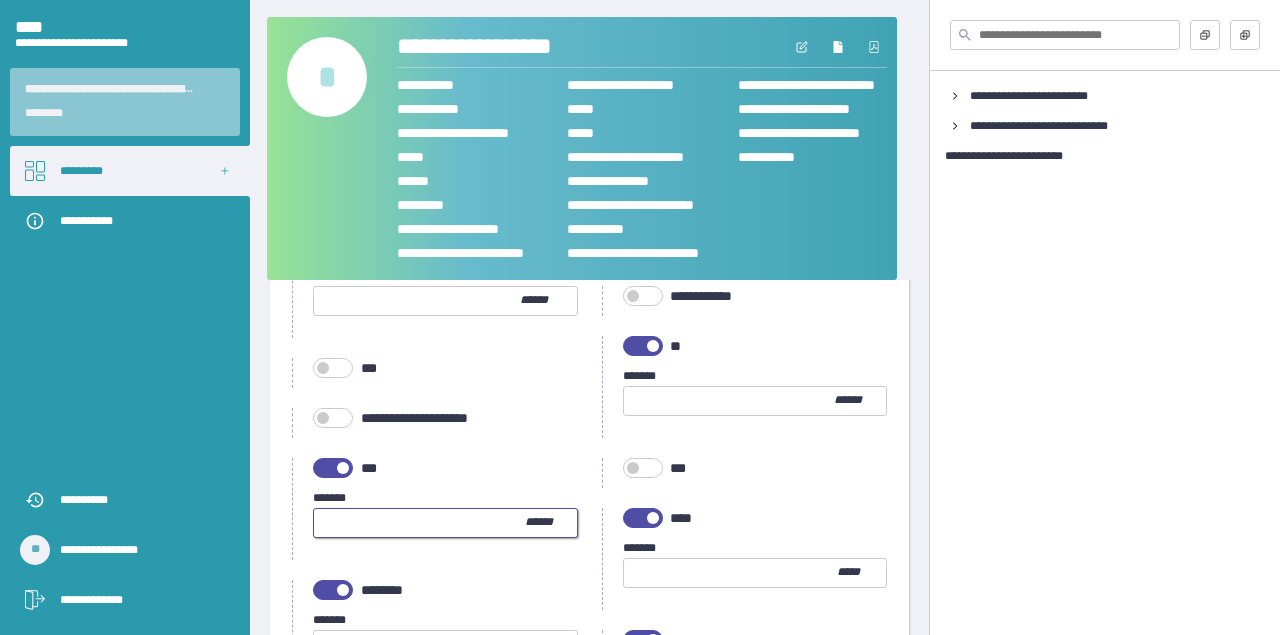 click at bounding box center (419, 523) 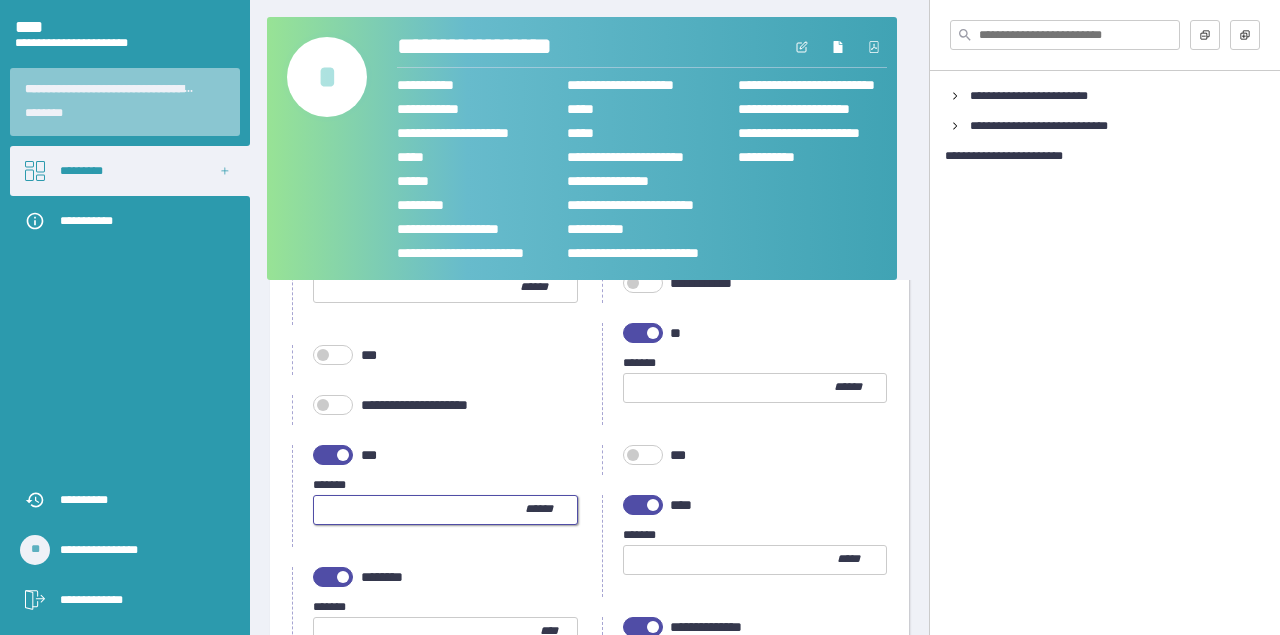 scroll, scrollTop: 1532, scrollLeft: 0, axis: vertical 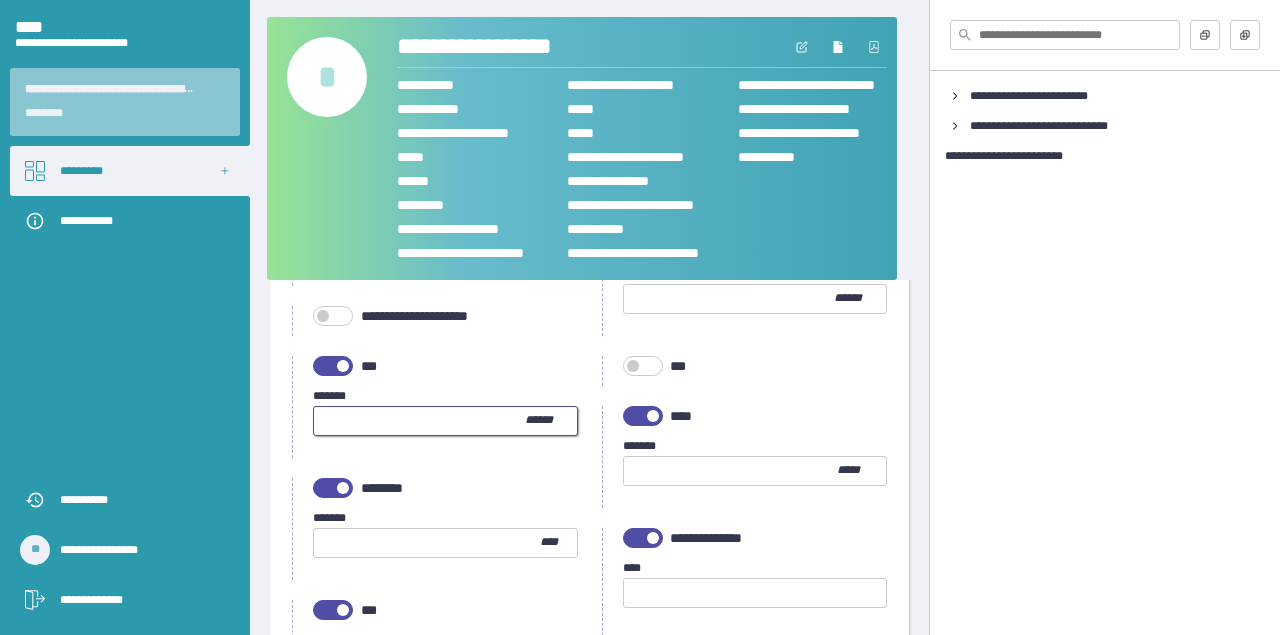 type on "**" 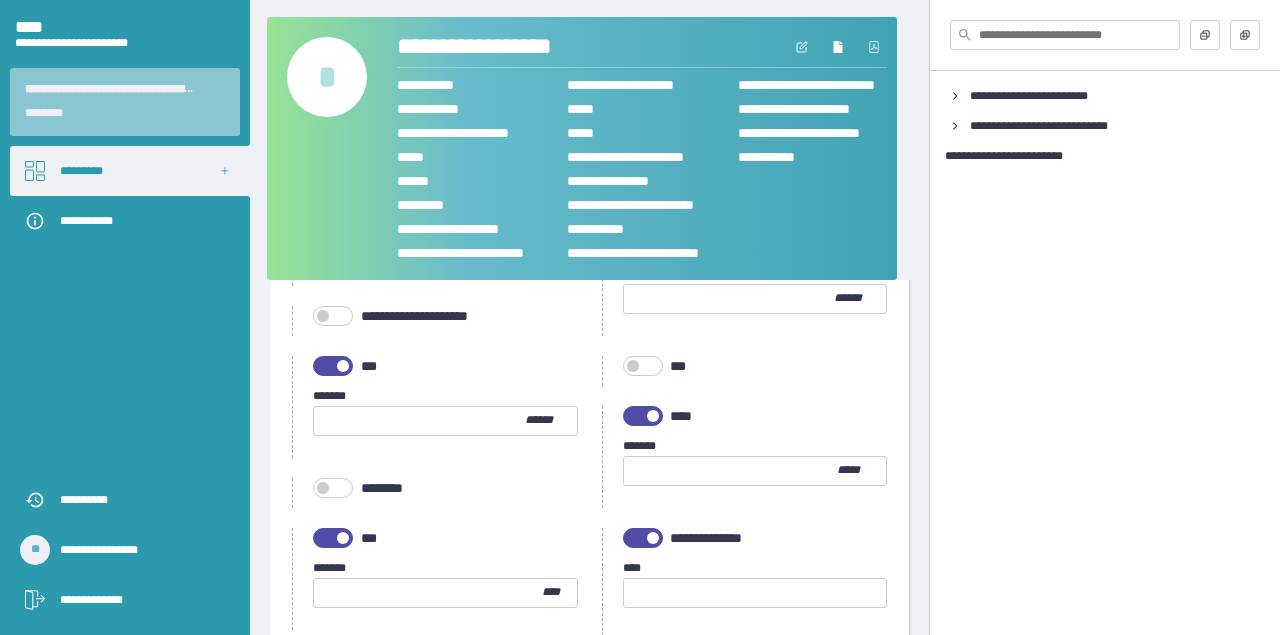 click at bounding box center [643, 416] 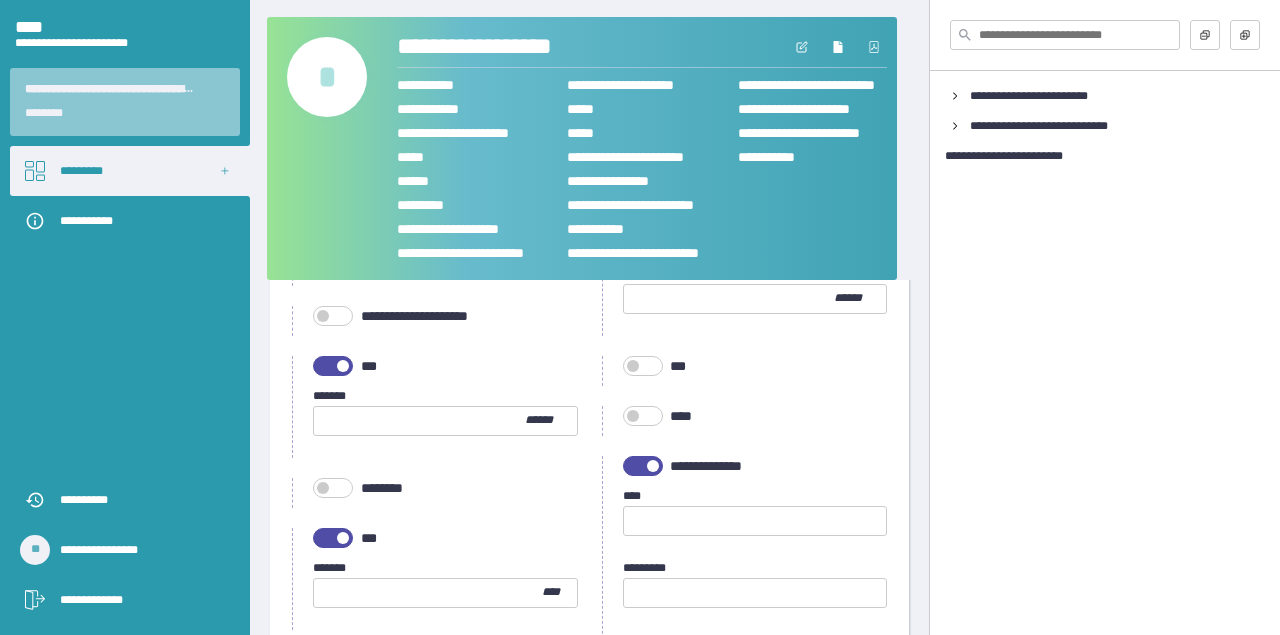 click at bounding box center [333, 538] 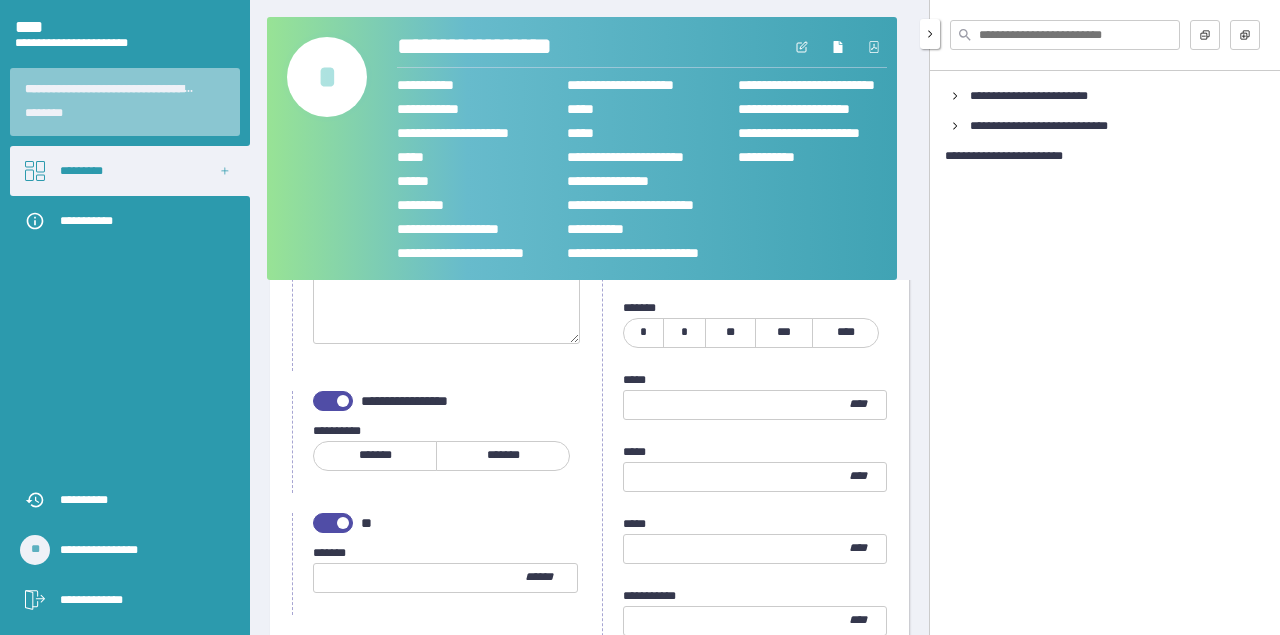 scroll, scrollTop: 2216, scrollLeft: 0, axis: vertical 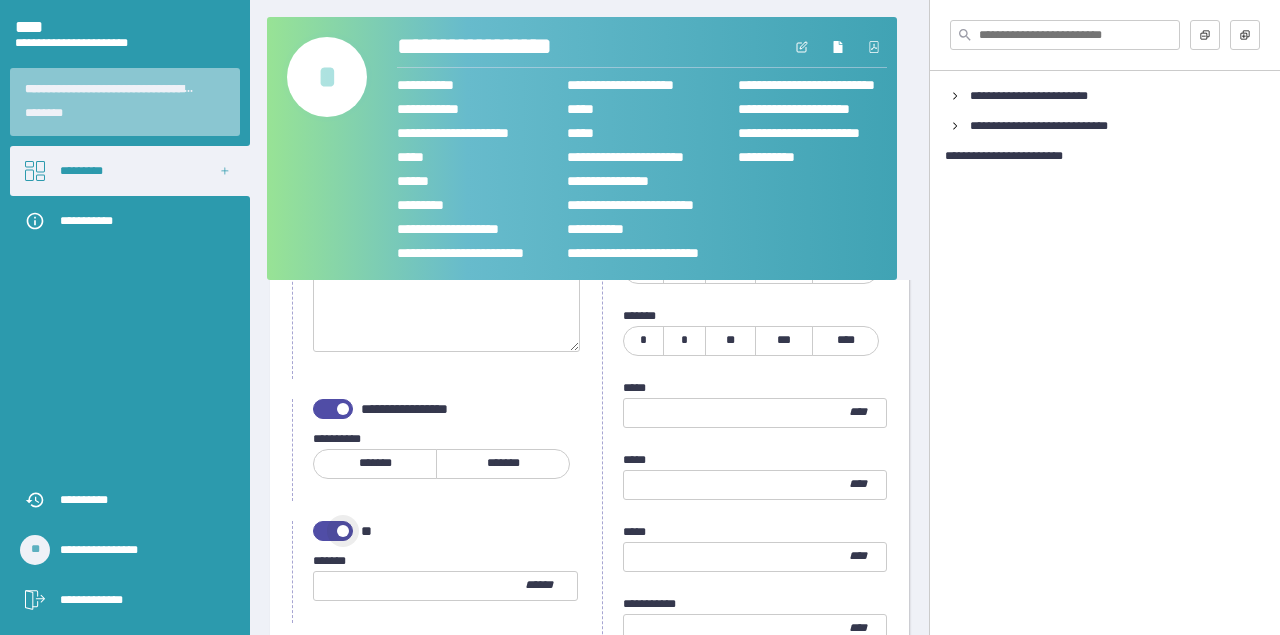 click at bounding box center [343, 531] 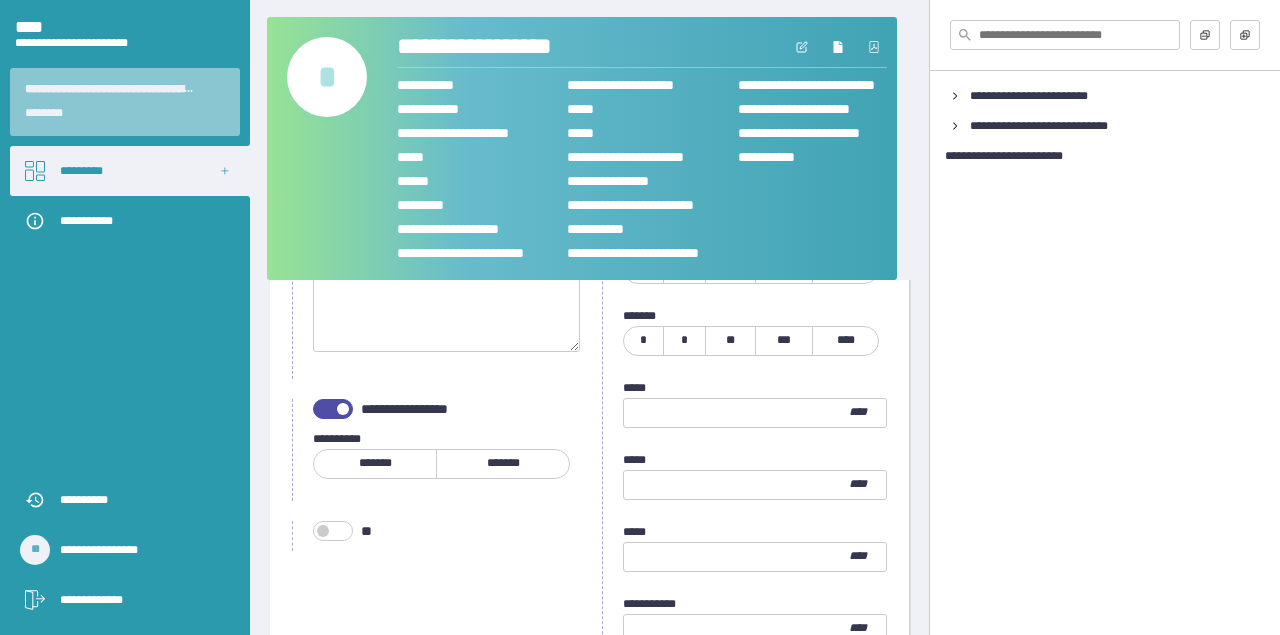 click at bounding box center (343, 409) 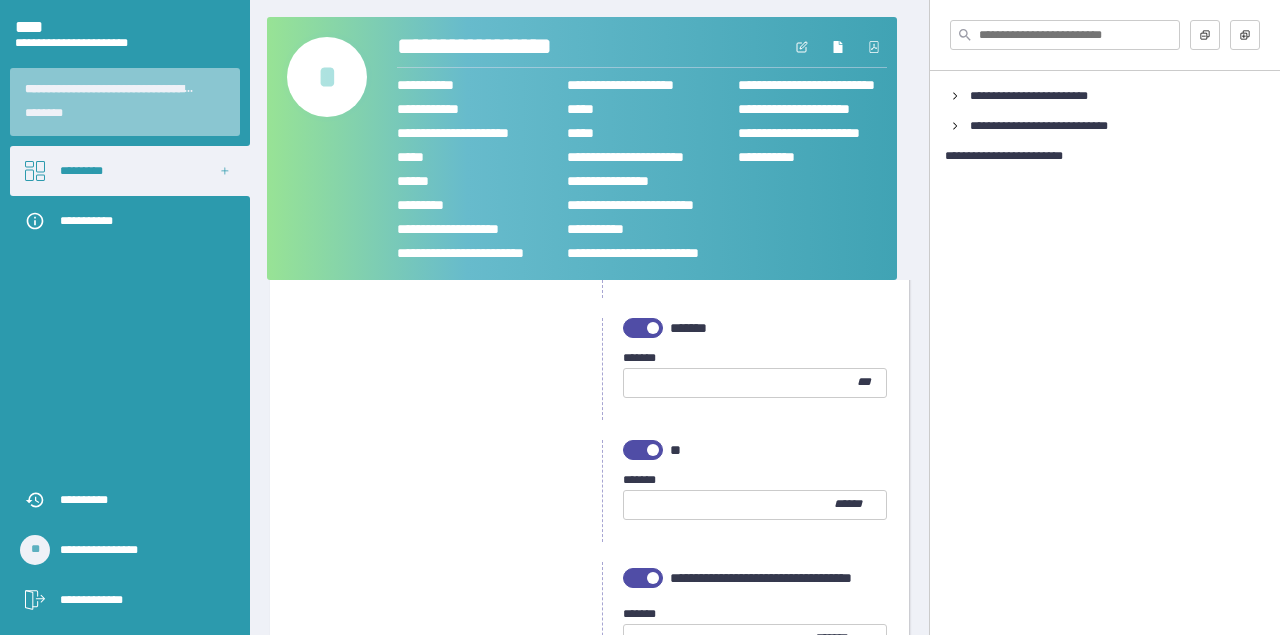 scroll, scrollTop: 3389, scrollLeft: 0, axis: vertical 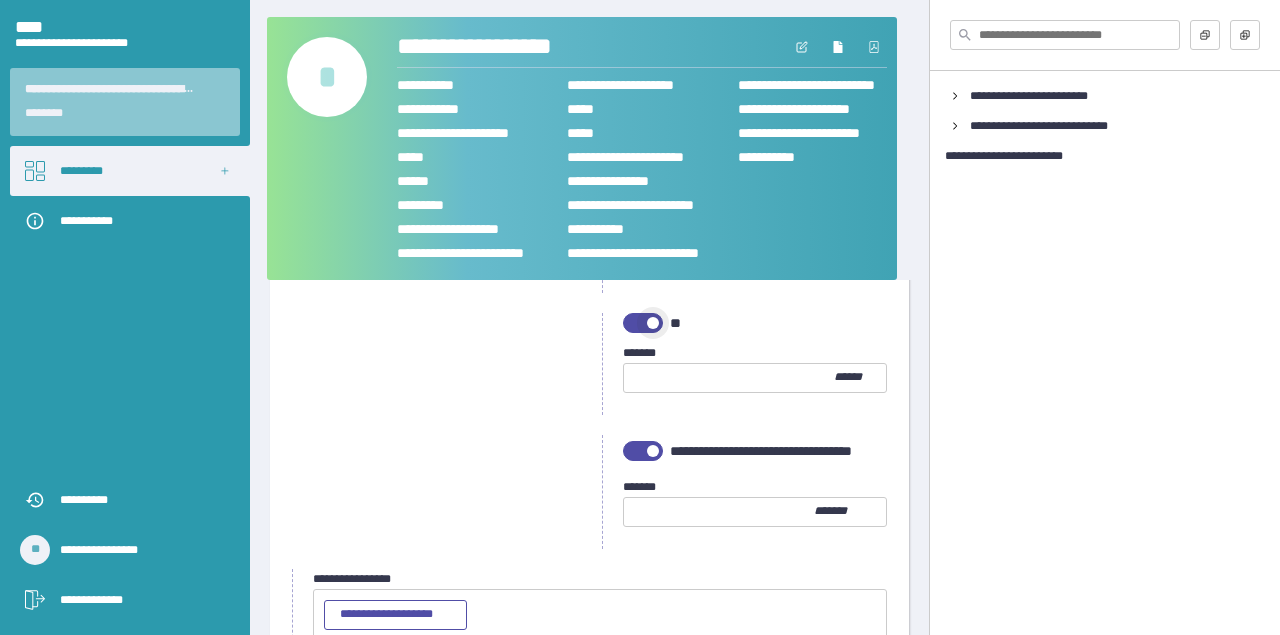 click at bounding box center [643, 323] 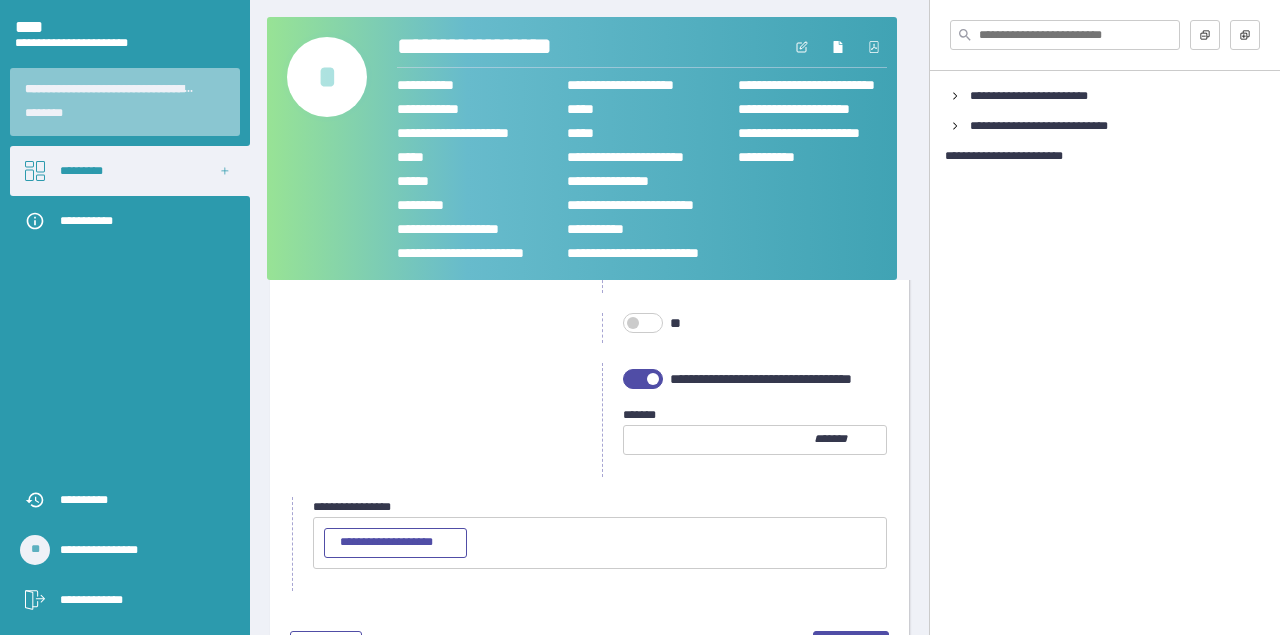 click on "**********" at bounding box center [751, 379] 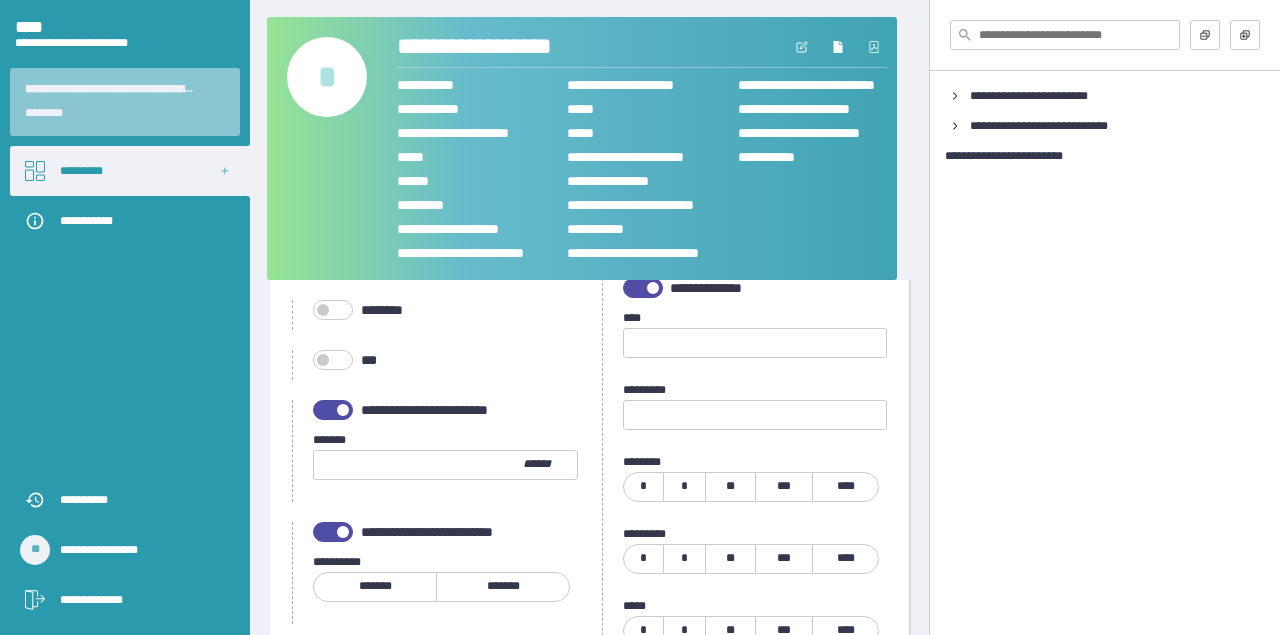 scroll, scrollTop: 1741, scrollLeft: 0, axis: vertical 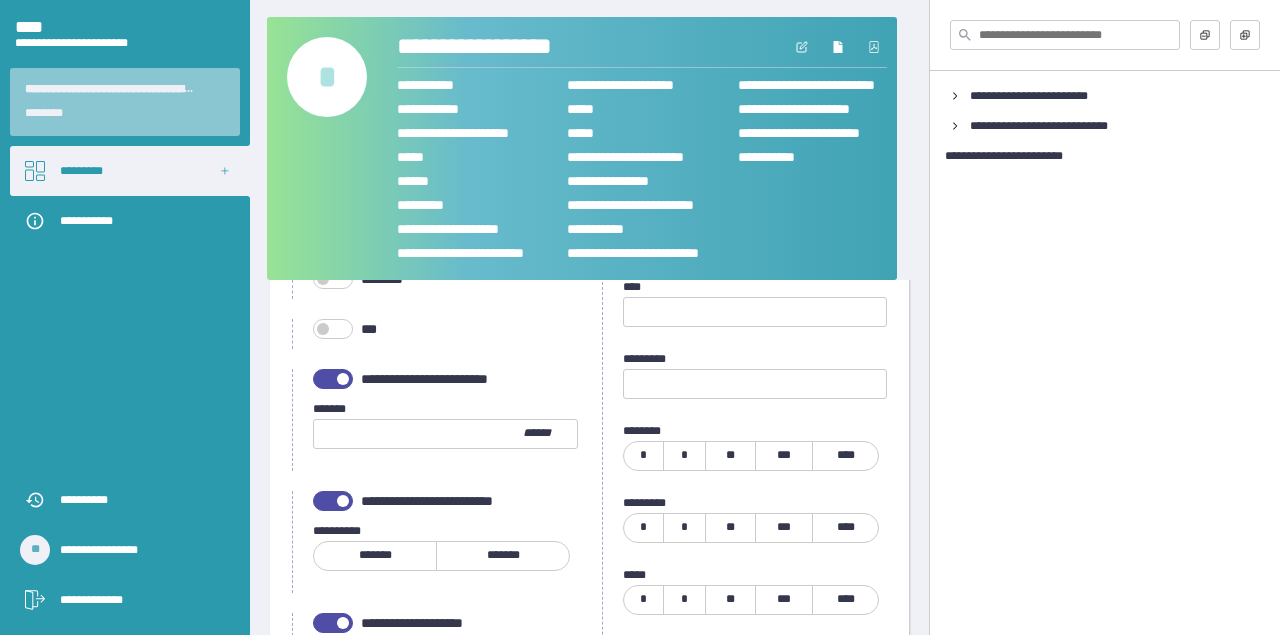 click at bounding box center (333, 379) 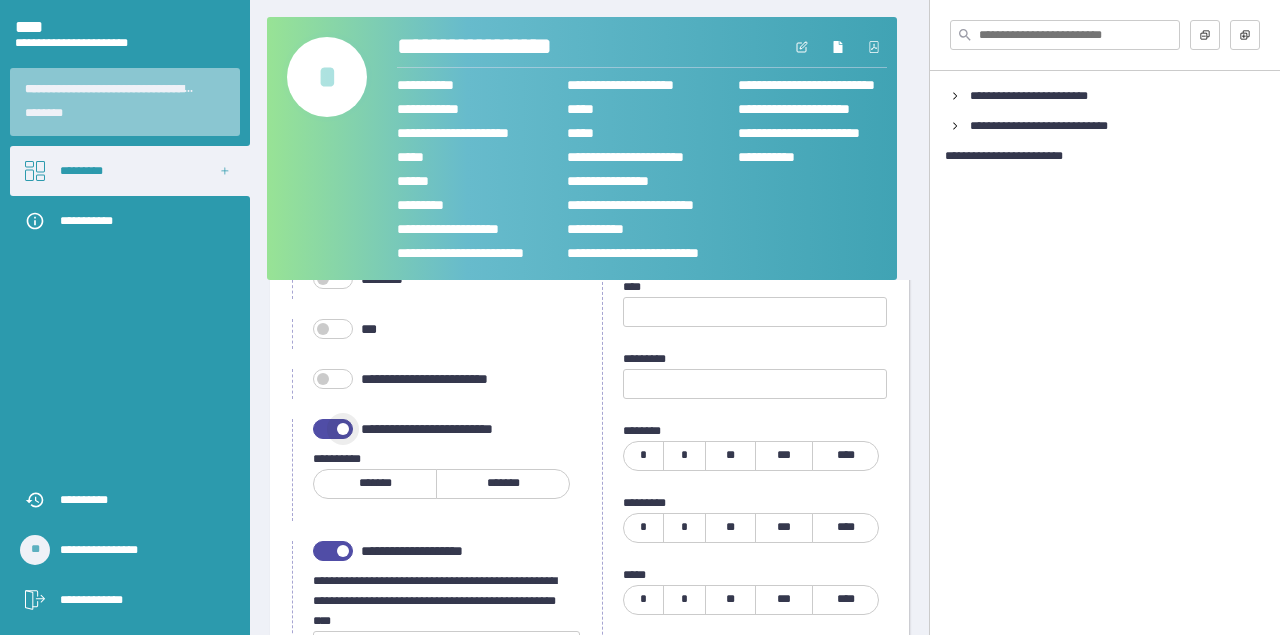 click at bounding box center (333, 429) 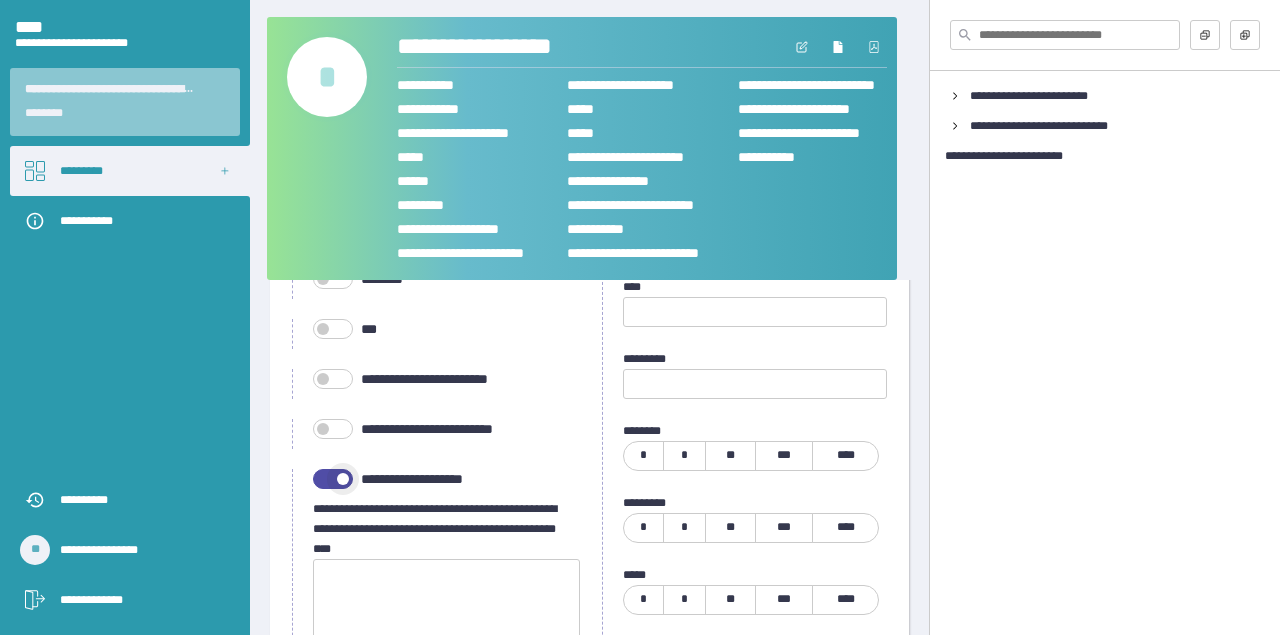 click at bounding box center (333, 479) 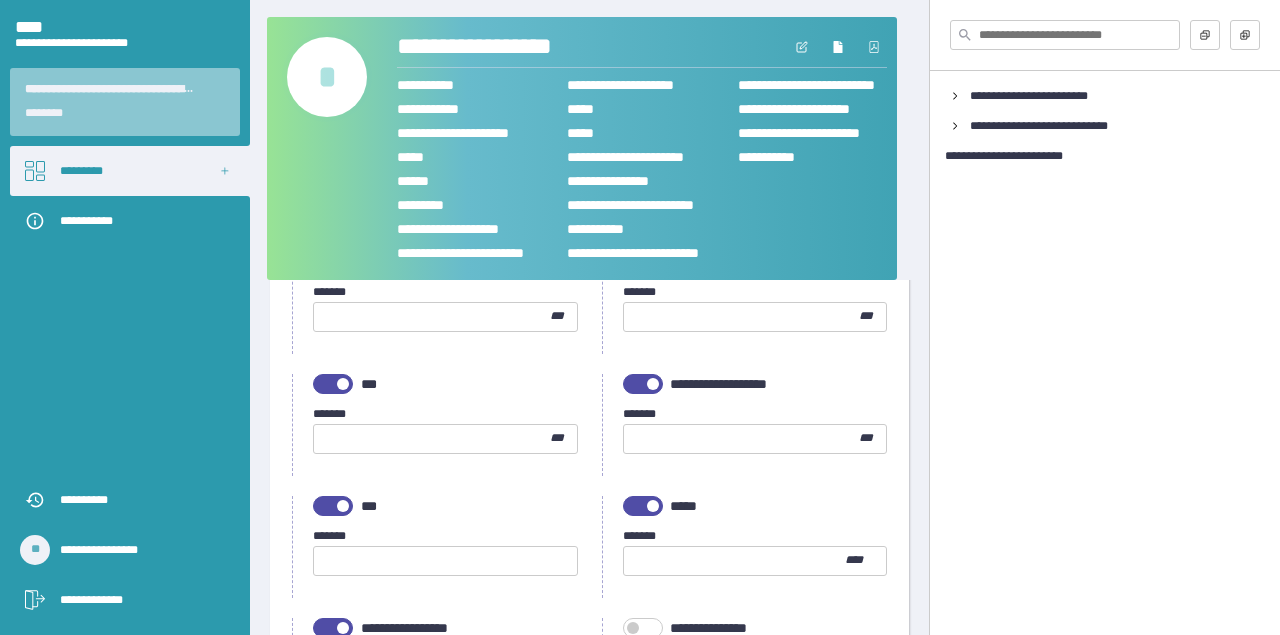 scroll, scrollTop: 923, scrollLeft: 0, axis: vertical 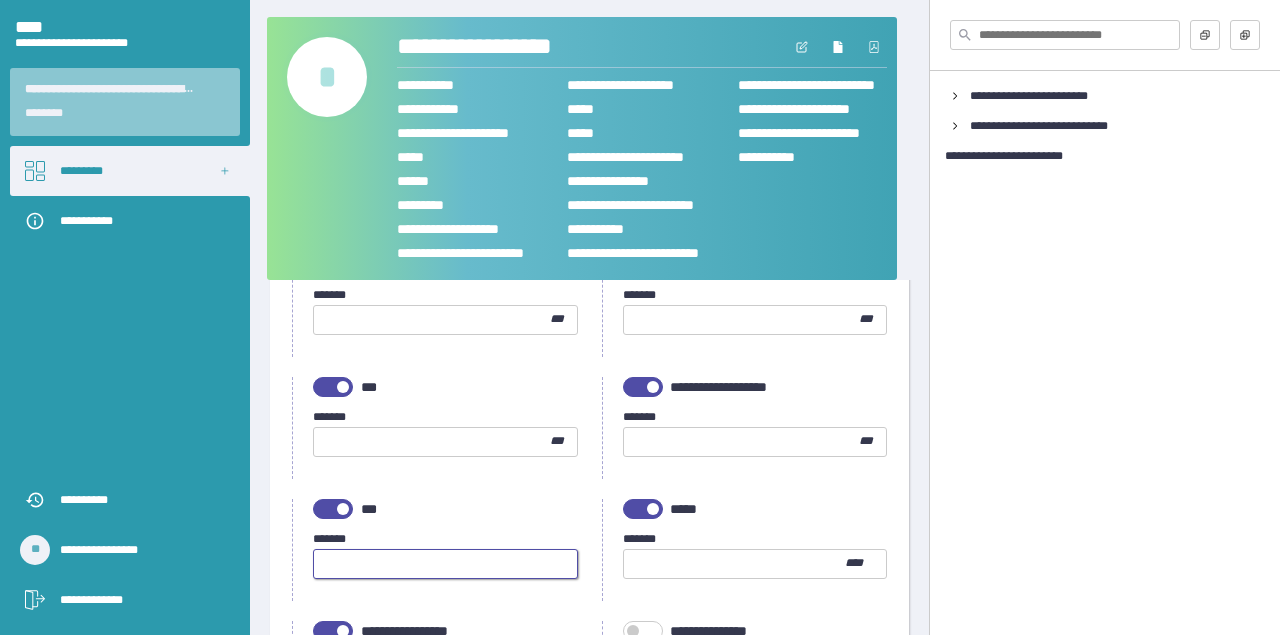 click at bounding box center (445, 564) 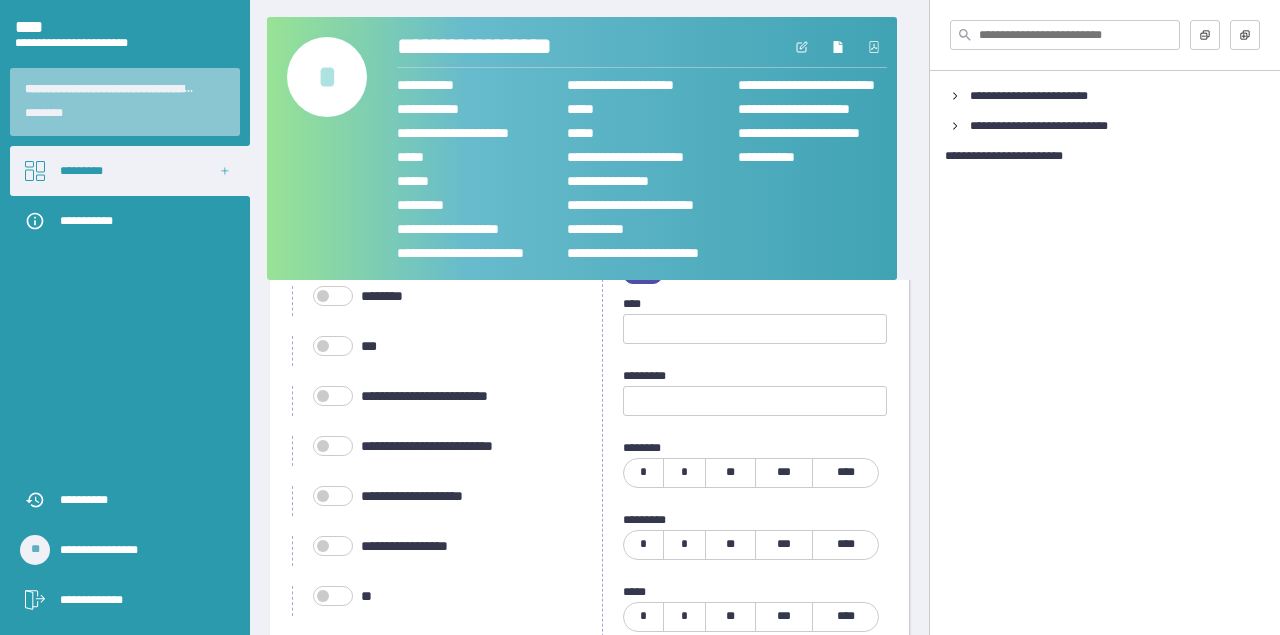 scroll, scrollTop: 1558, scrollLeft: 0, axis: vertical 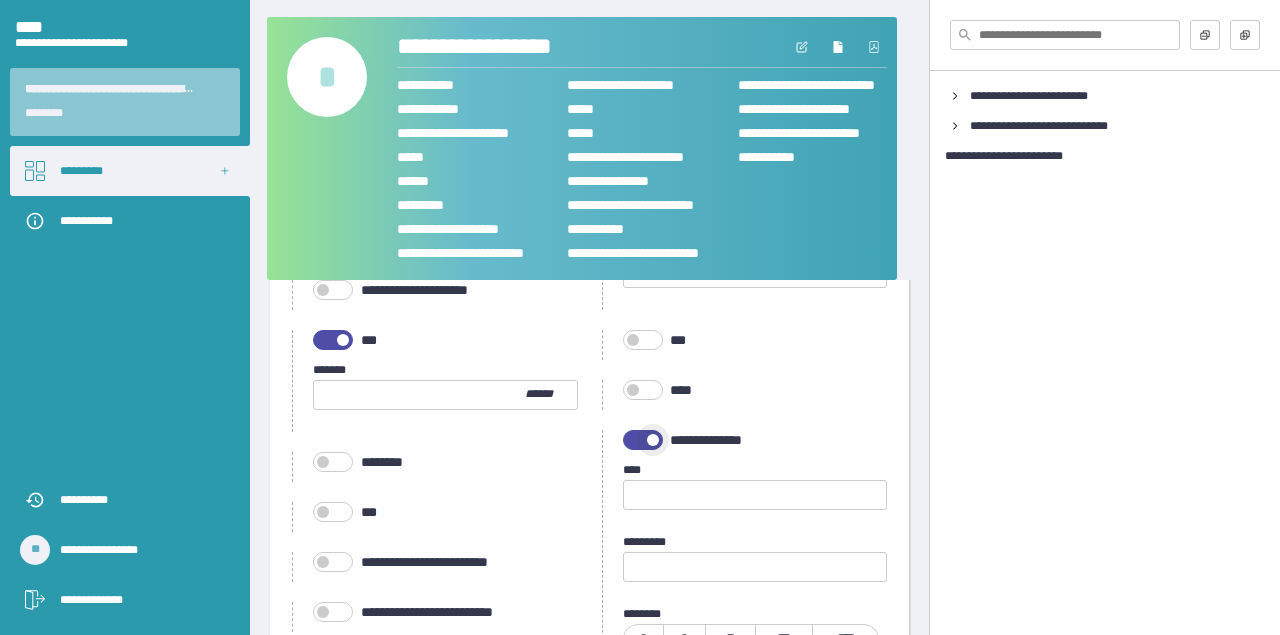 click at bounding box center (653, 440) 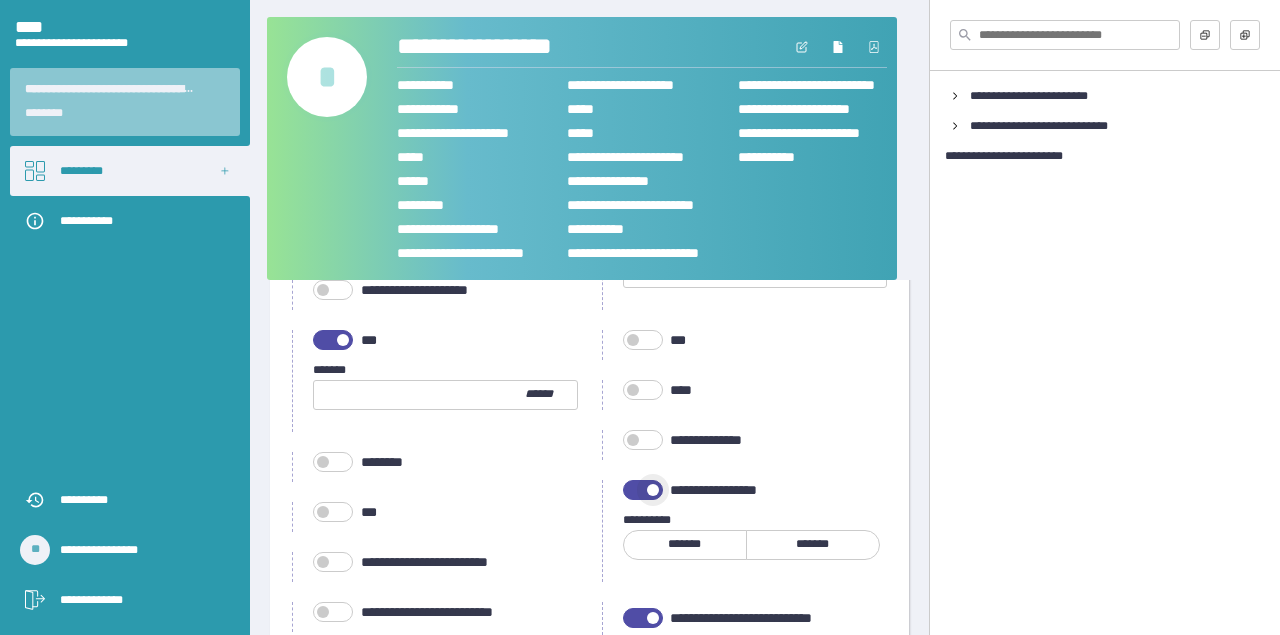 click at bounding box center [653, 490] 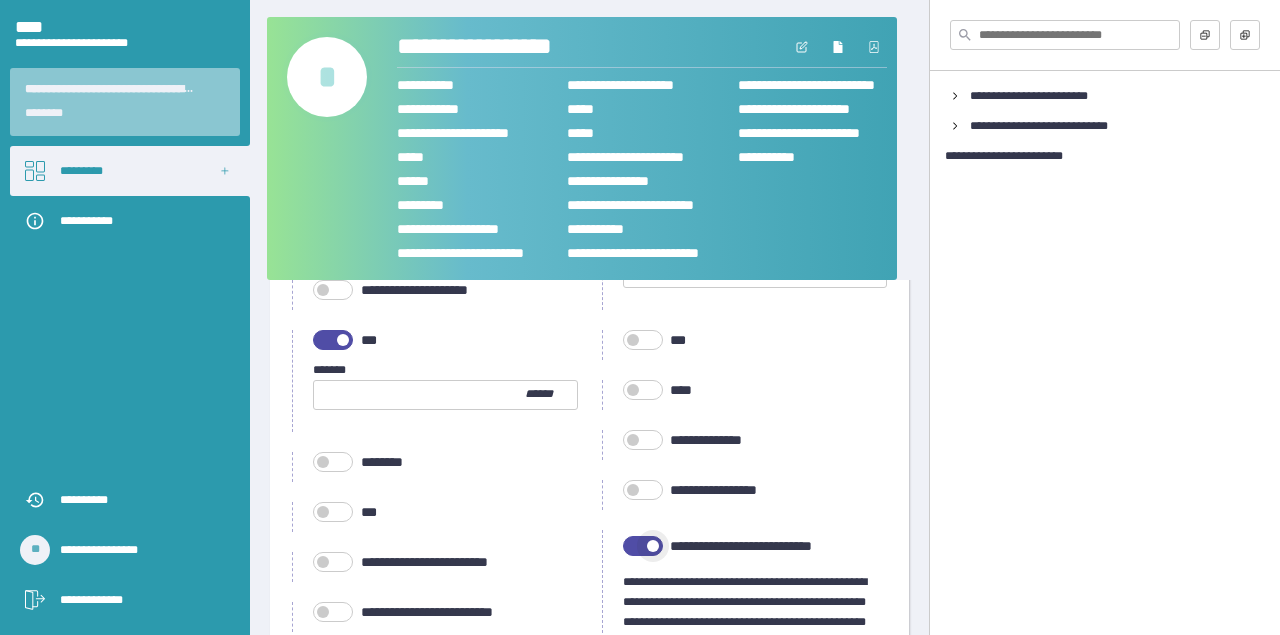 click at bounding box center (653, 546) 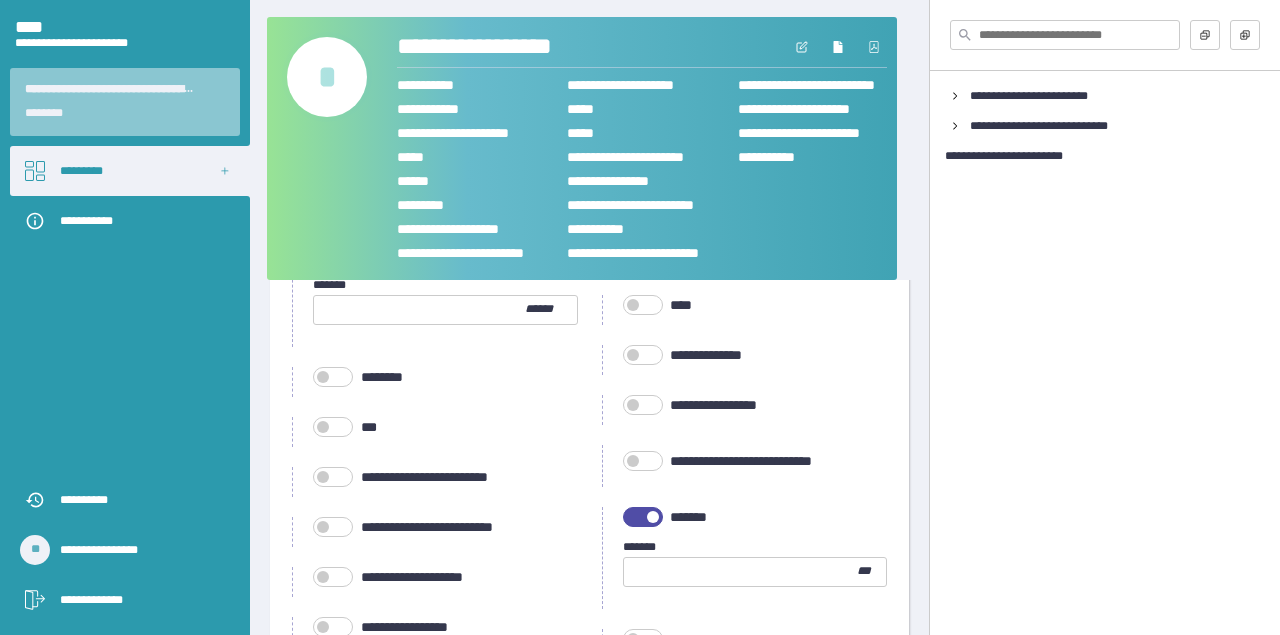 scroll, scrollTop: 1644, scrollLeft: 0, axis: vertical 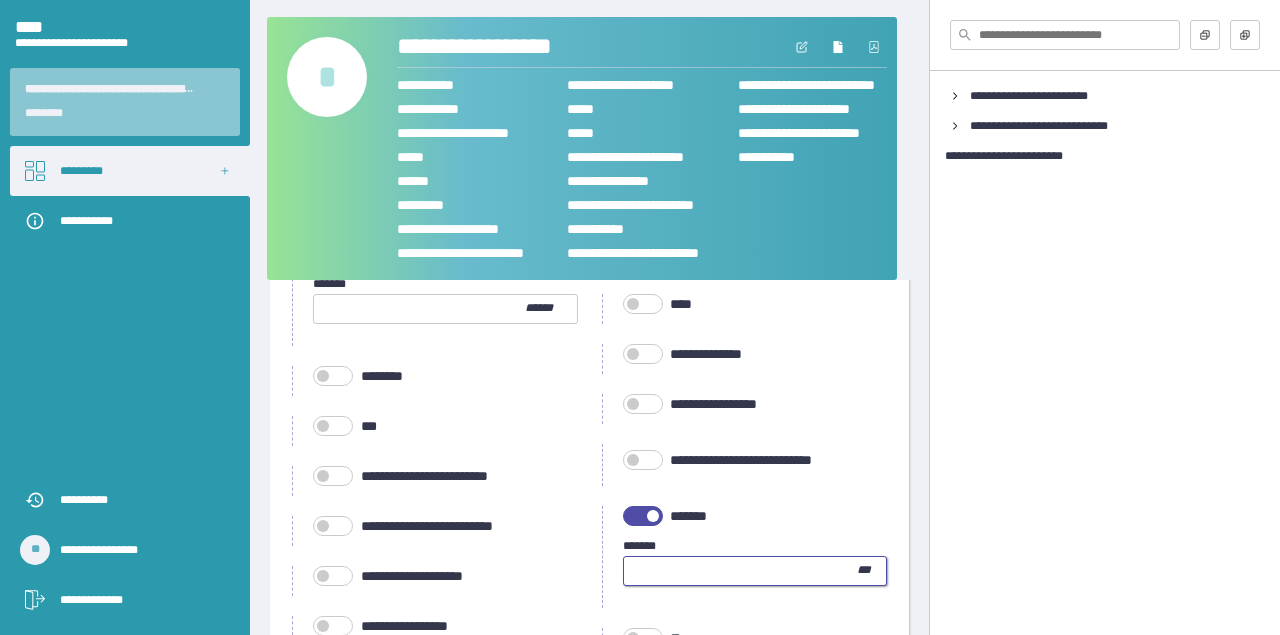 drag, startPoint x: 663, startPoint y: 588, endPoint x: 665, endPoint y: 575, distance: 13.152946 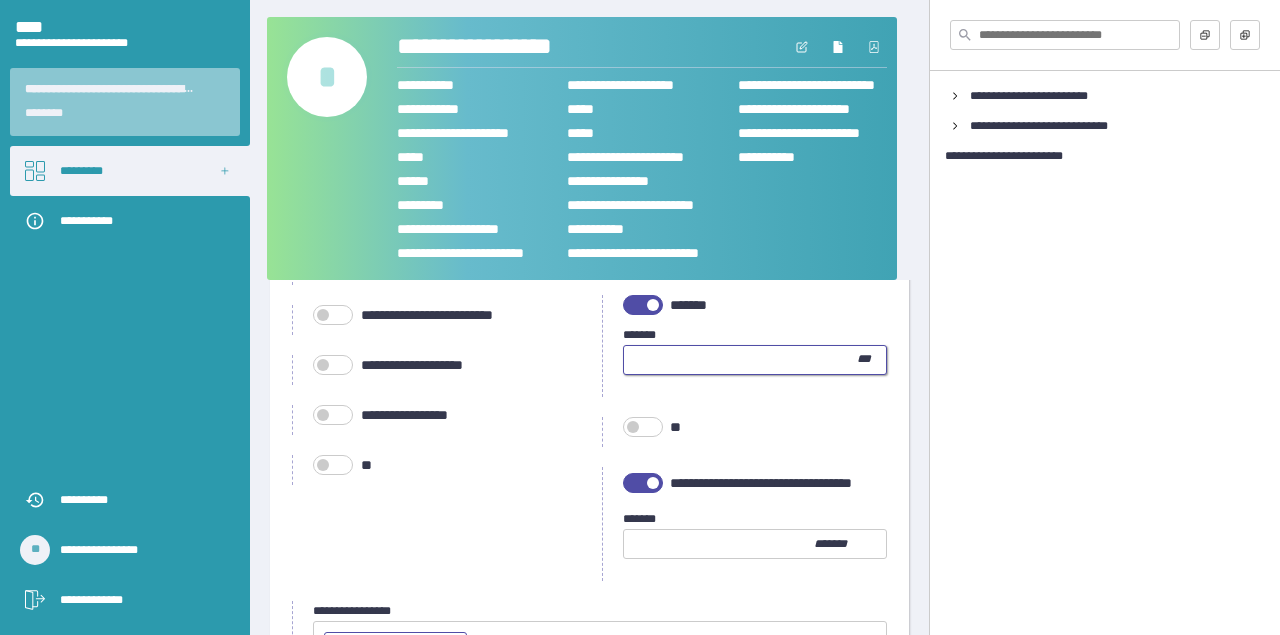 type on "**" 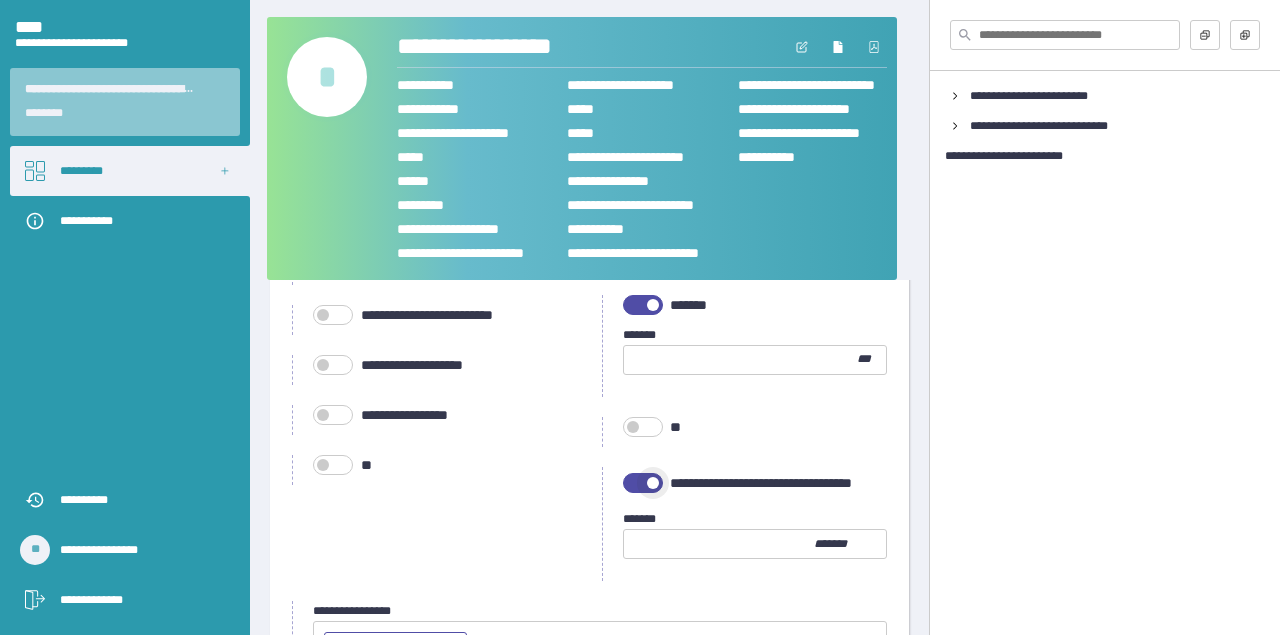 click at bounding box center [653, 483] 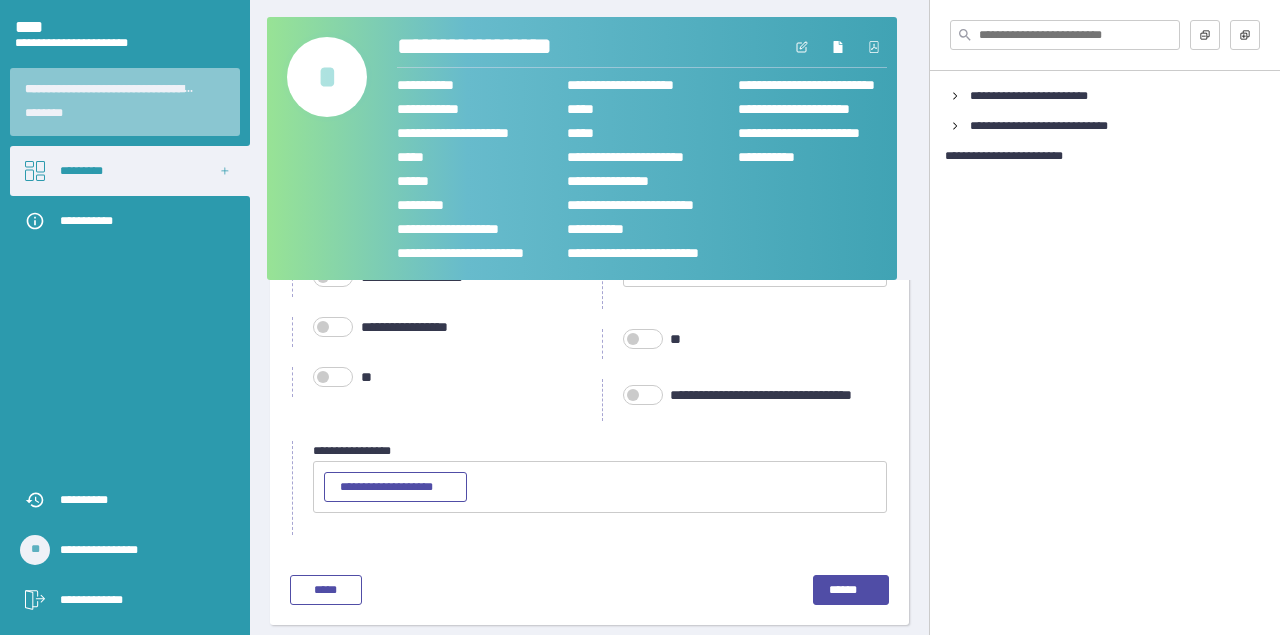scroll, scrollTop: 1953, scrollLeft: 0, axis: vertical 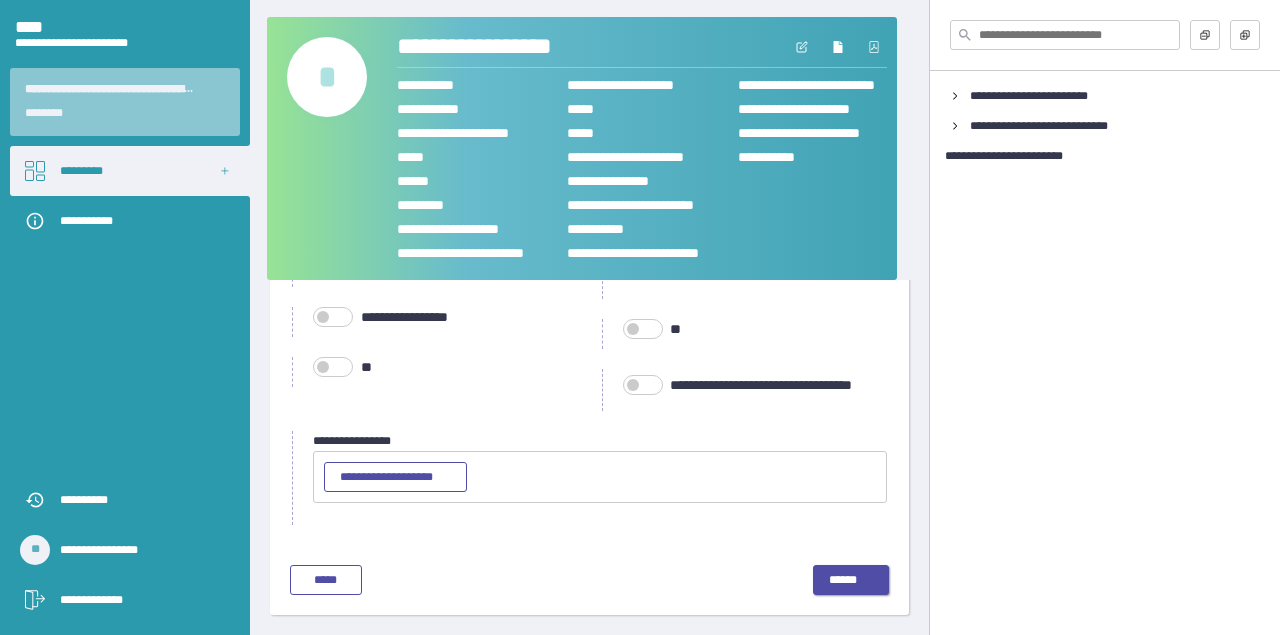 click on "******" at bounding box center [851, 581] 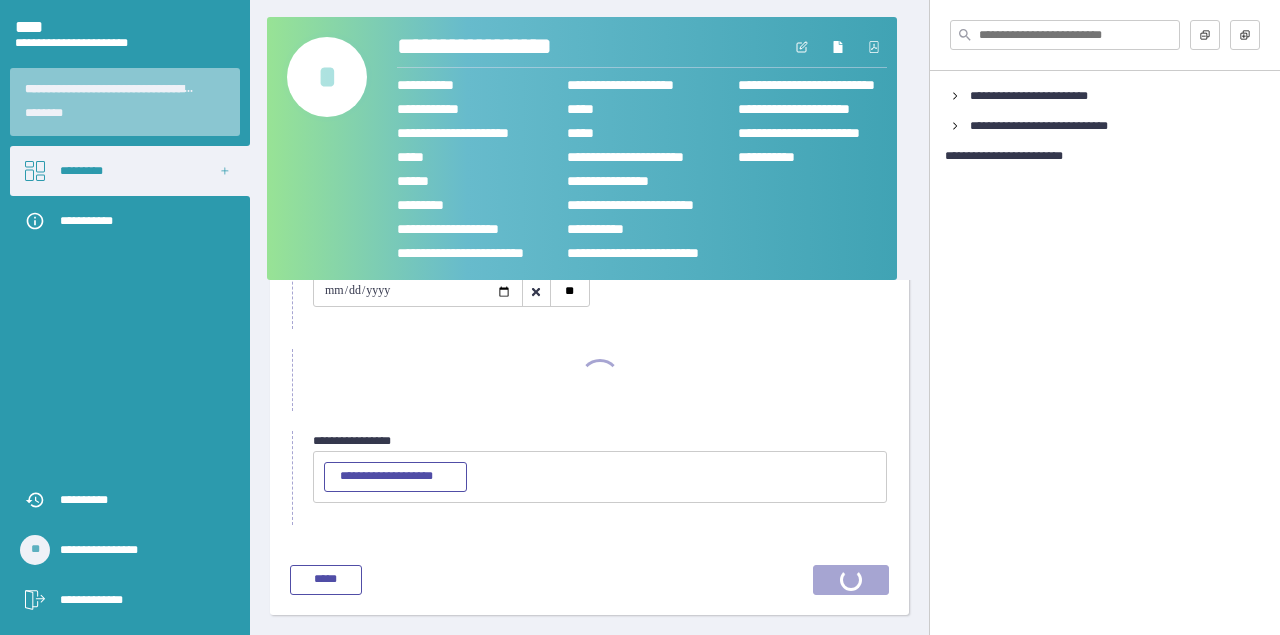 scroll, scrollTop: 119, scrollLeft: 0, axis: vertical 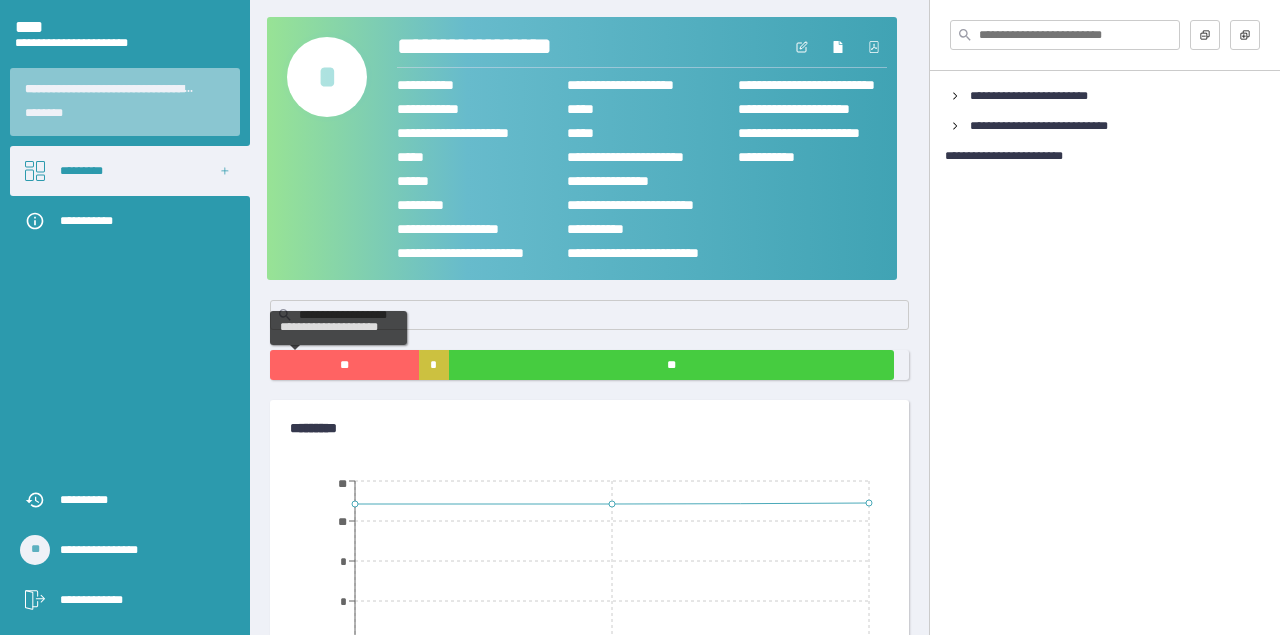 click on "**" at bounding box center [344, 365] 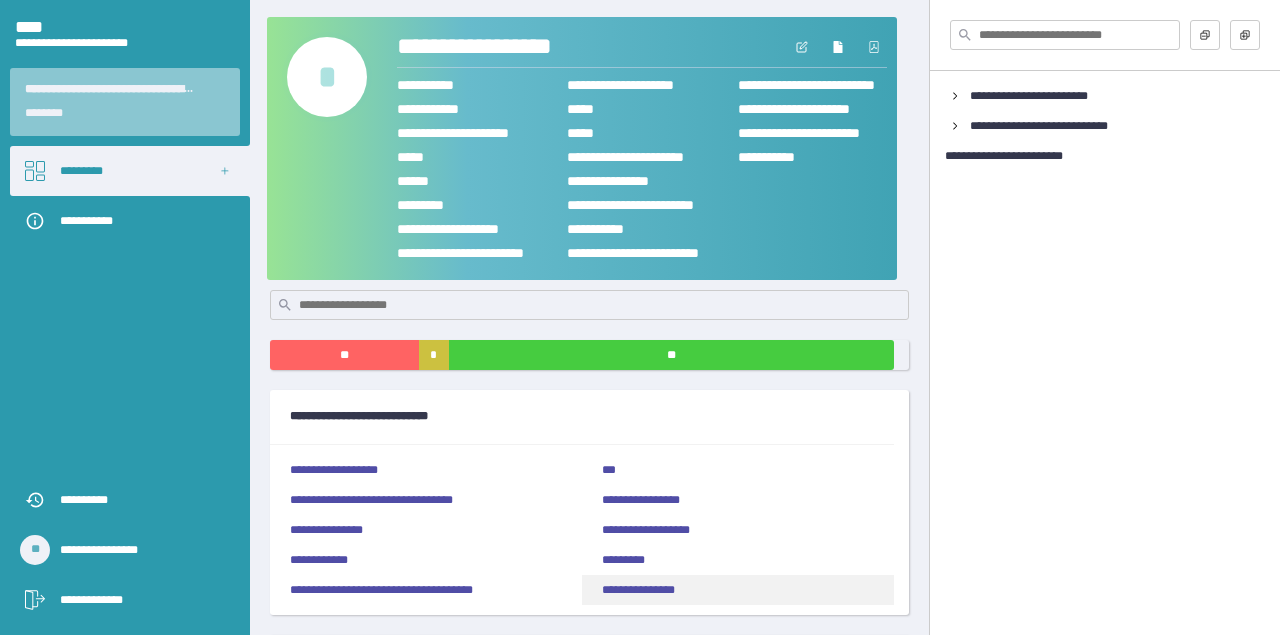 scroll, scrollTop: 11, scrollLeft: 0, axis: vertical 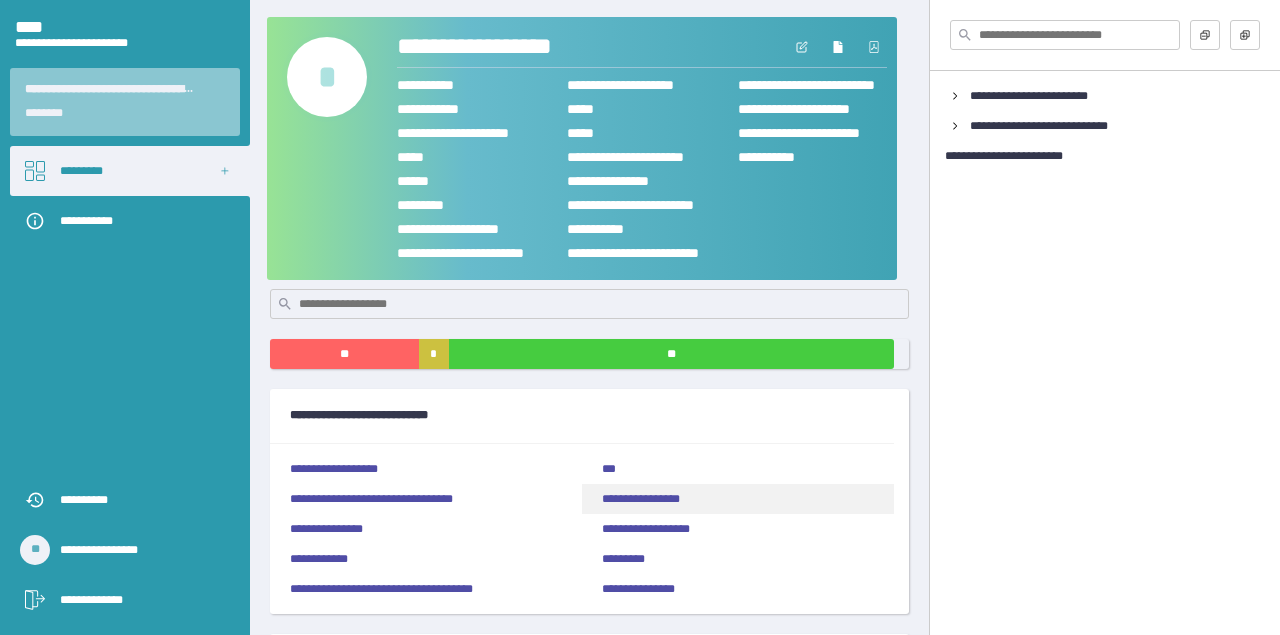 click on "**********" at bounding box center (738, 499) 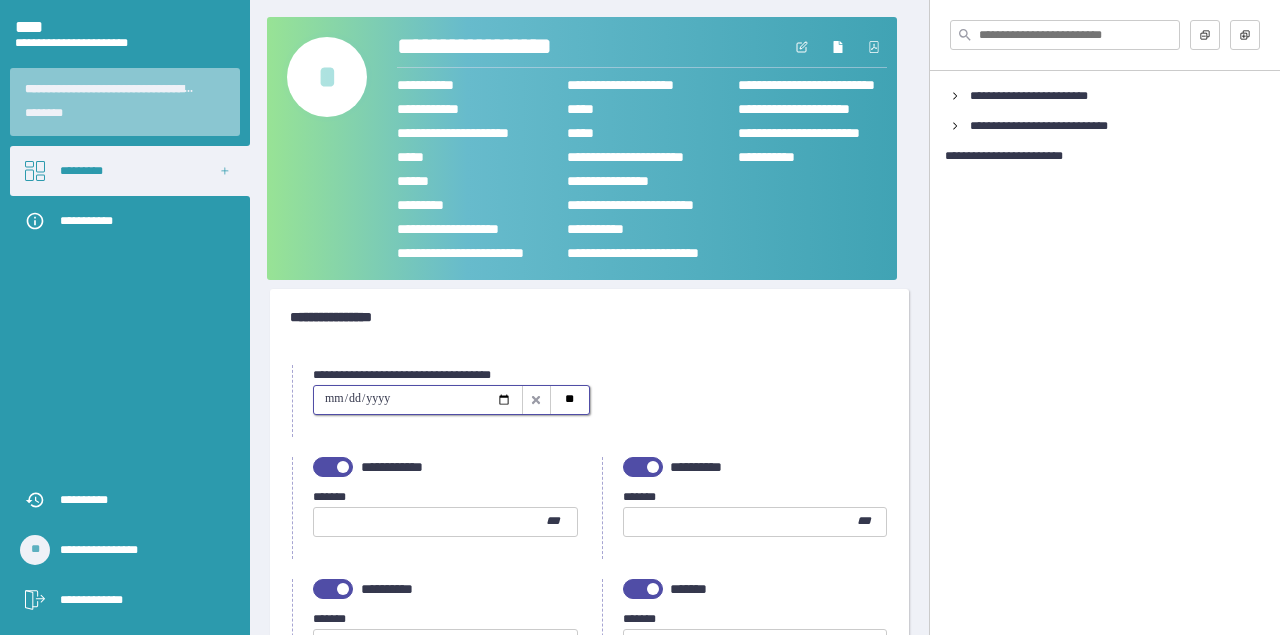 click at bounding box center (418, 400) 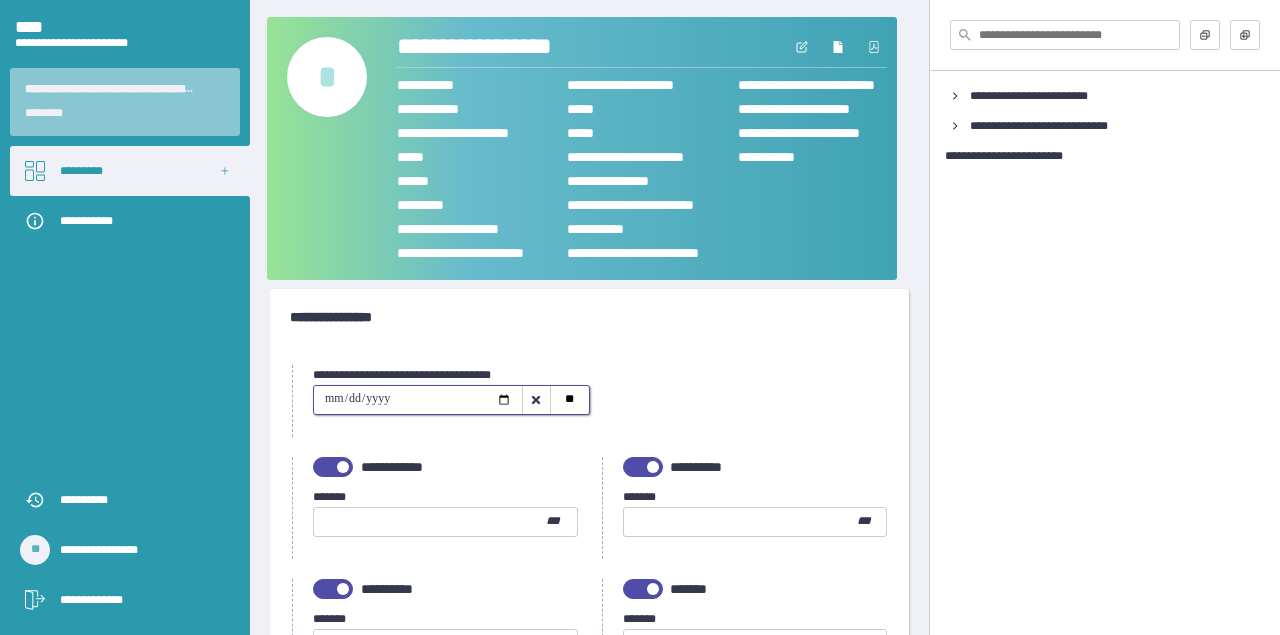 type on "**********" 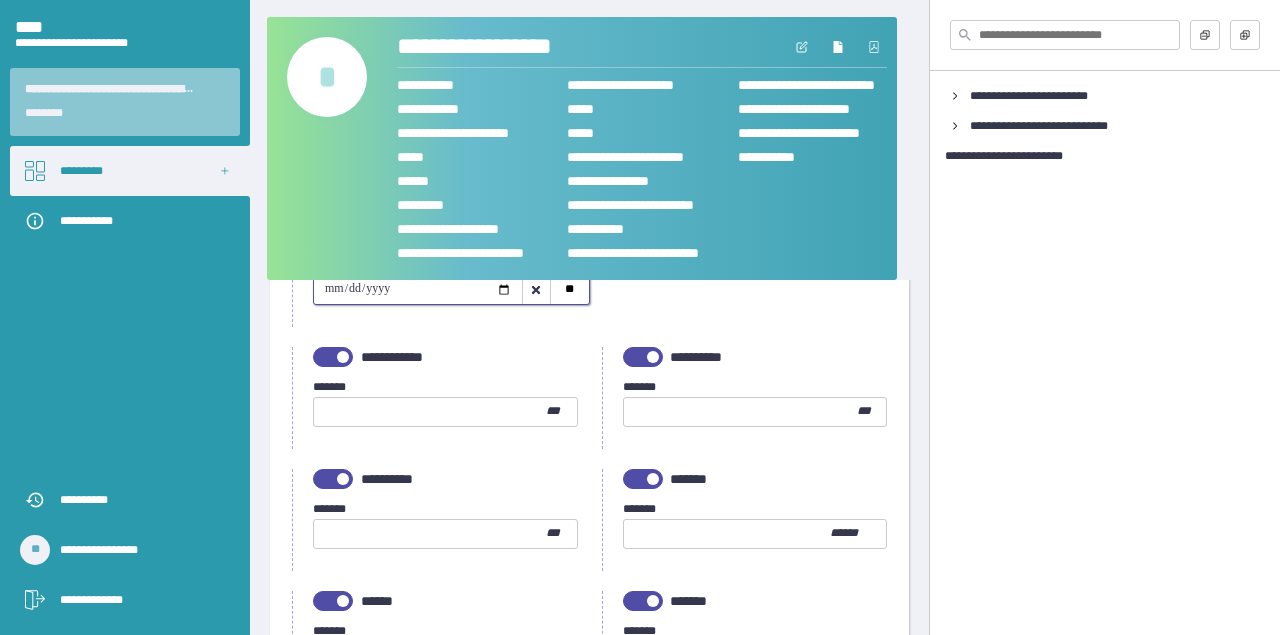 scroll, scrollTop: 130, scrollLeft: 0, axis: vertical 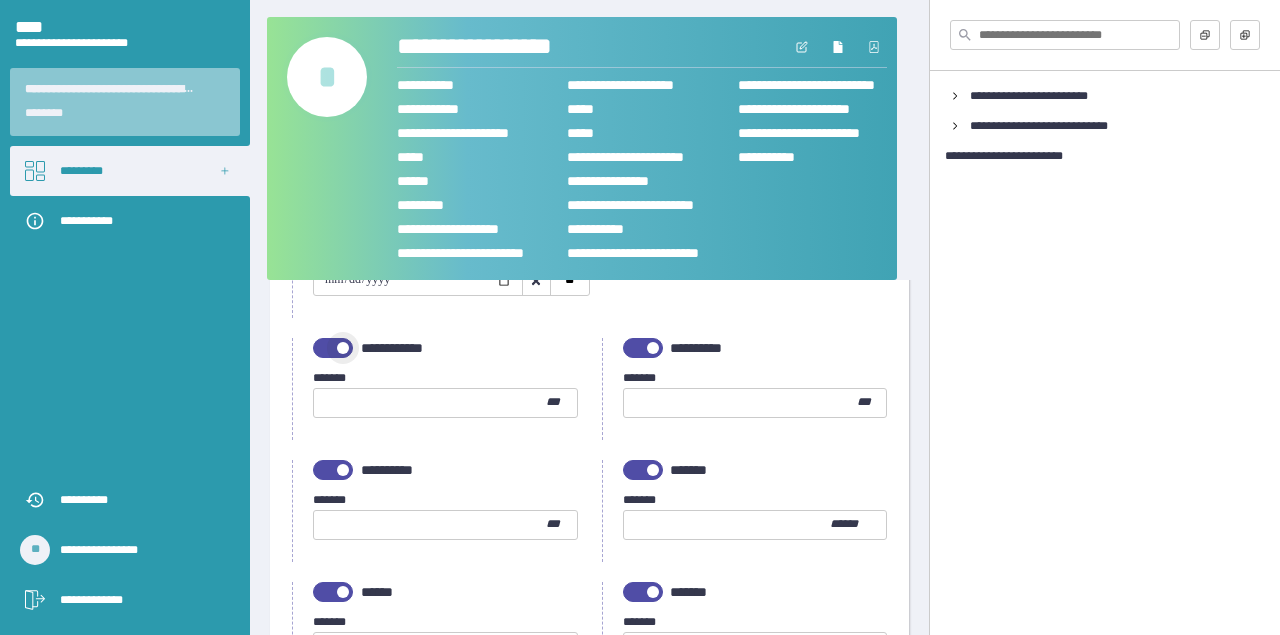 click at bounding box center (343, 348) 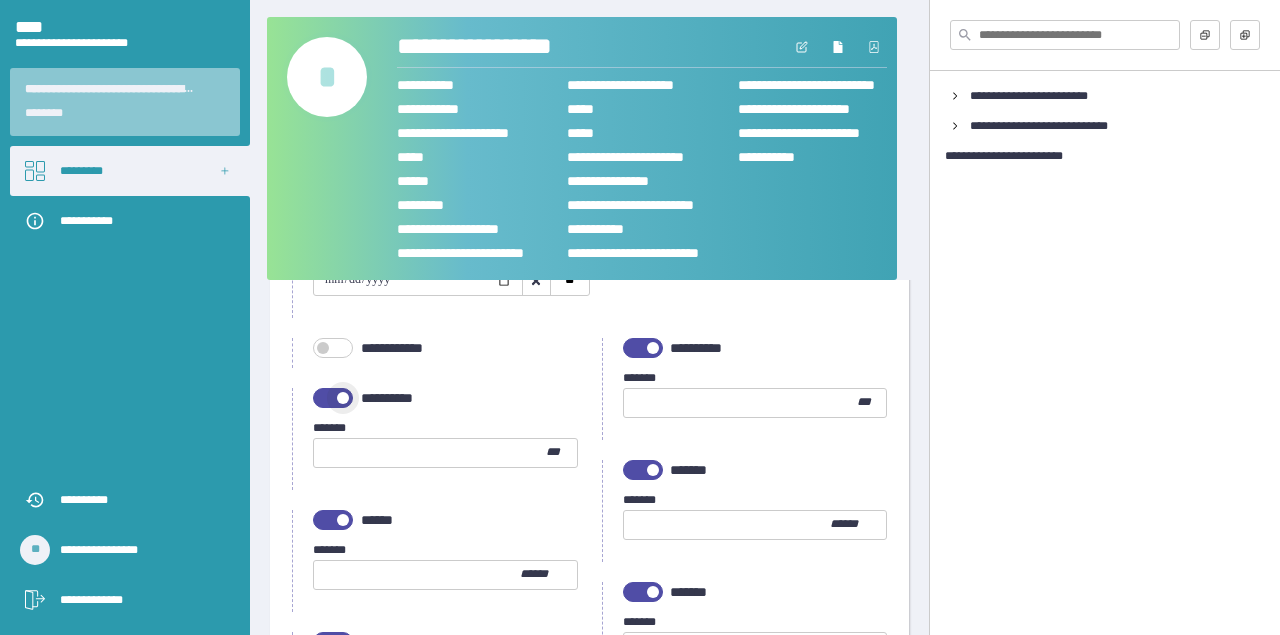 click at bounding box center [343, 398] 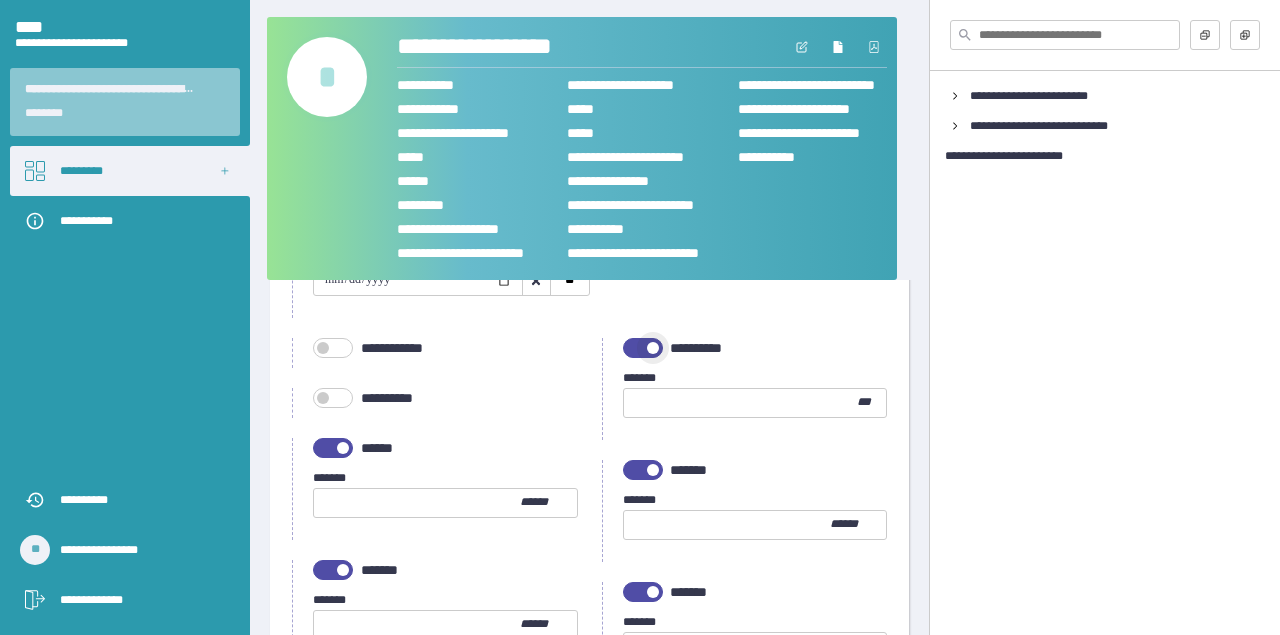 click at bounding box center [653, 348] 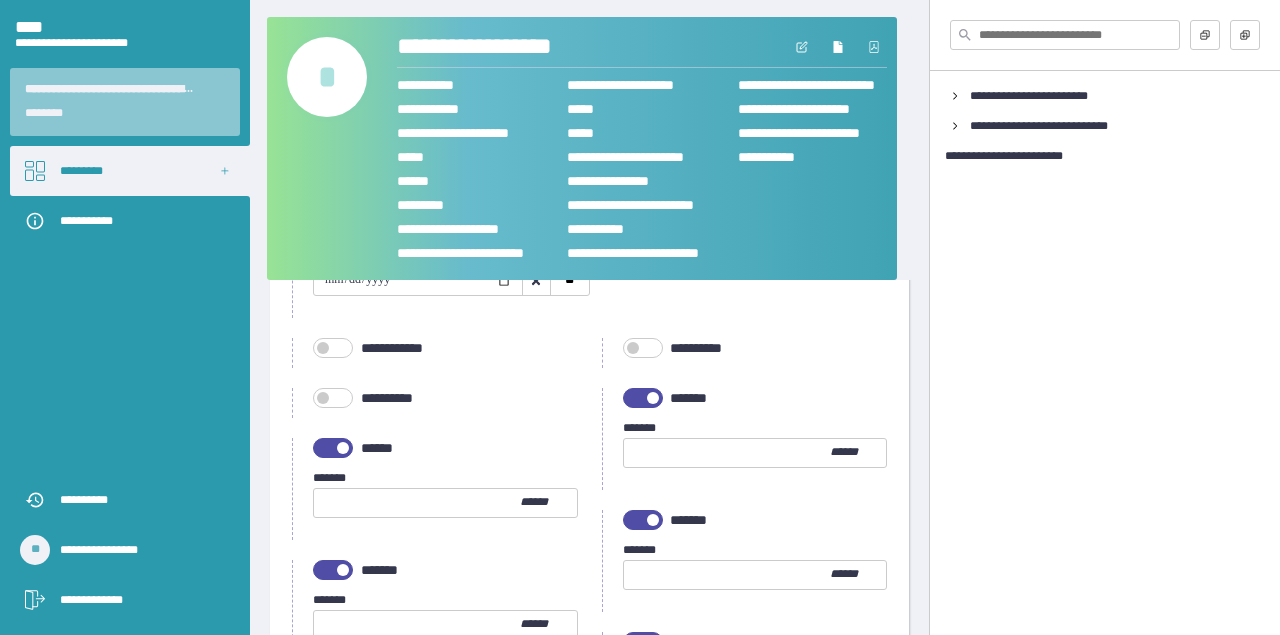 click at bounding box center (653, 398) 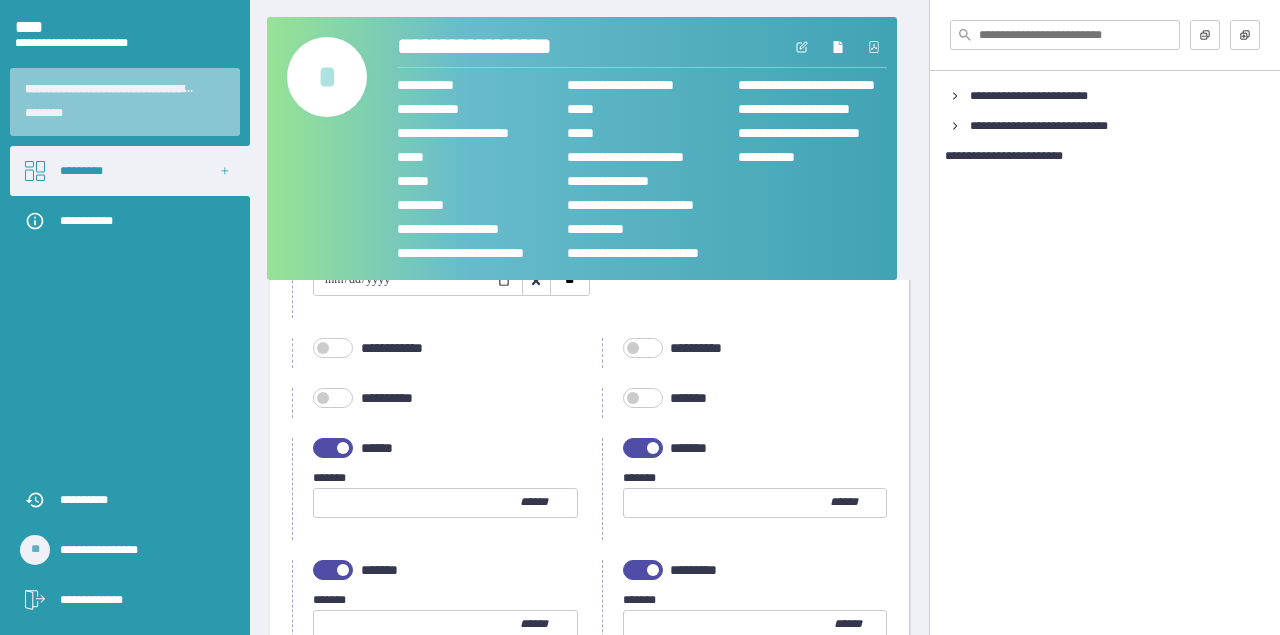 click at bounding box center [343, 448] 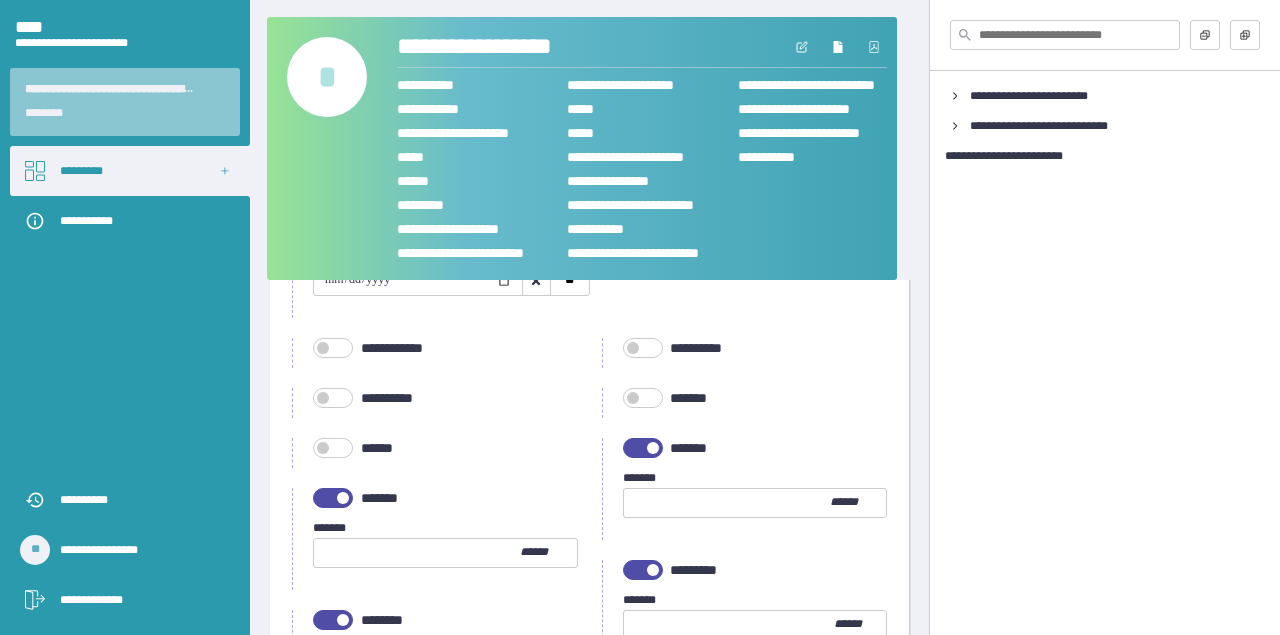 click at bounding box center [653, 448] 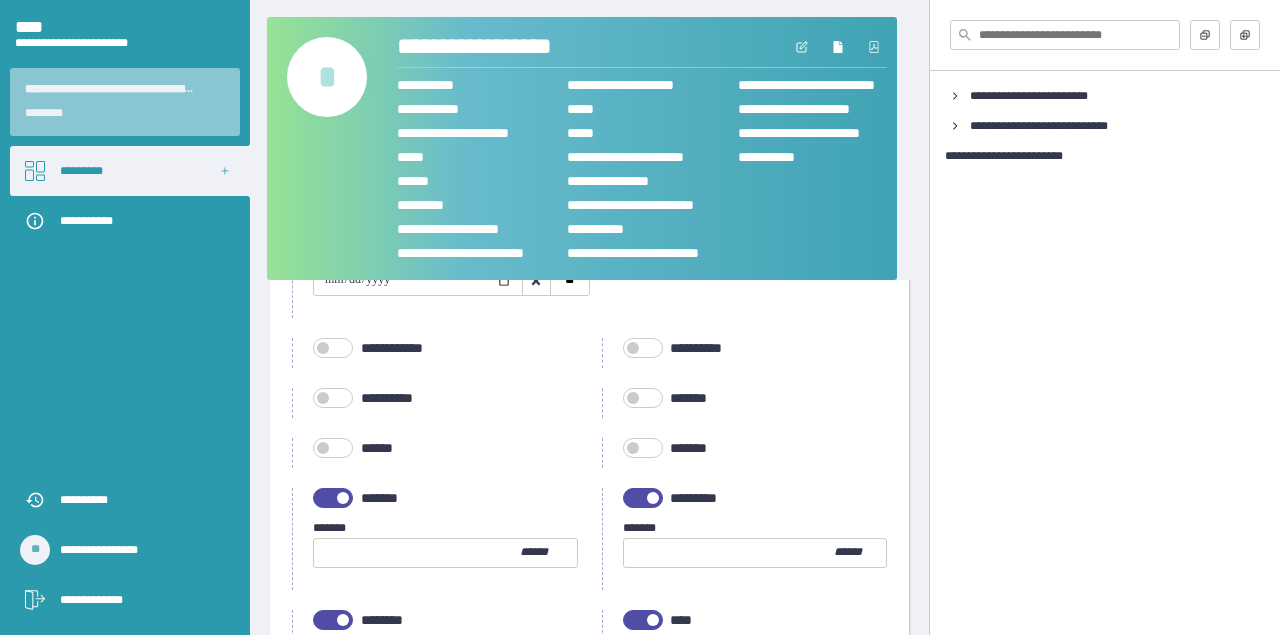 click at bounding box center (333, 498) 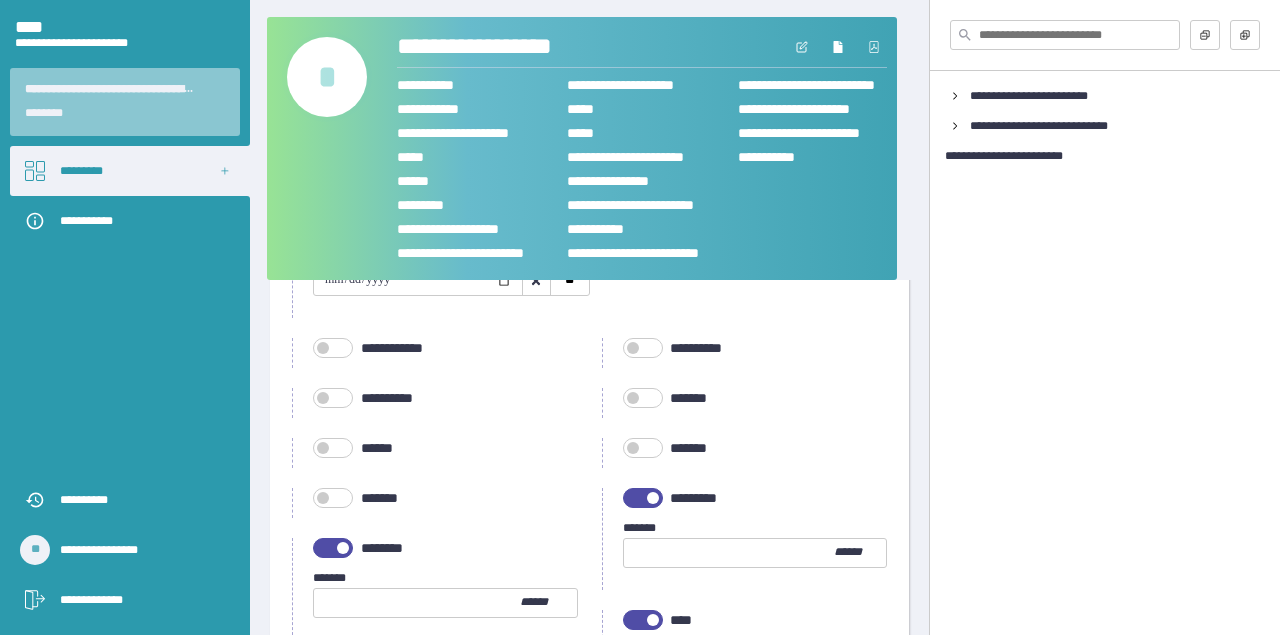 click on "*********" at bounding box center [751, 498] 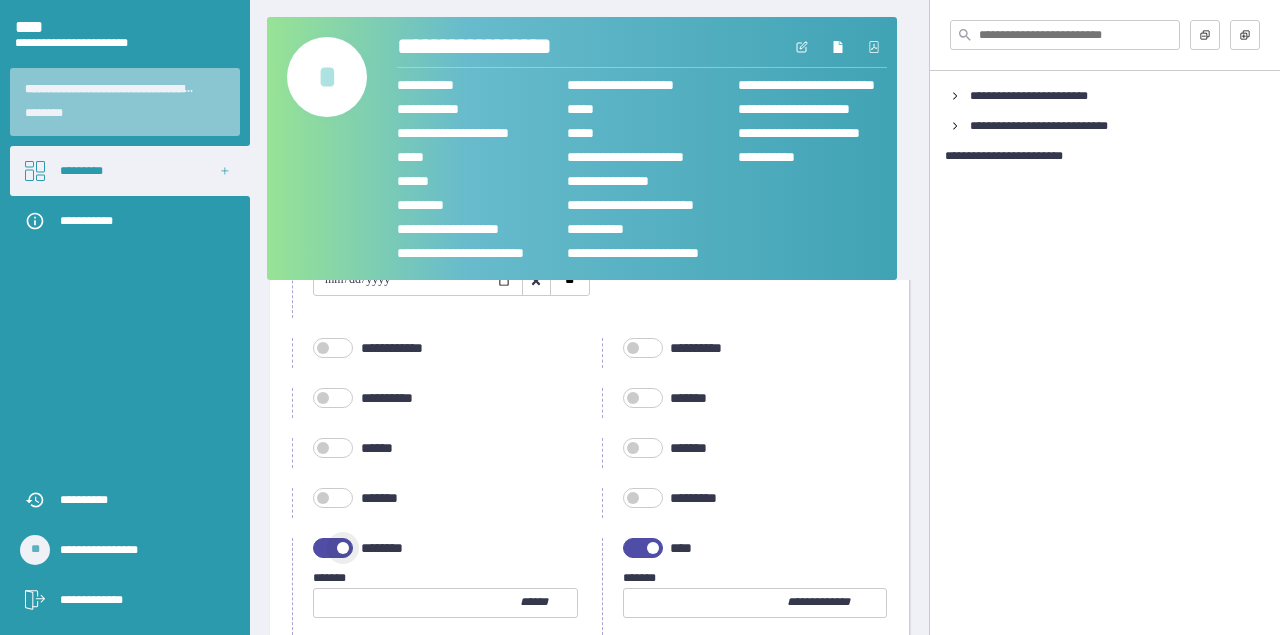 click at bounding box center [333, 548] 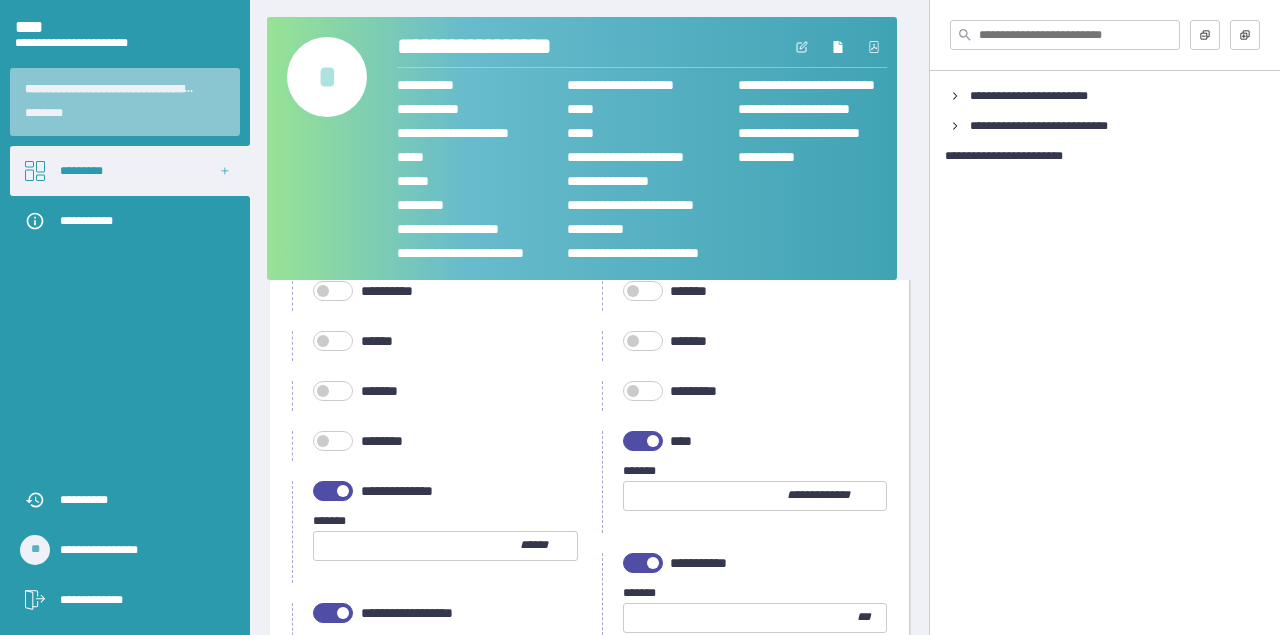 scroll, scrollTop: 245, scrollLeft: 0, axis: vertical 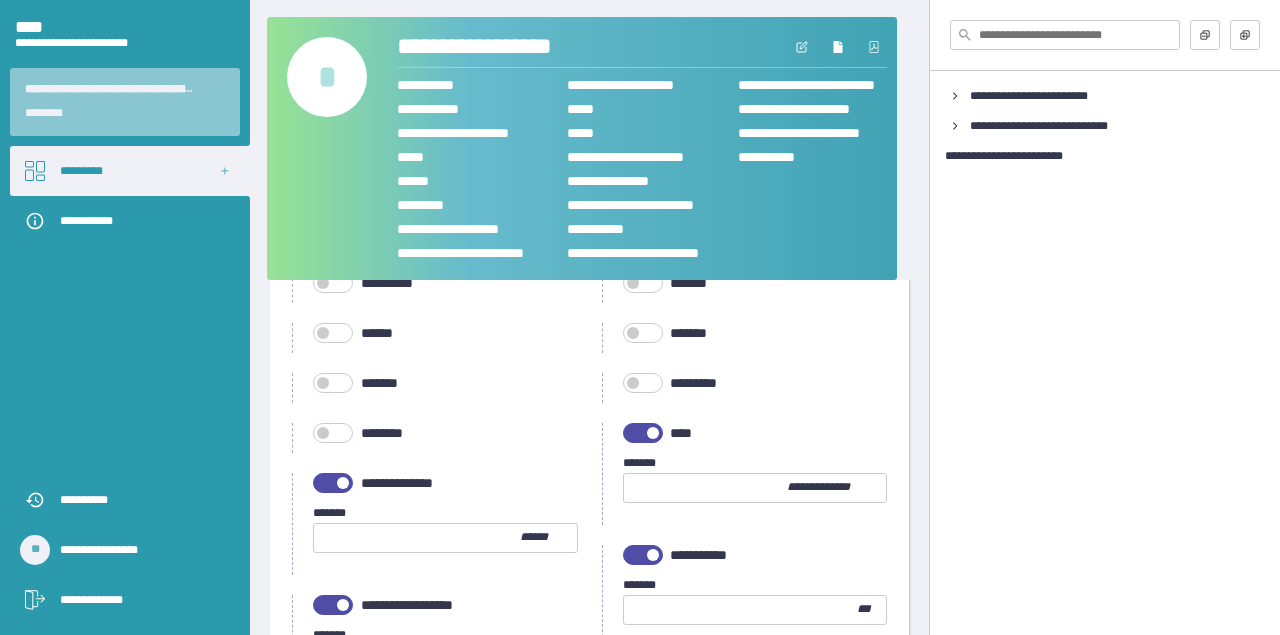 click at bounding box center (643, 433) 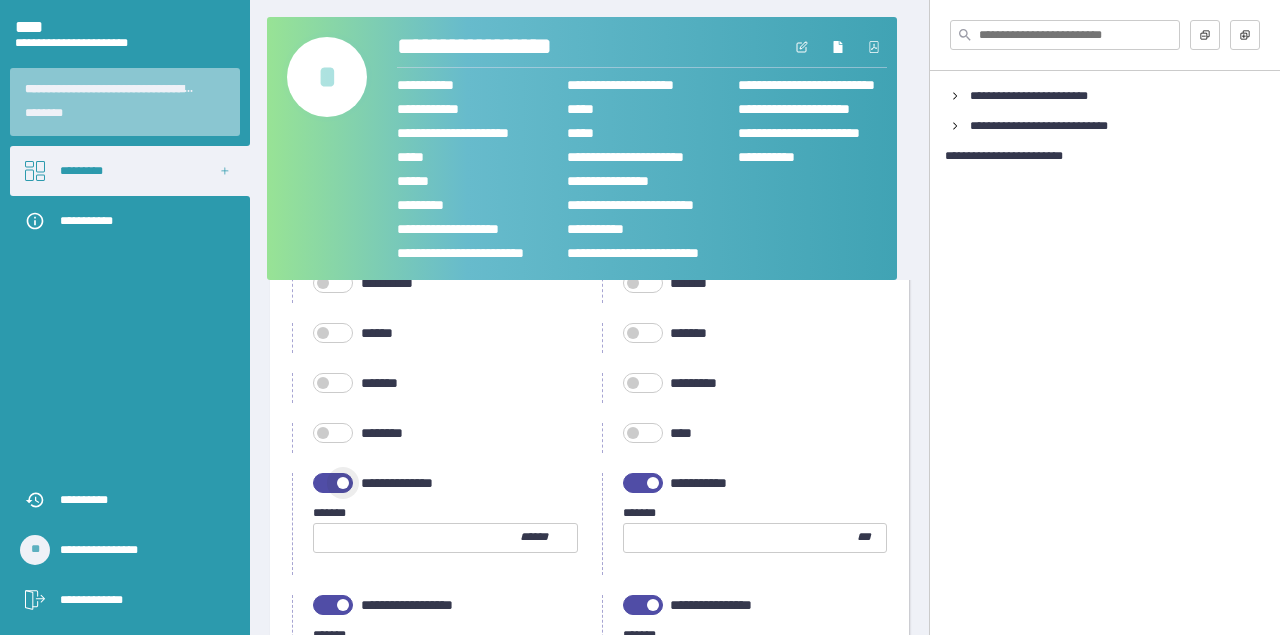 click at bounding box center (333, 483) 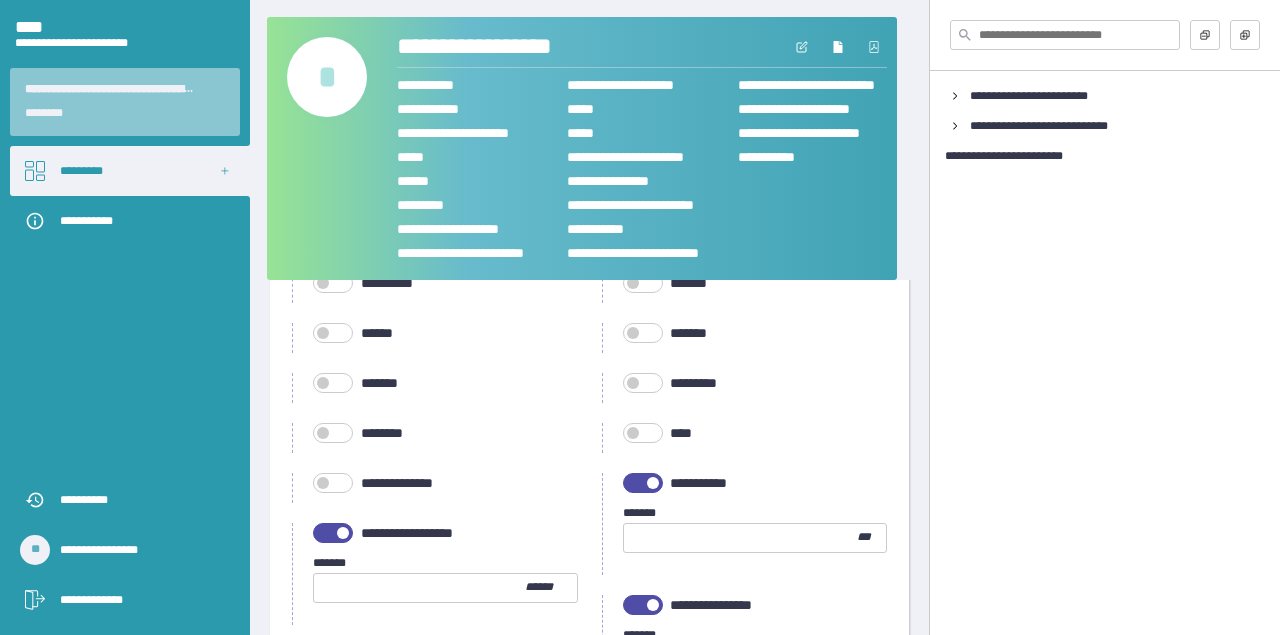 click at bounding box center [643, 483] 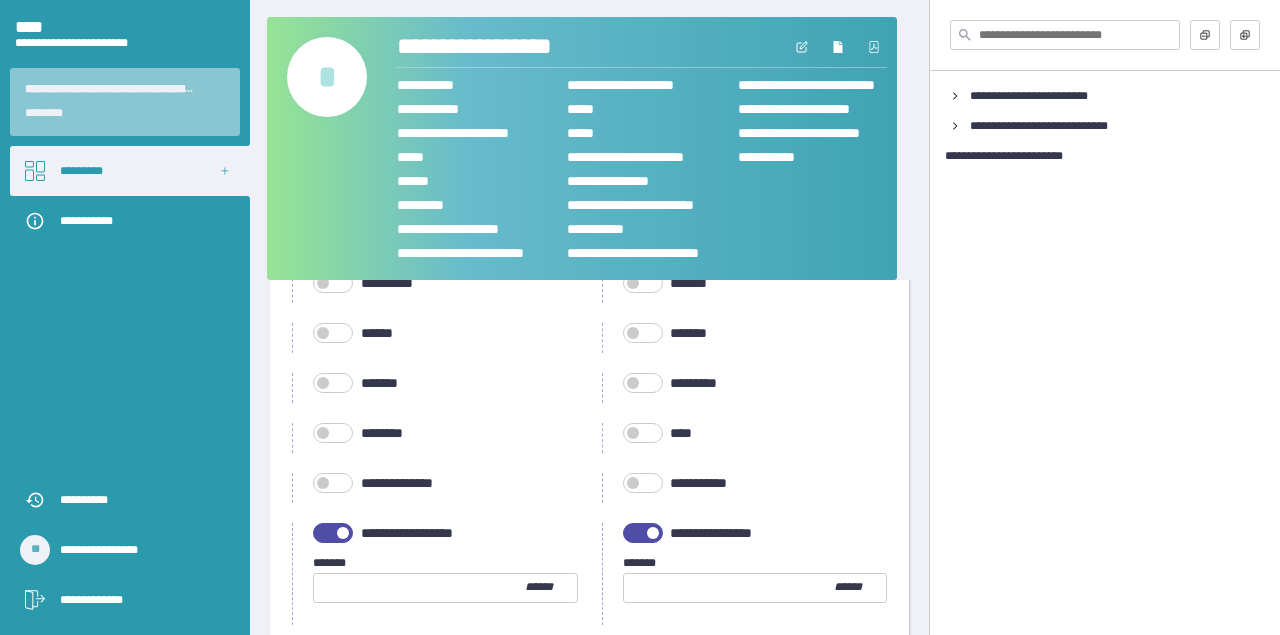 drag, startPoint x: 316, startPoint y: 536, endPoint x: 342, endPoint y: 535, distance: 26.019224 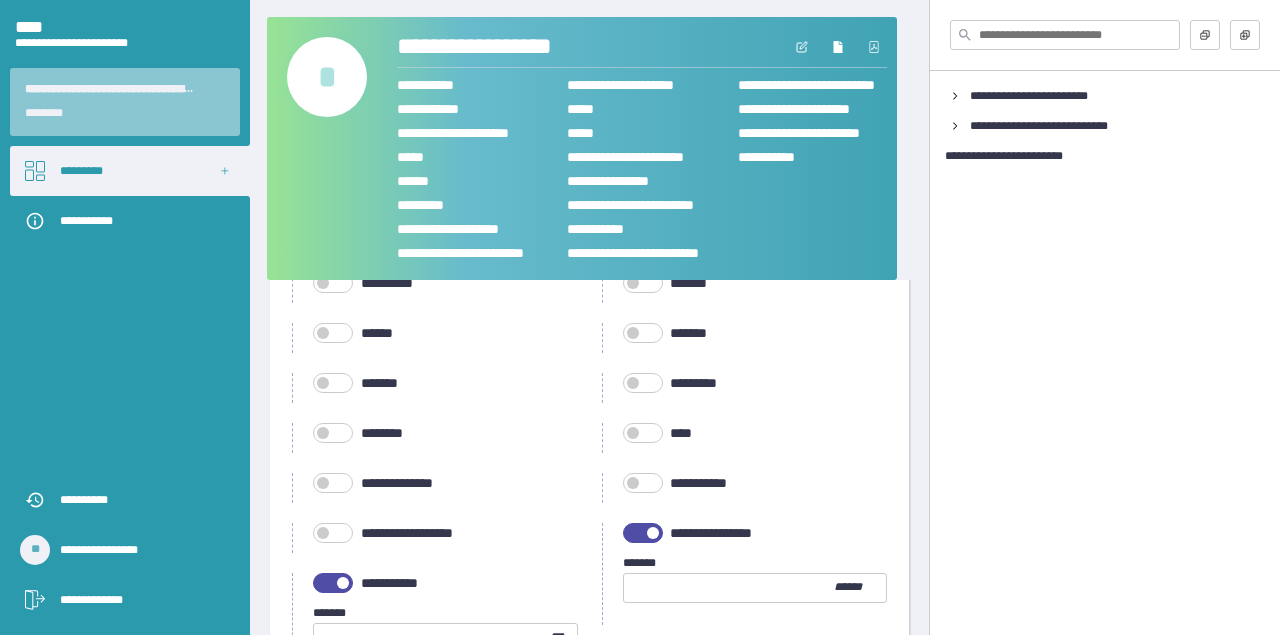 click at bounding box center (653, 533) 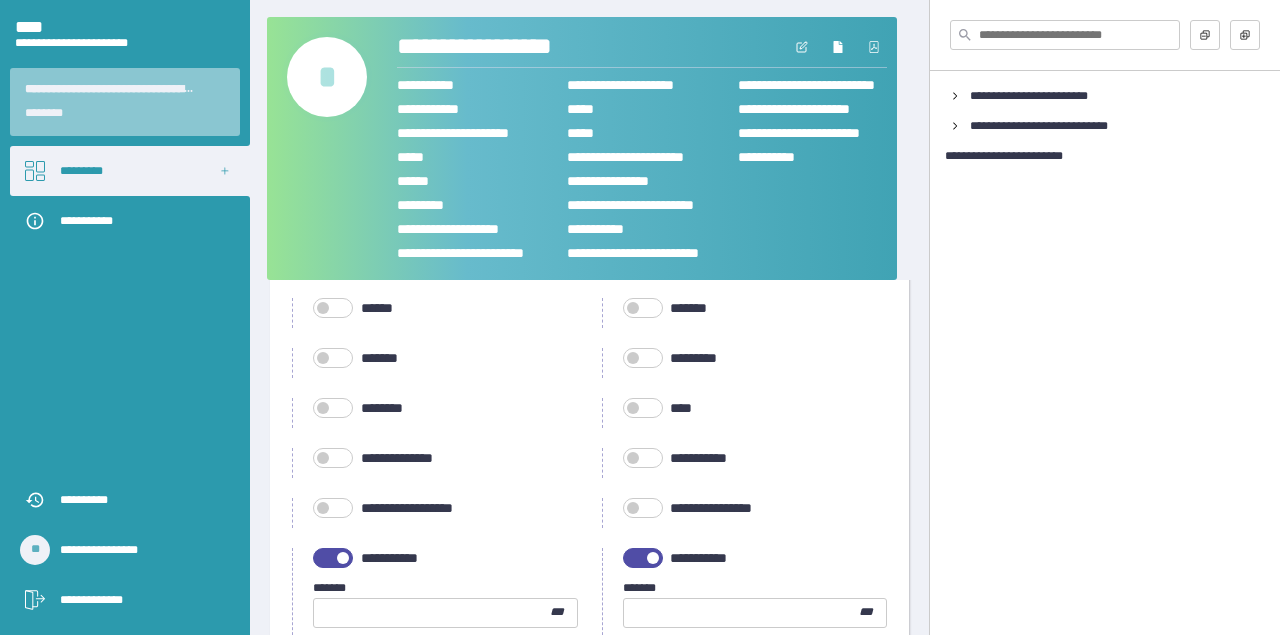 scroll, scrollTop: 282, scrollLeft: 0, axis: vertical 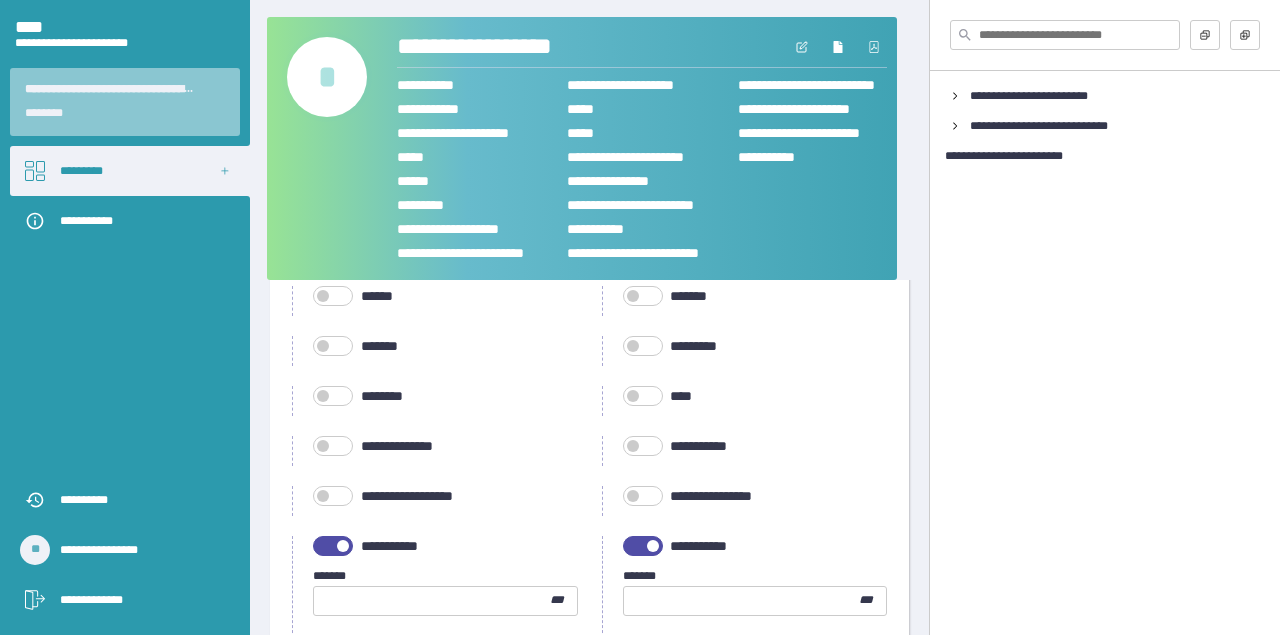 drag, startPoint x: 327, startPoint y: 539, endPoint x: 381, endPoint y: 532, distance: 54.451813 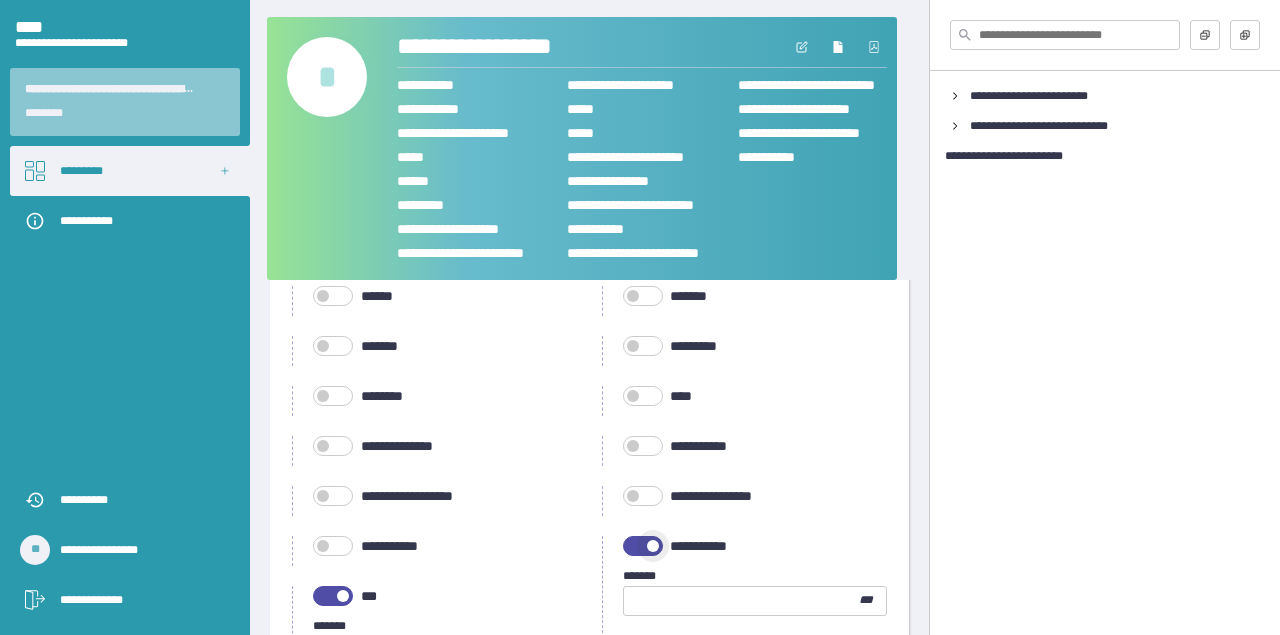 click at bounding box center [653, 546] 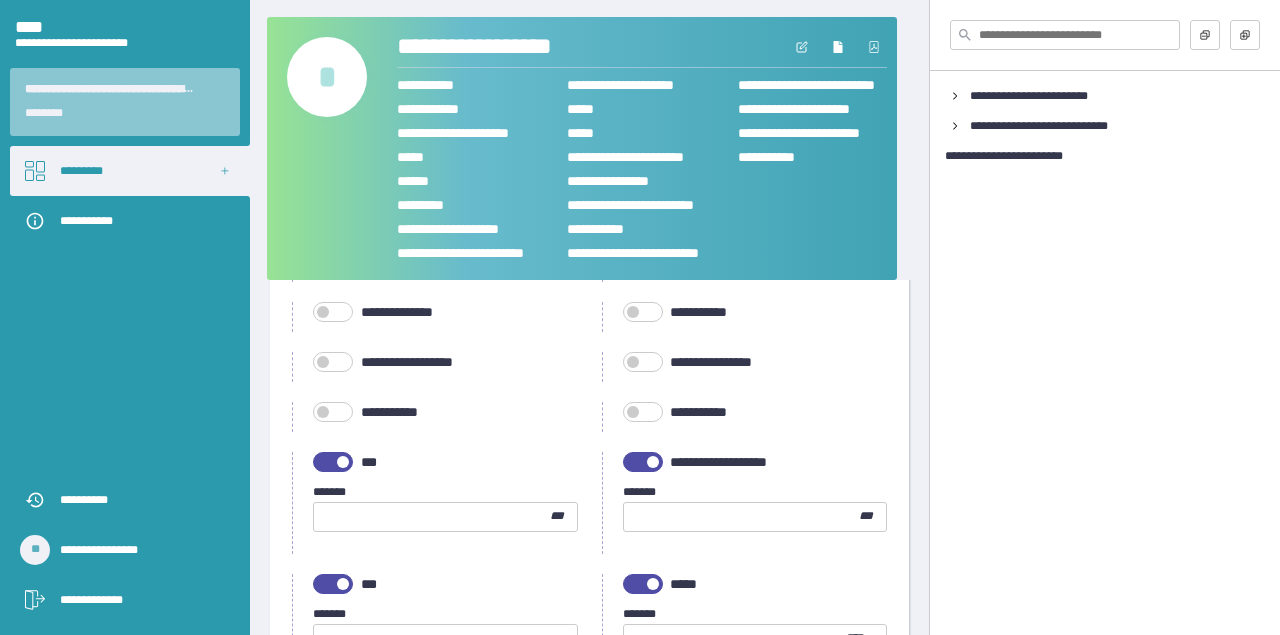 scroll, scrollTop: 513, scrollLeft: 0, axis: vertical 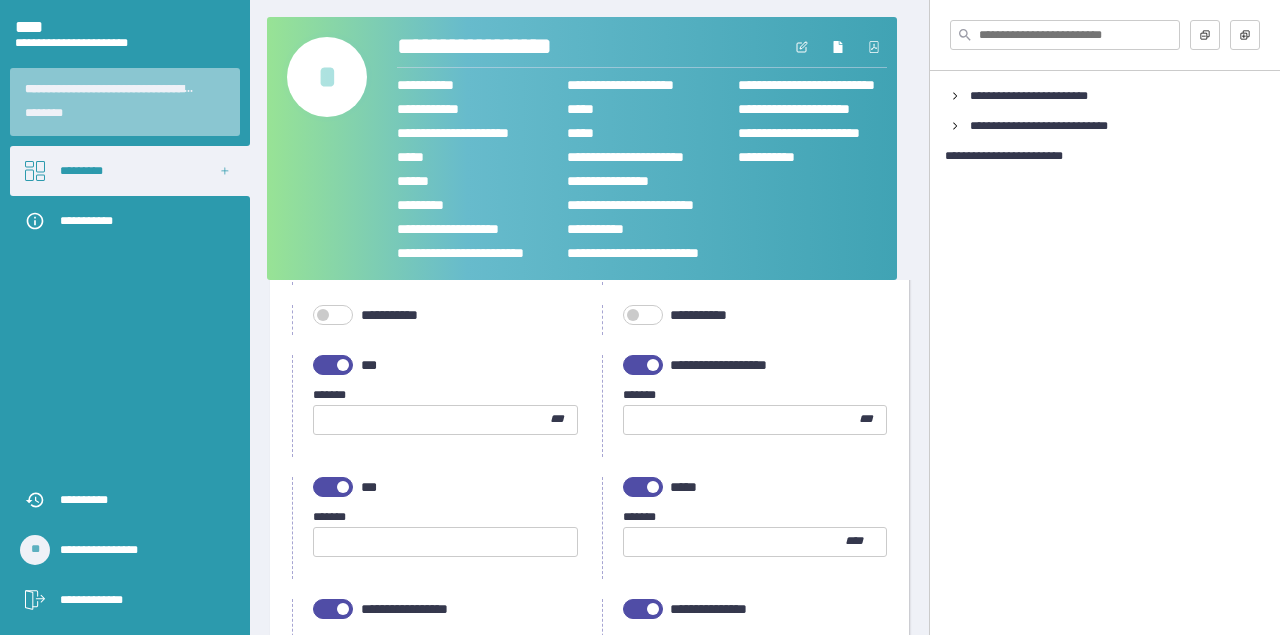 click on "**********" at bounding box center (435, 406) 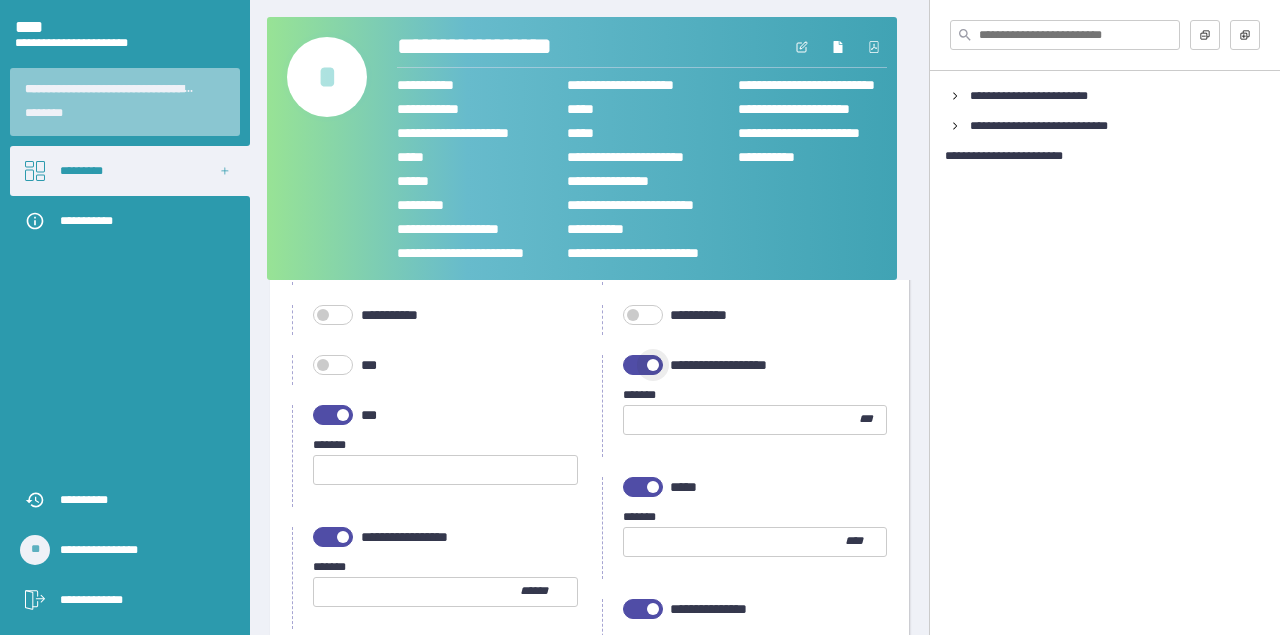 click at bounding box center [643, 365] 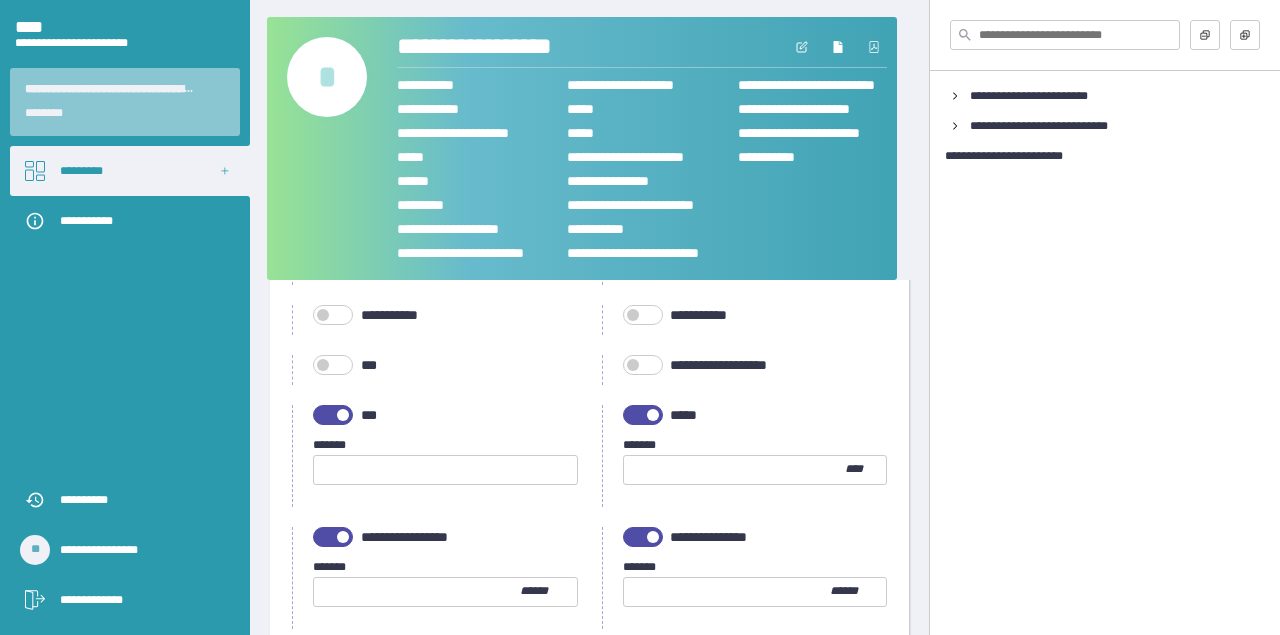 drag, startPoint x: 641, startPoint y: 413, endPoint x: 436, endPoint y: 412, distance: 205.00244 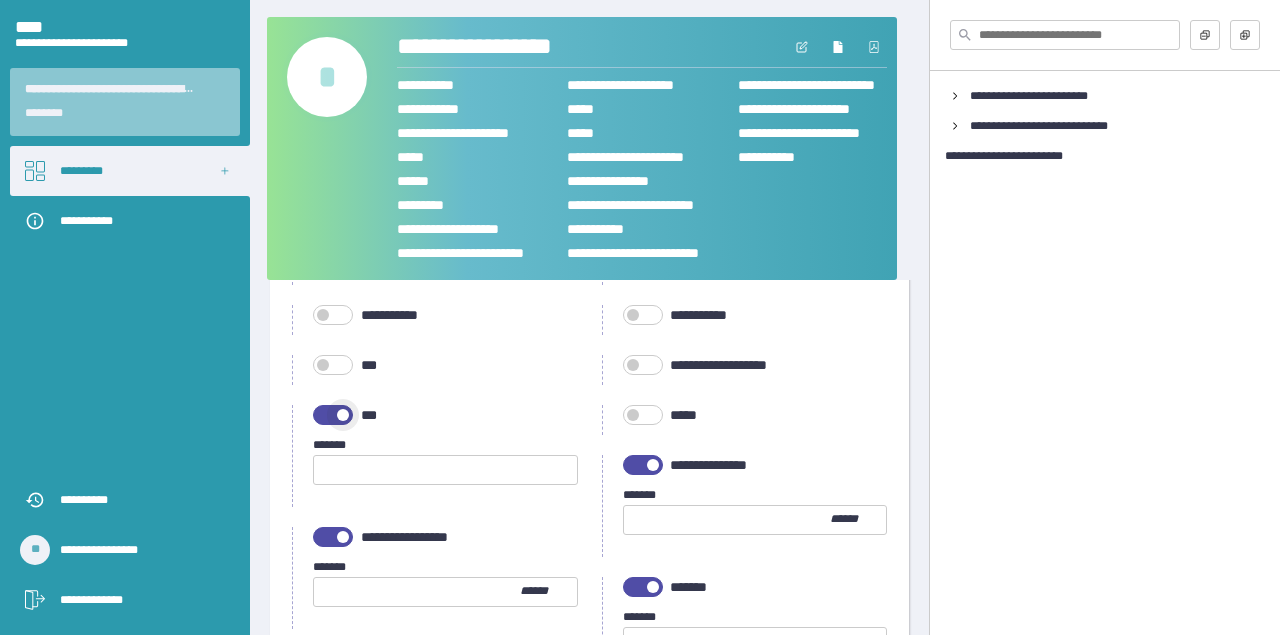 click at bounding box center [343, 415] 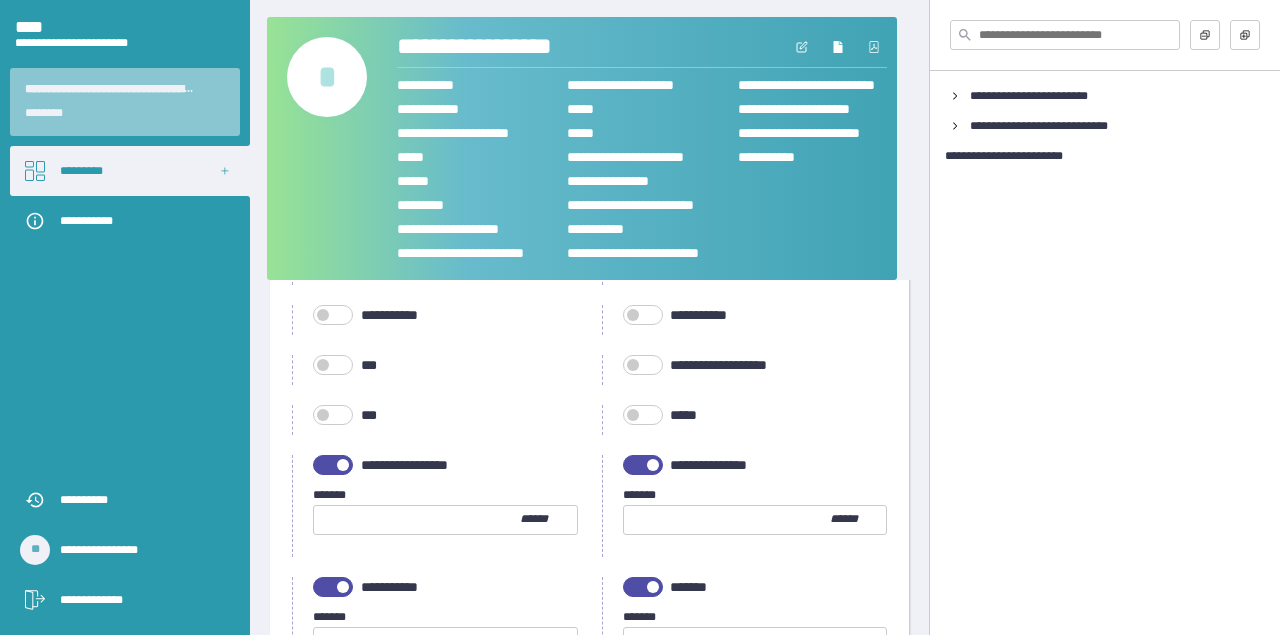 click at bounding box center [333, 465] 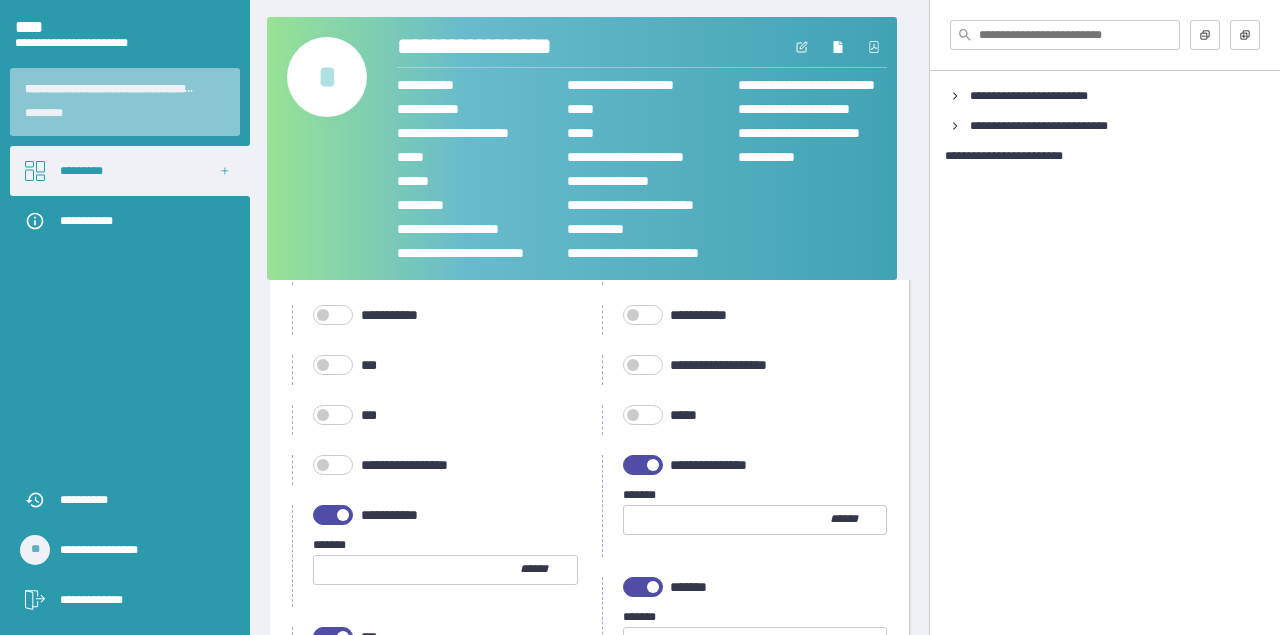 click at bounding box center [643, 465] 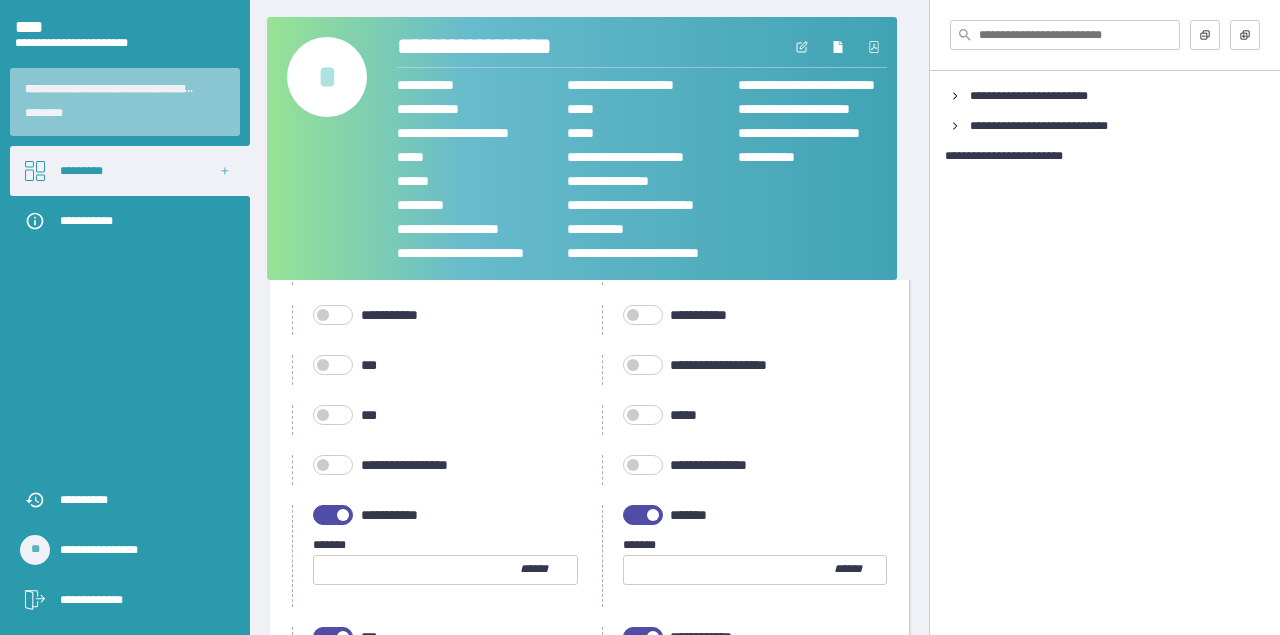 click on "**********" at bounding box center [441, 515] 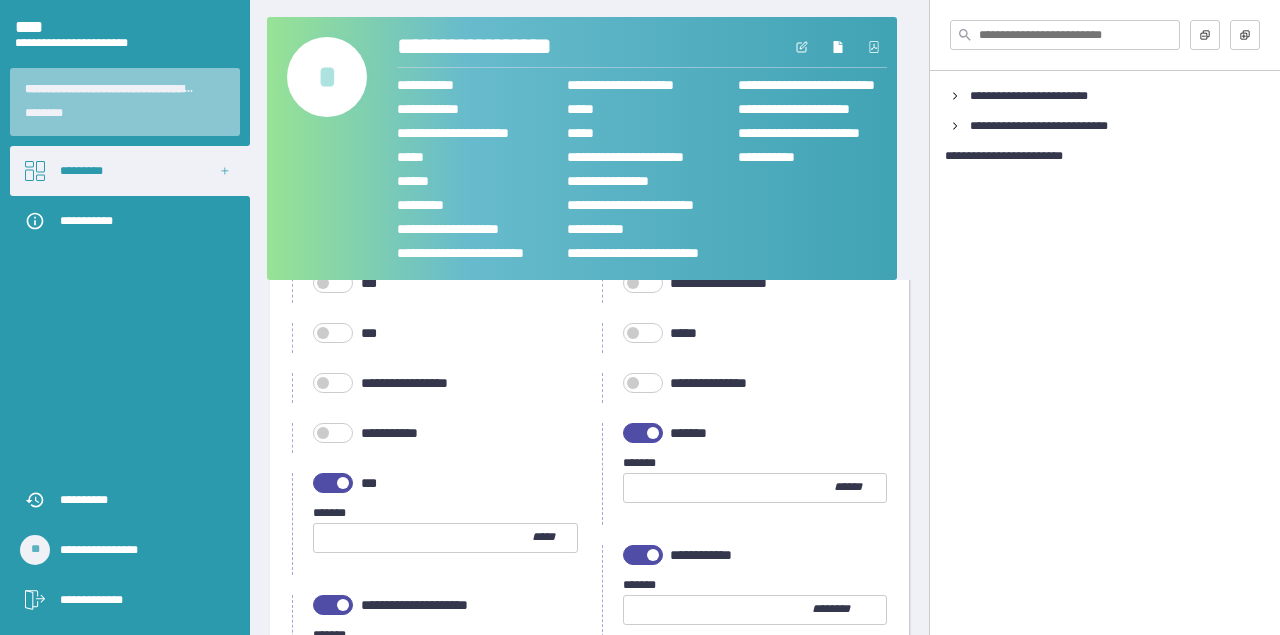scroll, scrollTop: 614, scrollLeft: 0, axis: vertical 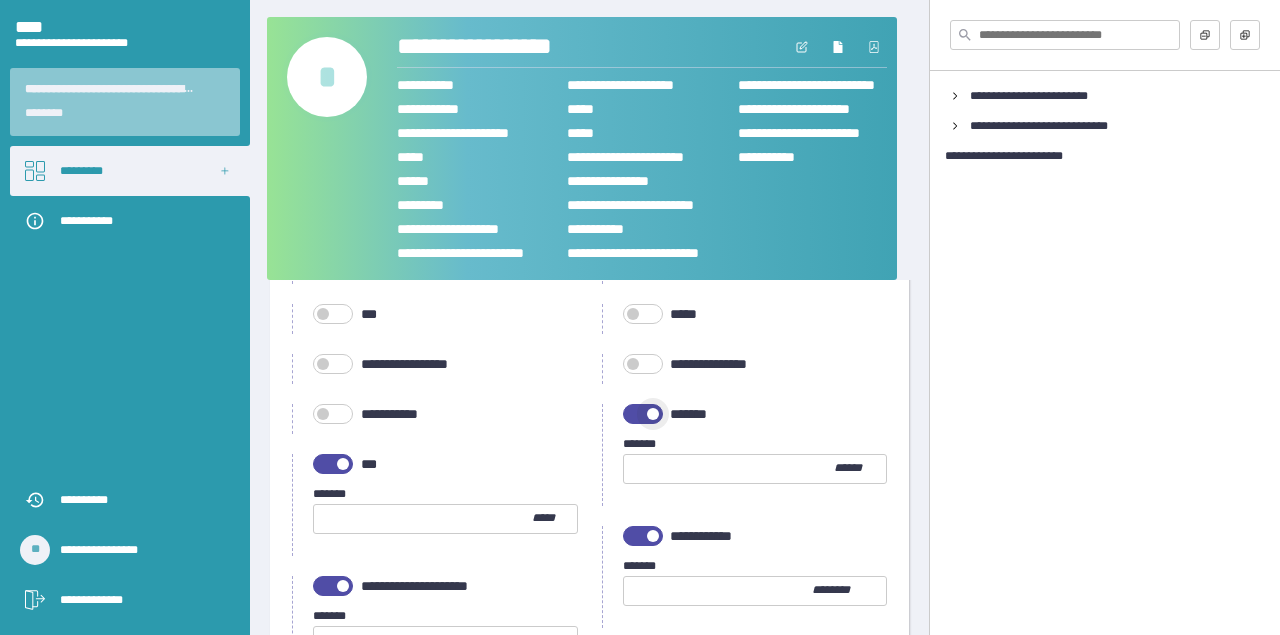 drag, startPoint x: 652, startPoint y: 416, endPoint x: 448, endPoint y: 446, distance: 206.19408 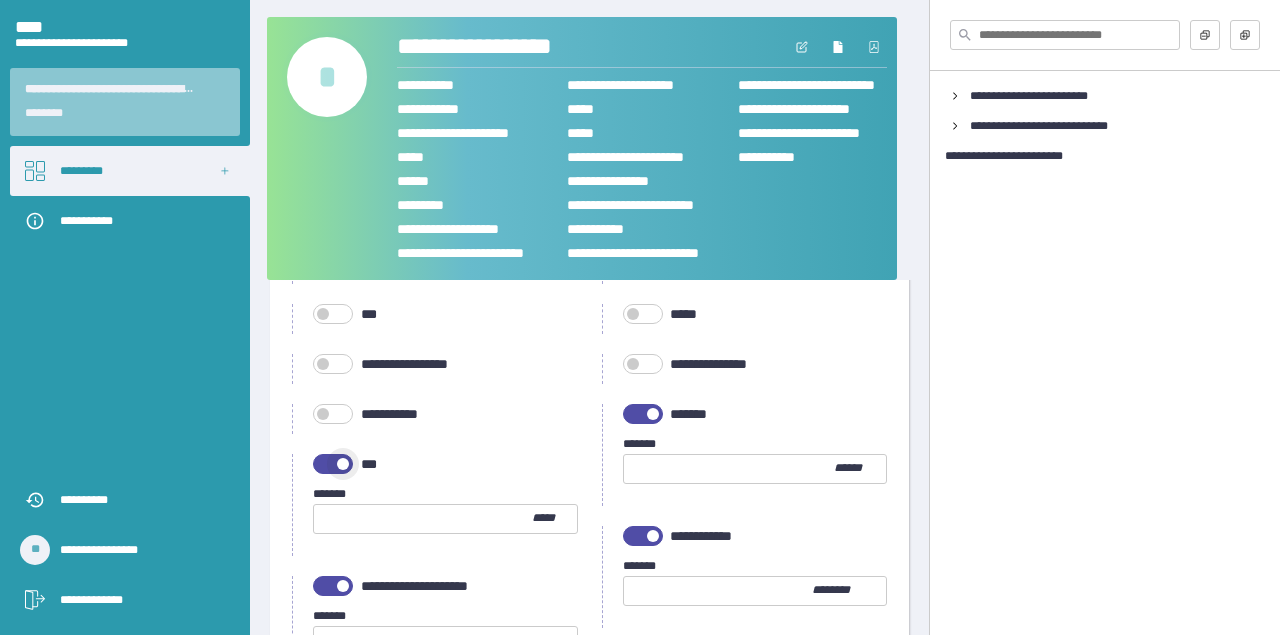 click at bounding box center [343, 464] 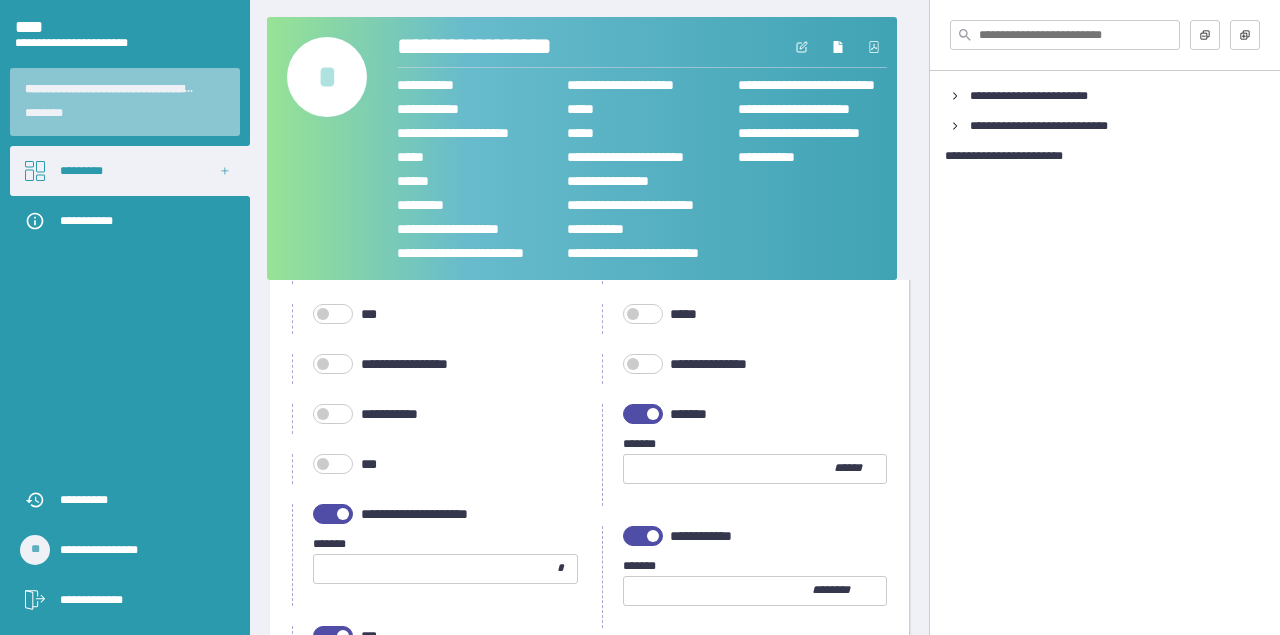 click at bounding box center [653, 414] 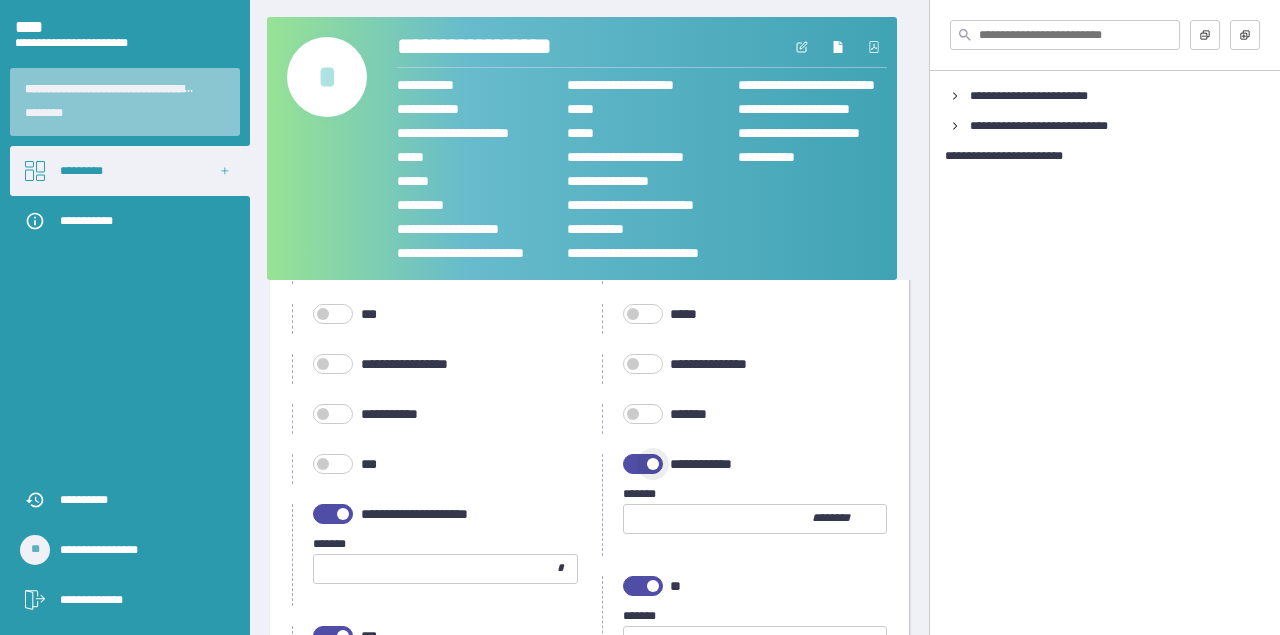 click at bounding box center [643, 464] 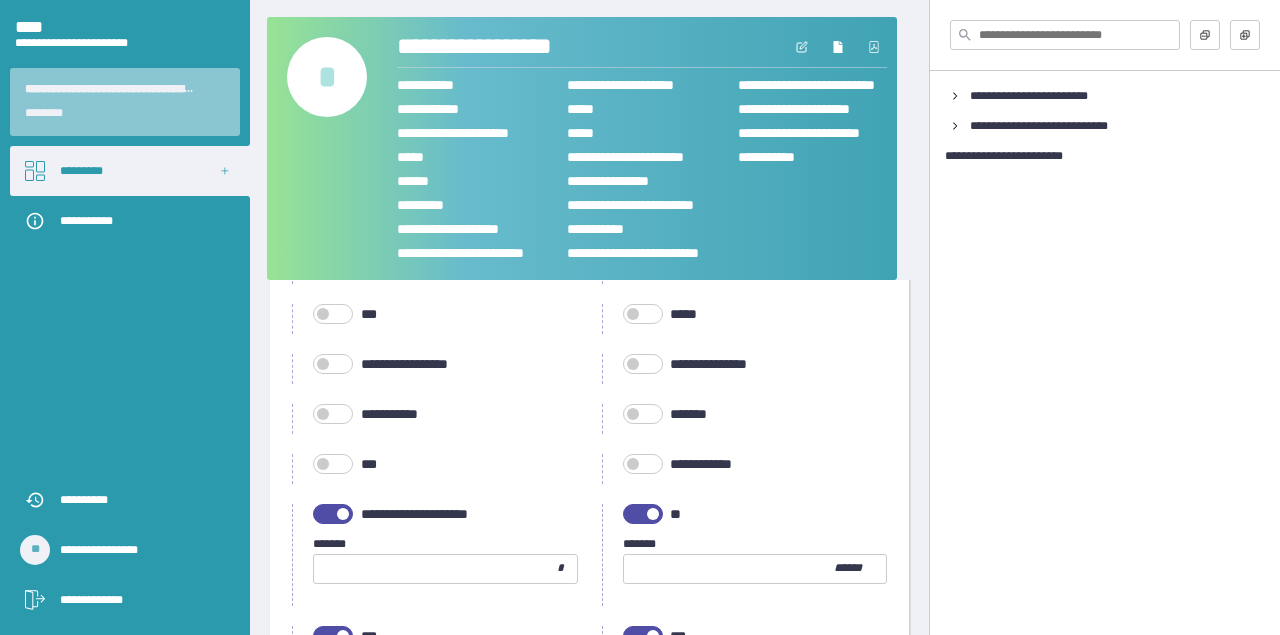 click at bounding box center [343, 514] 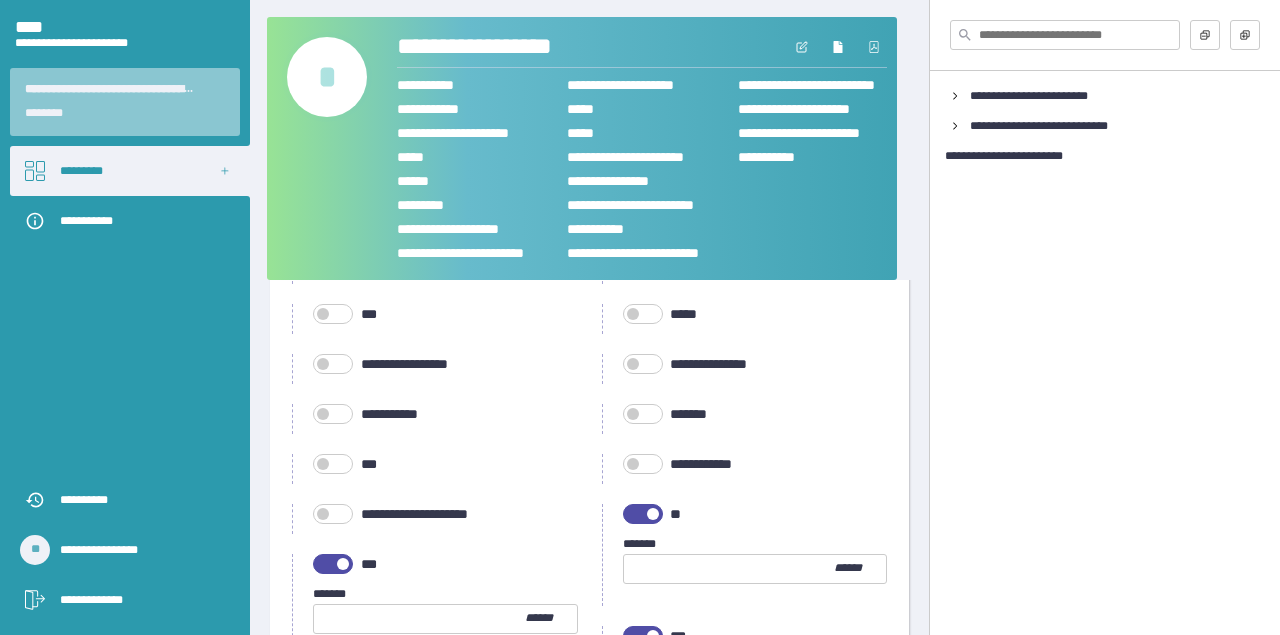 click at bounding box center [643, 514] 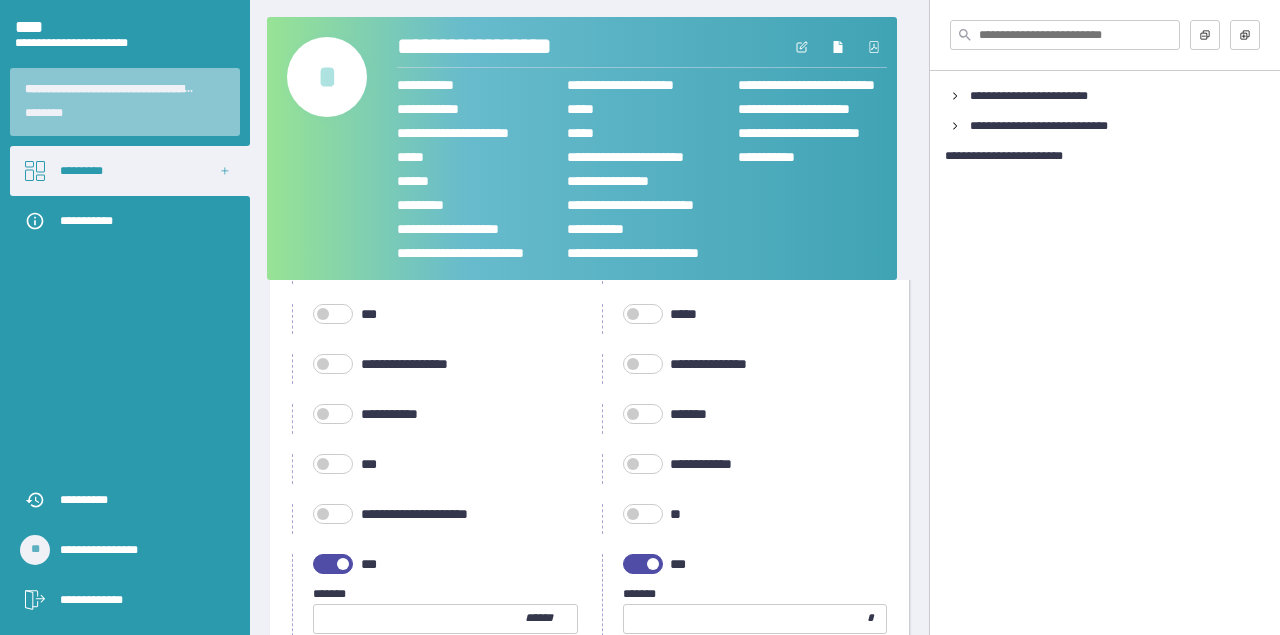 click at bounding box center [343, 564] 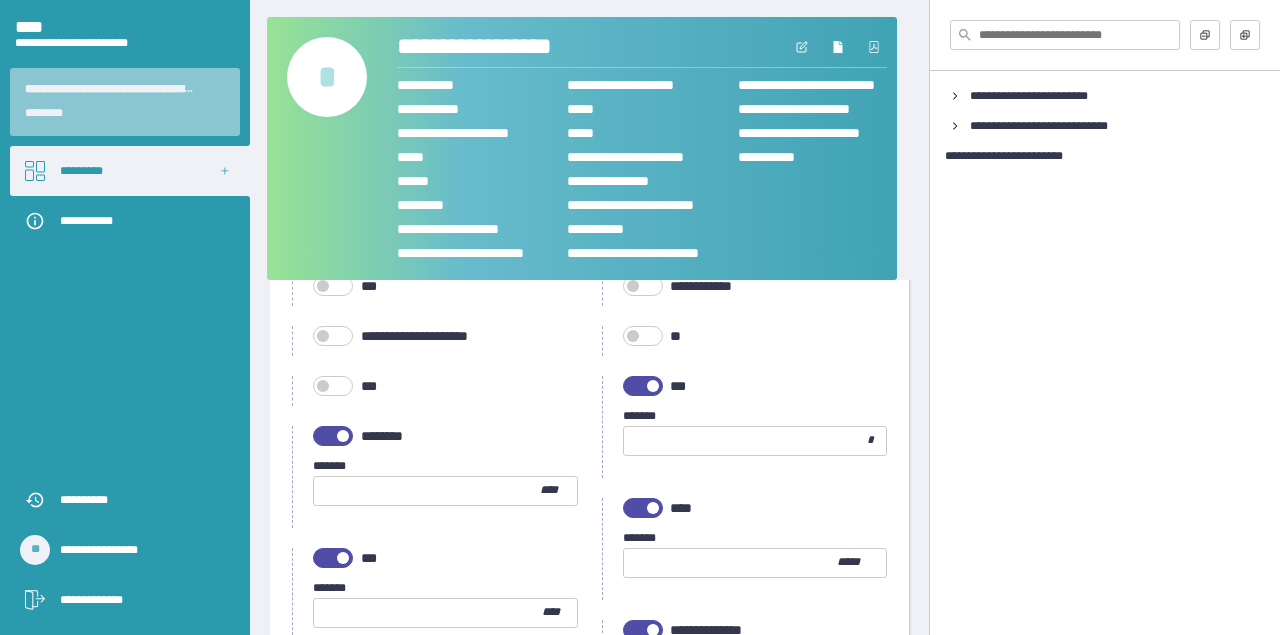 scroll, scrollTop: 842, scrollLeft: 0, axis: vertical 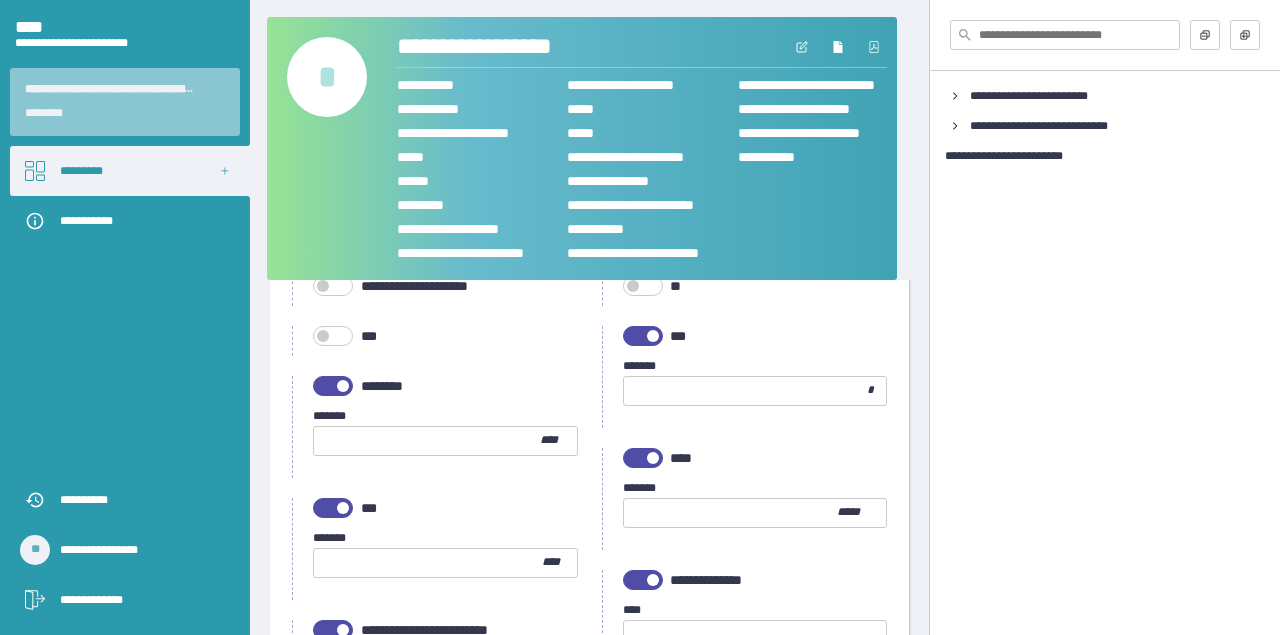 click at bounding box center [643, 336] 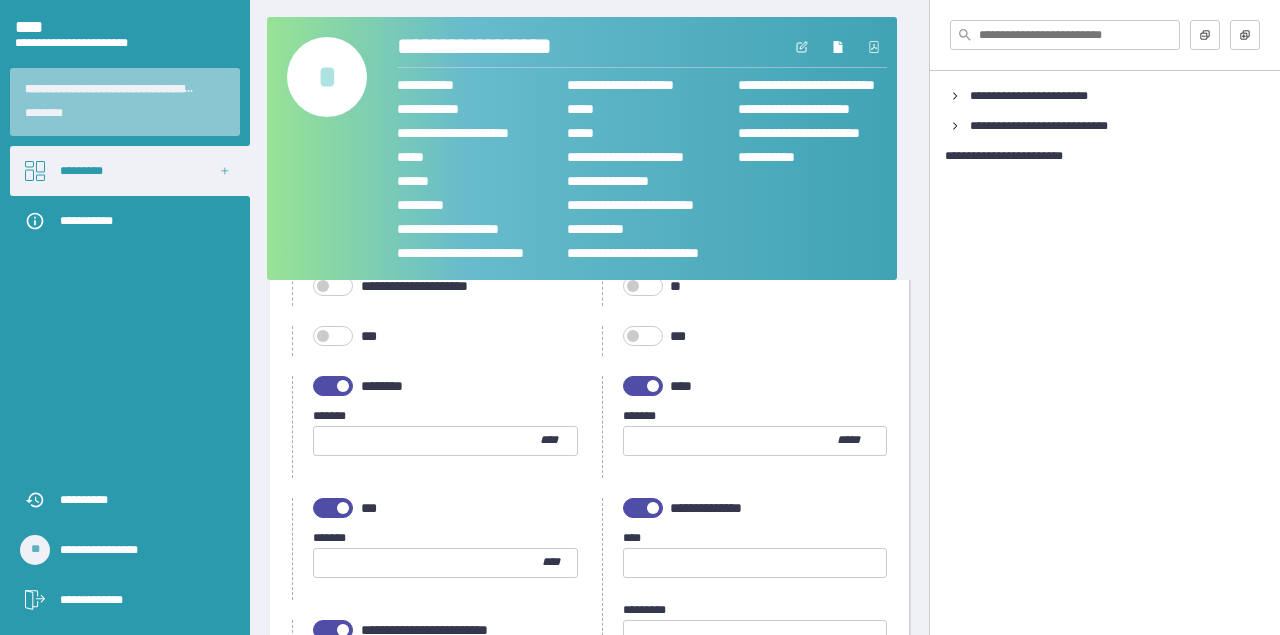 click at bounding box center (343, 386) 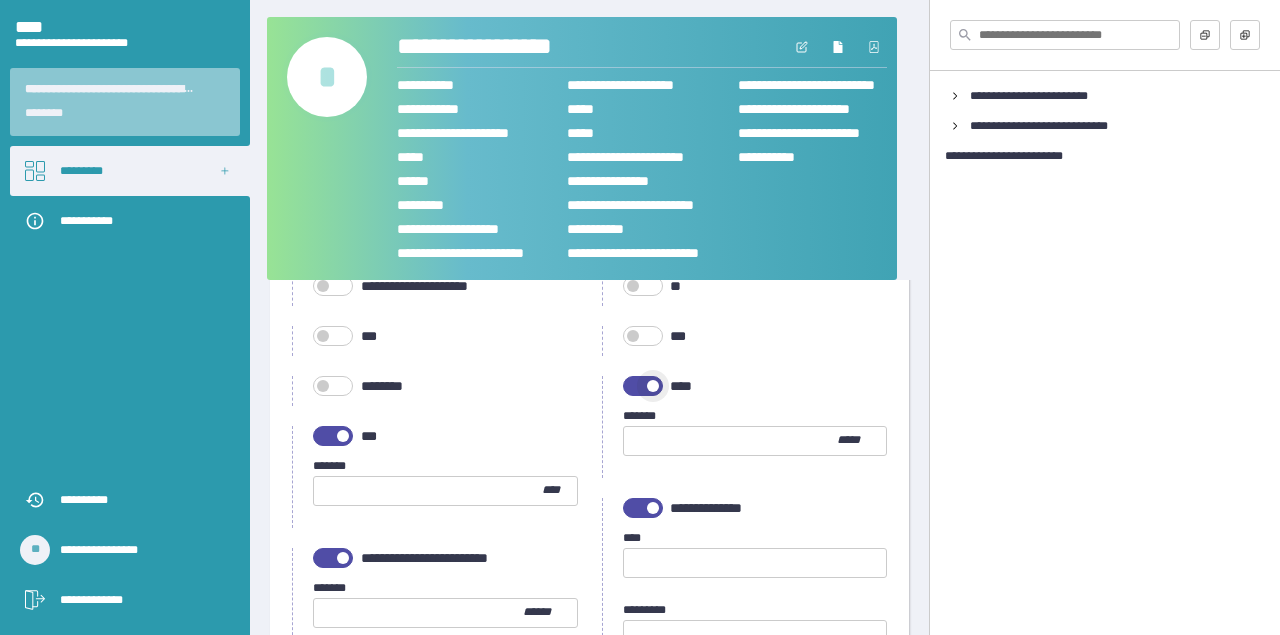 click at bounding box center [643, 386] 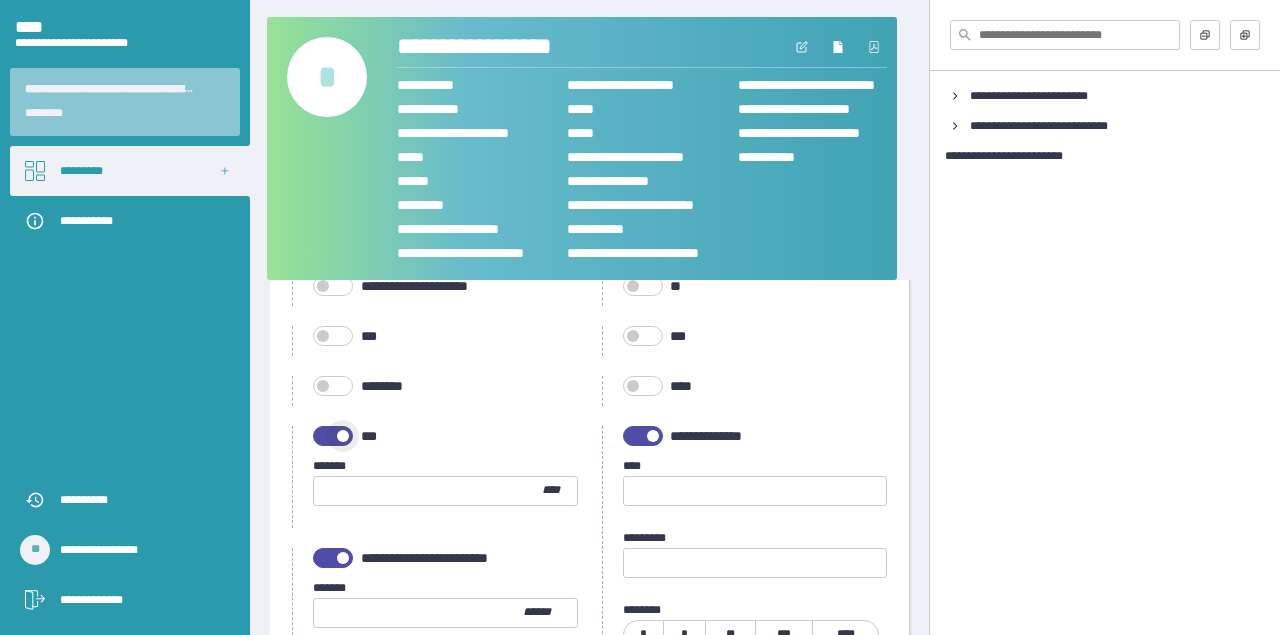 click at bounding box center (343, 436) 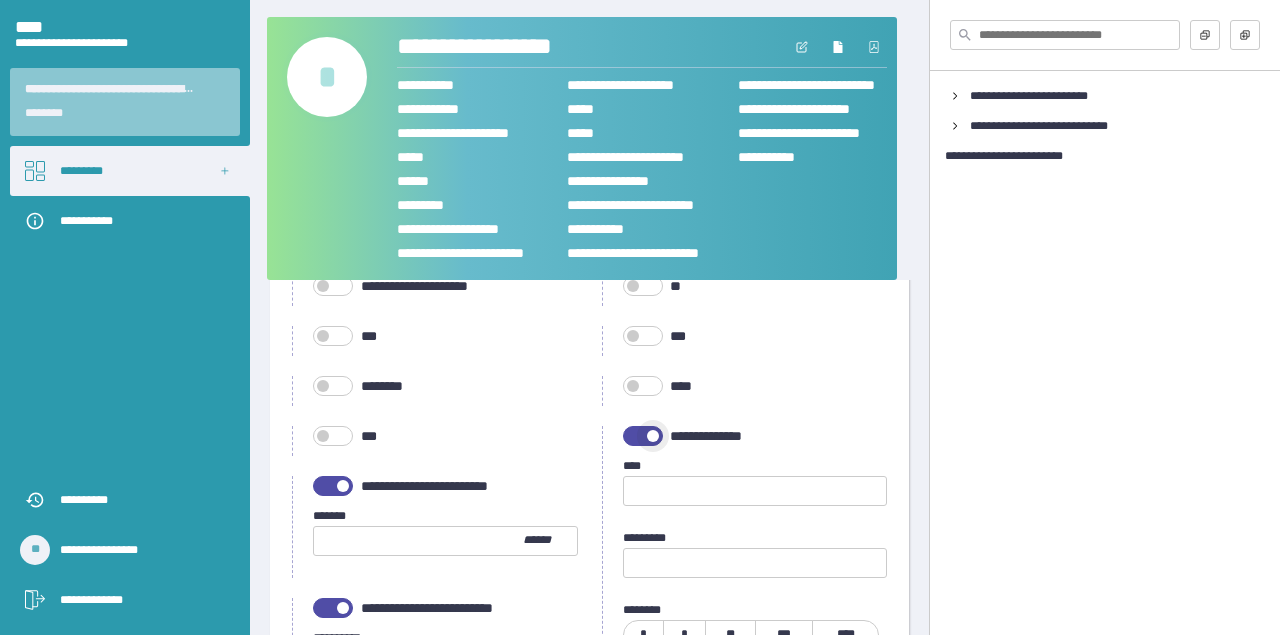 click at bounding box center [653, 436] 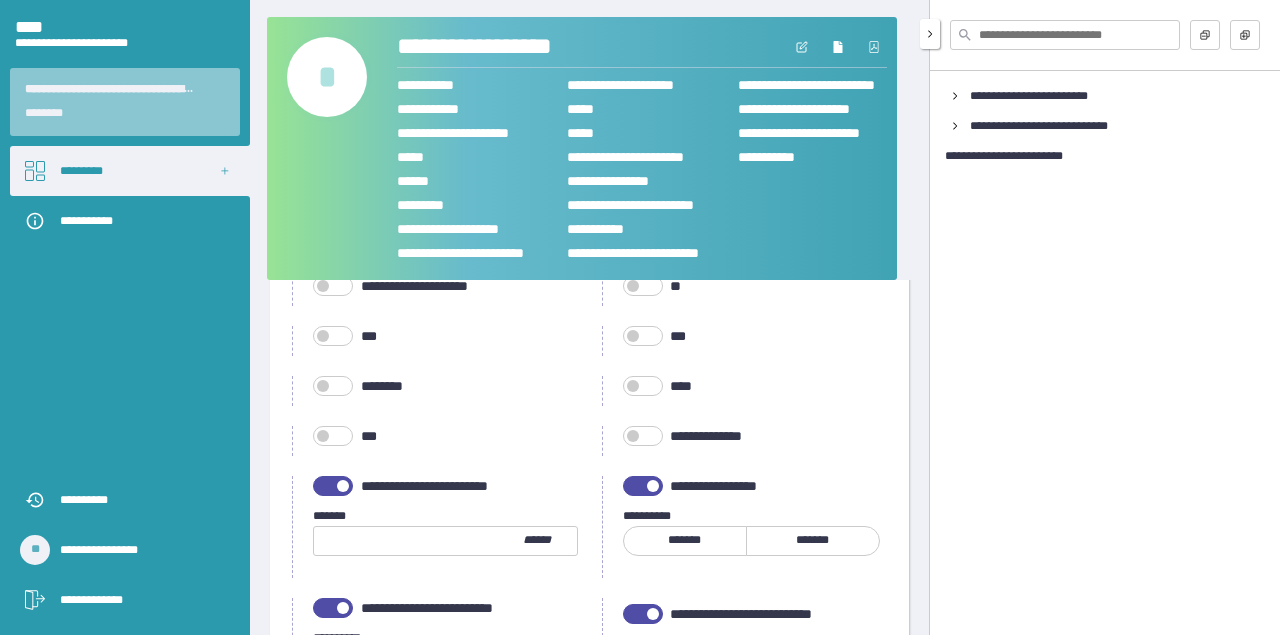 scroll, scrollTop: 871, scrollLeft: 0, axis: vertical 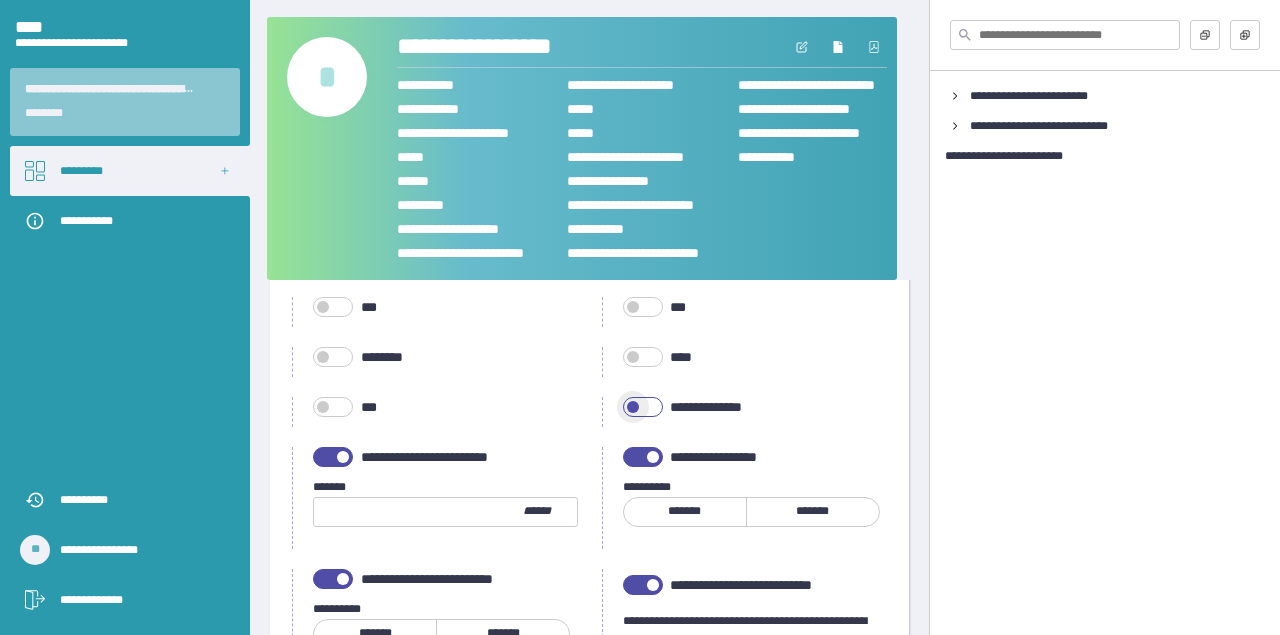 click at bounding box center [633, 407] 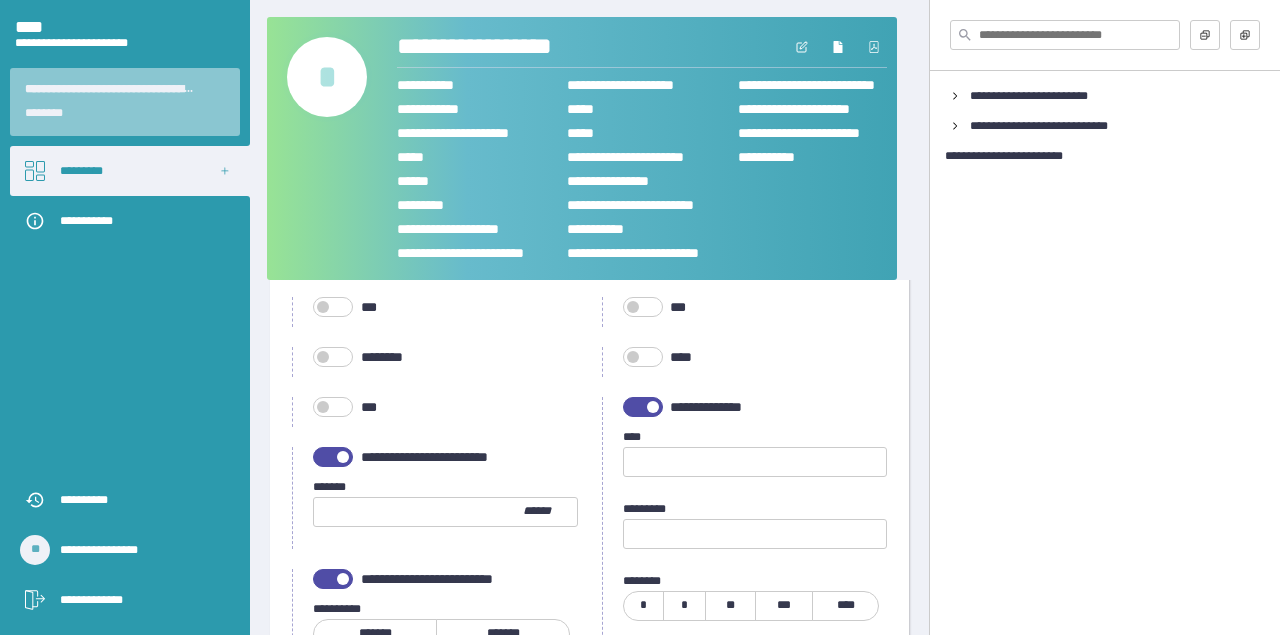 click at bounding box center [343, 457] 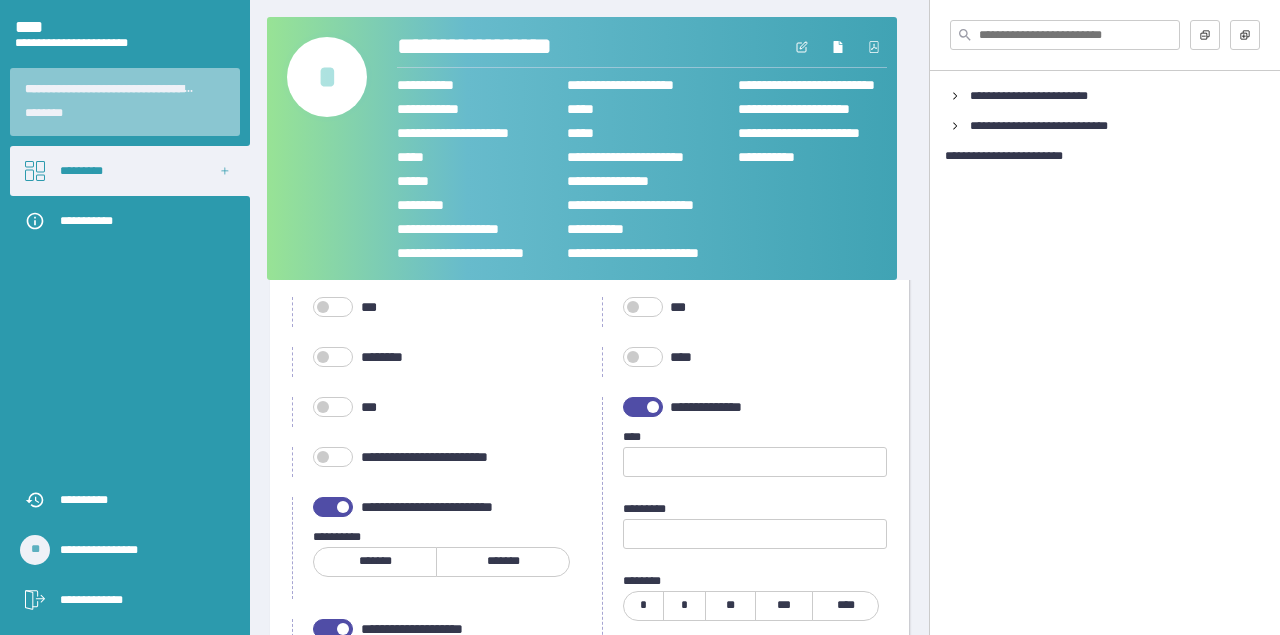click at bounding box center (333, 507) 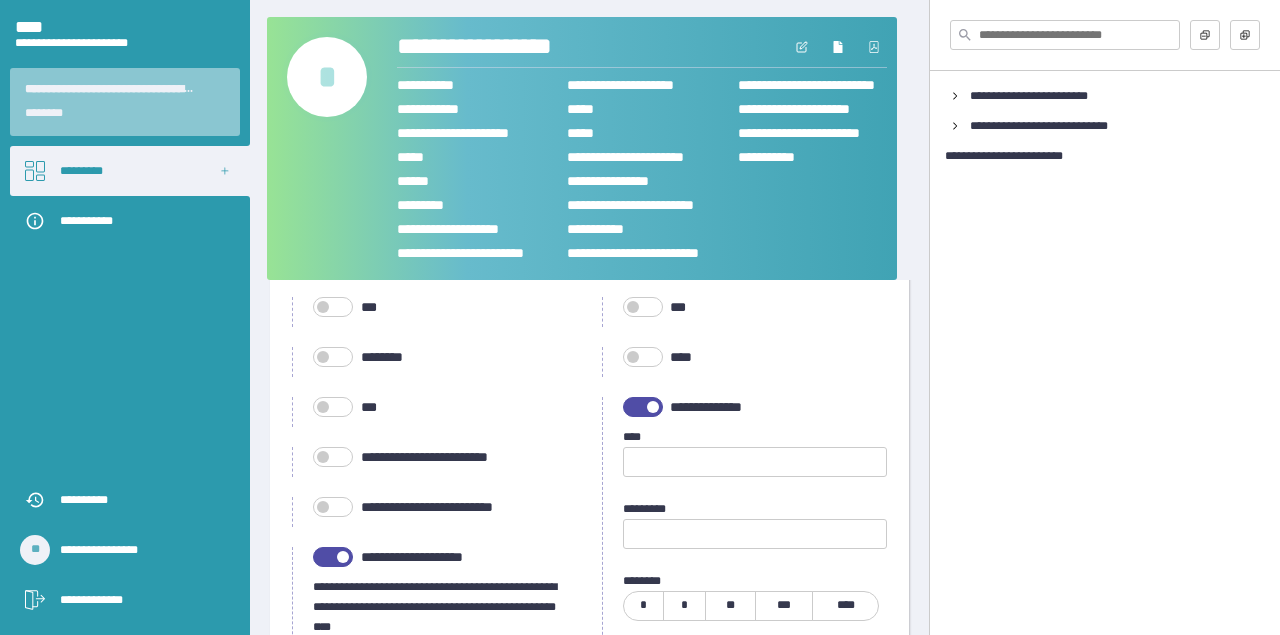 click at bounding box center (333, 557) 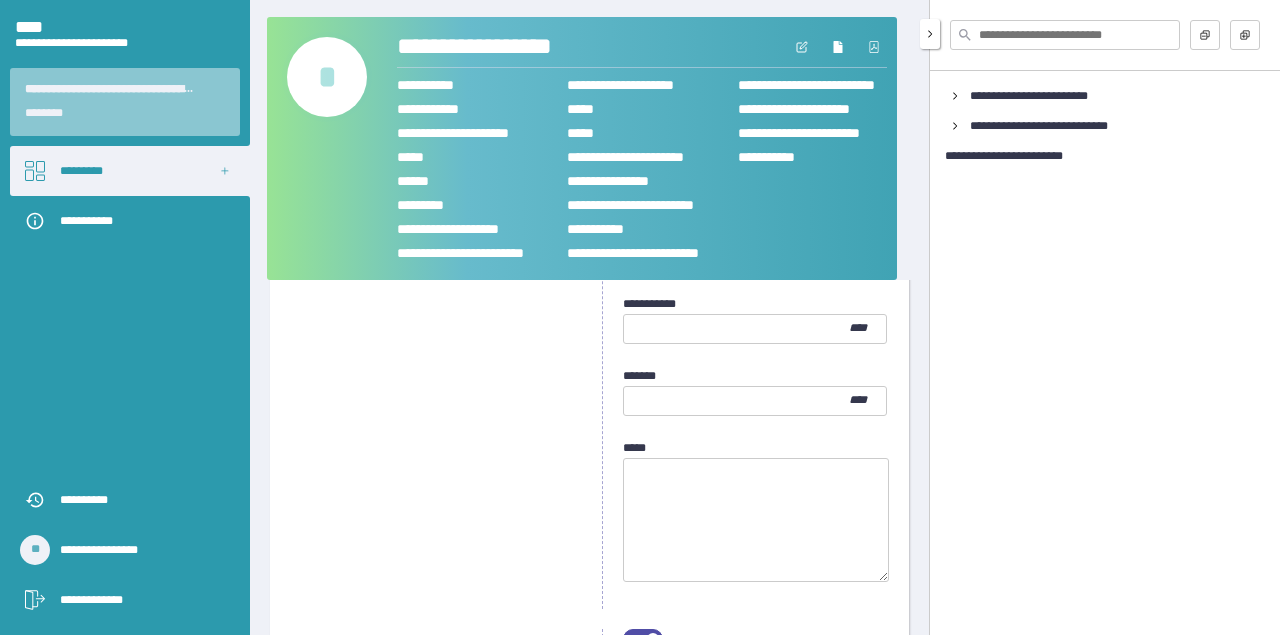 scroll, scrollTop: 2130, scrollLeft: 0, axis: vertical 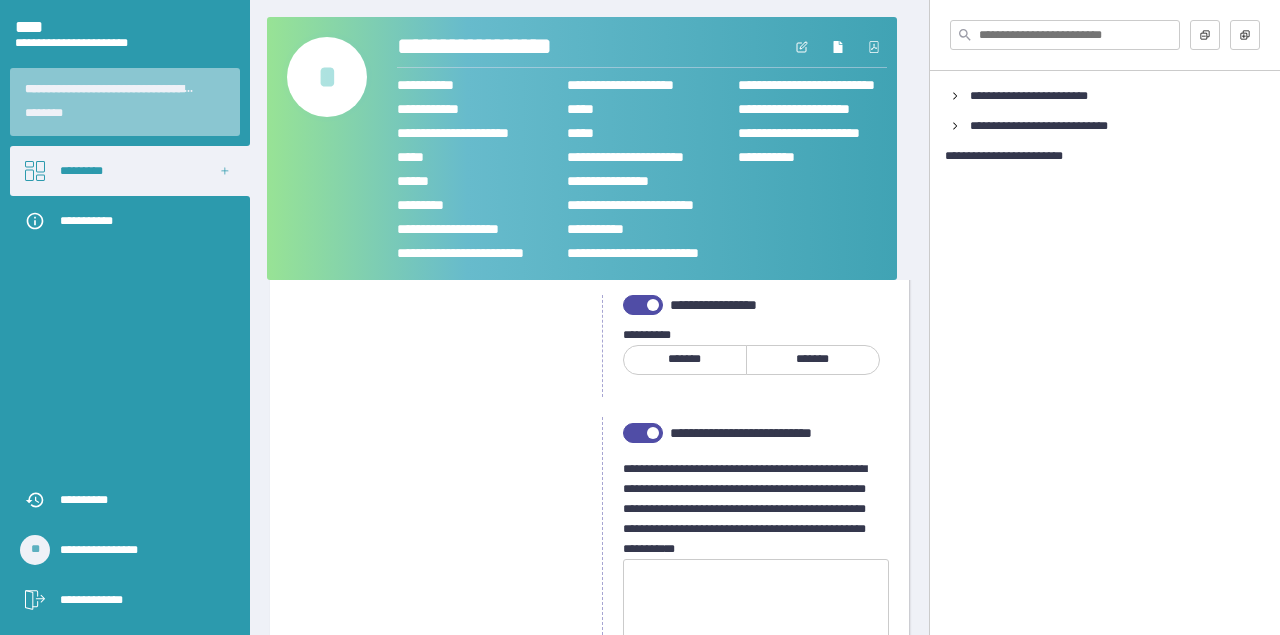 click at bounding box center (653, 305) 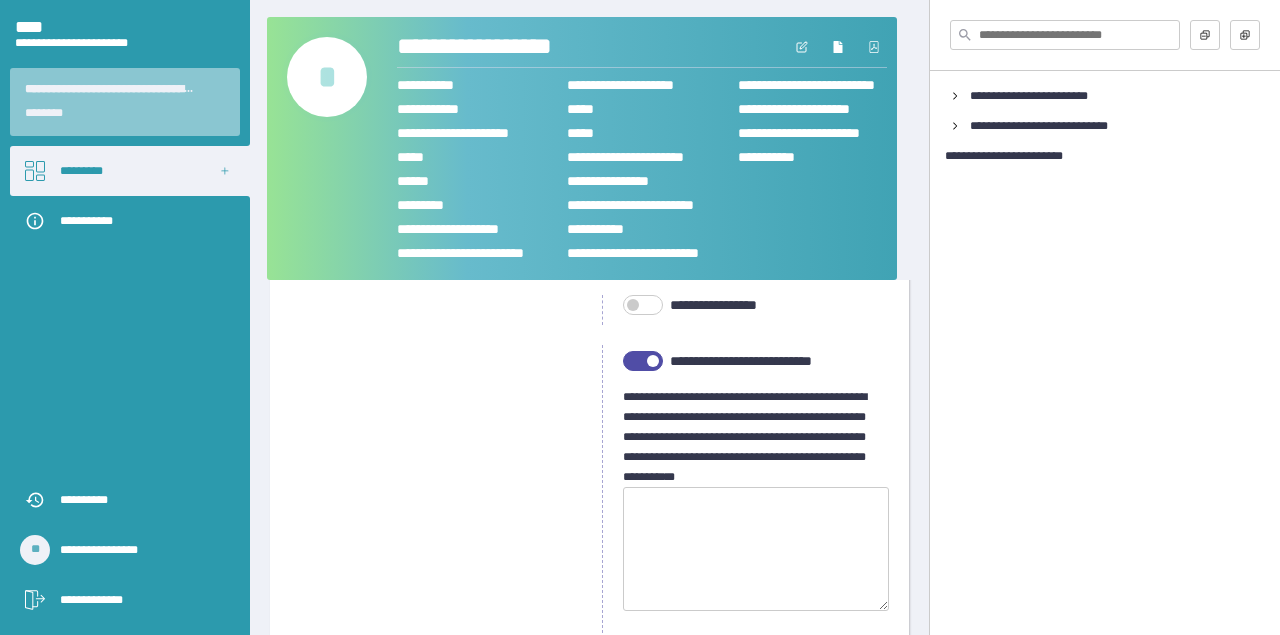 click at bounding box center [653, 361] 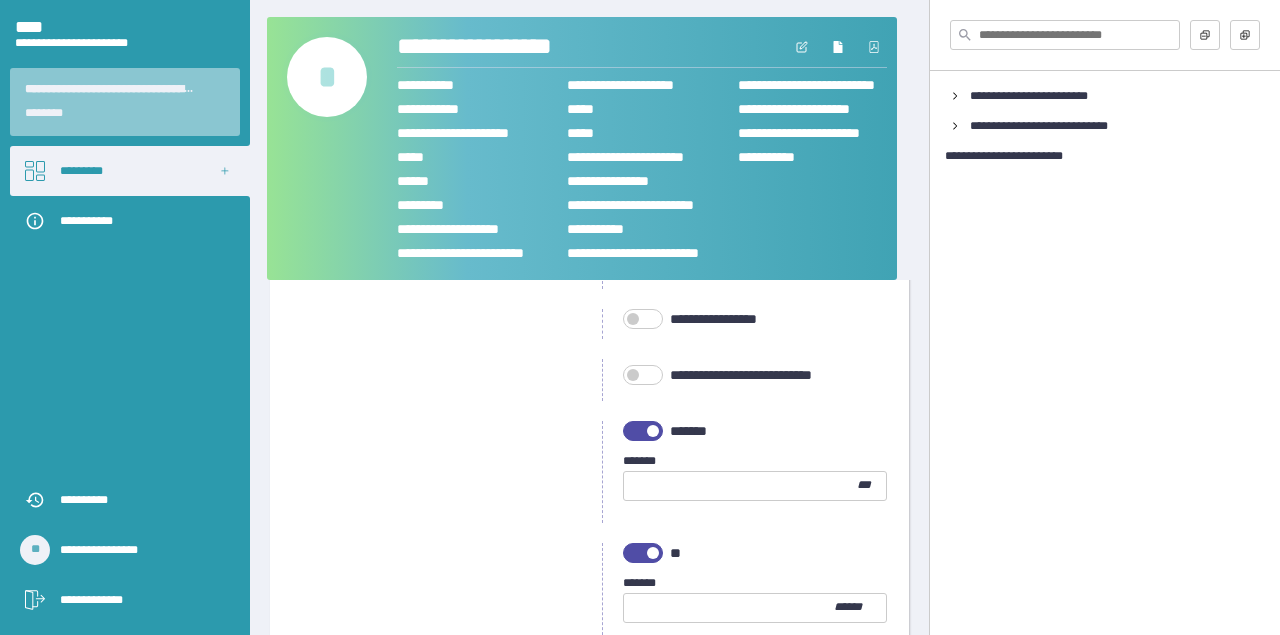 scroll, scrollTop: 2095, scrollLeft: 0, axis: vertical 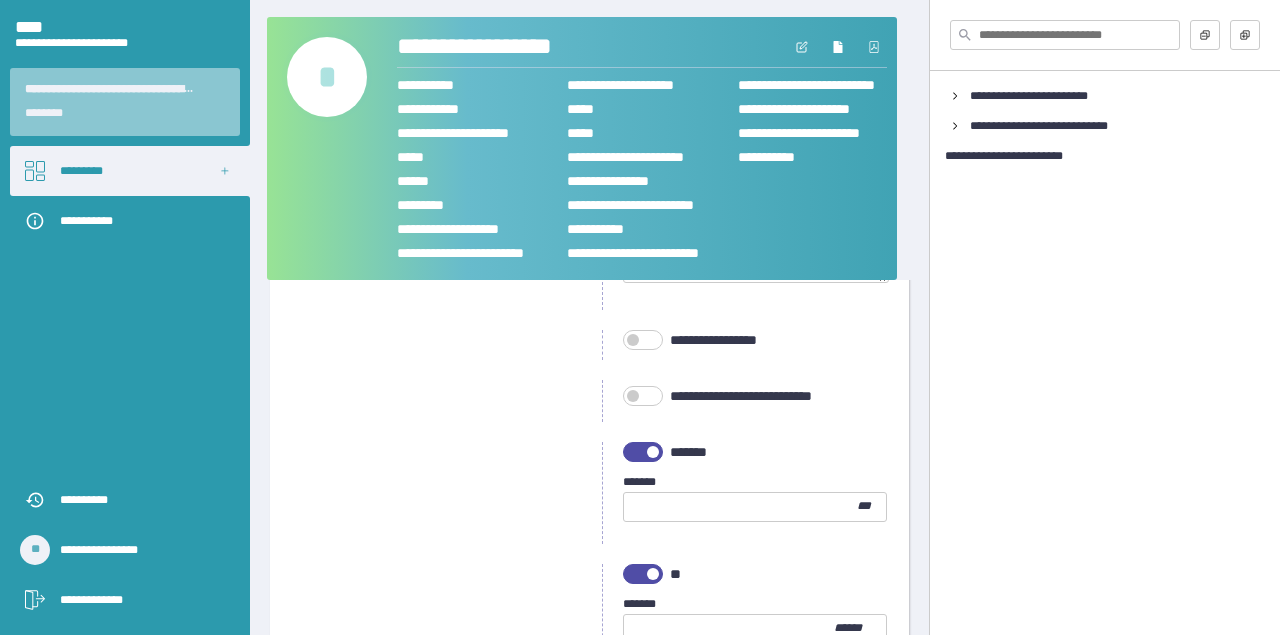 click at bounding box center [643, 452] 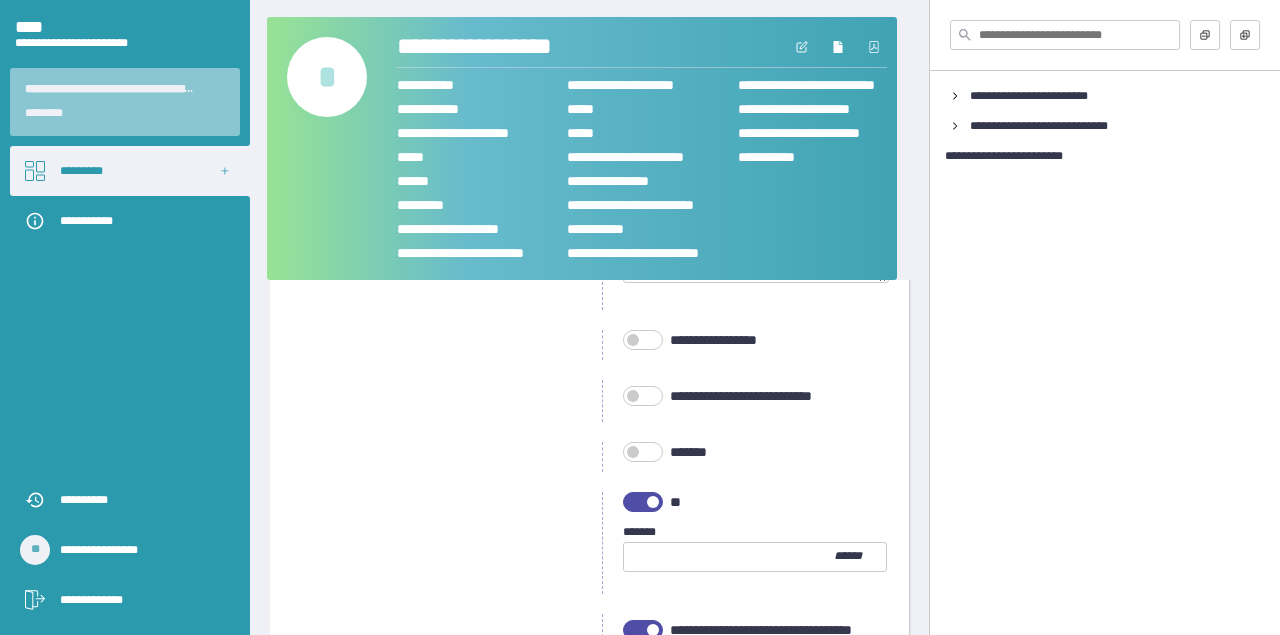 click on "**********" at bounding box center [745, 543] 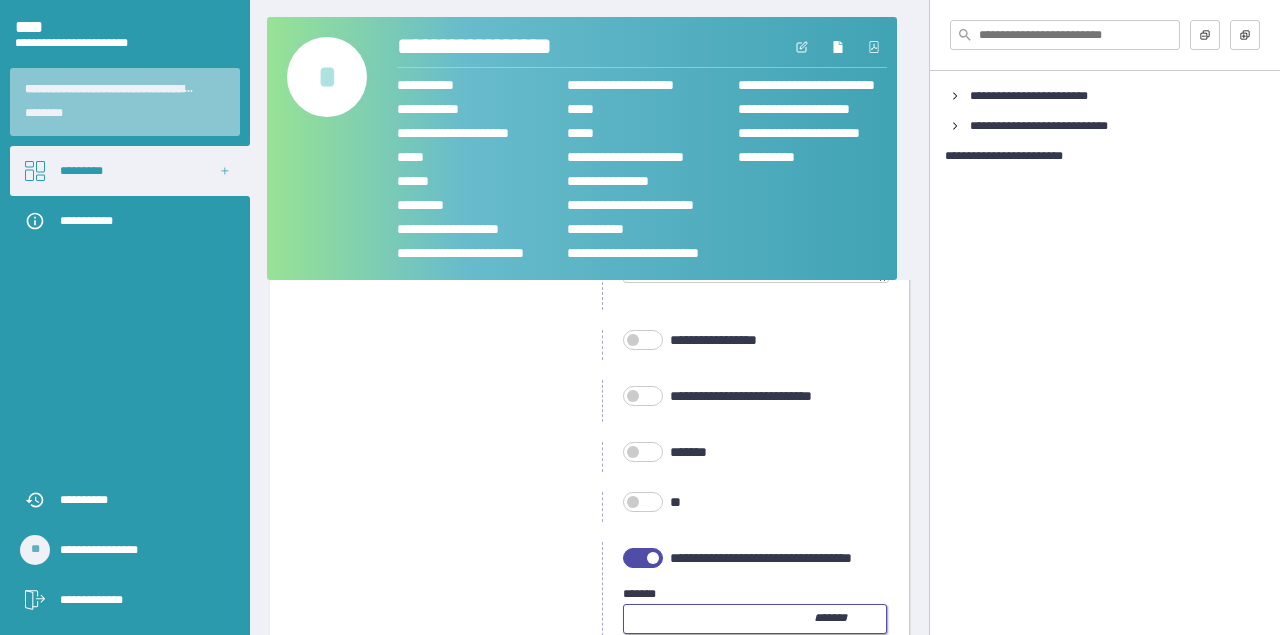 click at bounding box center [719, 619] 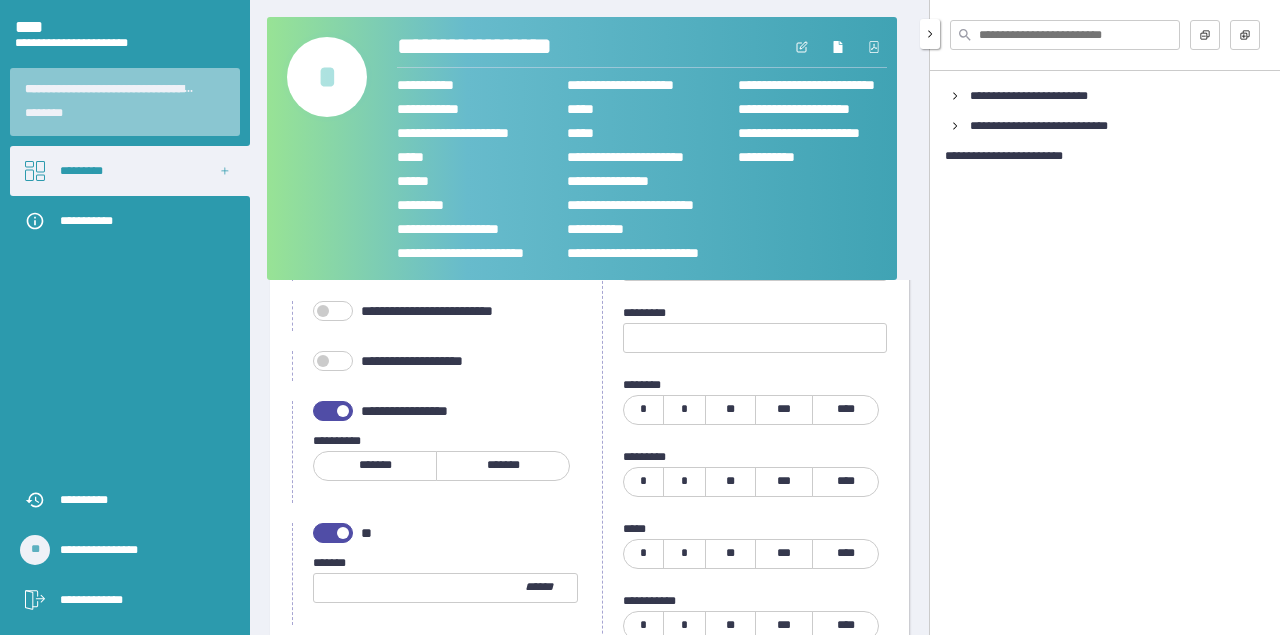 scroll, scrollTop: 906, scrollLeft: 0, axis: vertical 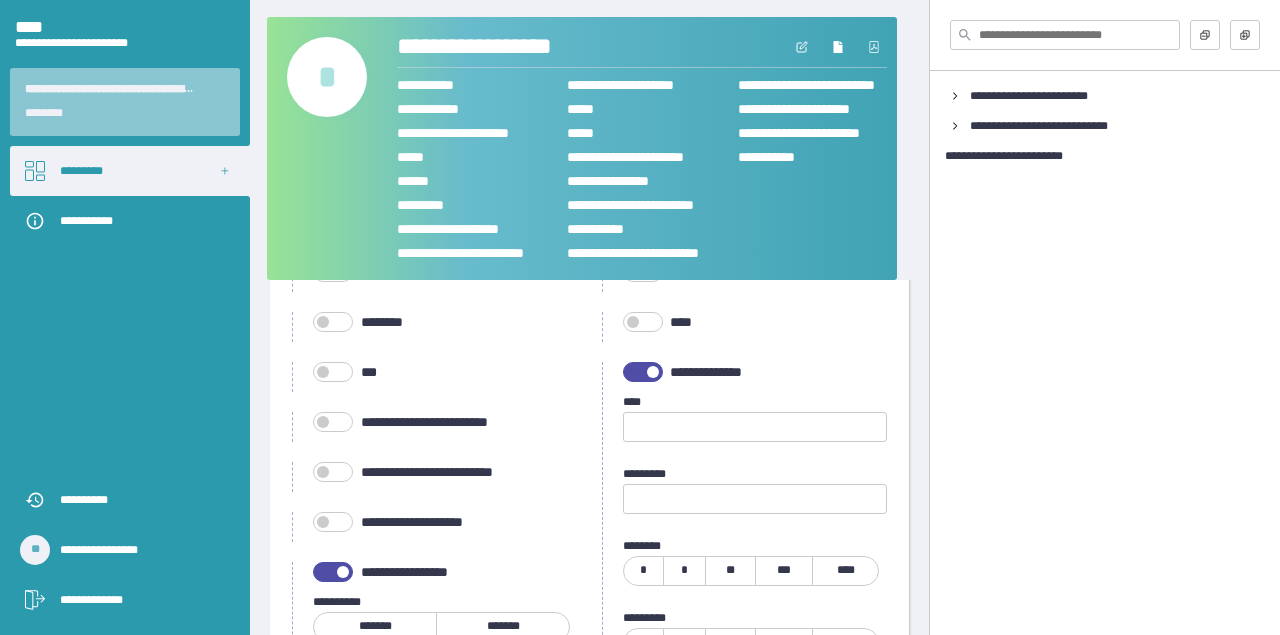 click at bounding box center (755, 427) 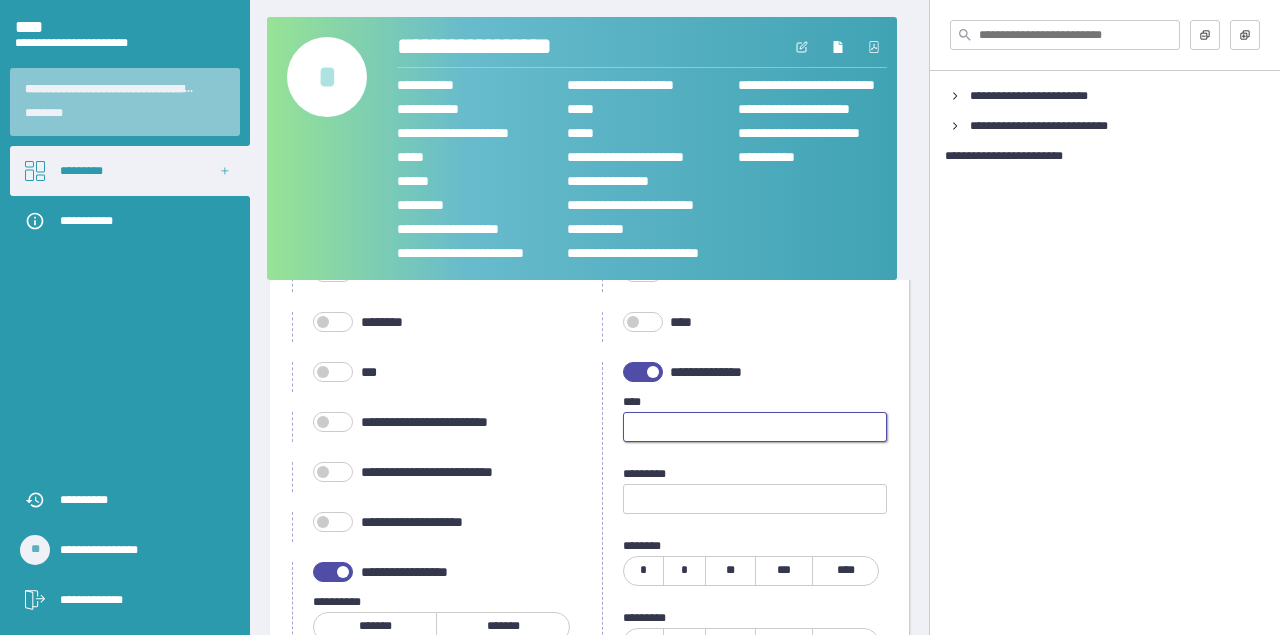 type on "*" 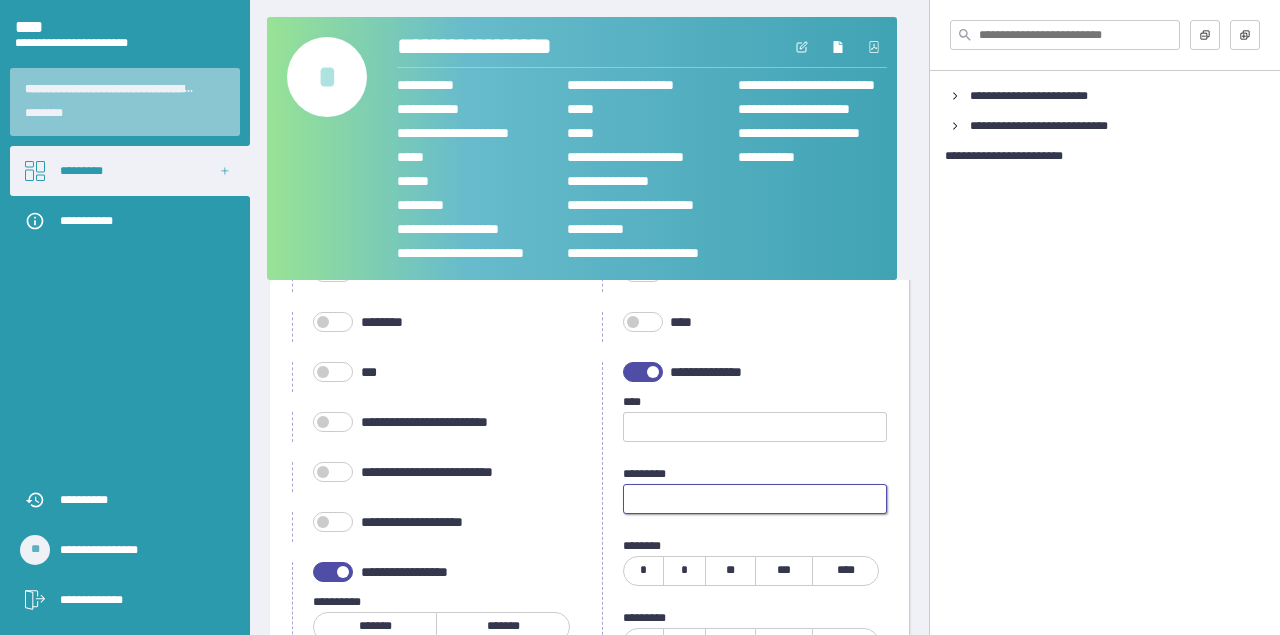 click at bounding box center (755, 499) 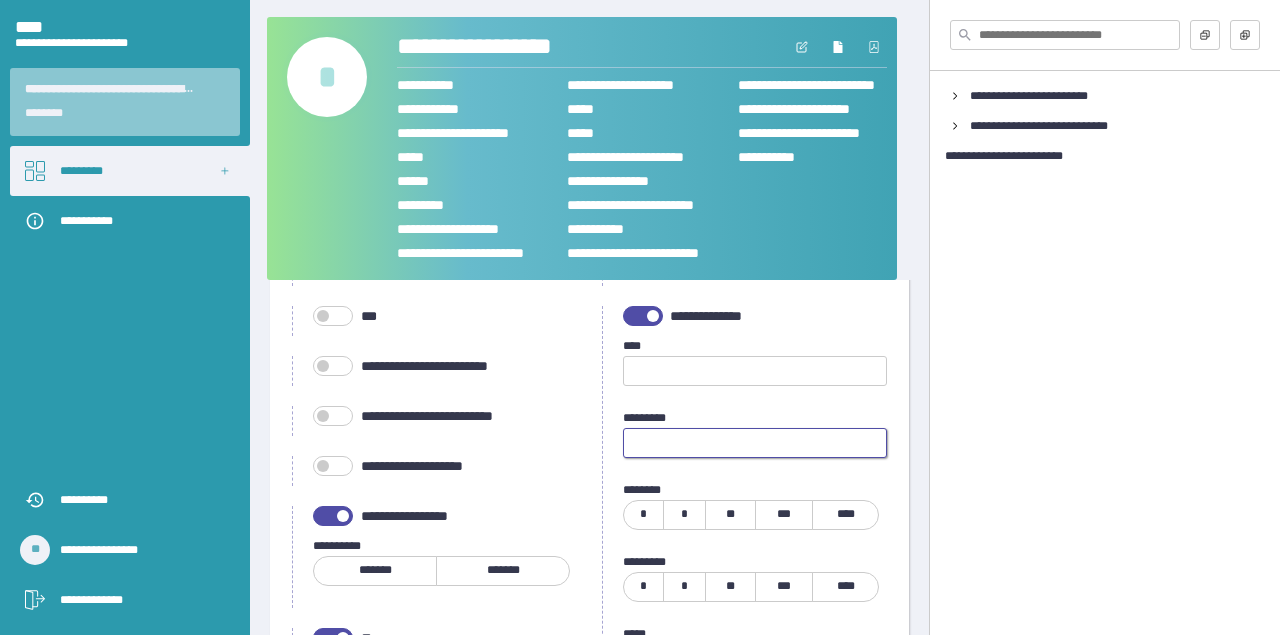 scroll, scrollTop: 966, scrollLeft: 0, axis: vertical 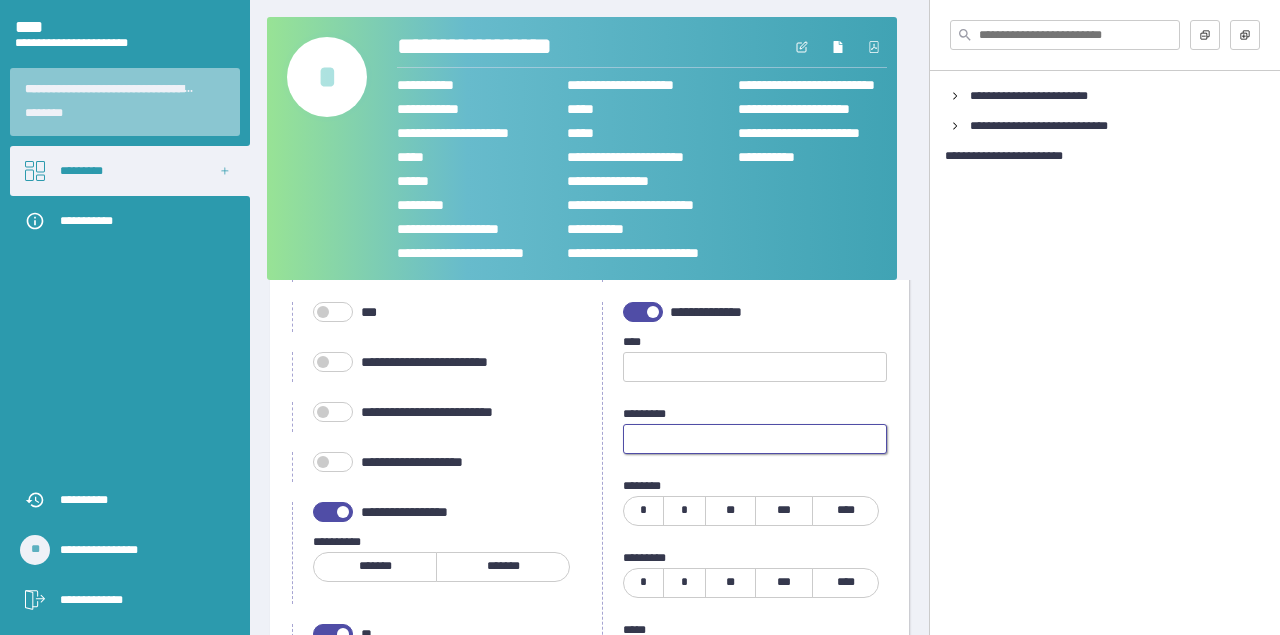 type on "****" 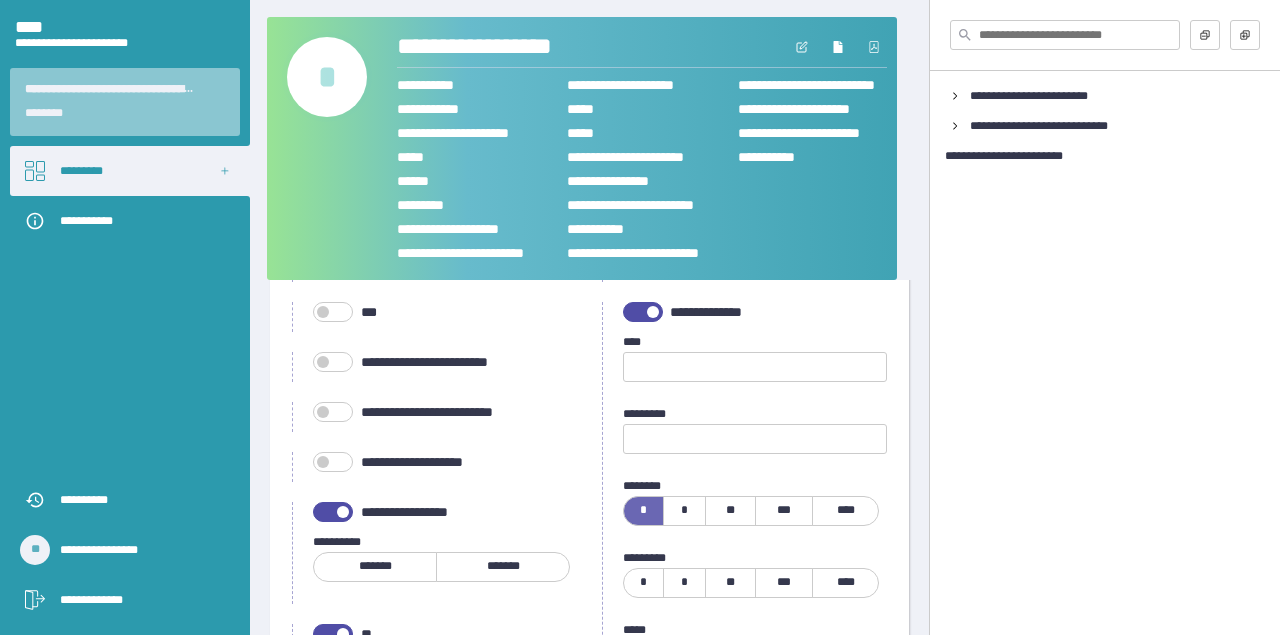 click on "*" at bounding box center [684, 583] 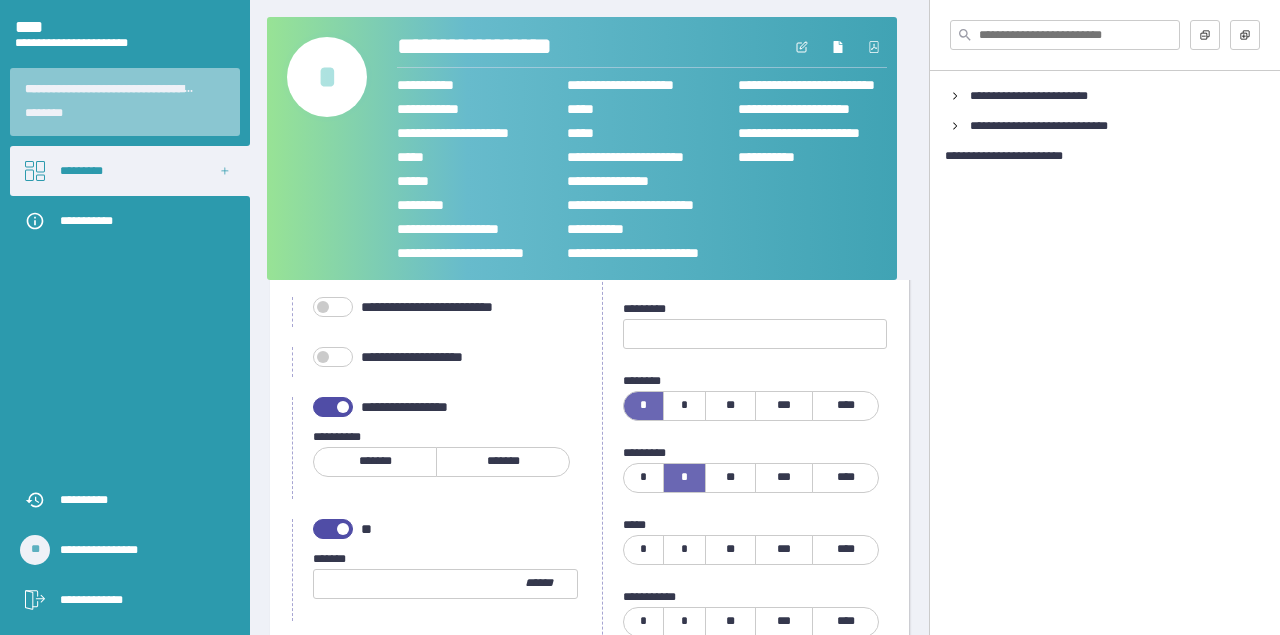 scroll, scrollTop: 1083, scrollLeft: 0, axis: vertical 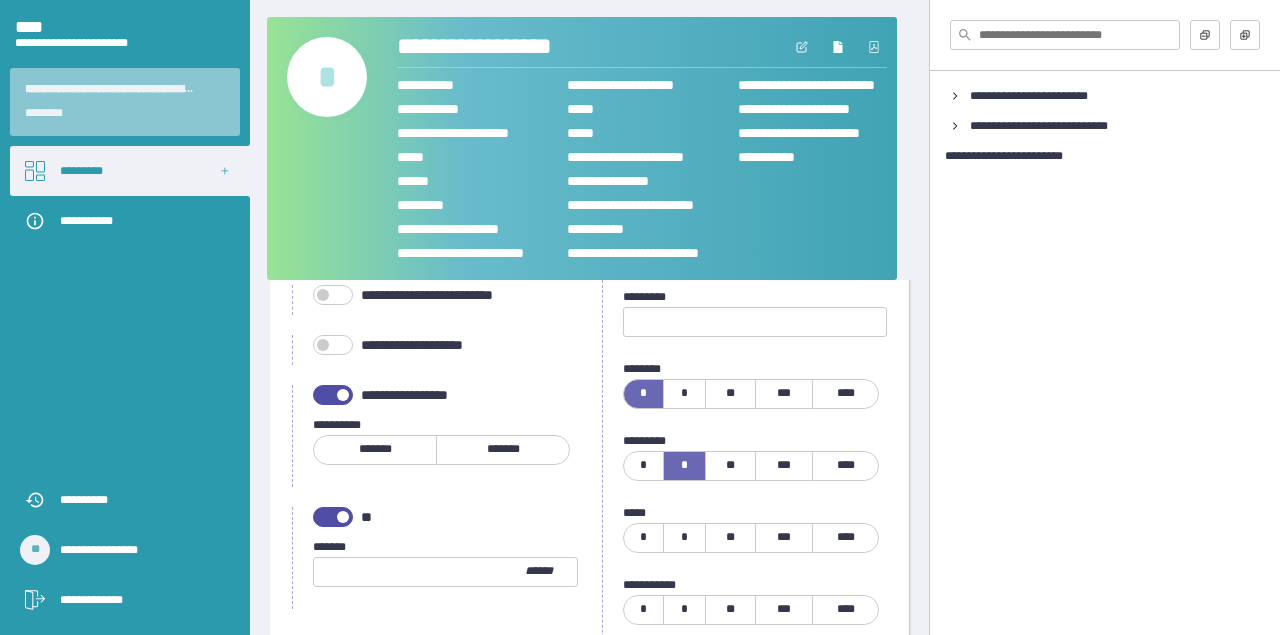 click on "*" at bounding box center [644, 538] 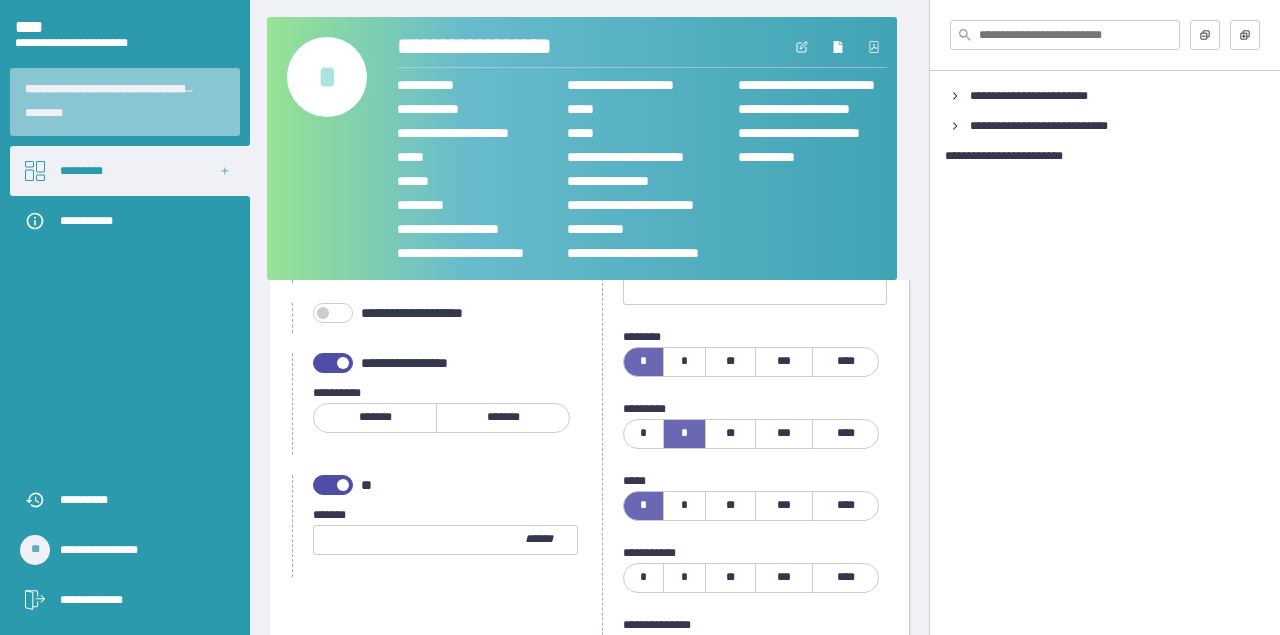 scroll, scrollTop: 1116, scrollLeft: 0, axis: vertical 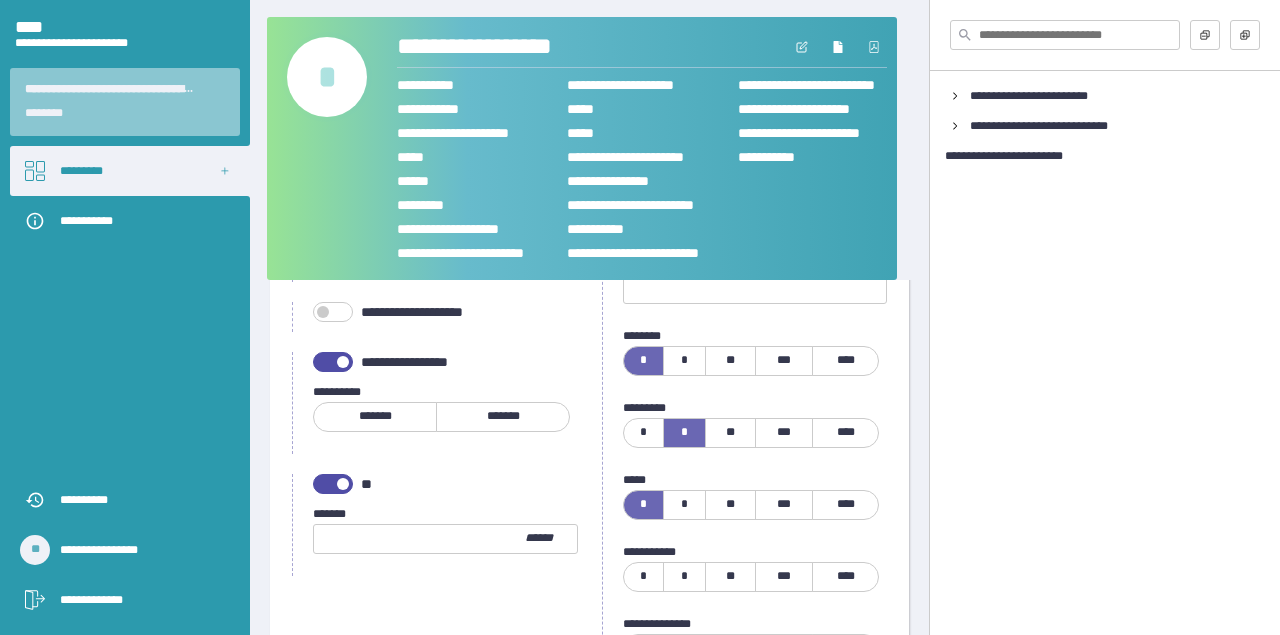 click on "*" at bounding box center (644, 577) 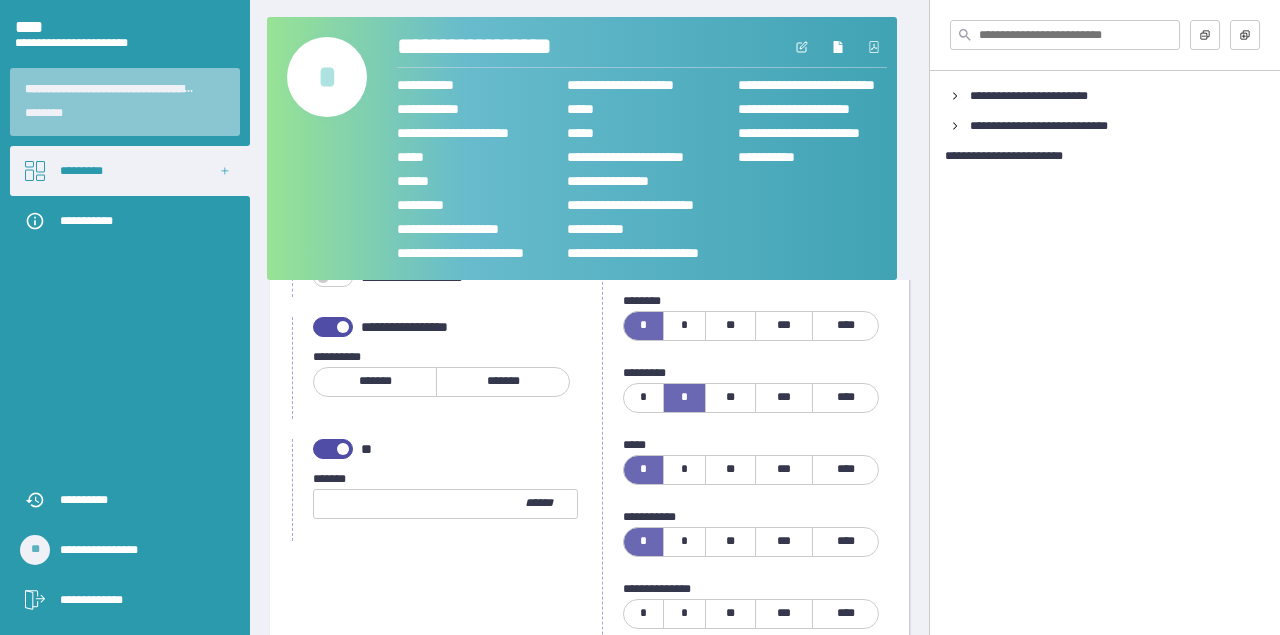 click on "*" at bounding box center (644, 614) 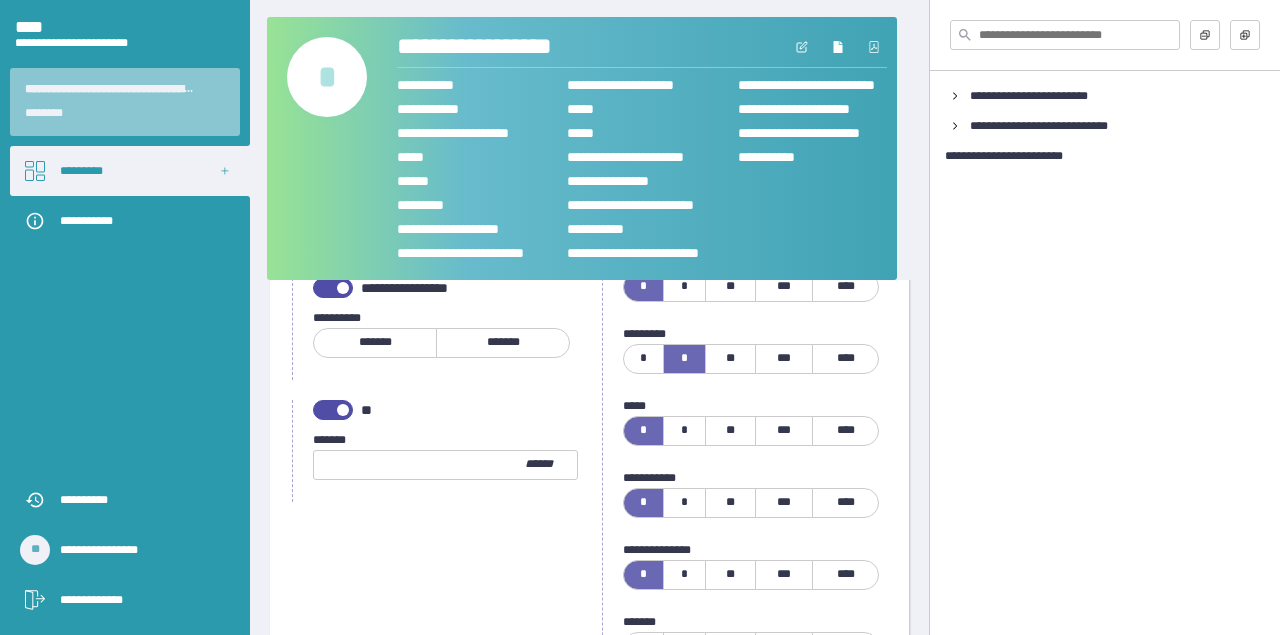 scroll, scrollTop: 1425, scrollLeft: 0, axis: vertical 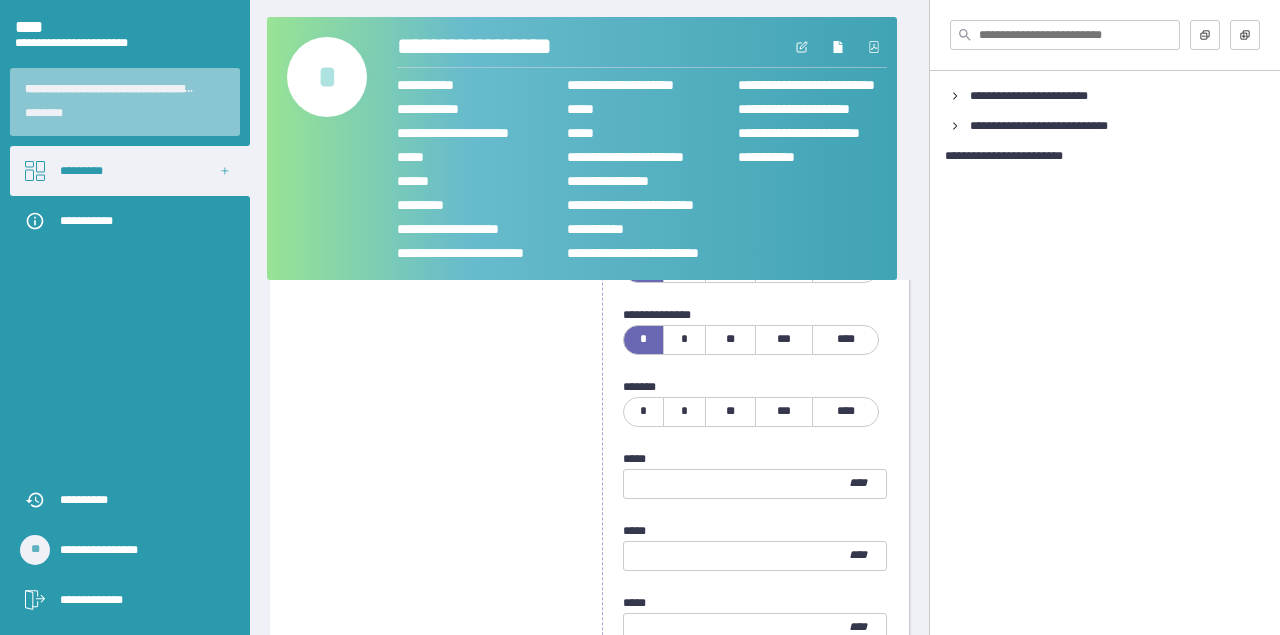 click on "*" at bounding box center (684, 340) 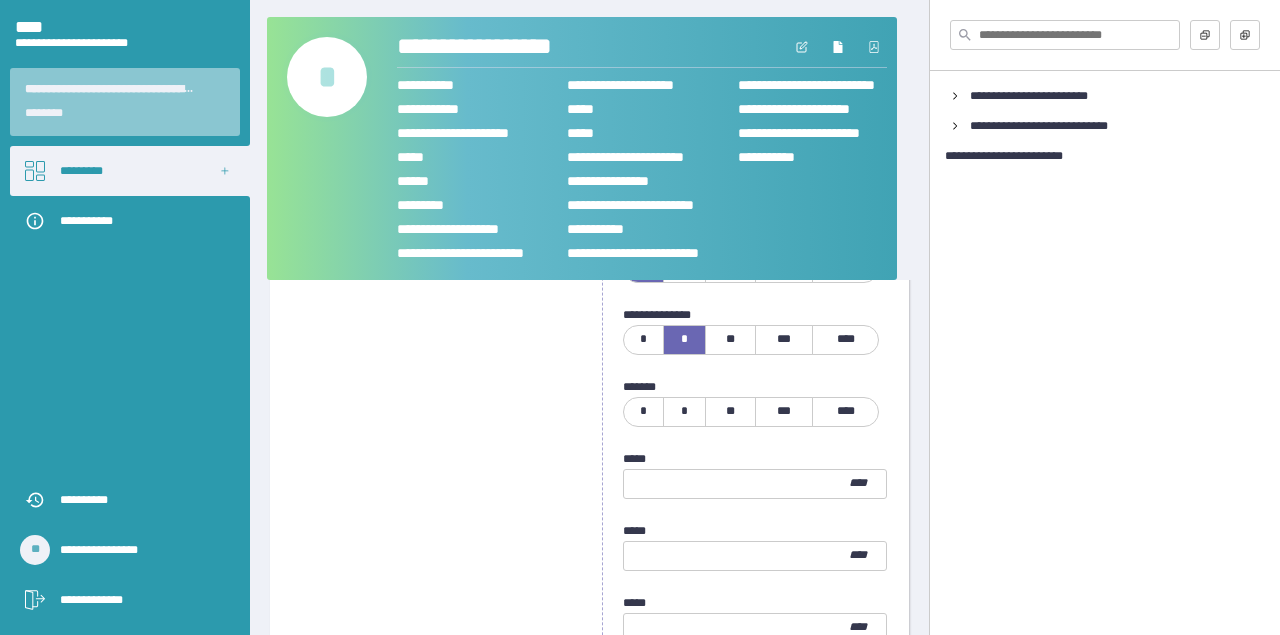 click at bounding box center (736, 484) 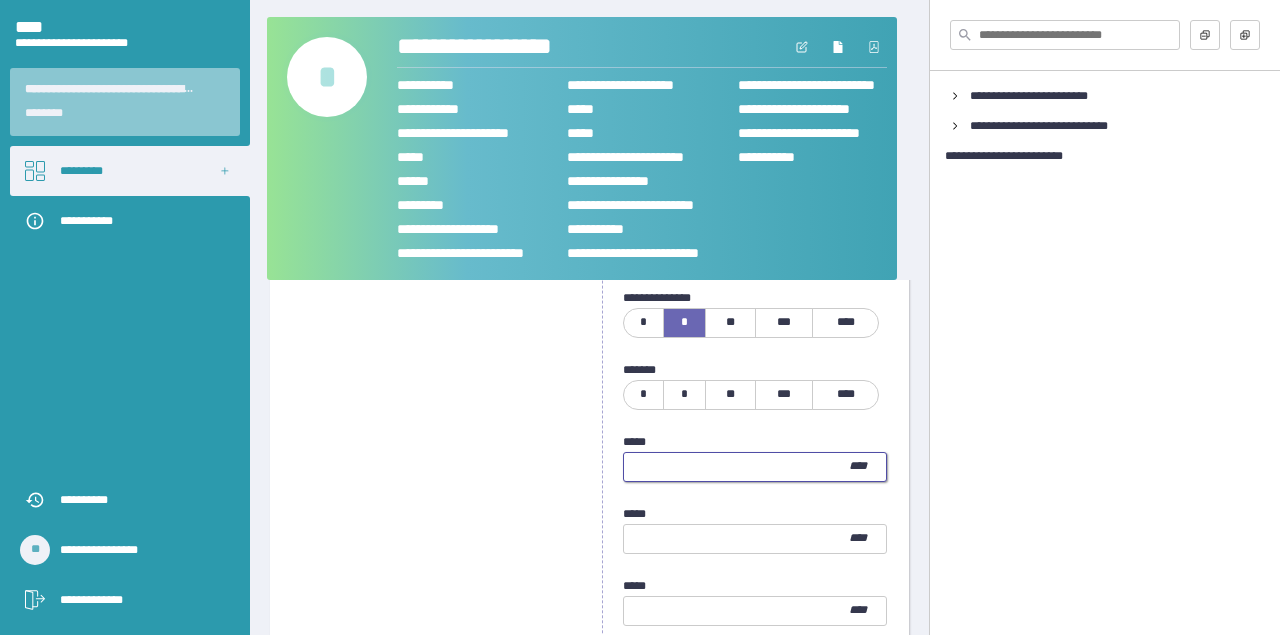 scroll, scrollTop: 1443, scrollLeft: 0, axis: vertical 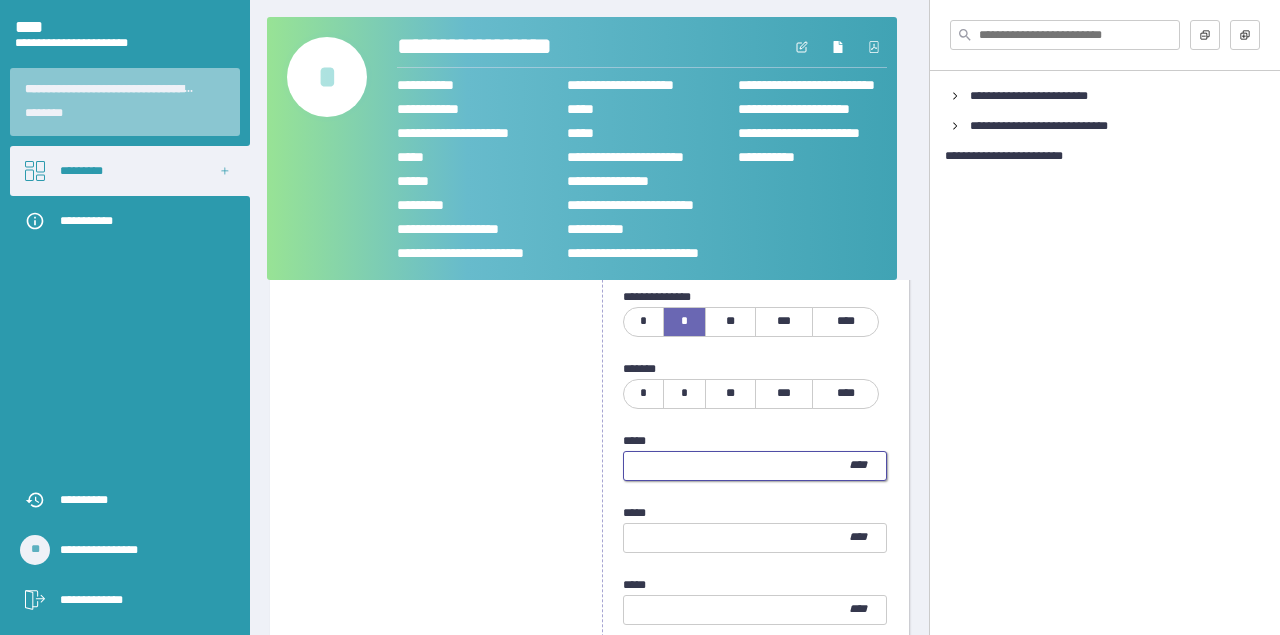 type on "*" 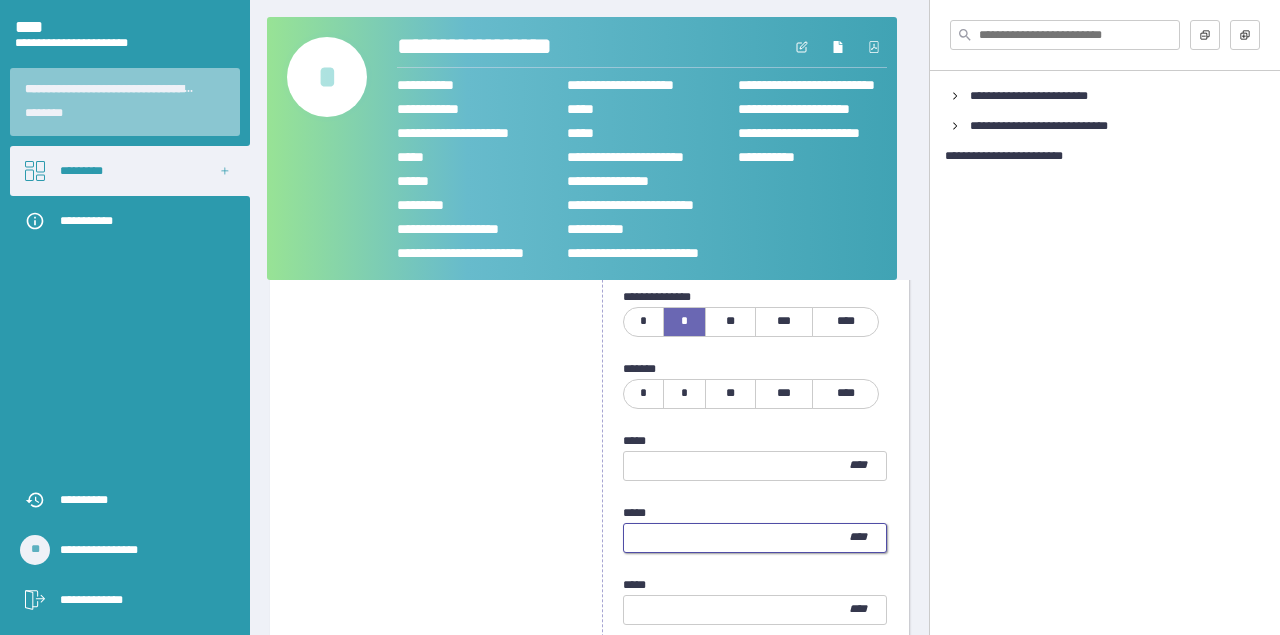 type on "*" 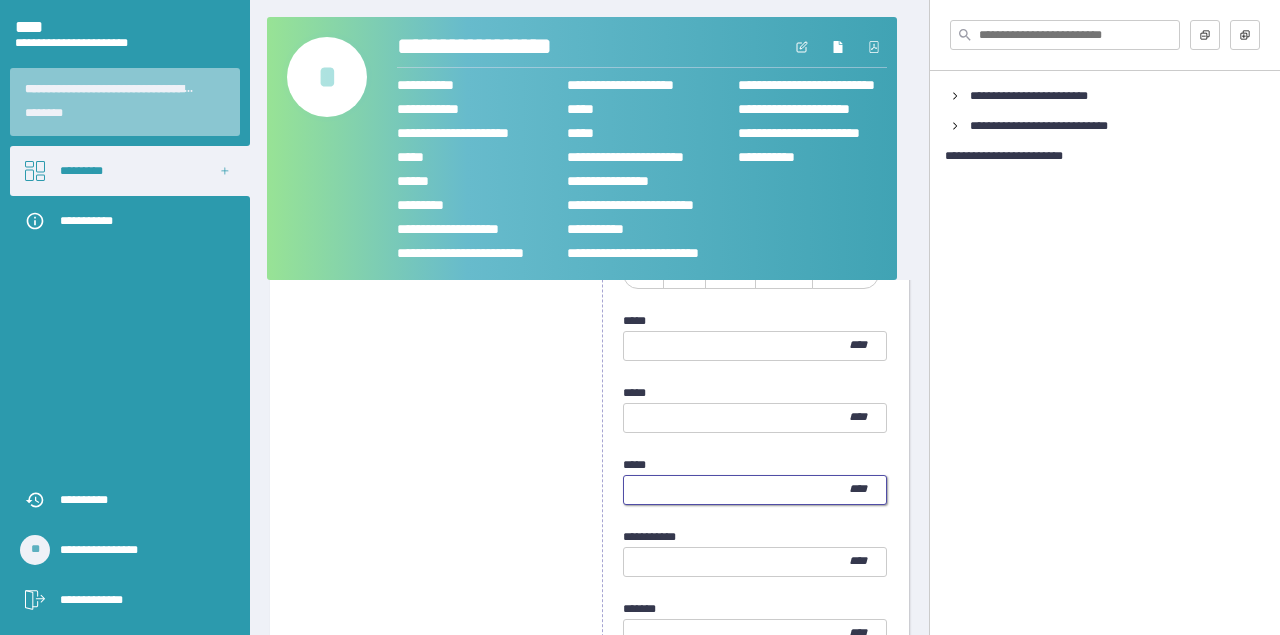 scroll, scrollTop: 1571, scrollLeft: 0, axis: vertical 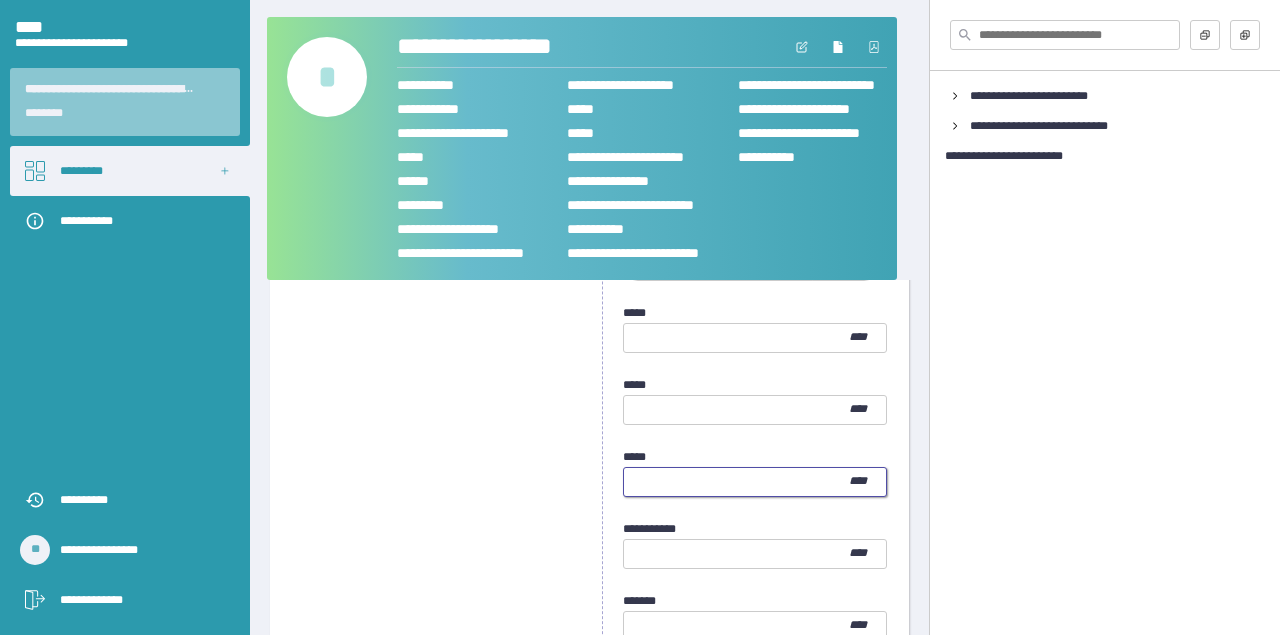 type on "*" 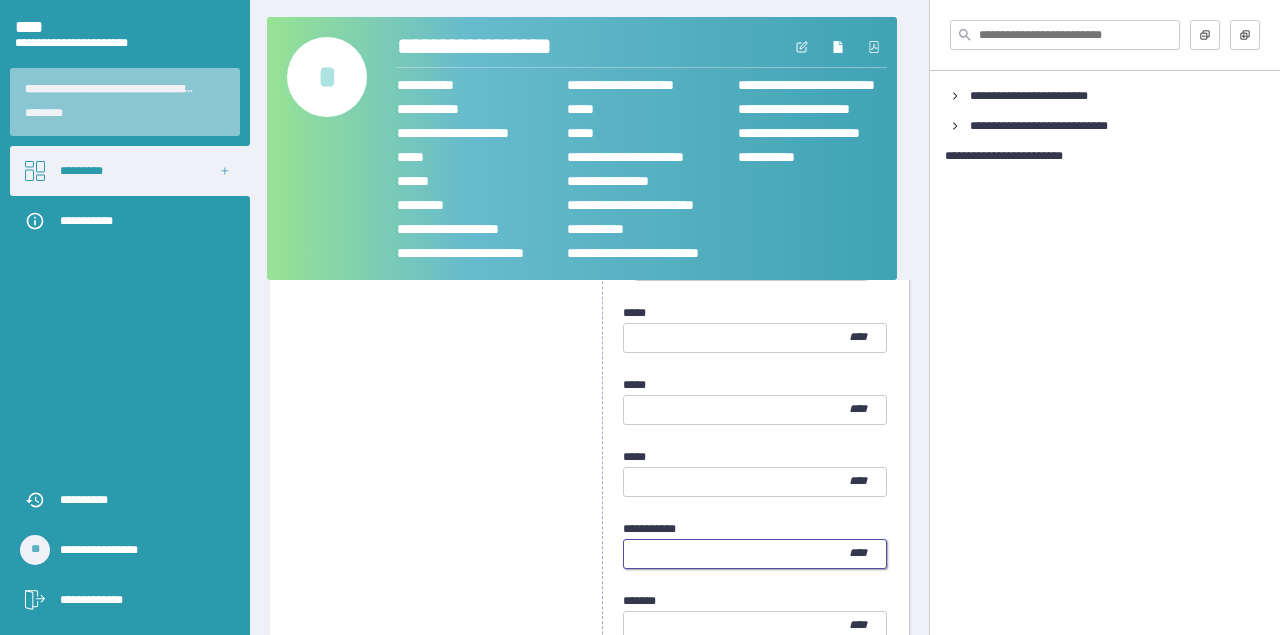 click at bounding box center [736, 554] 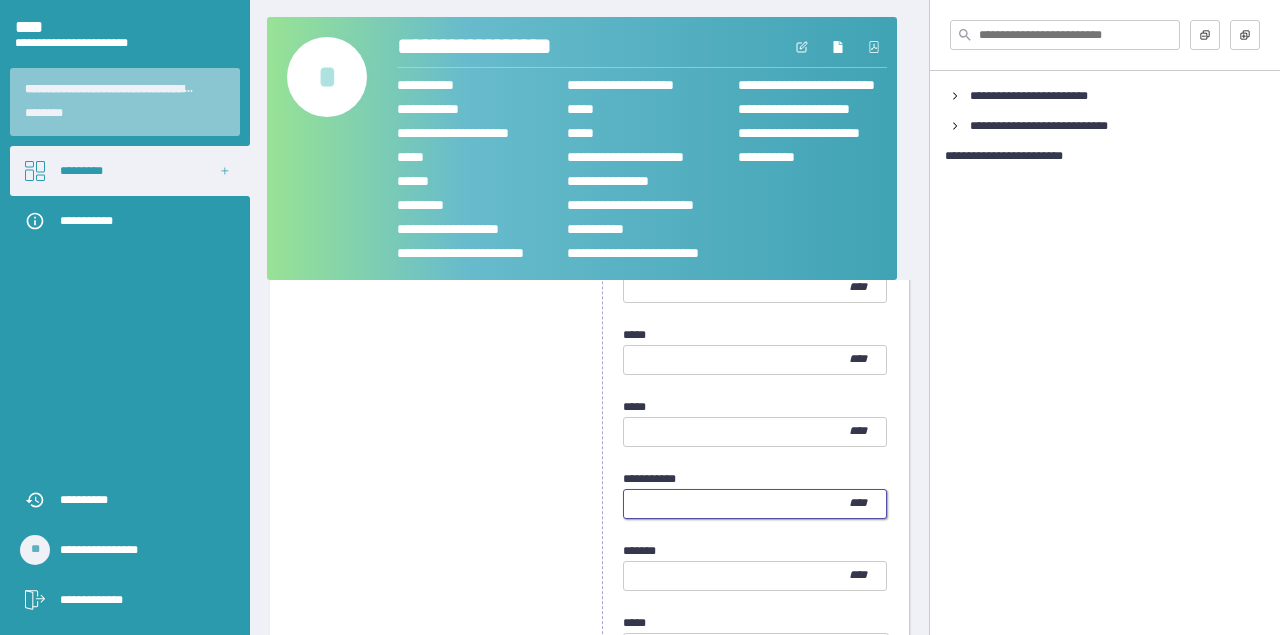 scroll, scrollTop: 1663, scrollLeft: 0, axis: vertical 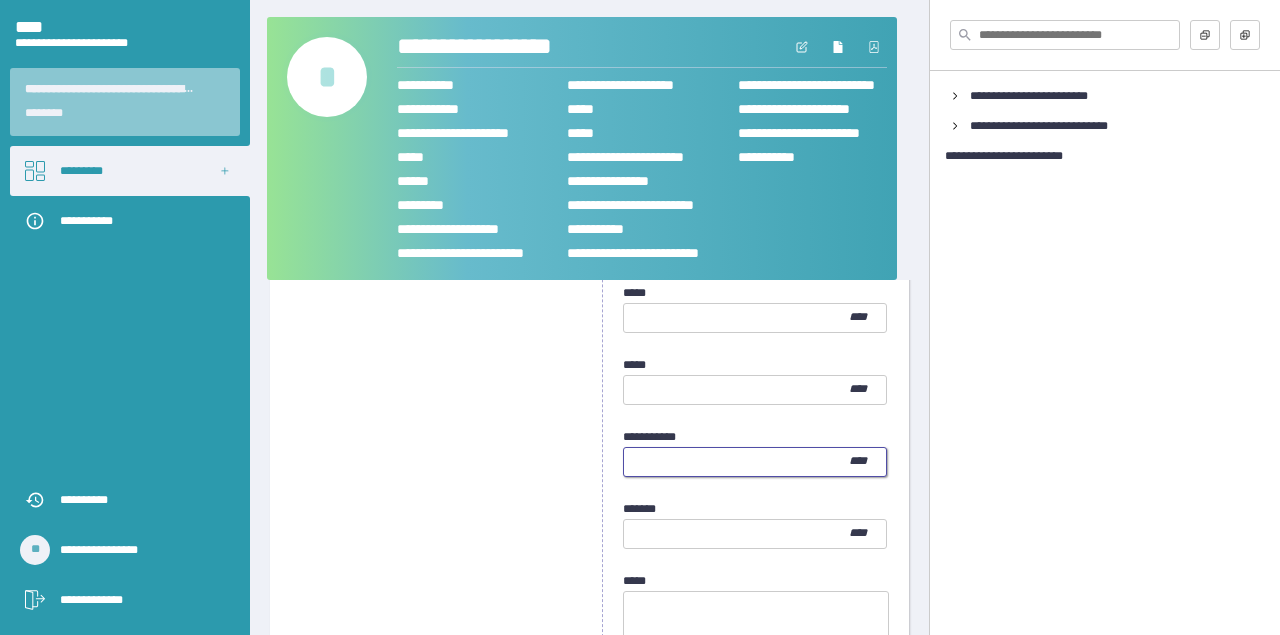 type on "*" 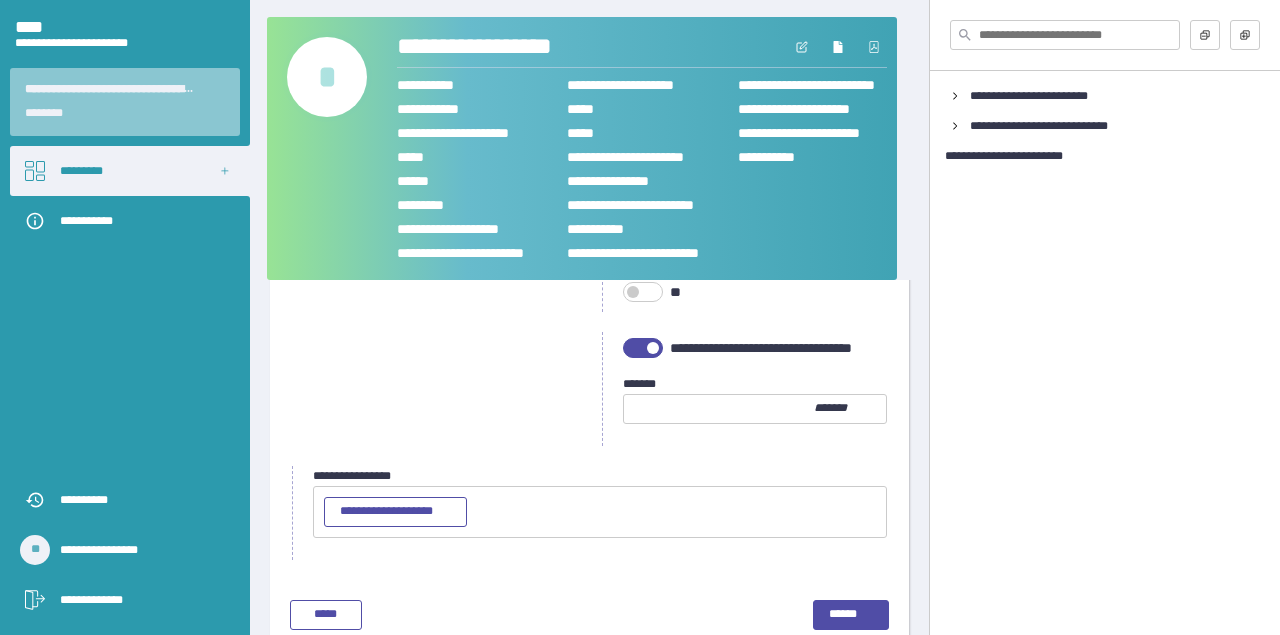 scroll, scrollTop: 2338, scrollLeft: 0, axis: vertical 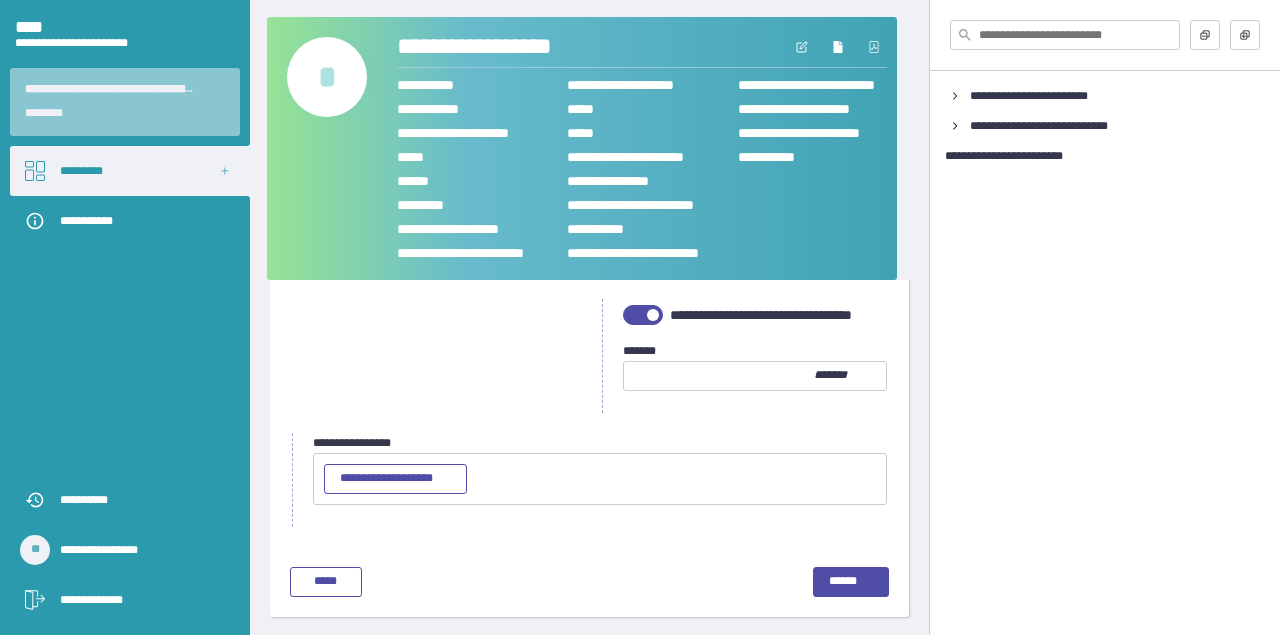 type on "*" 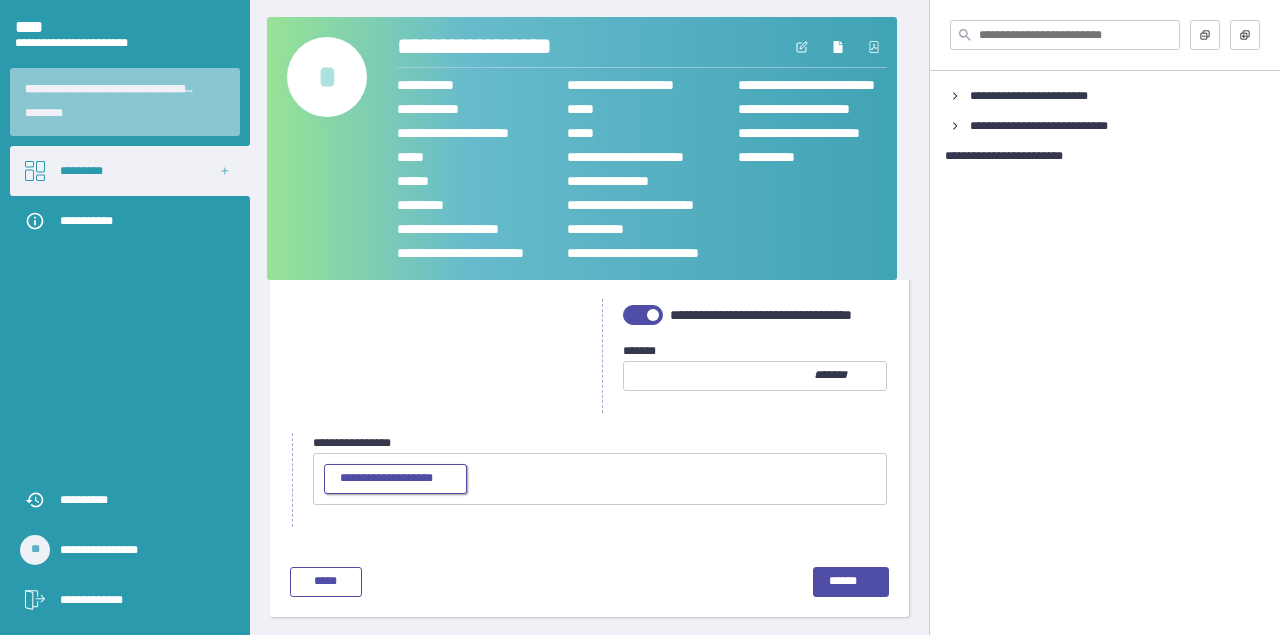 click on "**********" at bounding box center [395, 479] 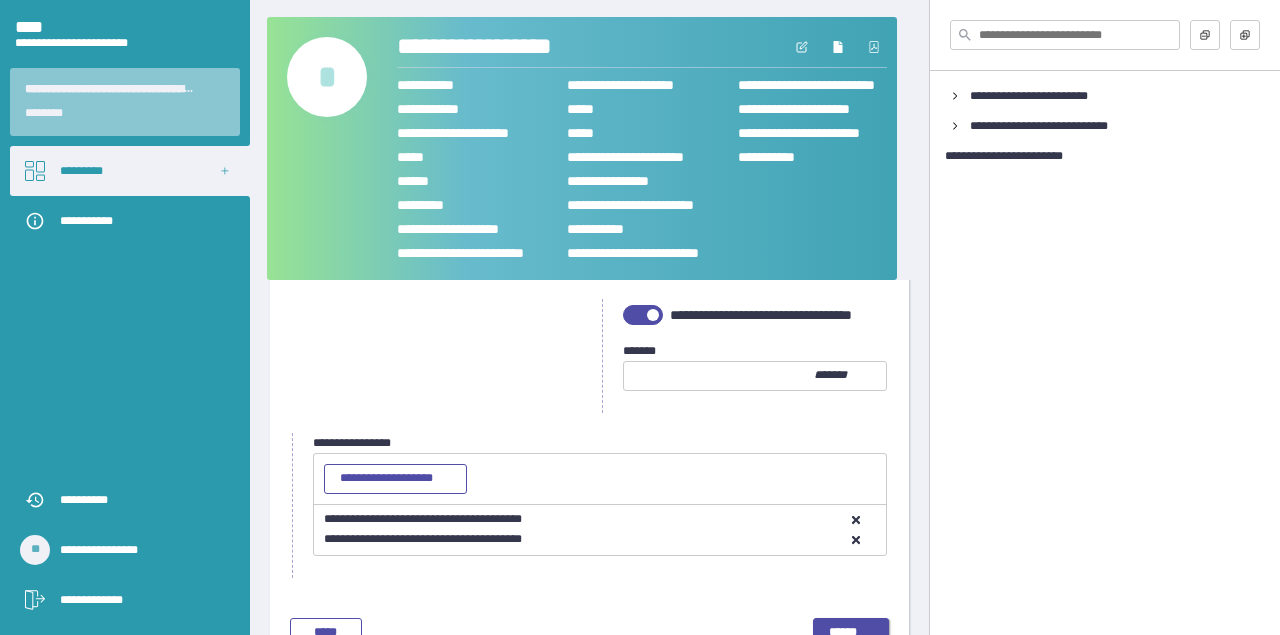 click on "******" at bounding box center [851, 633] 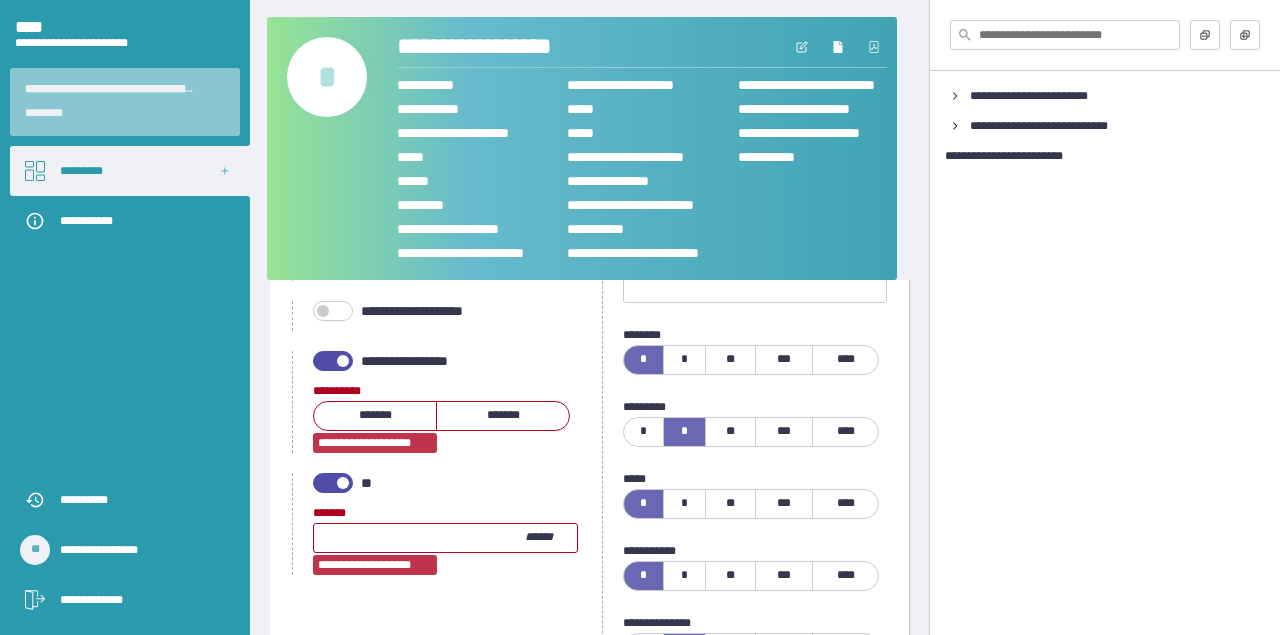 scroll, scrollTop: 1096, scrollLeft: 0, axis: vertical 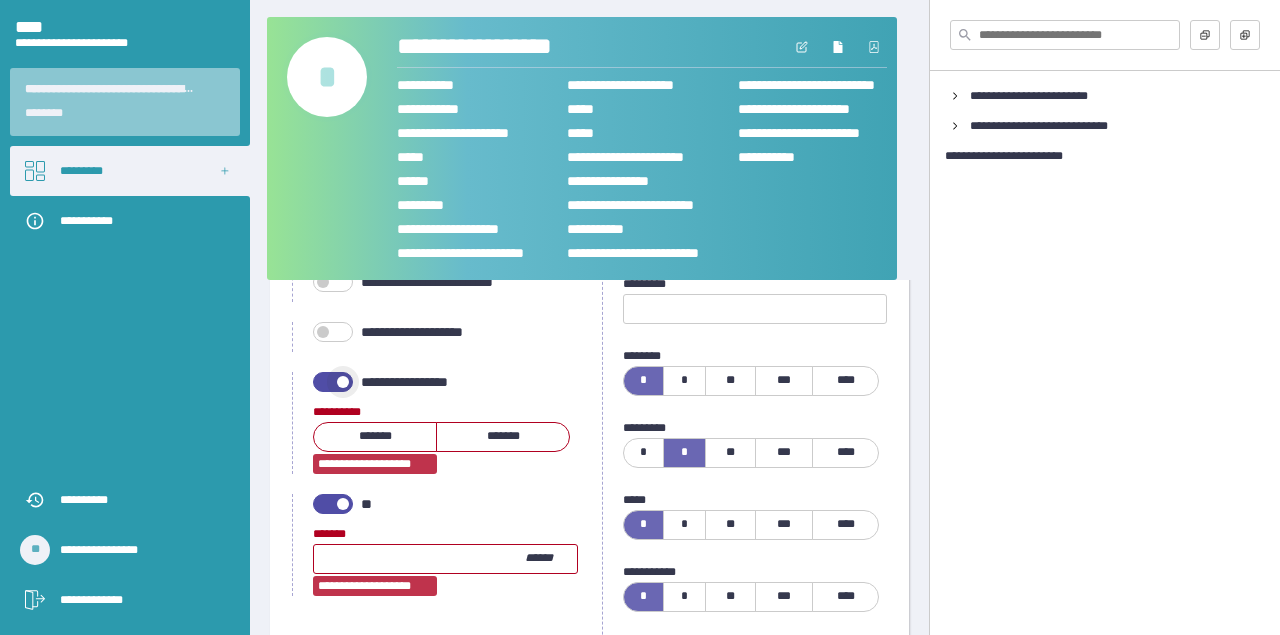 click at bounding box center [333, 382] 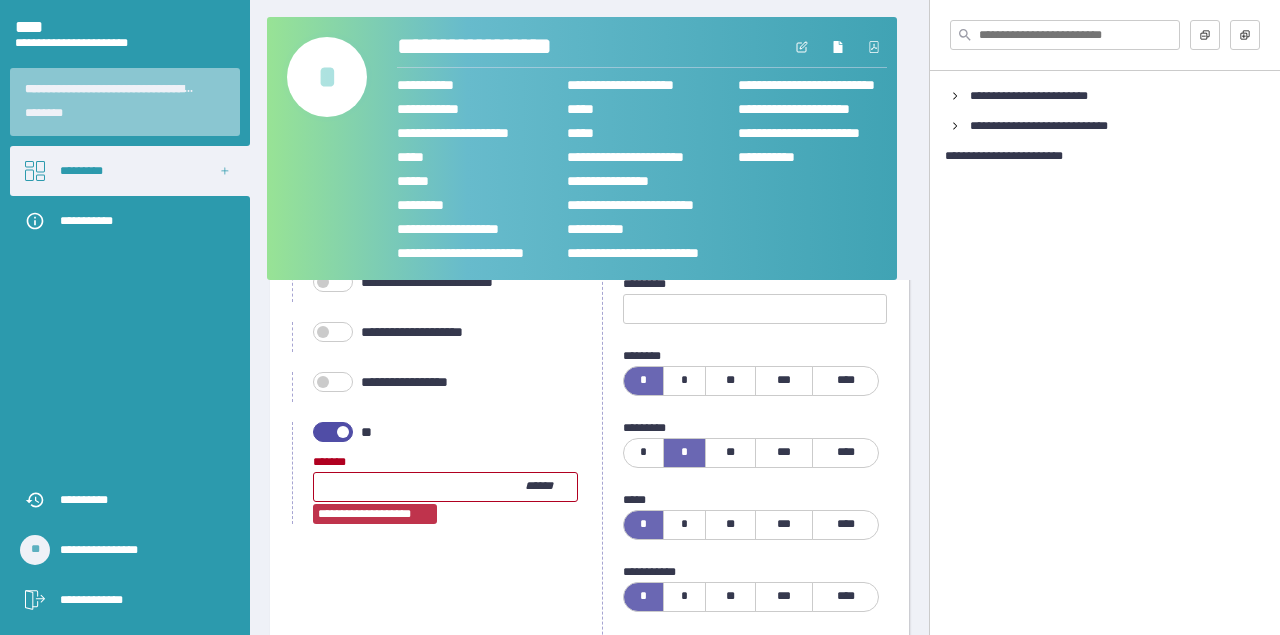 click at bounding box center [333, 432] 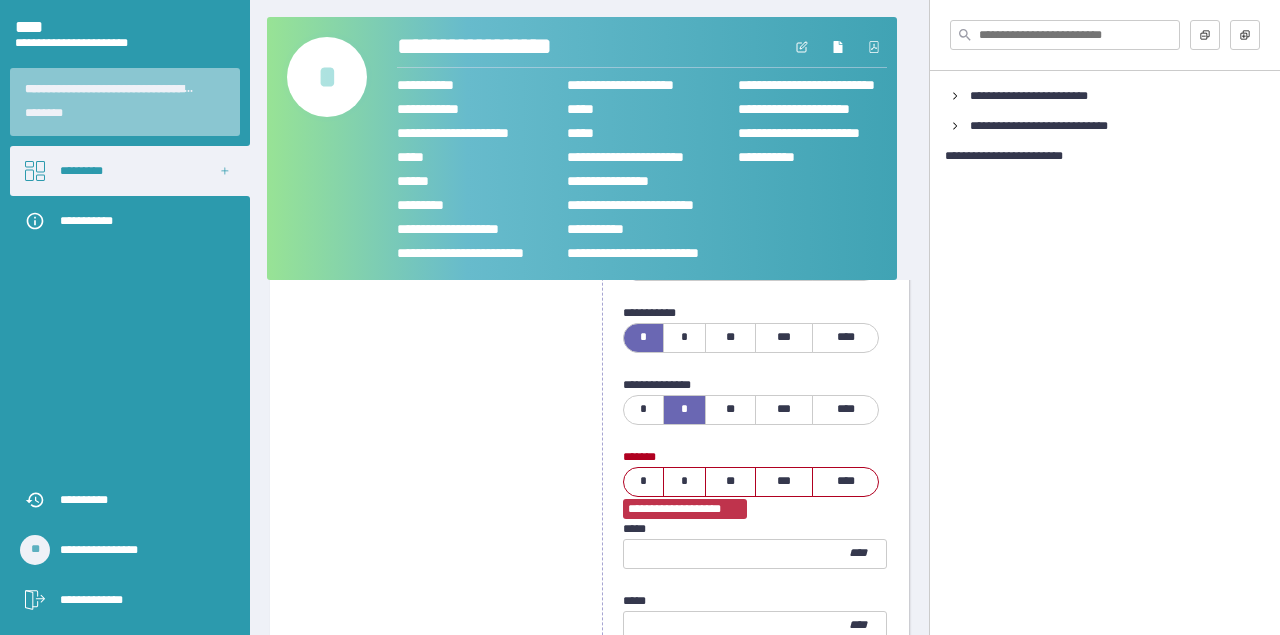 scroll, scrollTop: 1384, scrollLeft: 0, axis: vertical 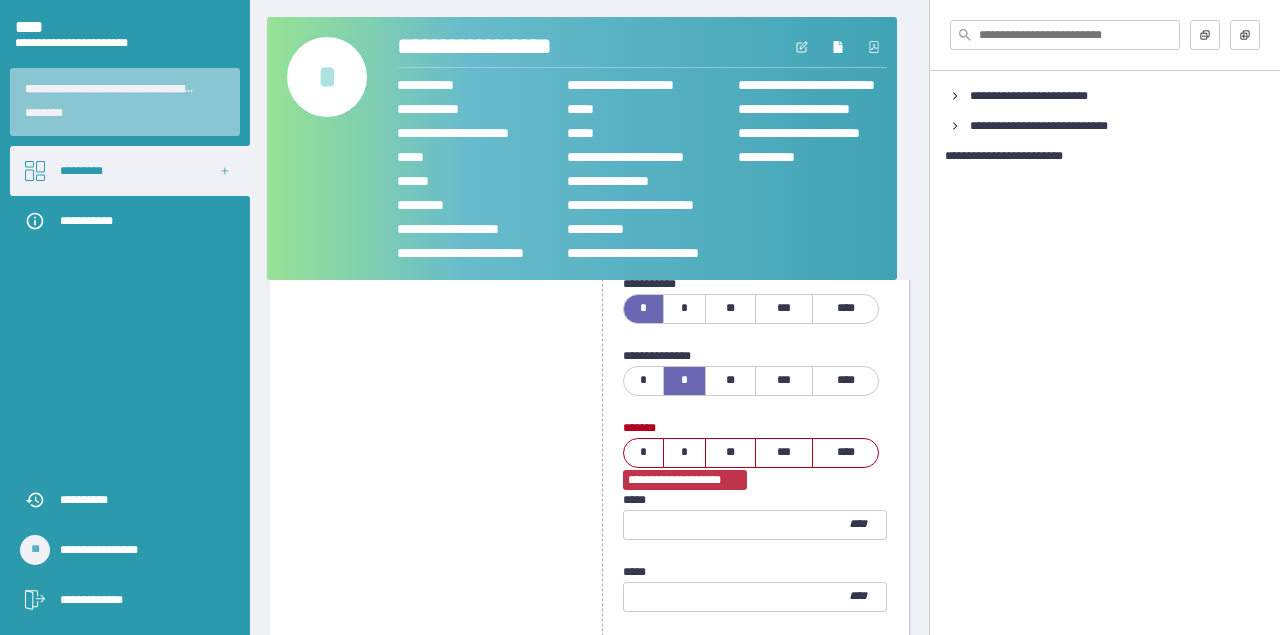click on "*" at bounding box center [644, 453] 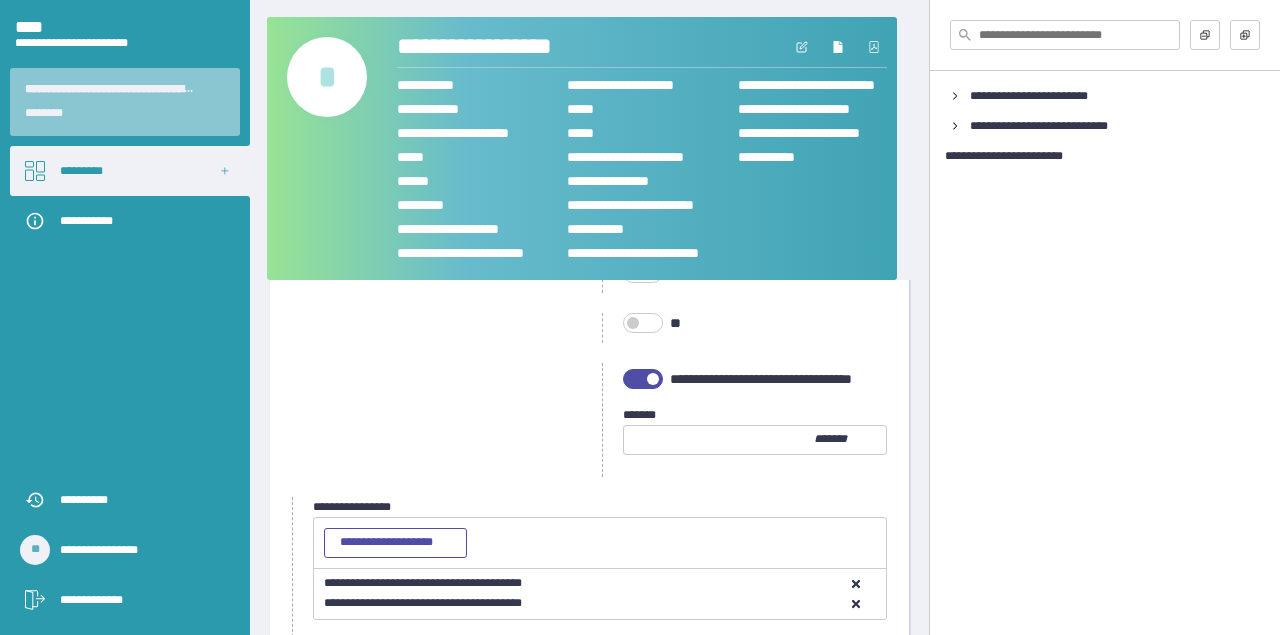 scroll, scrollTop: 2389, scrollLeft: 0, axis: vertical 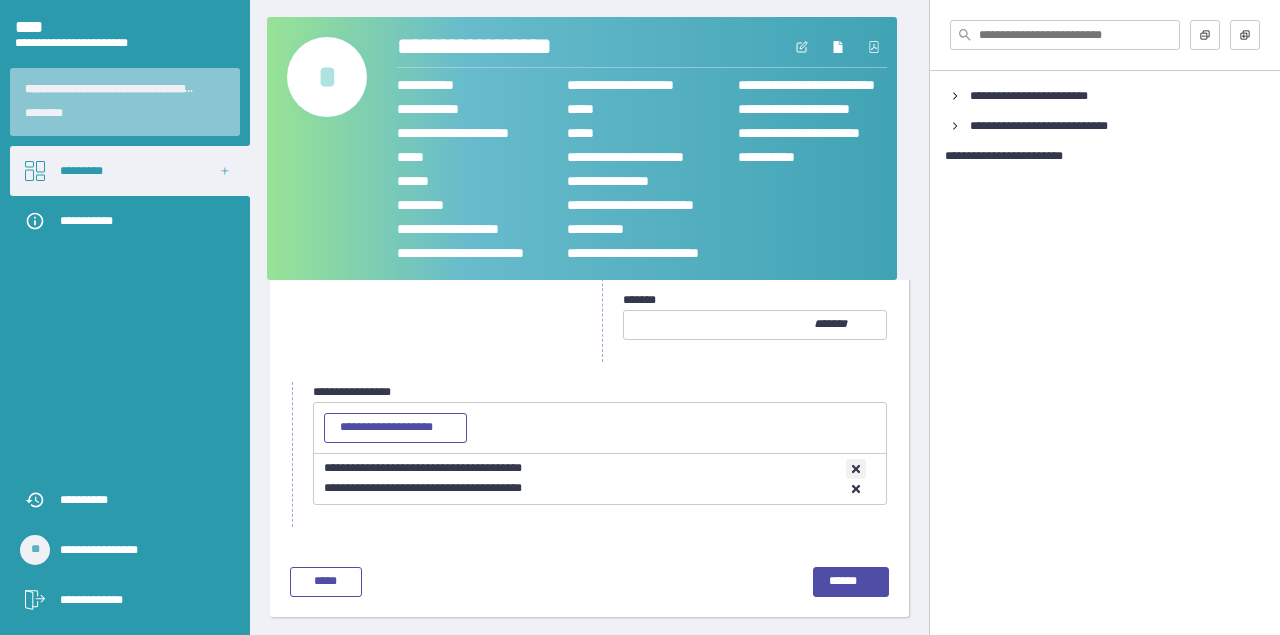 click 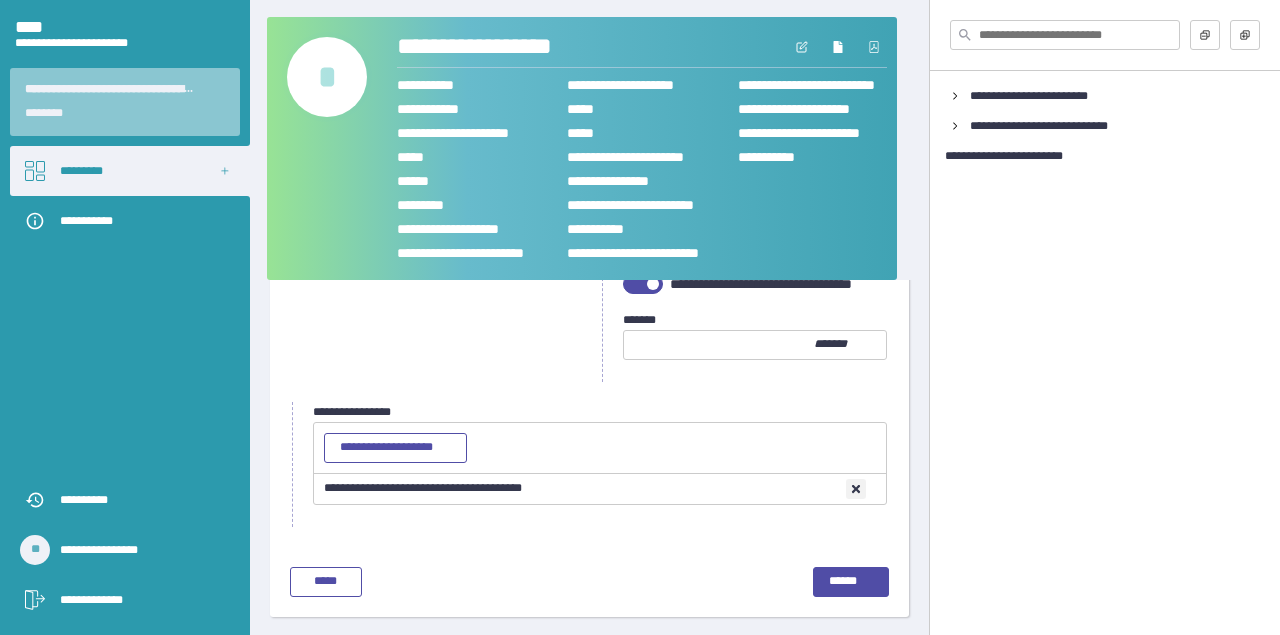 click 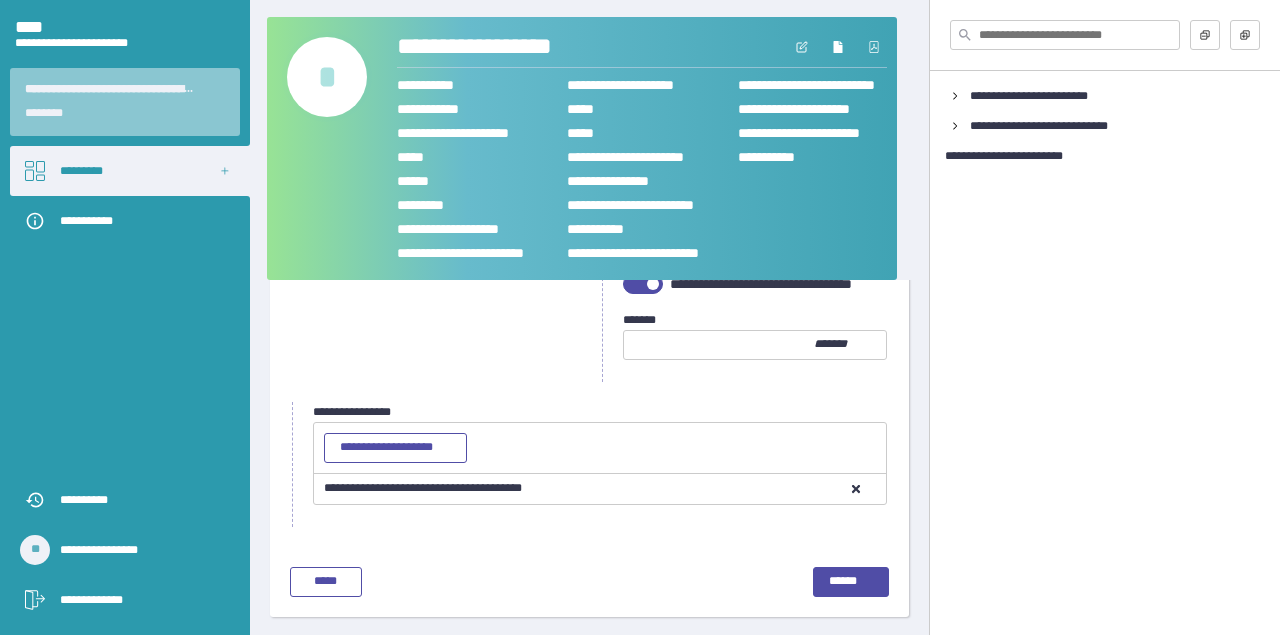 scroll, scrollTop: 2338, scrollLeft: 0, axis: vertical 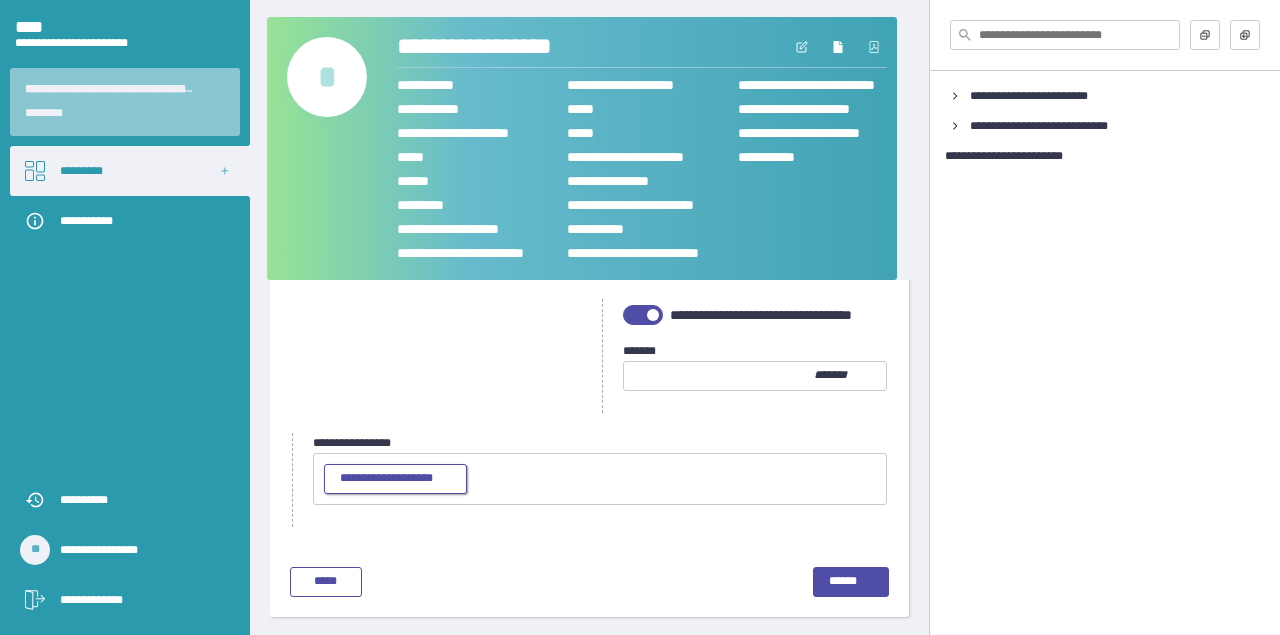 click on "**********" at bounding box center (395, 479) 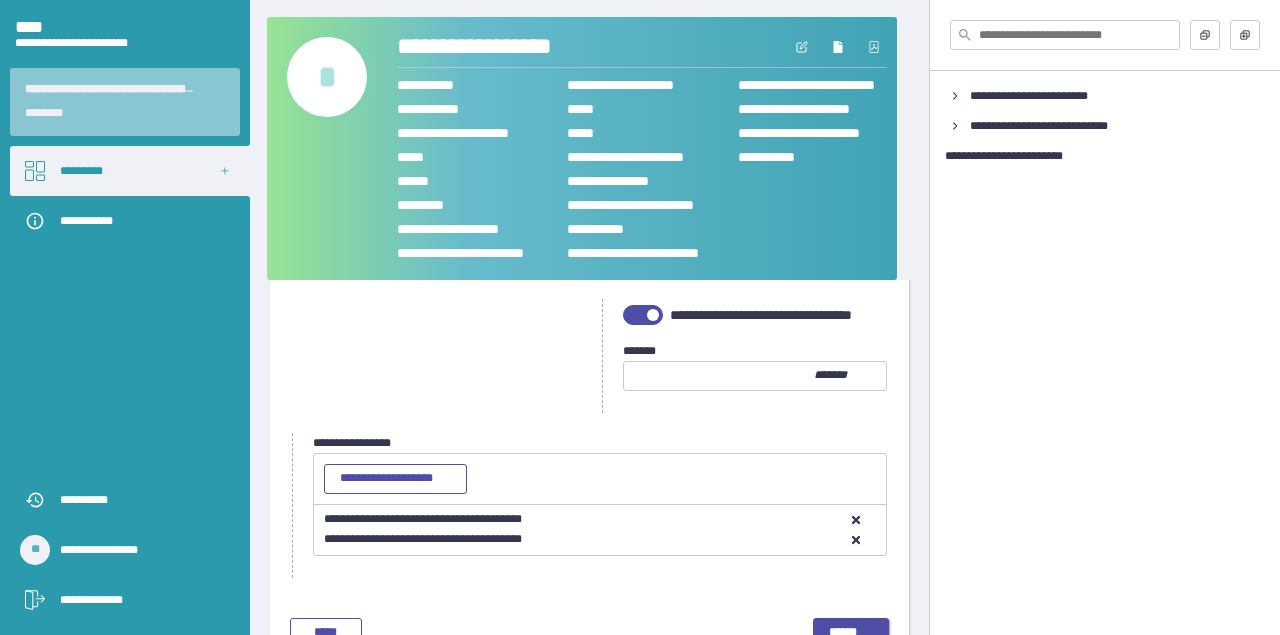 click on "******" at bounding box center (851, 633) 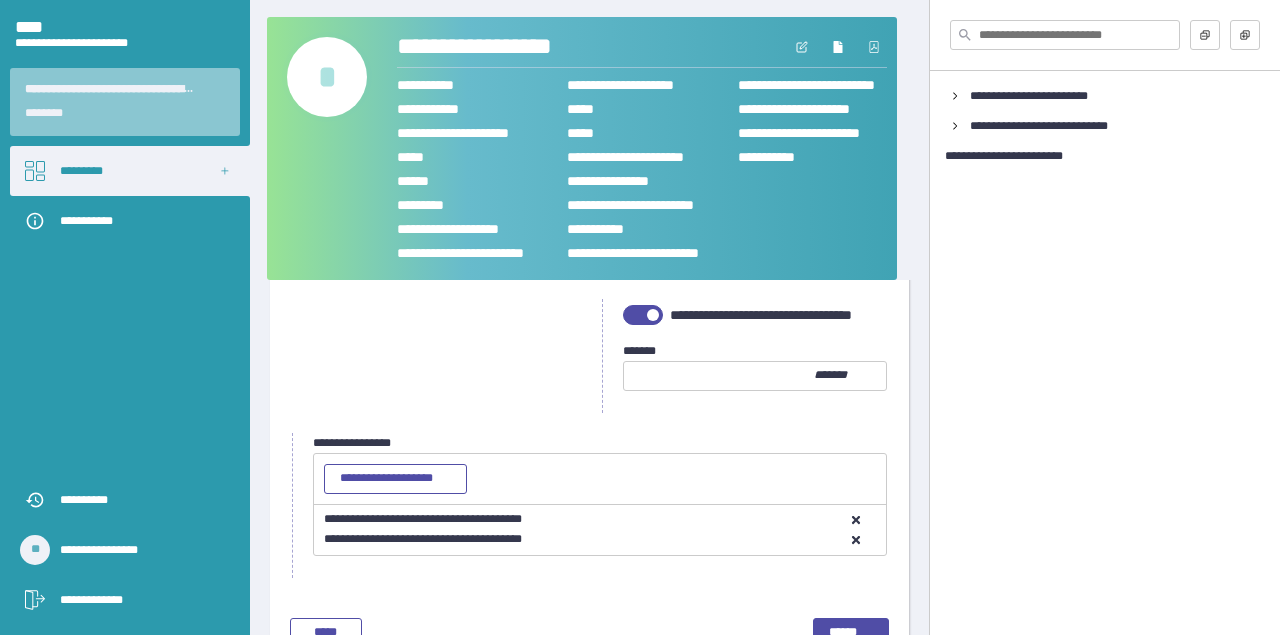 scroll, scrollTop: 119, scrollLeft: 0, axis: vertical 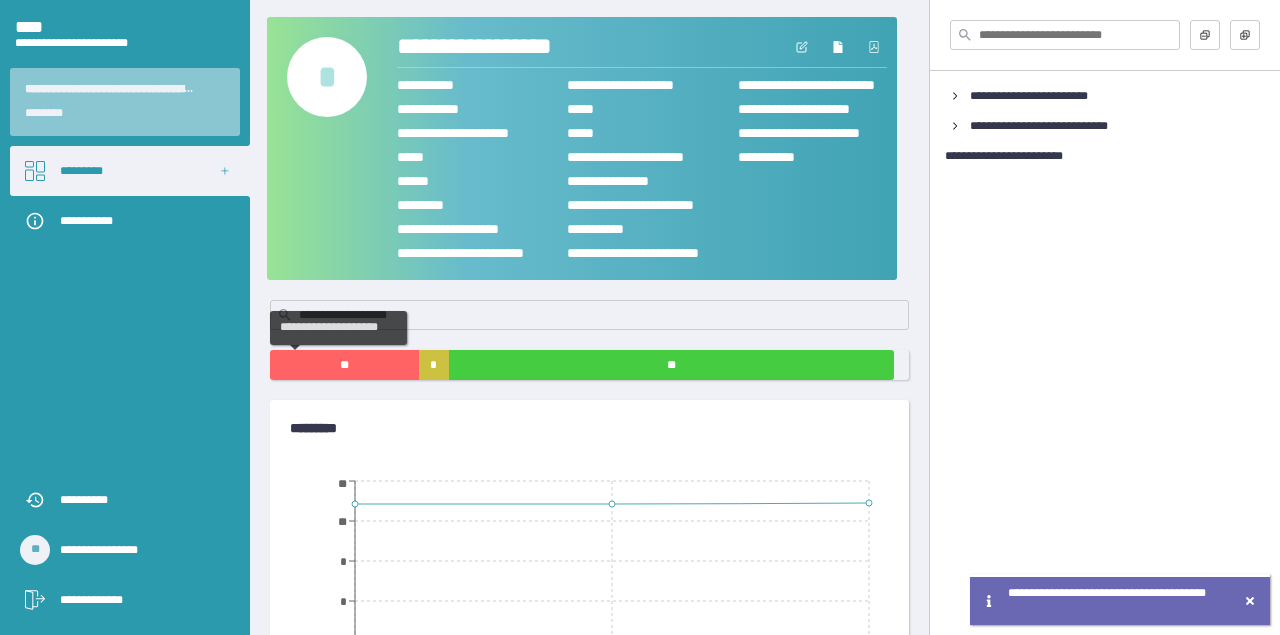 click on "**" at bounding box center [344, 365] 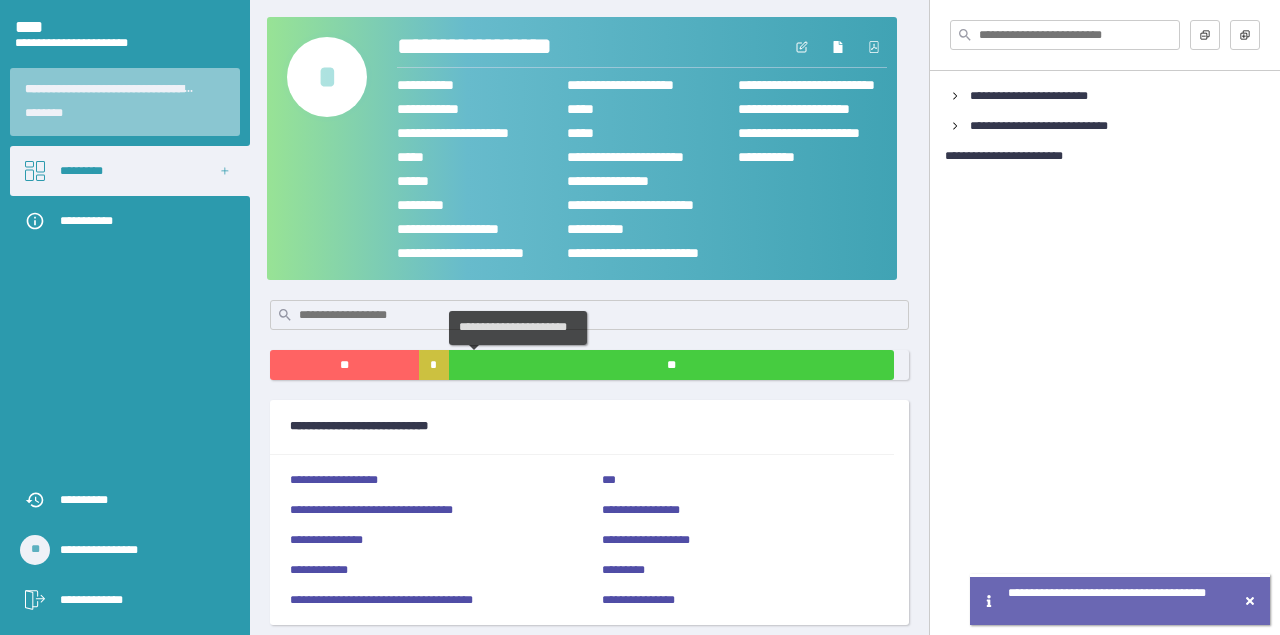 click on "**" at bounding box center (672, 365) 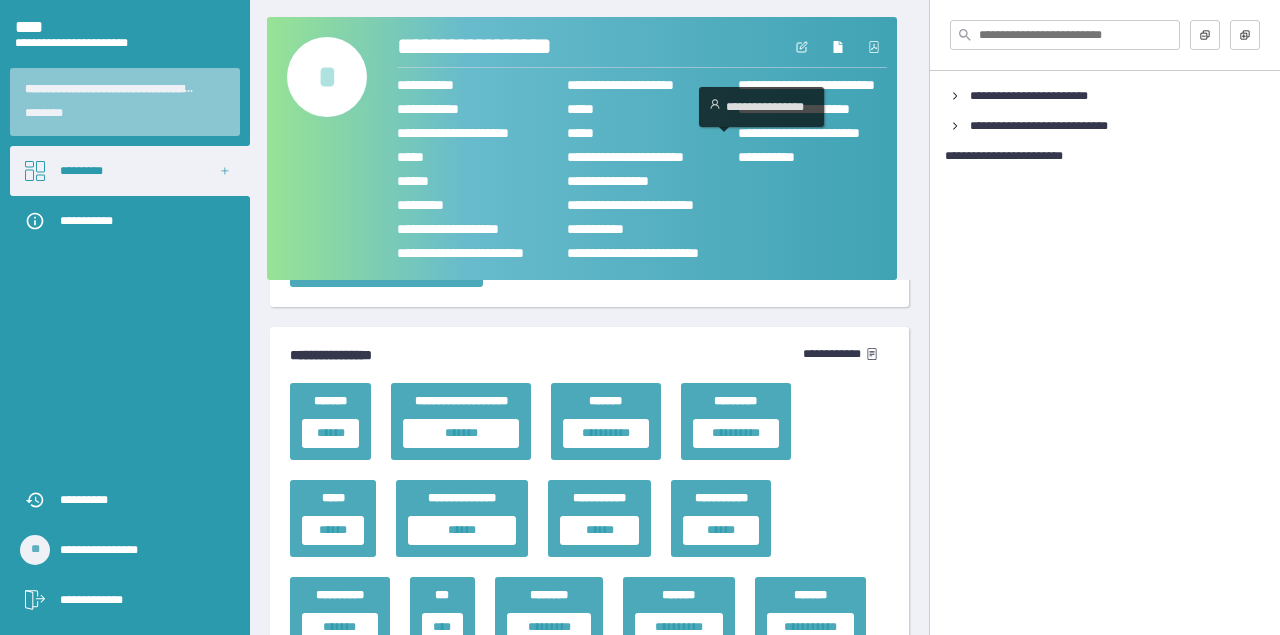 scroll, scrollTop: 4483, scrollLeft: 0, axis: vertical 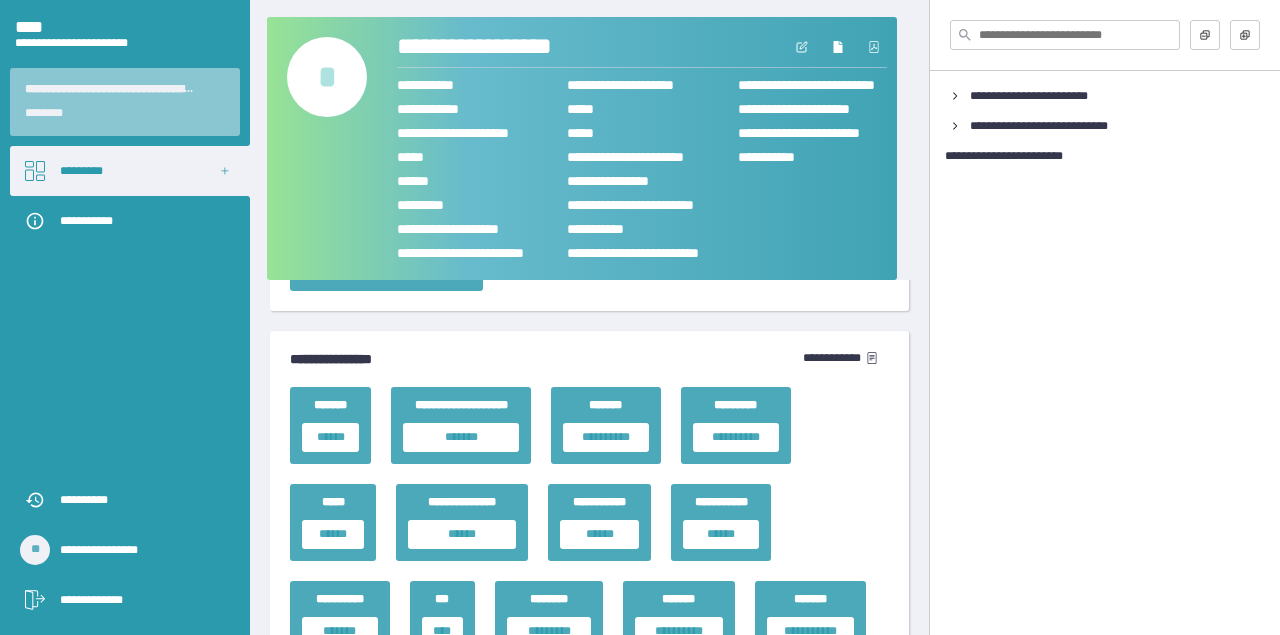 click on "**********" at bounding box center (846, 359) 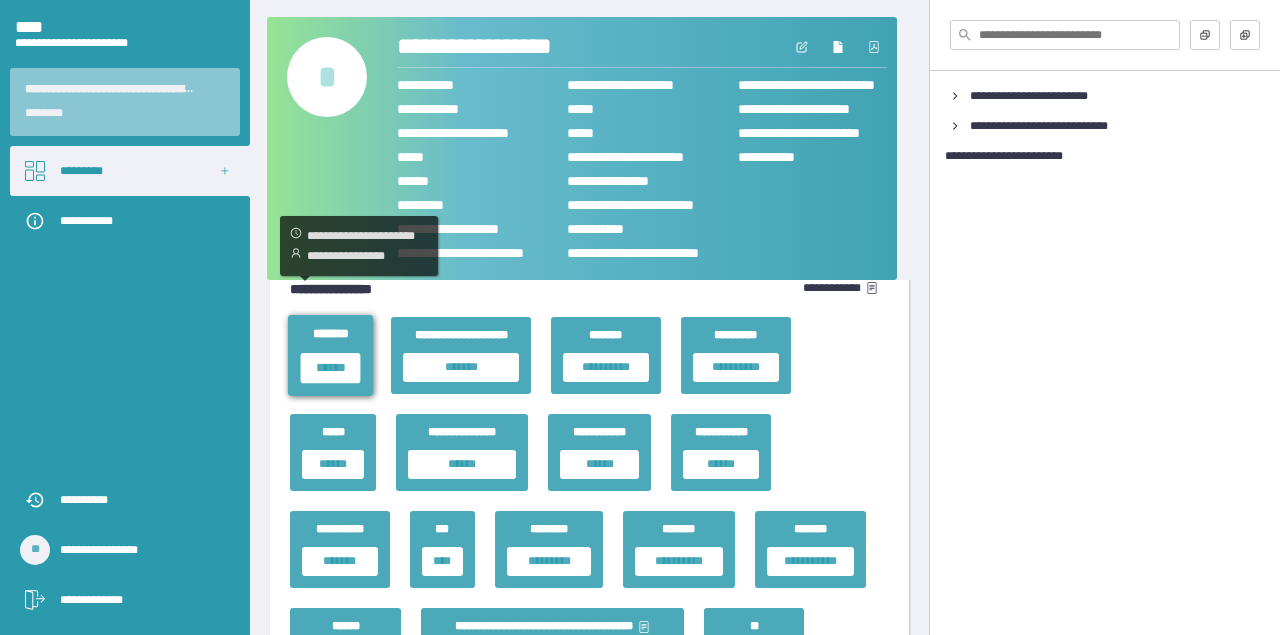 scroll, scrollTop: 4542, scrollLeft: 0, axis: vertical 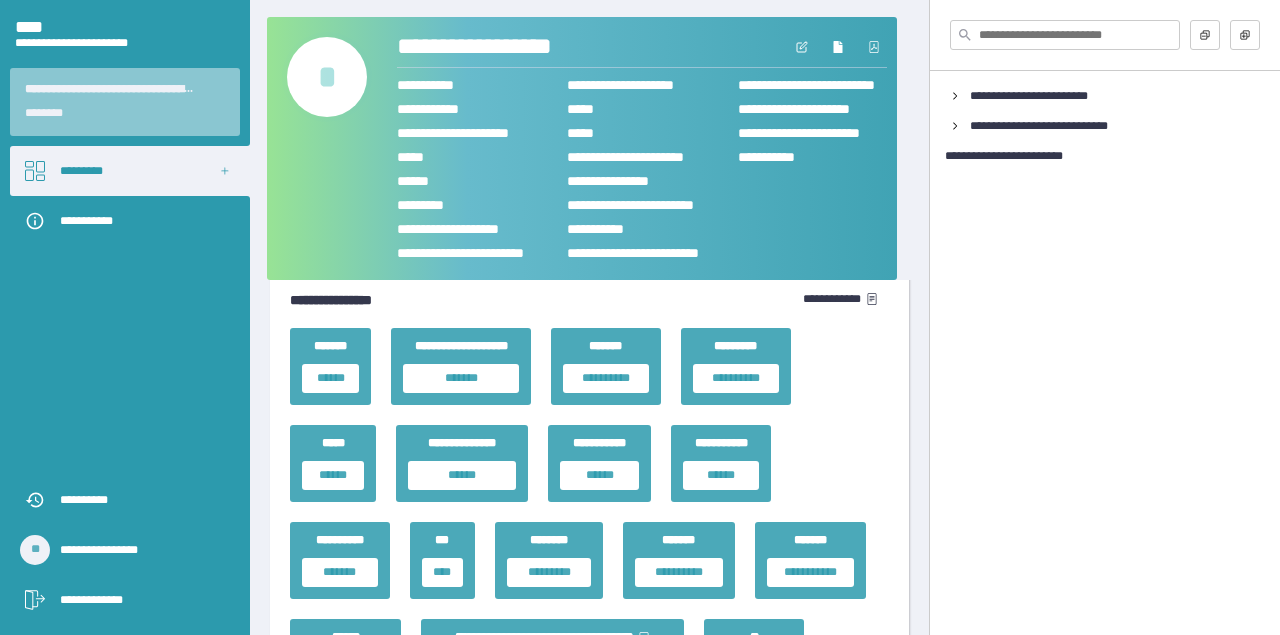 click on "**********" at bounding box center (539, 300) 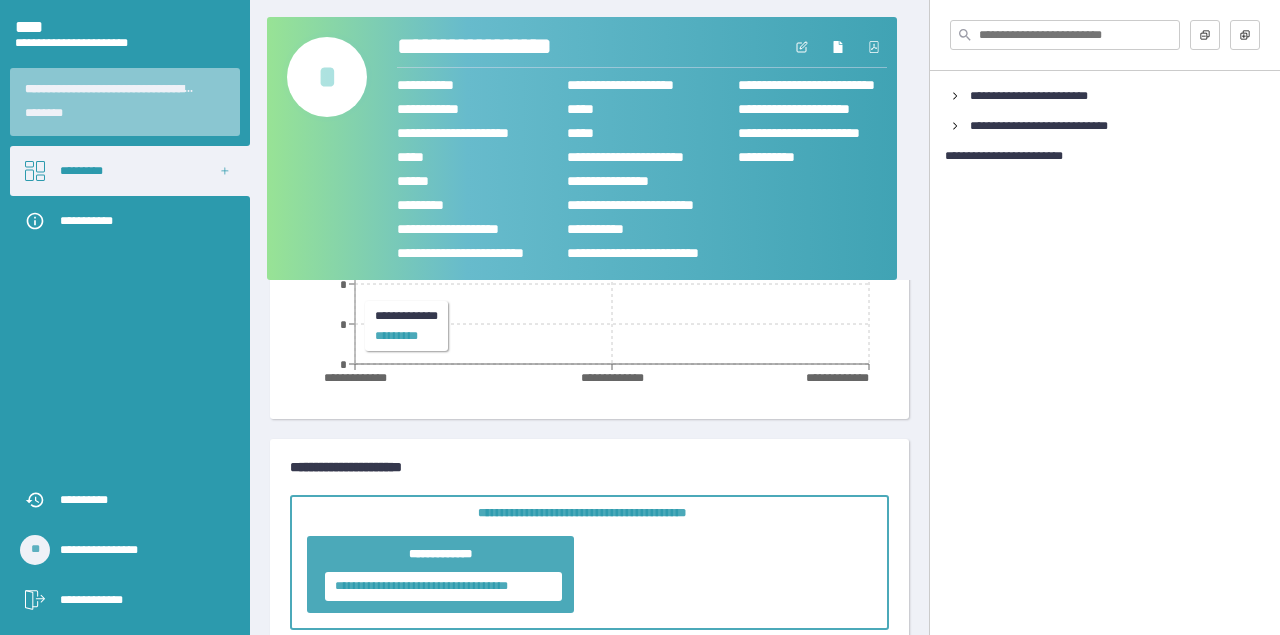 scroll, scrollTop: 0, scrollLeft: 0, axis: both 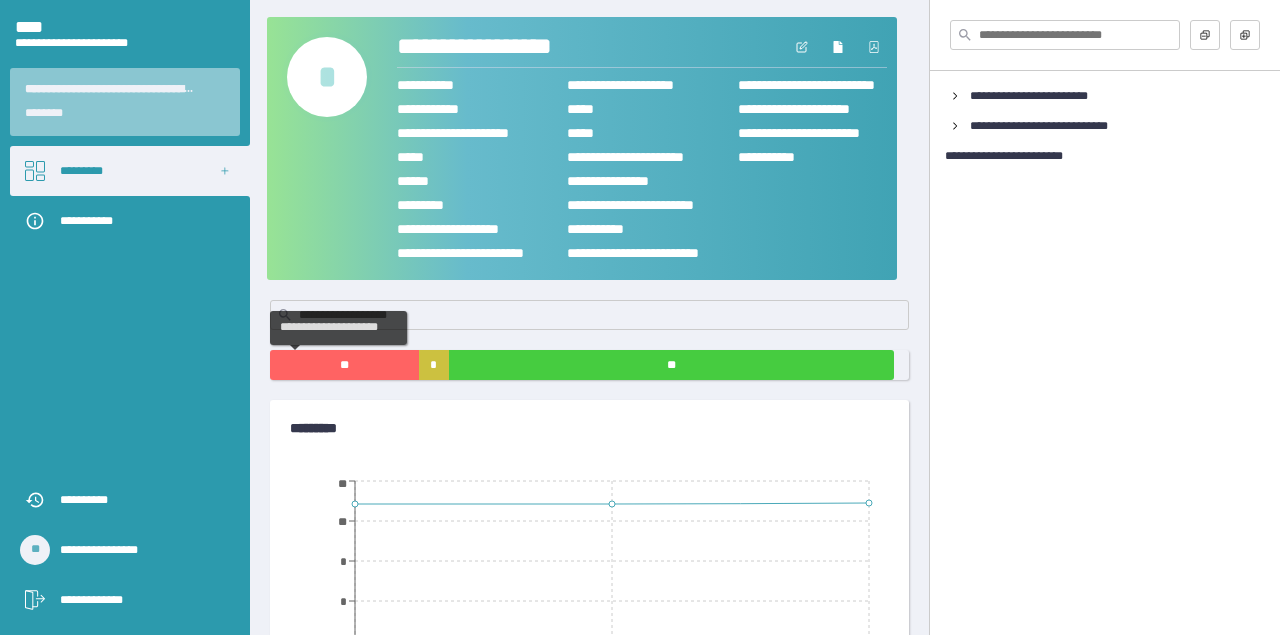 click on "**" at bounding box center (344, 365) 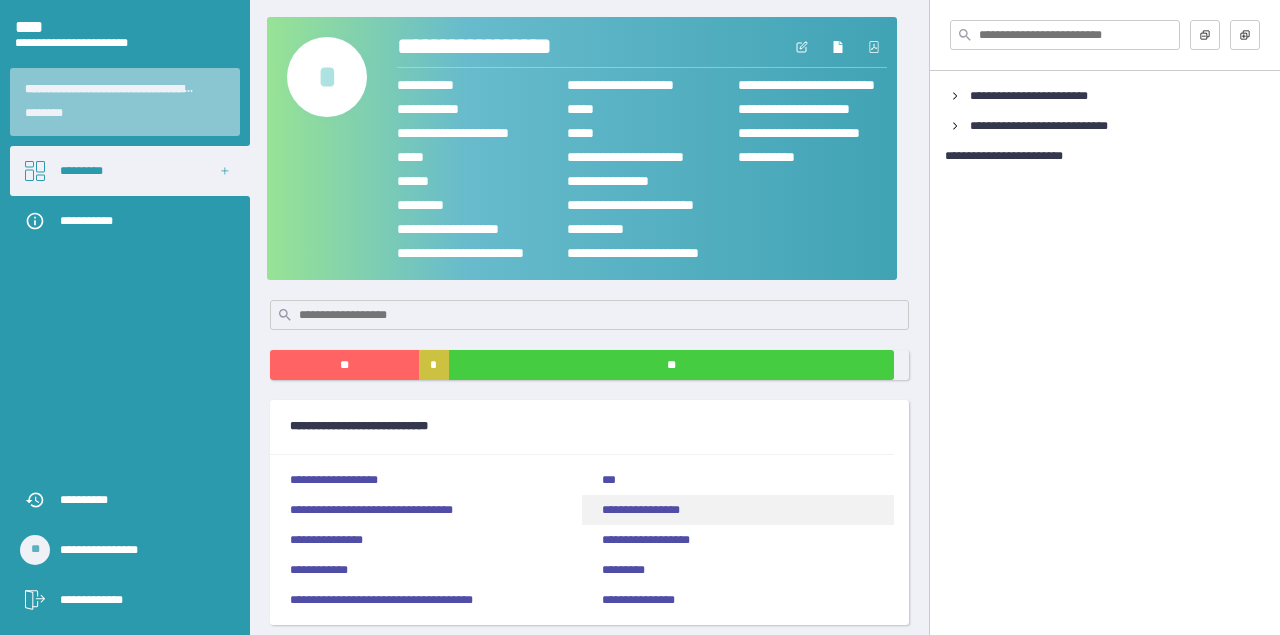 click on "**********" at bounding box center (738, 510) 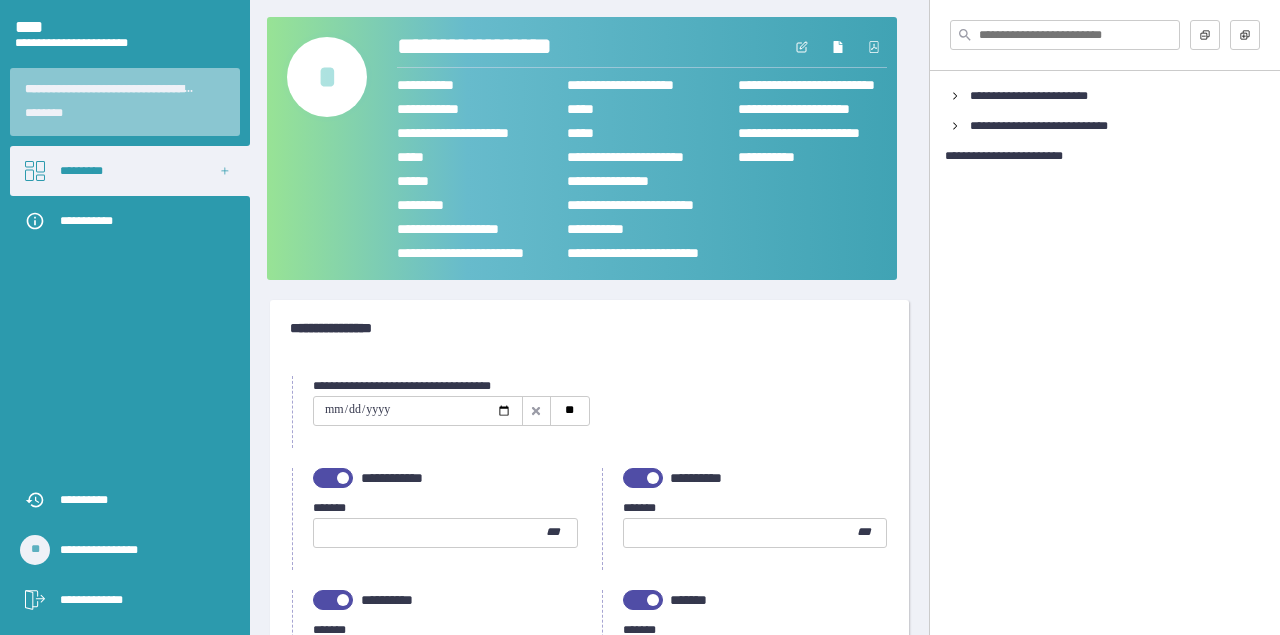 click at bounding box center [333, 478] 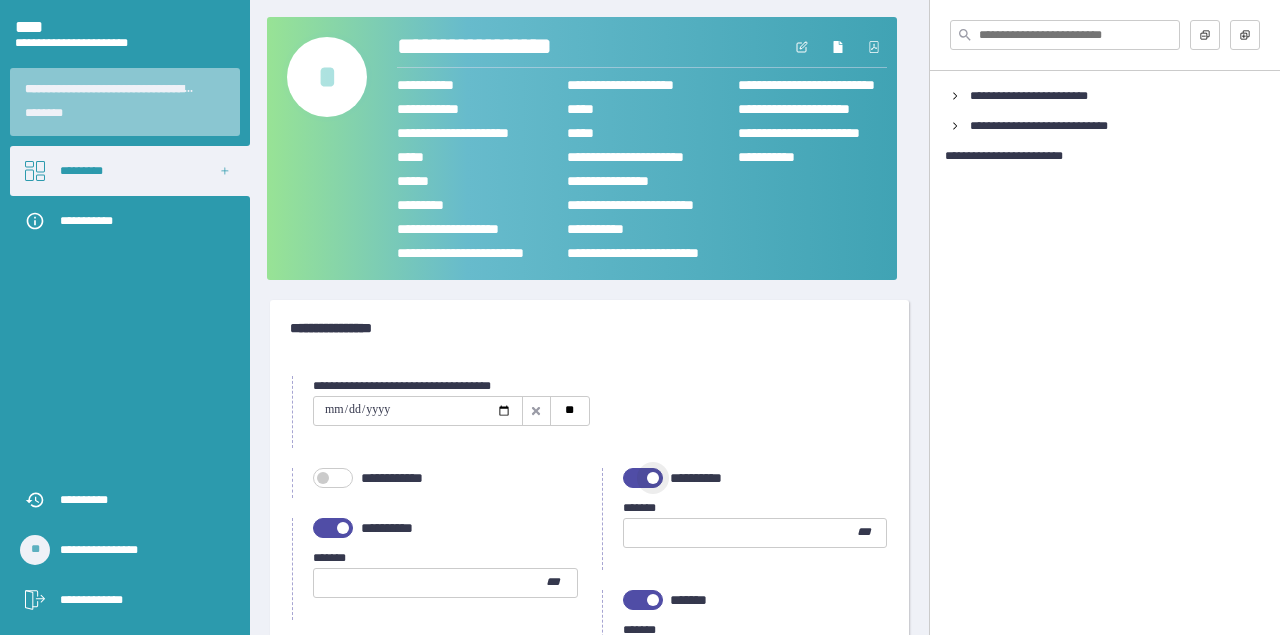 click at bounding box center (643, 478) 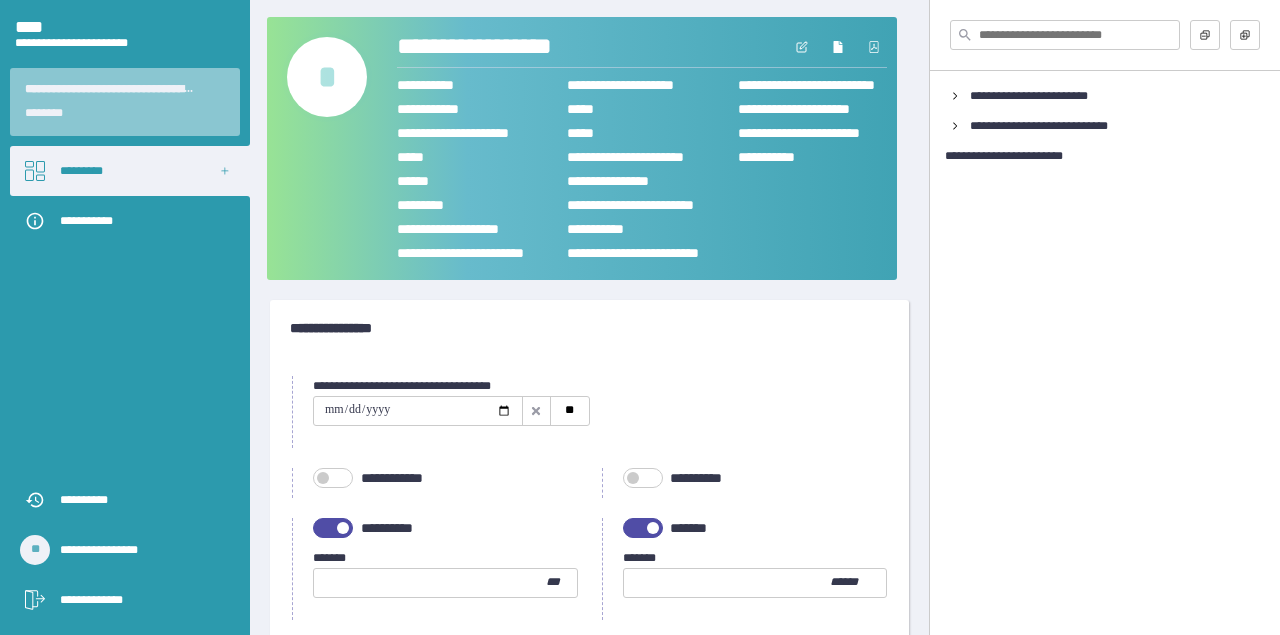 click at bounding box center [343, 528] 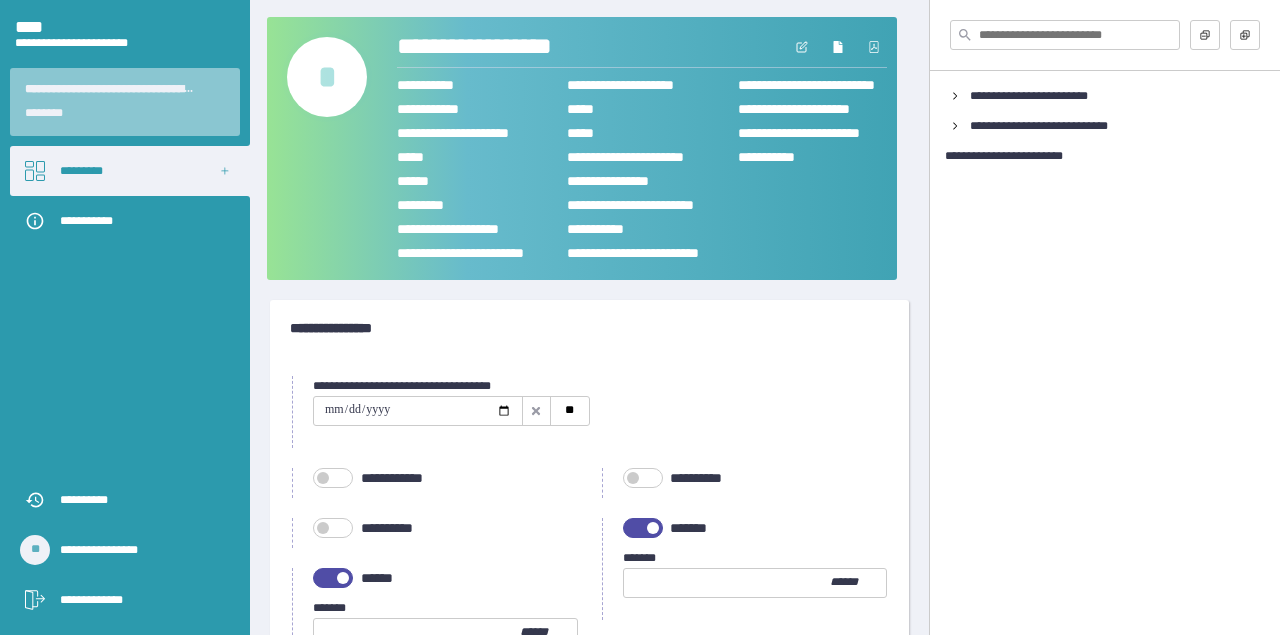 click on "*******" at bounding box center (751, 528) 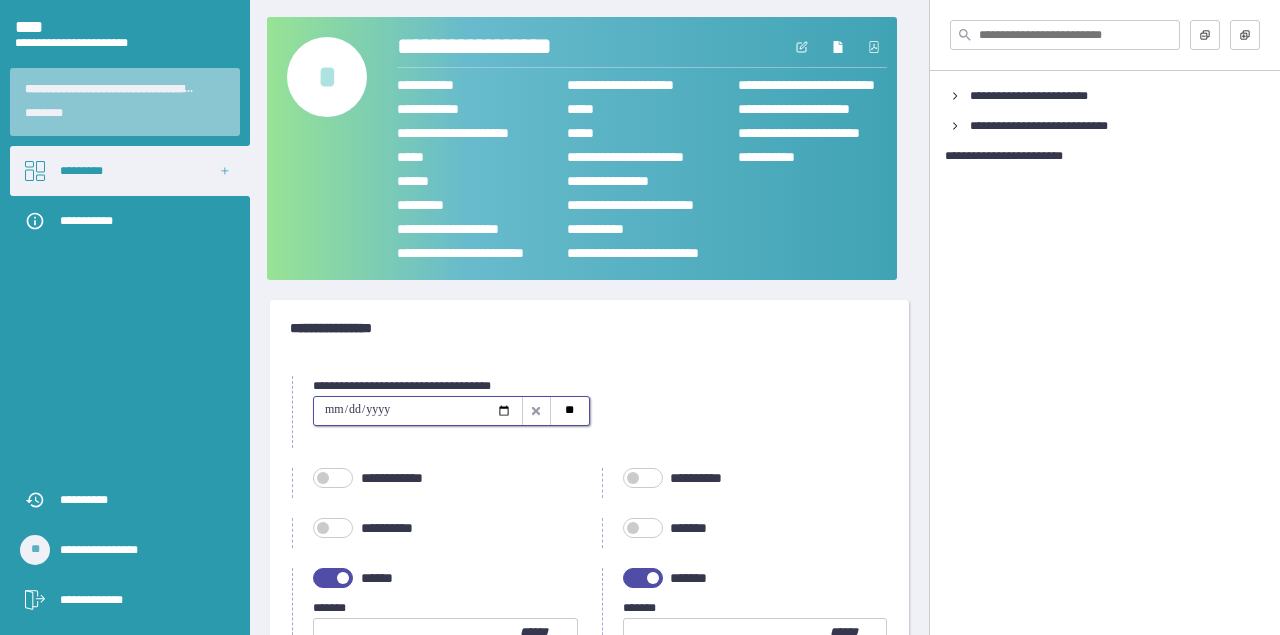 click at bounding box center (418, 411) 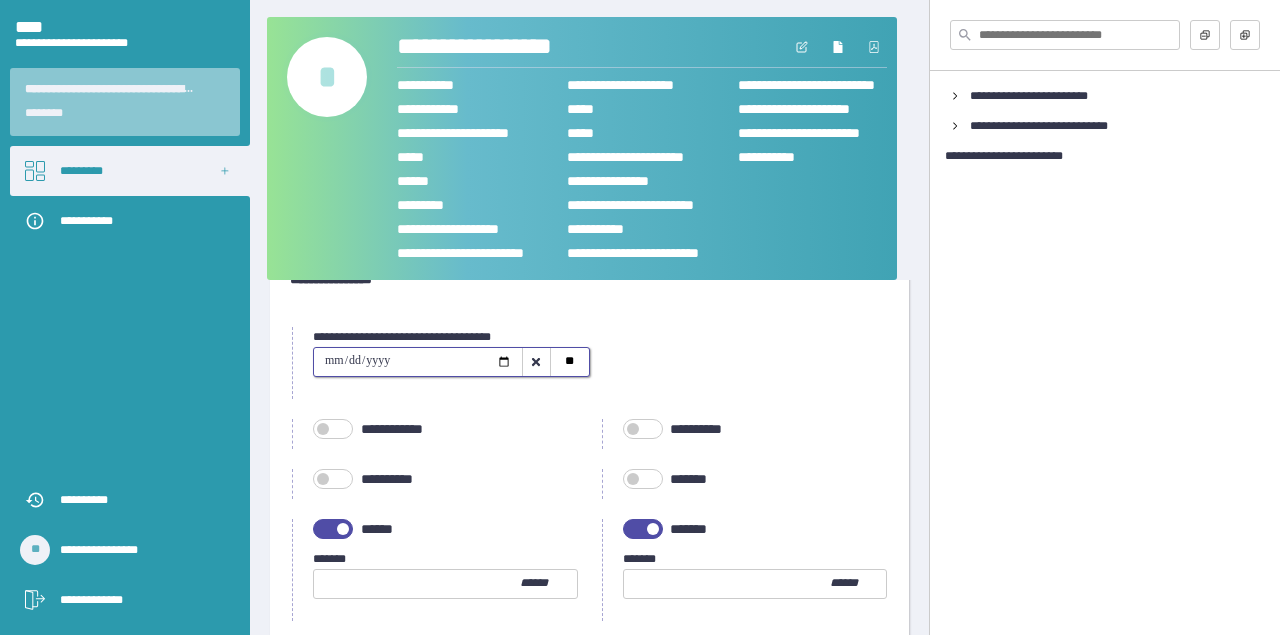 scroll, scrollTop: 157, scrollLeft: 0, axis: vertical 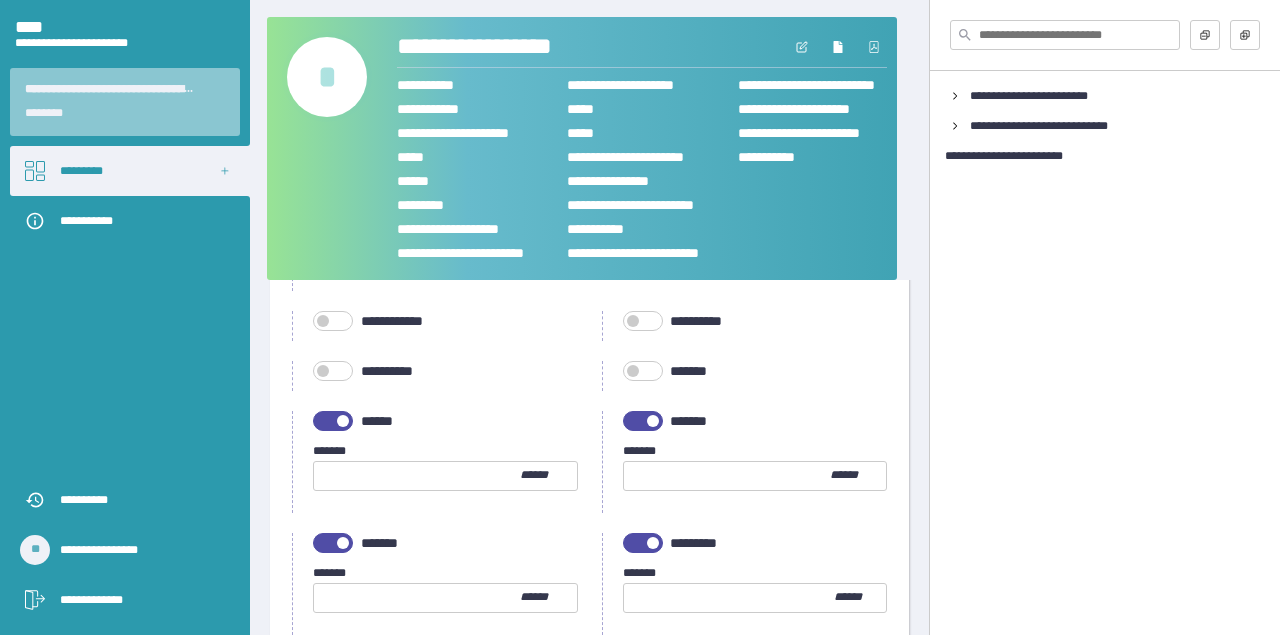click at bounding box center [333, 421] 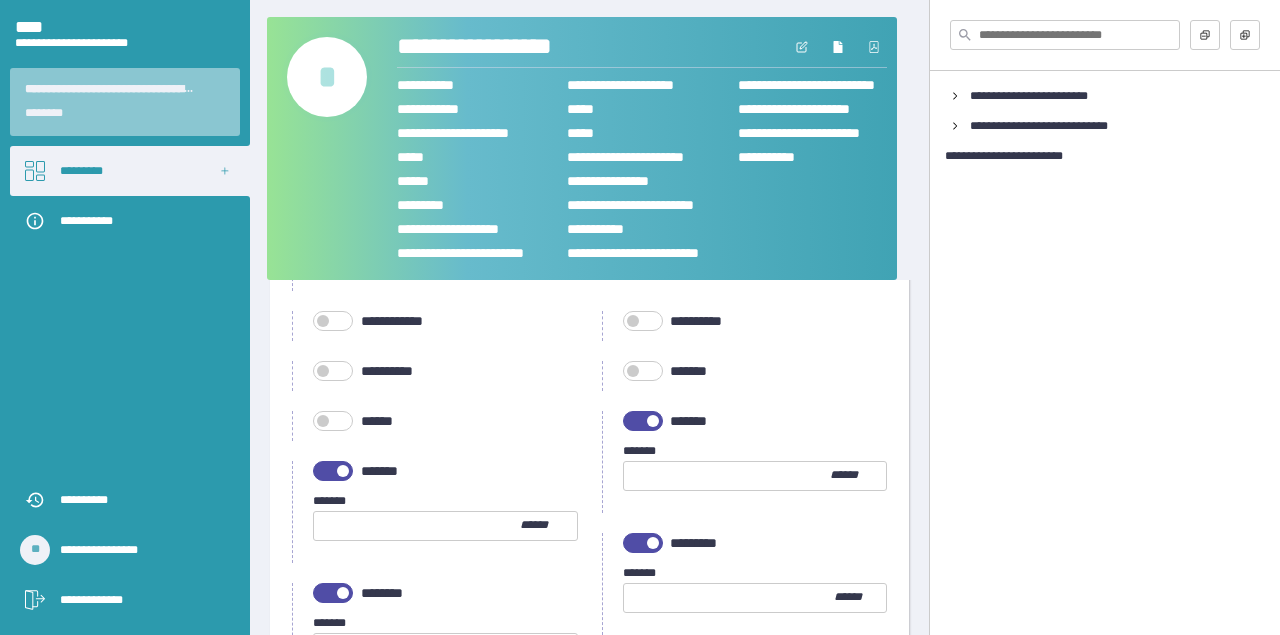 click on "*******" at bounding box center (751, 421) 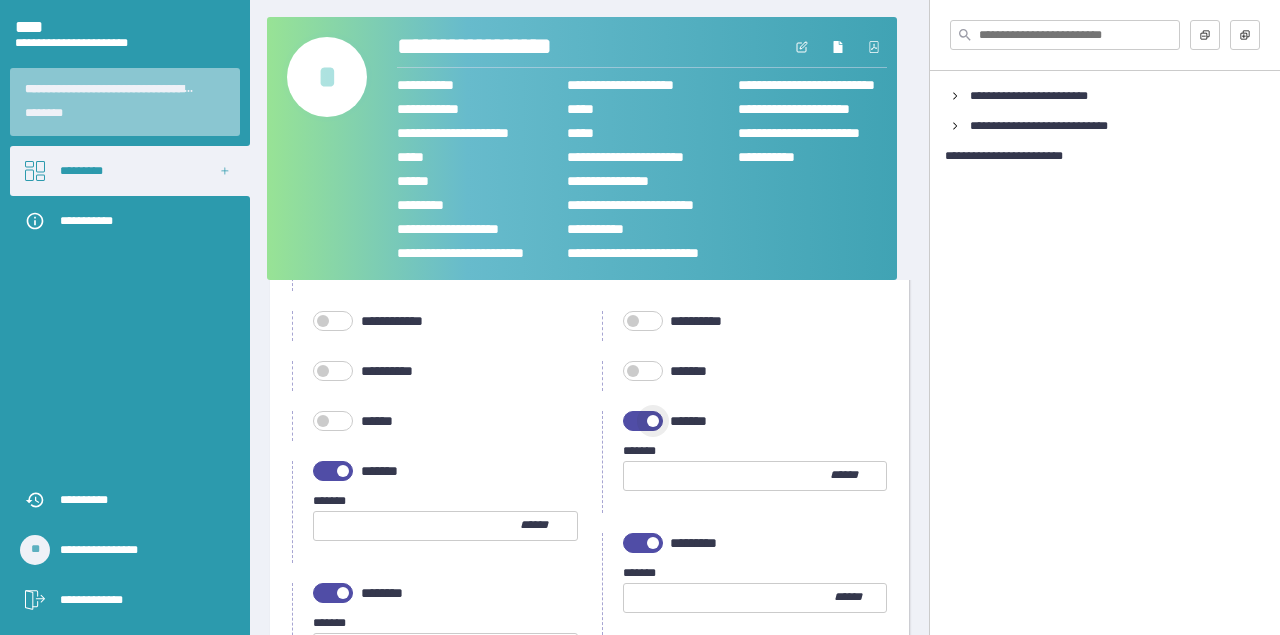 click at bounding box center [653, 421] 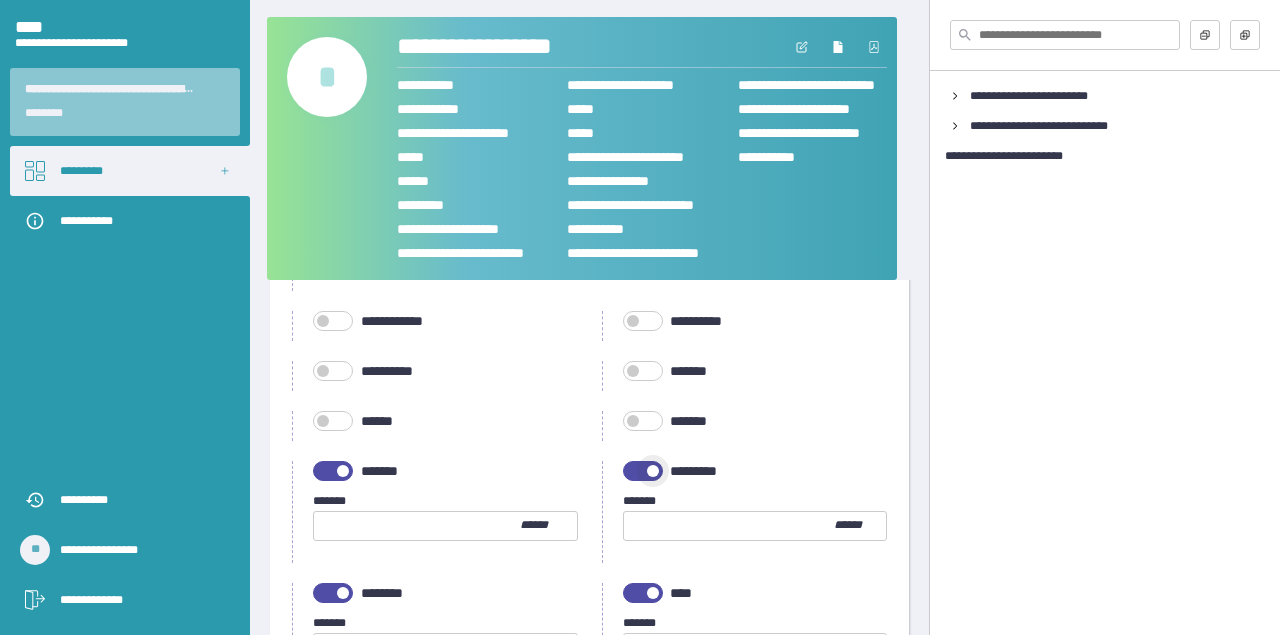 drag, startPoint x: 641, startPoint y: 469, endPoint x: 366, endPoint y: 439, distance: 276.63153 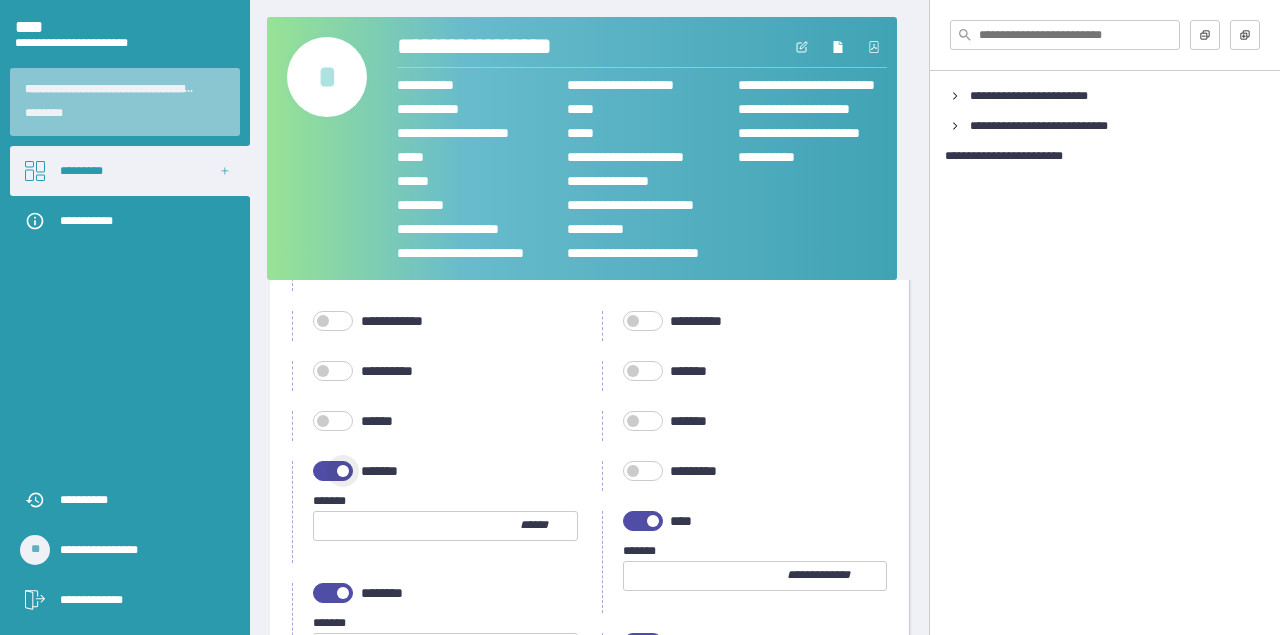 click at bounding box center (333, 471) 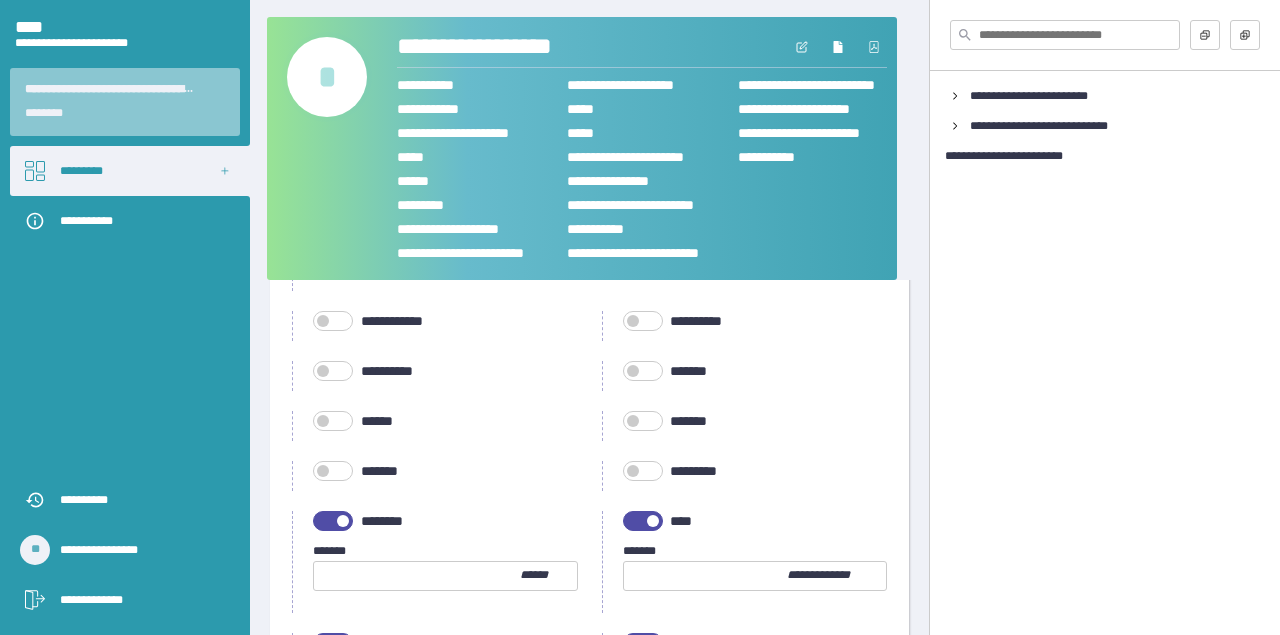 click at bounding box center (643, 521) 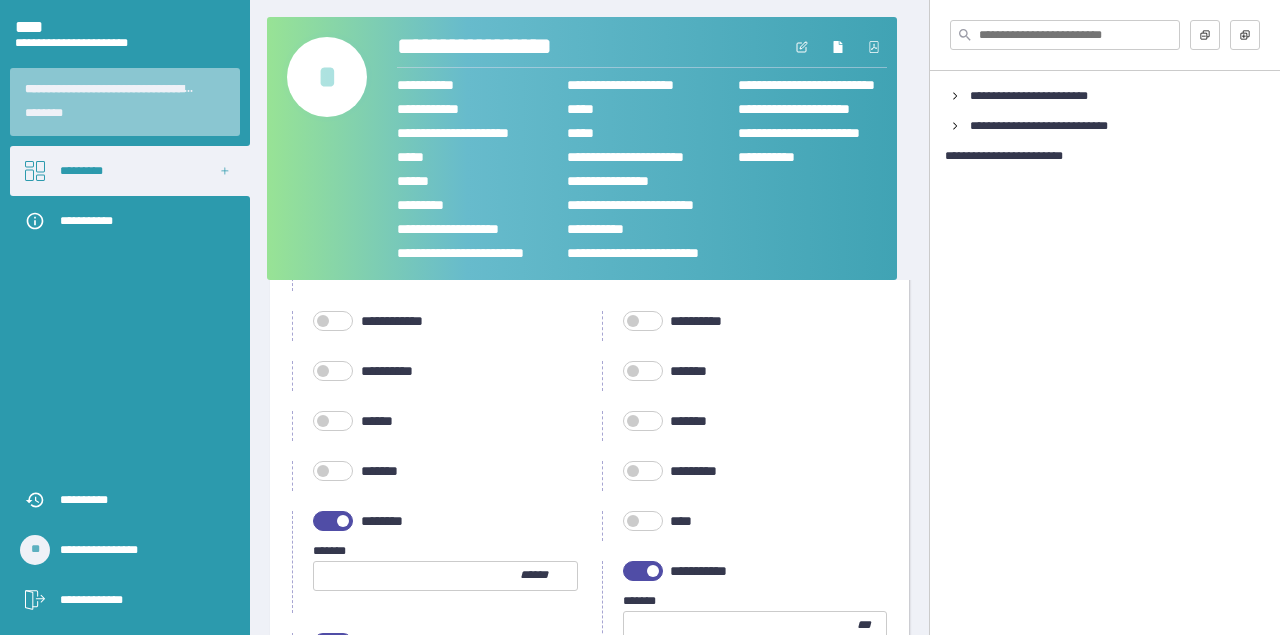 click at bounding box center [333, 521] 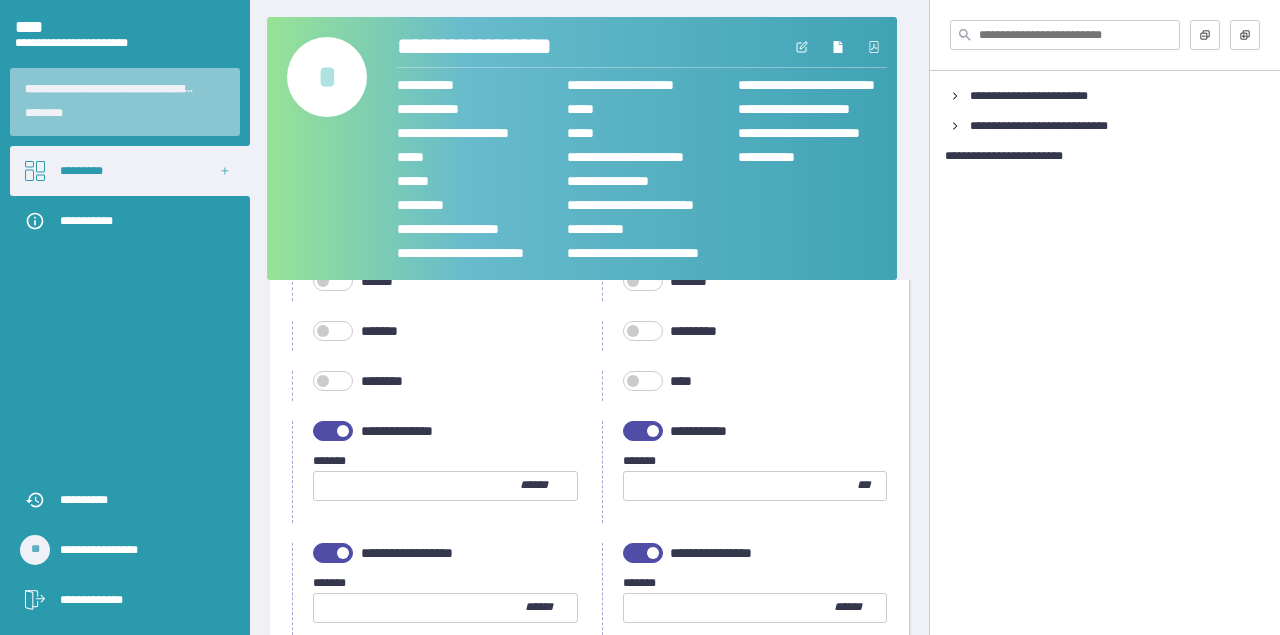 scroll, scrollTop: 299, scrollLeft: 0, axis: vertical 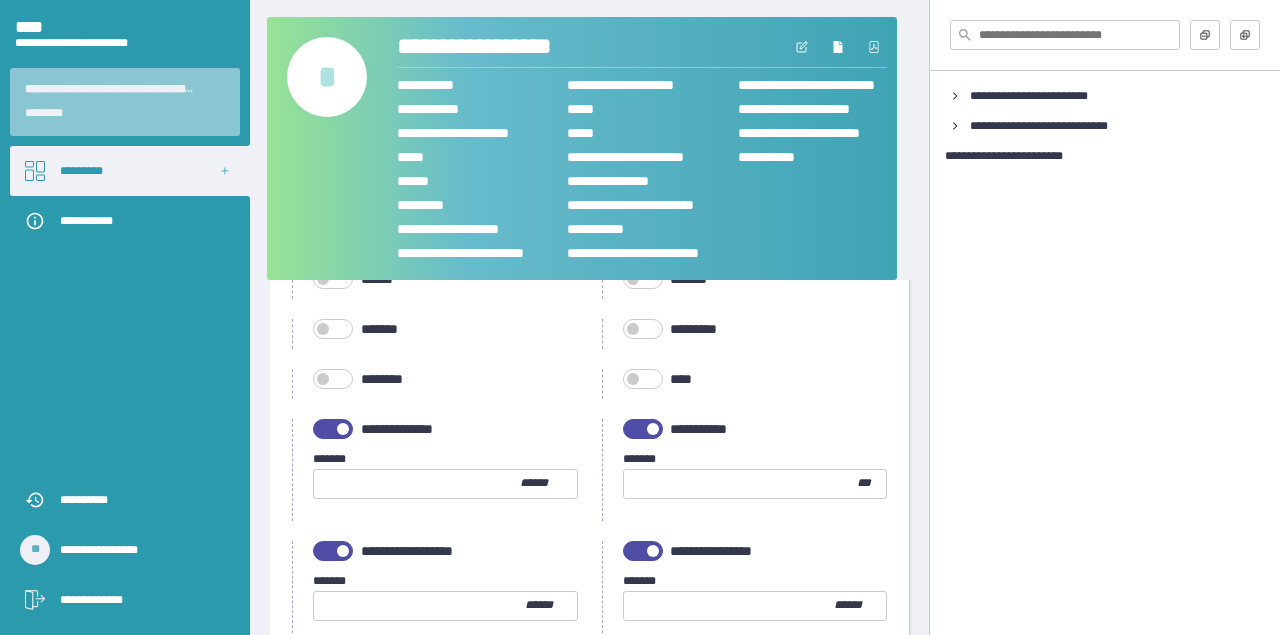 click at bounding box center [343, 429] 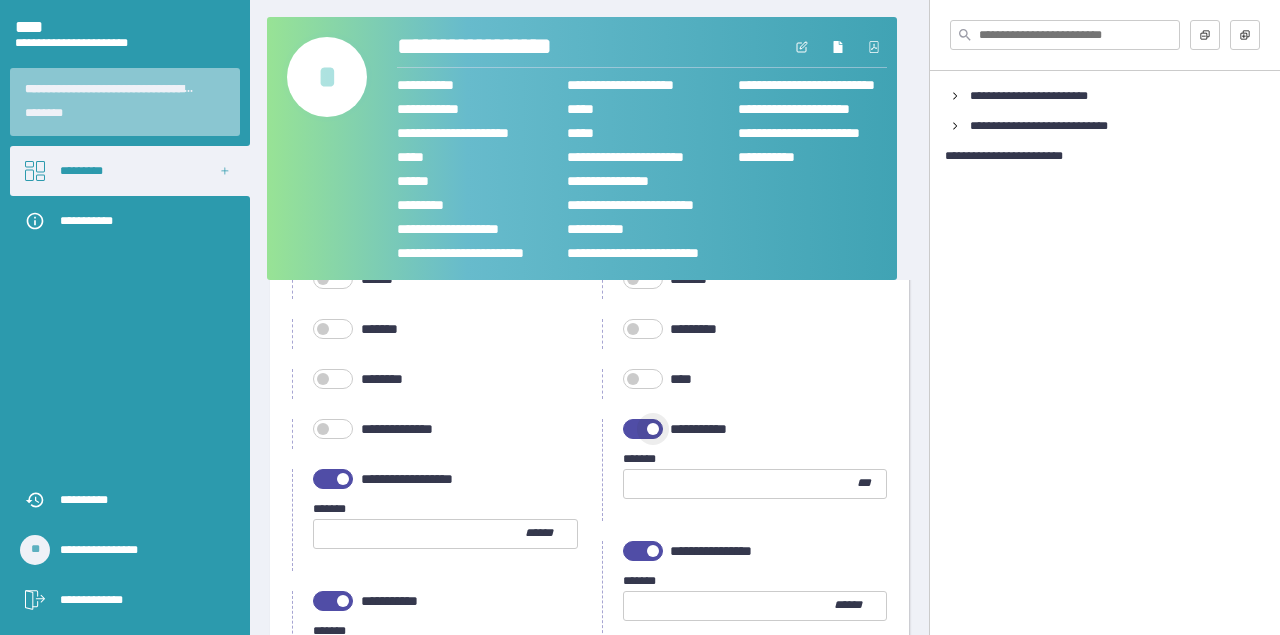 click at bounding box center [643, 429] 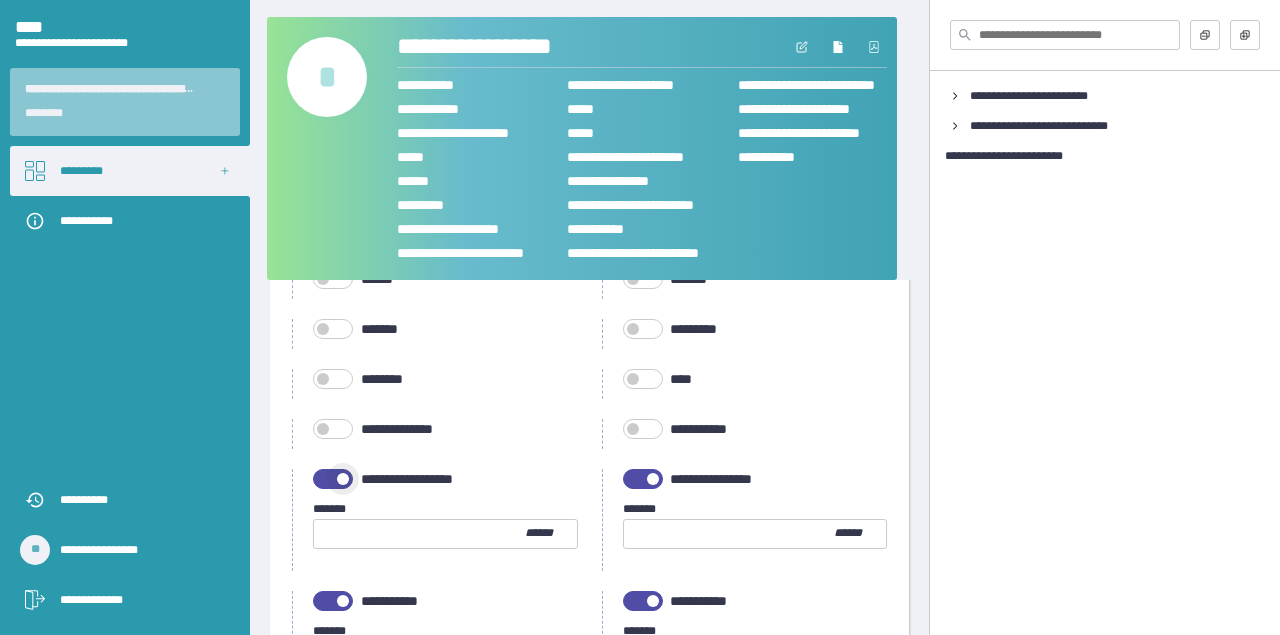 click at bounding box center (333, 479) 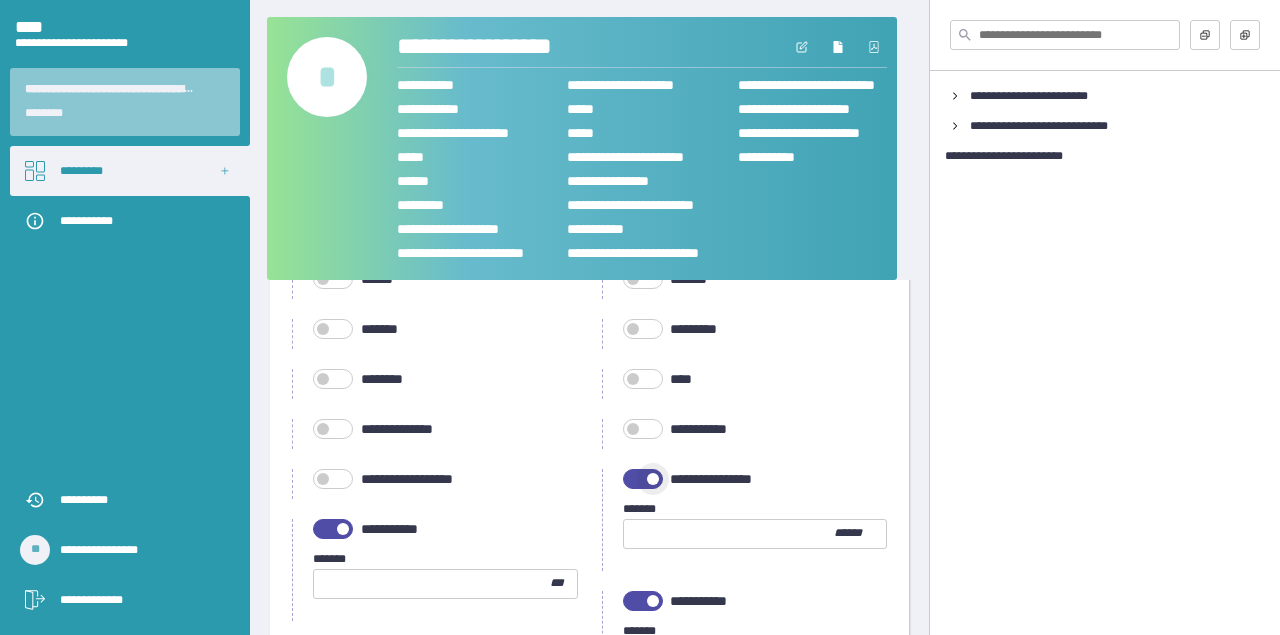 click at bounding box center (653, 479) 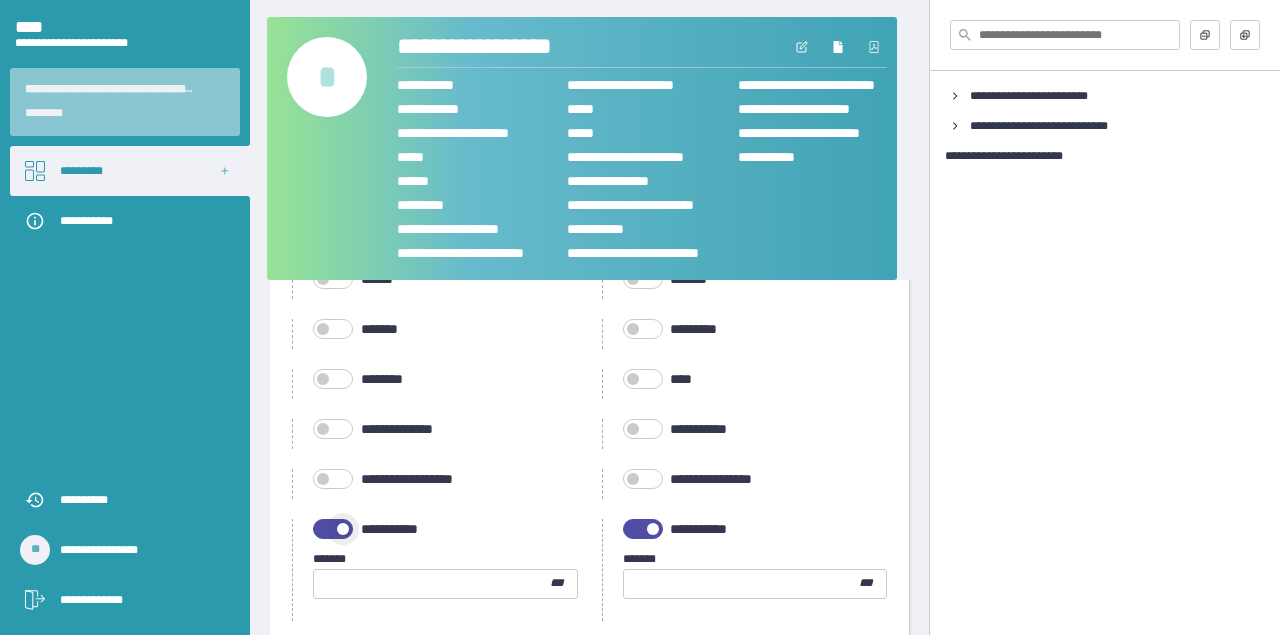 drag, startPoint x: 328, startPoint y: 529, endPoint x: 536, endPoint y: 554, distance: 209.49701 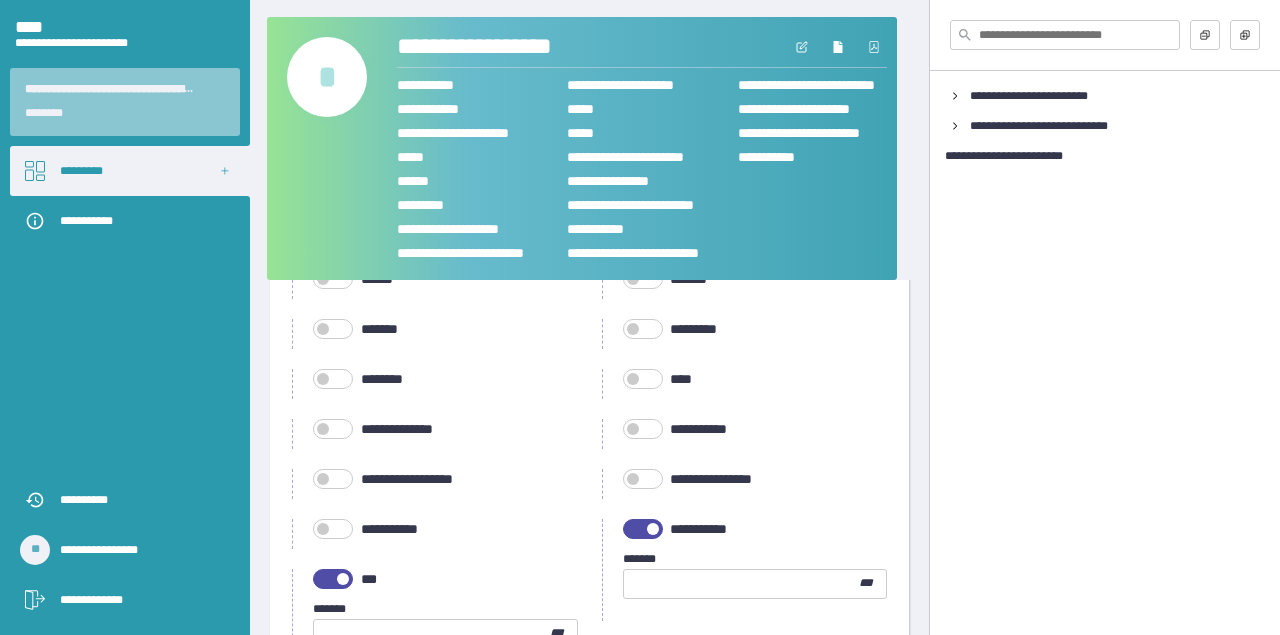 drag, startPoint x: 628, startPoint y: 537, endPoint x: 466, endPoint y: 571, distance: 165.52945 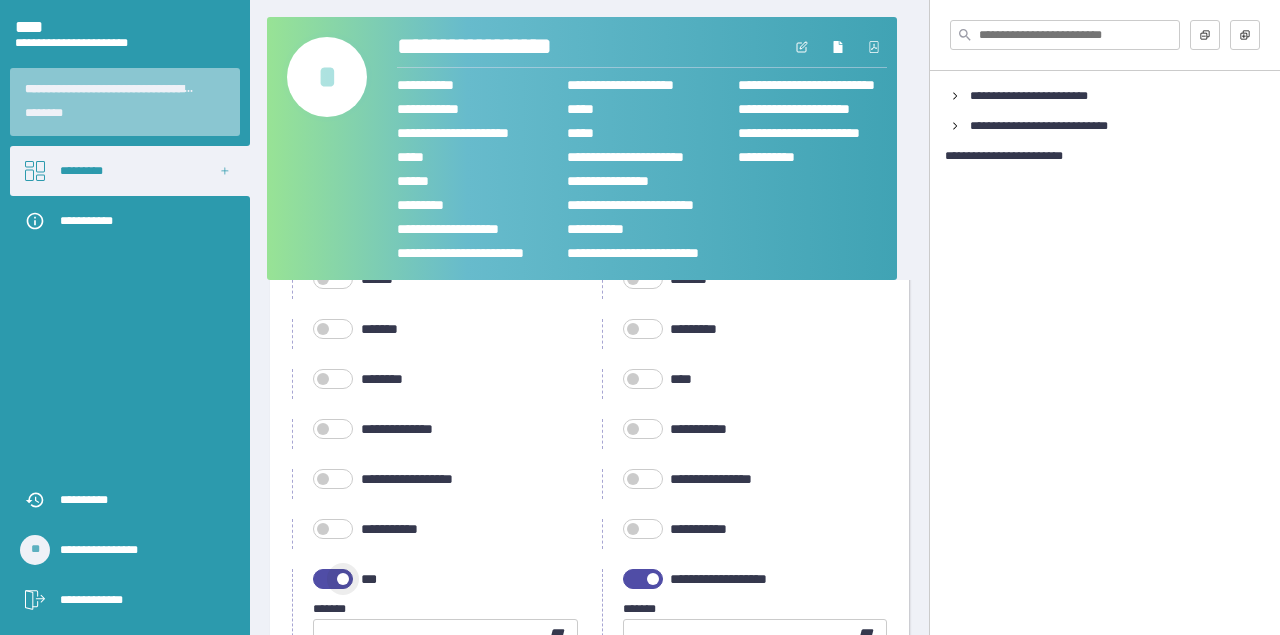 click at bounding box center (333, 579) 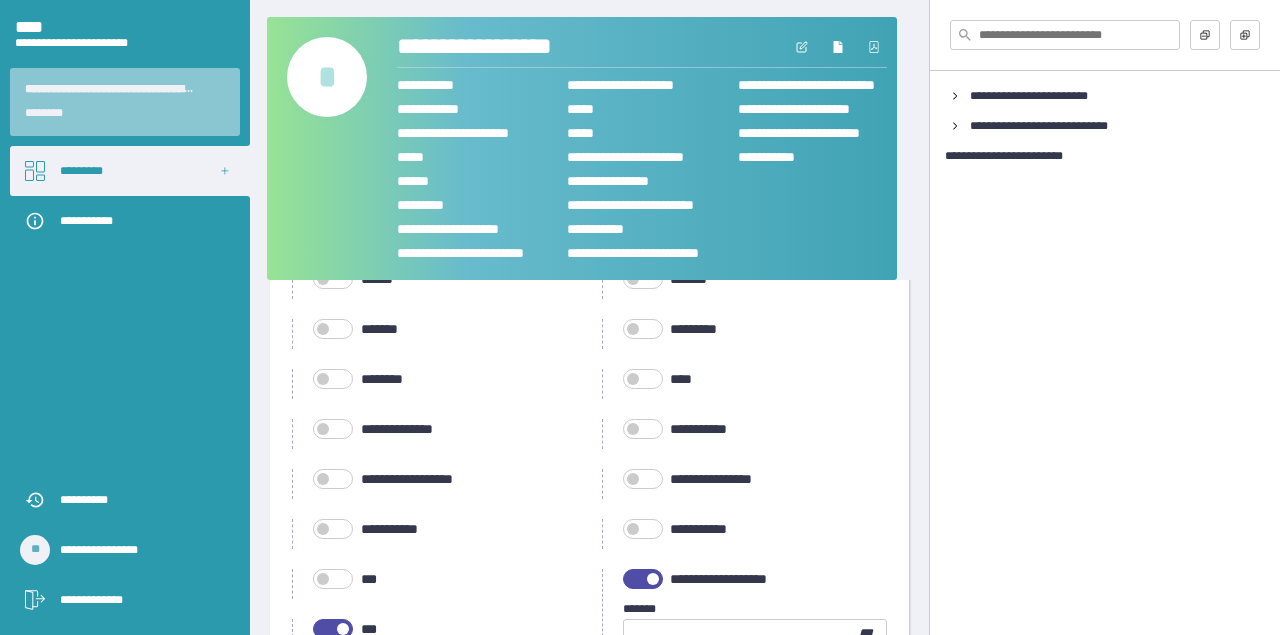 click at bounding box center (653, 579) 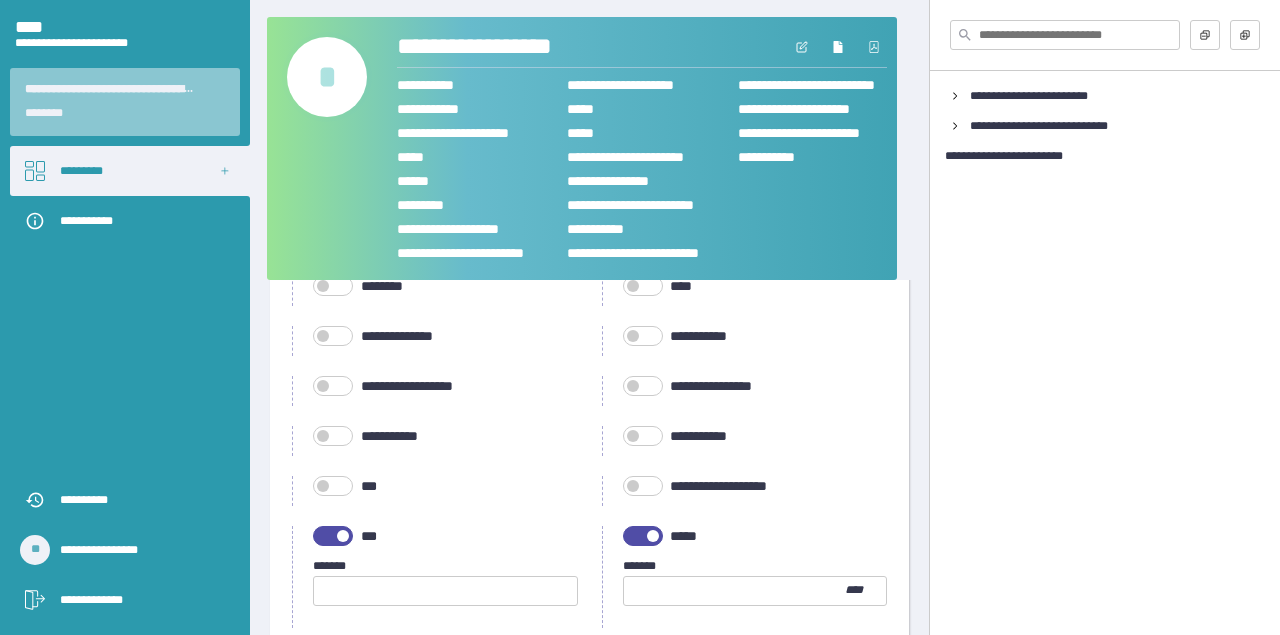 scroll, scrollTop: 394, scrollLeft: 0, axis: vertical 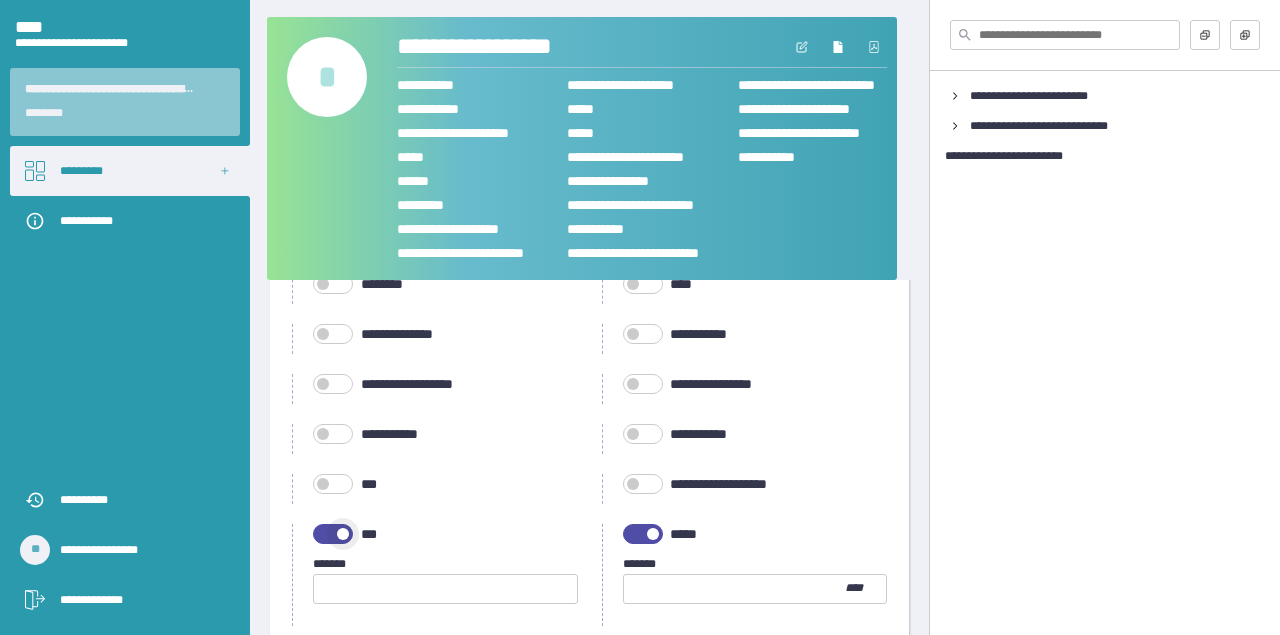 click at bounding box center [333, 534] 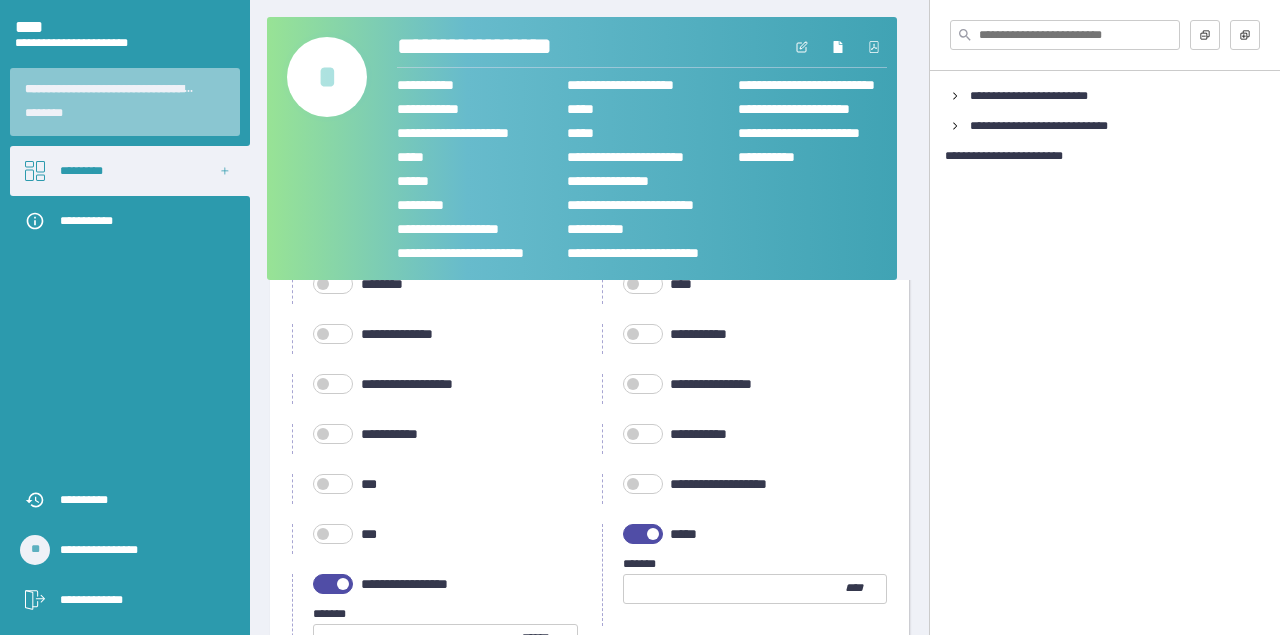 click at bounding box center [653, 534] 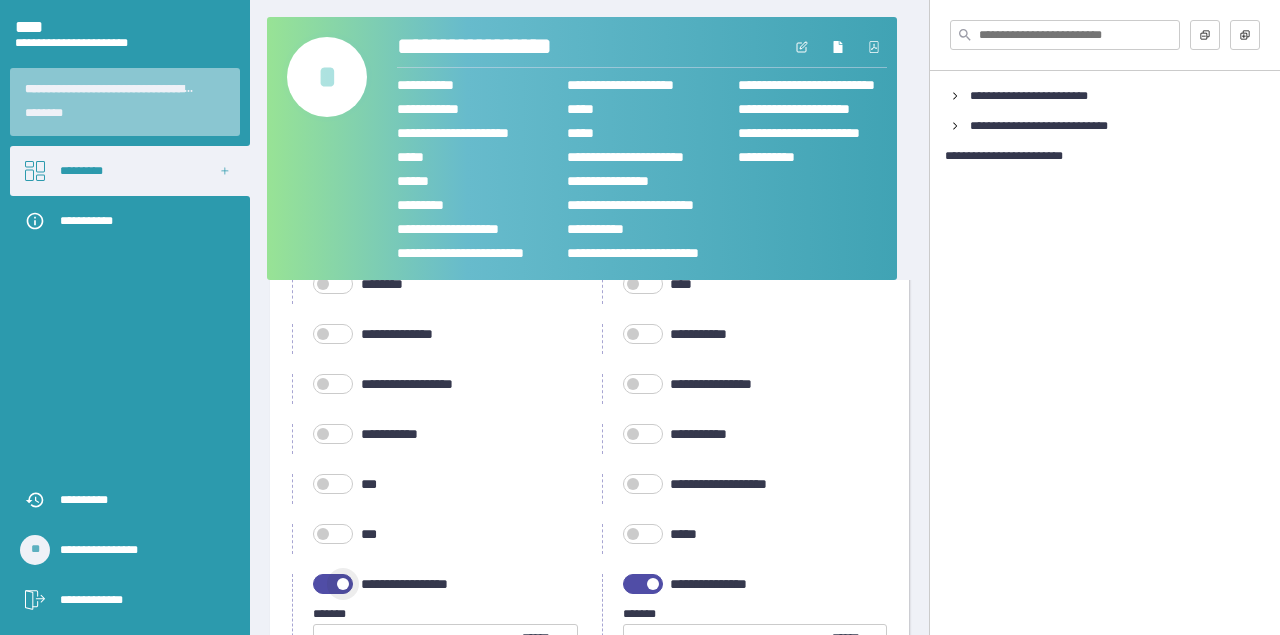 click at bounding box center [333, 584] 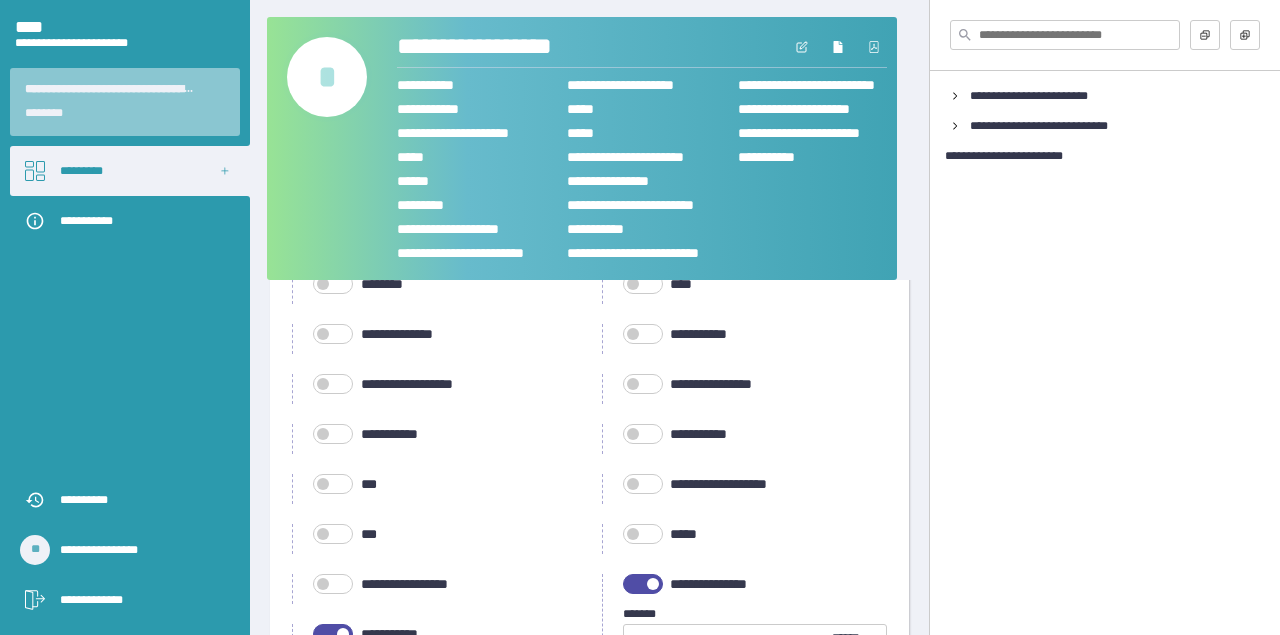 drag, startPoint x: 622, startPoint y: 582, endPoint x: 530, endPoint y: 594, distance: 92.779305 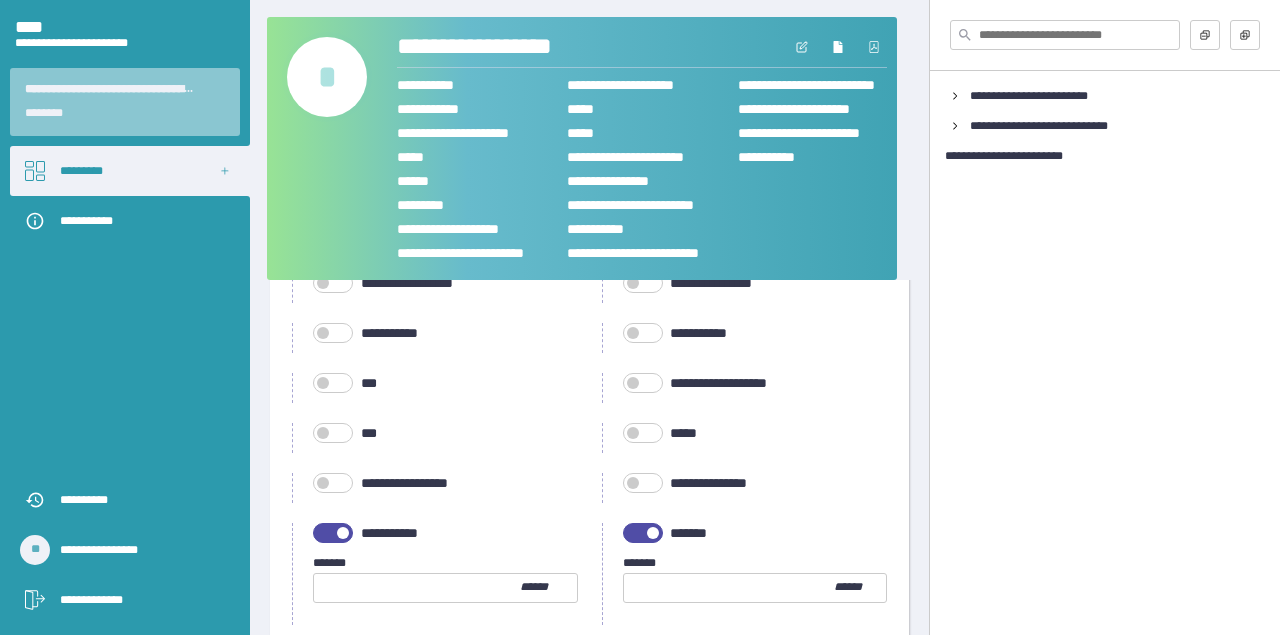 scroll, scrollTop: 504, scrollLeft: 0, axis: vertical 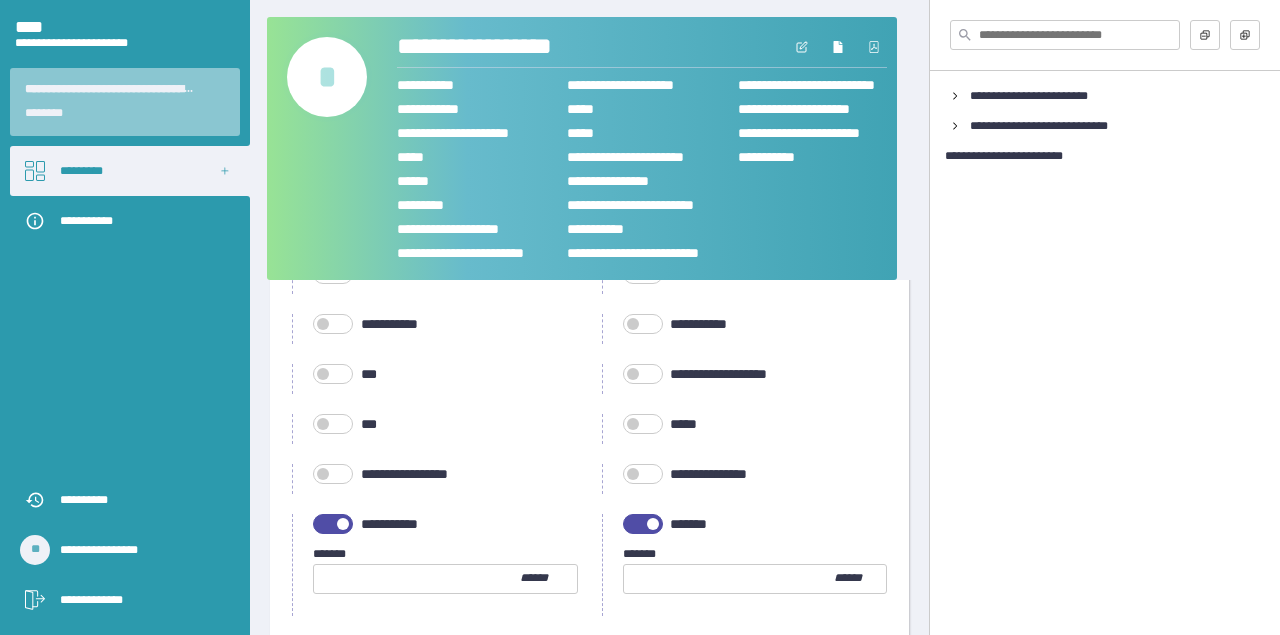 click at bounding box center [333, 524] 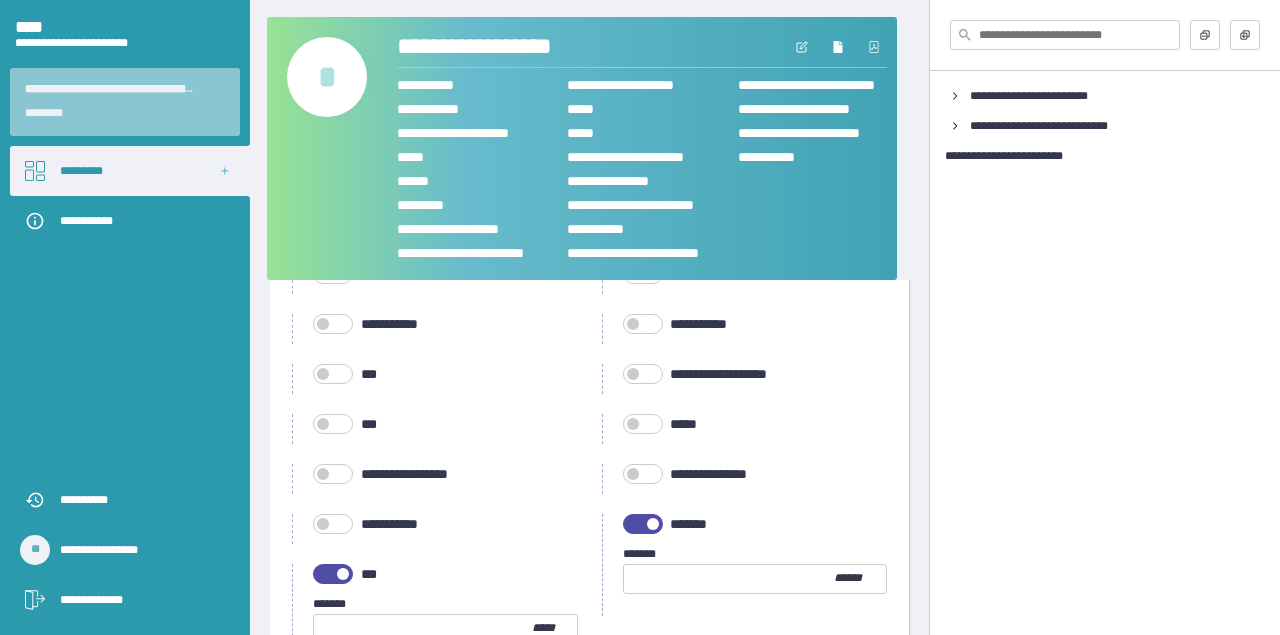 click at bounding box center [643, 524] 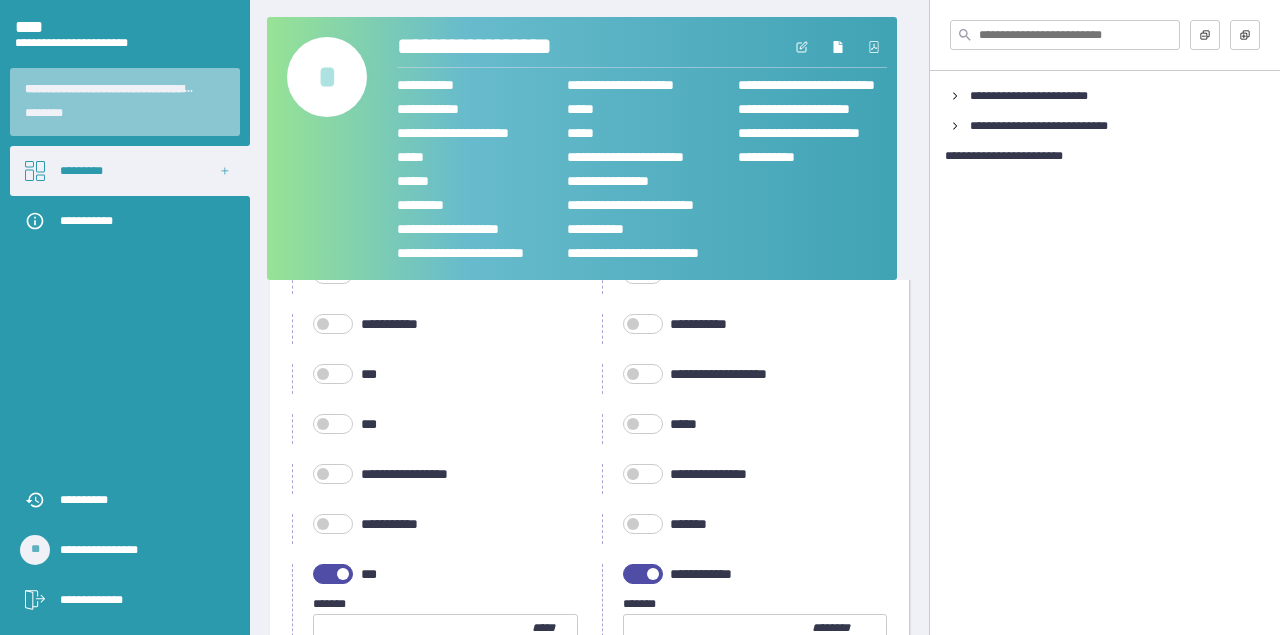 click at bounding box center (333, 574) 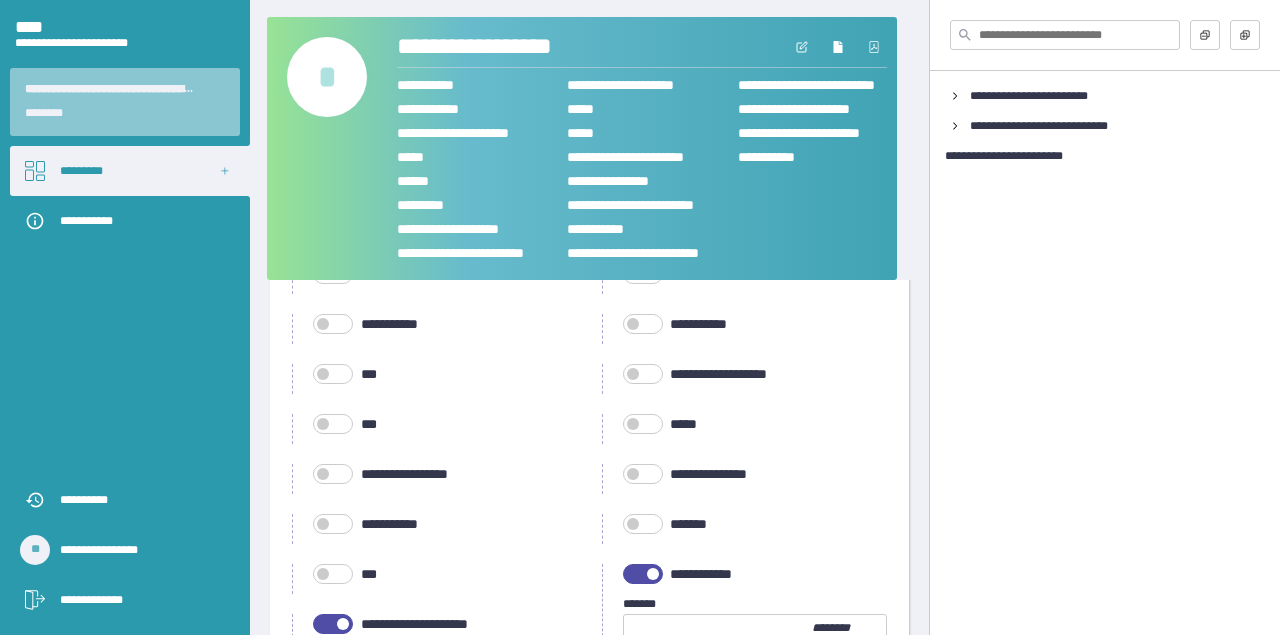click at bounding box center [643, 574] 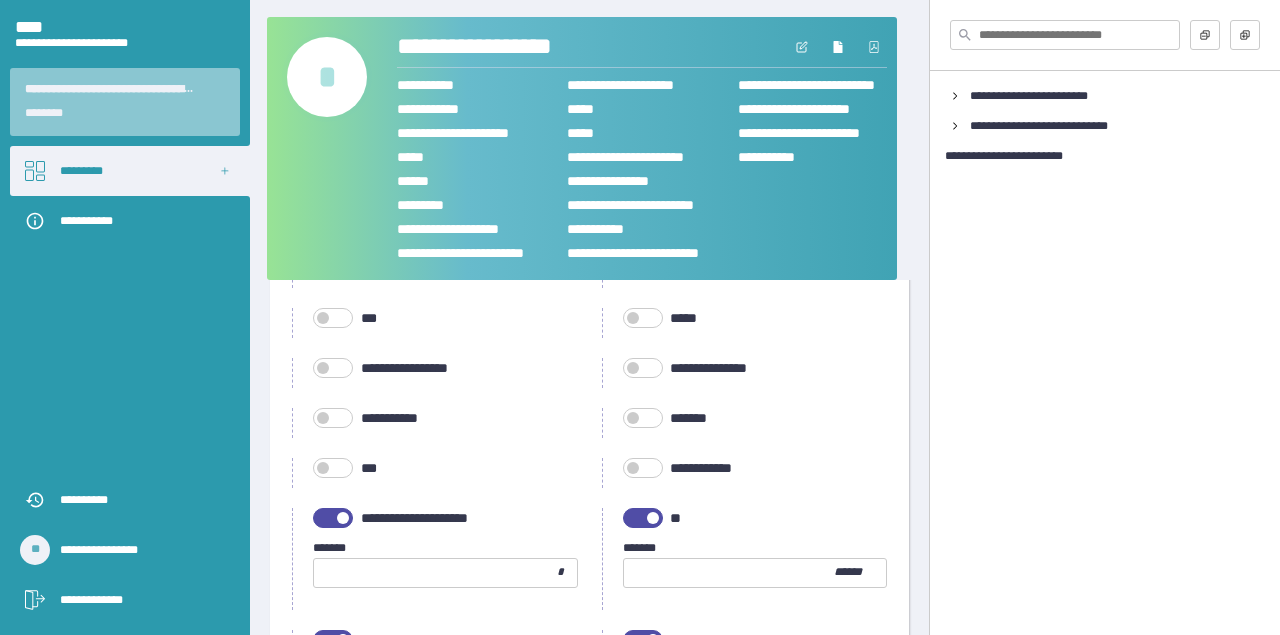 scroll, scrollTop: 619, scrollLeft: 0, axis: vertical 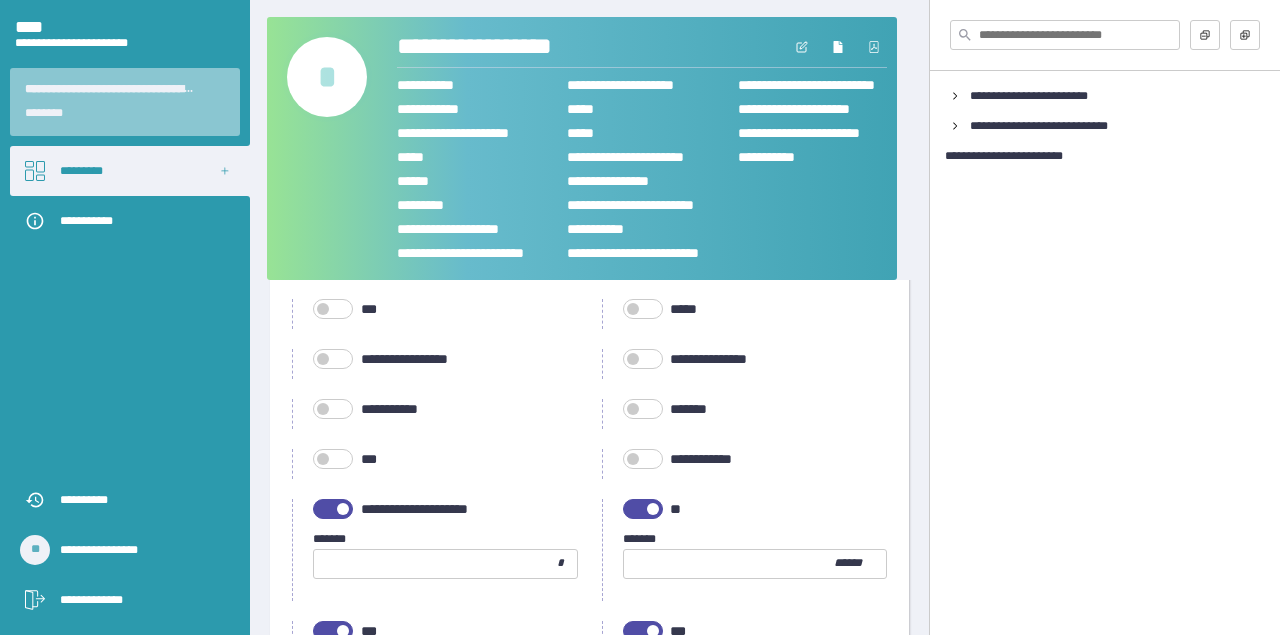 click at bounding box center [333, 509] 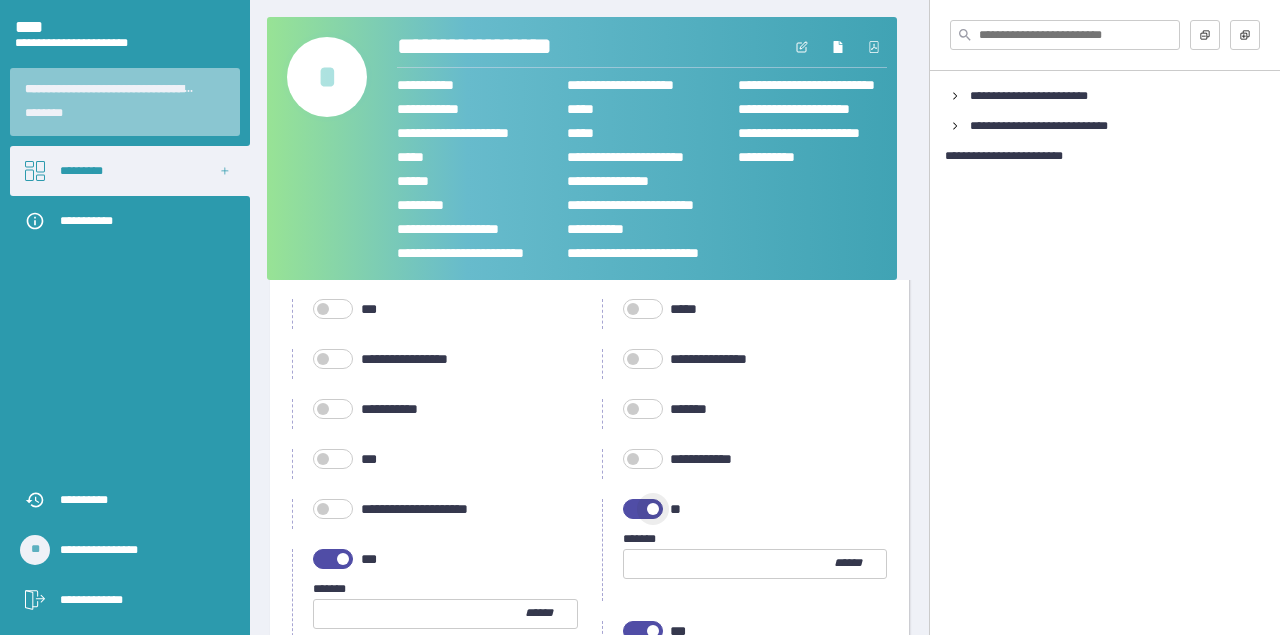click at bounding box center [643, 509] 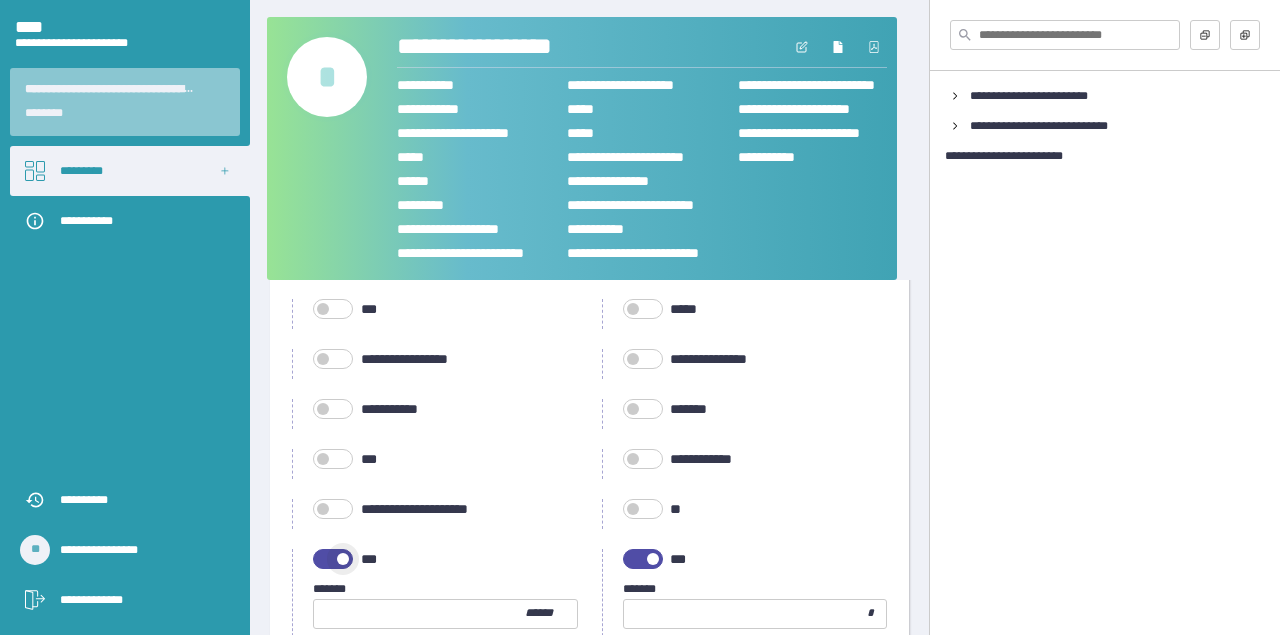 click at bounding box center (333, 559) 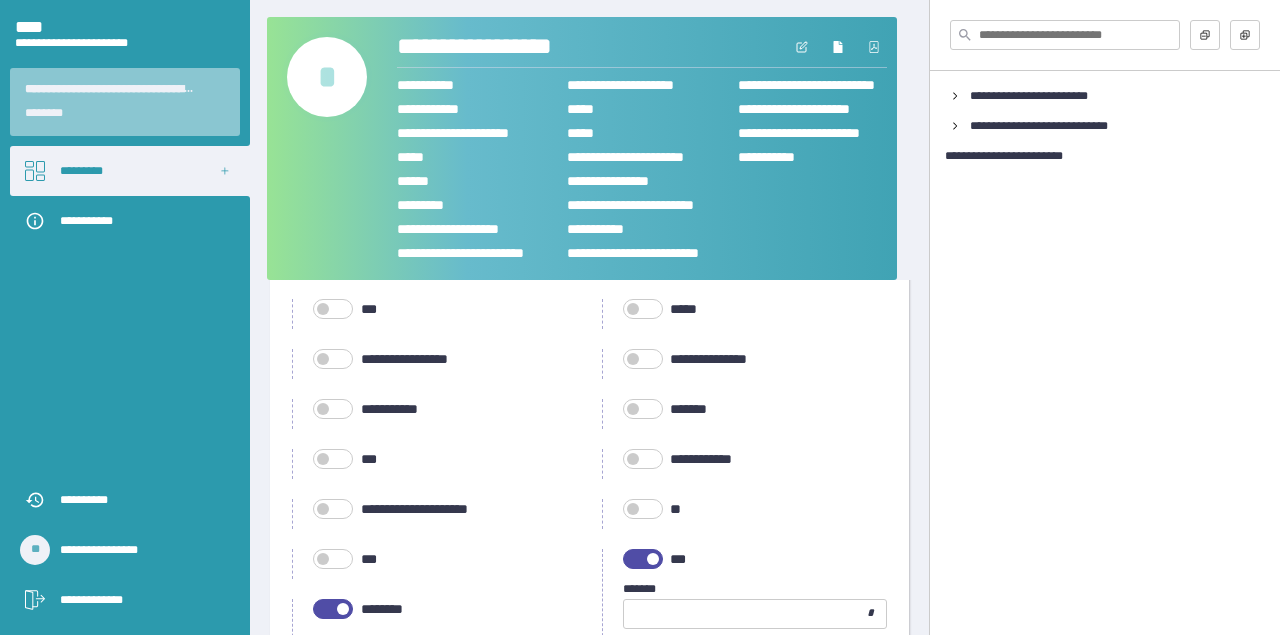 click at bounding box center [643, 559] 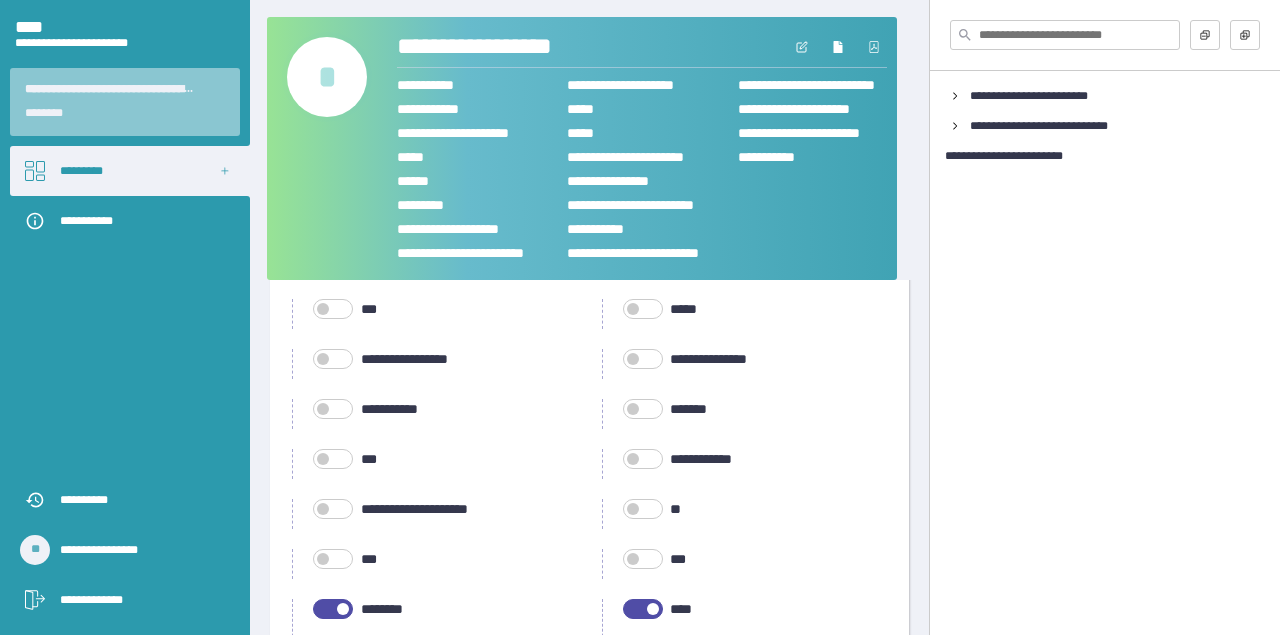 scroll, scrollTop: 766, scrollLeft: 0, axis: vertical 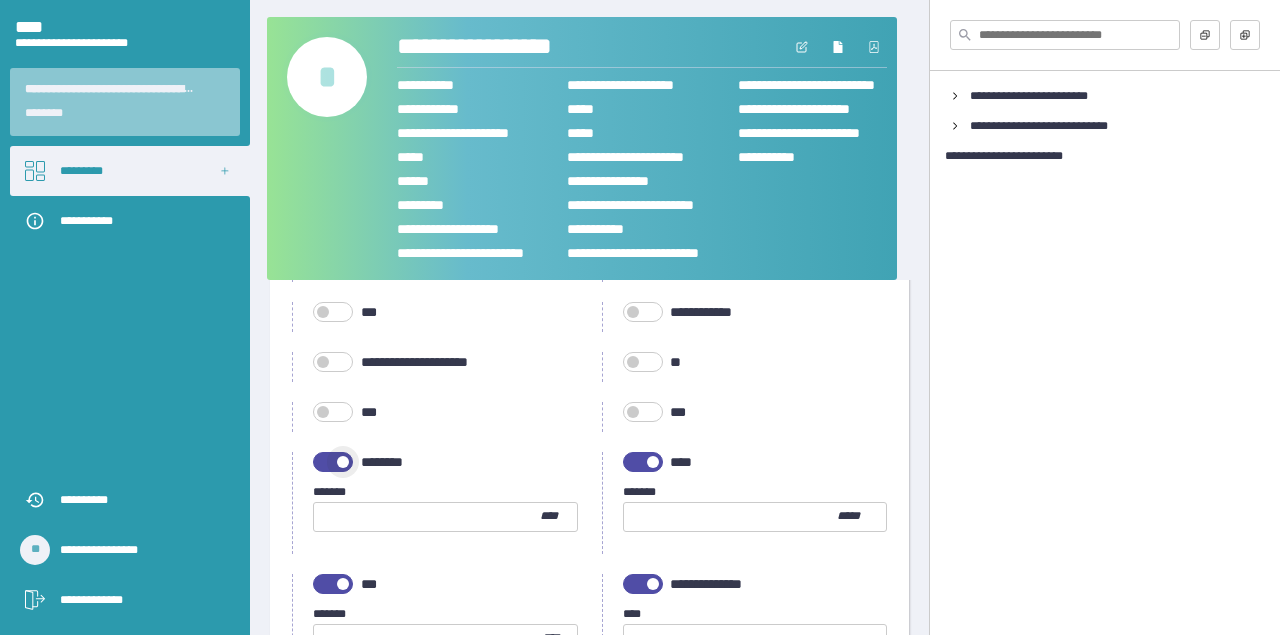 click at bounding box center (333, 462) 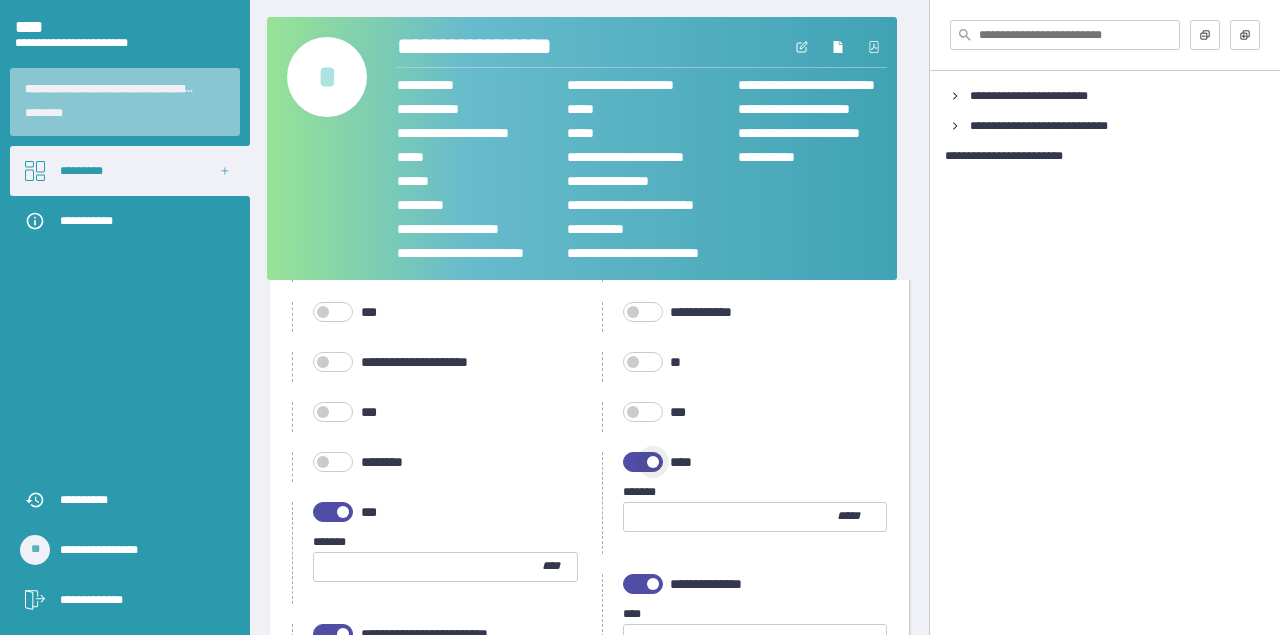 click at bounding box center [643, 462] 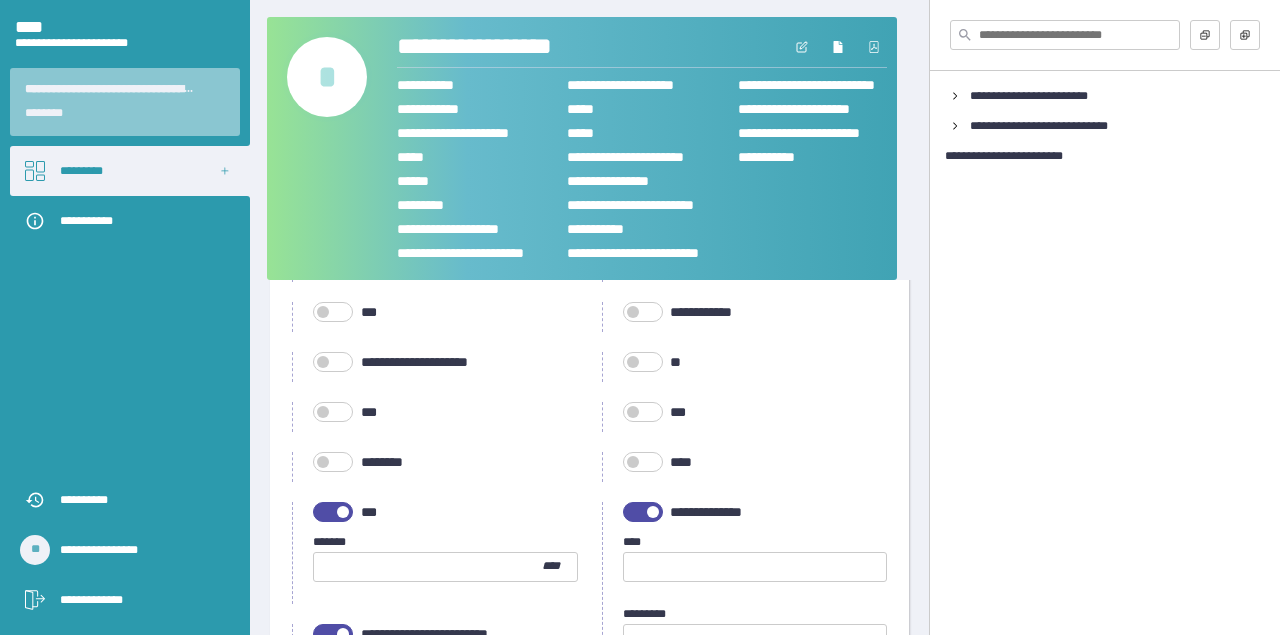 click at bounding box center (333, 512) 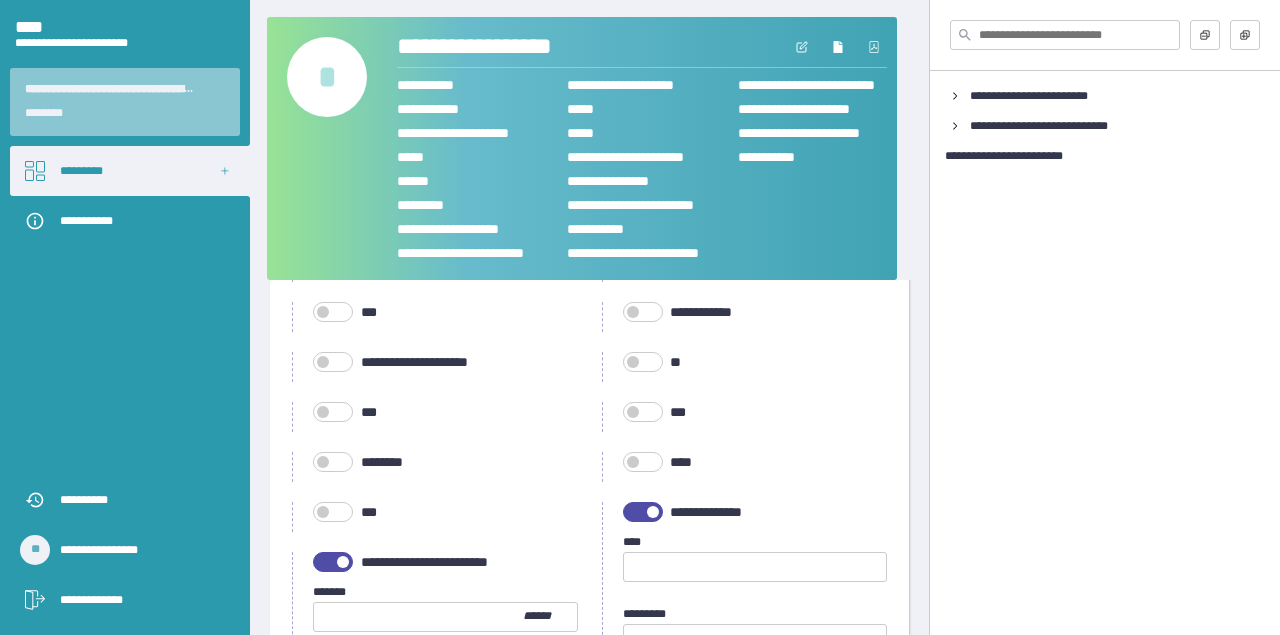 click at bounding box center (643, 512) 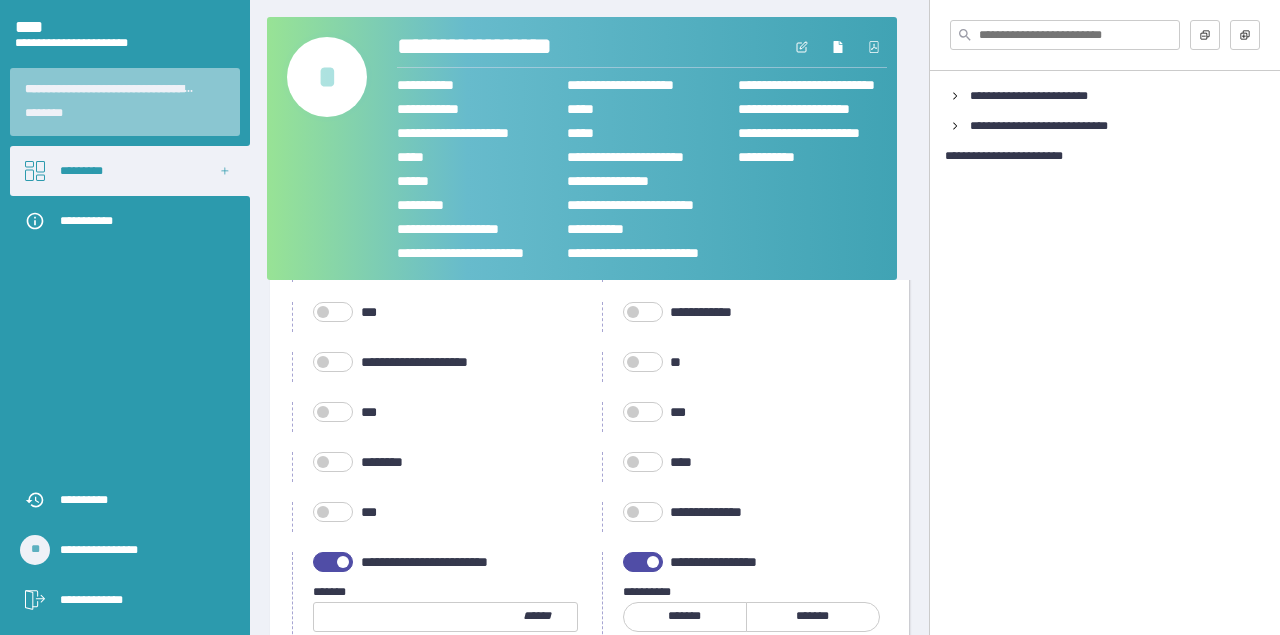 click at bounding box center [343, 562] 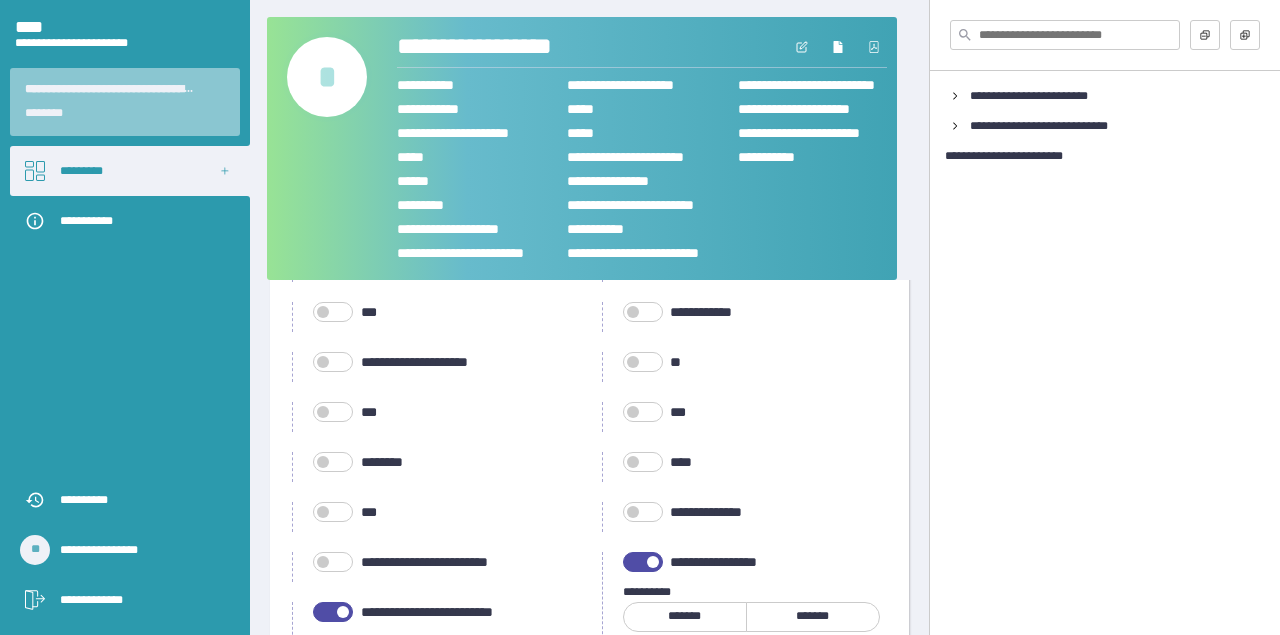 click at bounding box center [643, 562] 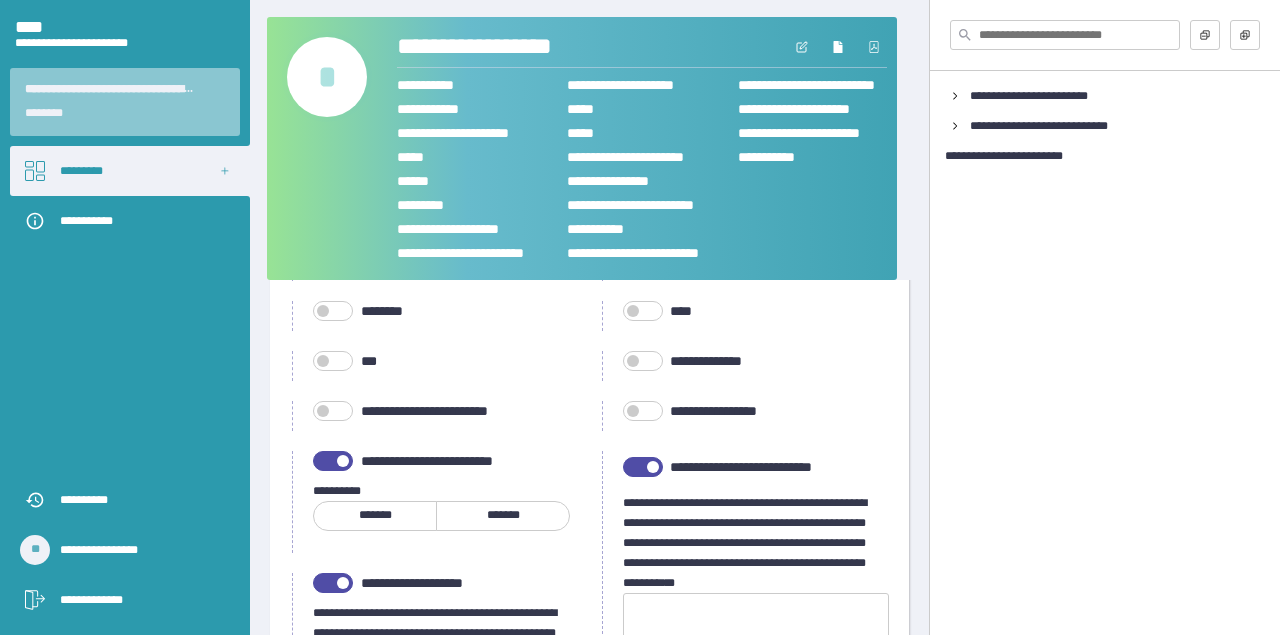 scroll, scrollTop: 1002, scrollLeft: 0, axis: vertical 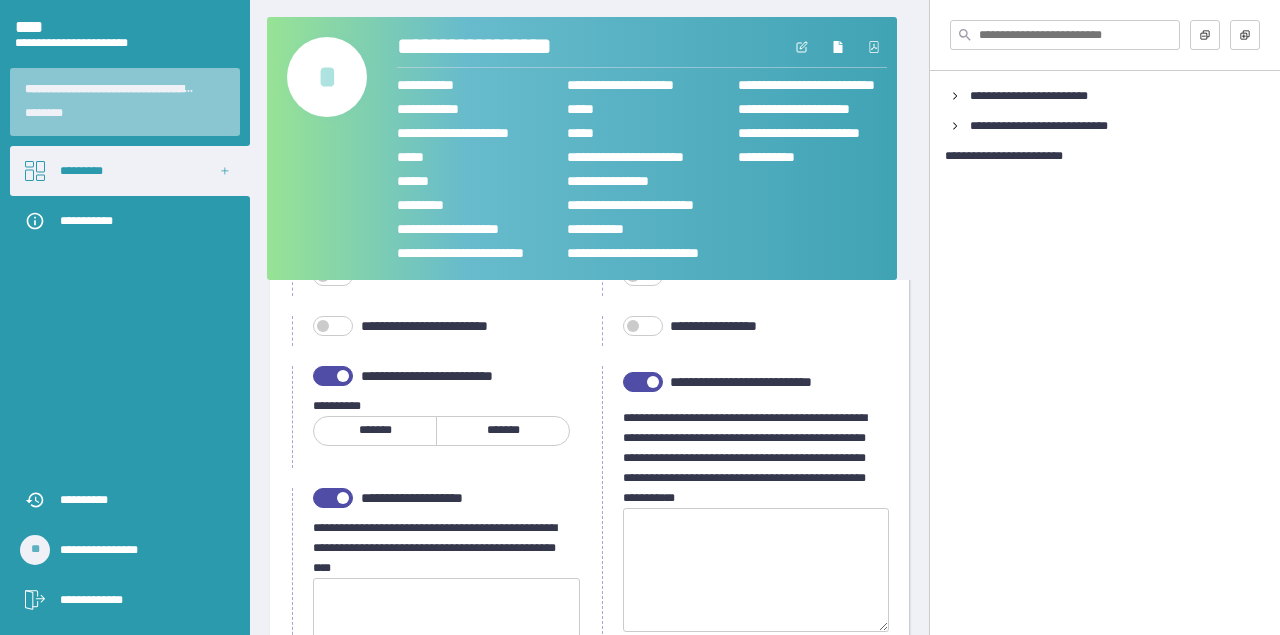 click on "**********" at bounding box center (435, 251) 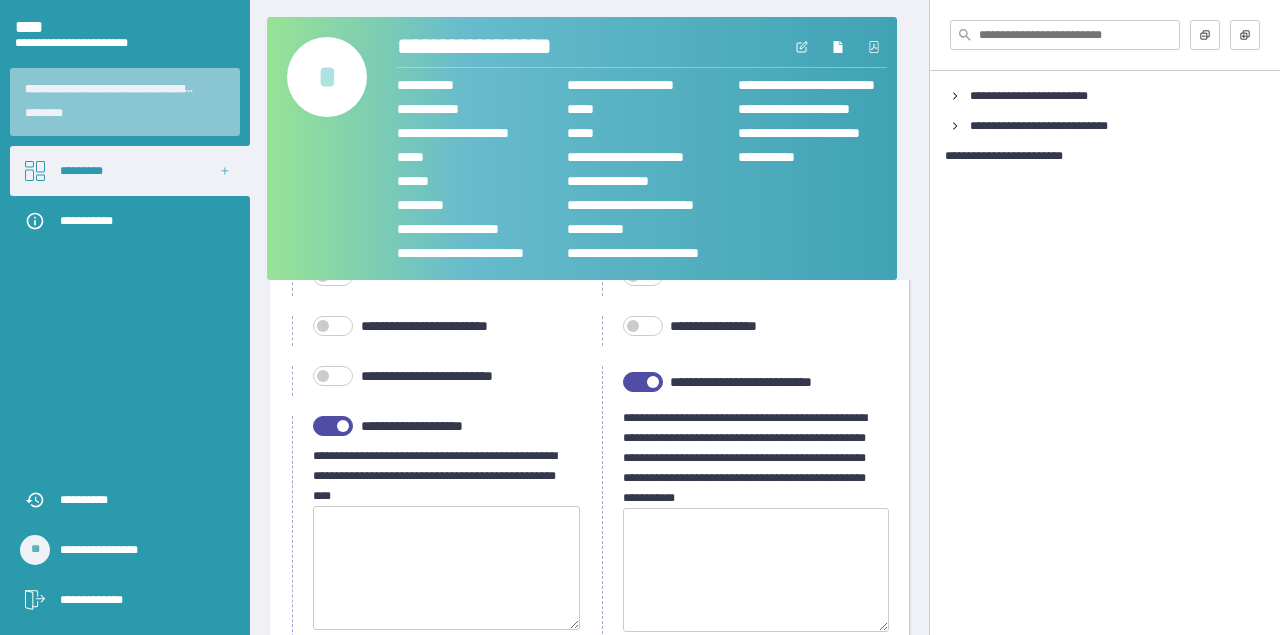 click at bounding box center (643, 382) 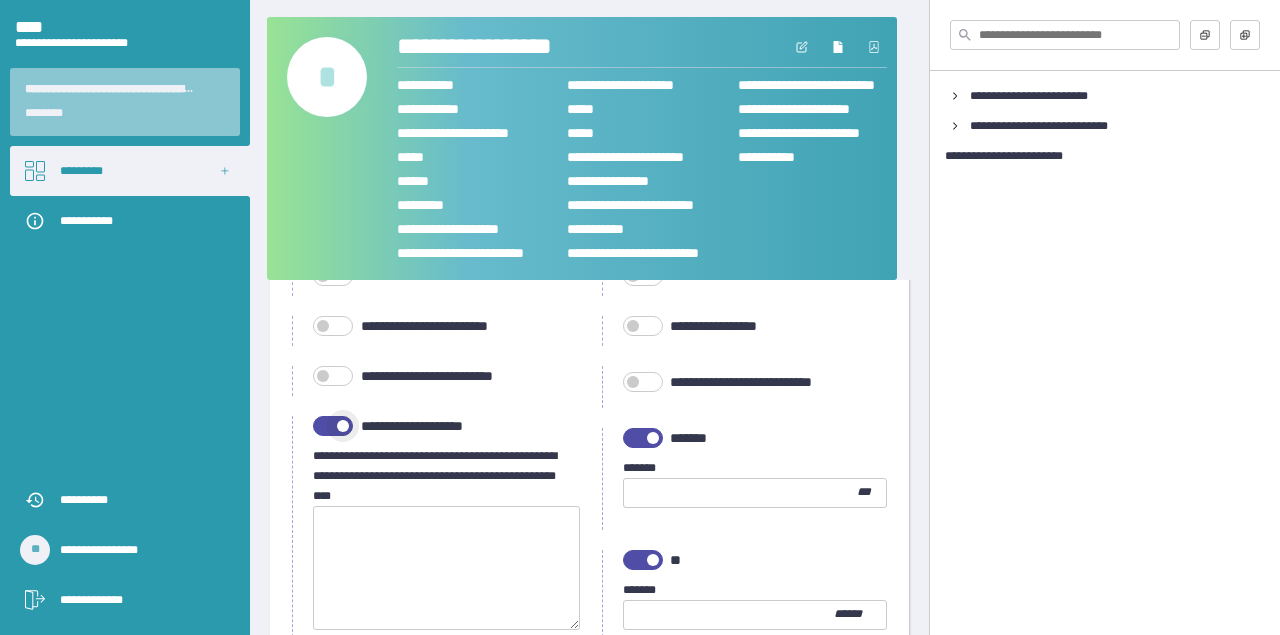 drag, startPoint x: 336, startPoint y: 420, endPoint x: 595, endPoint y: 424, distance: 259.03088 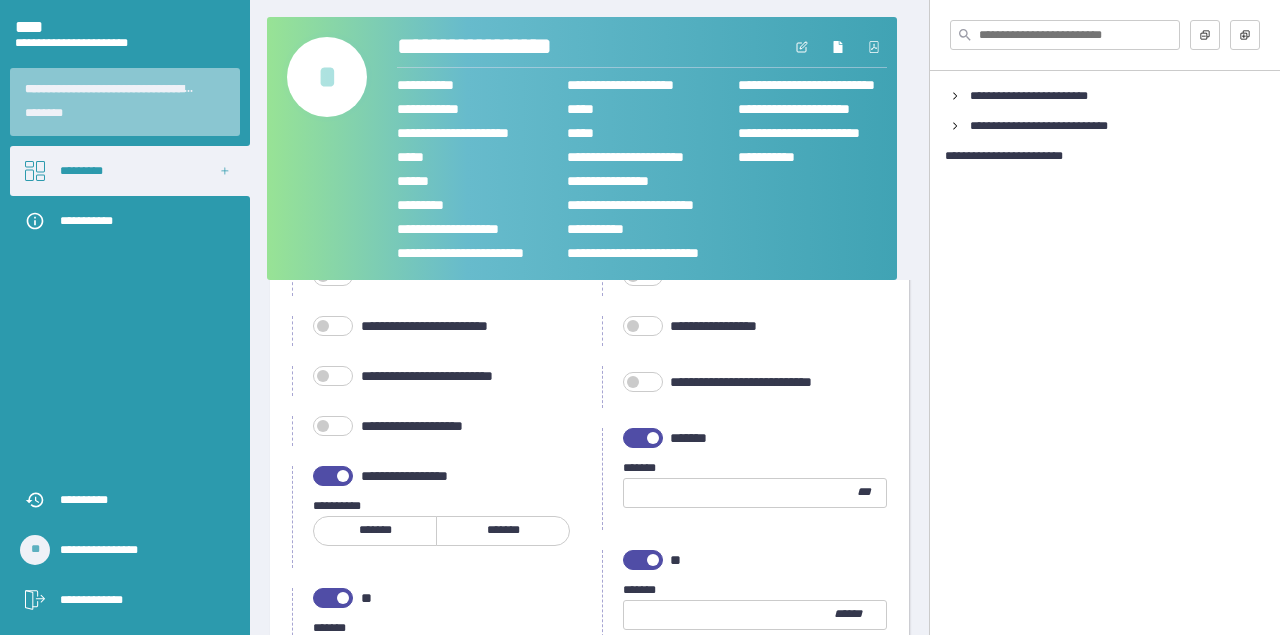 click at bounding box center (643, 438) 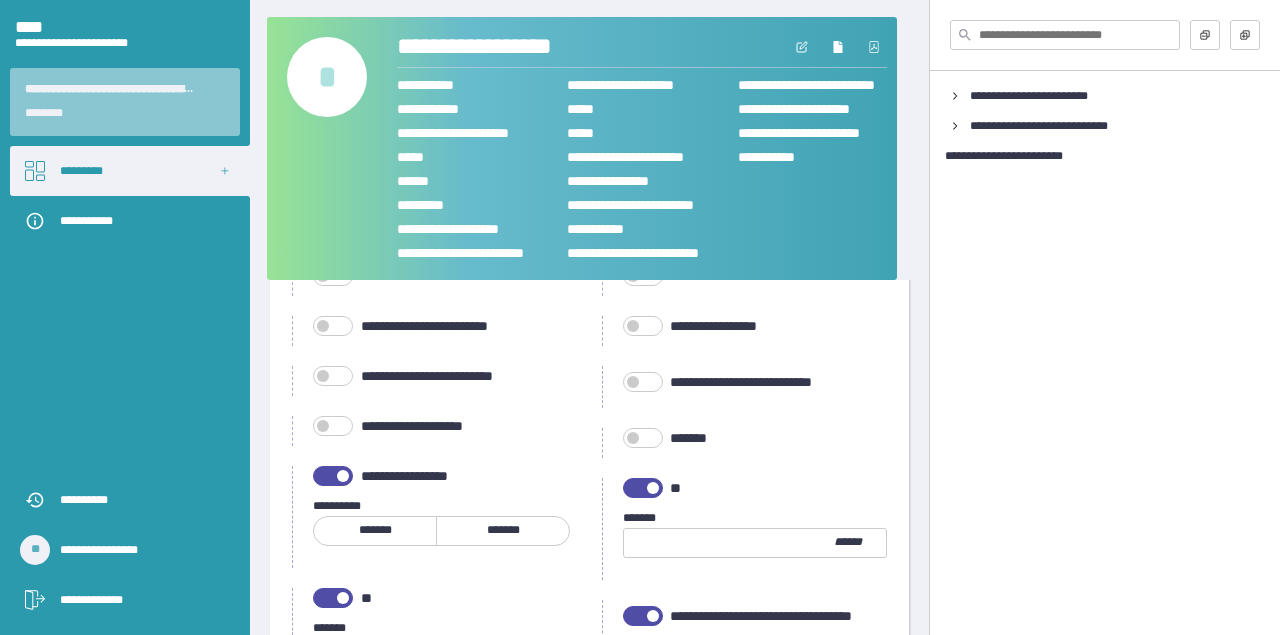 click at bounding box center [333, 476] 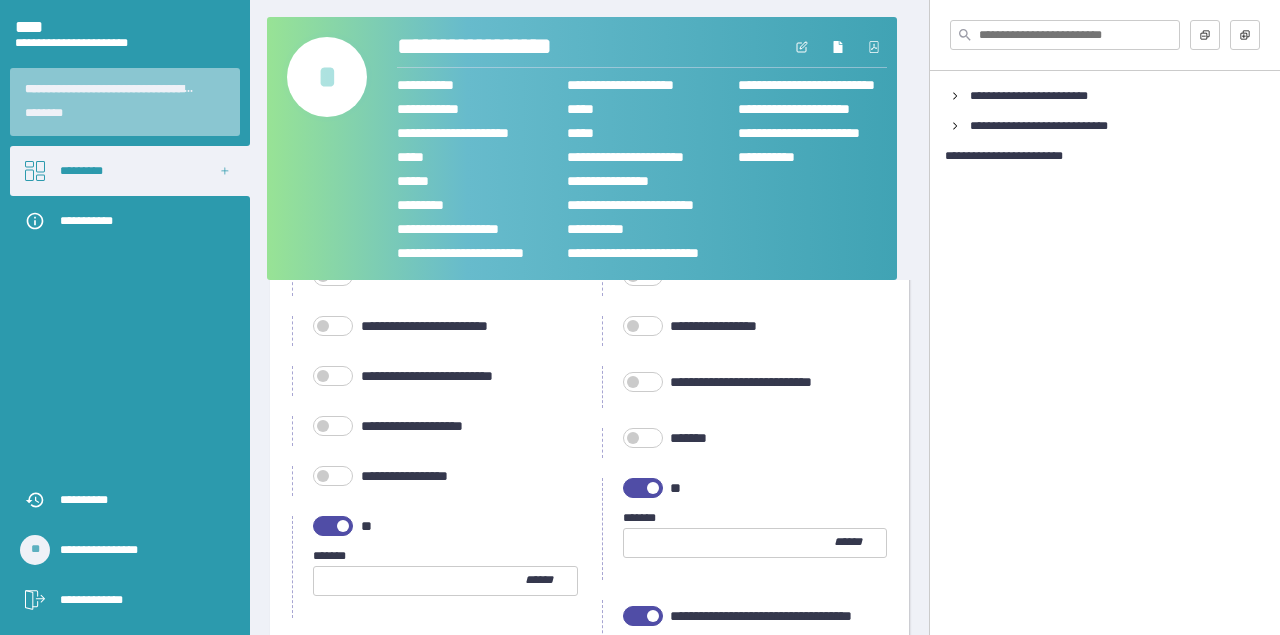 click at bounding box center (643, 488) 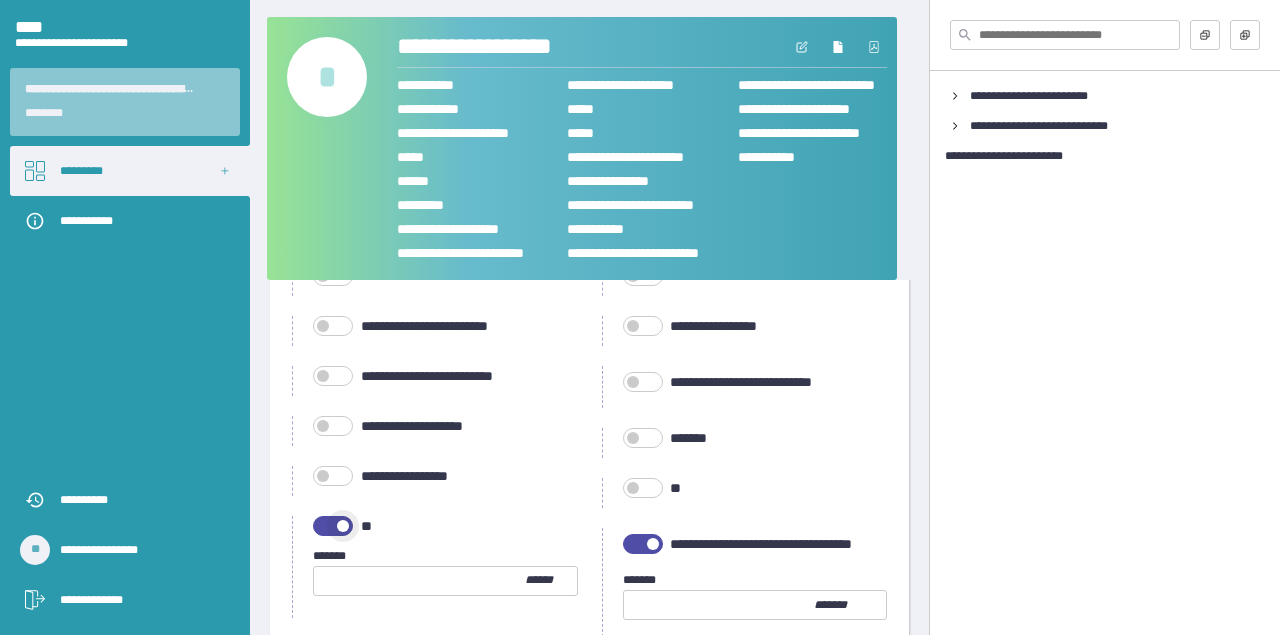 click at bounding box center [333, 526] 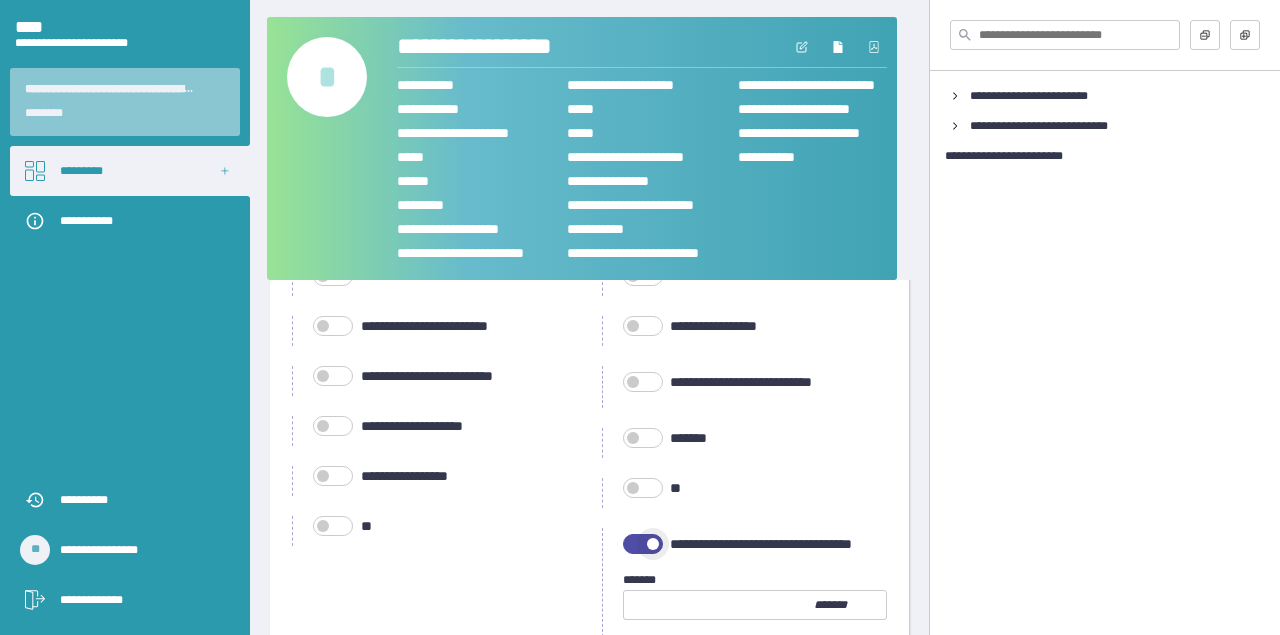 click at bounding box center (653, 544) 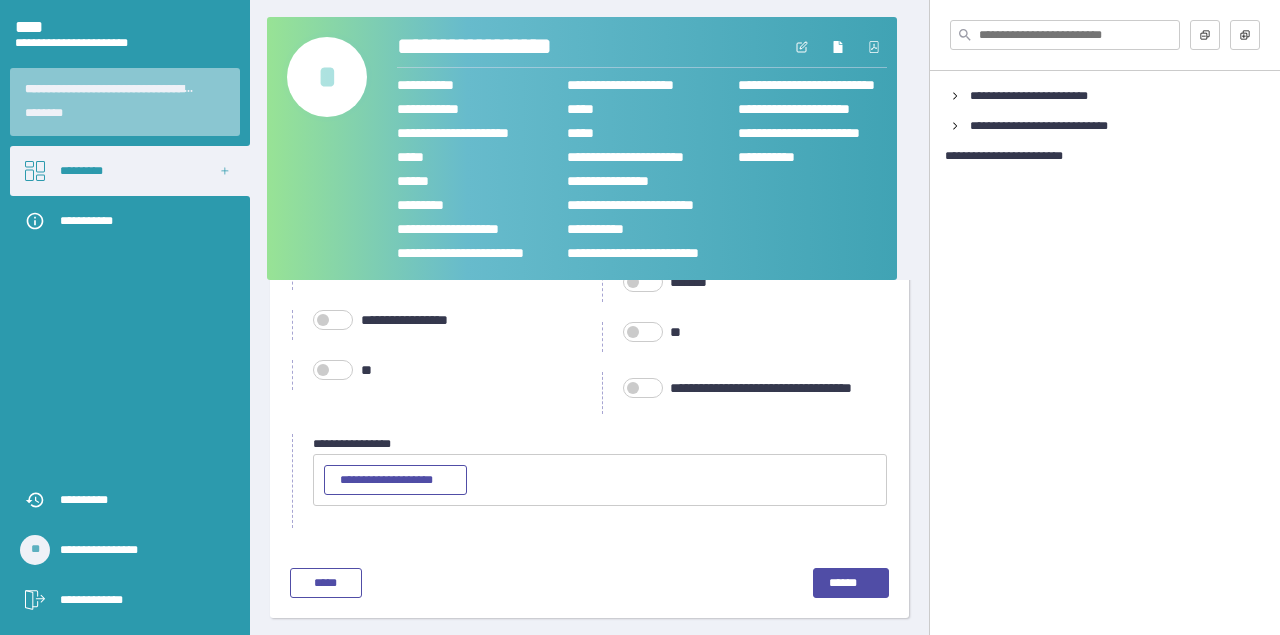 scroll, scrollTop: 1161, scrollLeft: 0, axis: vertical 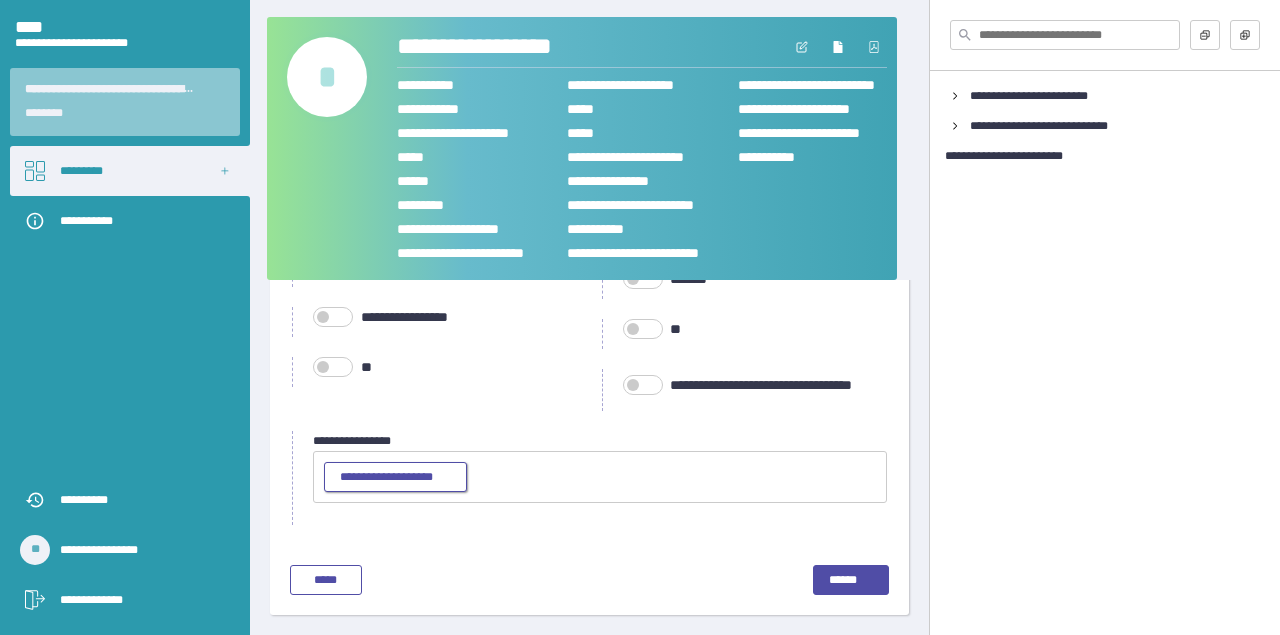 click on "**********" at bounding box center (395, 477) 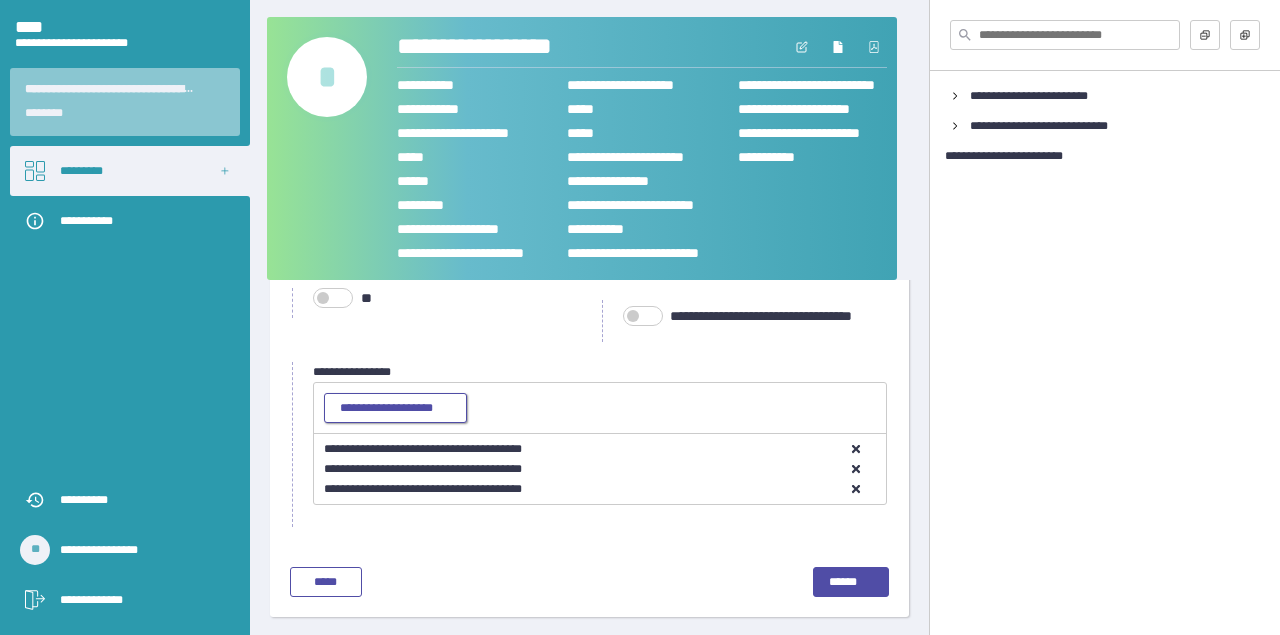 scroll, scrollTop: 1232, scrollLeft: 0, axis: vertical 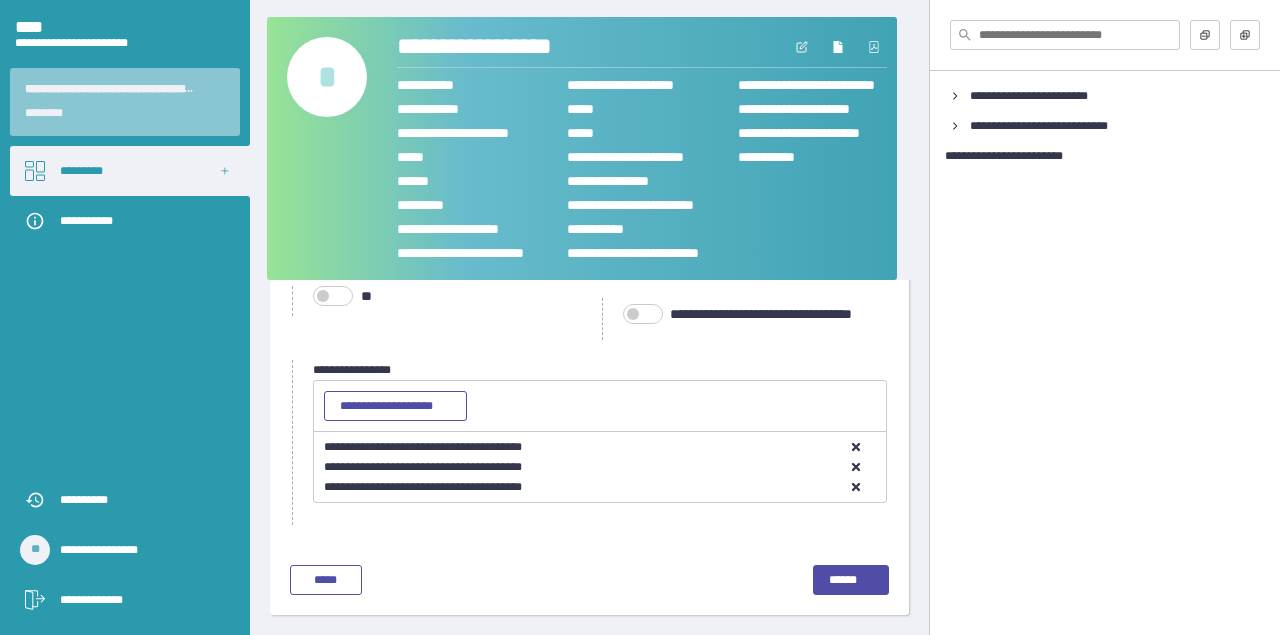 click on "******" at bounding box center (738, 580) 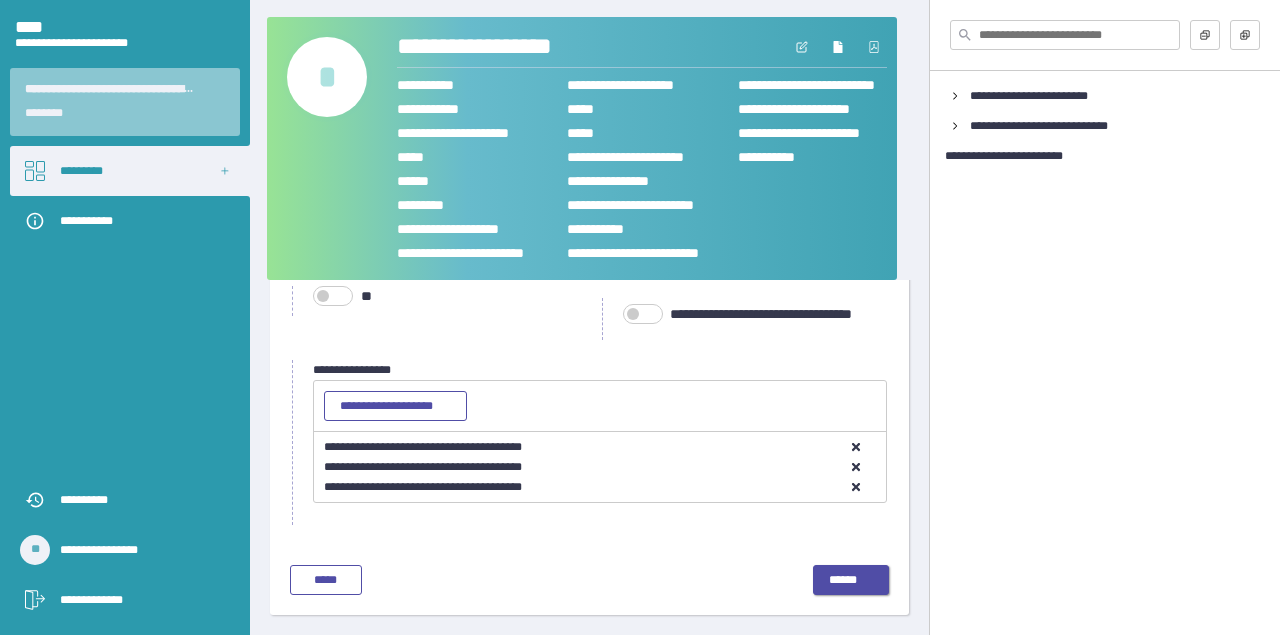 click on "******" at bounding box center [851, 581] 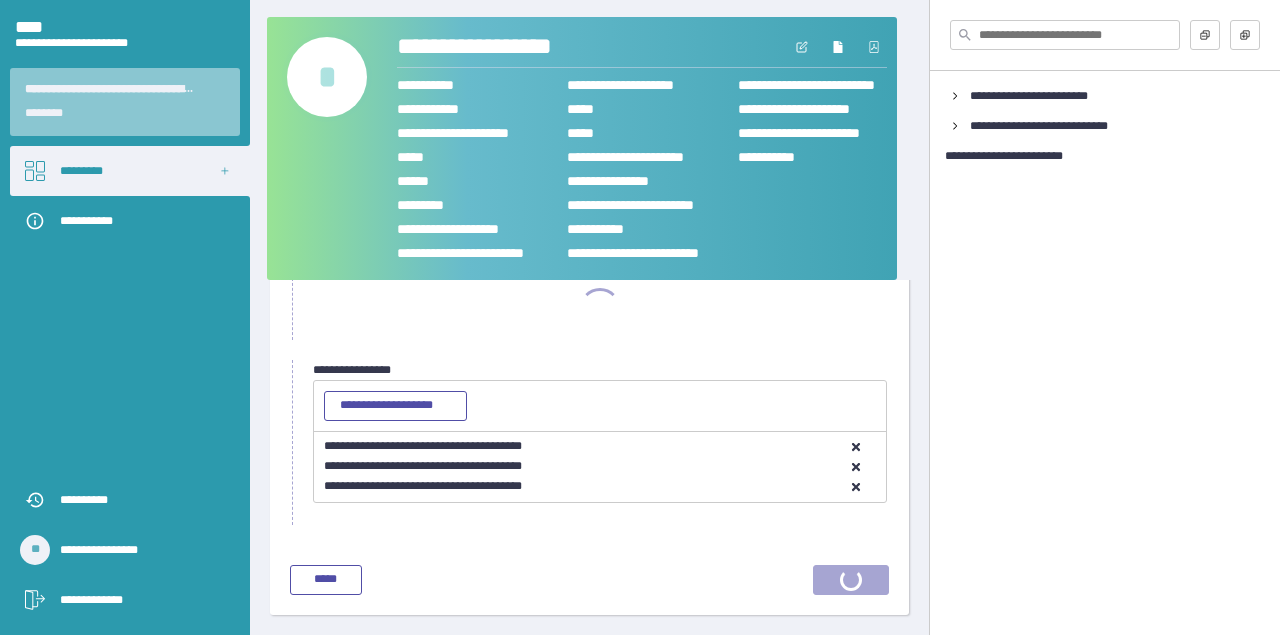 scroll, scrollTop: 190, scrollLeft: 0, axis: vertical 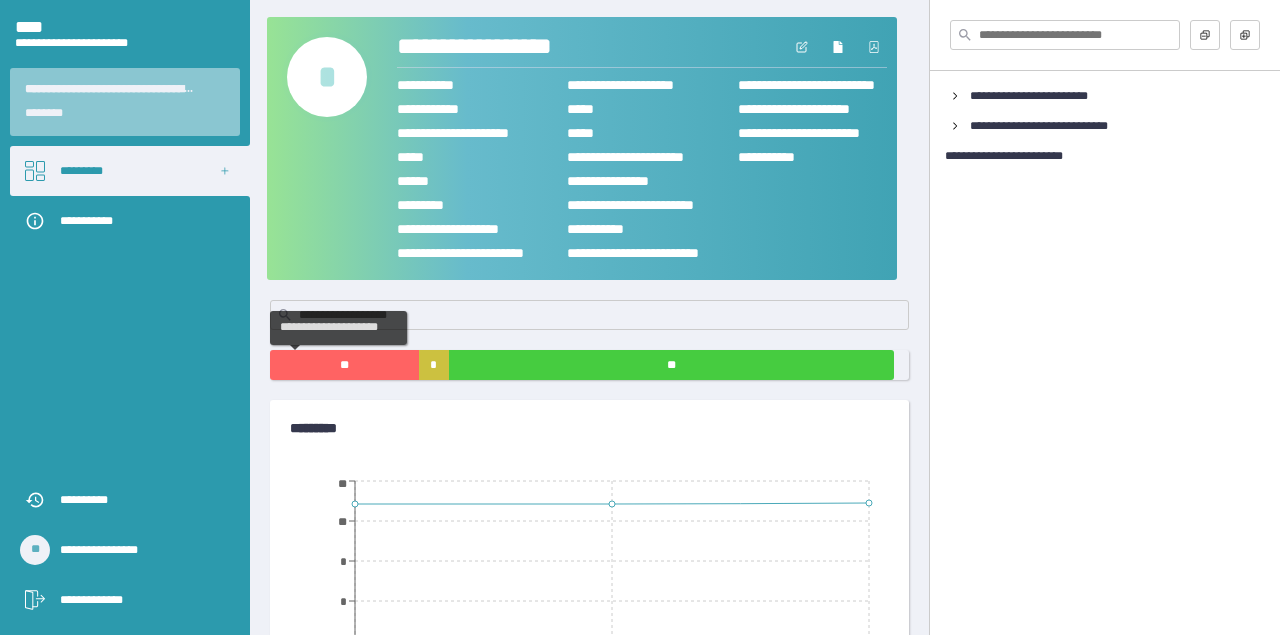 click on "**" at bounding box center (344, 365) 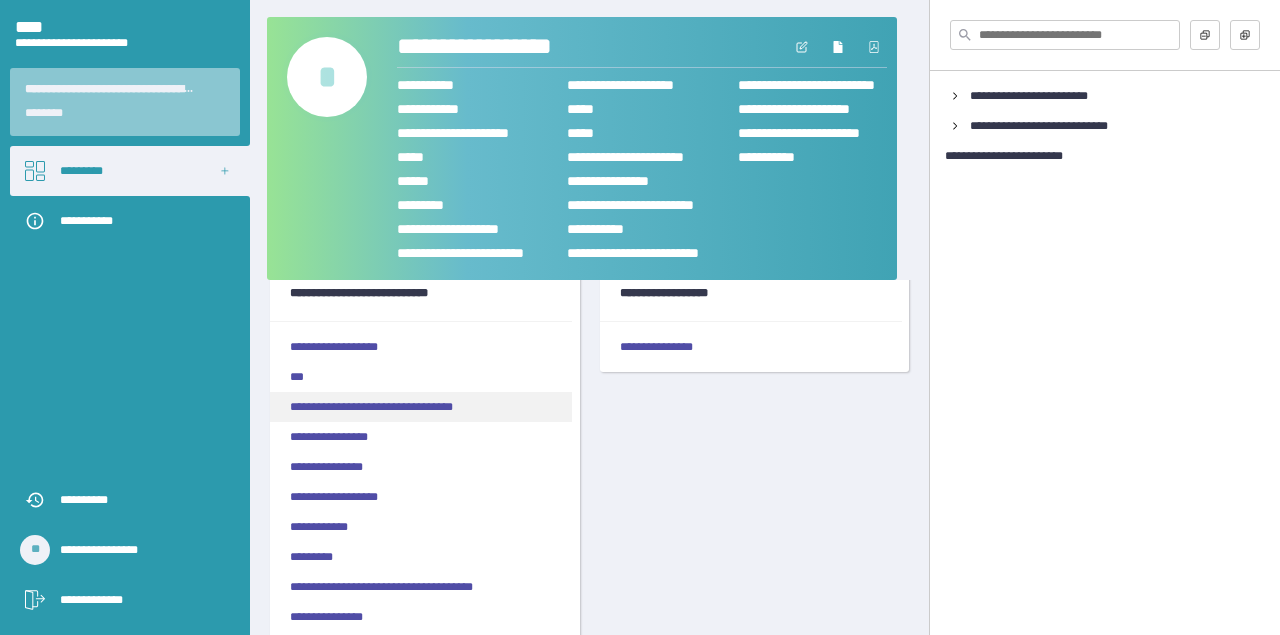 scroll, scrollTop: 131, scrollLeft: 0, axis: vertical 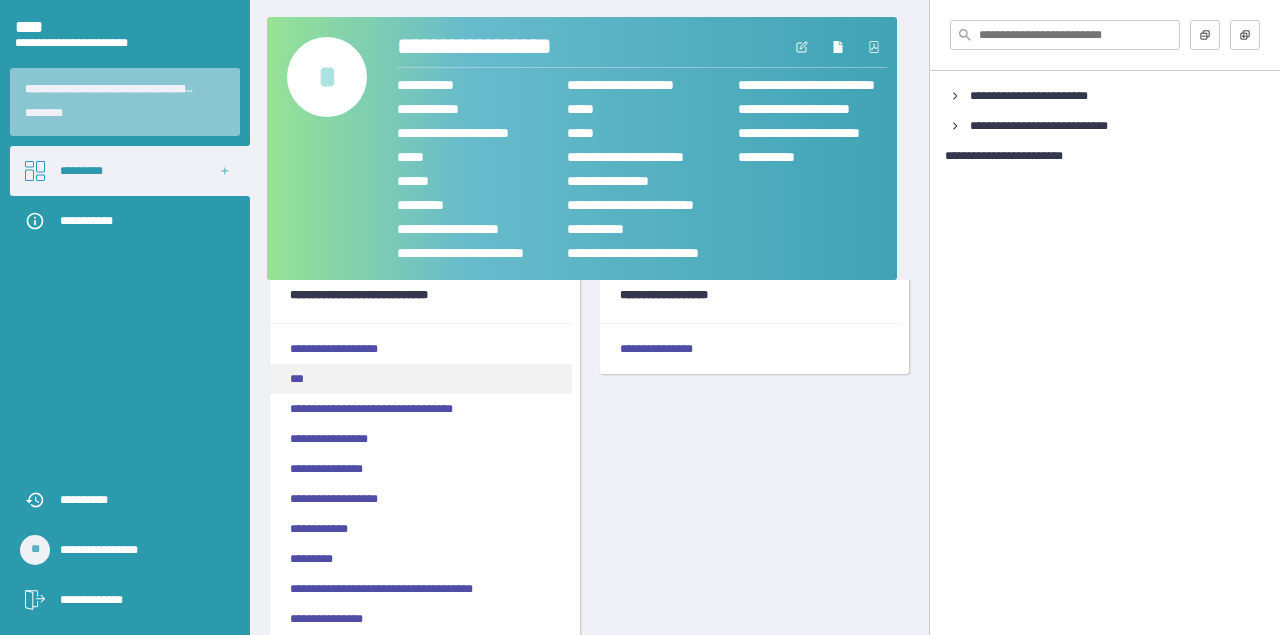 click on "***" at bounding box center (421, 379) 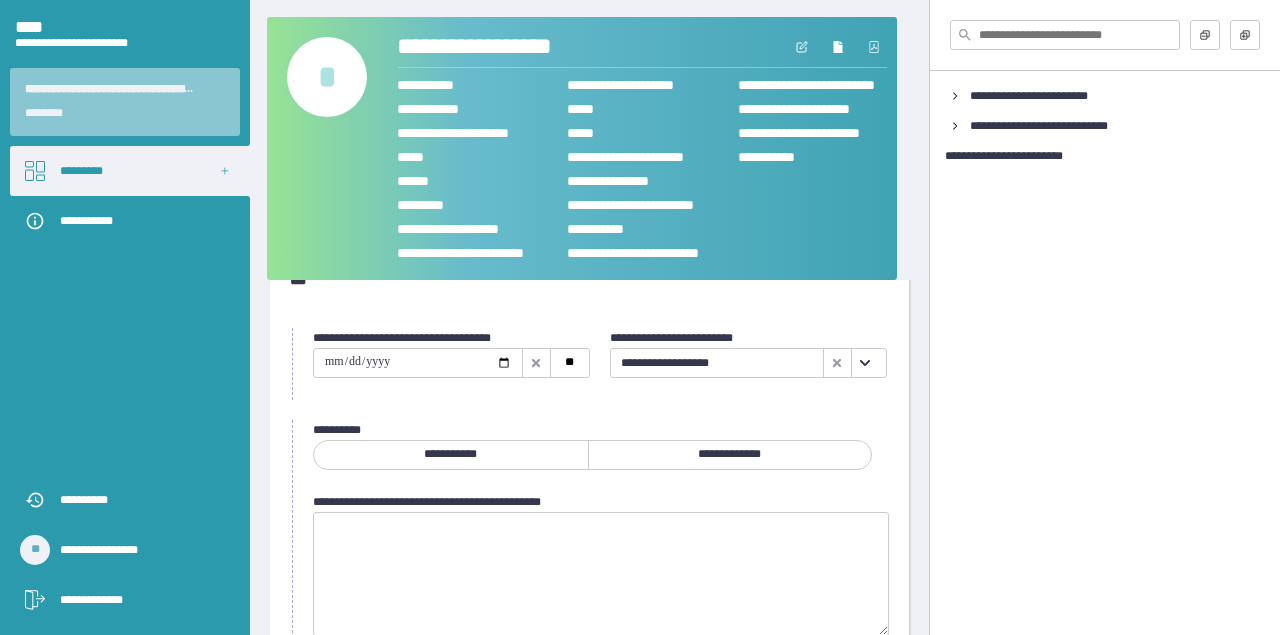 scroll, scrollTop: 7, scrollLeft: 0, axis: vertical 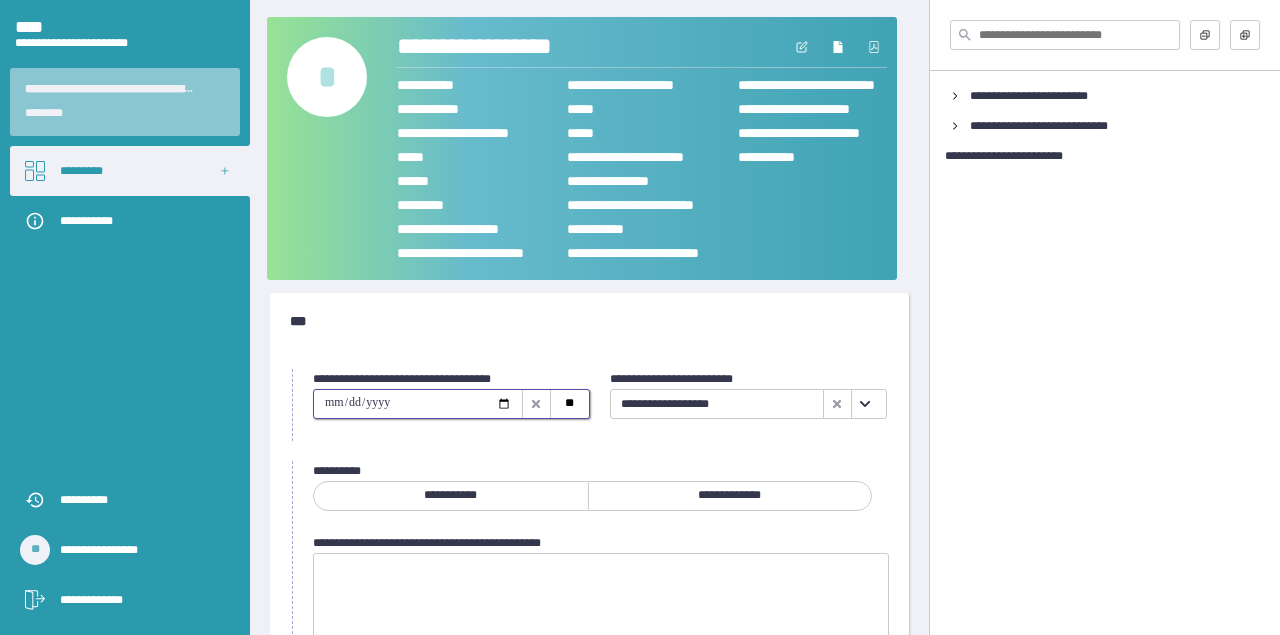 click at bounding box center (418, 404) 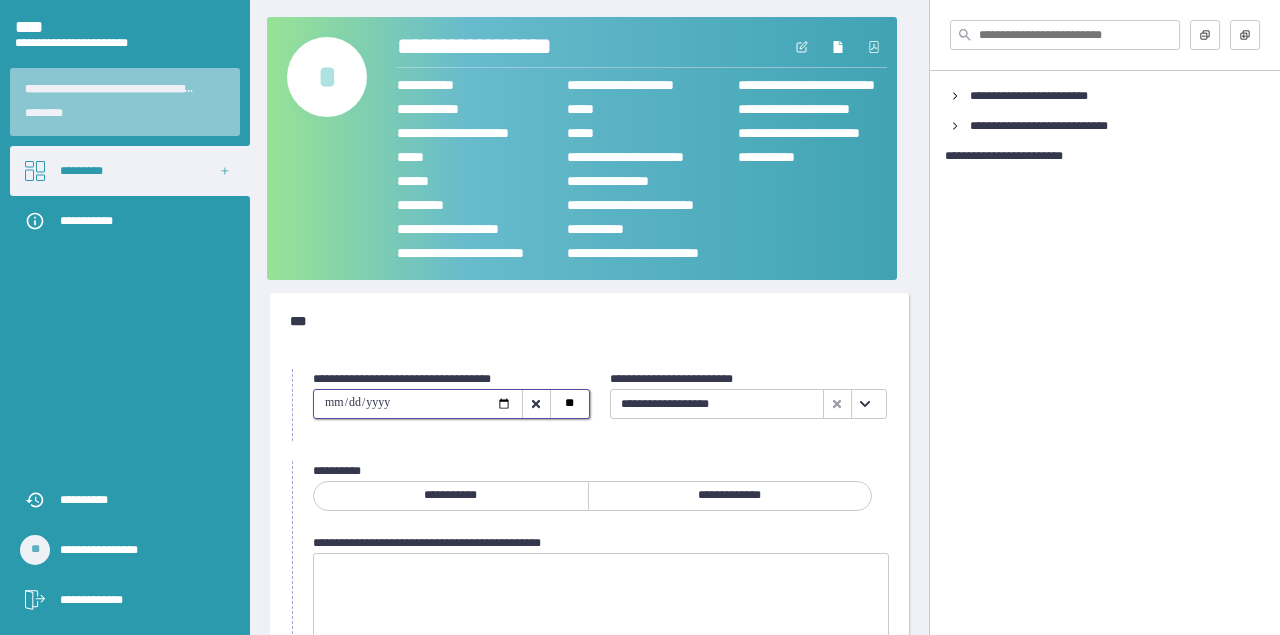 click on "**********" at bounding box center (730, 496) 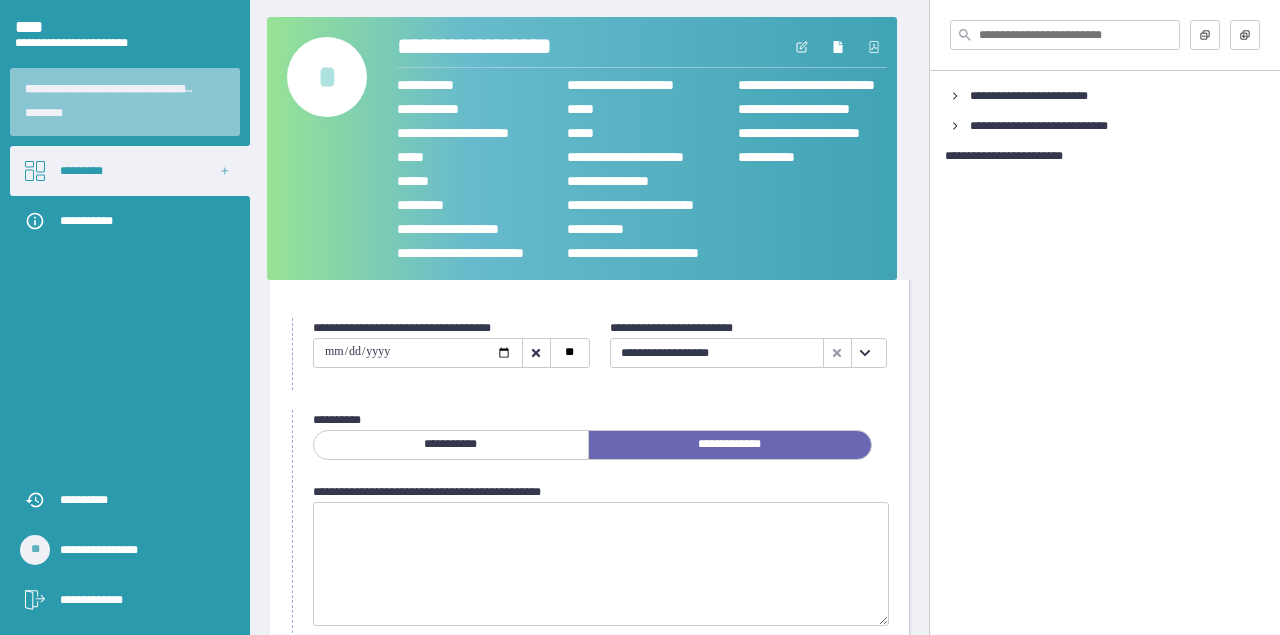 scroll, scrollTop: 298, scrollLeft: 0, axis: vertical 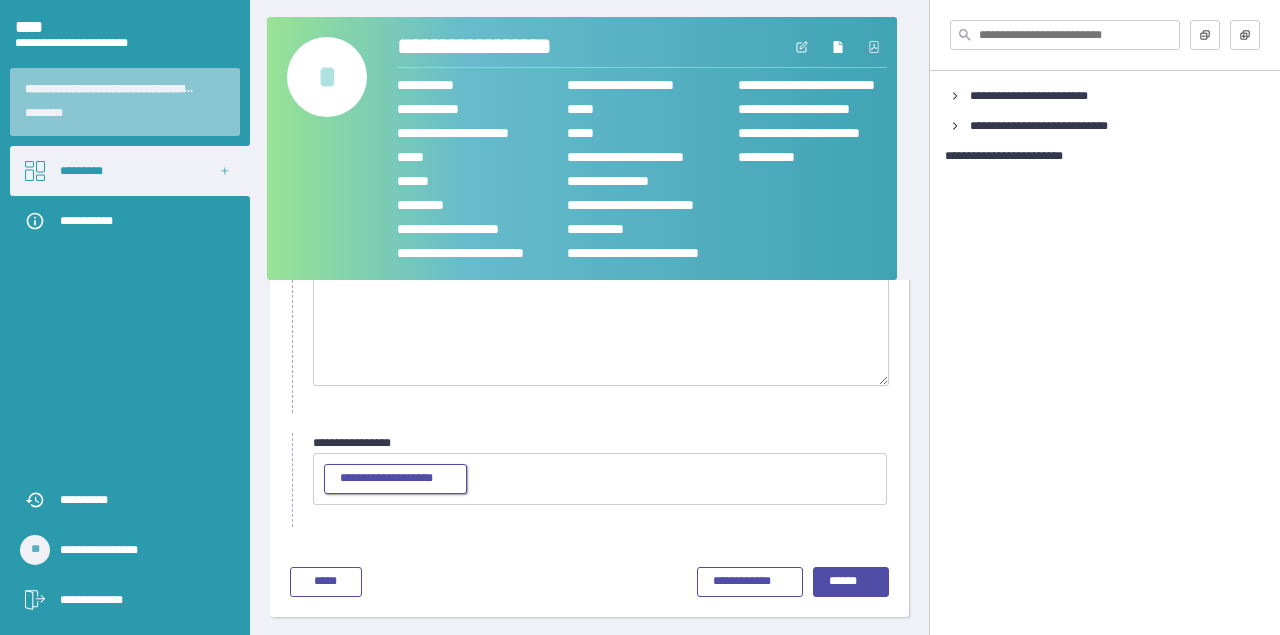click on "**********" at bounding box center (395, 479) 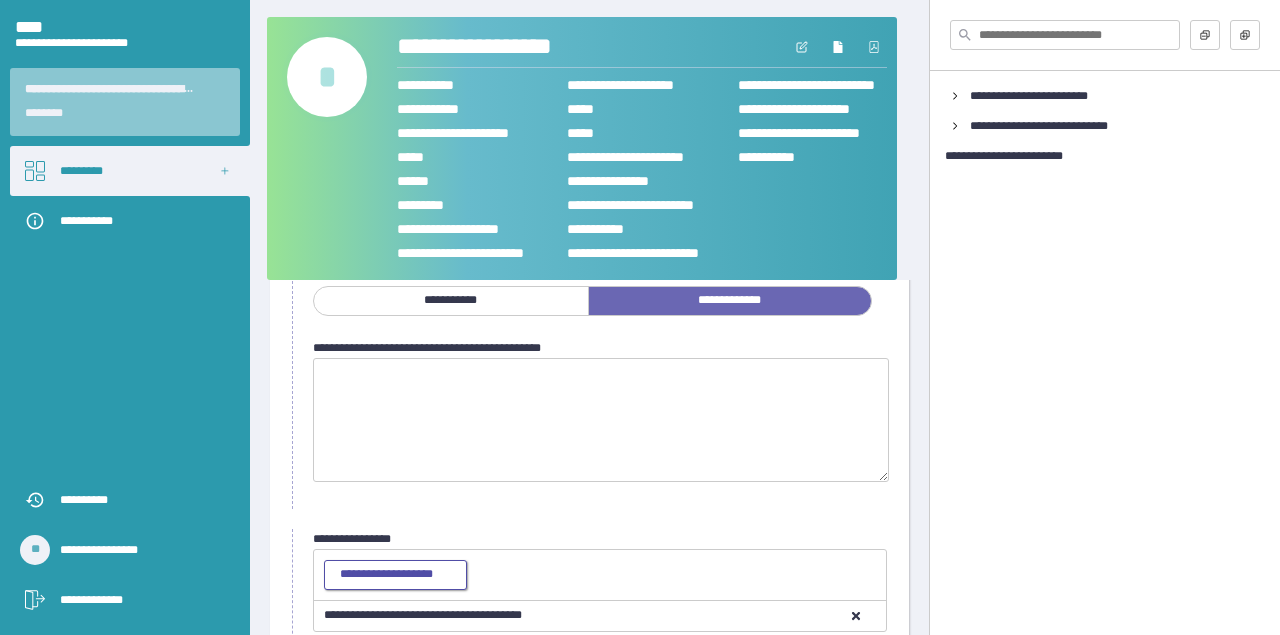 scroll, scrollTop: 0, scrollLeft: 0, axis: both 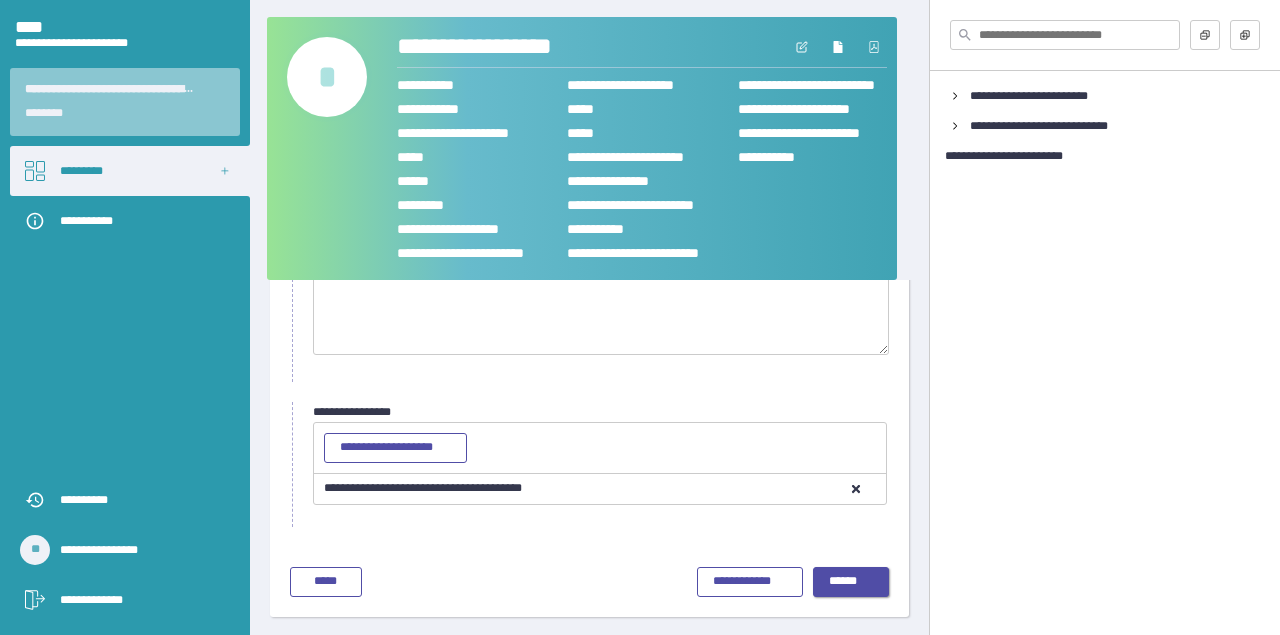 click on "******" at bounding box center [851, 582] 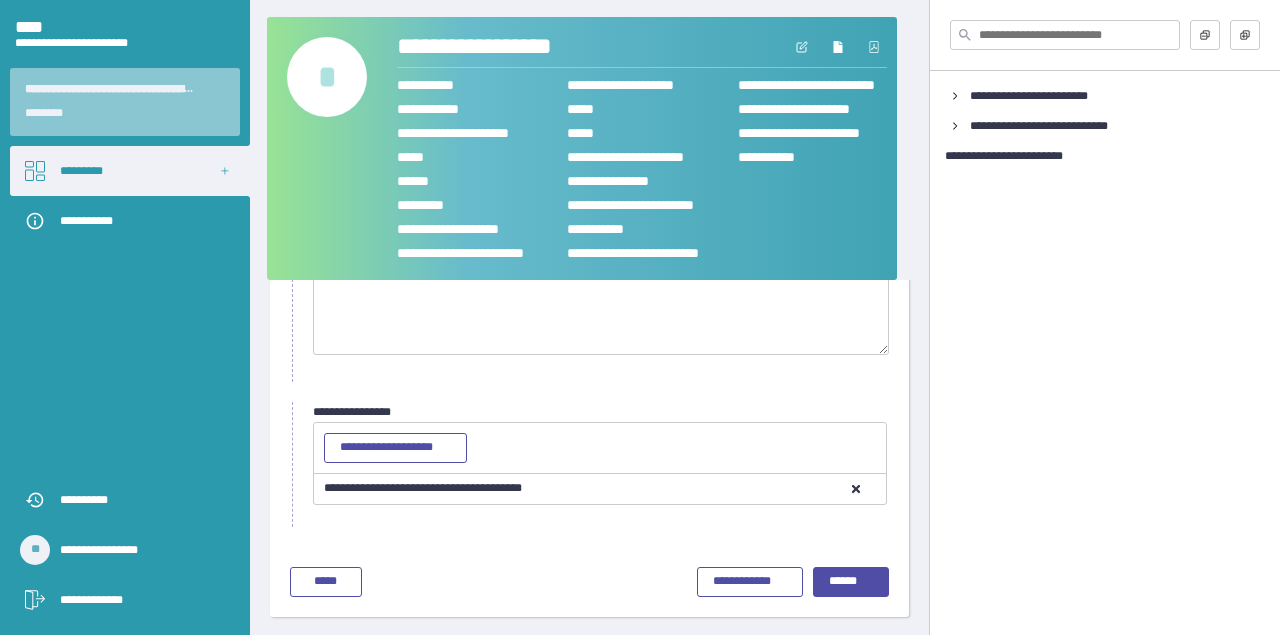 scroll, scrollTop: 150, scrollLeft: 0, axis: vertical 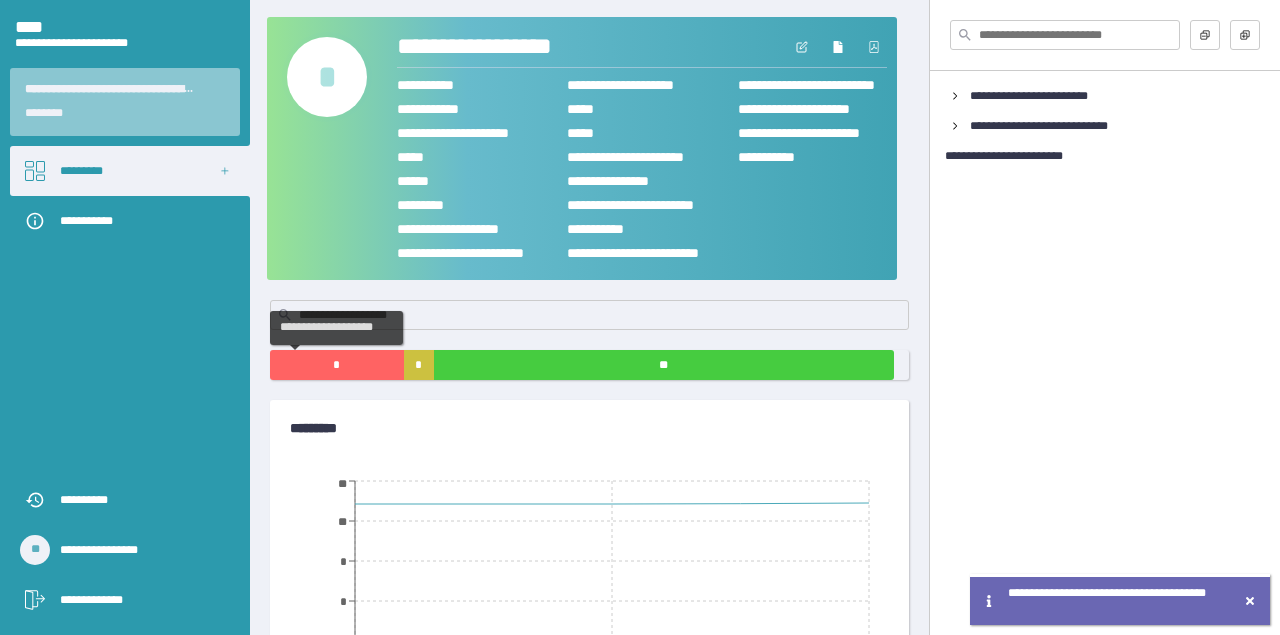 click on "*" at bounding box center (337, 365) 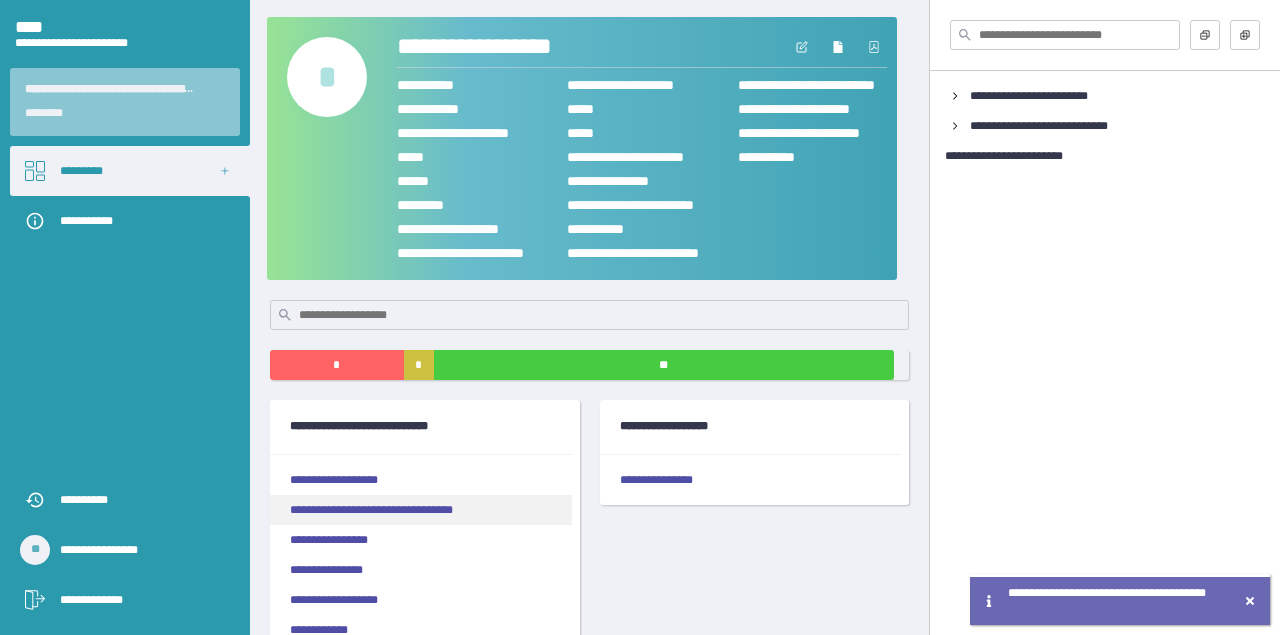 click on "**********" at bounding box center (421, 510) 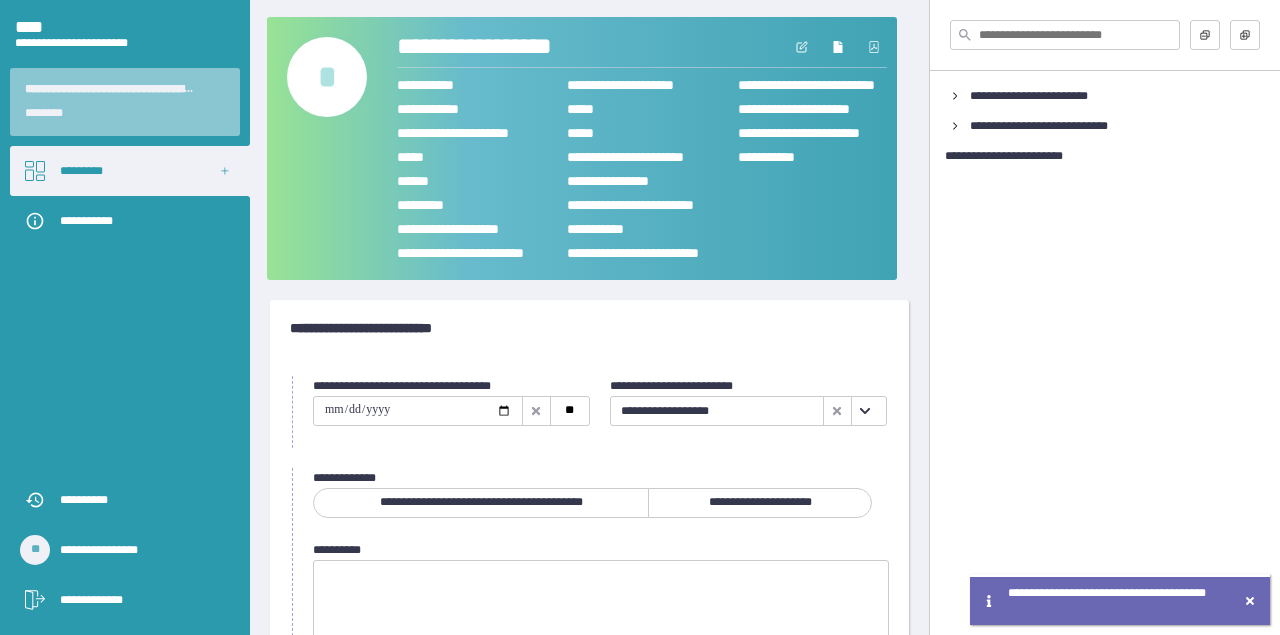 click on "**********" at bounding box center [760, 503] 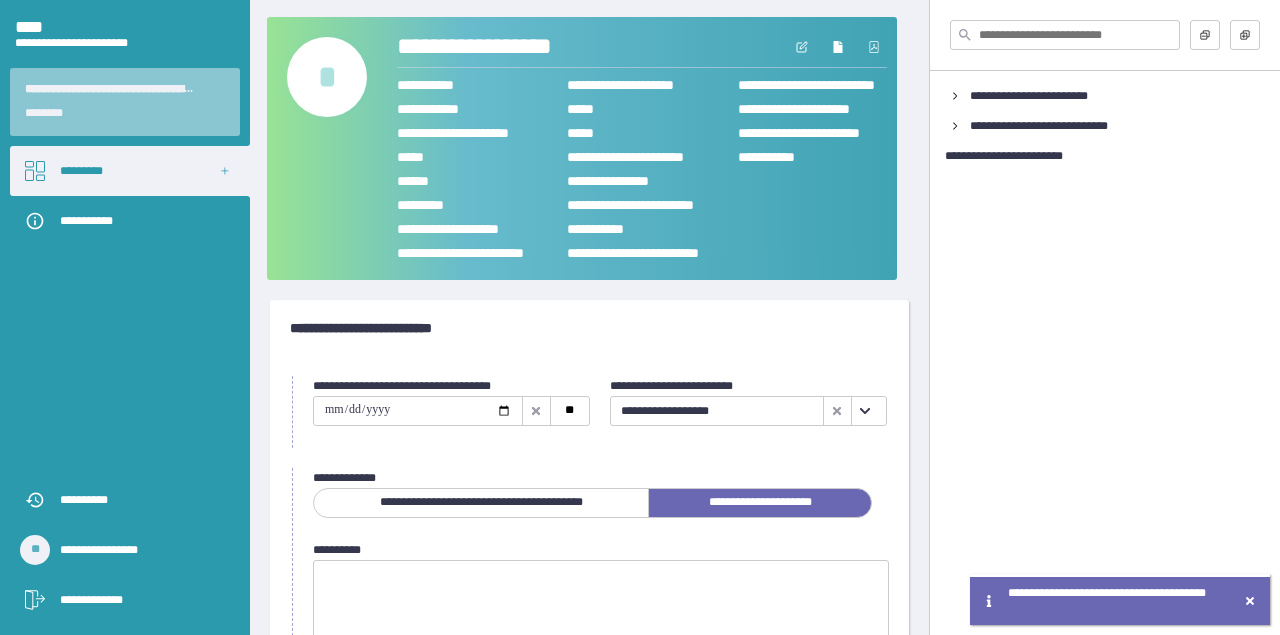 scroll, scrollTop: 298, scrollLeft: 0, axis: vertical 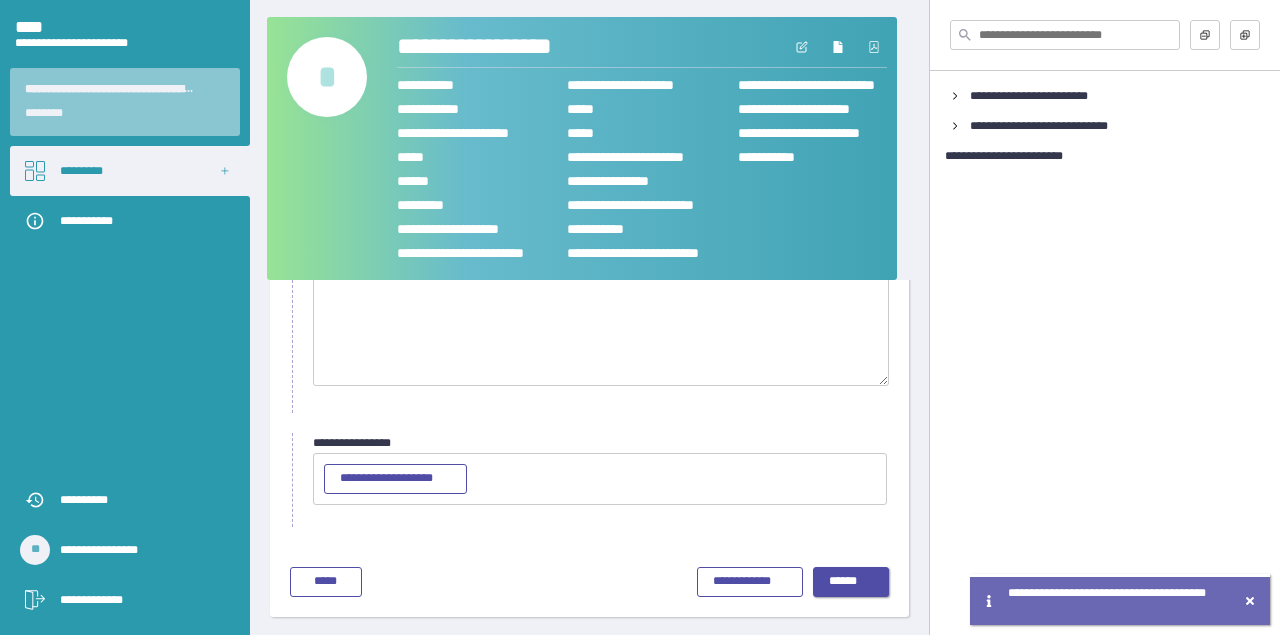 click on "******" at bounding box center (851, 582) 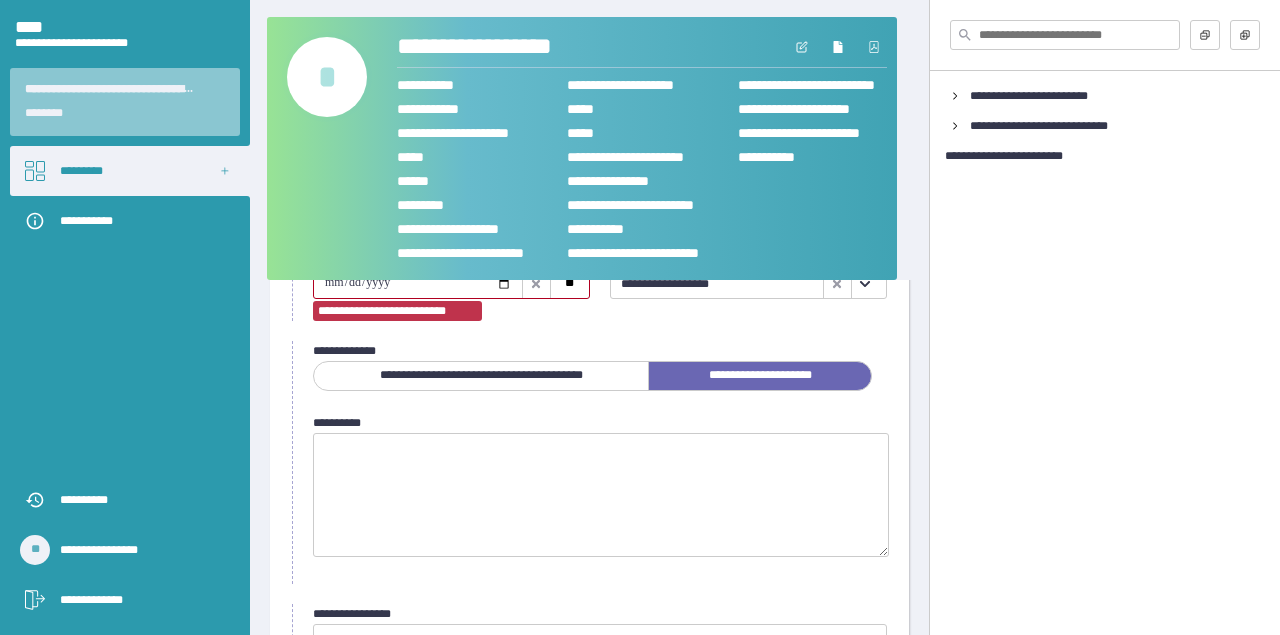 scroll, scrollTop: 76, scrollLeft: 0, axis: vertical 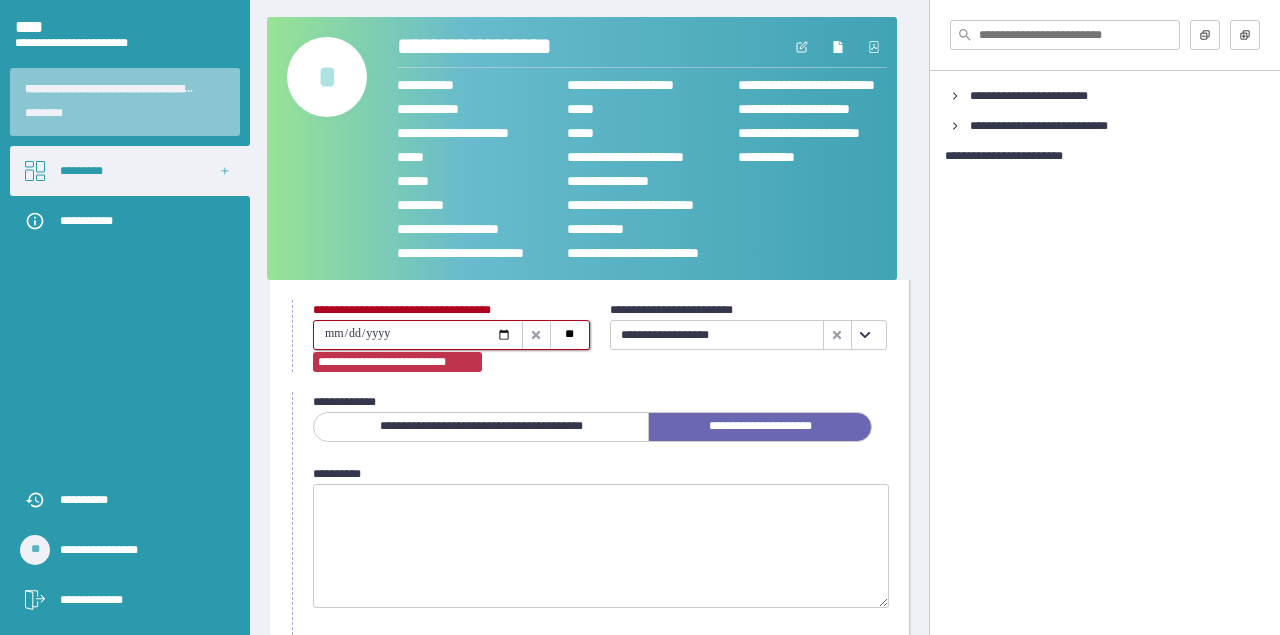 click at bounding box center [418, 335] 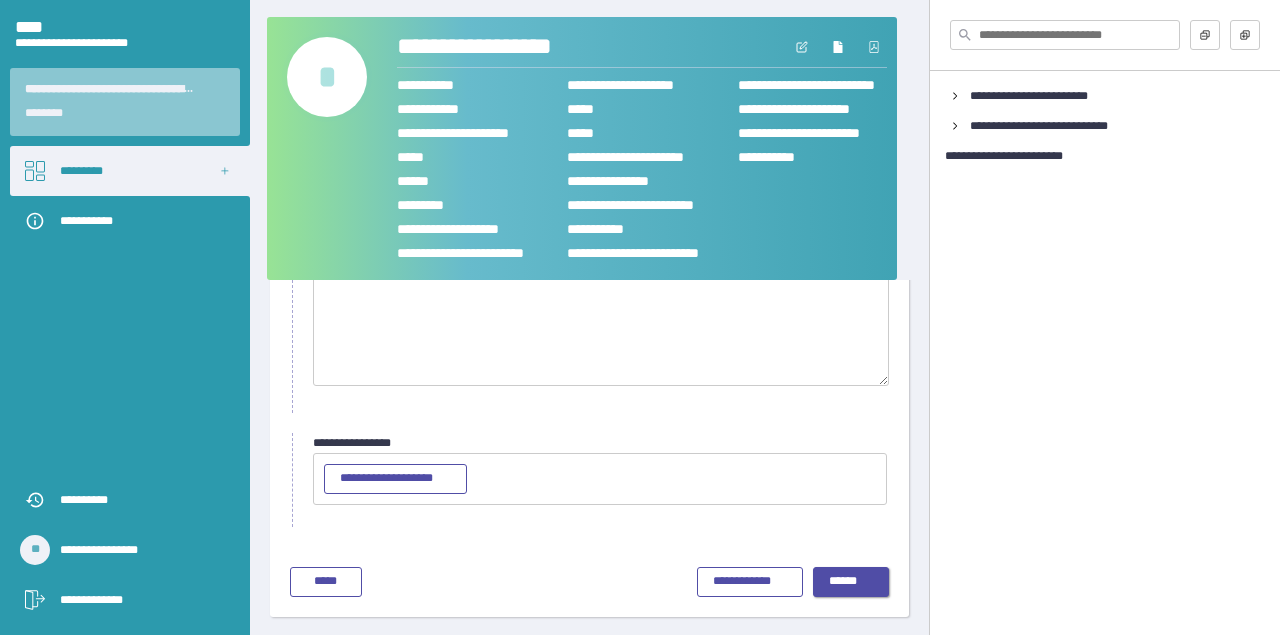 click on "******" at bounding box center [851, 582] 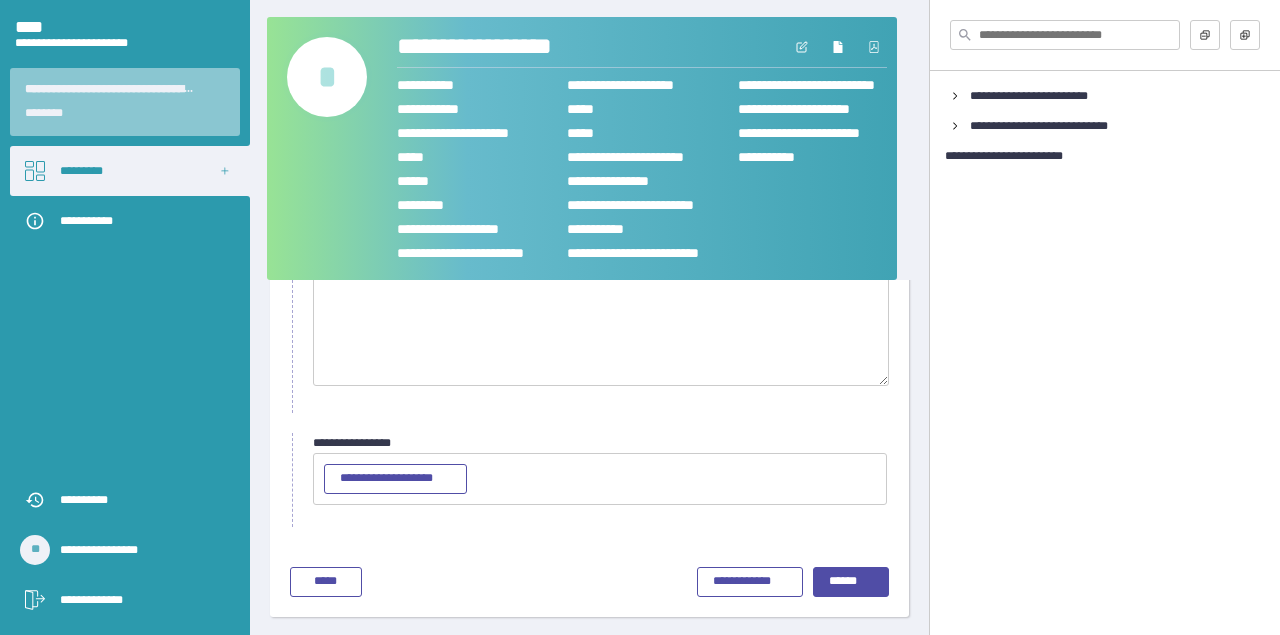 scroll, scrollTop: 119, scrollLeft: 0, axis: vertical 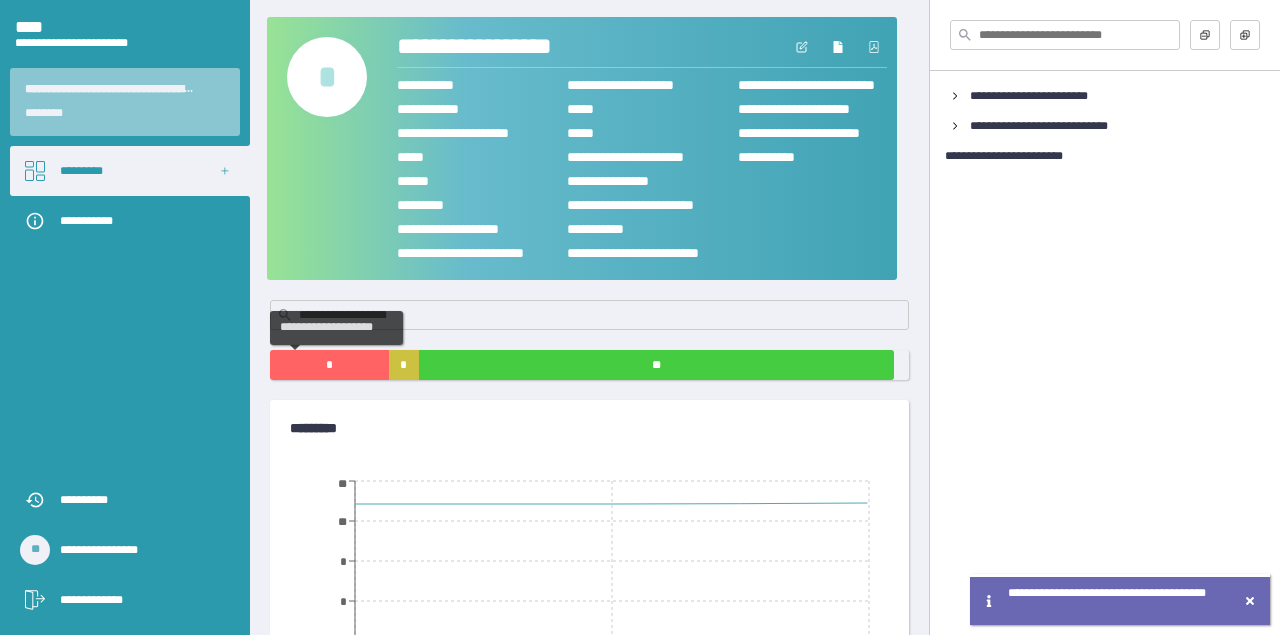 click on "*" at bounding box center (329, 365) 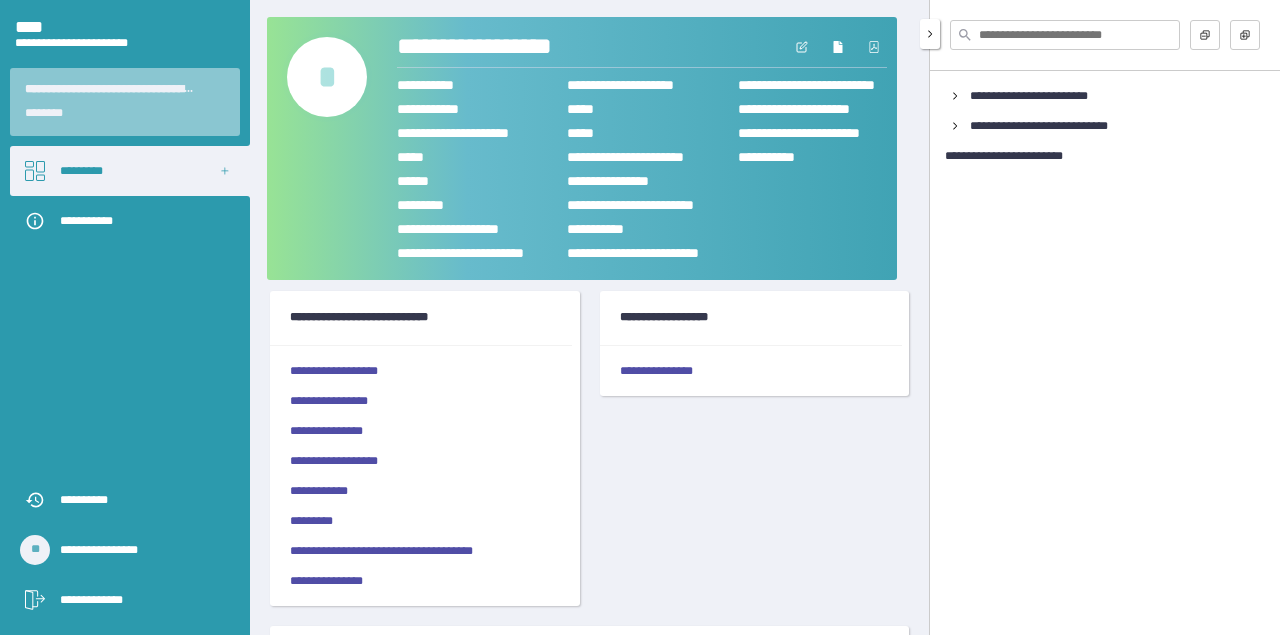 scroll, scrollTop: 91, scrollLeft: 0, axis: vertical 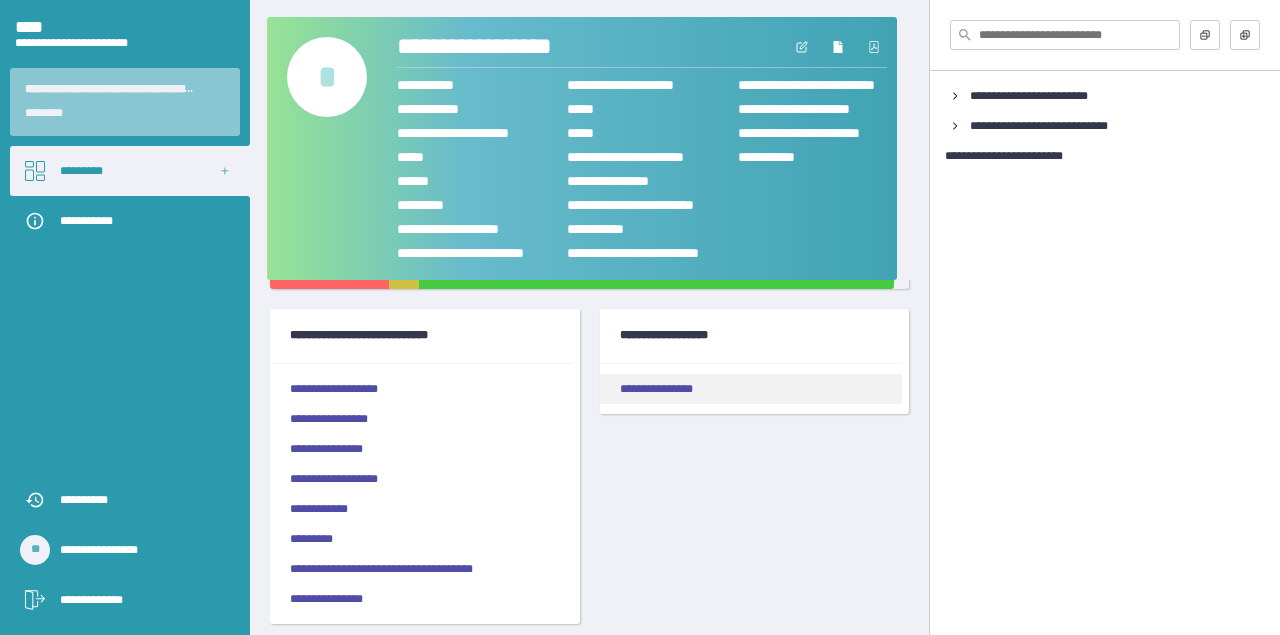 click on "**********" at bounding box center [751, 389] 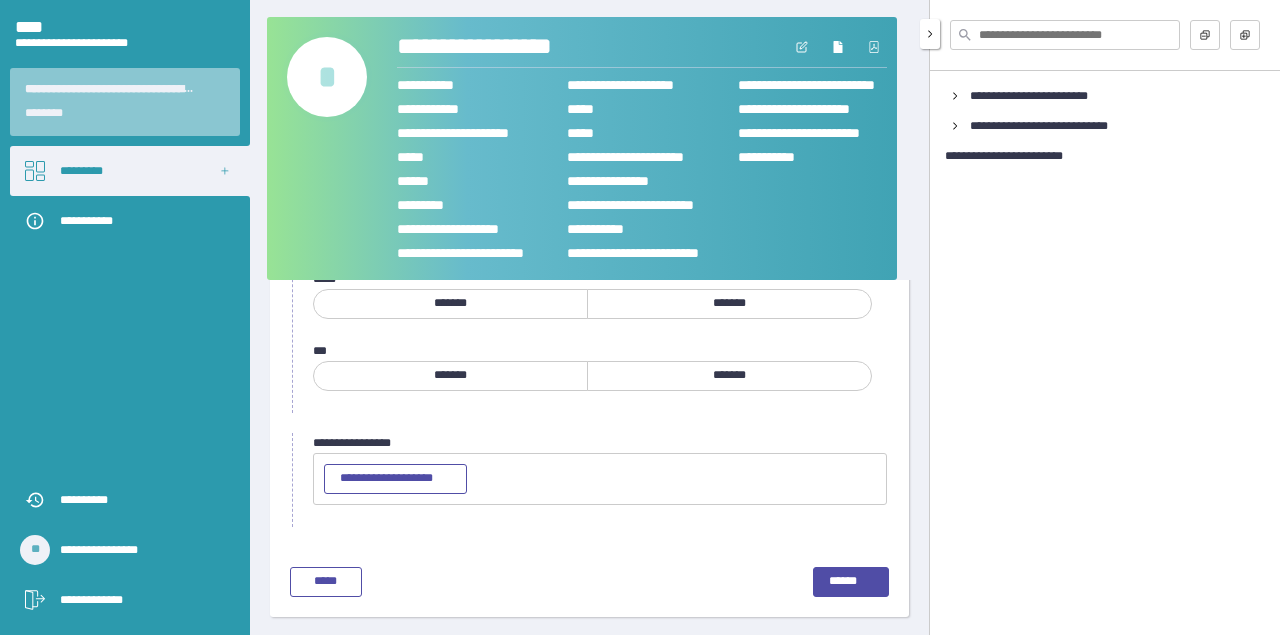 scroll, scrollTop: 1589, scrollLeft: 0, axis: vertical 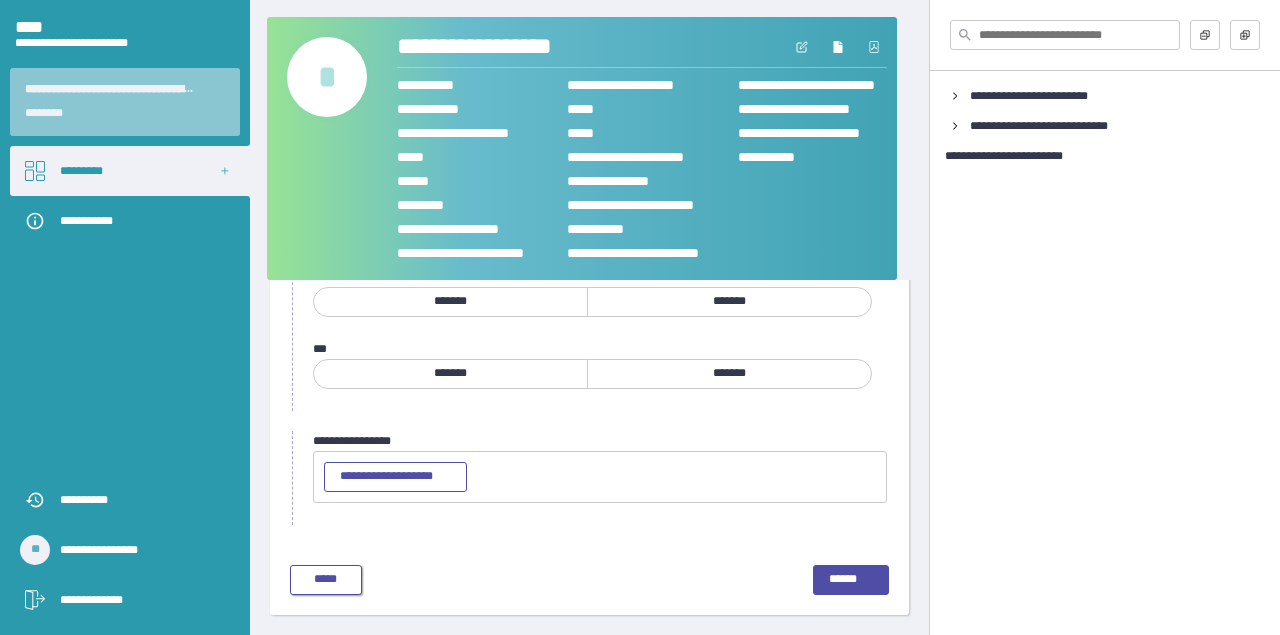 click on "*****" at bounding box center [326, 580] 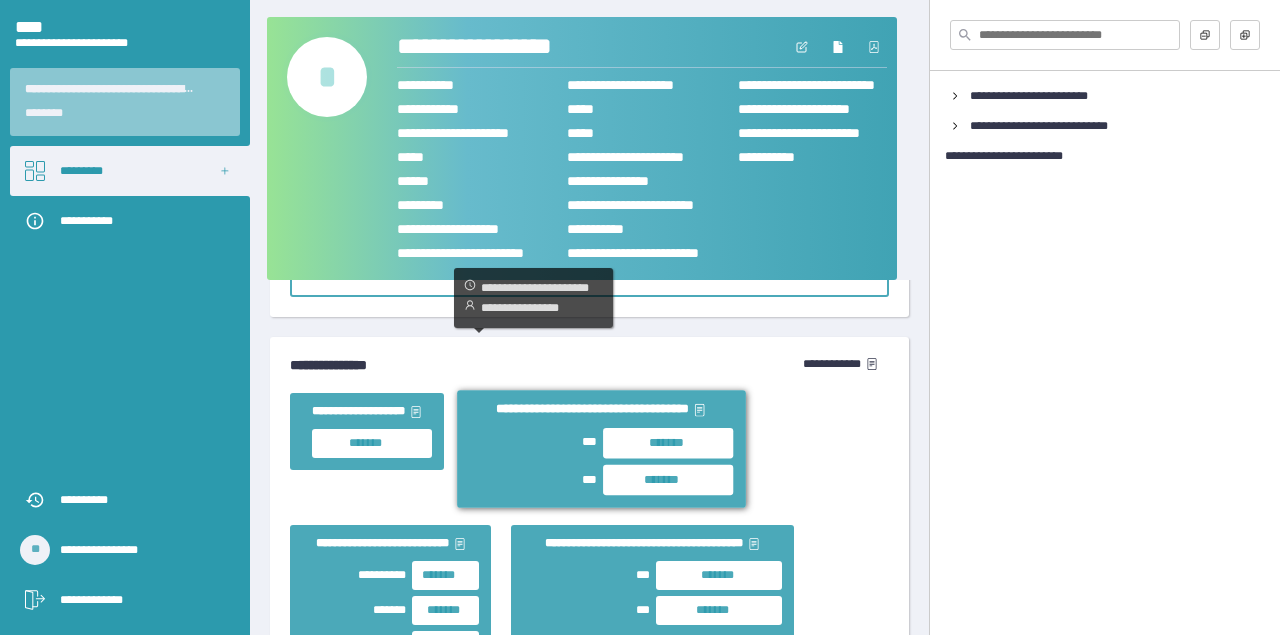 scroll, scrollTop: 0, scrollLeft: 0, axis: both 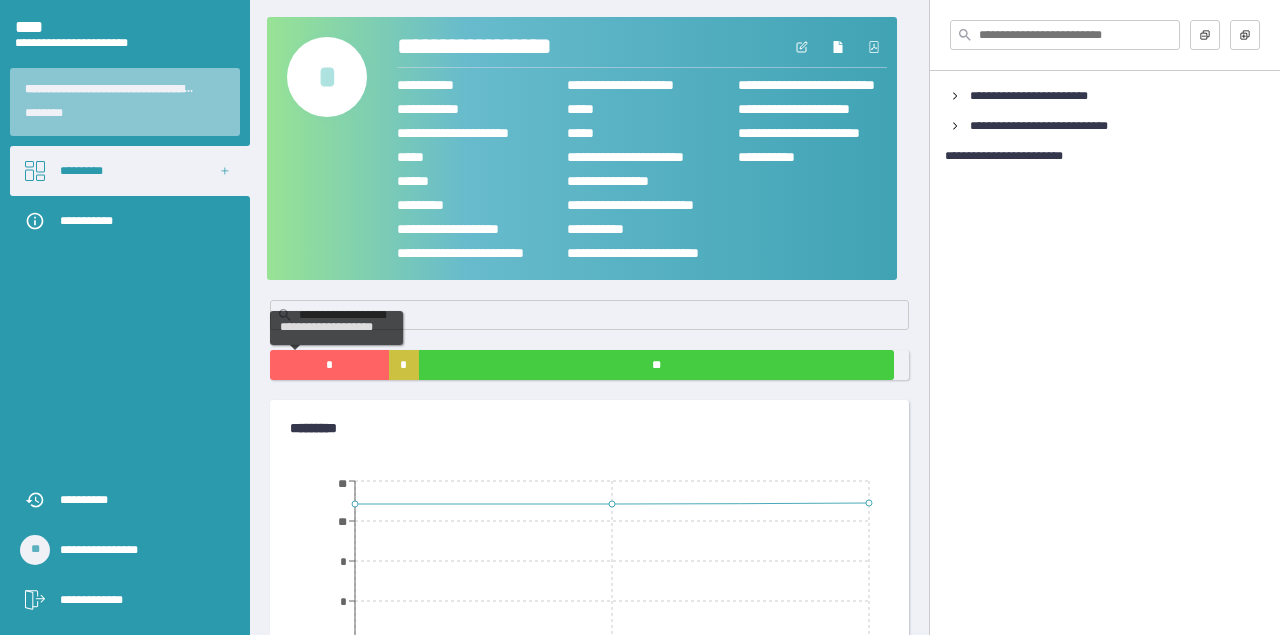 click on "*" at bounding box center [329, 365] 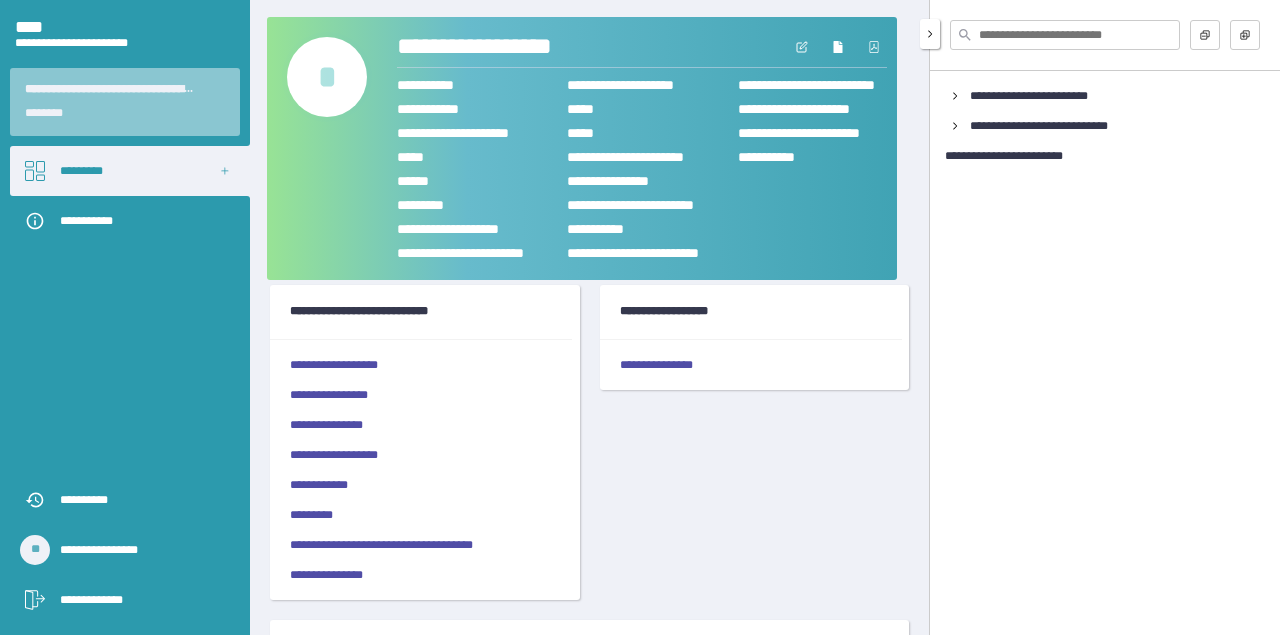 scroll, scrollTop: 0, scrollLeft: 0, axis: both 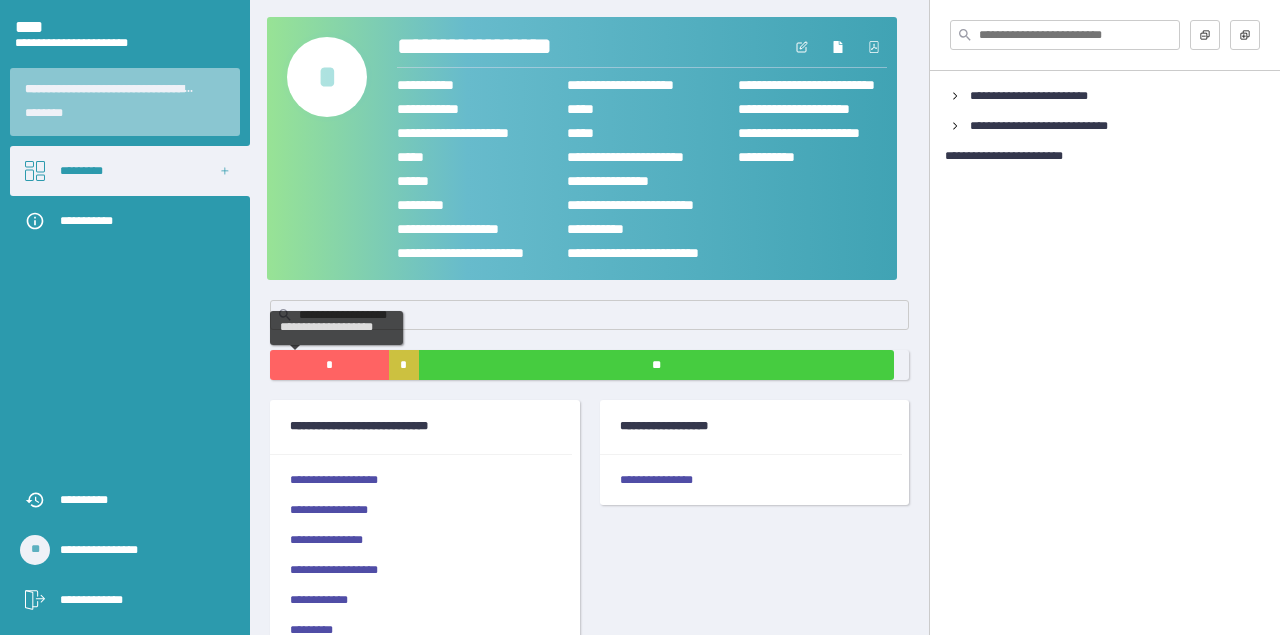 click on "*" at bounding box center [329, 365] 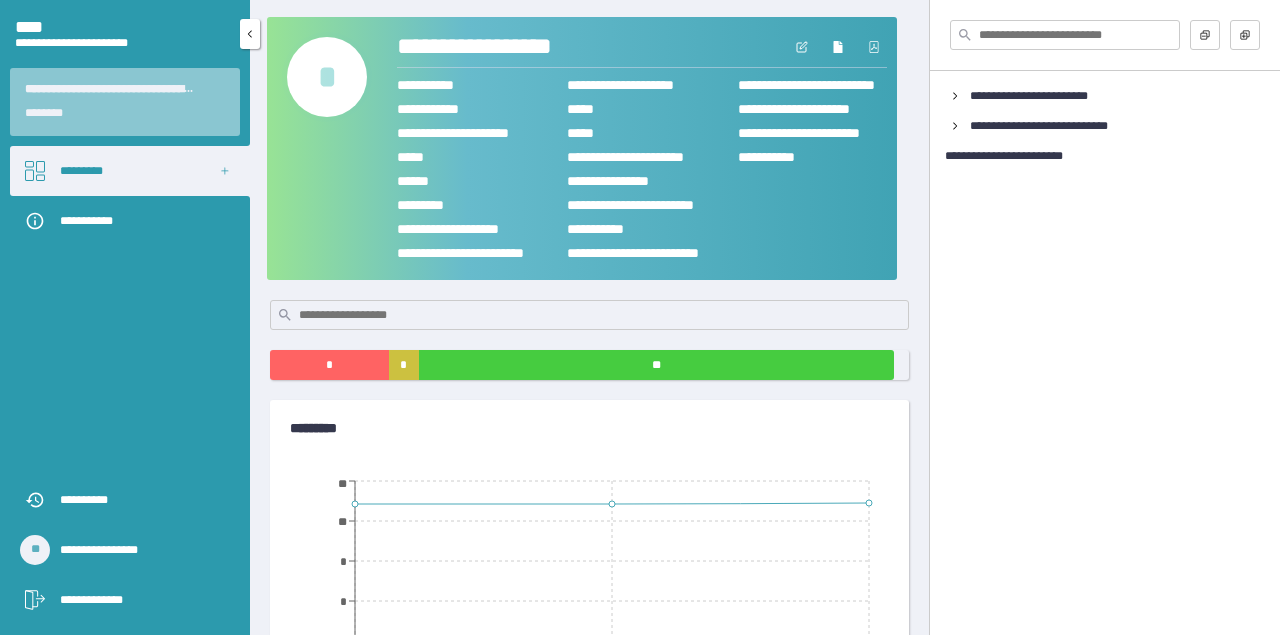 click on "*********" at bounding box center [130, 171] 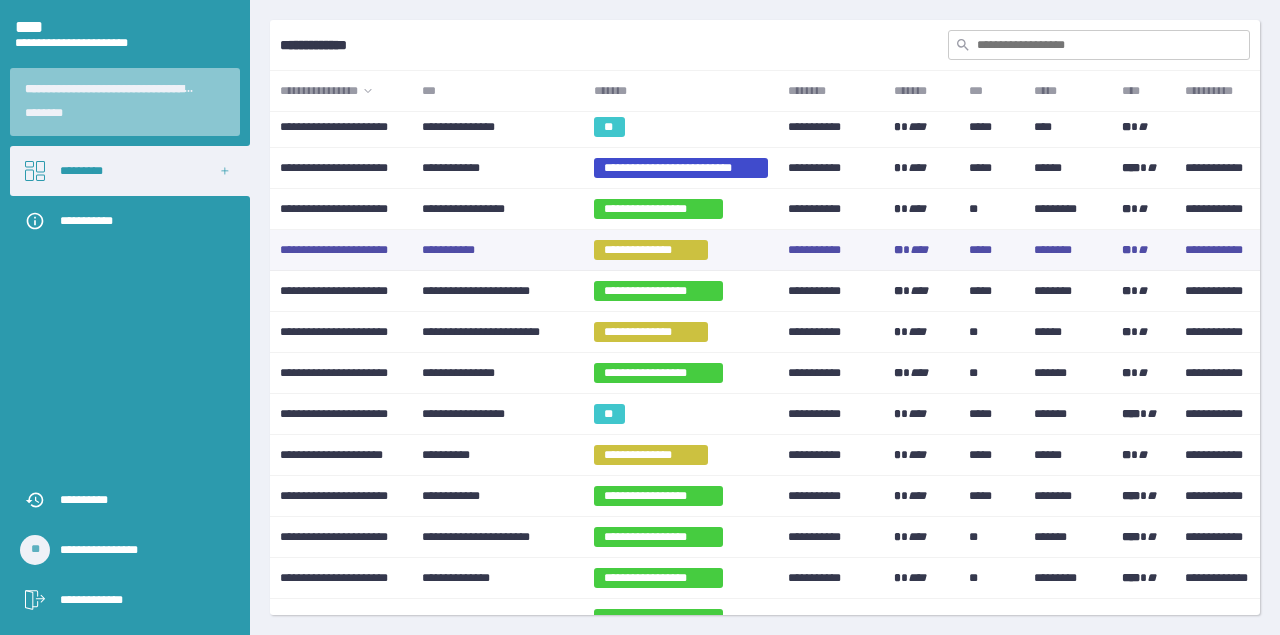 scroll, scrollTop: 280, scrollLeft: 0, axis: vertical 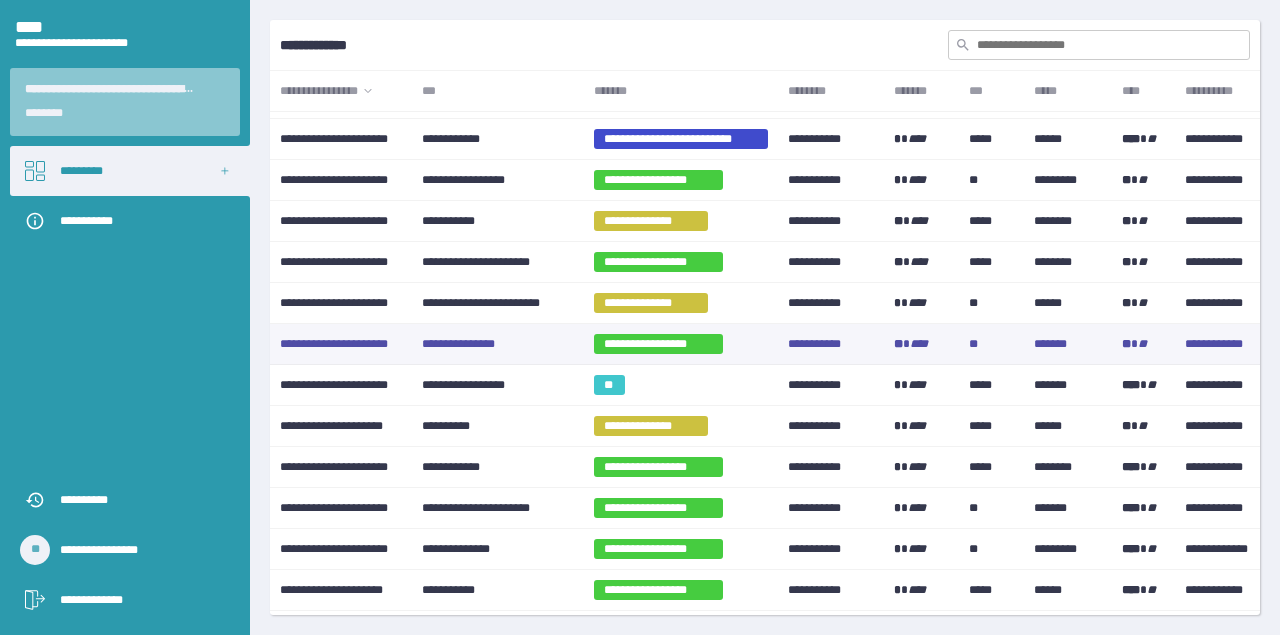 click on "**********" at bounding box center (498, 344) 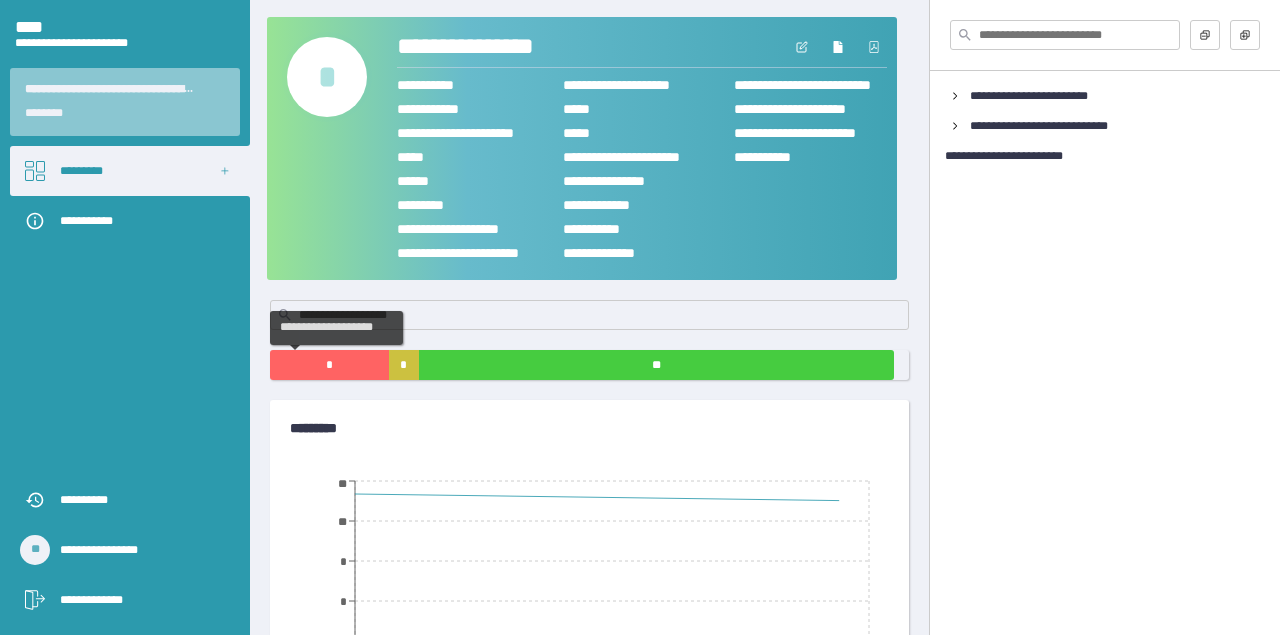 click on "*" at bounding box center [329, 365] 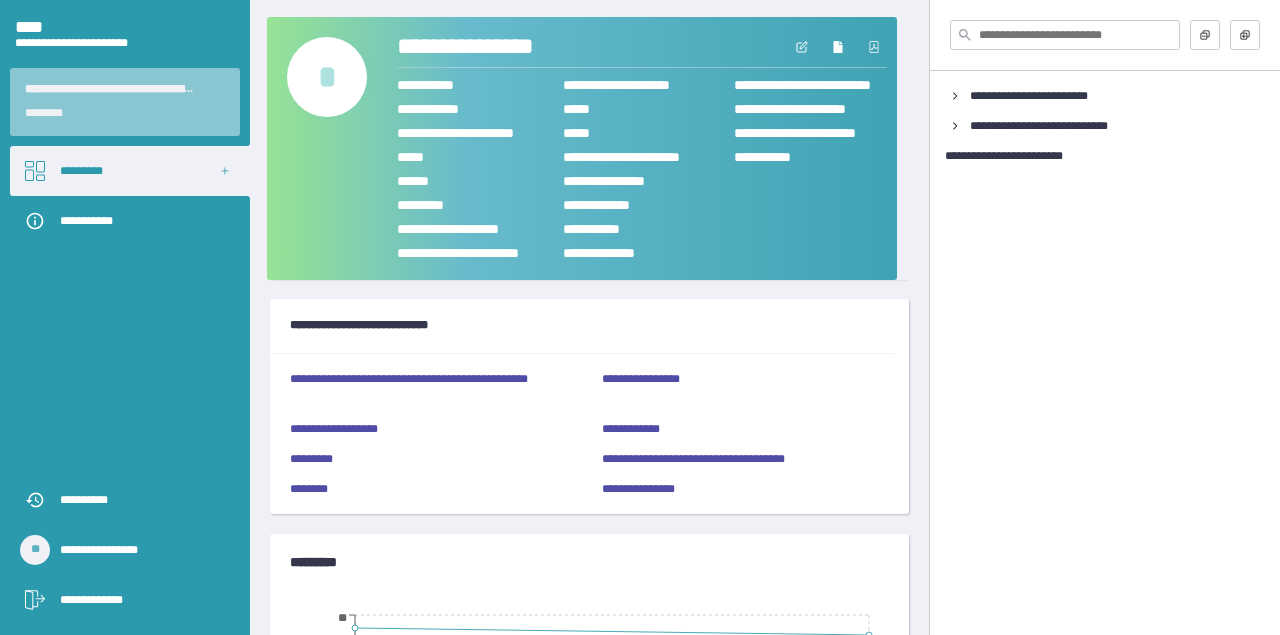 scroll, scrollTop: 0, scrollLeft: 0, axis: both 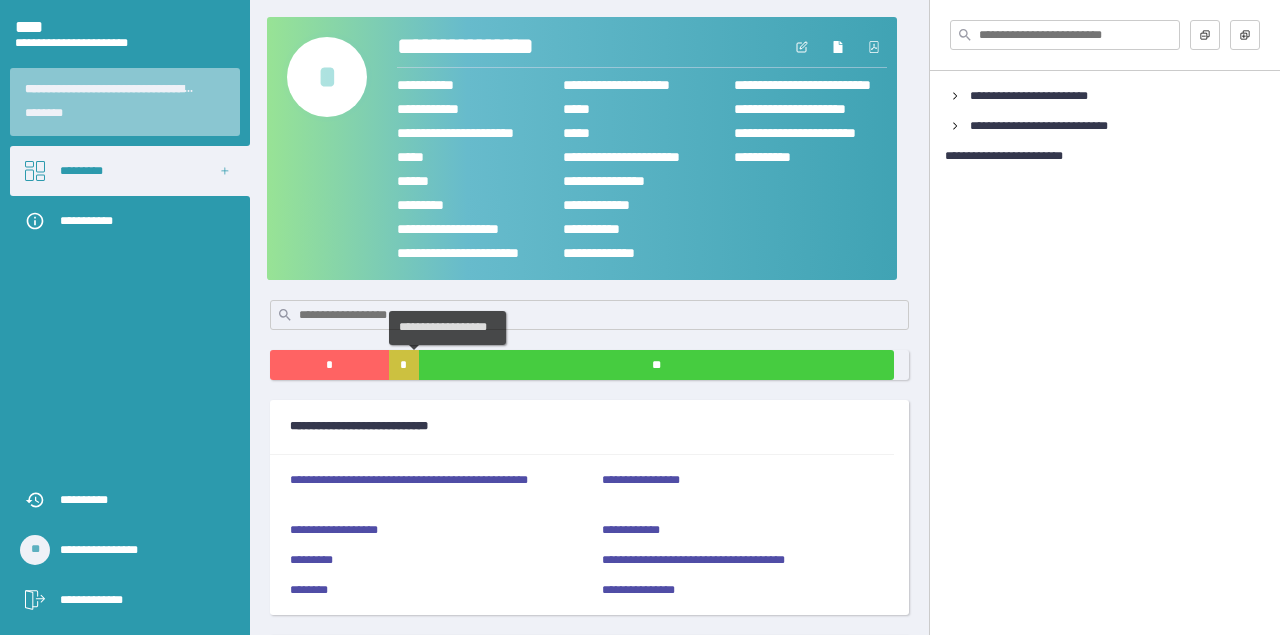 click on "*" at bounding box center [404, 365] 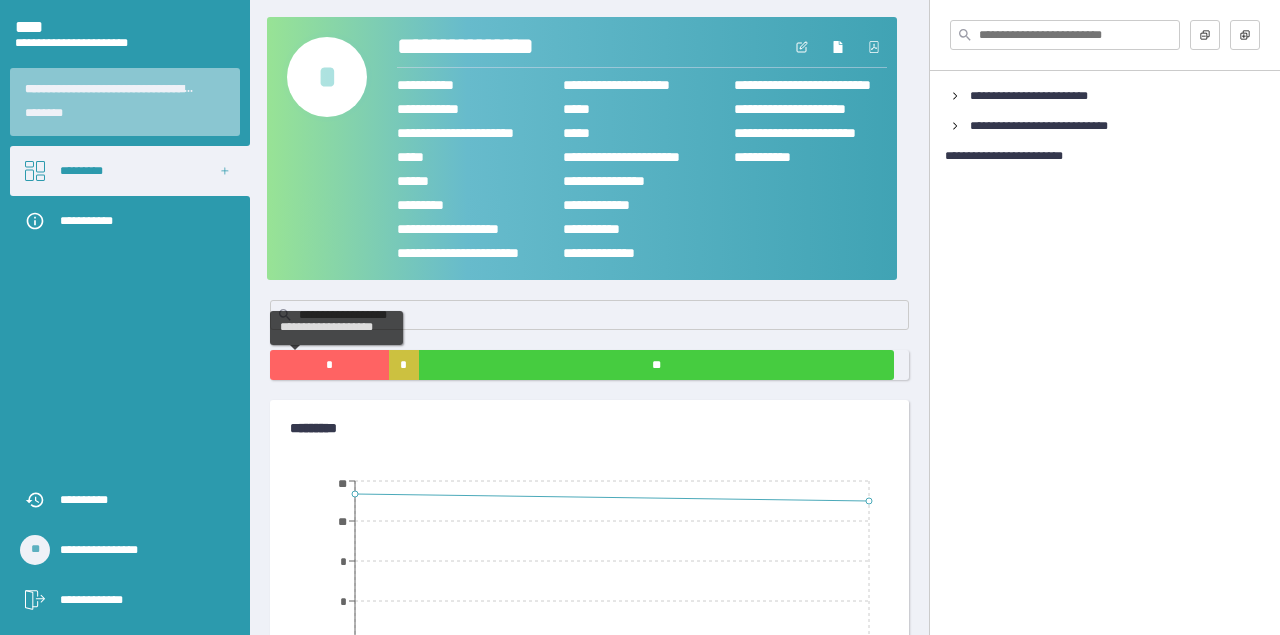 click on "*" at bounding box center [329, 365] 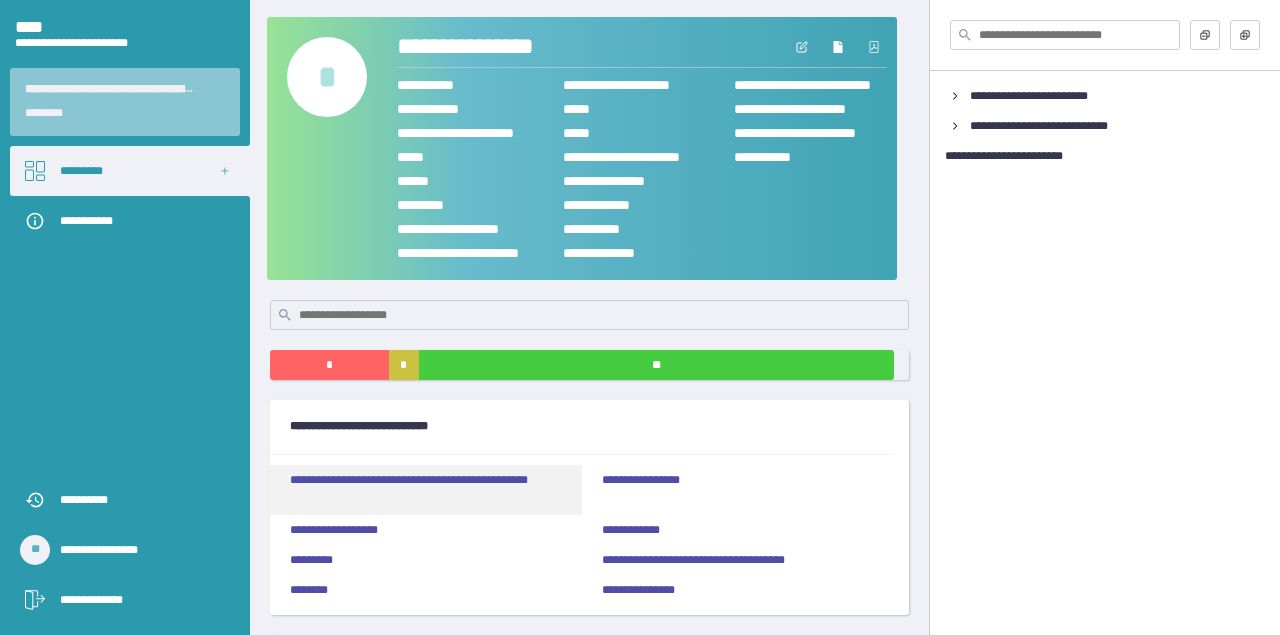 click on "**********" at bounding box center [426, 490] 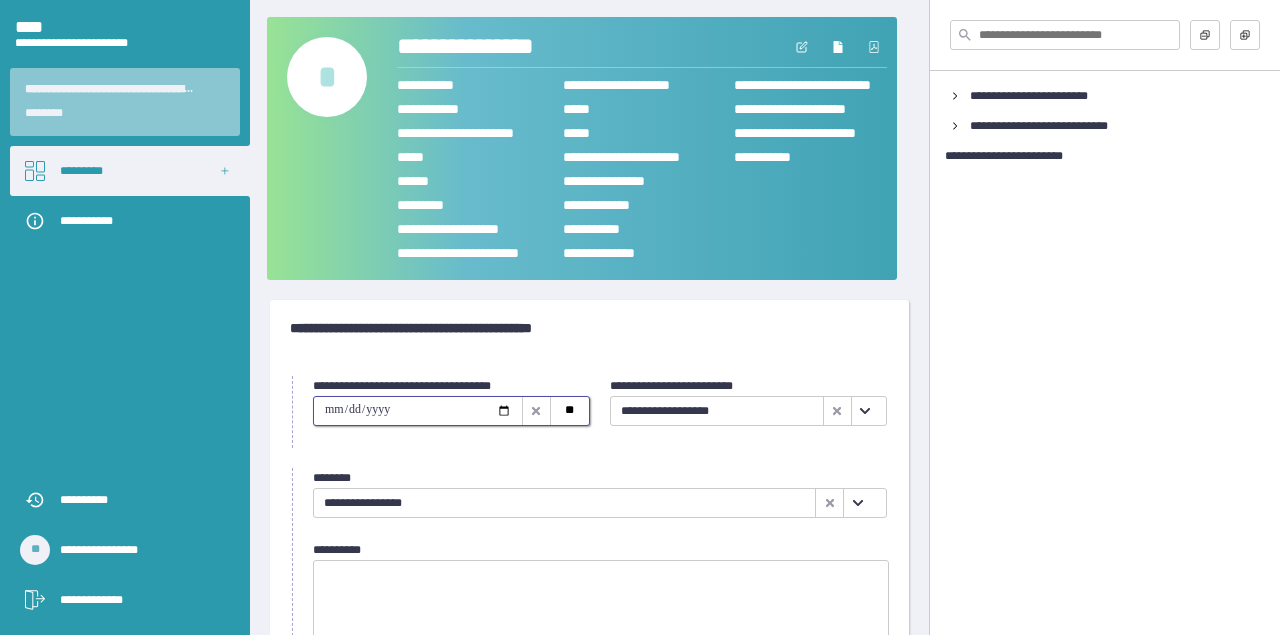 click at bounding box center (418, 411) 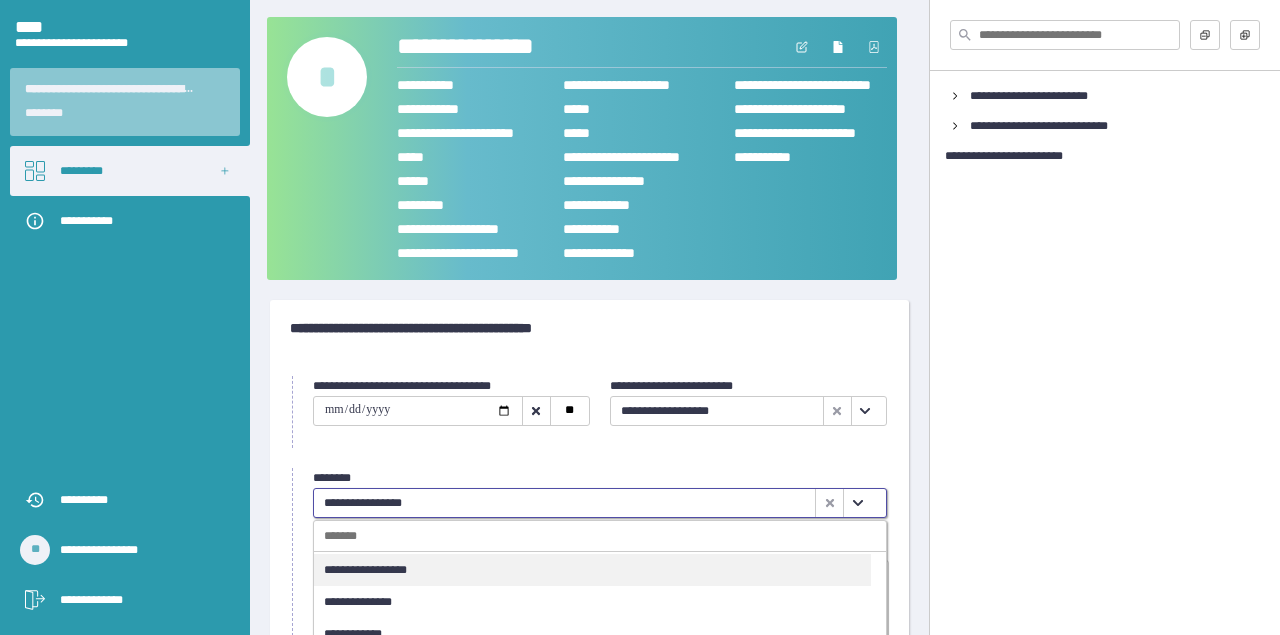 click on "**********" at bounding box center [564, 503] 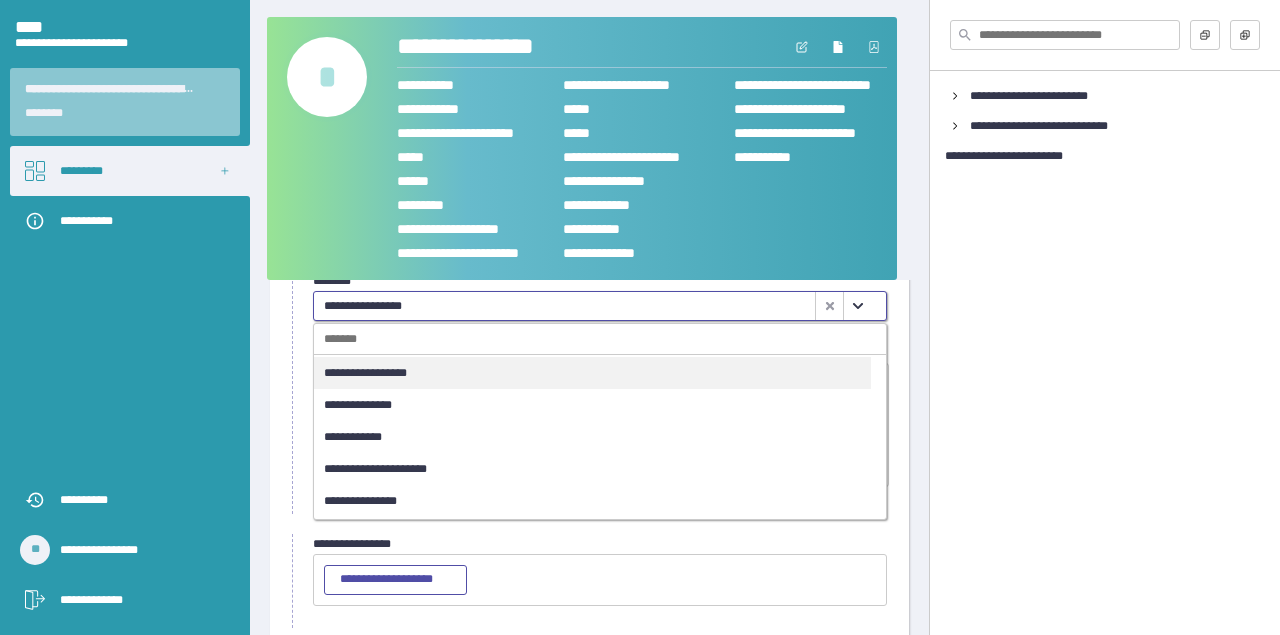 scroll, scrollTop: 199, scrollLeft: 0, axis: vertical 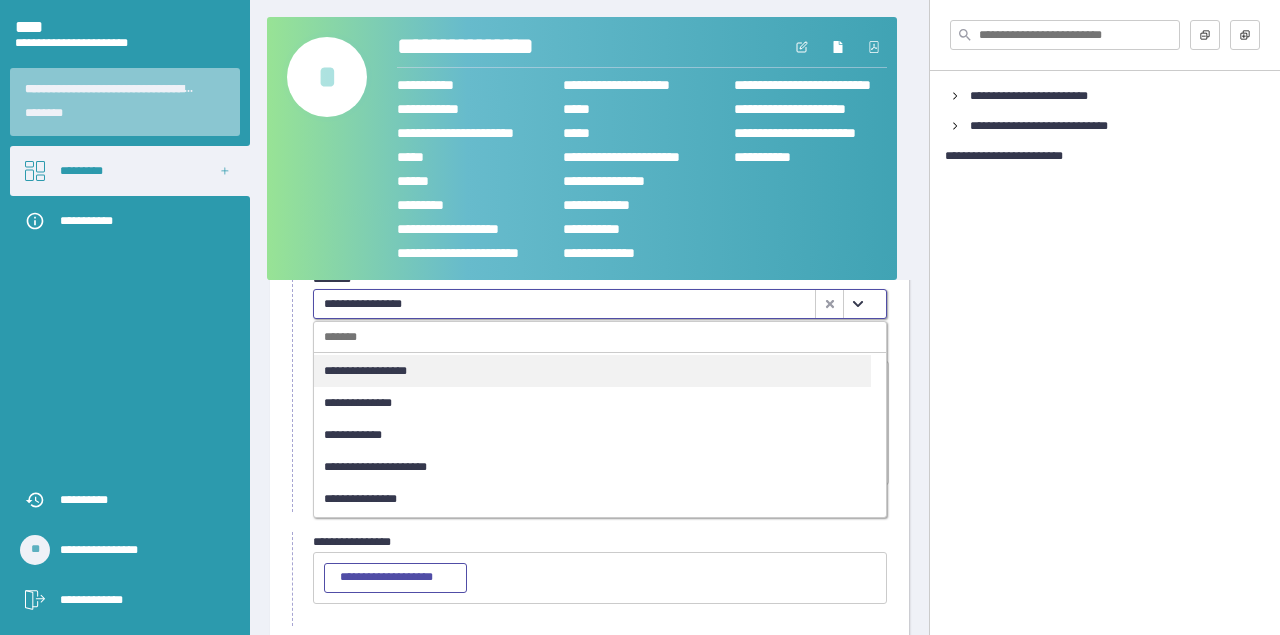click on "**********" at bounding box center (592, 499) 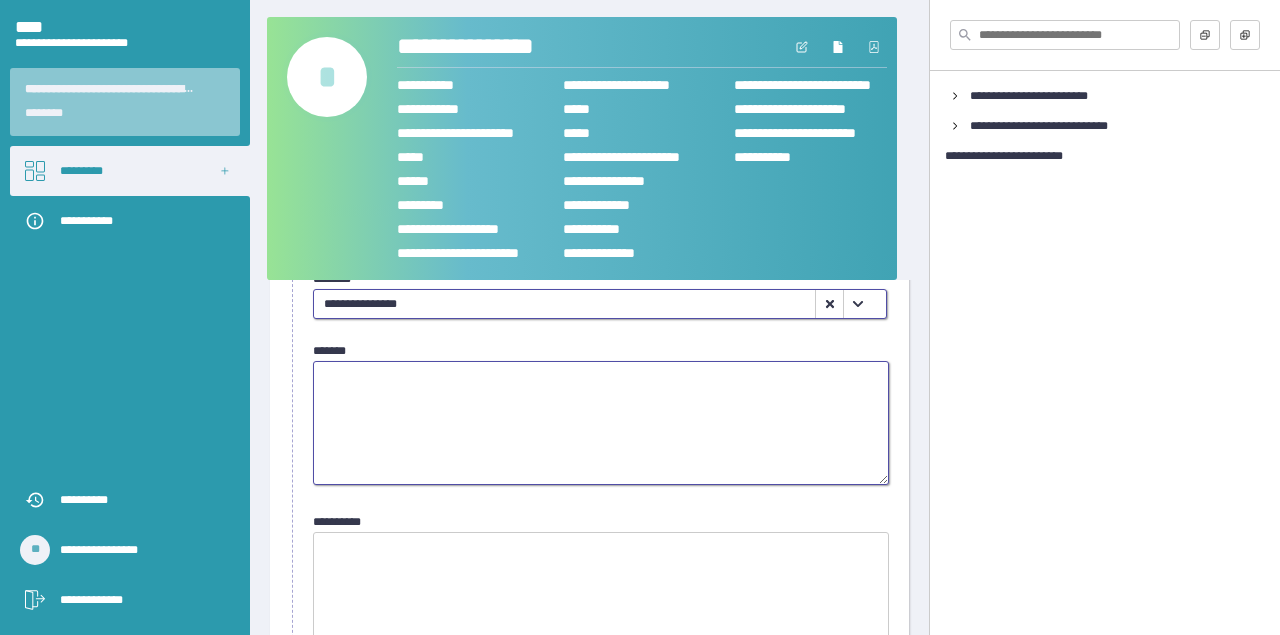 click at bounding box center (601, 423) 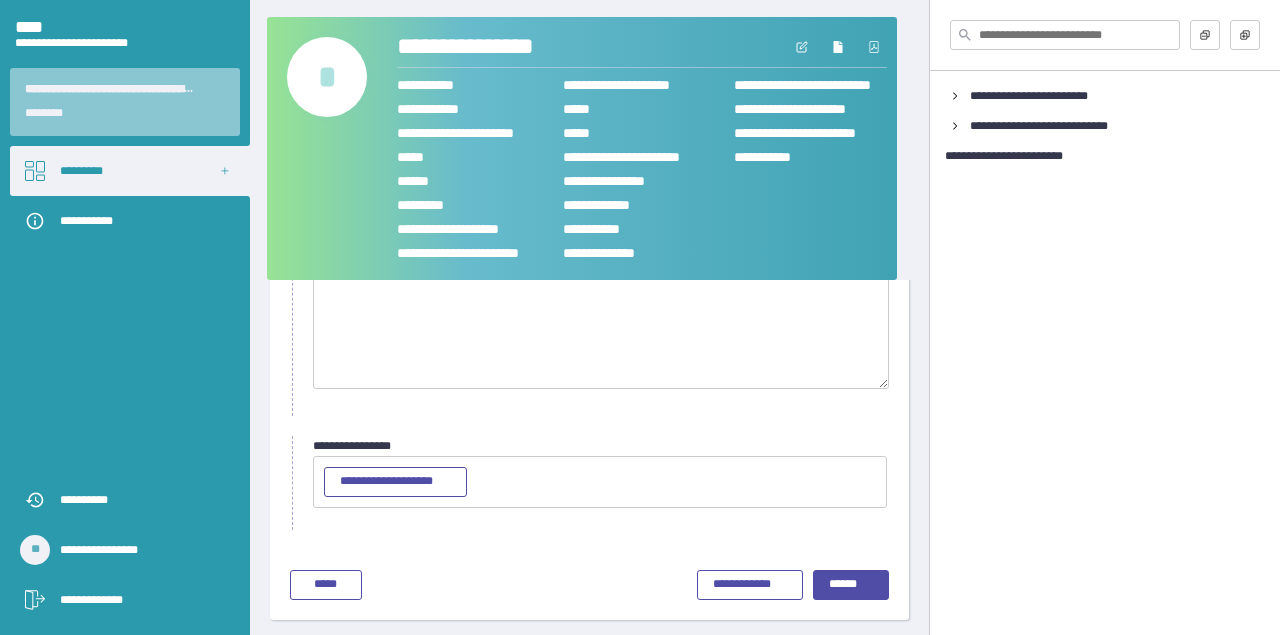 type on "**********" 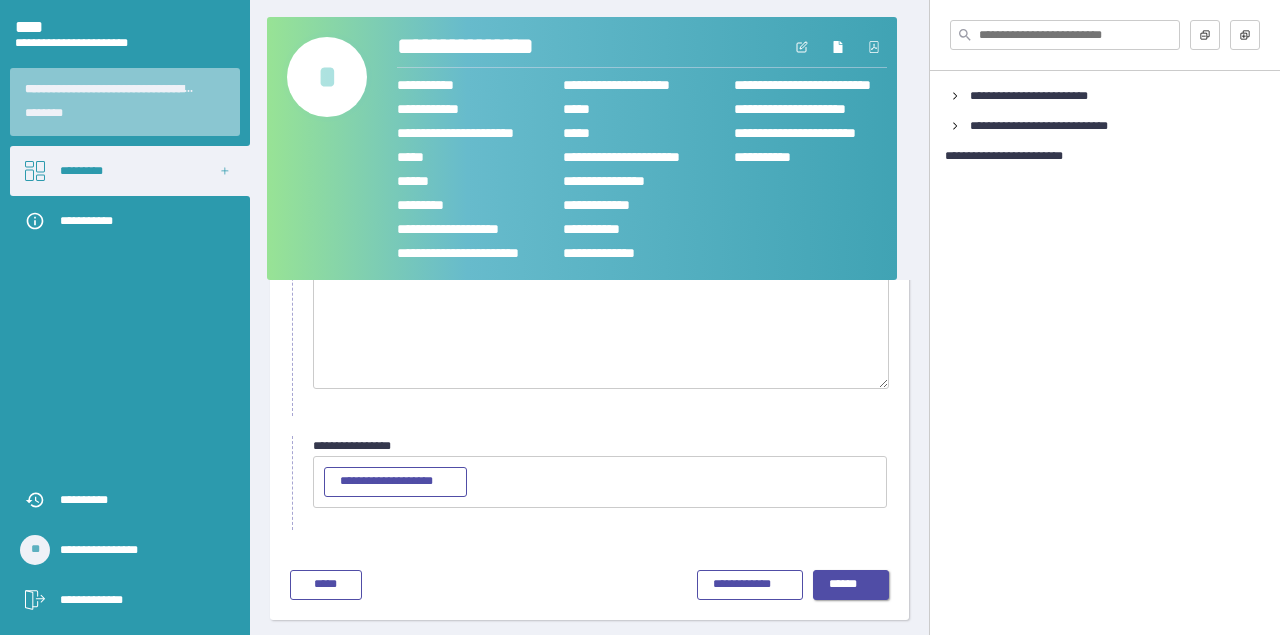 click on "******" at bounding box center (851, 585) 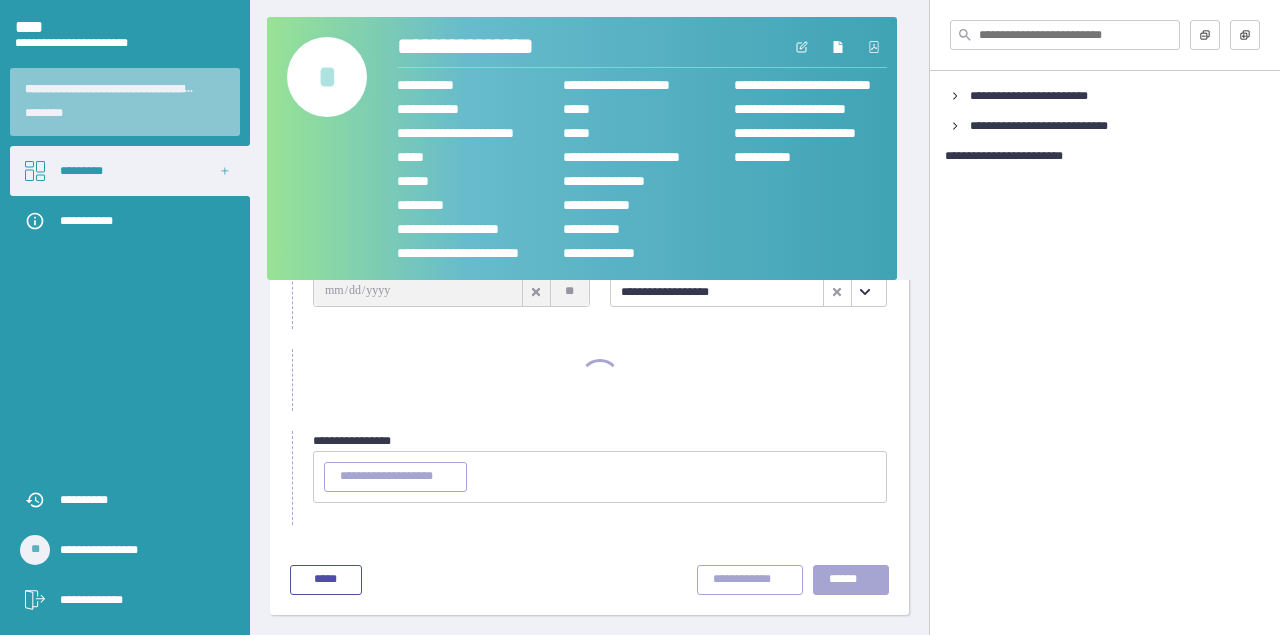 scroll, scrollTop: 119, scrollLeft: 0, axis: vertical 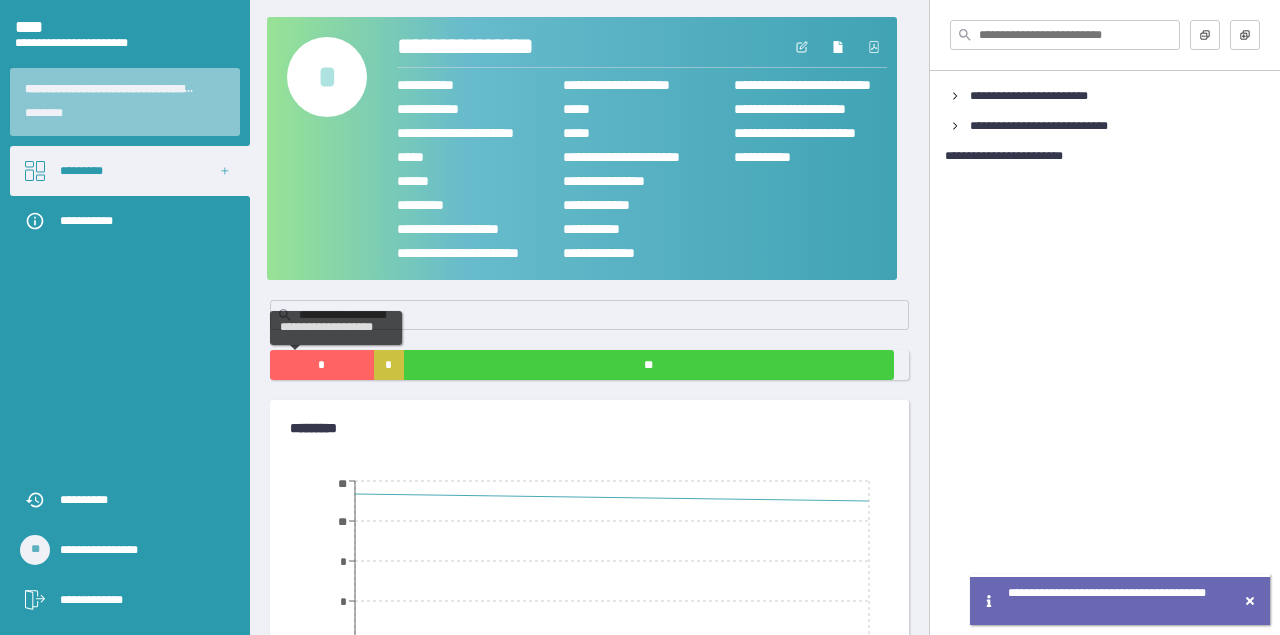 click on "*" at bounding box center (322, 365) 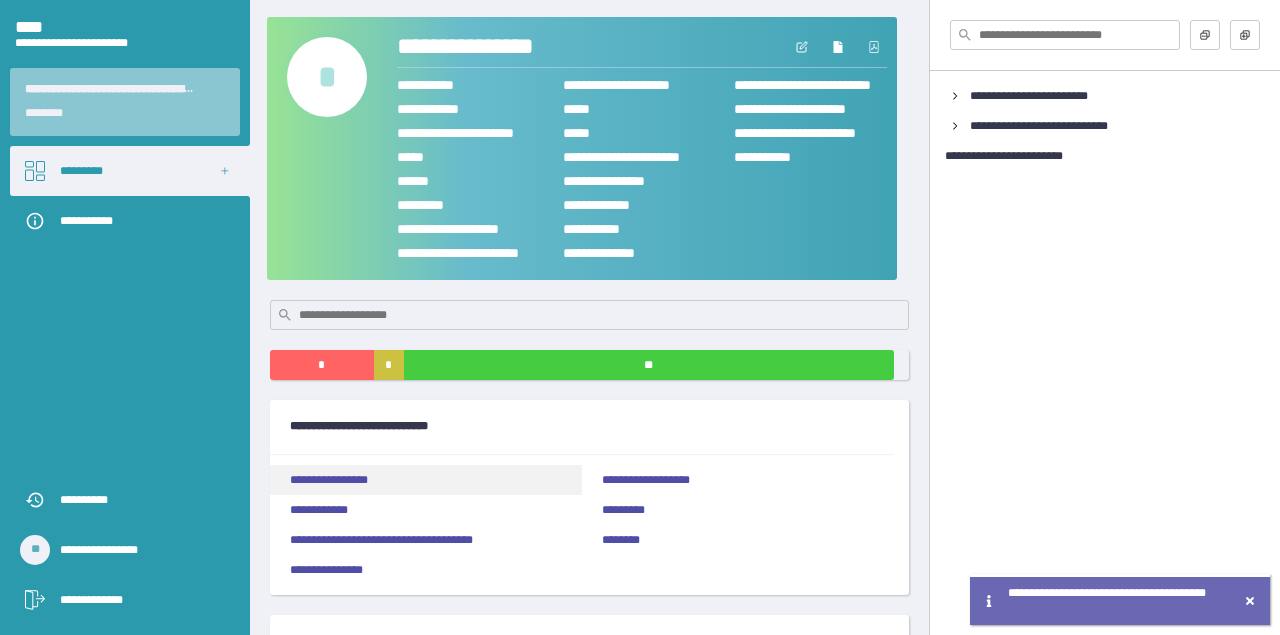 click on "**********" at bounding box center [426, 480] 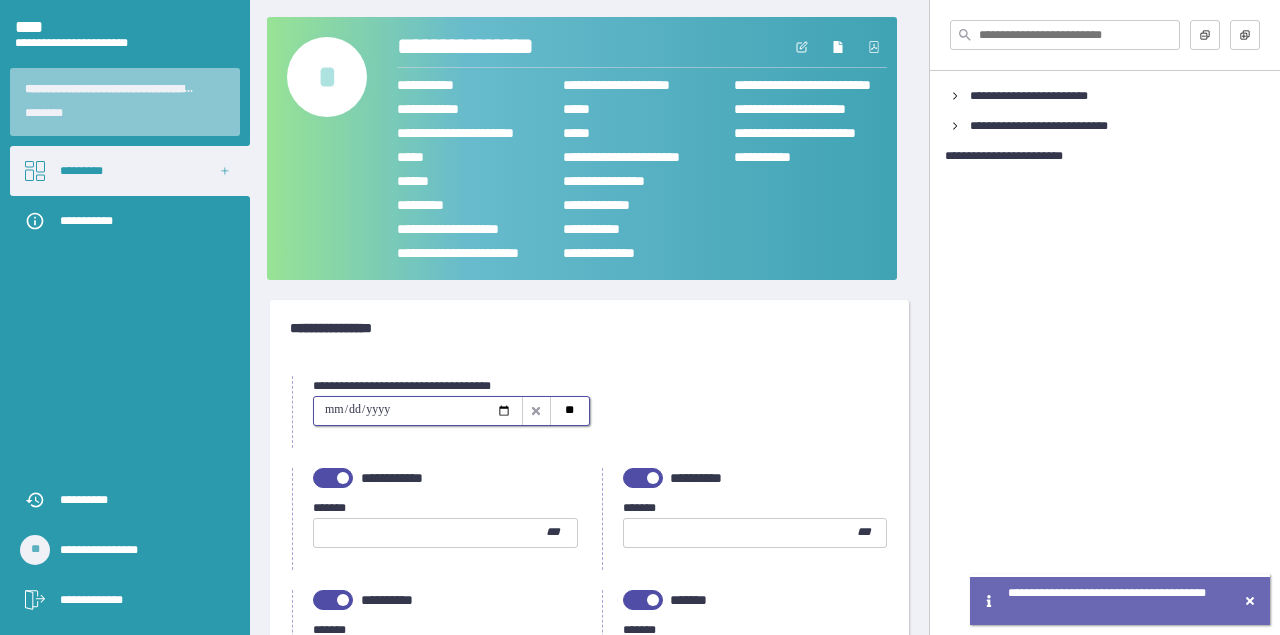 click at bounding box center (418, 411) 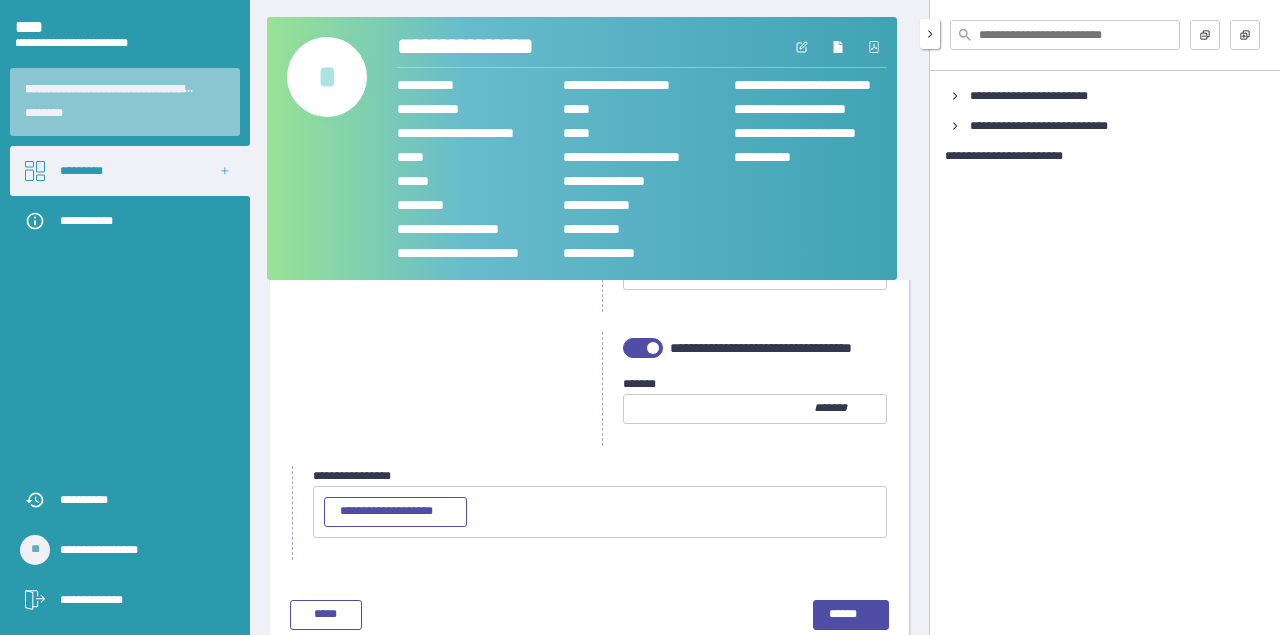 scroll, scrollTop: 3955, scrollLeft: 0, axis: vertical 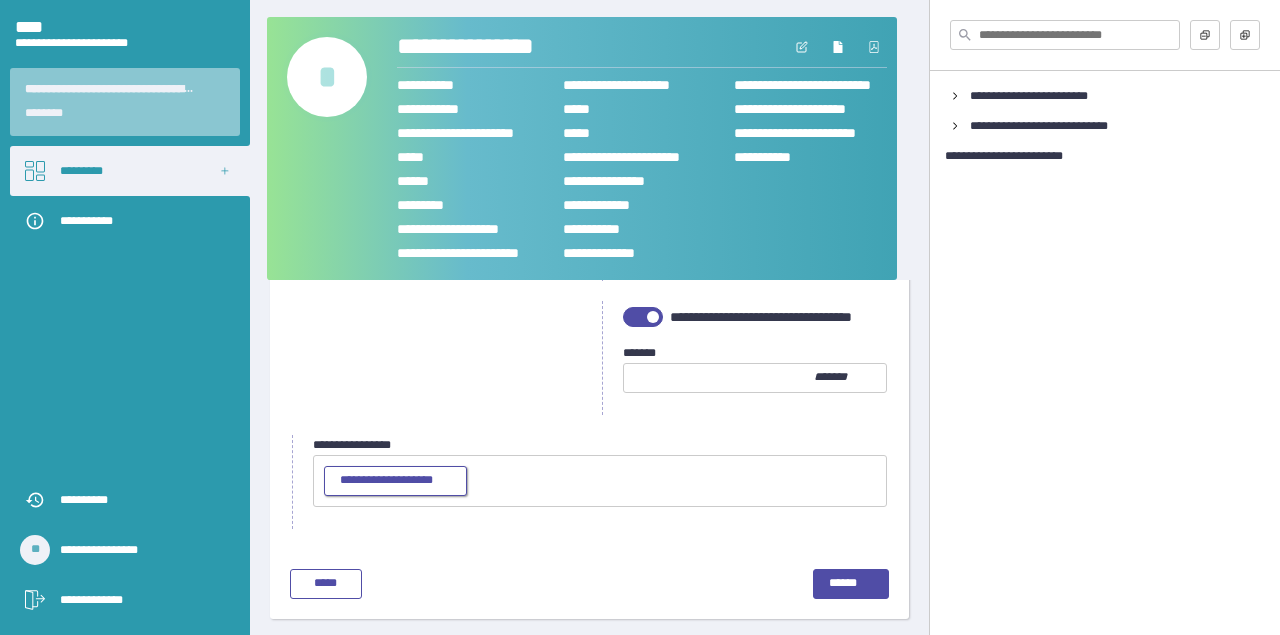 click on "**********" at bounding box center (395, 481) 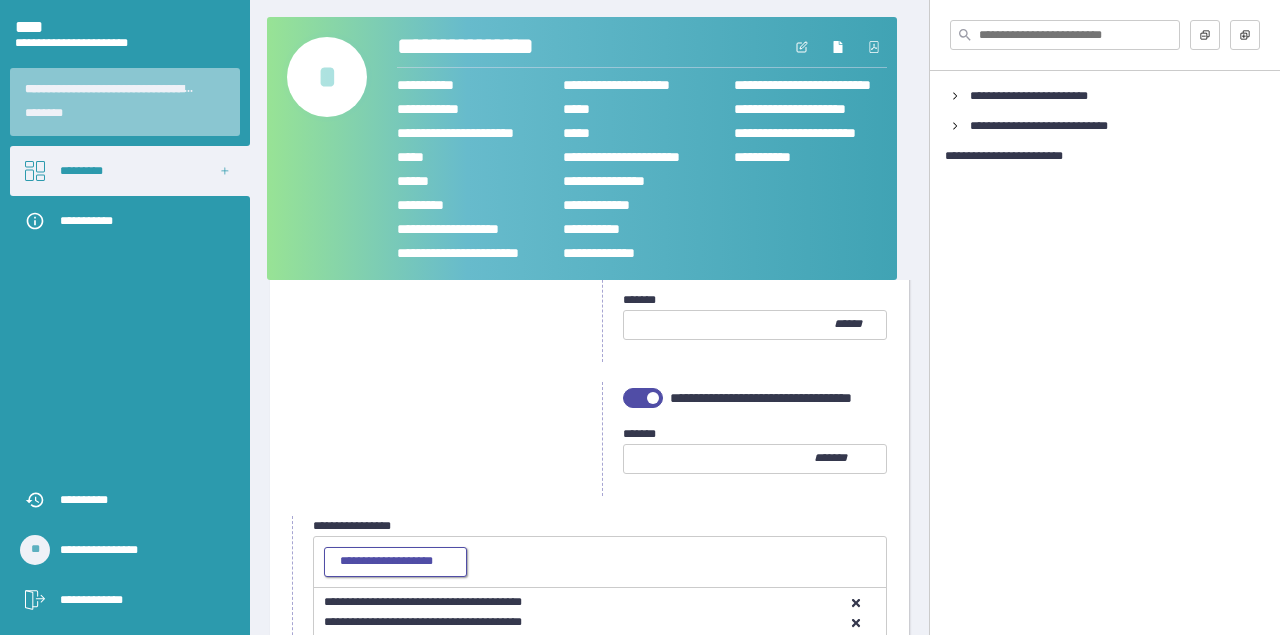 scroll, scrollTop: 3860, scrollLeft: 0, axis: vertical 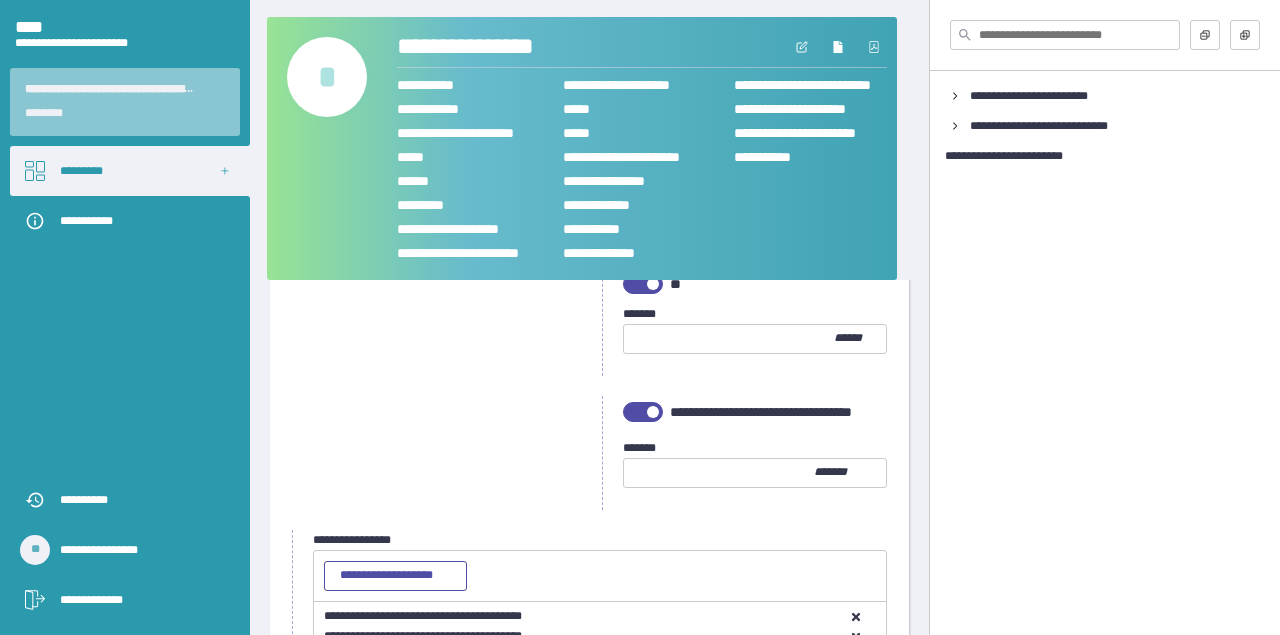 click at bounding box center [719, 473] 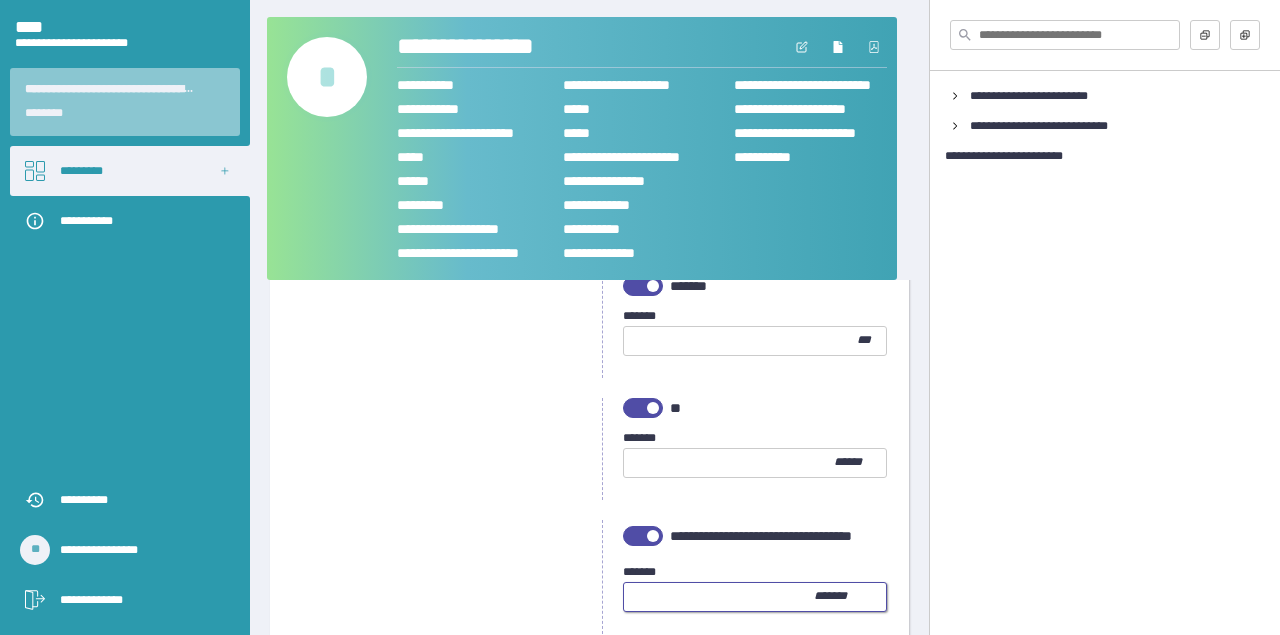 type on "**" 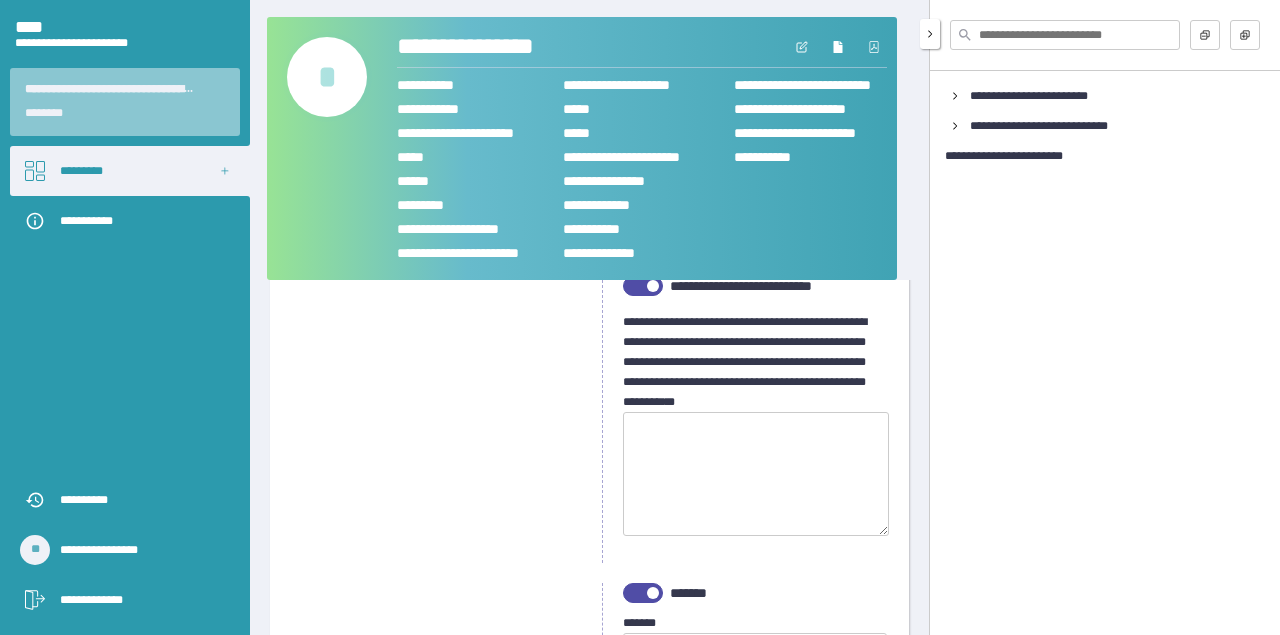 scroll, scrollTop: 3574, scrollLeft: 0, axis: vertical 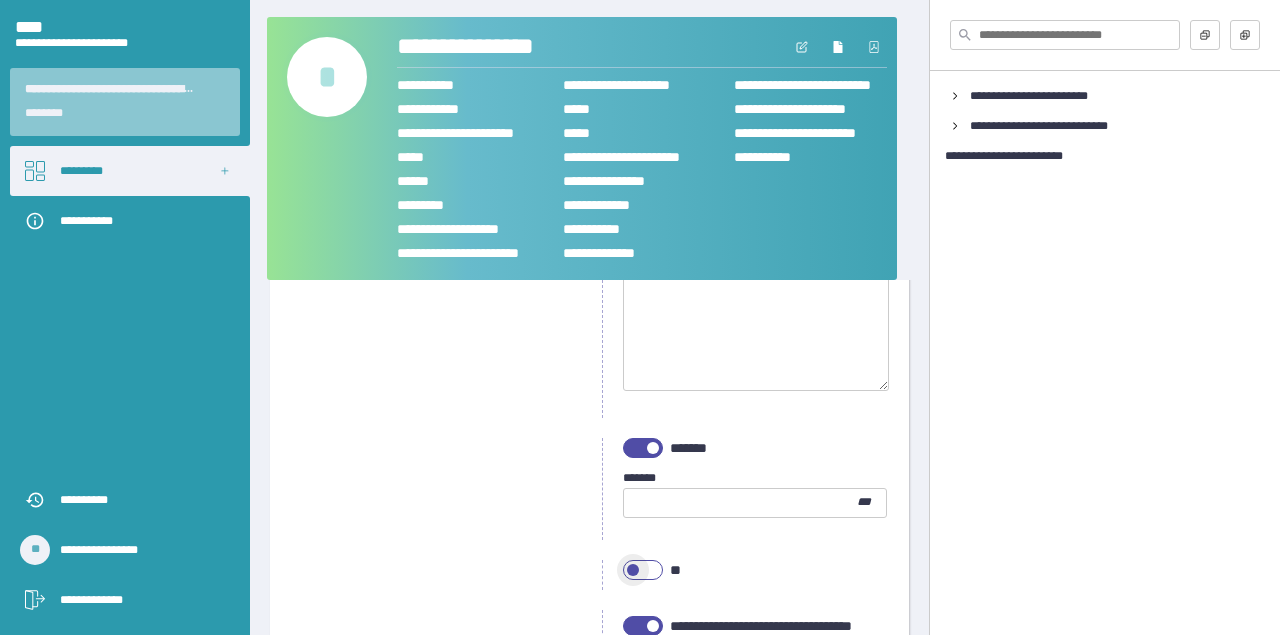 click at bounding box center [740, 503] 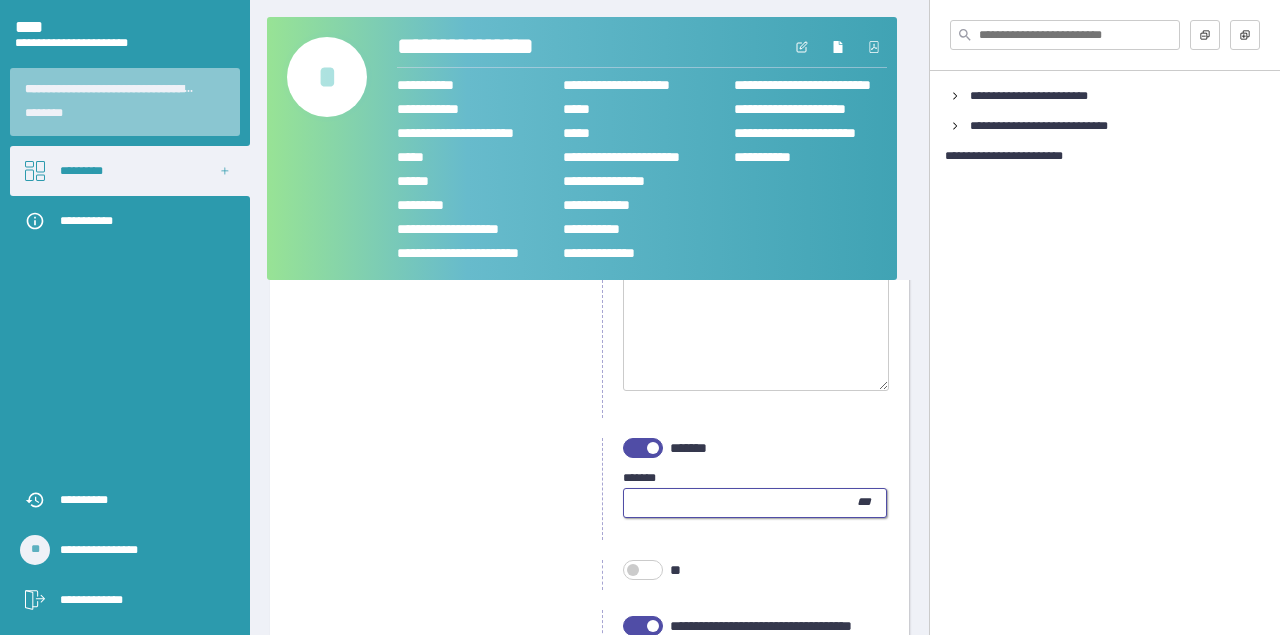 type on "**" 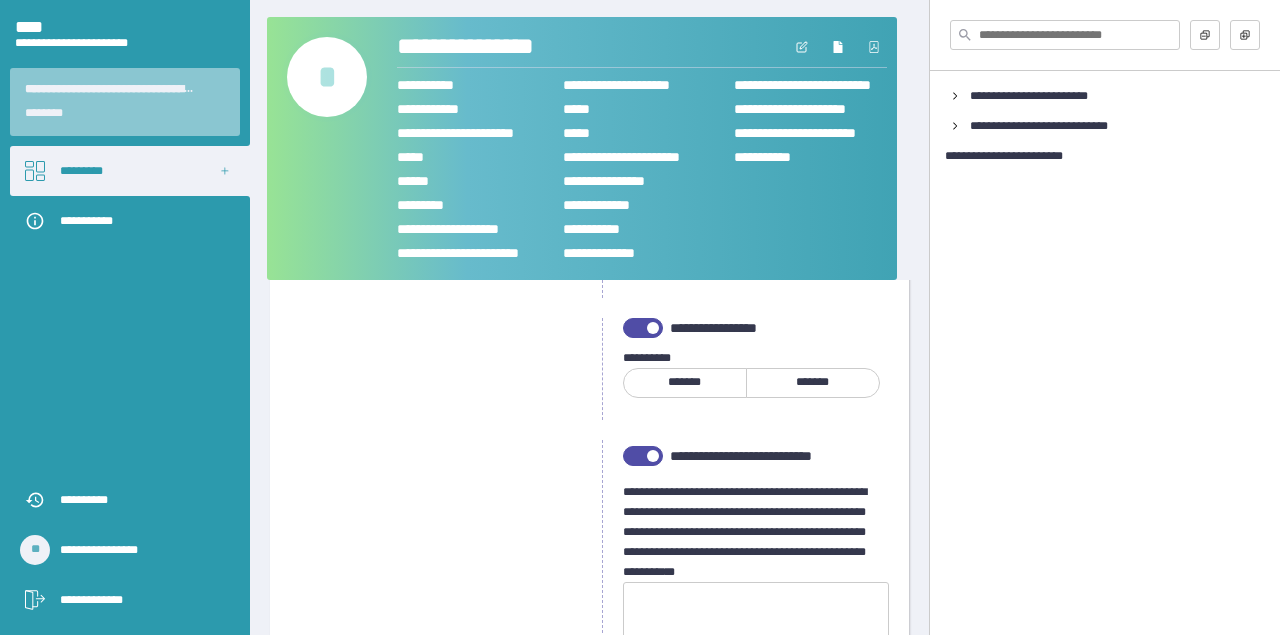 scroll, scrollTop: 3258, scrollLeft: 0, axis: vertical 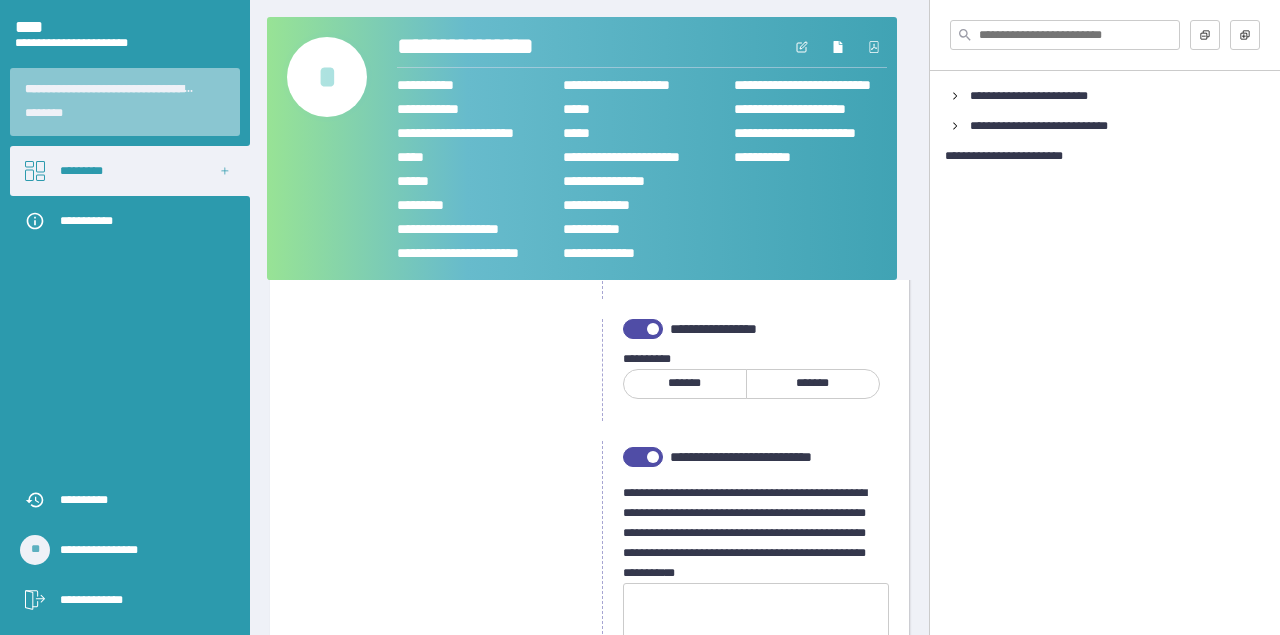 click at bounding box center [653, 457] 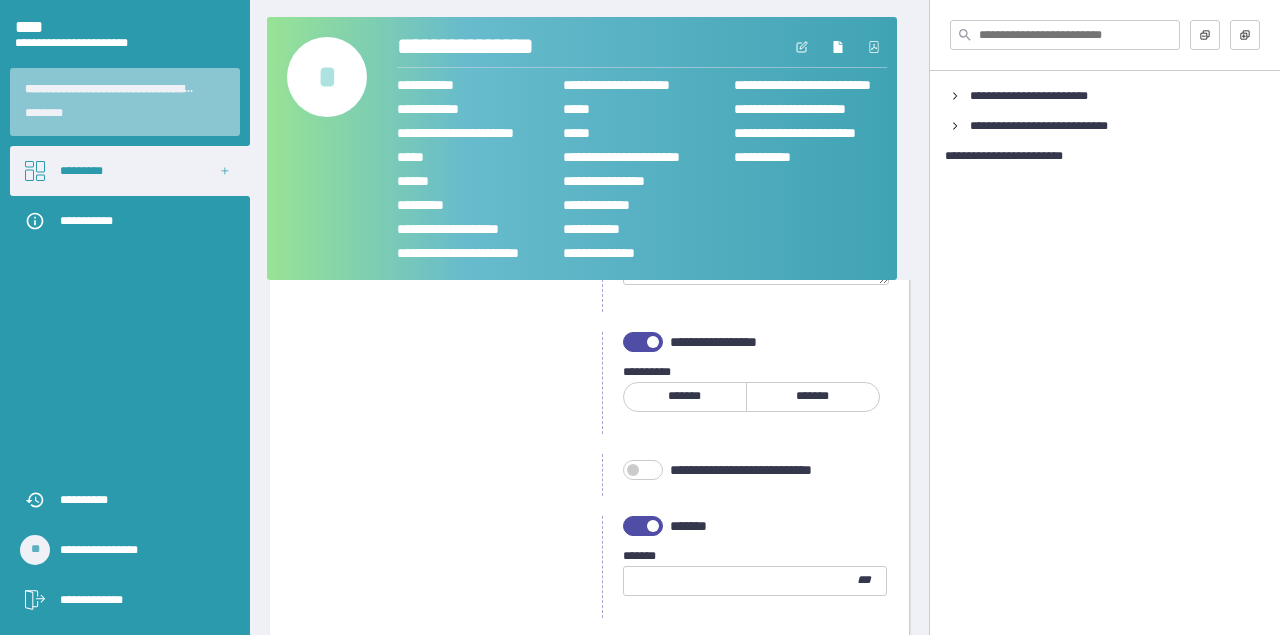 scroll, scrollTop: 3227, scrollLeft: 0, axis: vertical 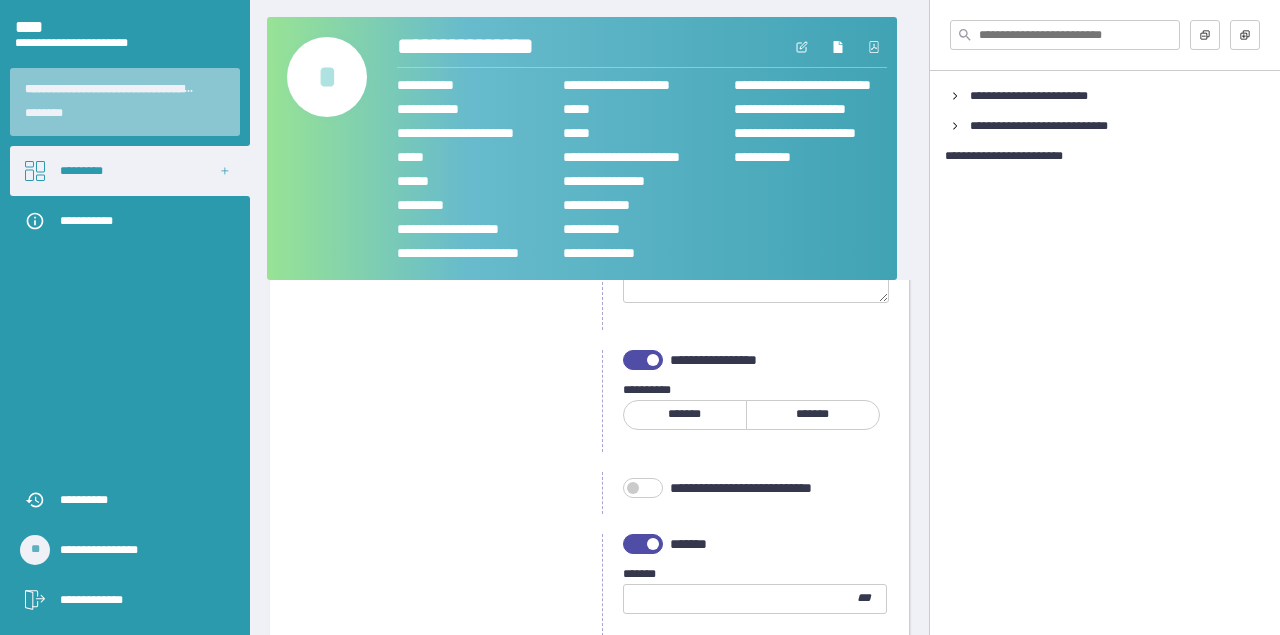 click at bounding box center [653, 360] 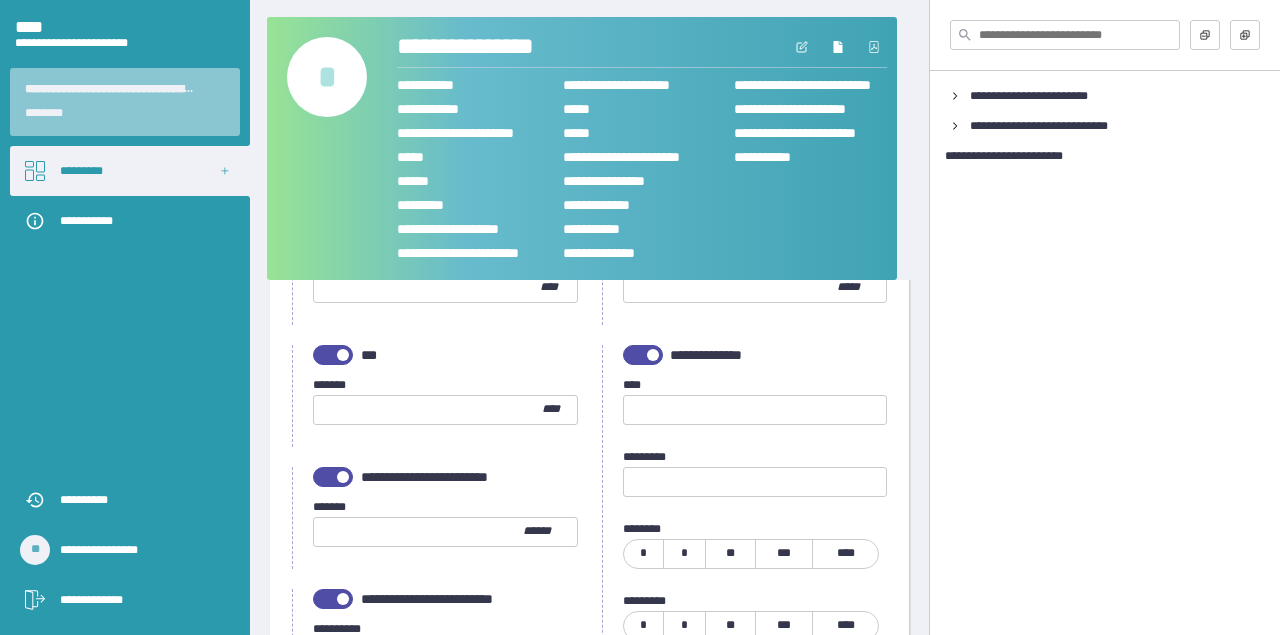 scroll, scrollTop: 2078, scrollLeft: 0, axis: vertical 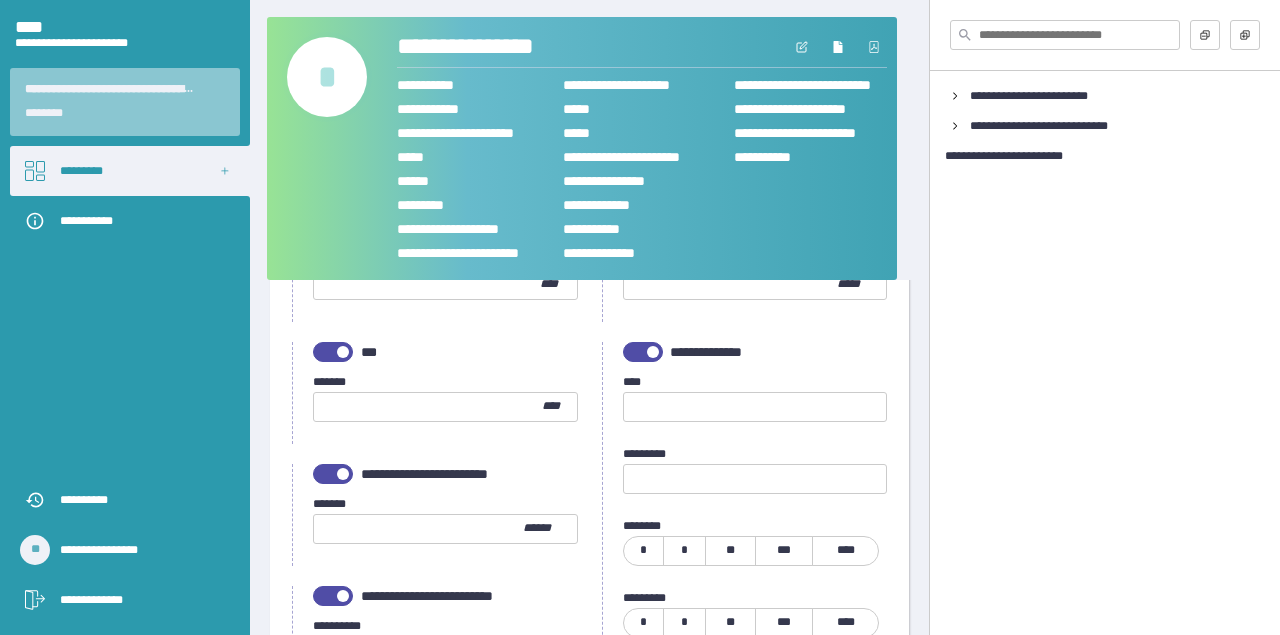click at bounding box center (755, 407) 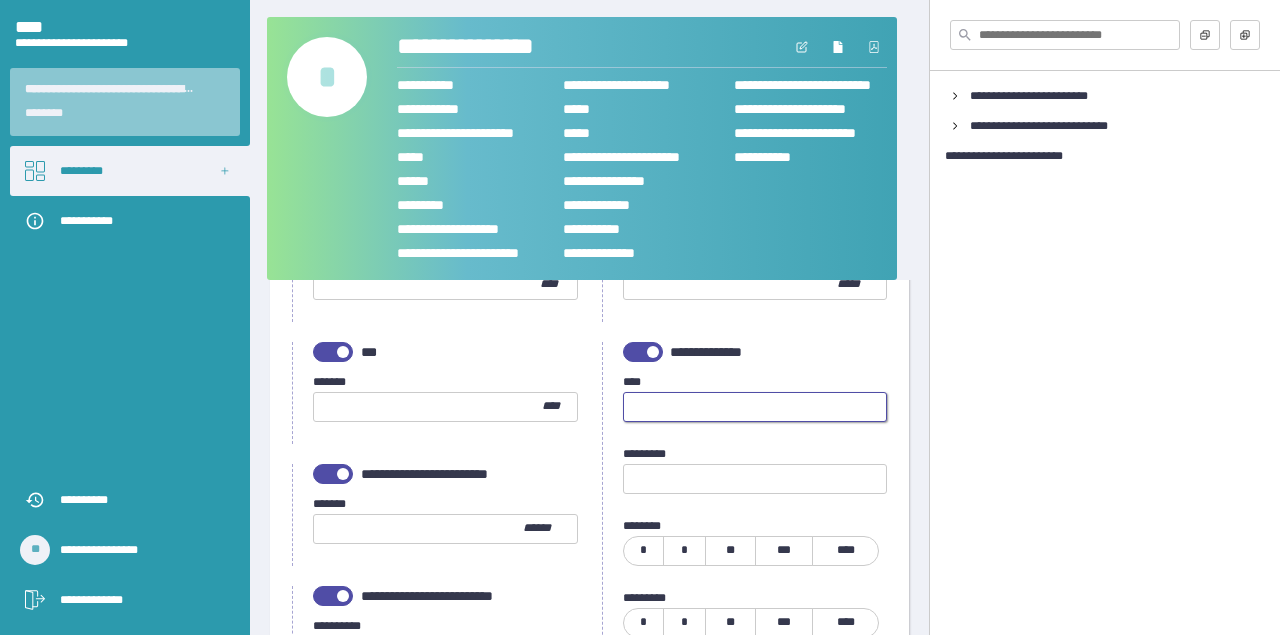 type on "***" 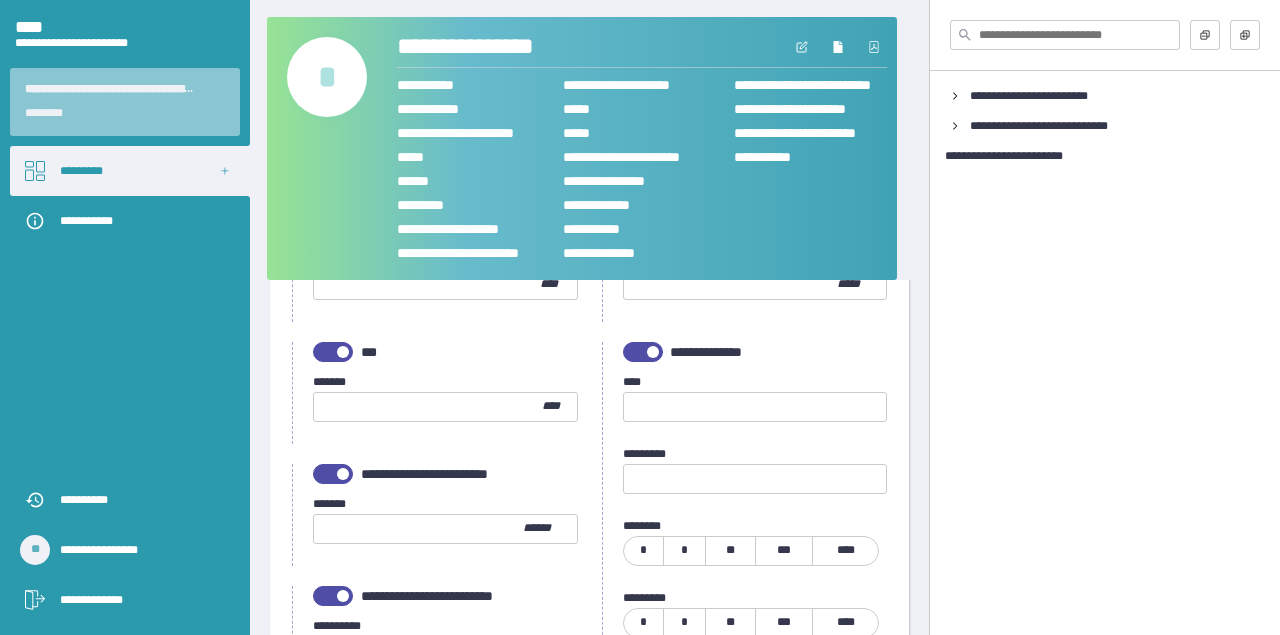 click at bounding box center [755, 479] 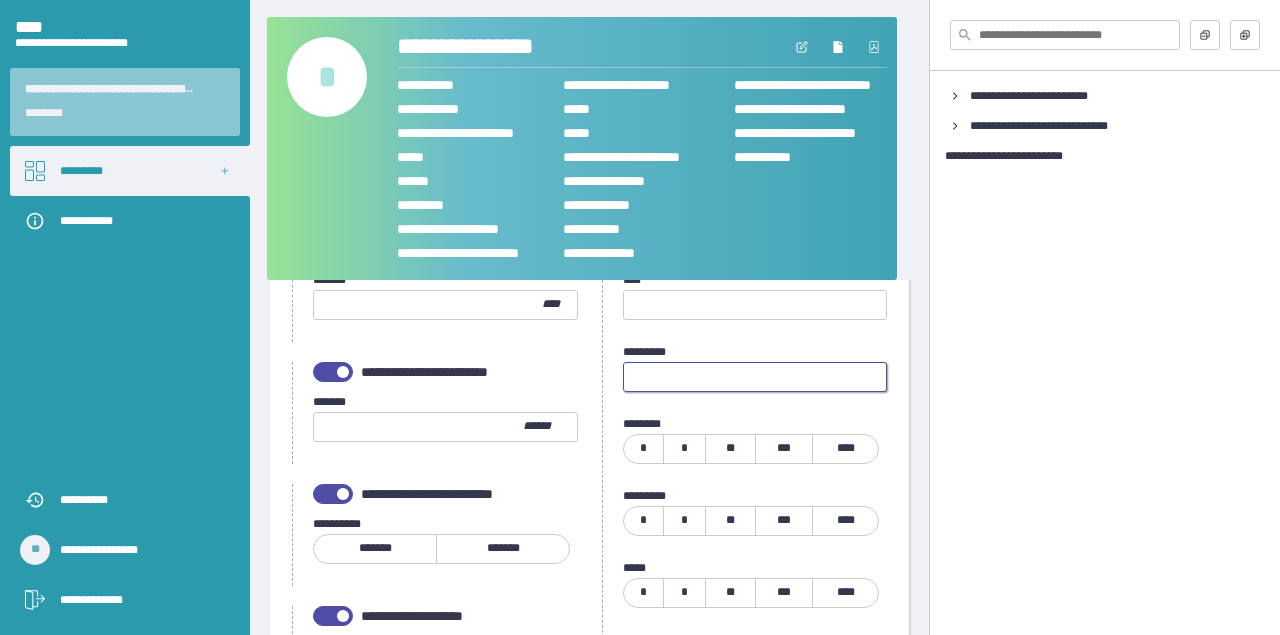 scroll, scrollTop: 2189, scrollLeft: 0, axis: vertical 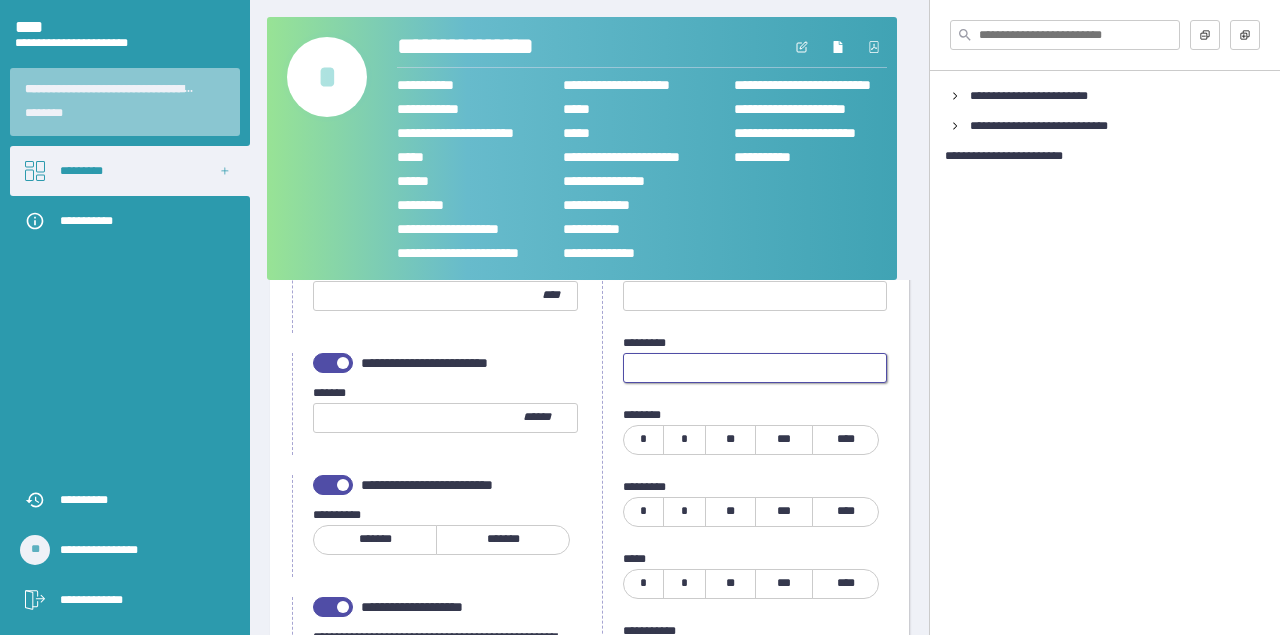 type on "****" 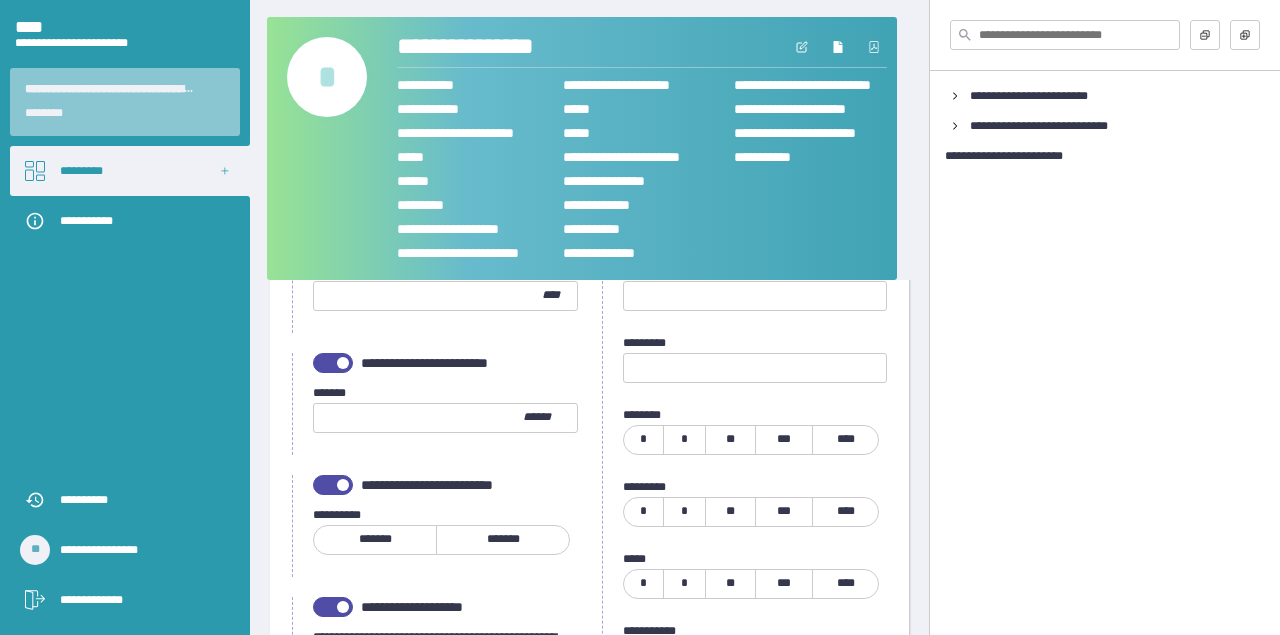 click on "*" at bounding box center [644, 440] 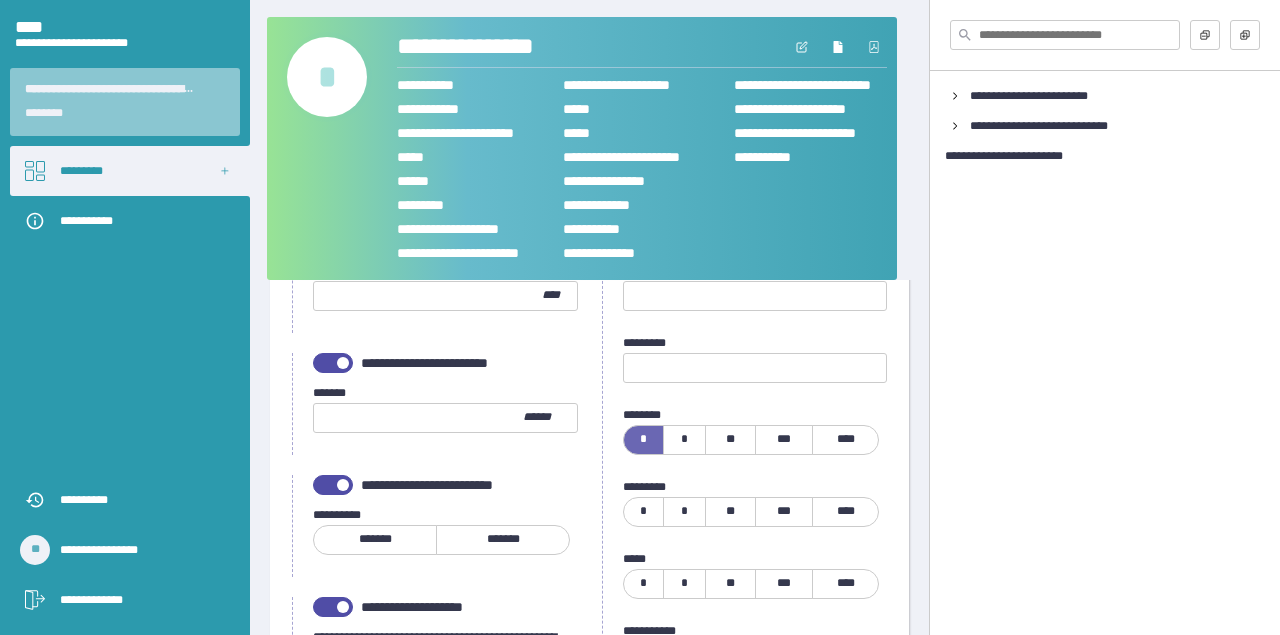 click on "*" at bounding box center (644, 512) 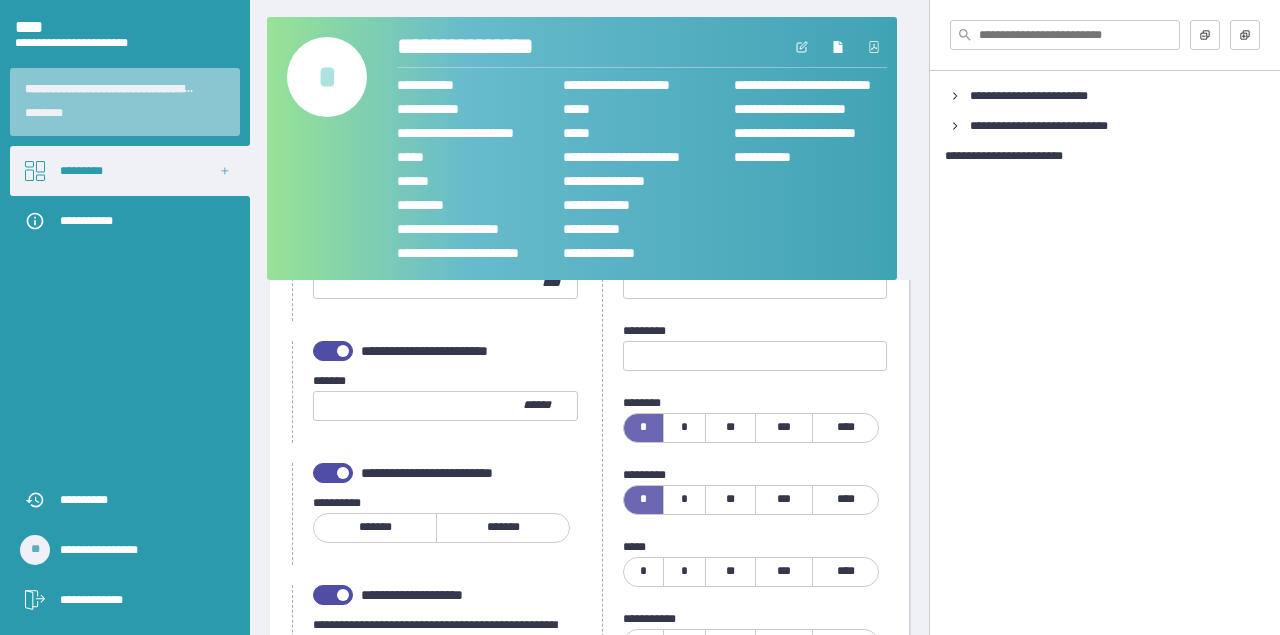 scroll, scrollTop: 2318, scrollLeft: 0, axis: vertical 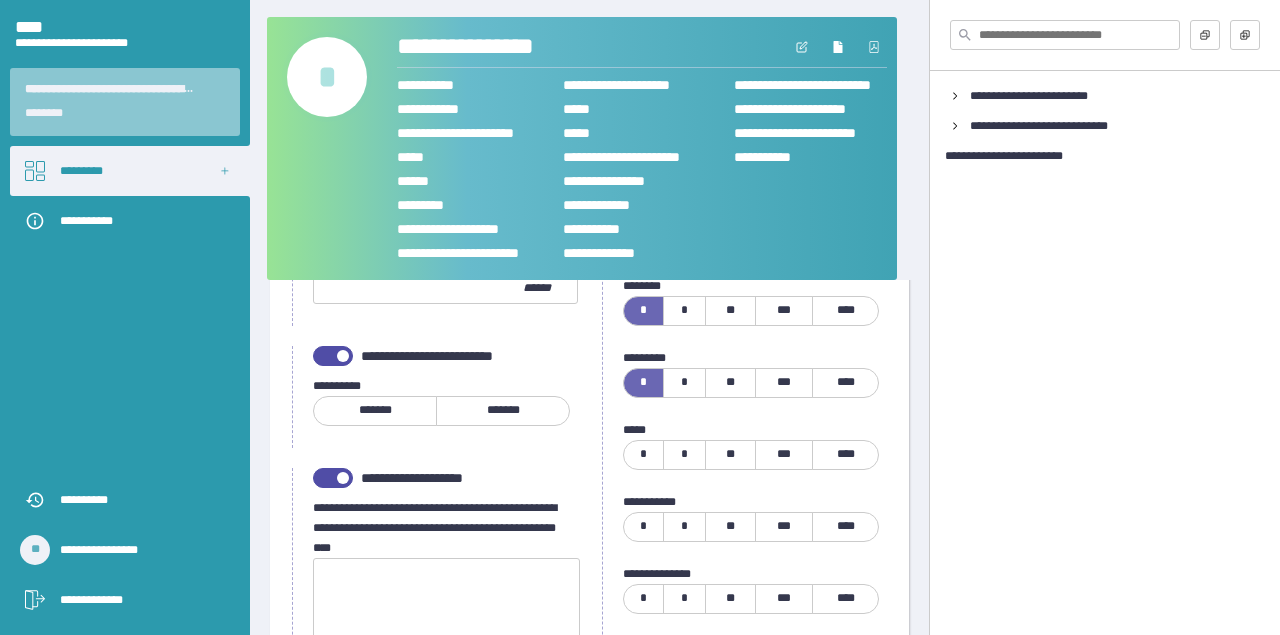 click on "*" at bounding box center (644, 455) 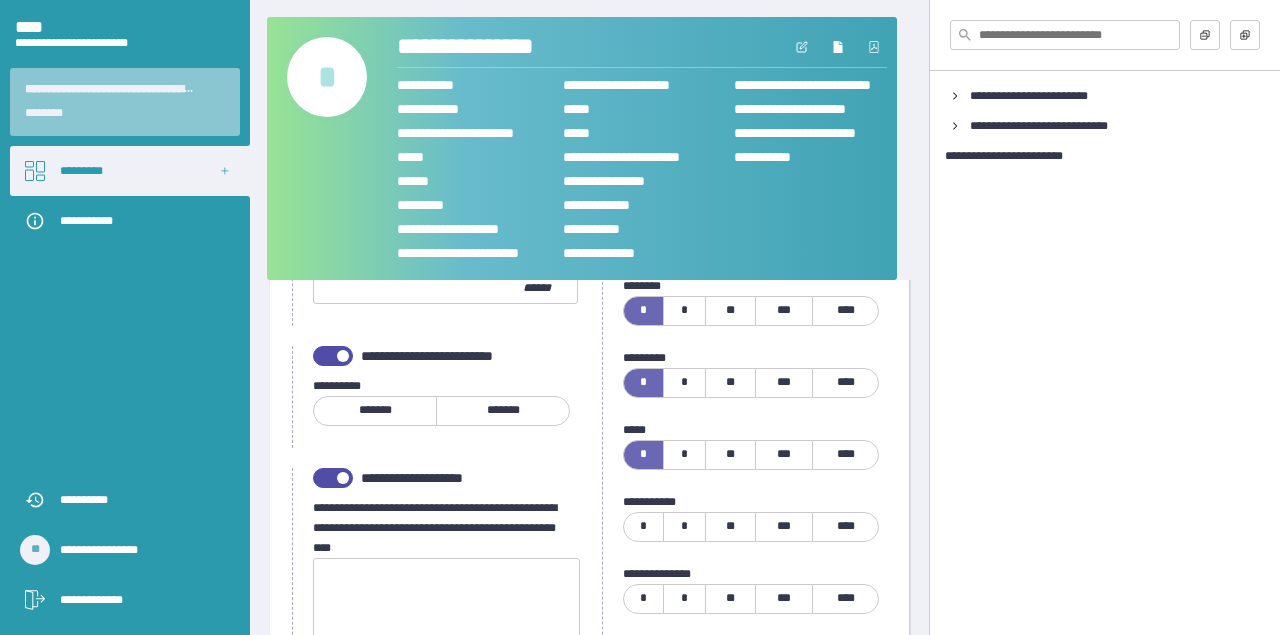 scroll, scrollTop: 2457, scrollLeft: 0, axis: vertical 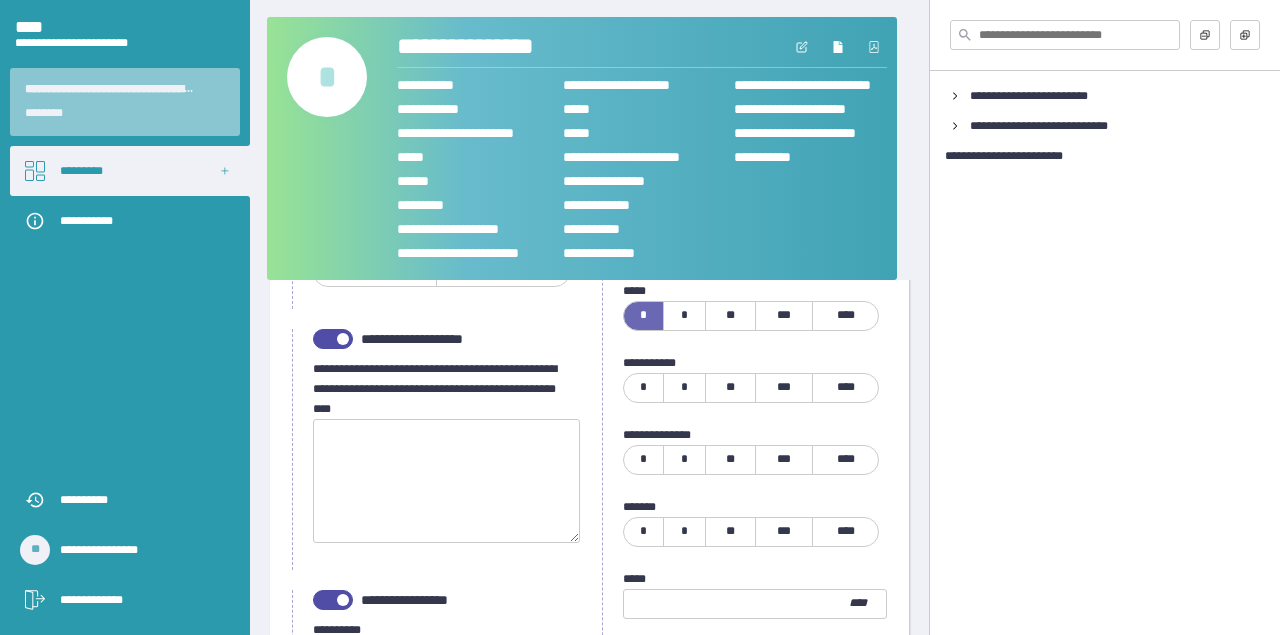 click on "*" at bounding box center (644, 388) 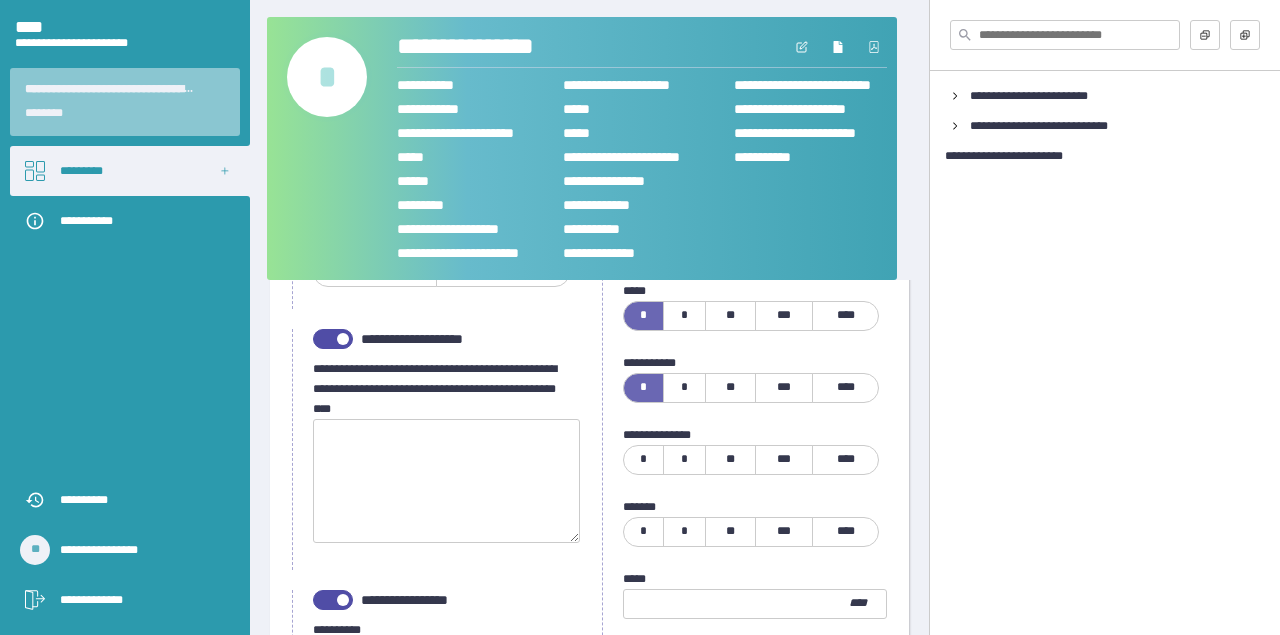 click on "*" at bounding box center (684, 460) 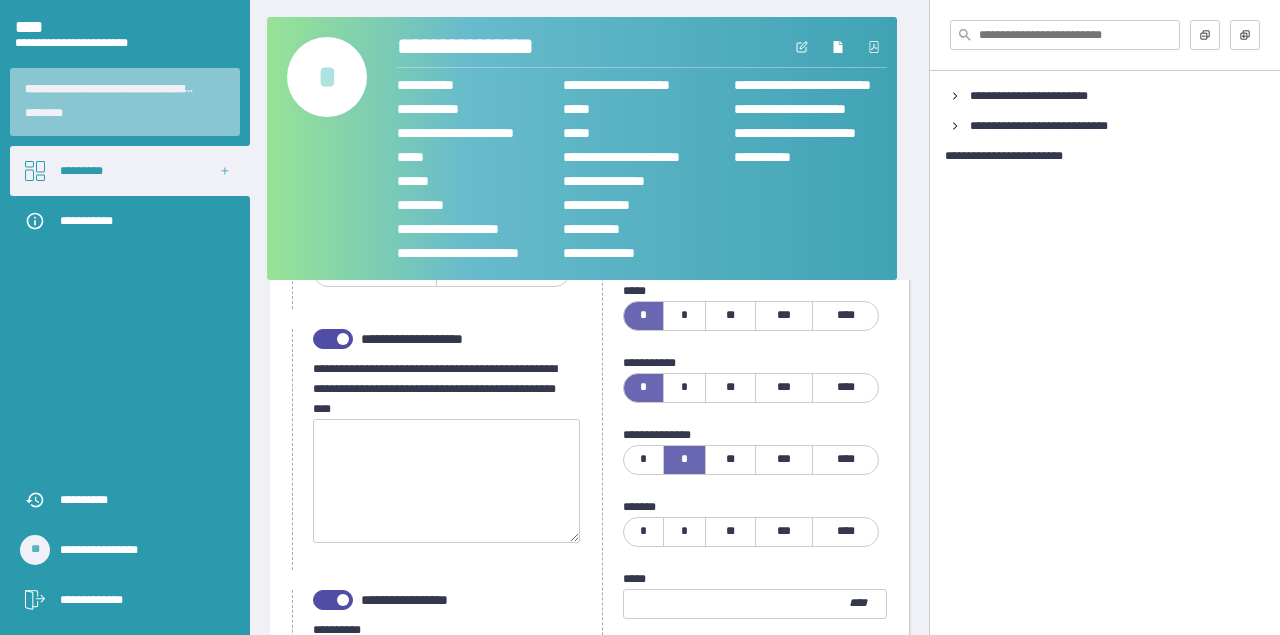 click on "*" at bounding box center (644, 532) 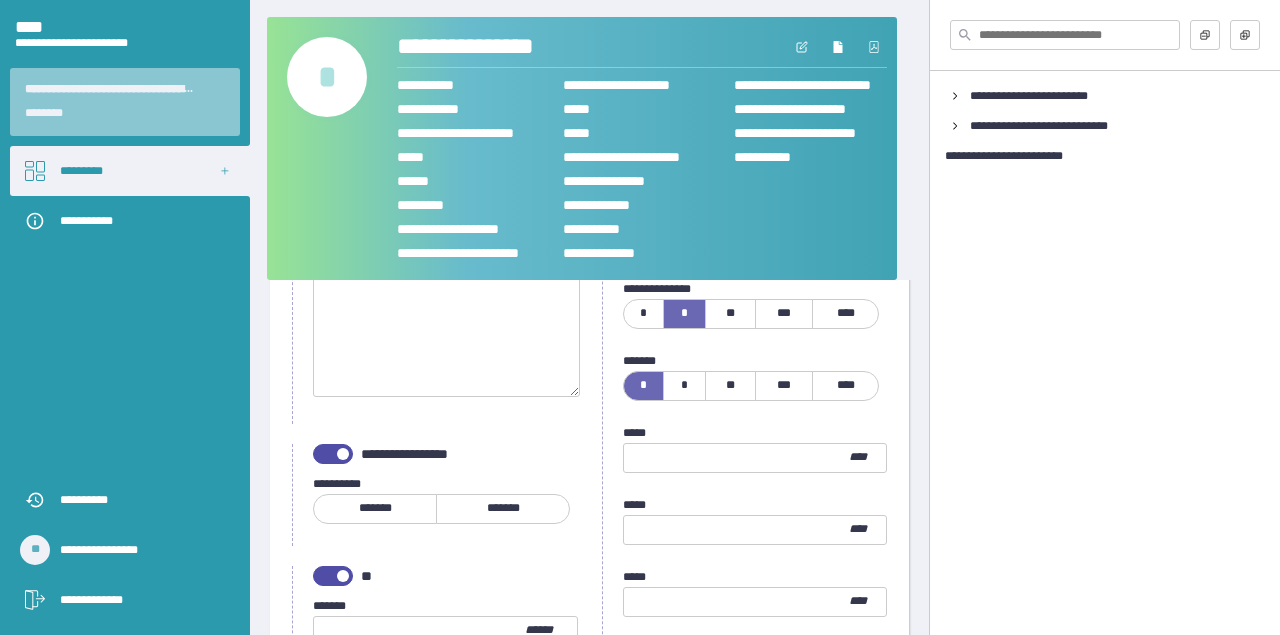scroll, scrollTop: 2703, scrollLeft: 0, axis: vertical 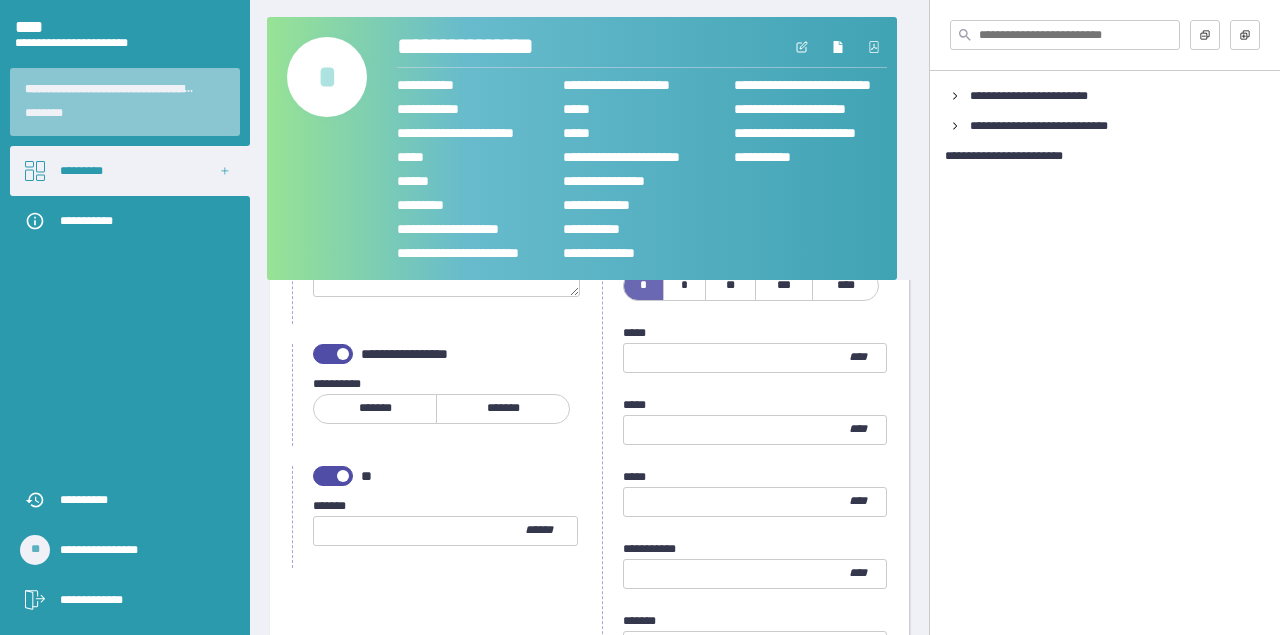 click at bounding box center [736, 358] 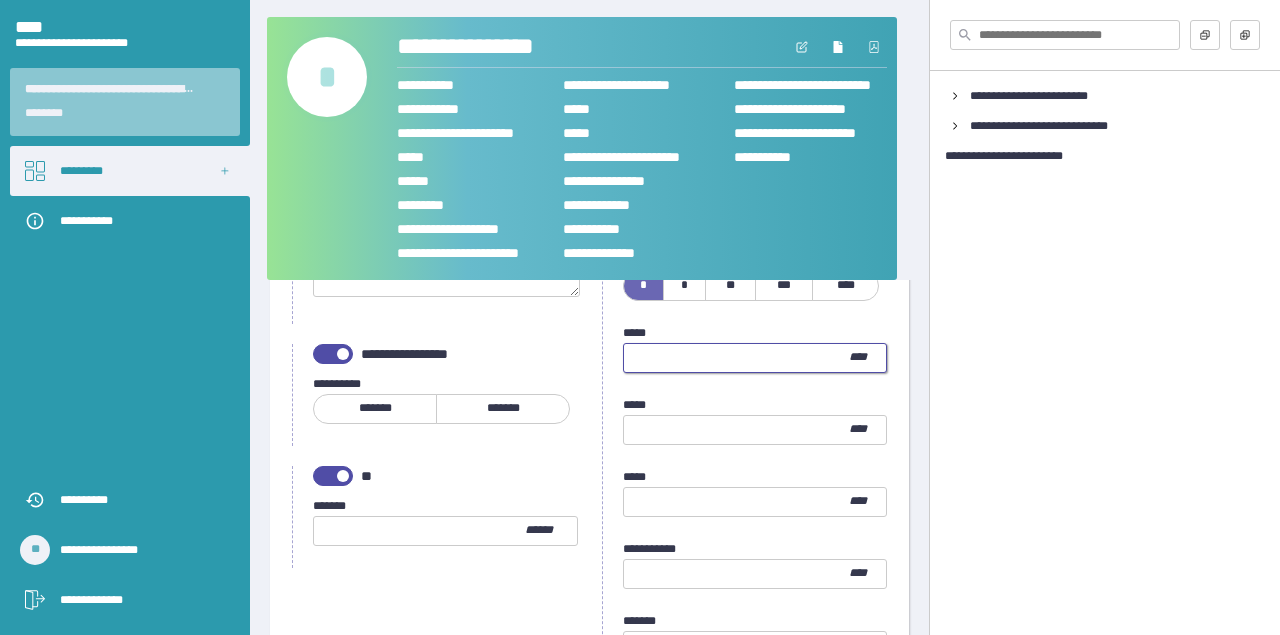type on "*" 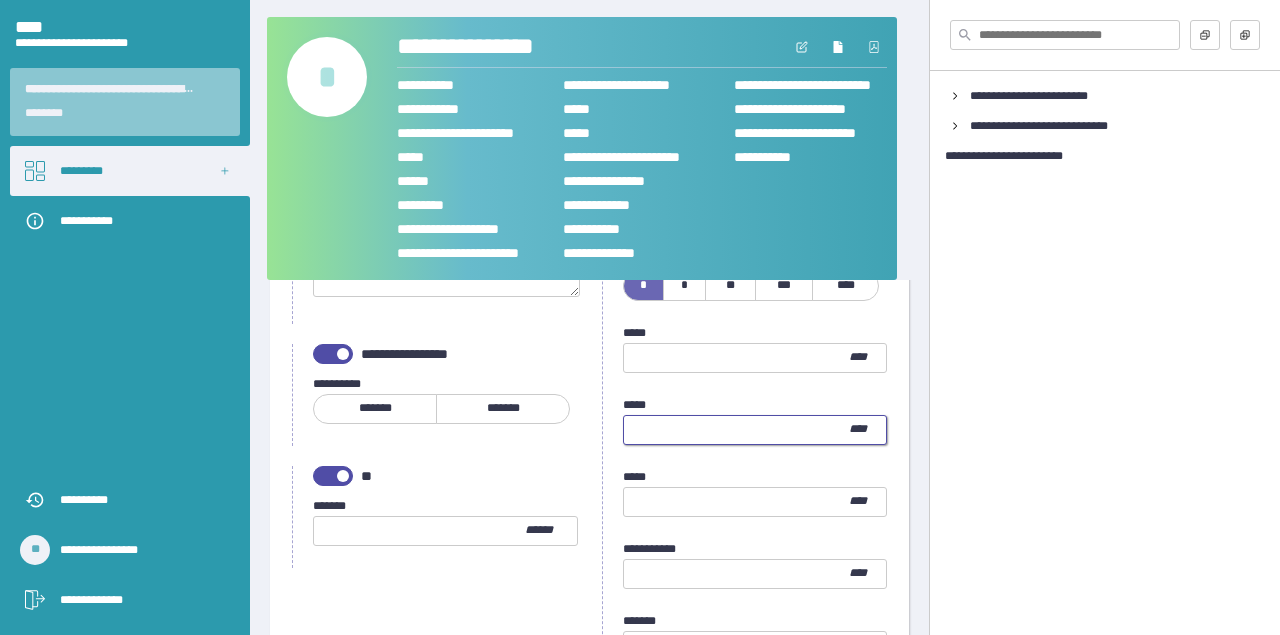 click at bounding box center (736, 430) 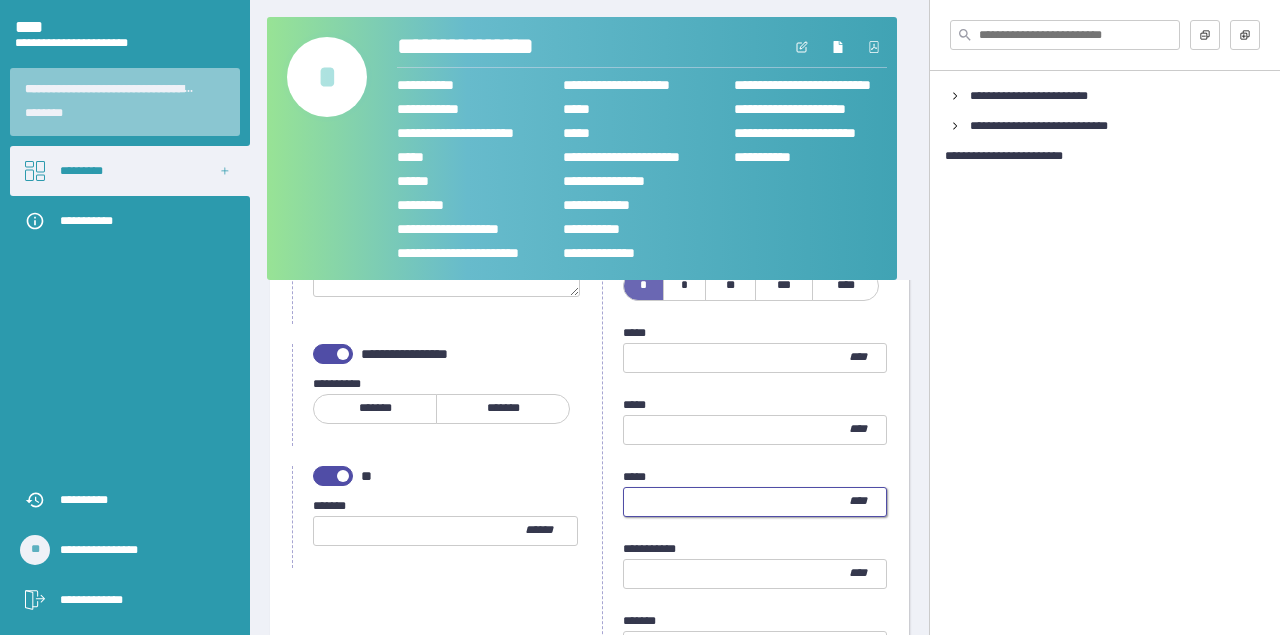 type on "*" 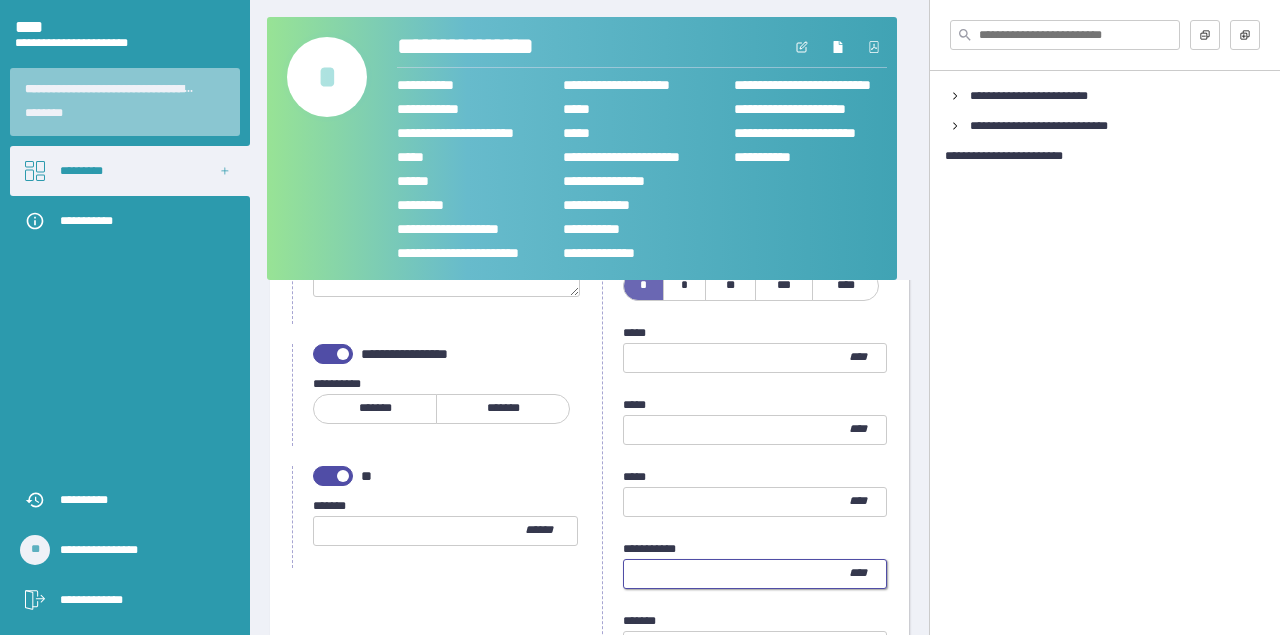 type on "*" 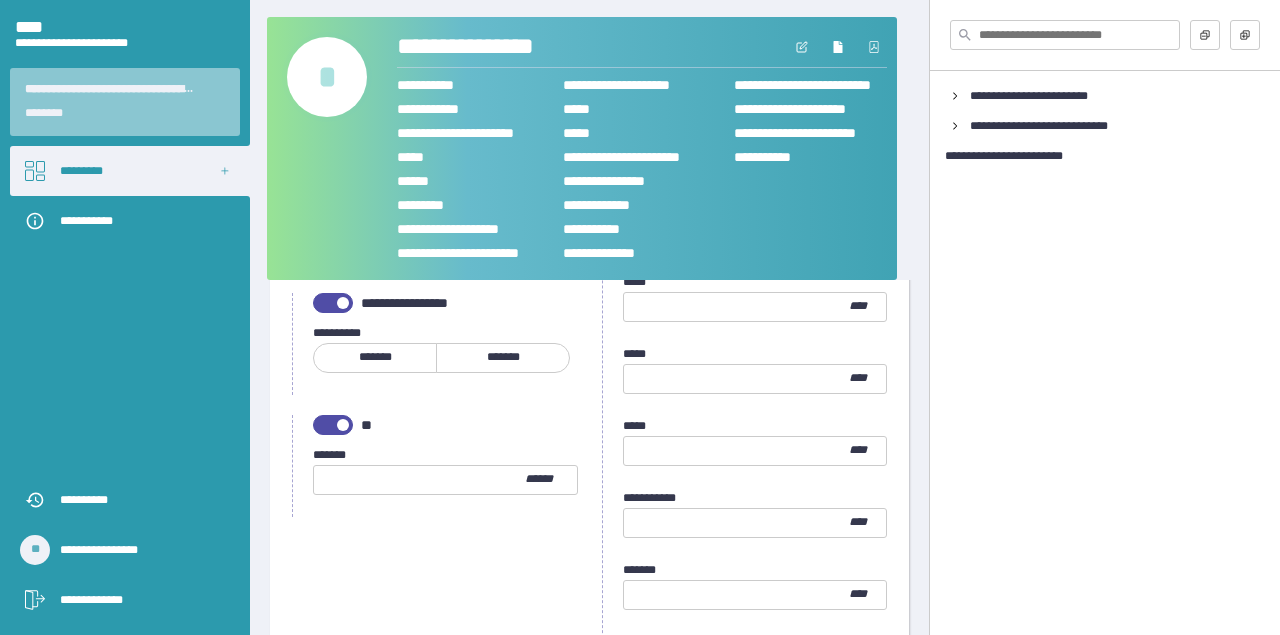 scroll, scrollTop: 2845, scrollLeft: 0, axis: vertical 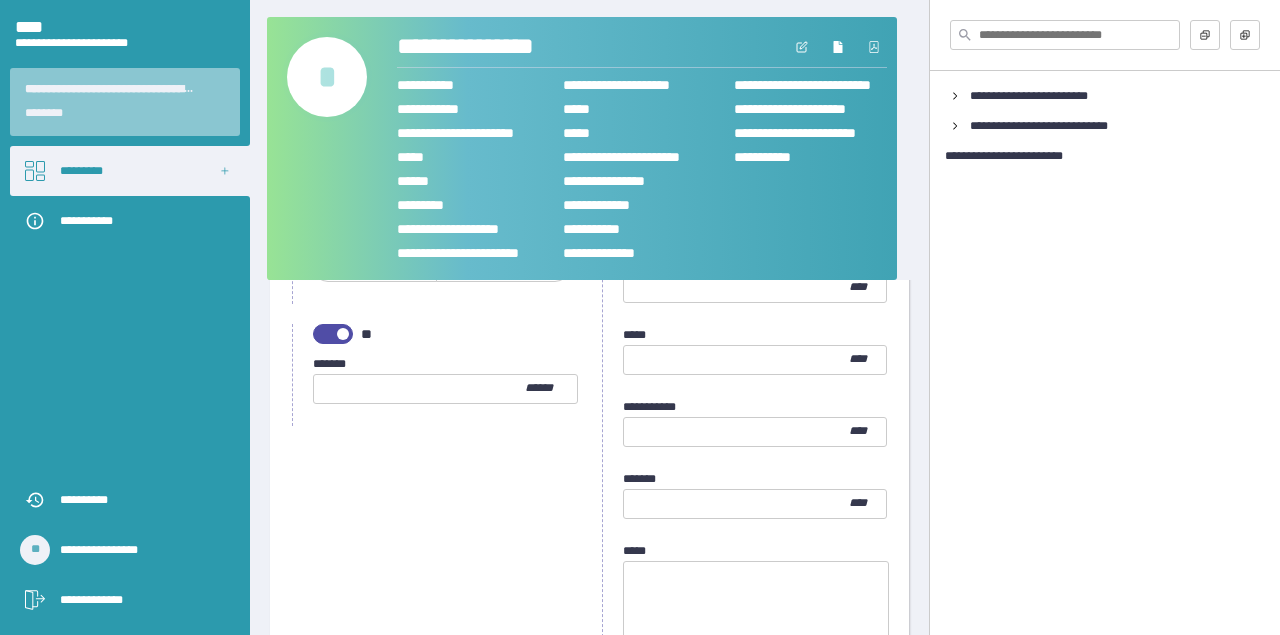 click on "**********" at bounding box center [755, 505] 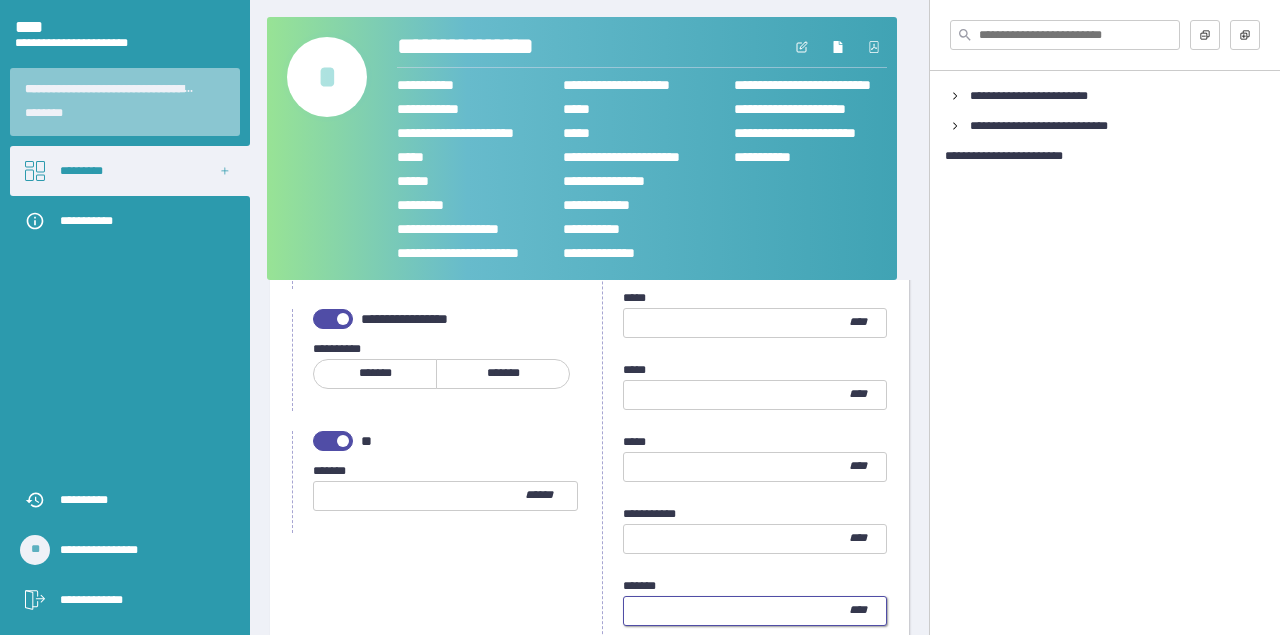scroll, scrollTop: 2642, scrollLeft: 0, axis: vertical 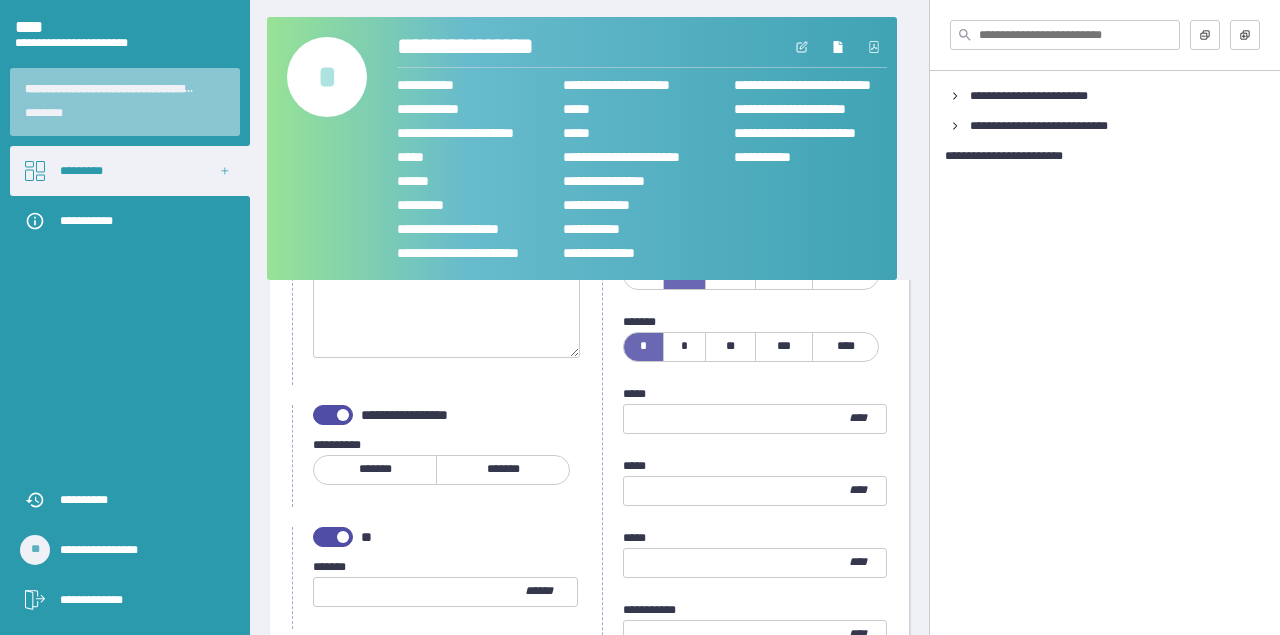 type on "*" 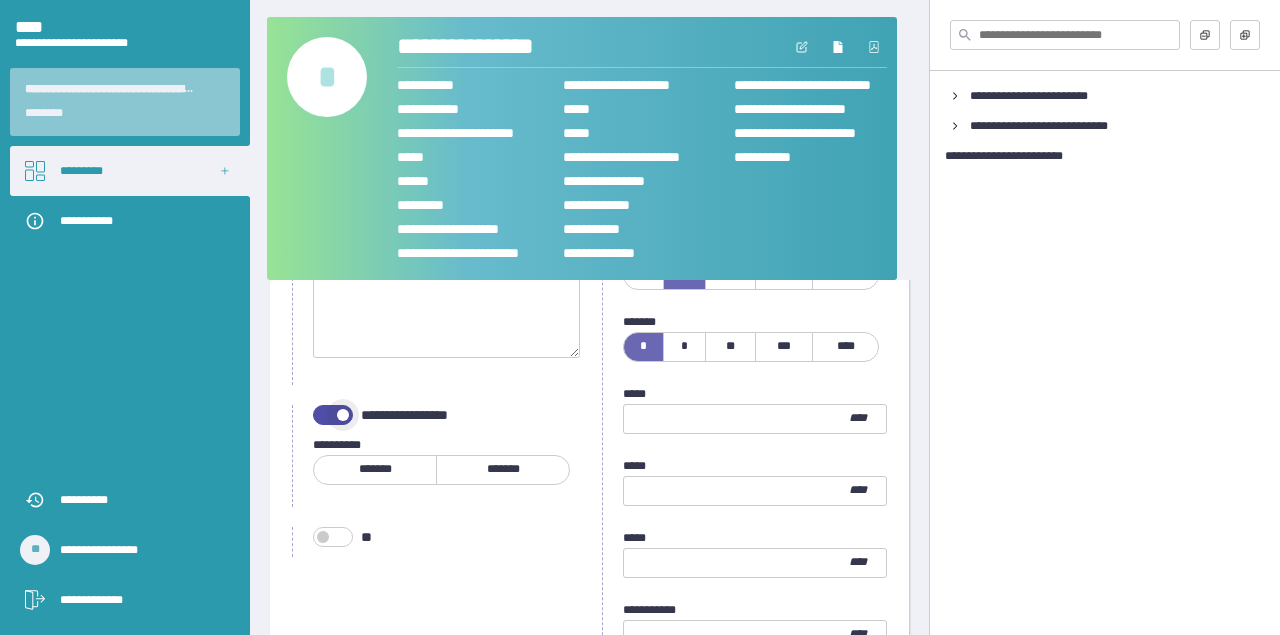 click at bounding box center [343, 415] 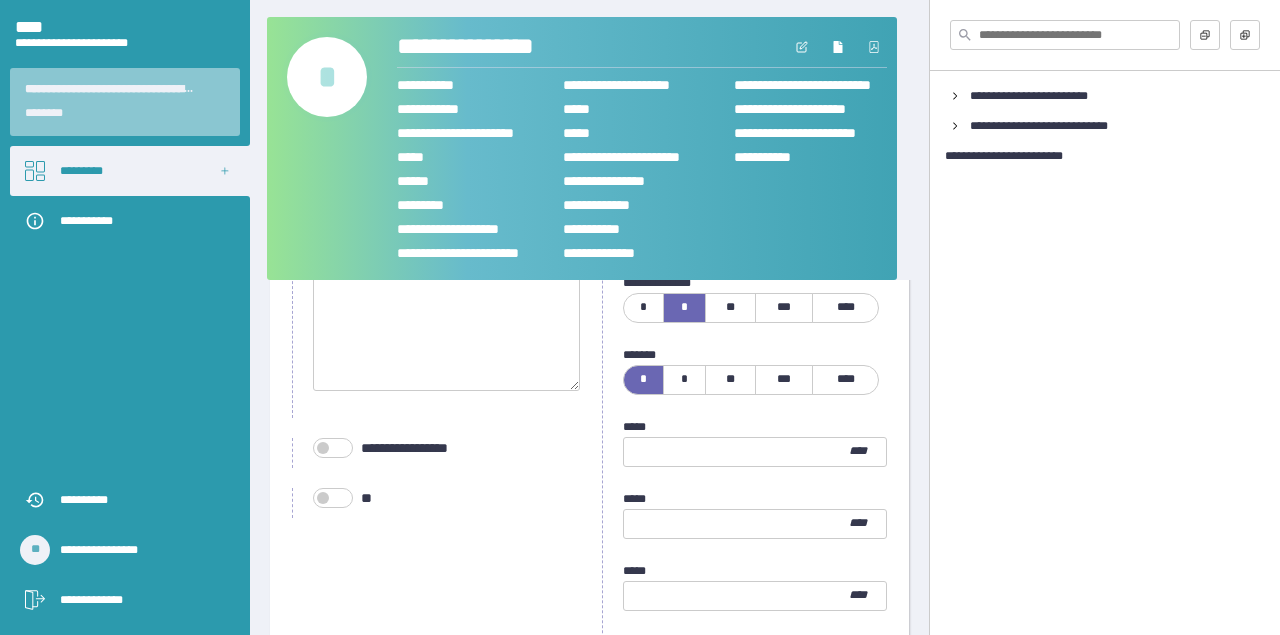 scroll, scrollTop: 2355, scrollLeft: 0, axis: vertical 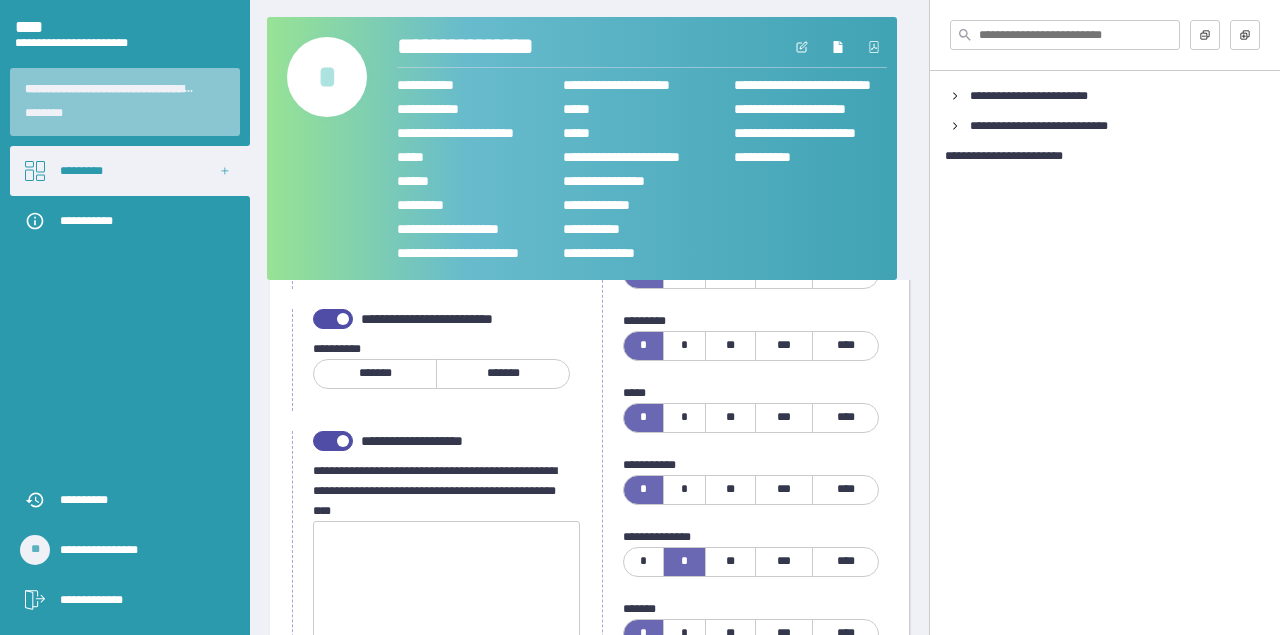 click at bounding box center [343, 441] 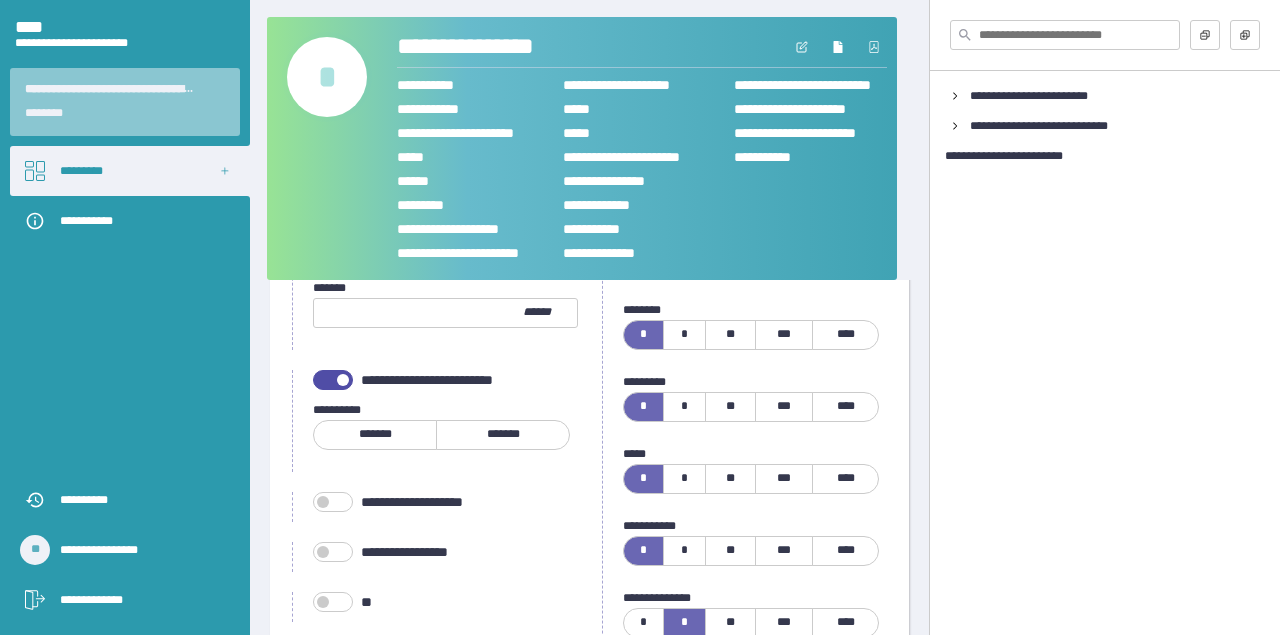 click at bounding box center (343, 380) 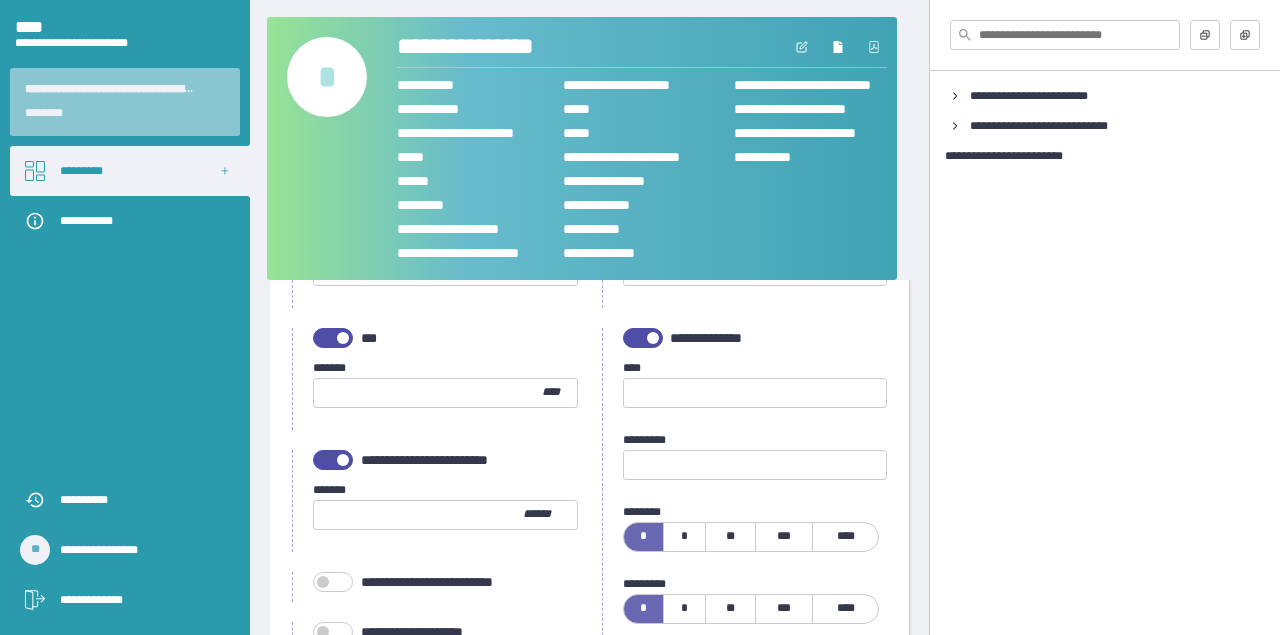 scroll, scrollTop: 2057, scrollLeft: 0, axis: vertical 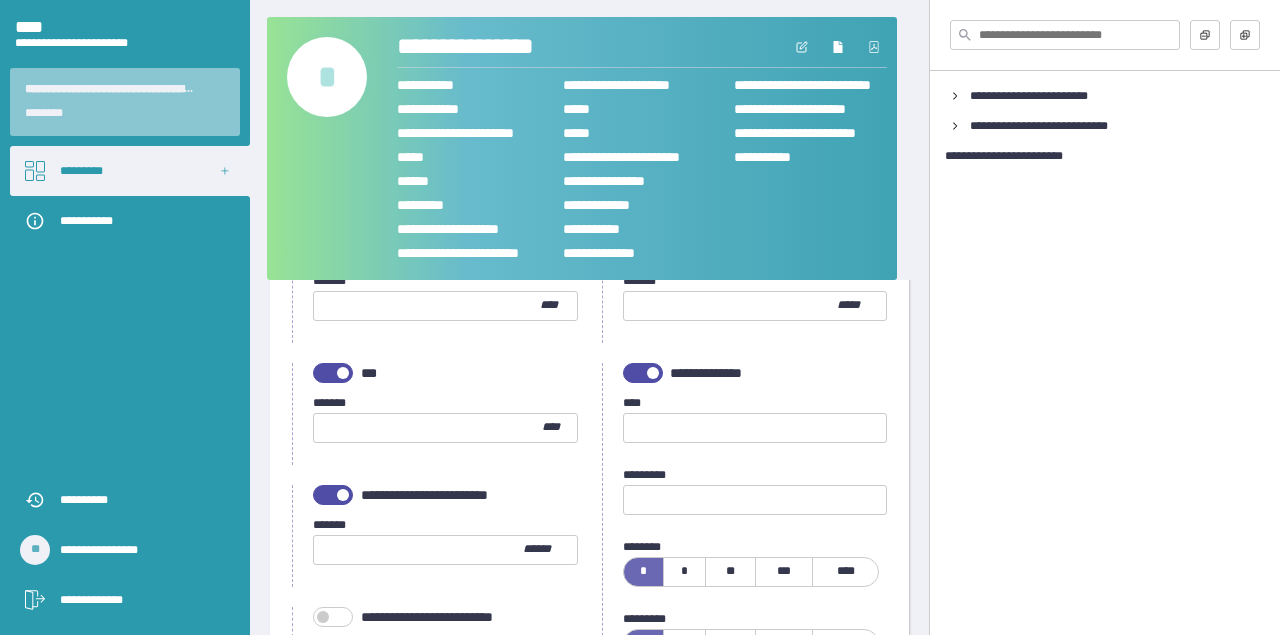 click at bounding box center [333, 495] 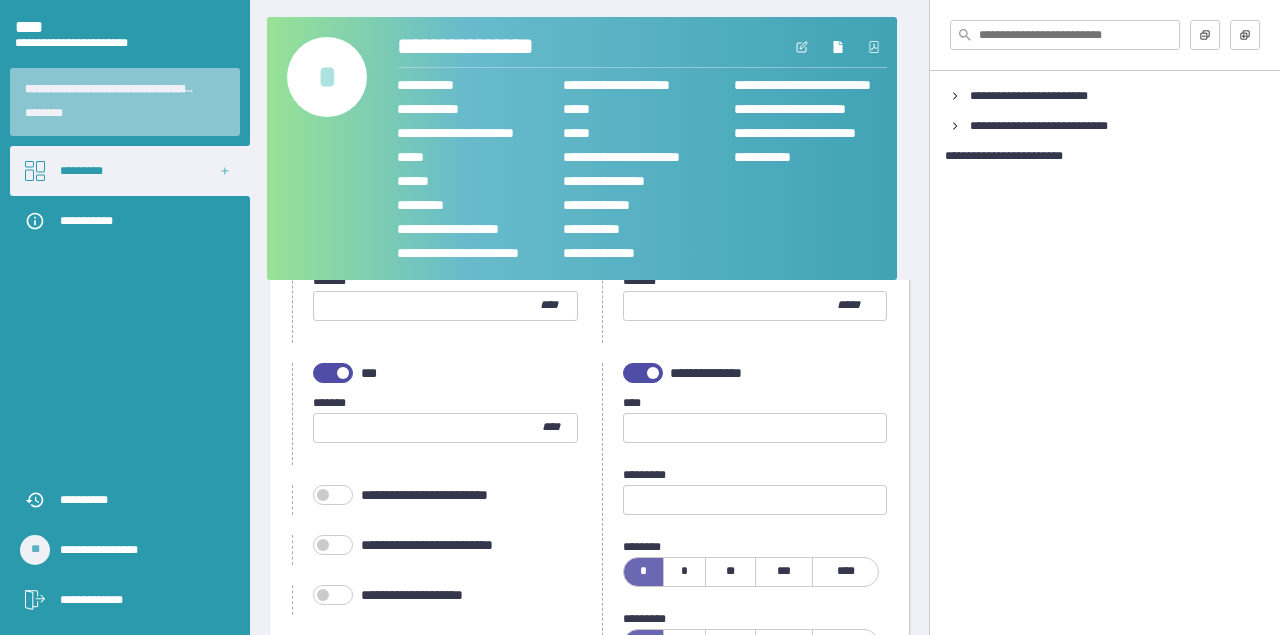 click on "**********" at bounding box center [435, 414] 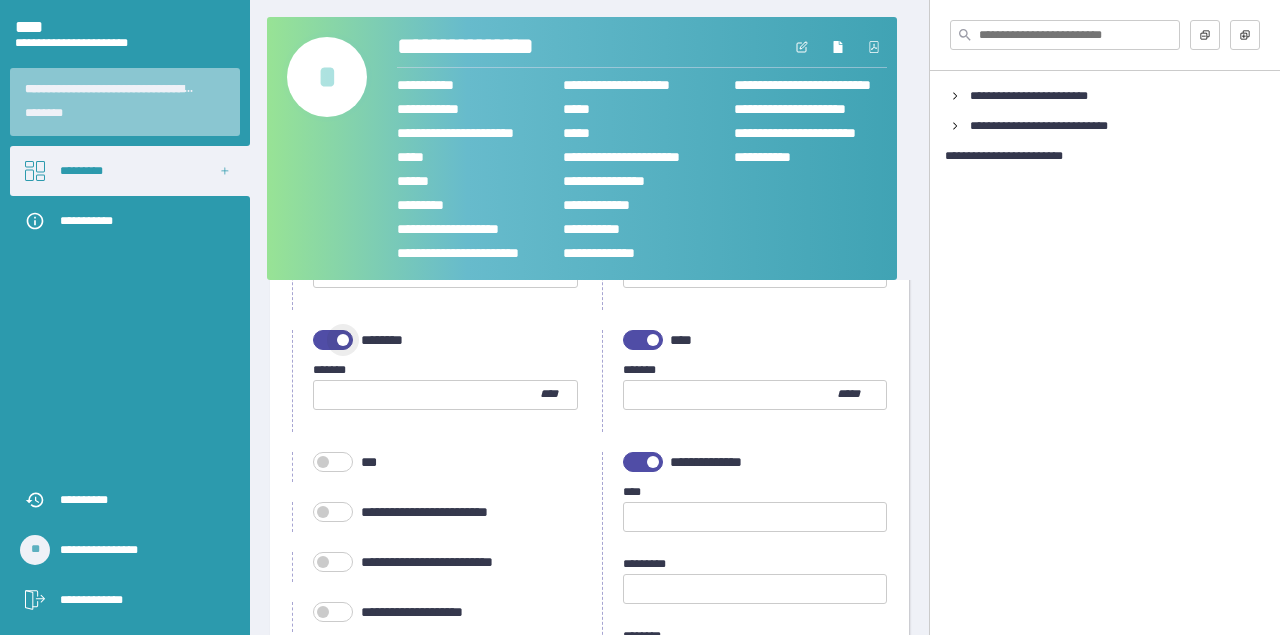 click at bounding box center (343, 340) 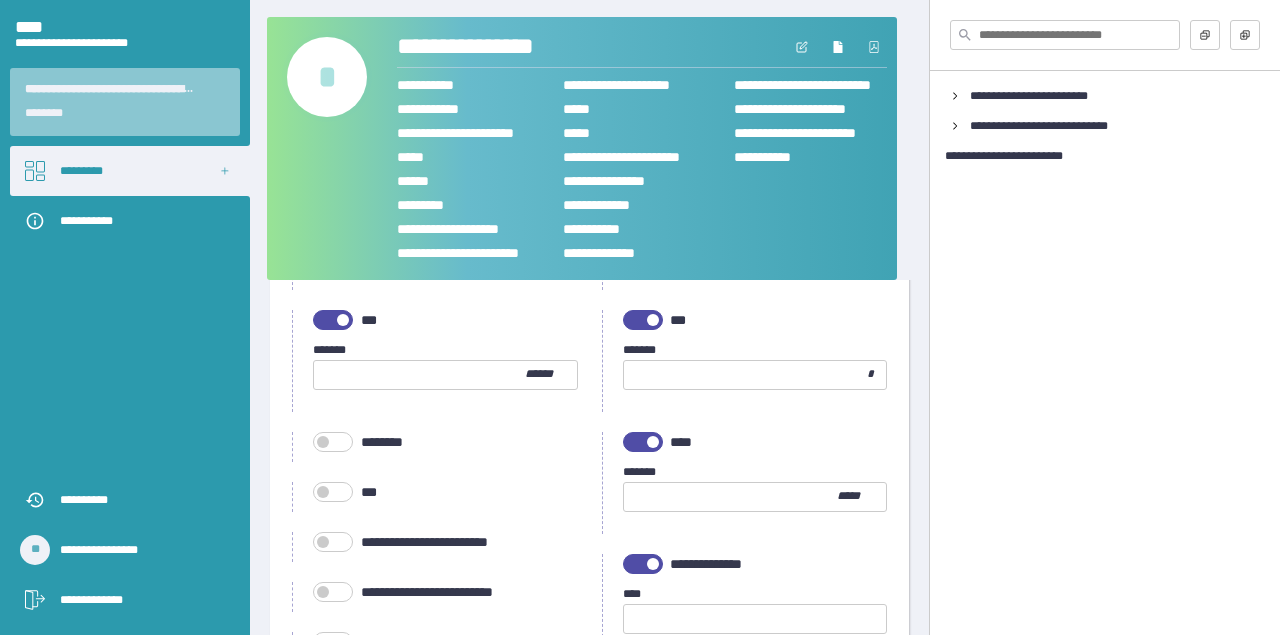 scroll, scrollTop: 1851, scrollLeft: 0, axis: vertical 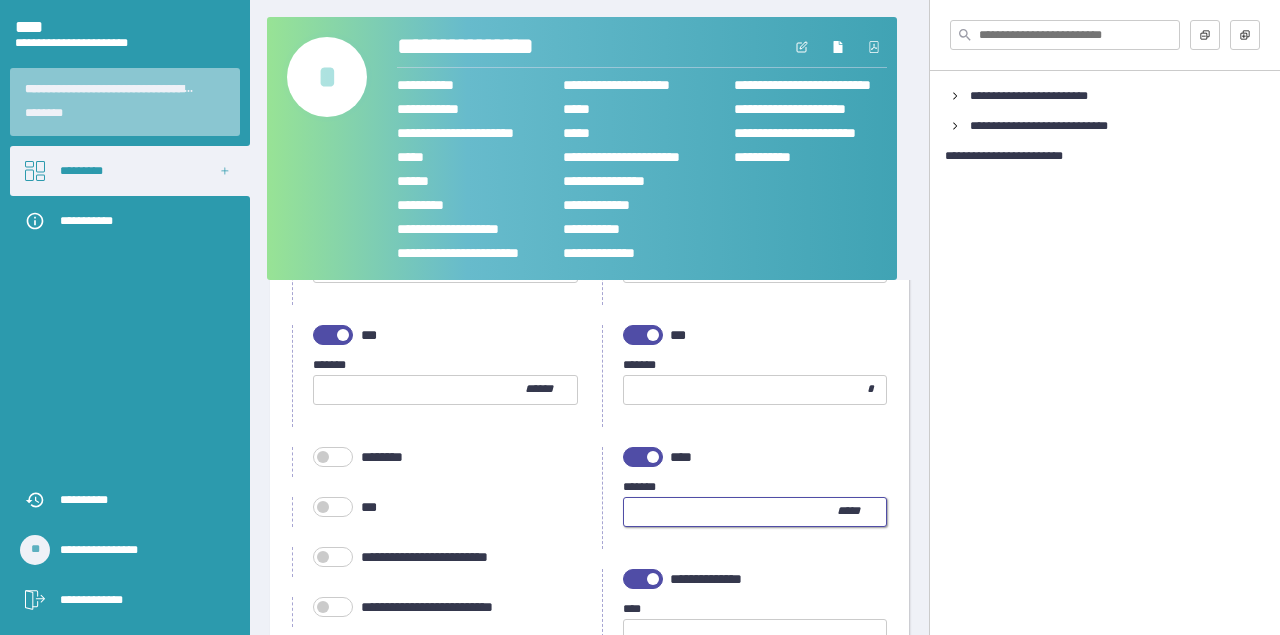 click at bounding box center (730, 512) 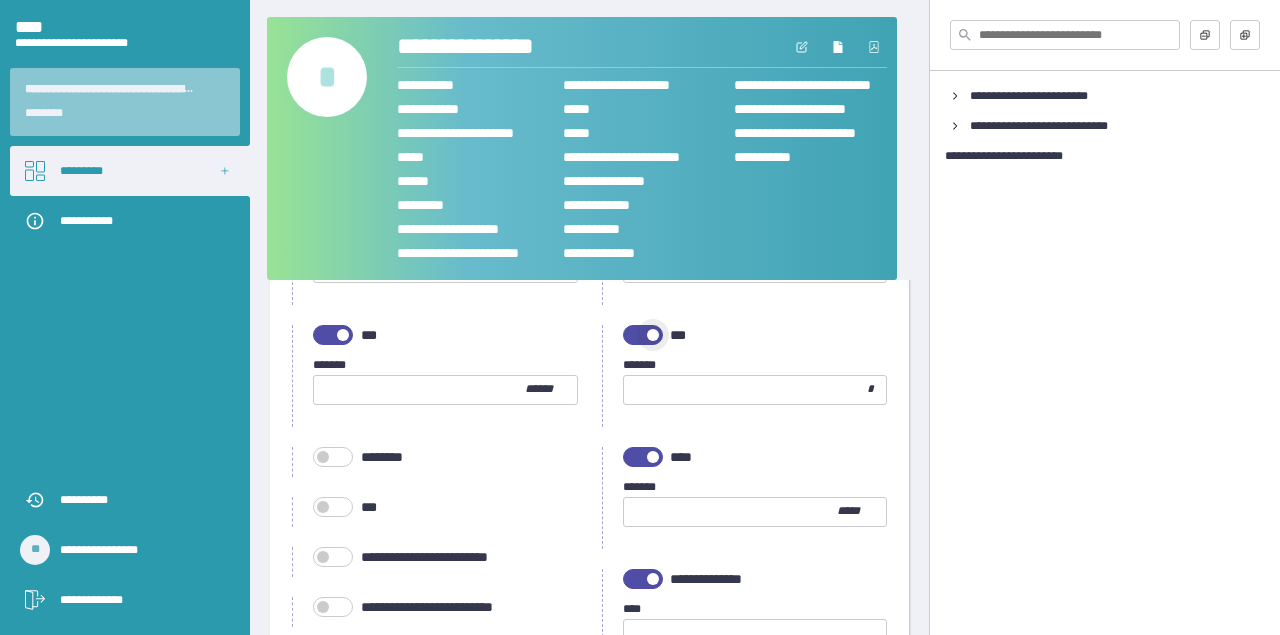 click at bounding box center (643, 335) 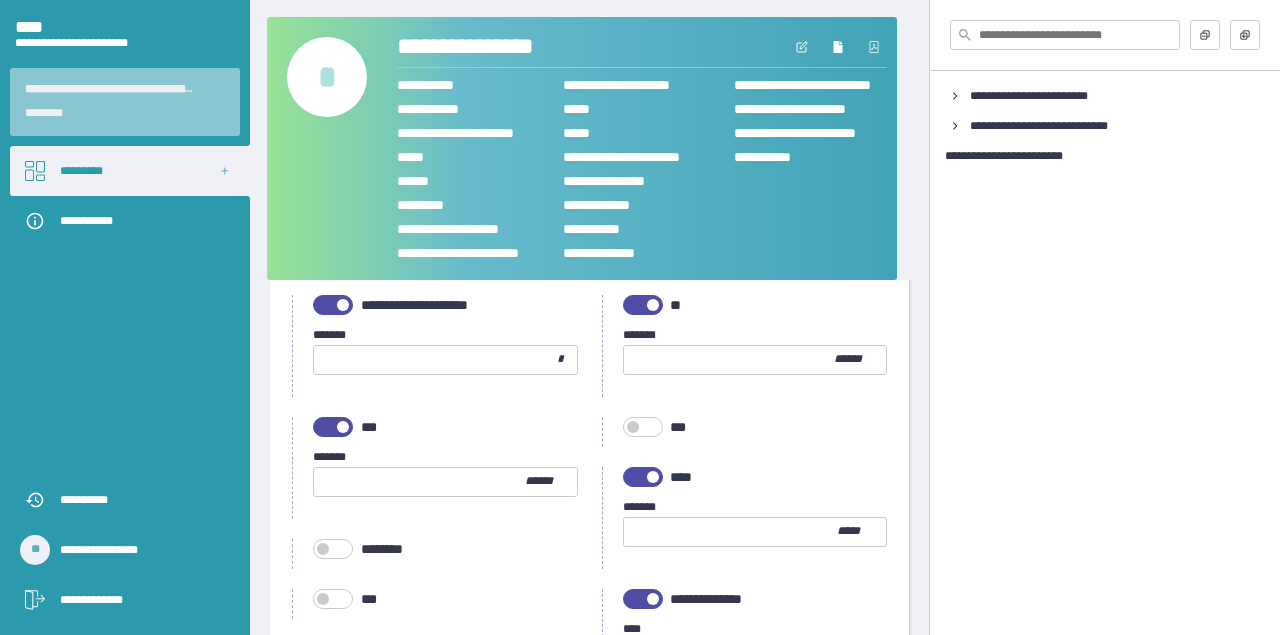 scroll, scrollTop: 1758, scrollLeft: 0, axis: vertical 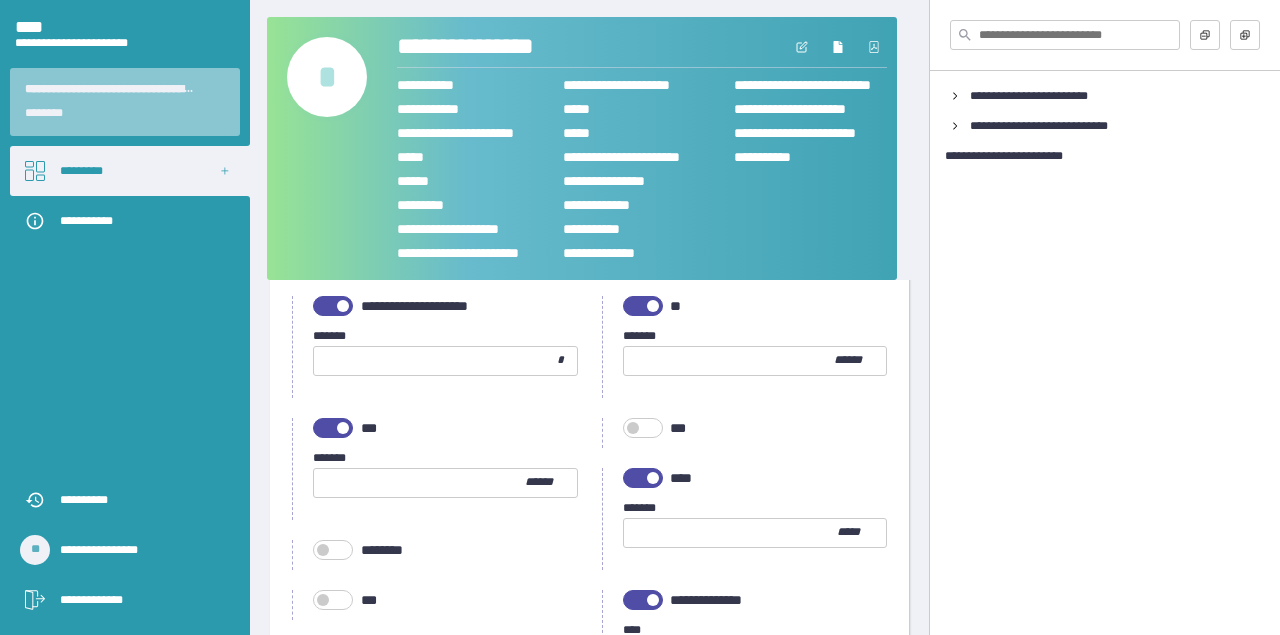 click at bounding box center [419, 483] 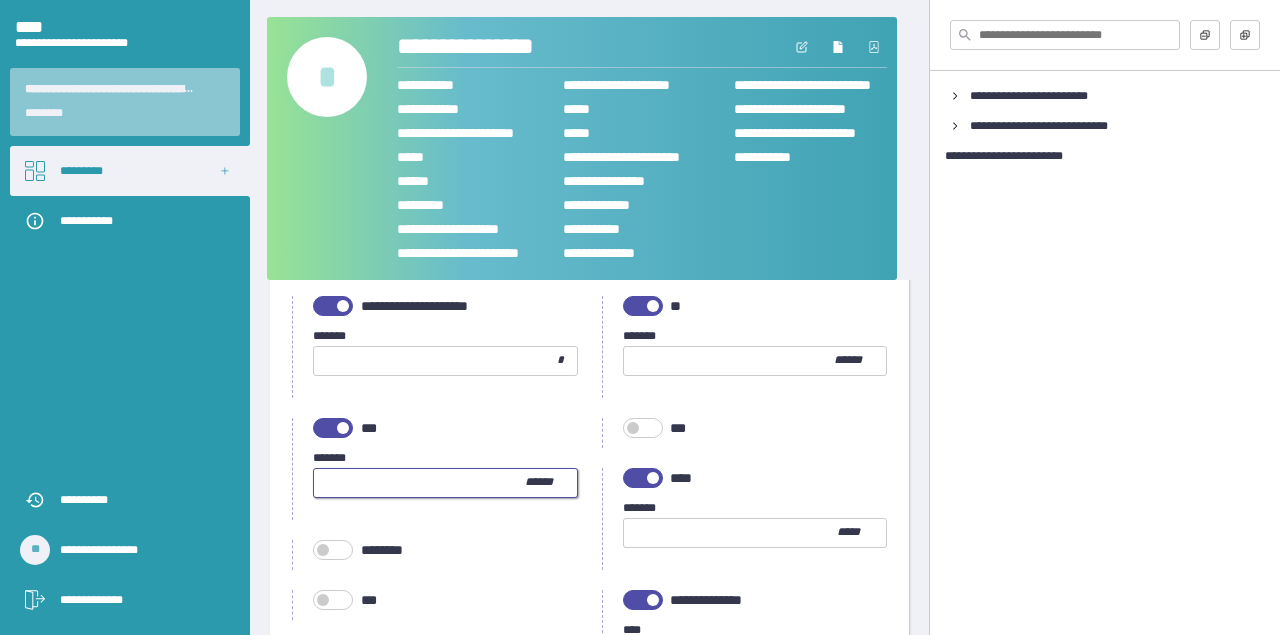 type on "**" 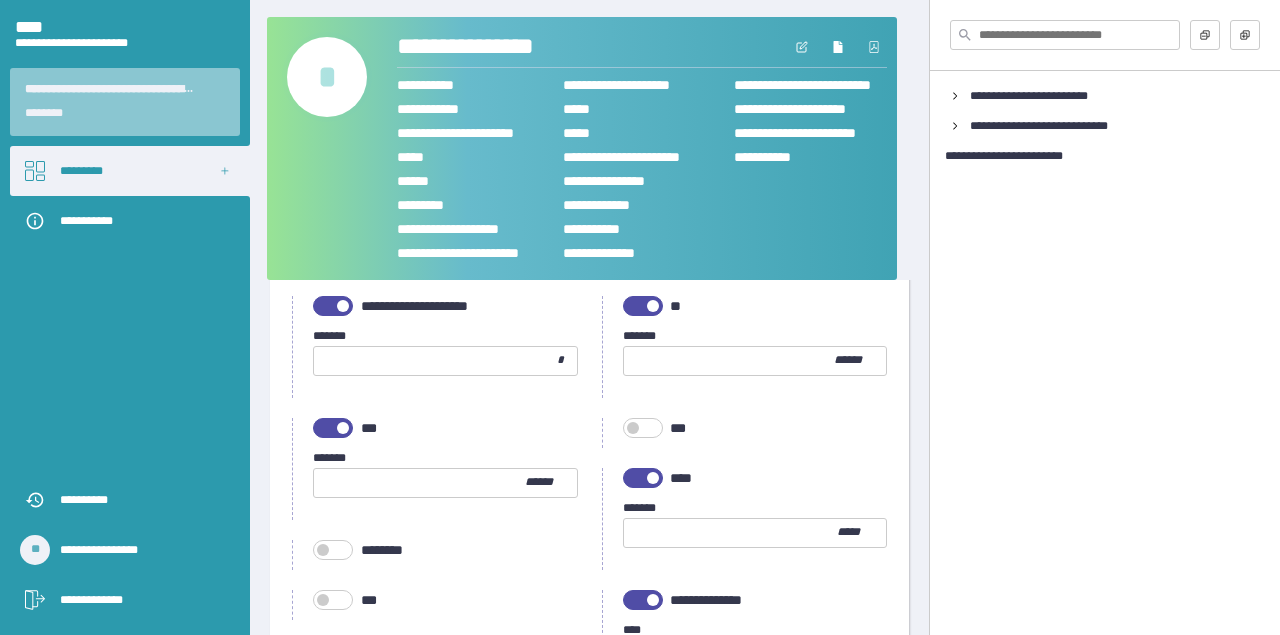 scroll, scrollTop: 1754, scrollLeft: 0, axis: vertical 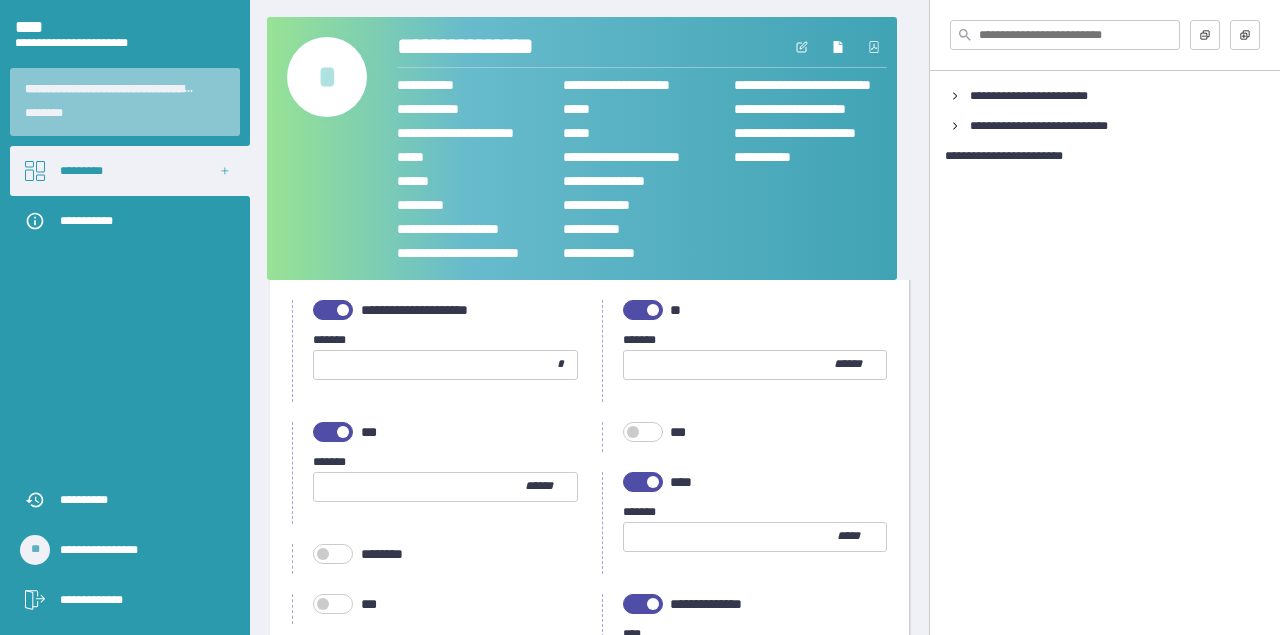 click at bounding box center [729, 365] 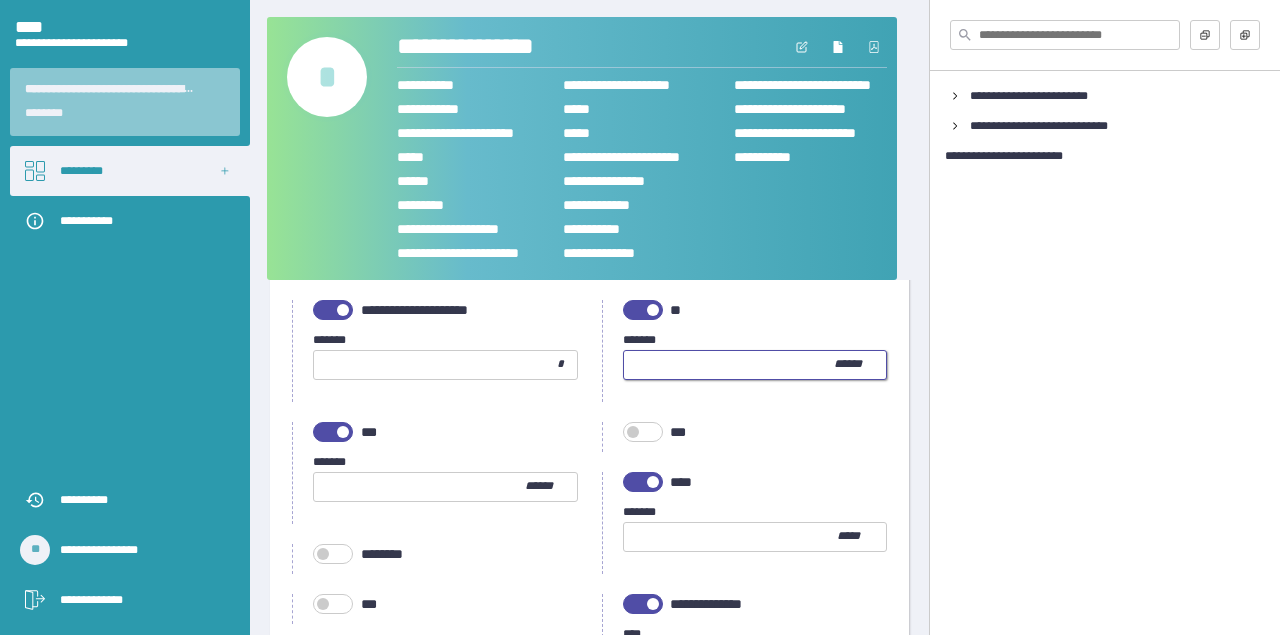 type on "**" 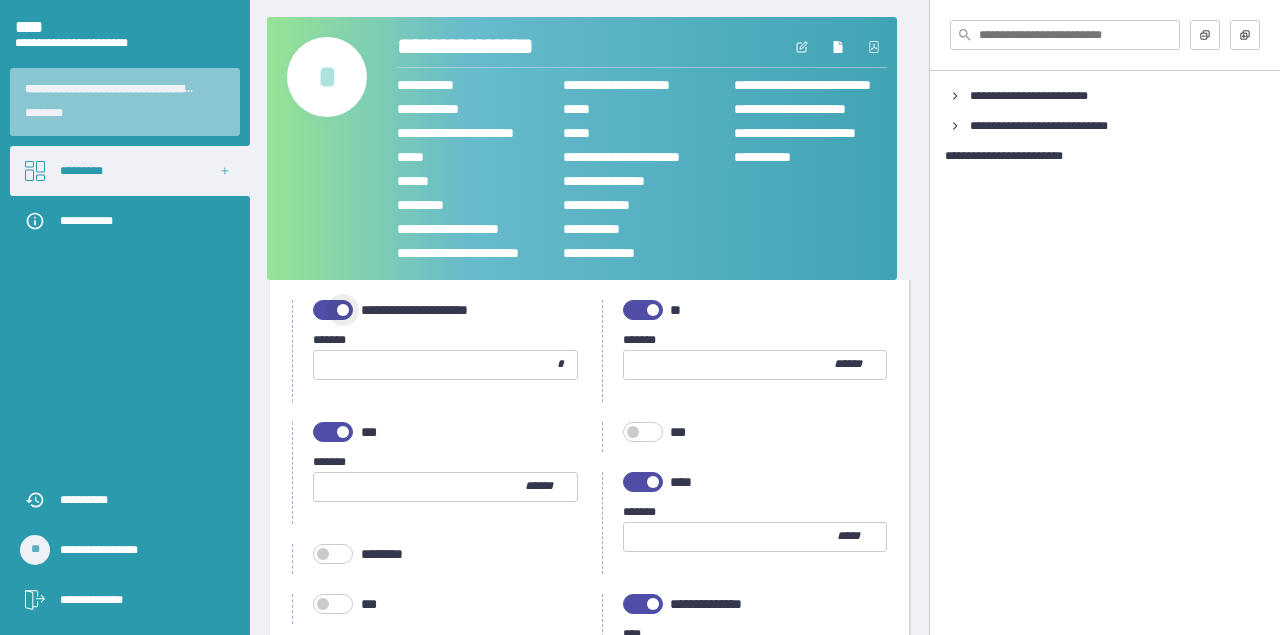 click at bounding box center [343, 310] 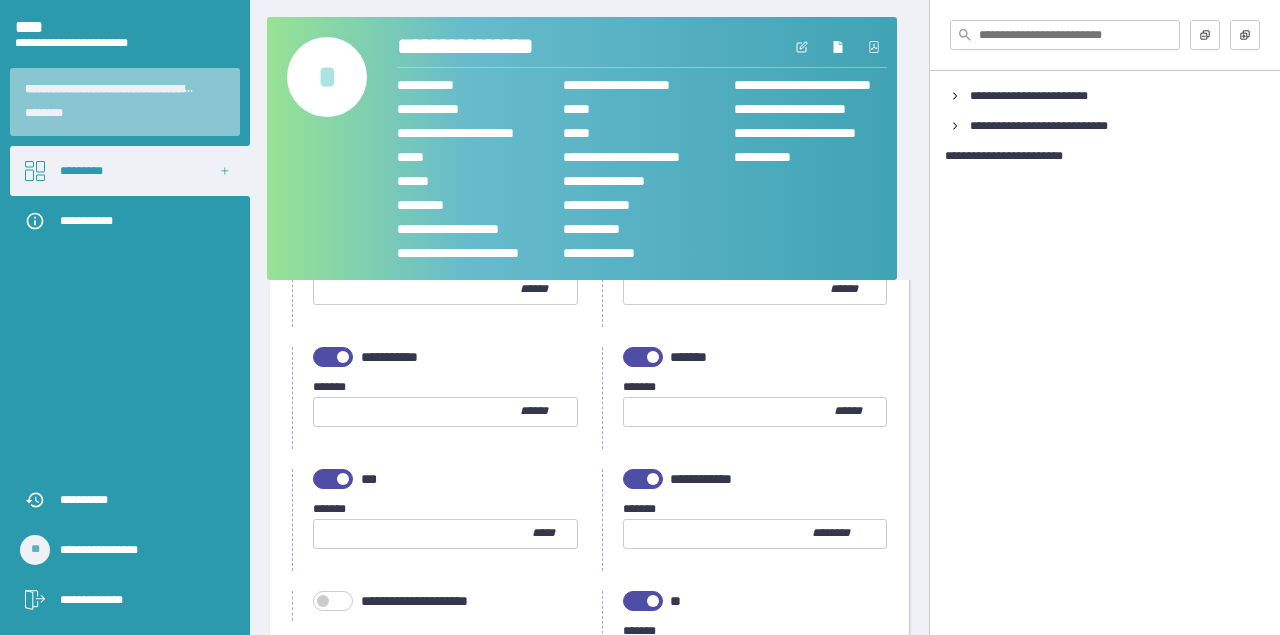 scroll, scrollTop: 1565, scrollLeft: 0, axis: vertical 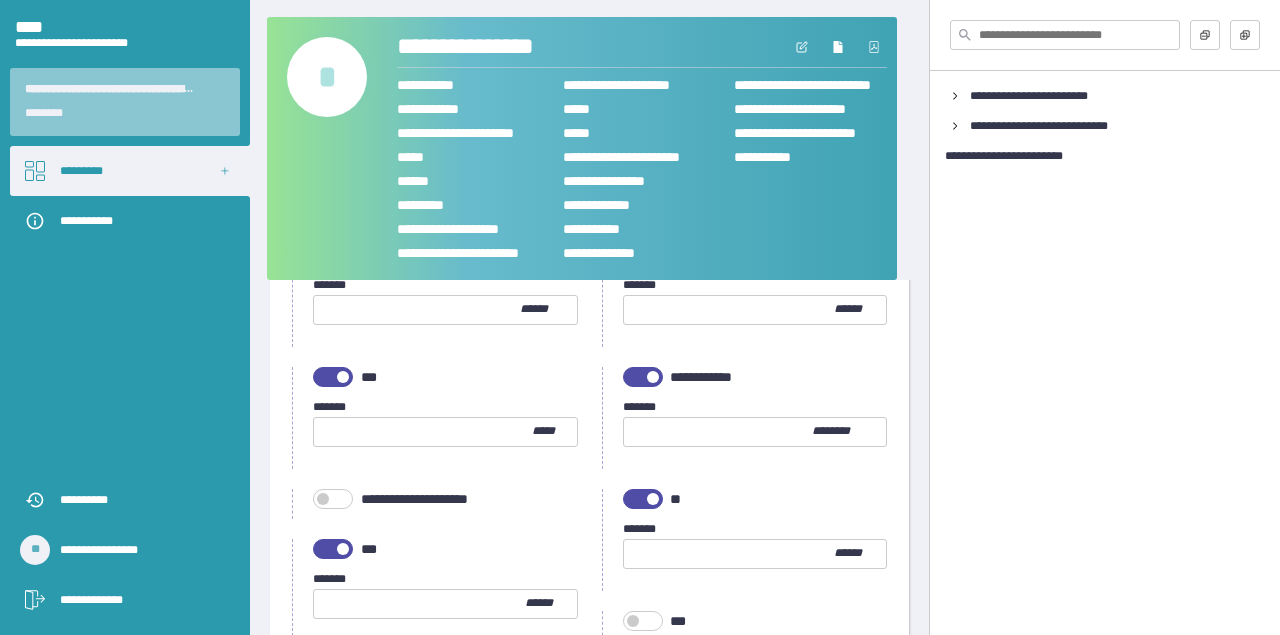 click at bounding box center [333, 377] 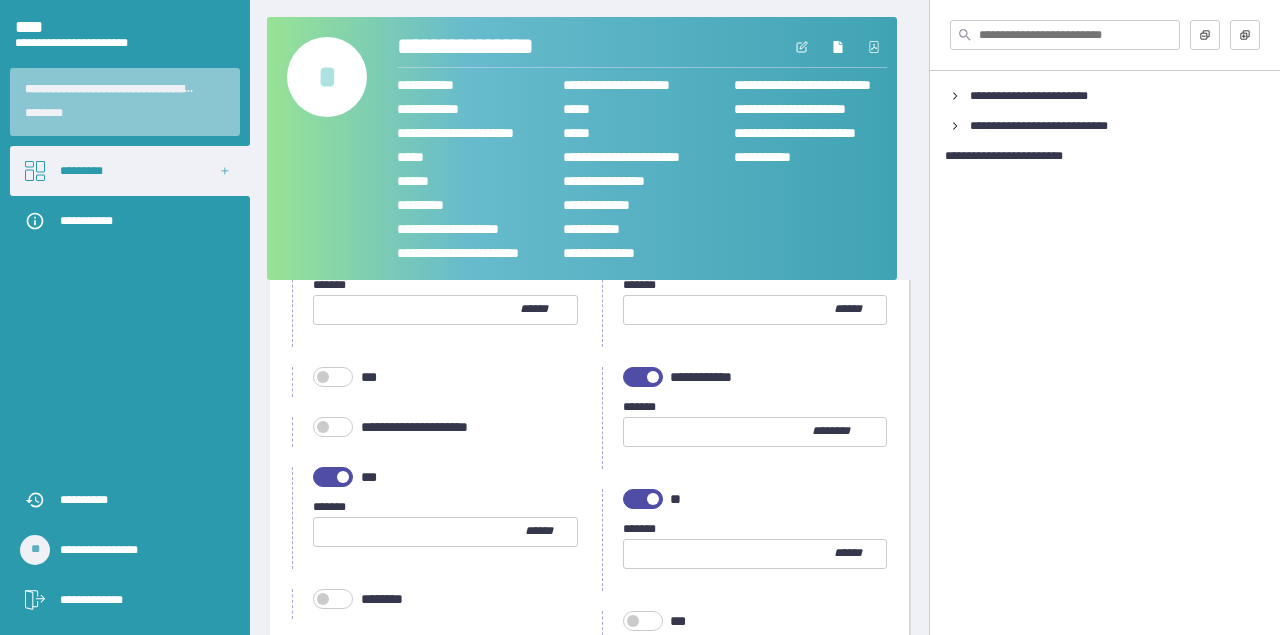 click at bounding box center (643, 377) 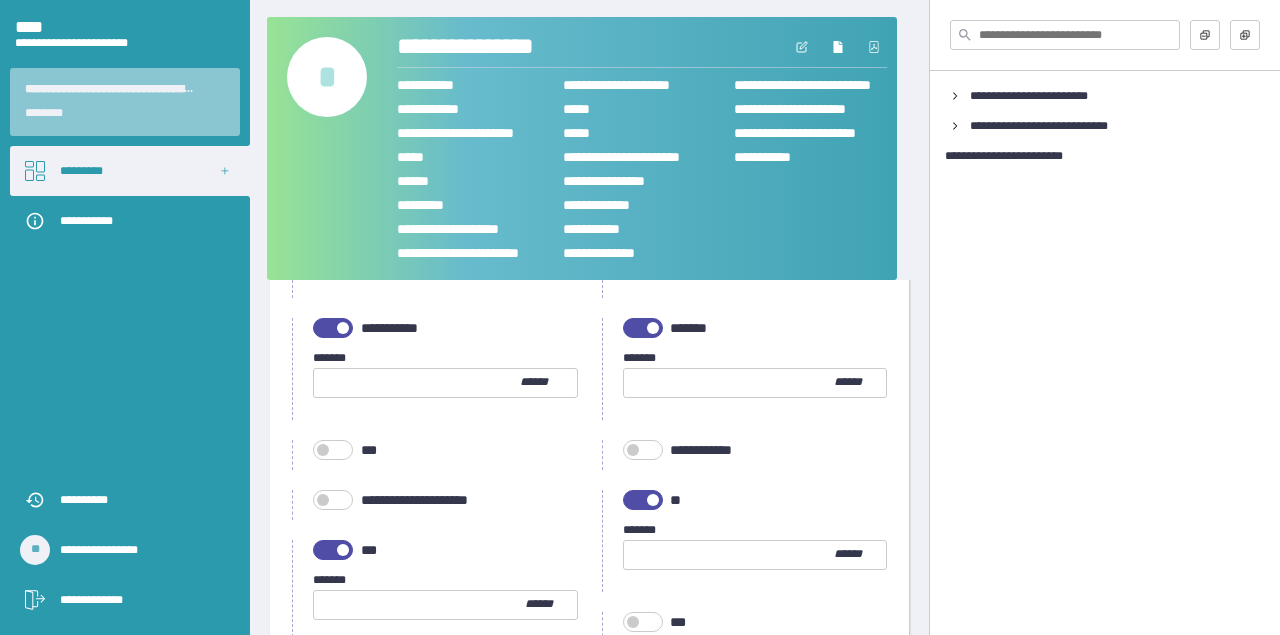 scroll, scrollTop: 1490, scrollLeft: 0, axis: vertical 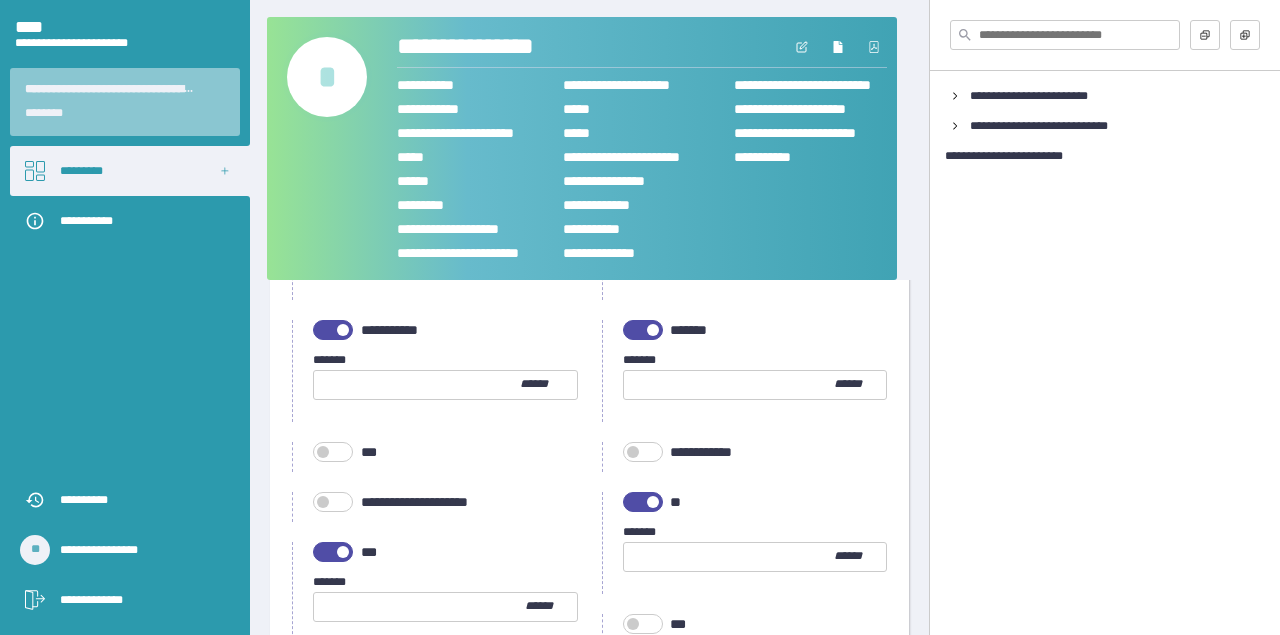click at bounding box center [729, 385] 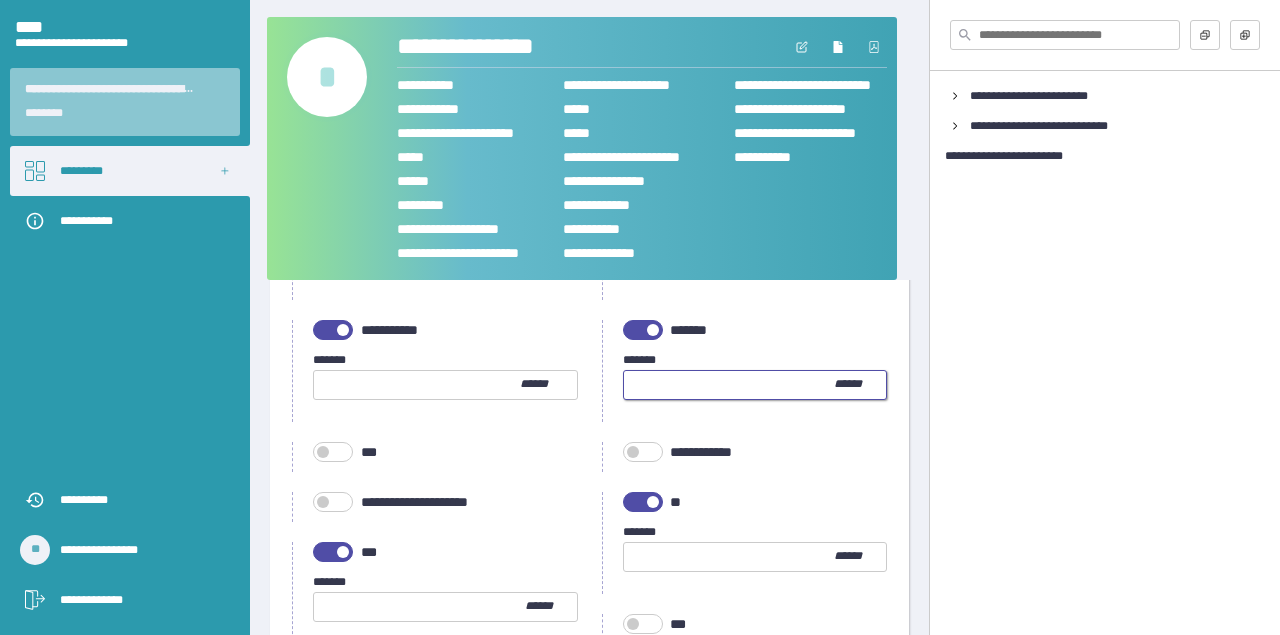 type on "***" 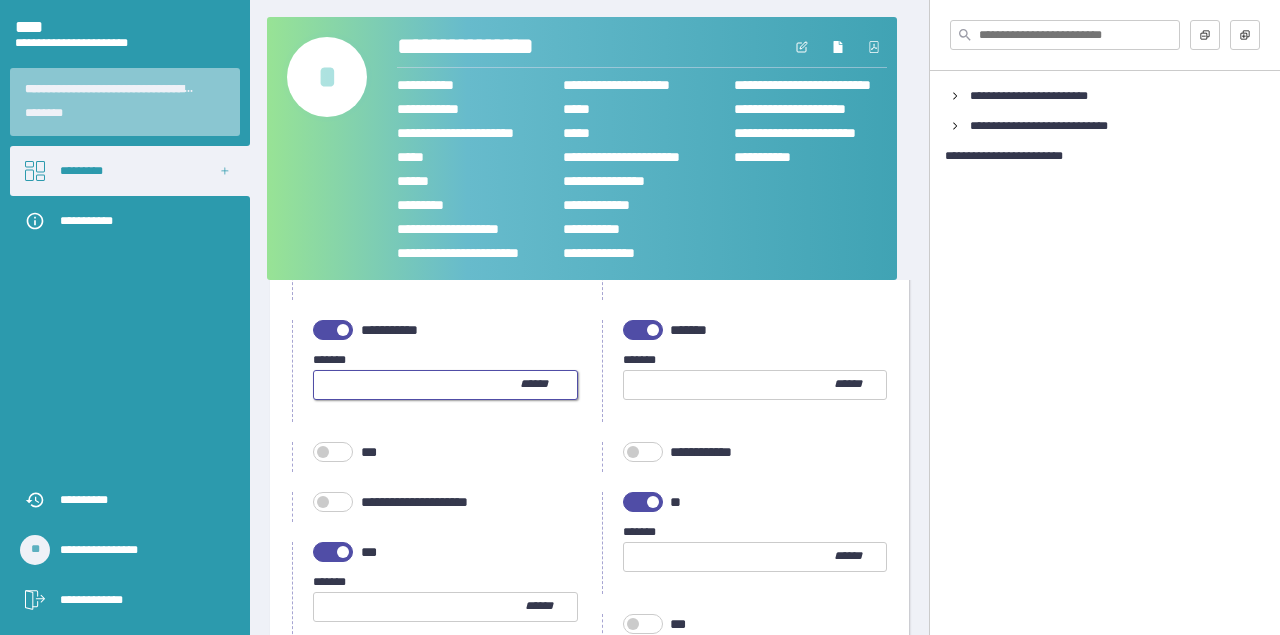 click at bounding box center [417, 385] 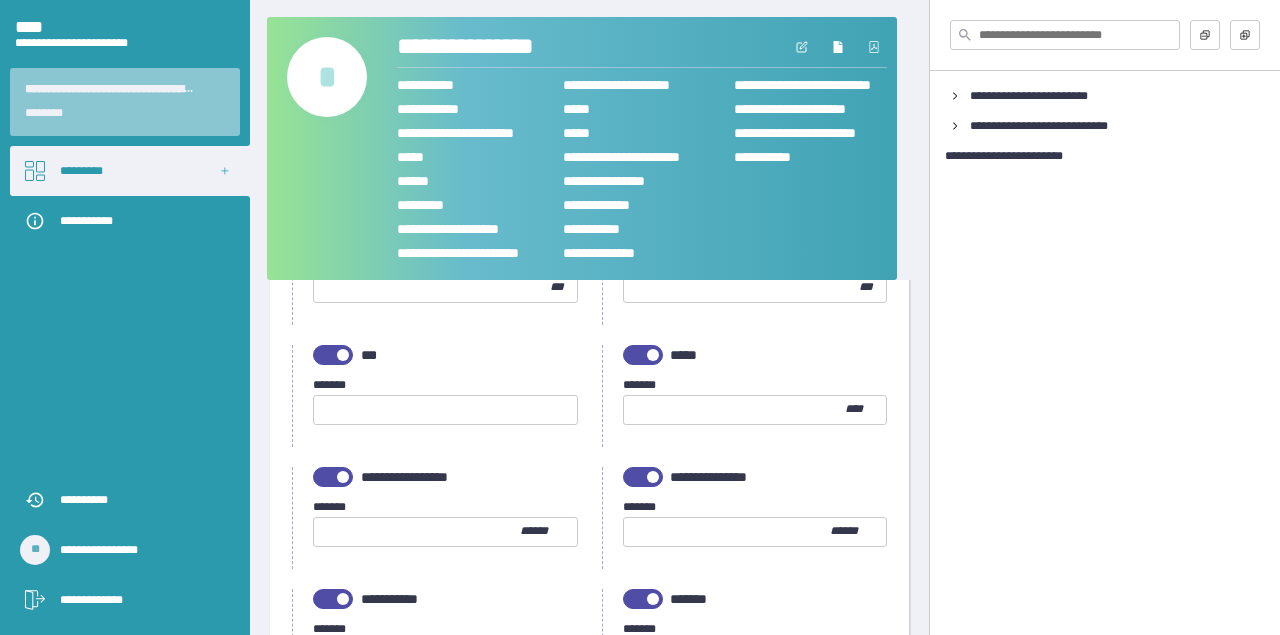 scroll, scrollTop: 1221, scrollLeft: 0, axis: vertical 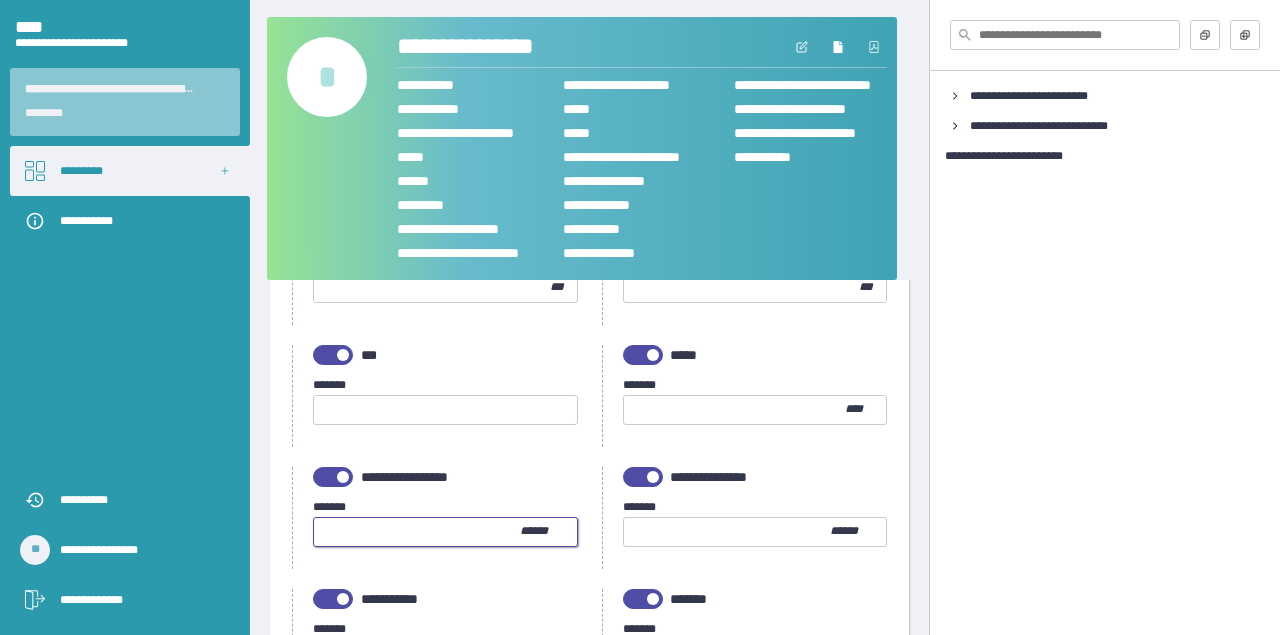 type on "***" 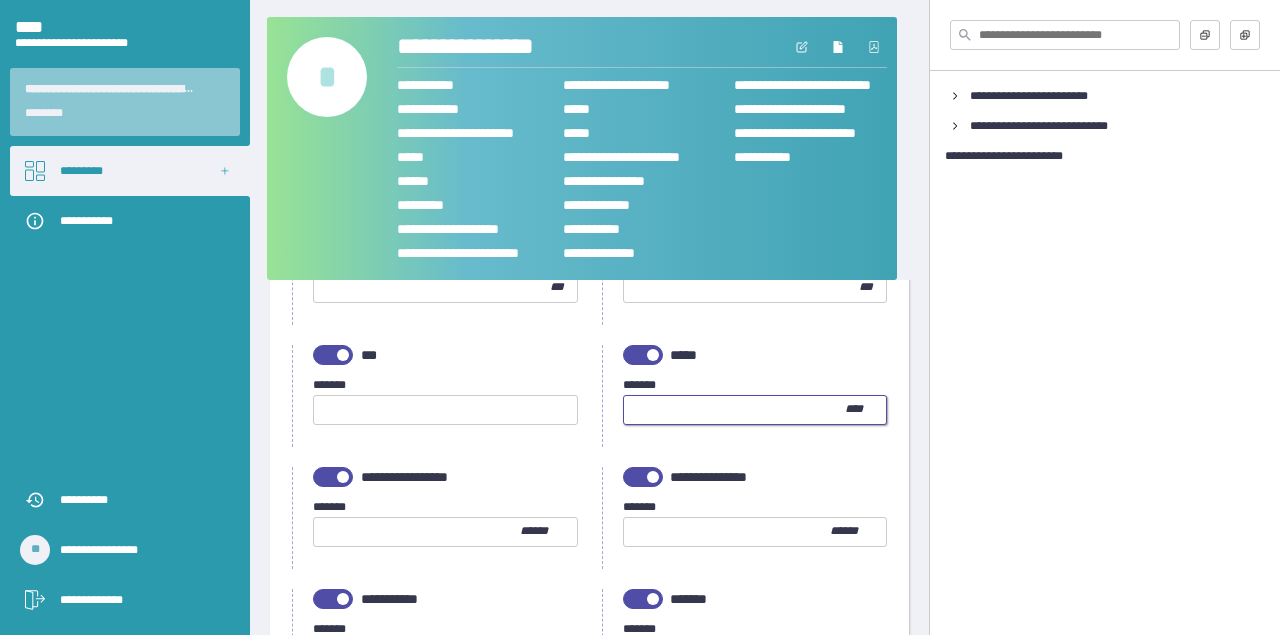 click at bounding box center (734, 410) 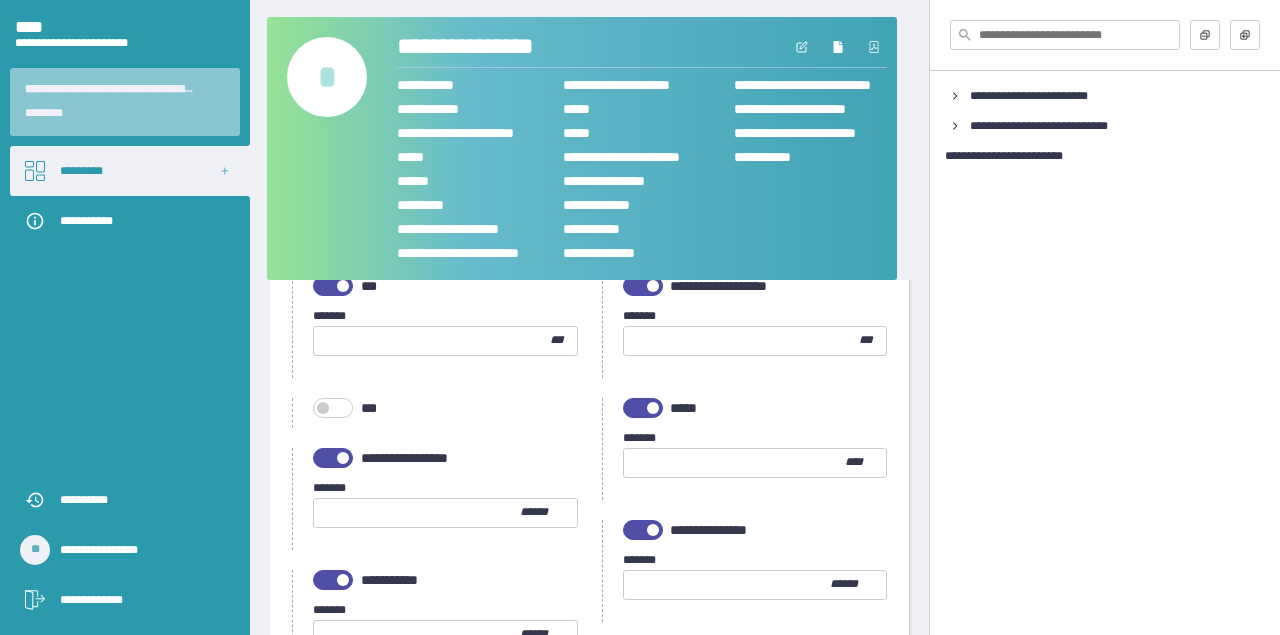 scroll, scrollTop: 1023, scrollLeft: 0, axis: vertical 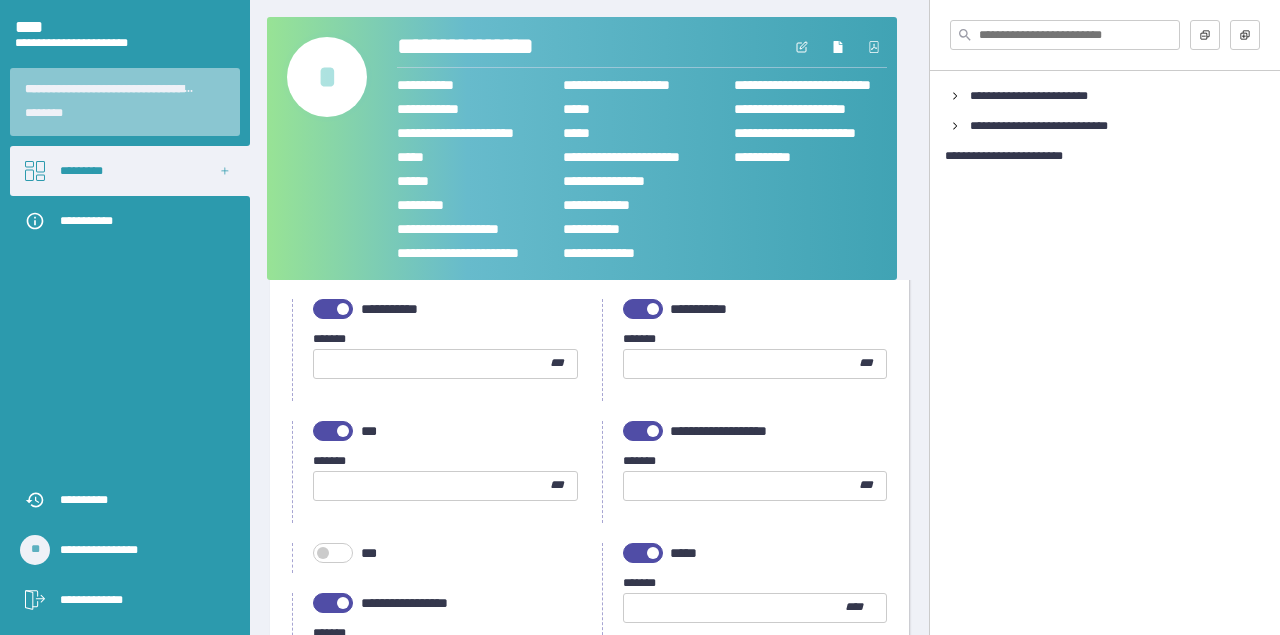 click at bounding box center (432, 486) 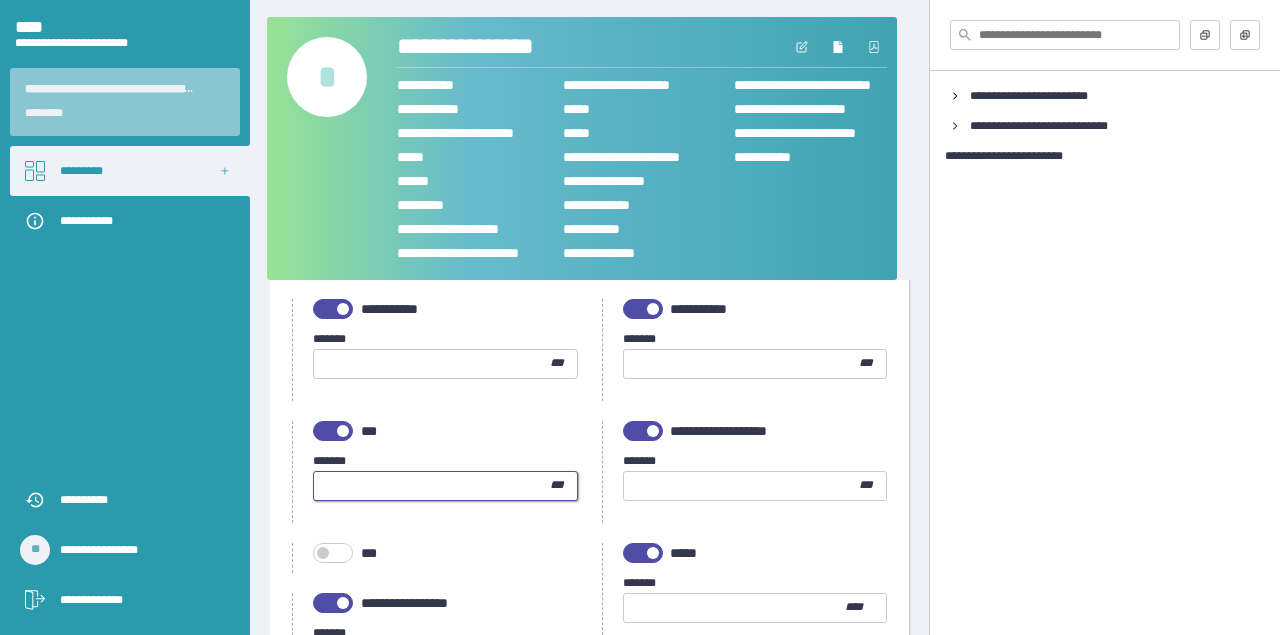 type on "**" 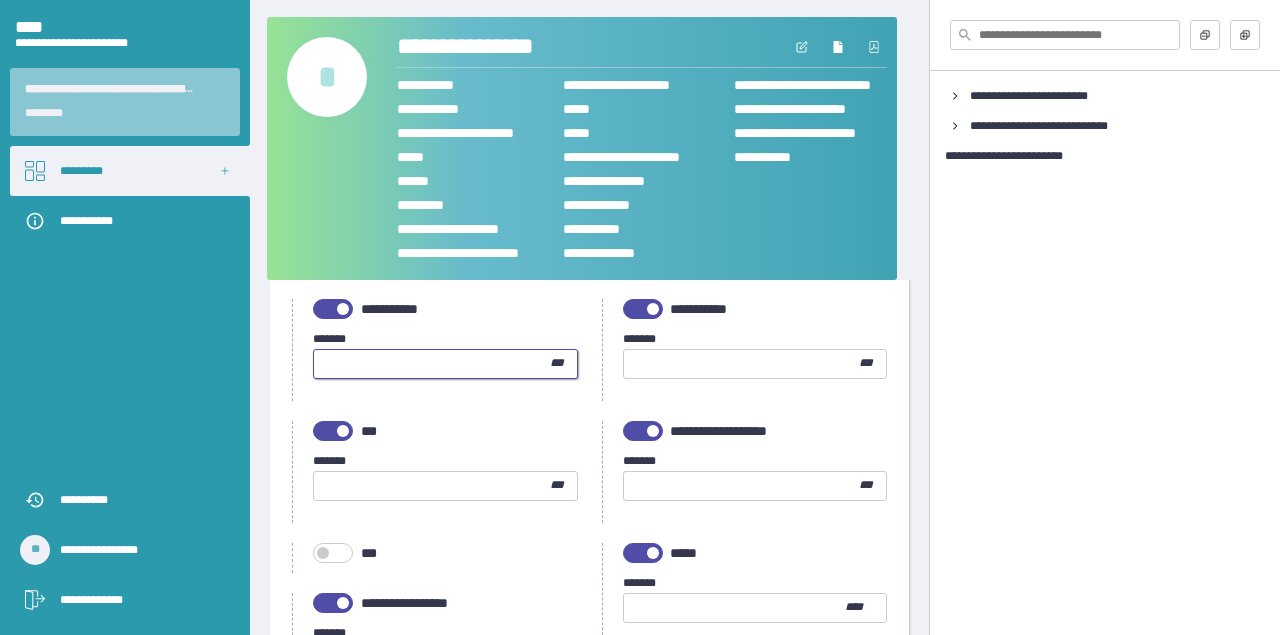 click at bounding box center (432, 364) 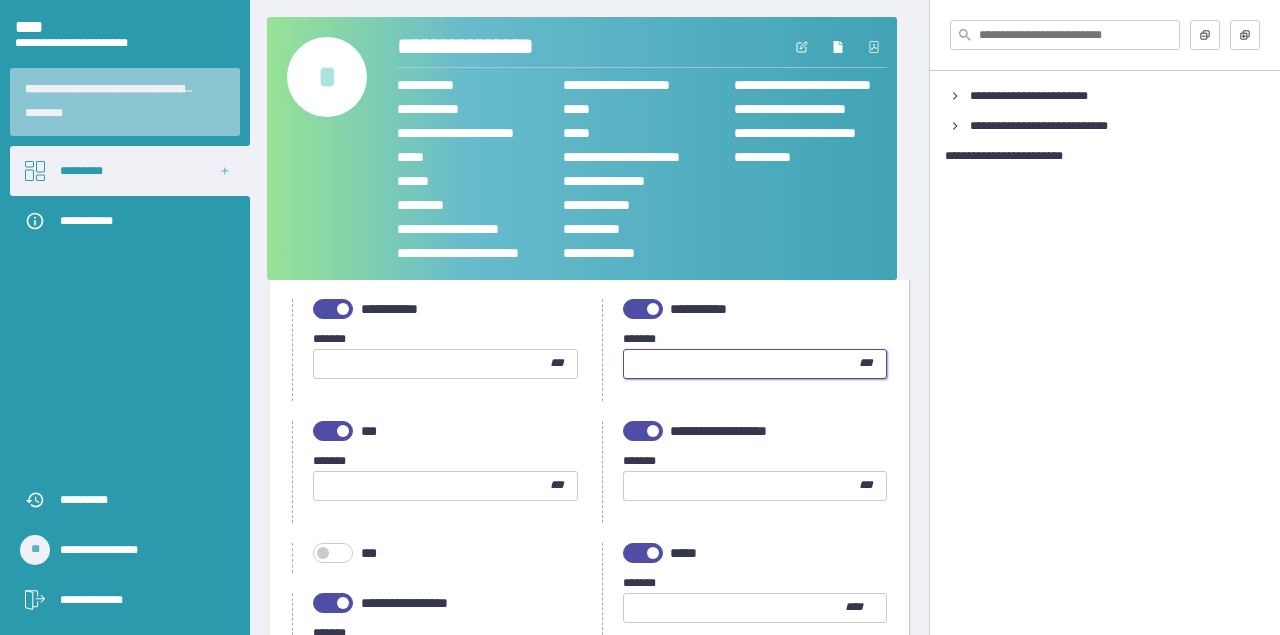 type on "**" 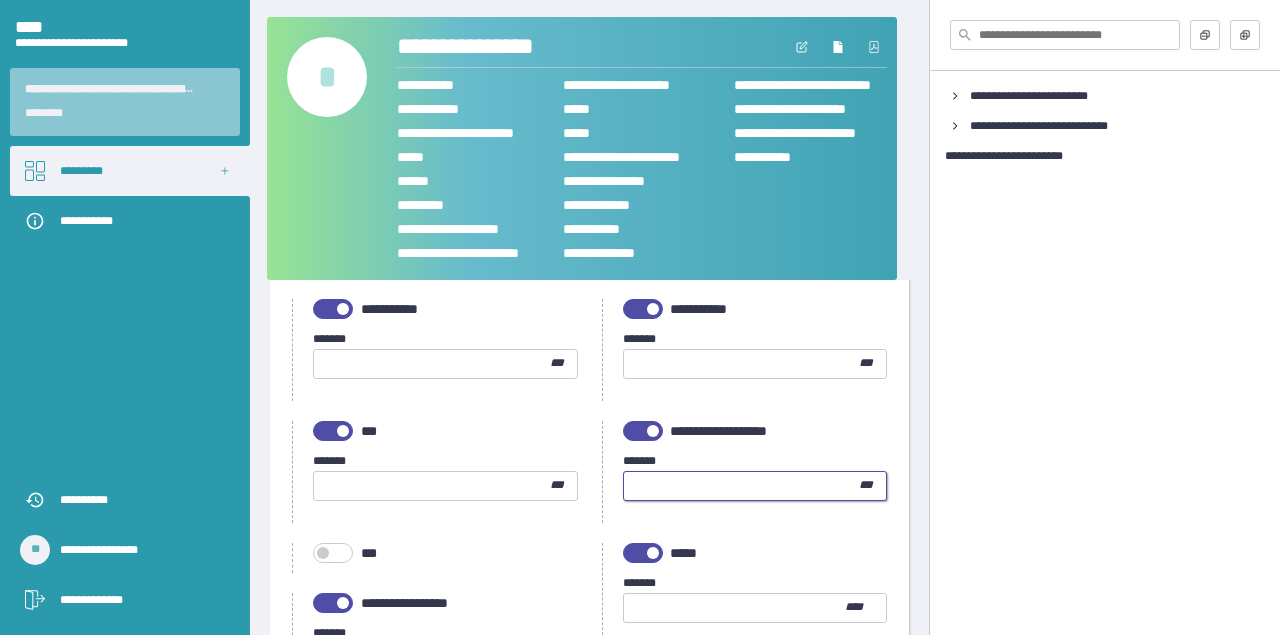 click at bounding box center [742, 486] 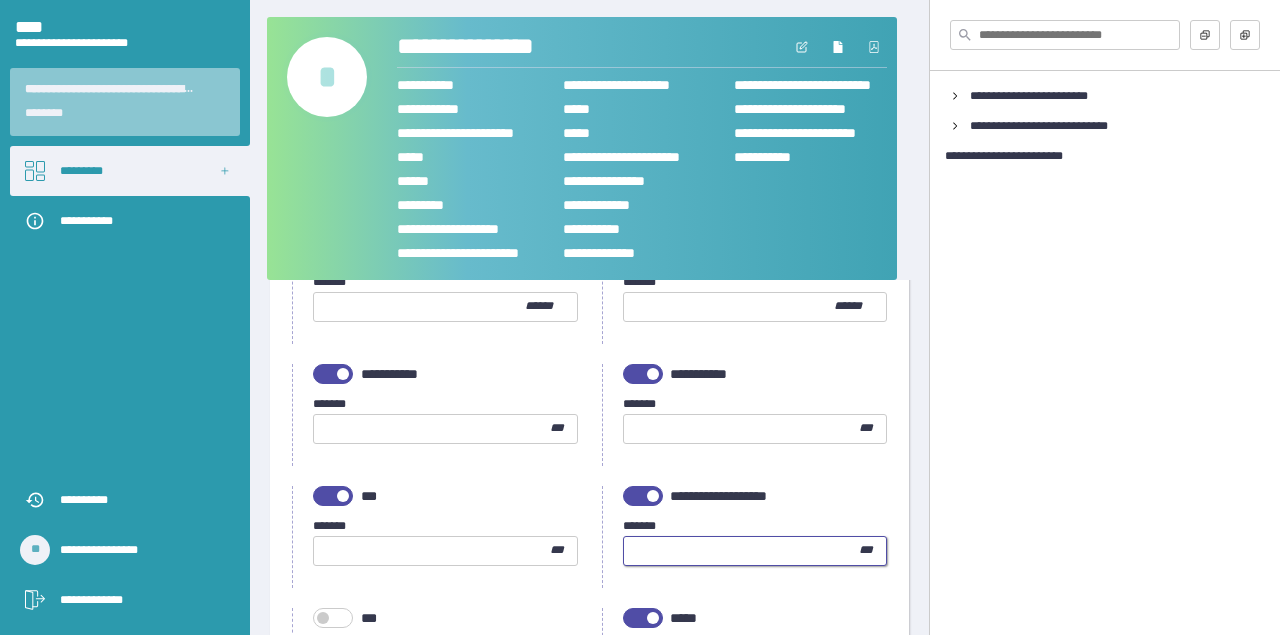 scroll, scrollTop: 789, scrollLeft: 0, axis: vertical 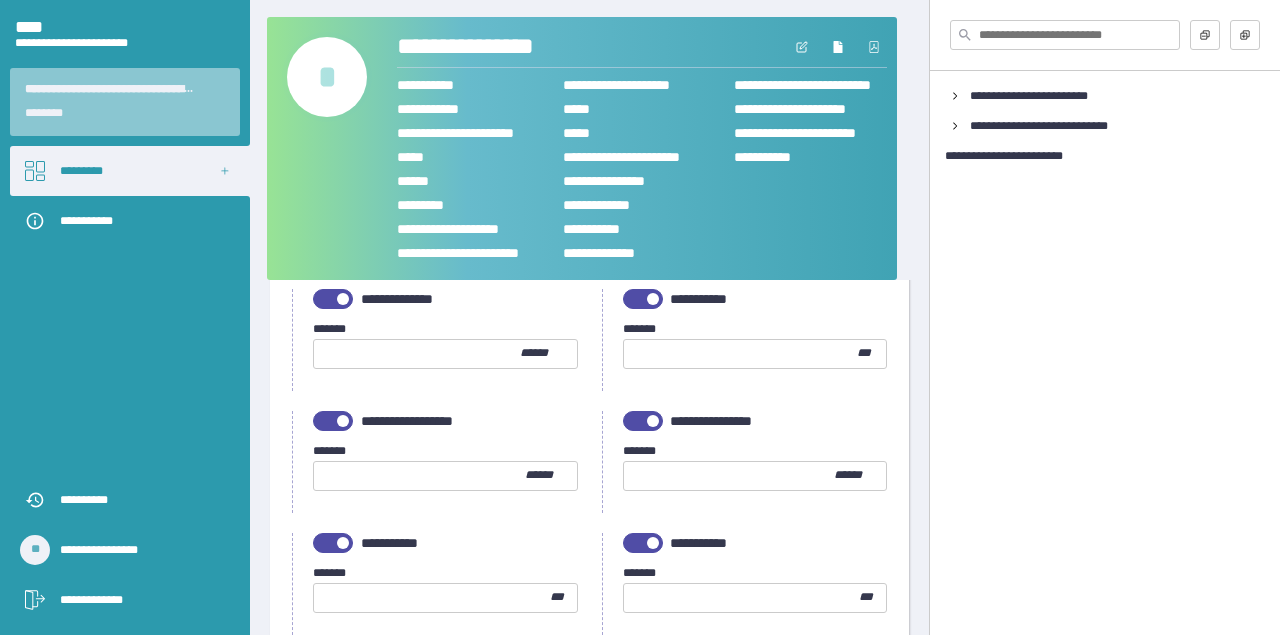 type on "**" 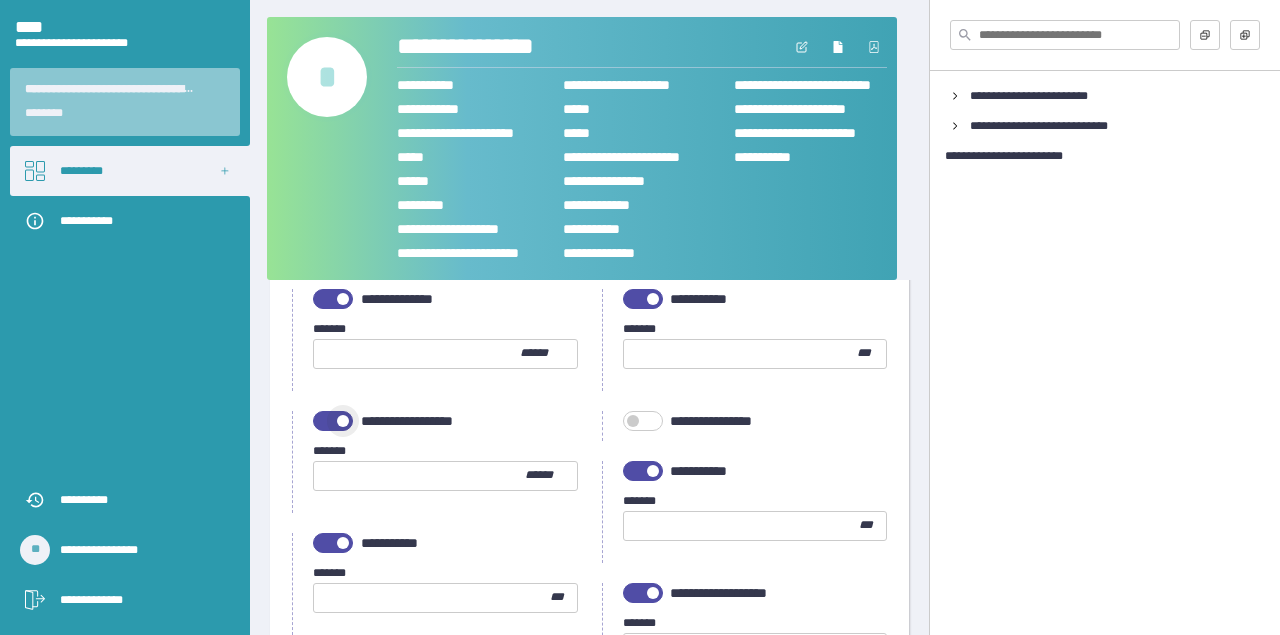 click at bounding box center (333, 421) 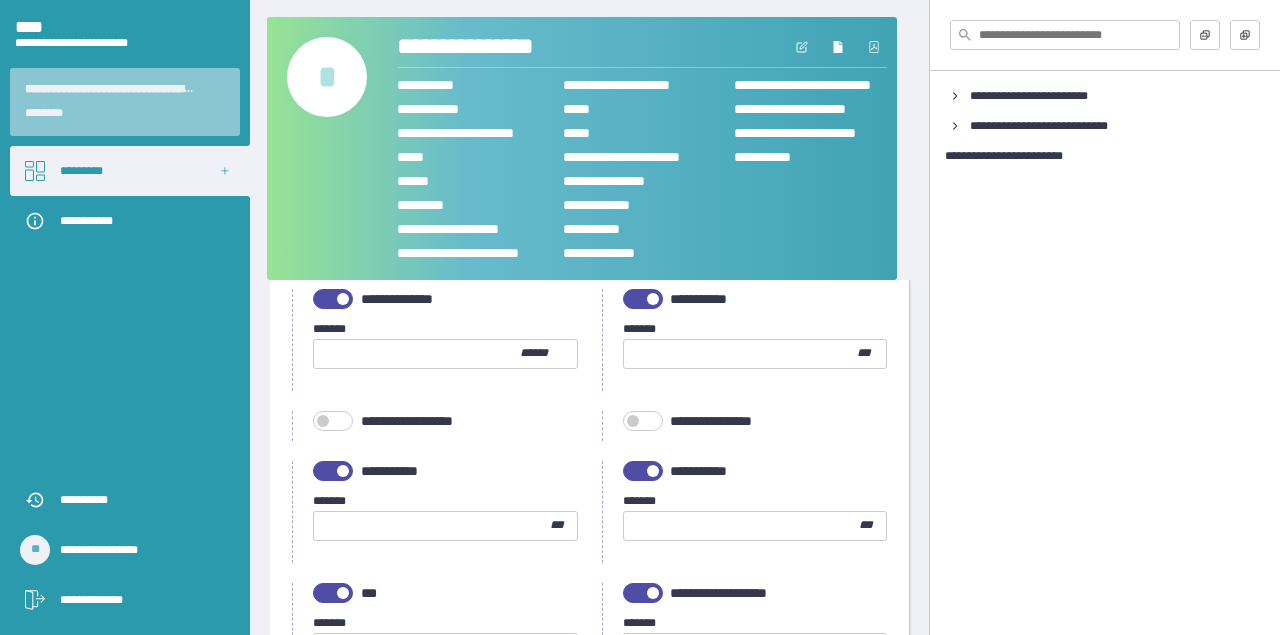 click at bounding box center (343, 299) 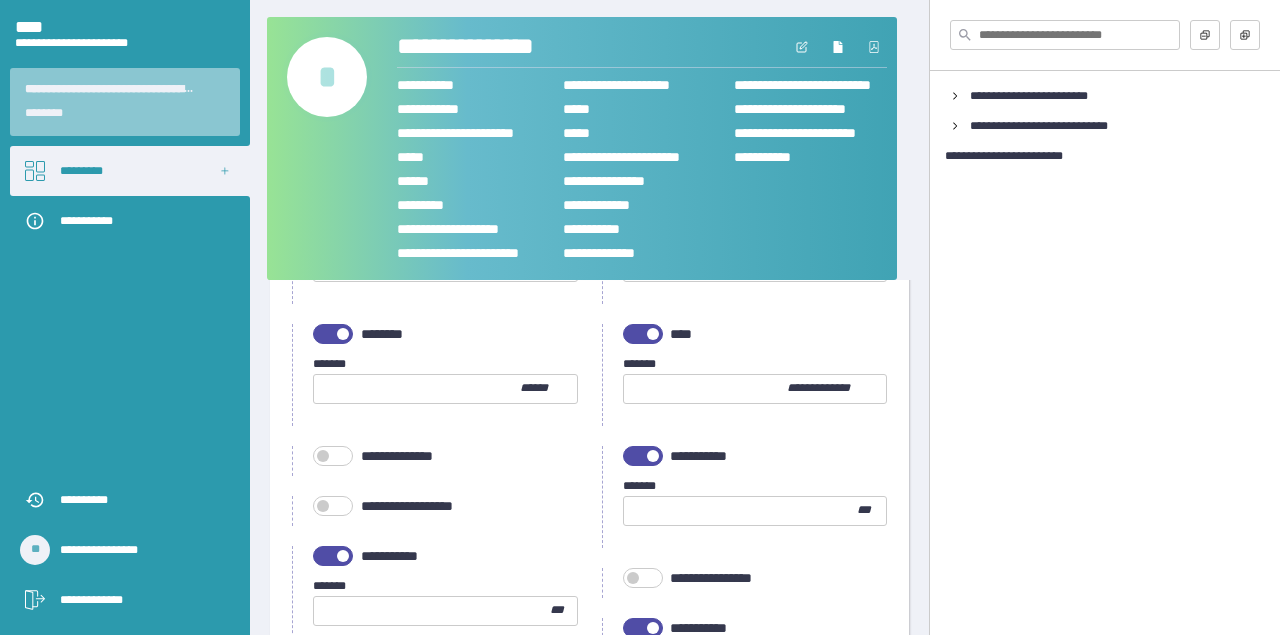 scroll, scrollTop: 539, scrollLeft: 0, axis: vertical 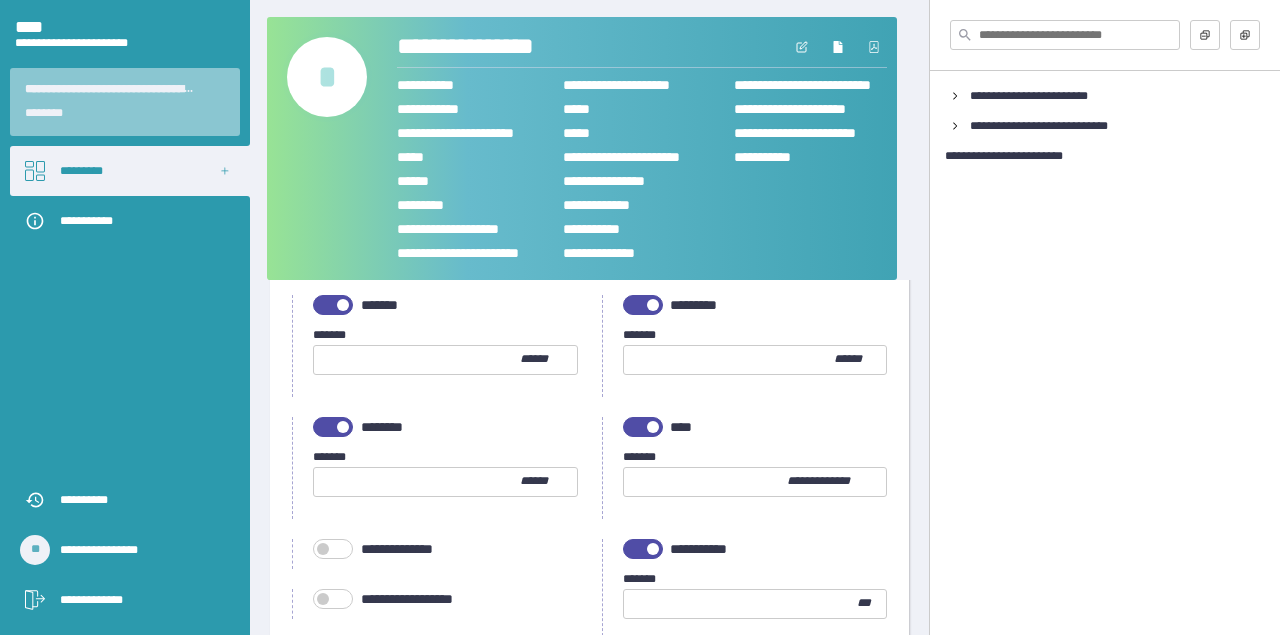 click on "***** *" at bounding box center (642, 579) 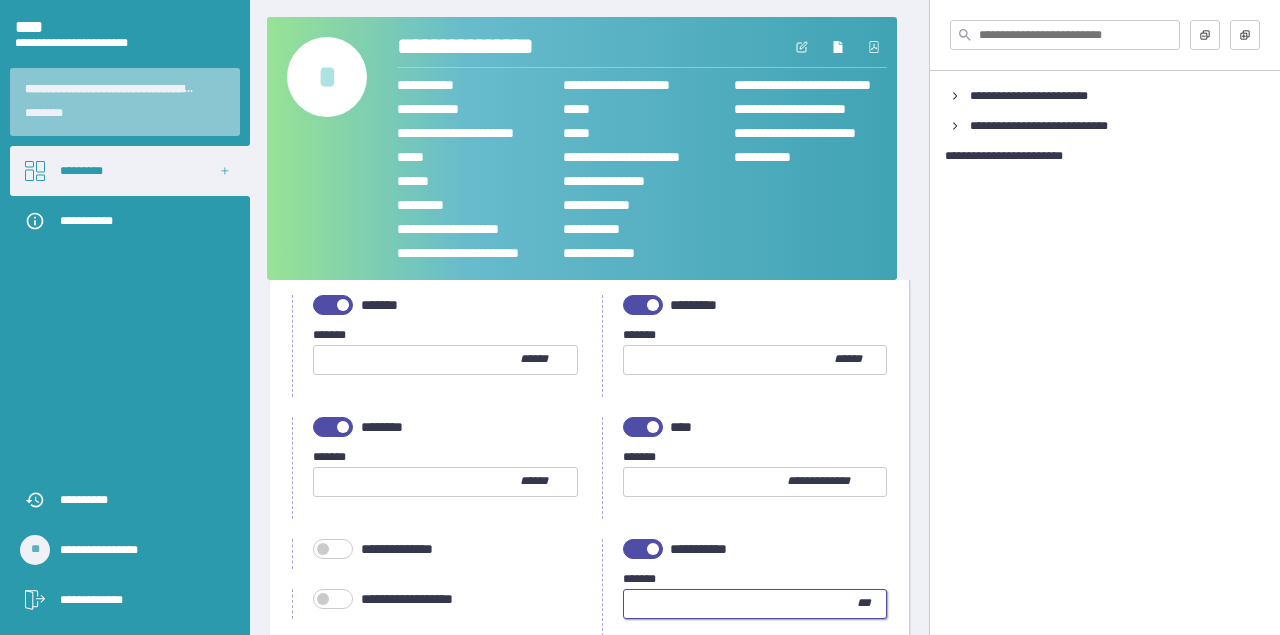 click at bounding box center [740, 604] 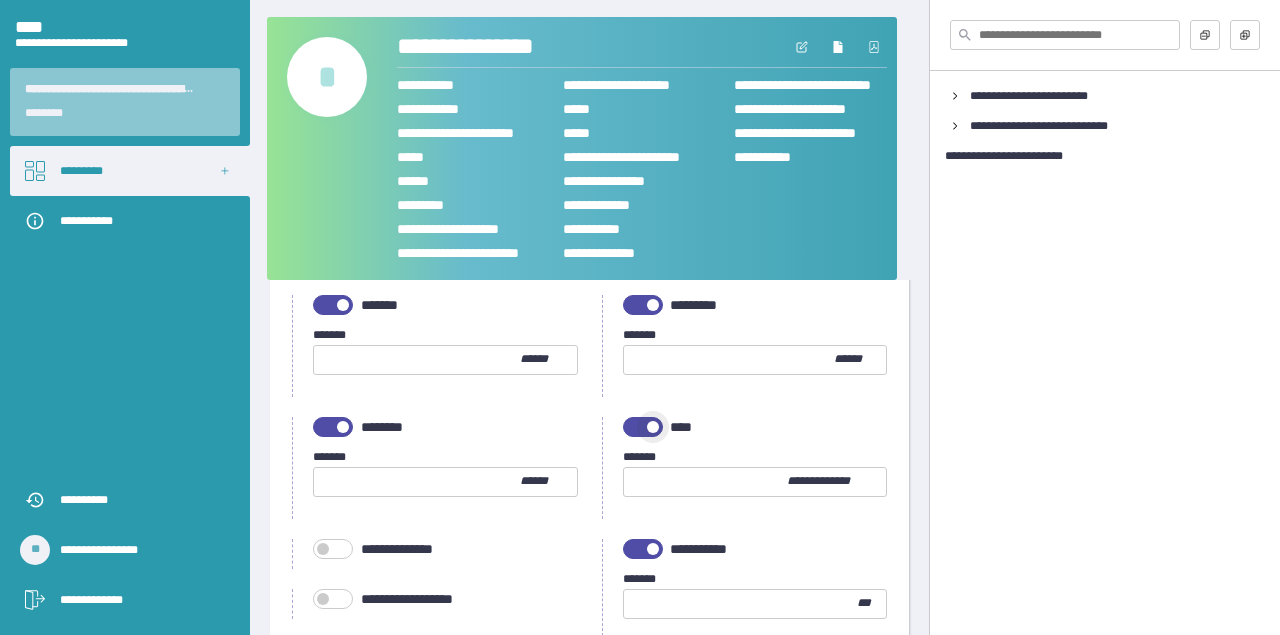 click at bounding box center [643, 427] 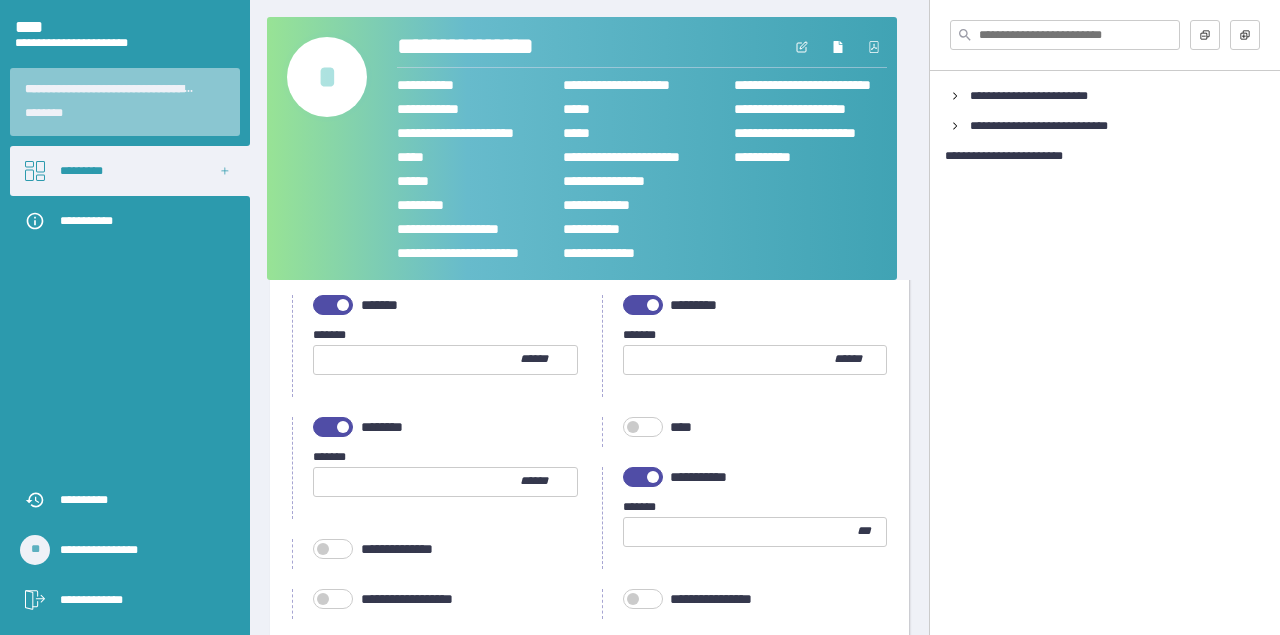 click on "**********" at bounding box center (755, 361) 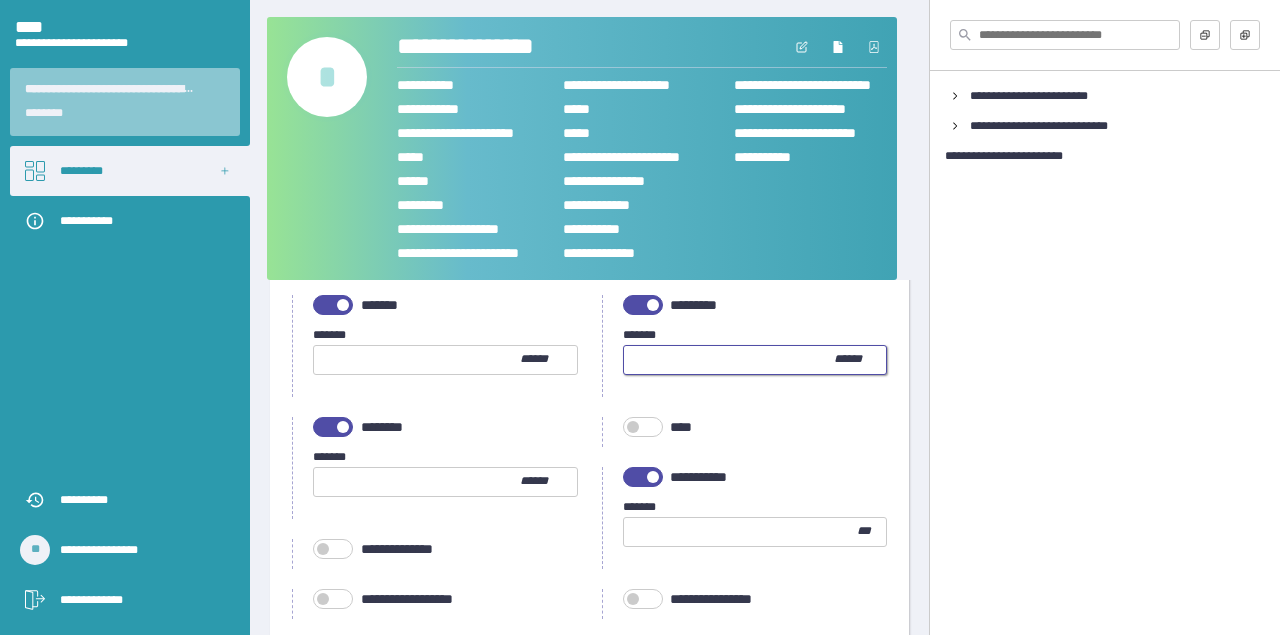 type on "***" 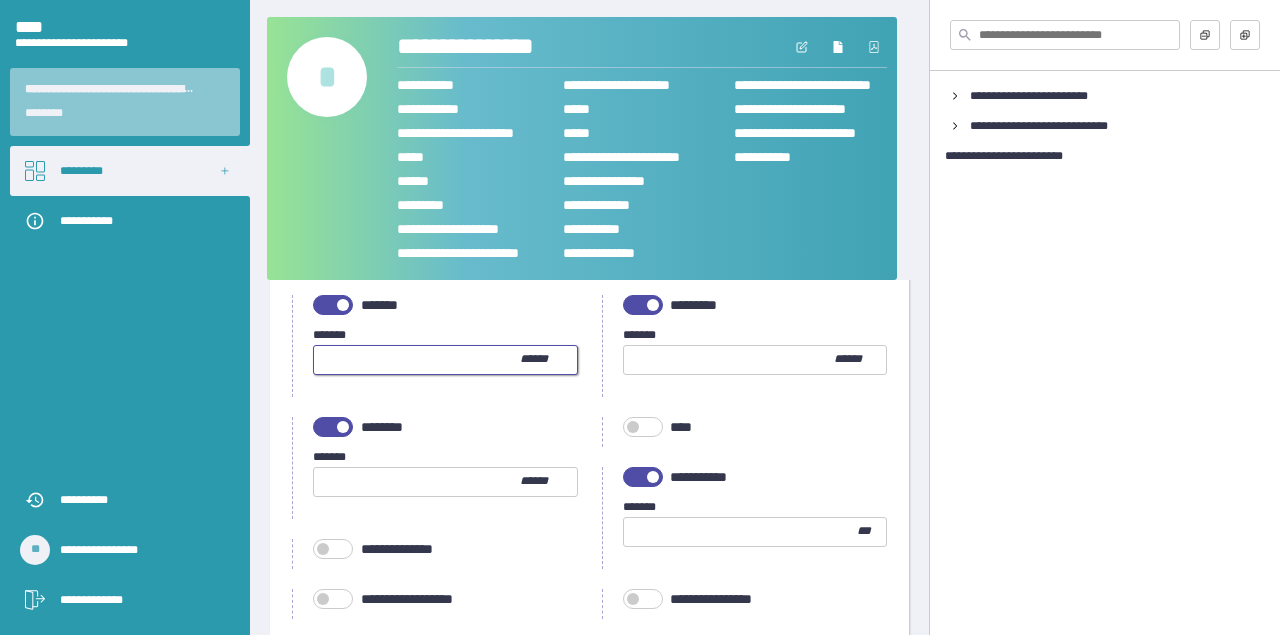 click at bounding box center [417, 360] 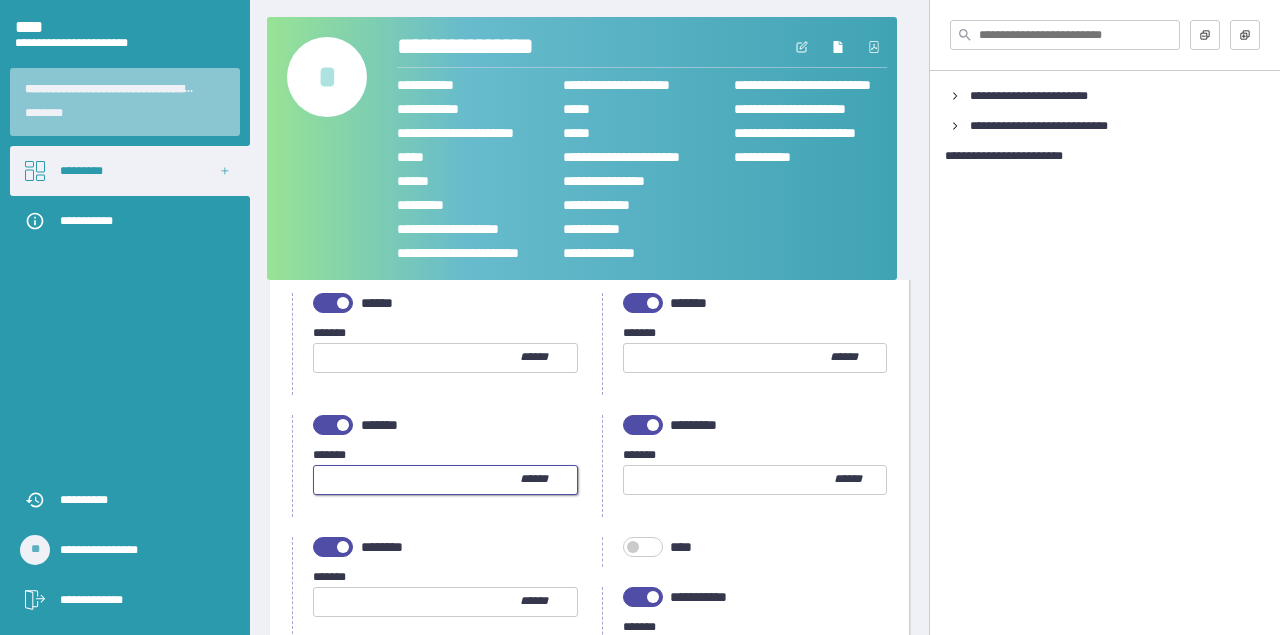 scroll, scrollTop: 293, scrollLeft: 0, axis: vertical 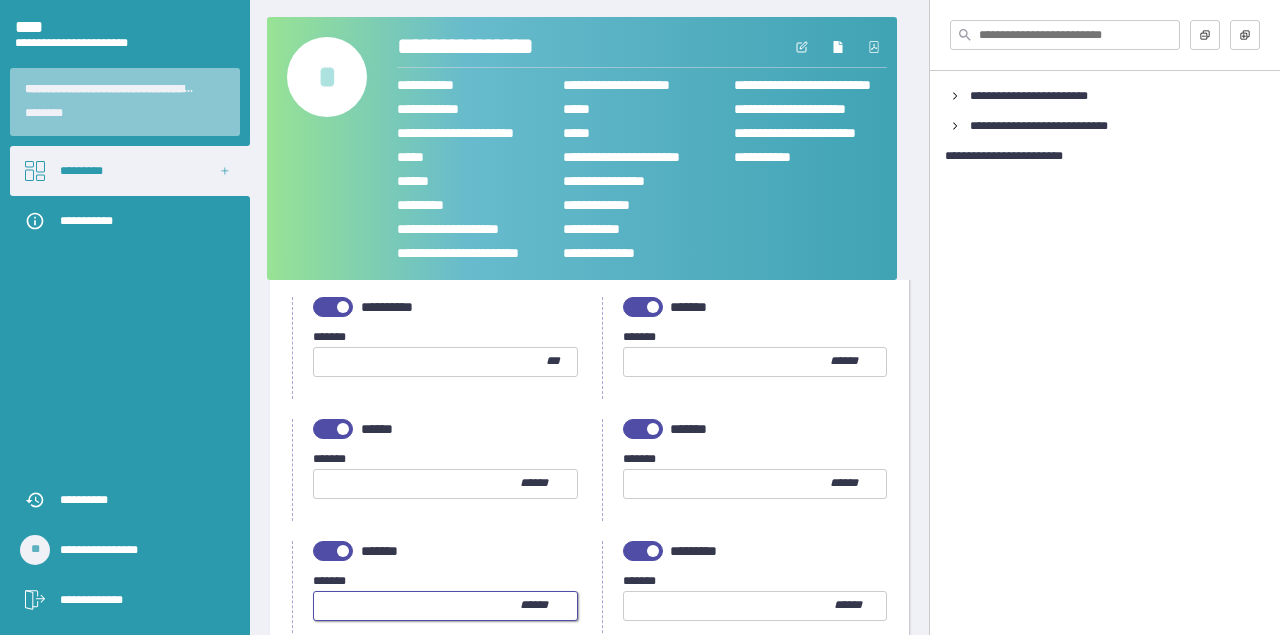 type on "***" 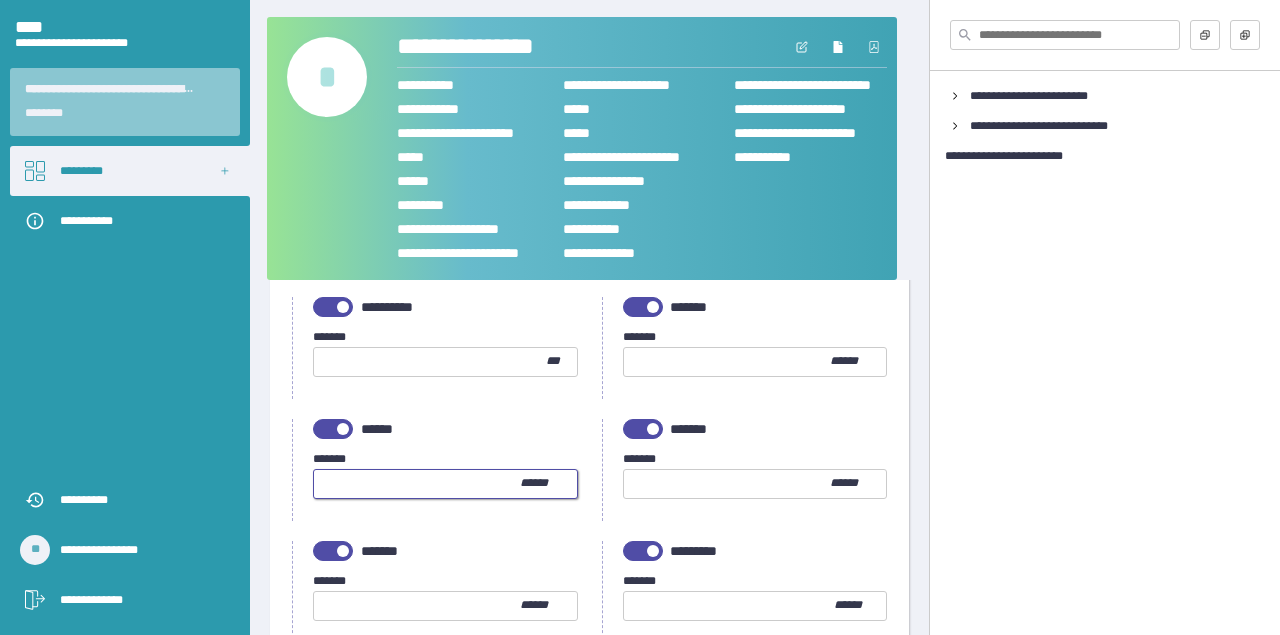 click at bounding box center (417, 484) 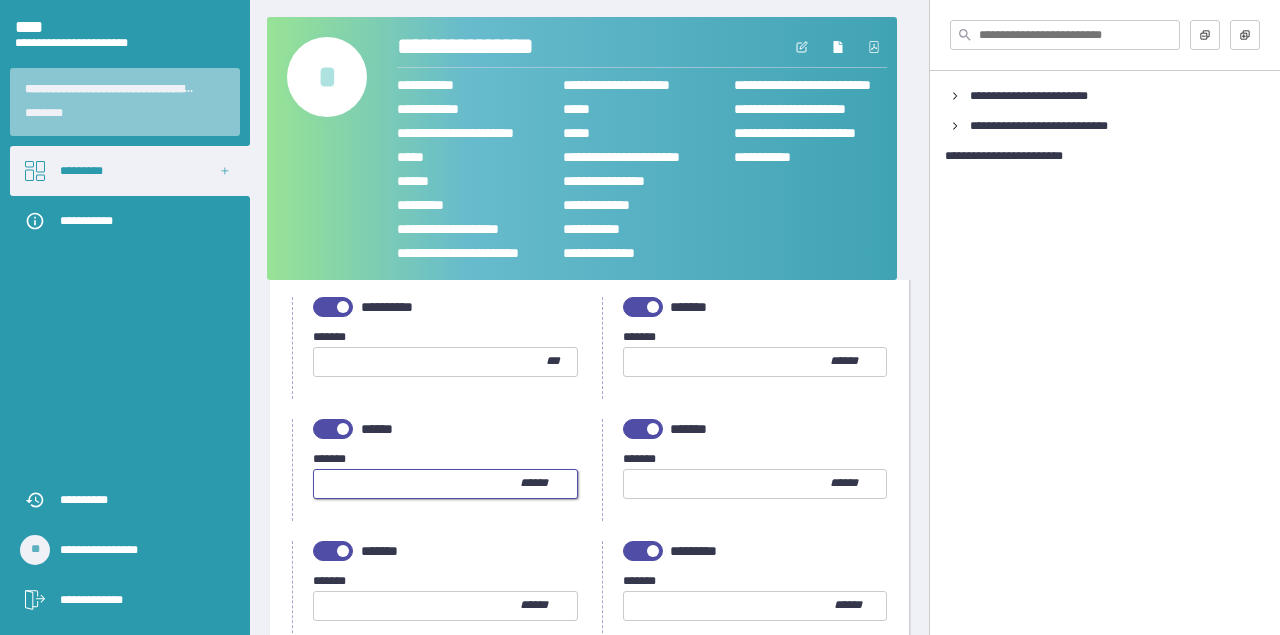 type on "***" 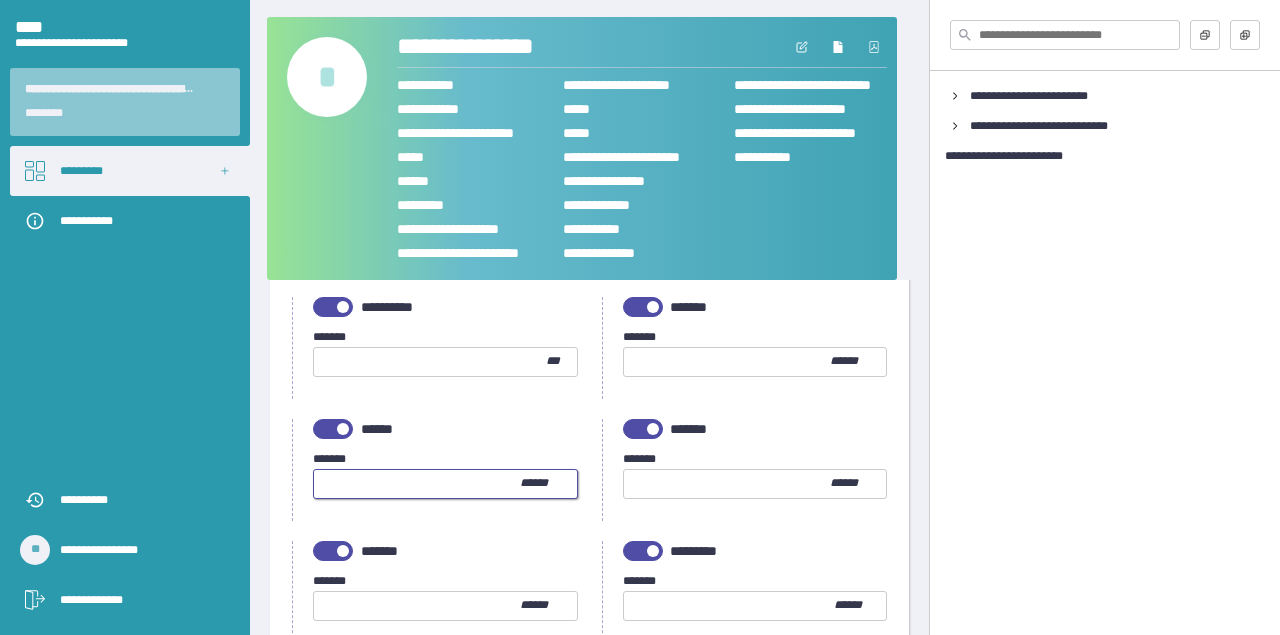 click at bounding box center [727, 362] 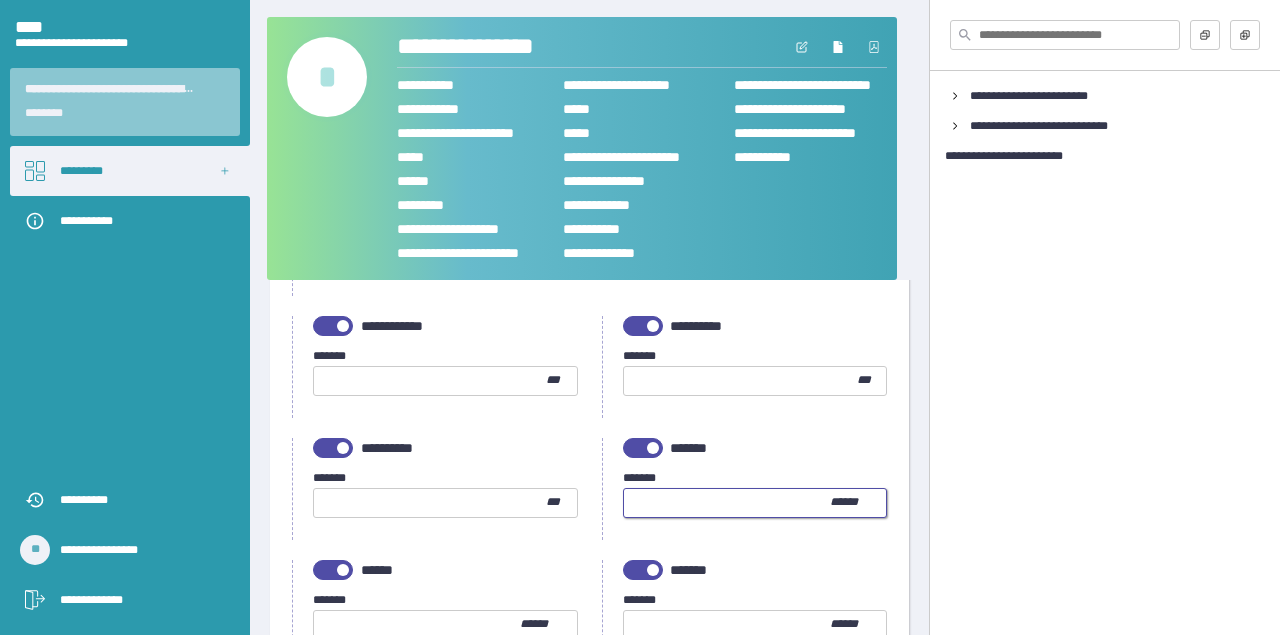 scroll, scrollTop: 150, scrollLeft: 0, axis: vertical 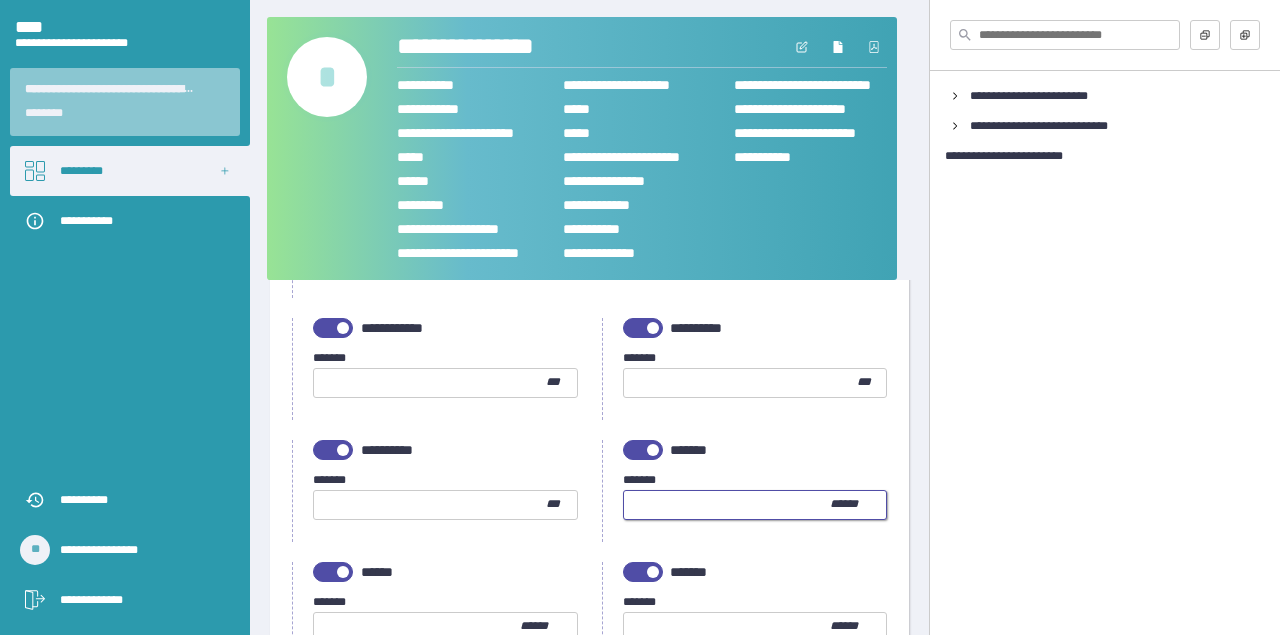 type on "***" 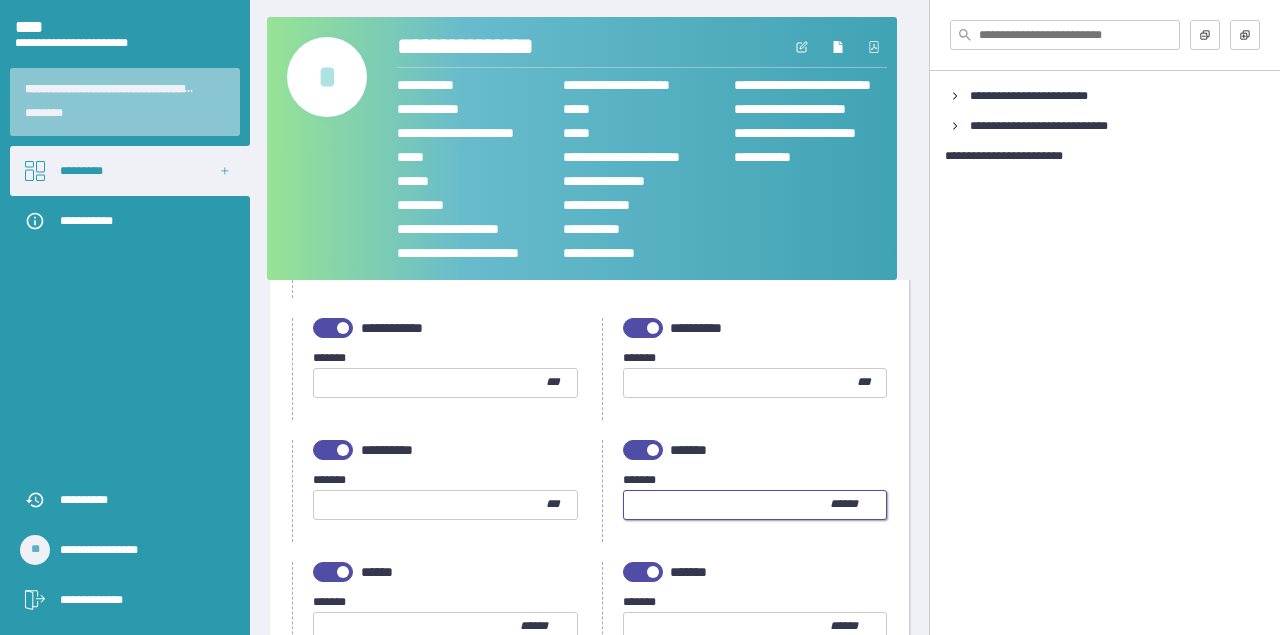 click at bounding box center (740, 383) 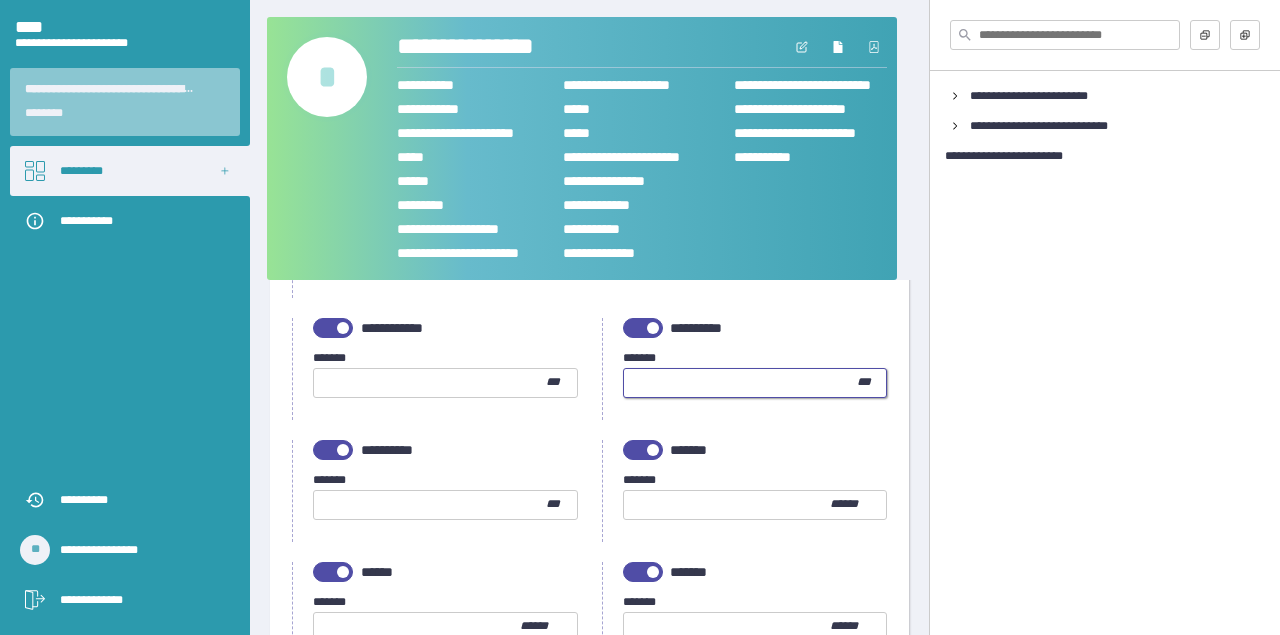 type on "***" 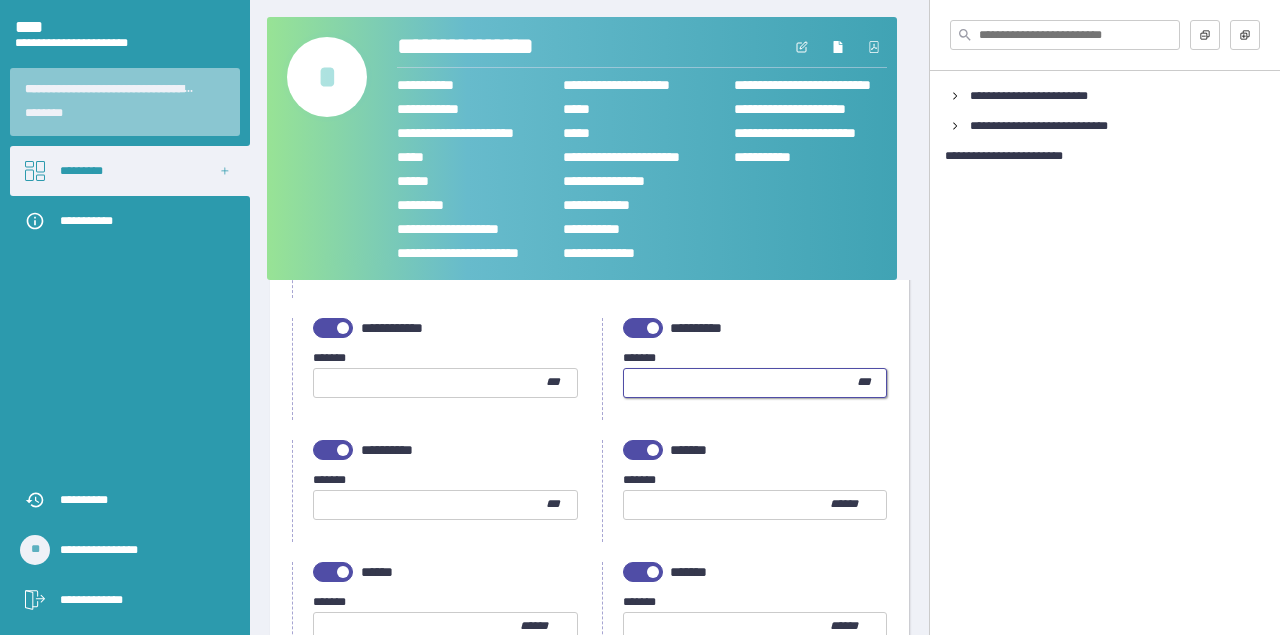 click at bounding box center [430, 383] 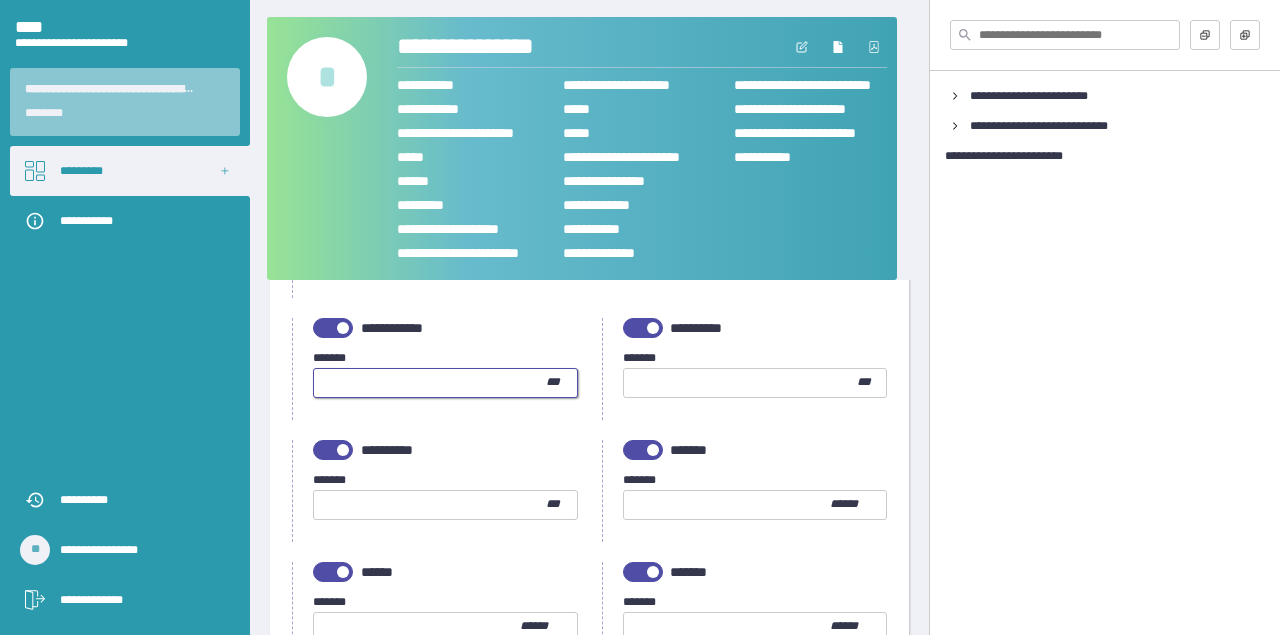 type on "***" 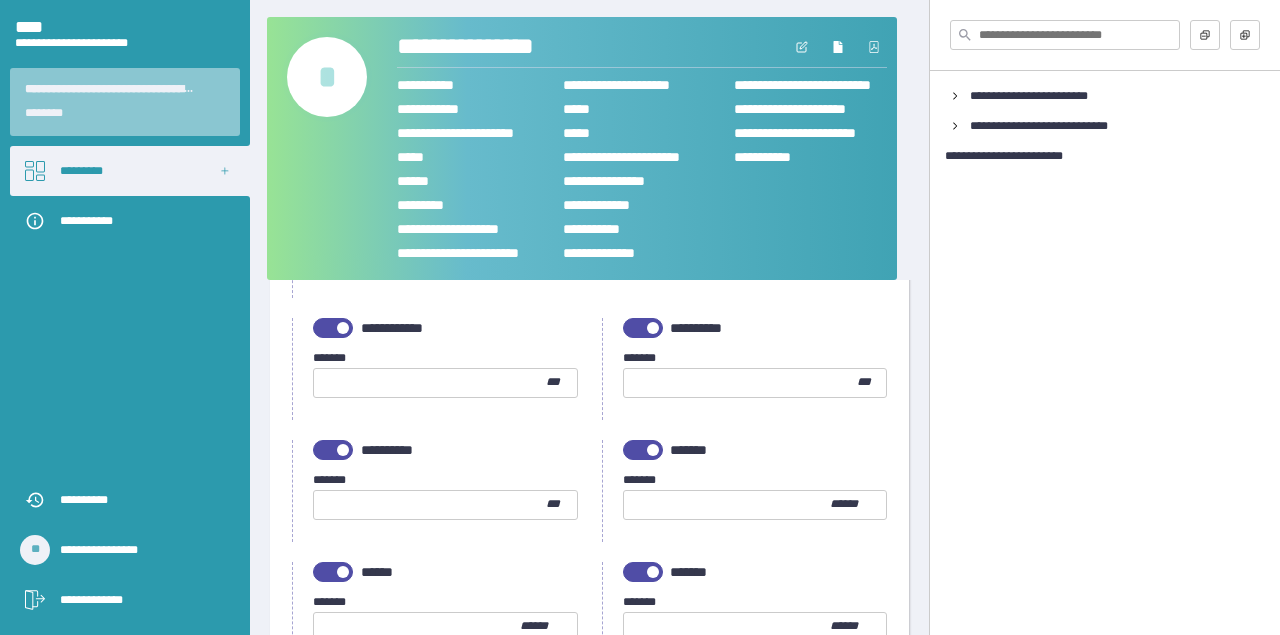 click on "**********" at bounding box center (435, 1927) 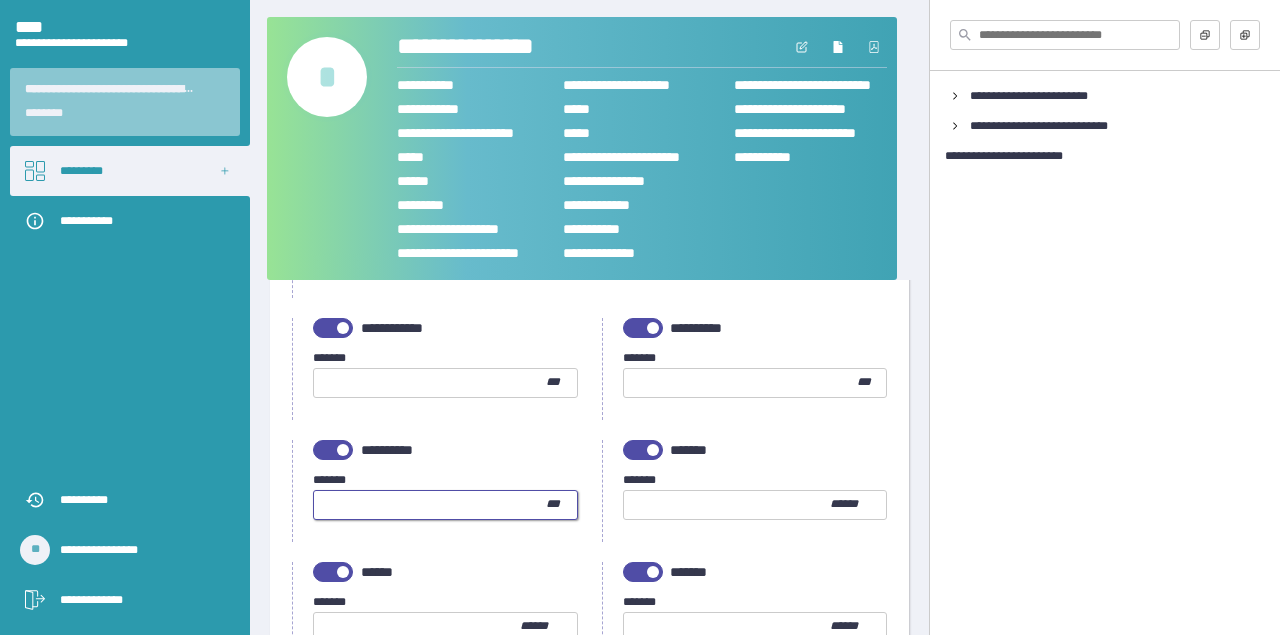 click at bounding box center [430, 505] 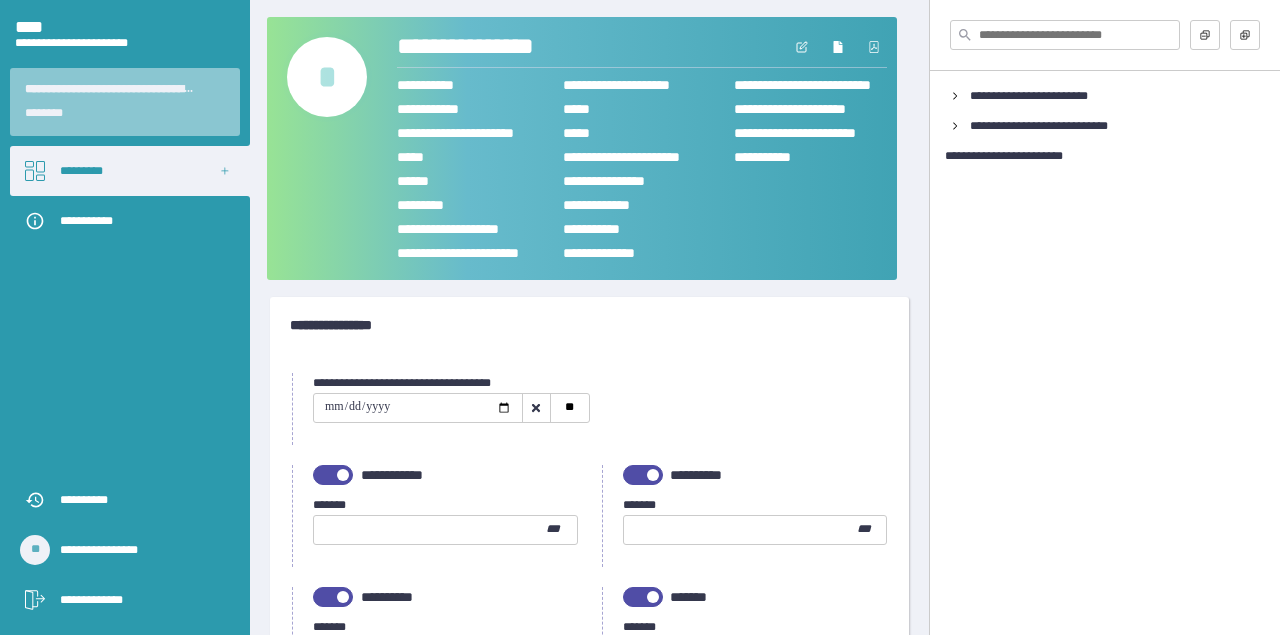 scroll, scrollTop: 0, scrollLeft: 0, axis: both 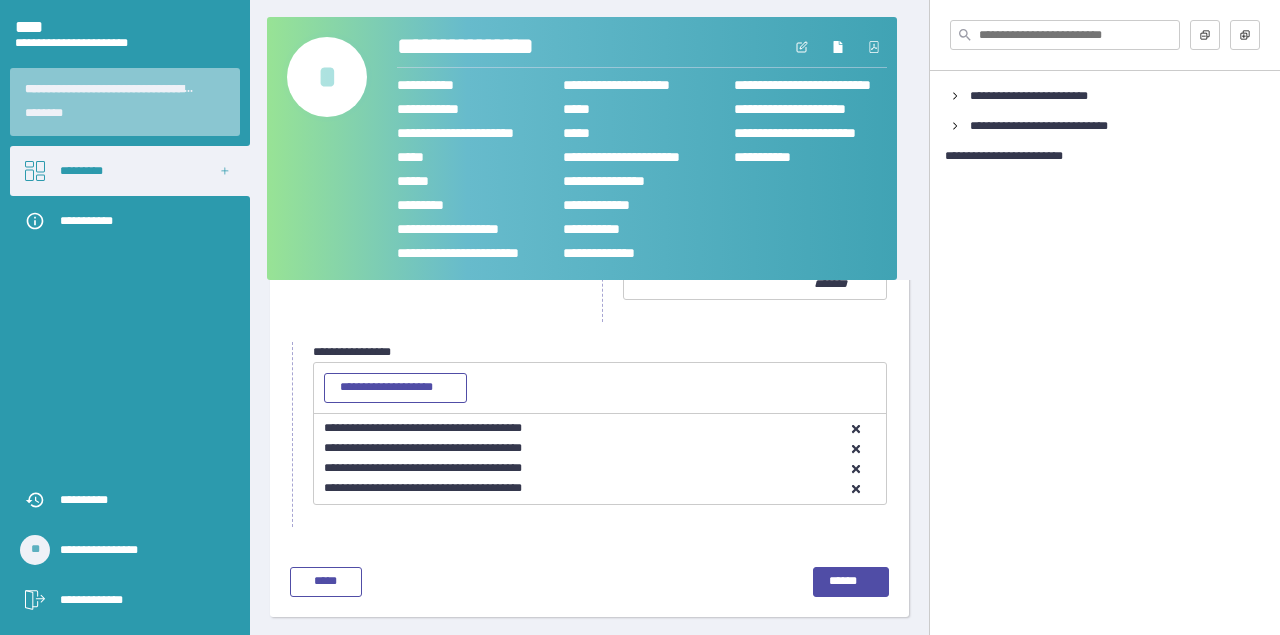 type on "***" 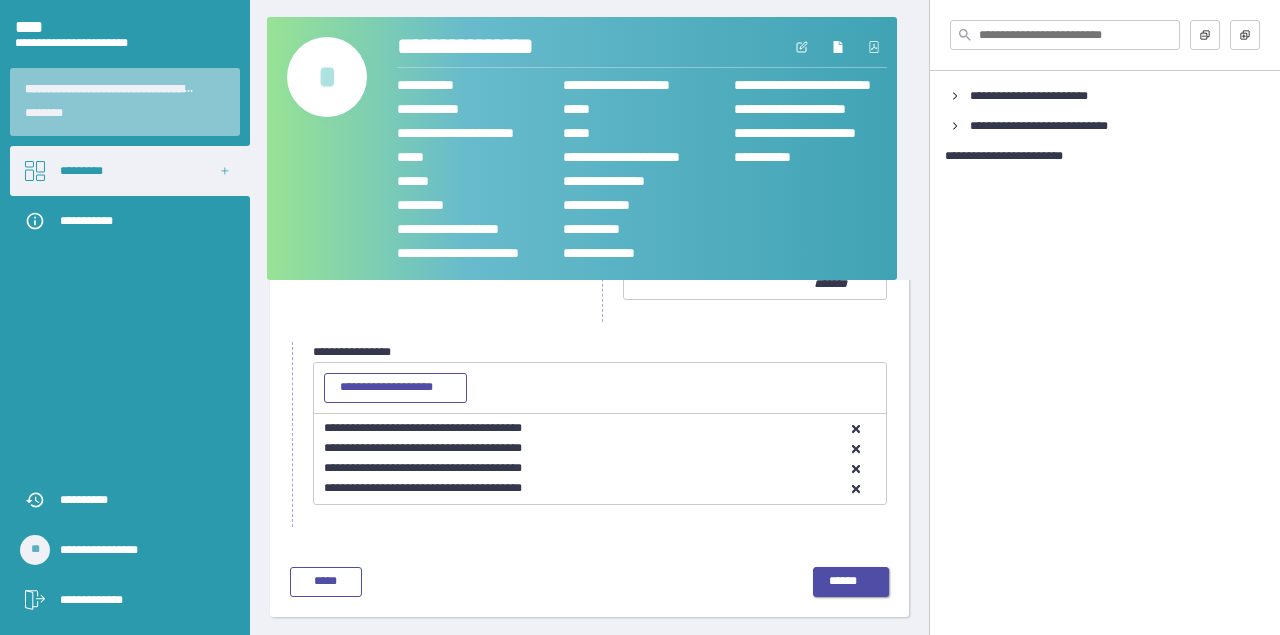 click on "******" at bounding box center [851, 582] 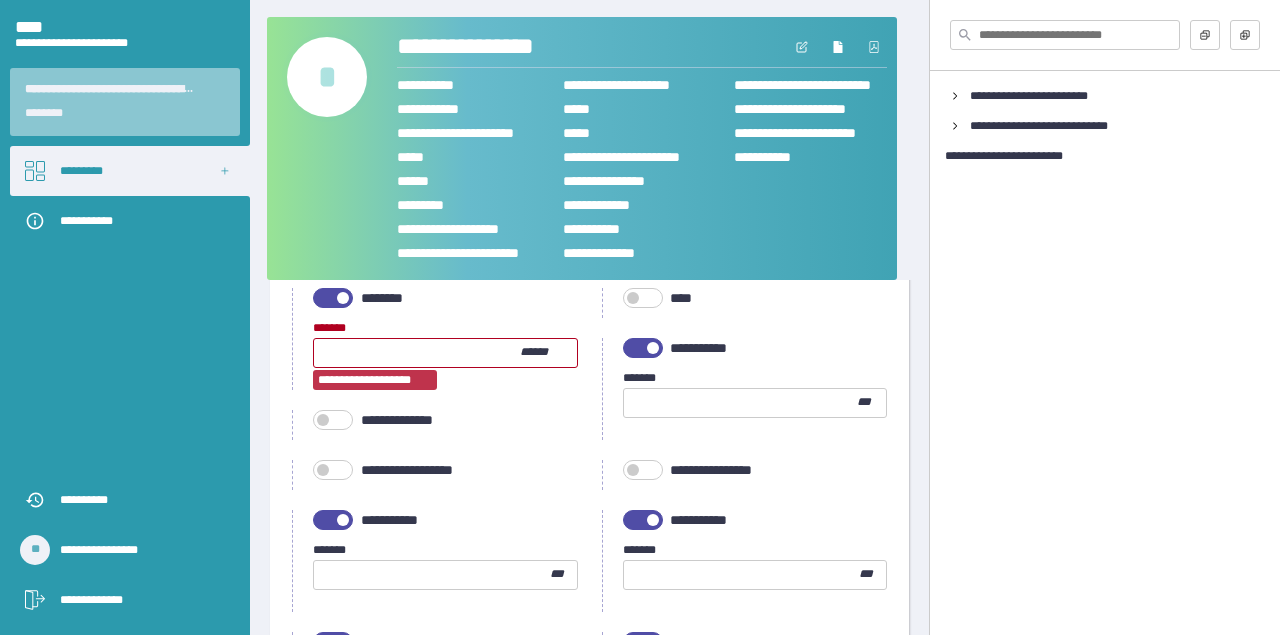 scroll, scrollTop: 654, scrollLeft: 0, axis: vertical 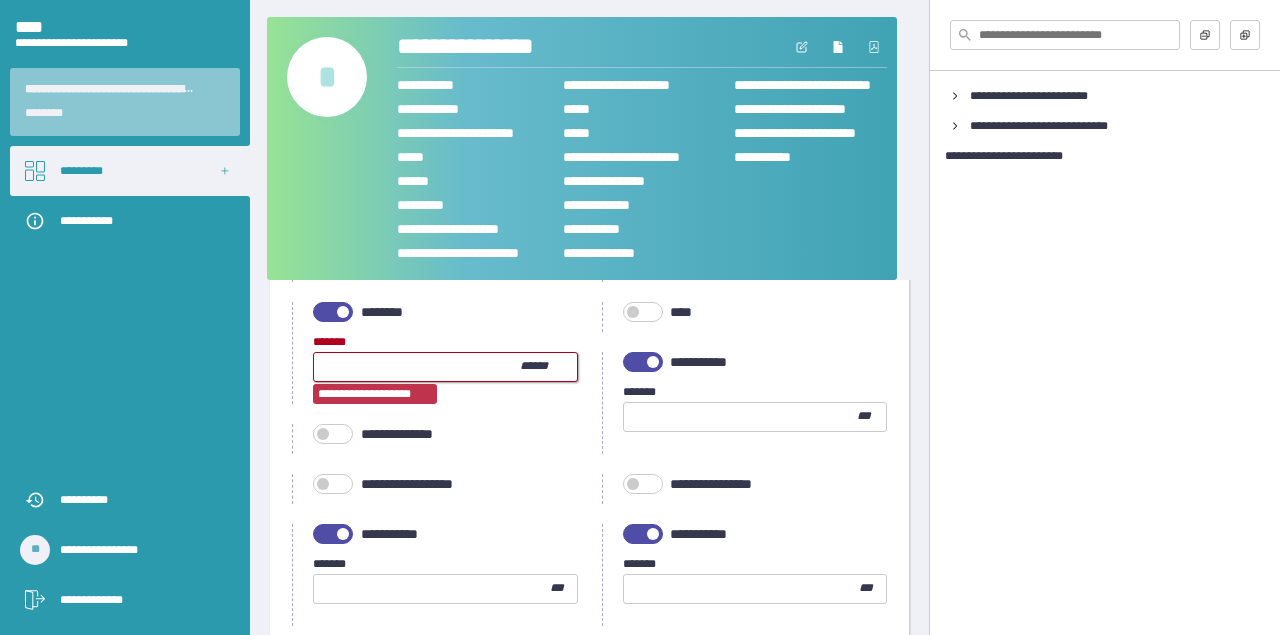 click at bounding box center [417, 367] 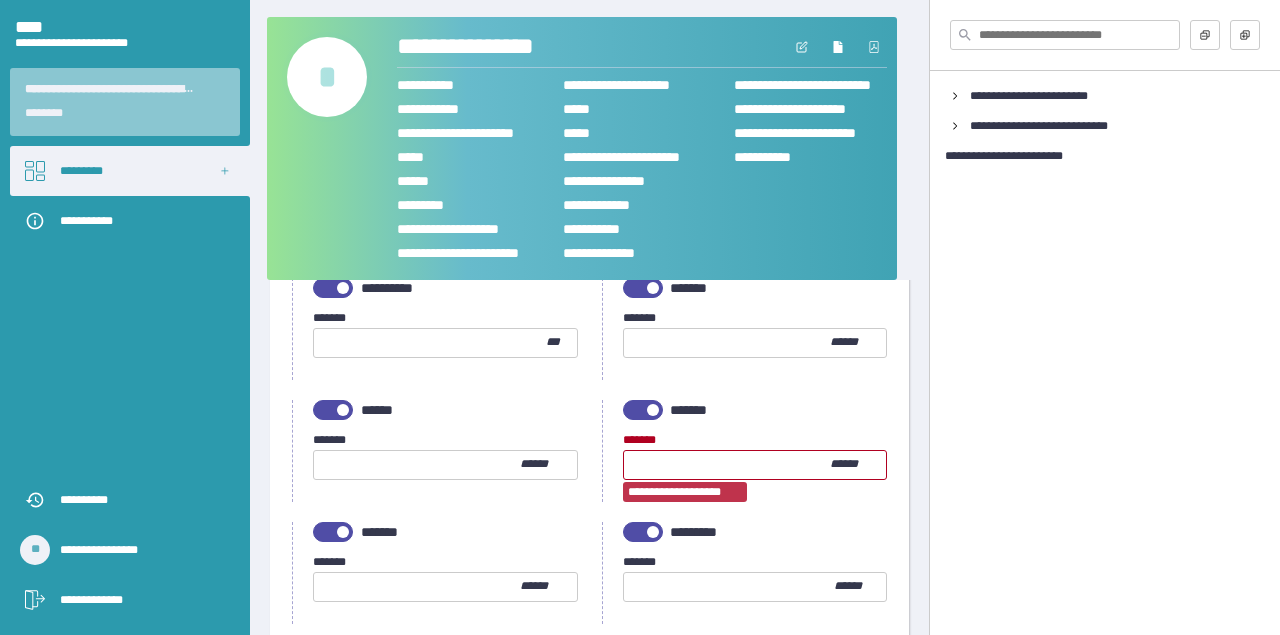 scroll, scrollTop: 286, scrollLeft: 0, axis: vertical 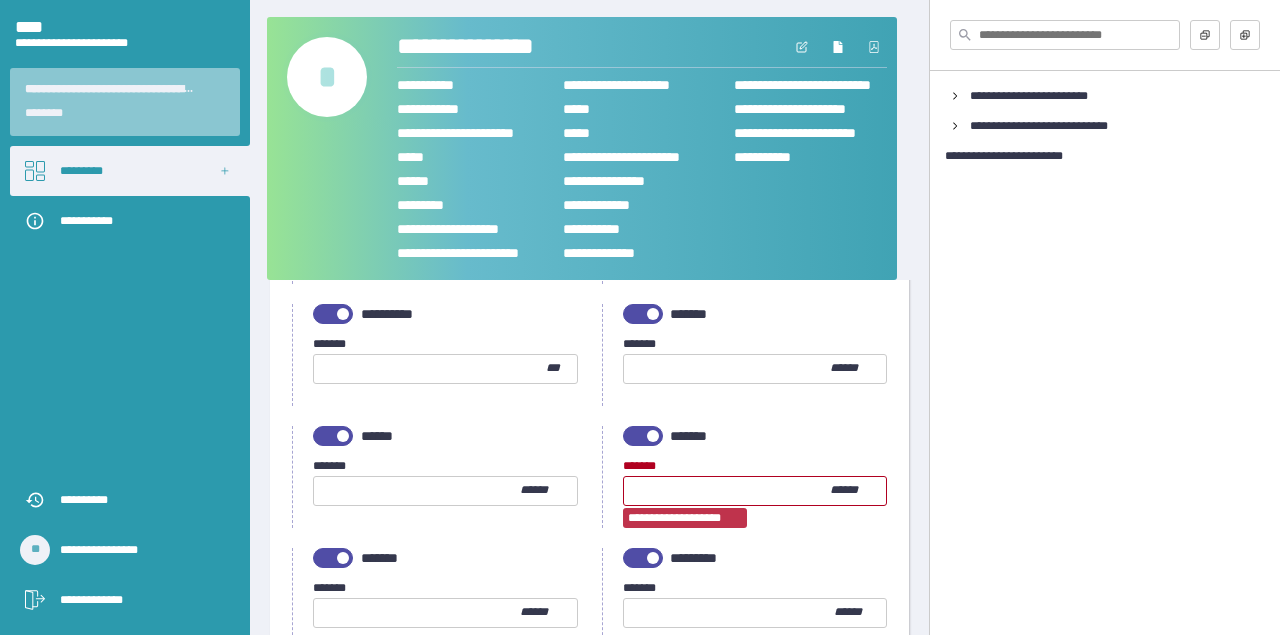 type on "**" 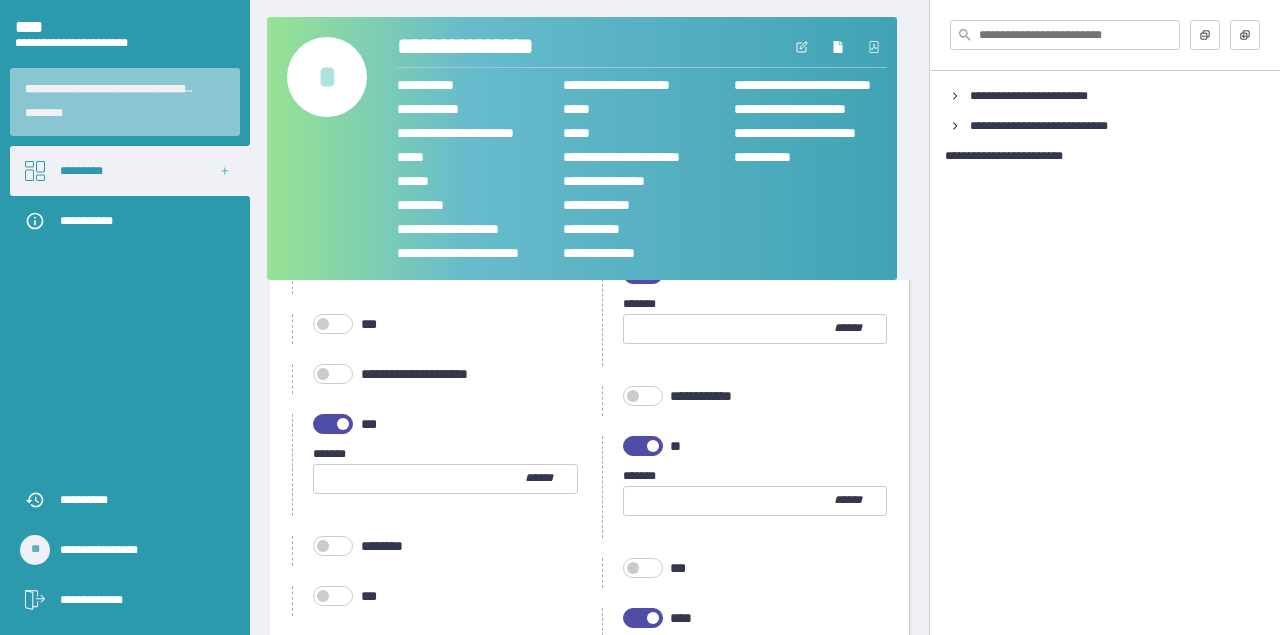 scroll, scrollTop: 1115, scrollLeft: 0, axis: vertical 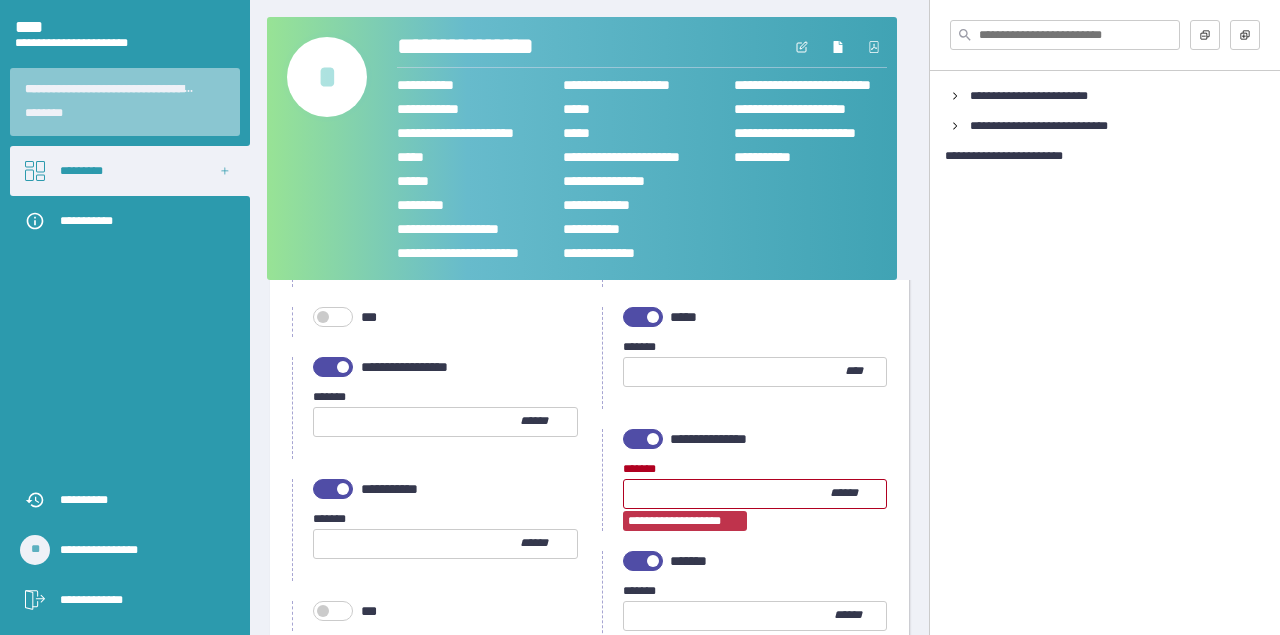 type on "***" 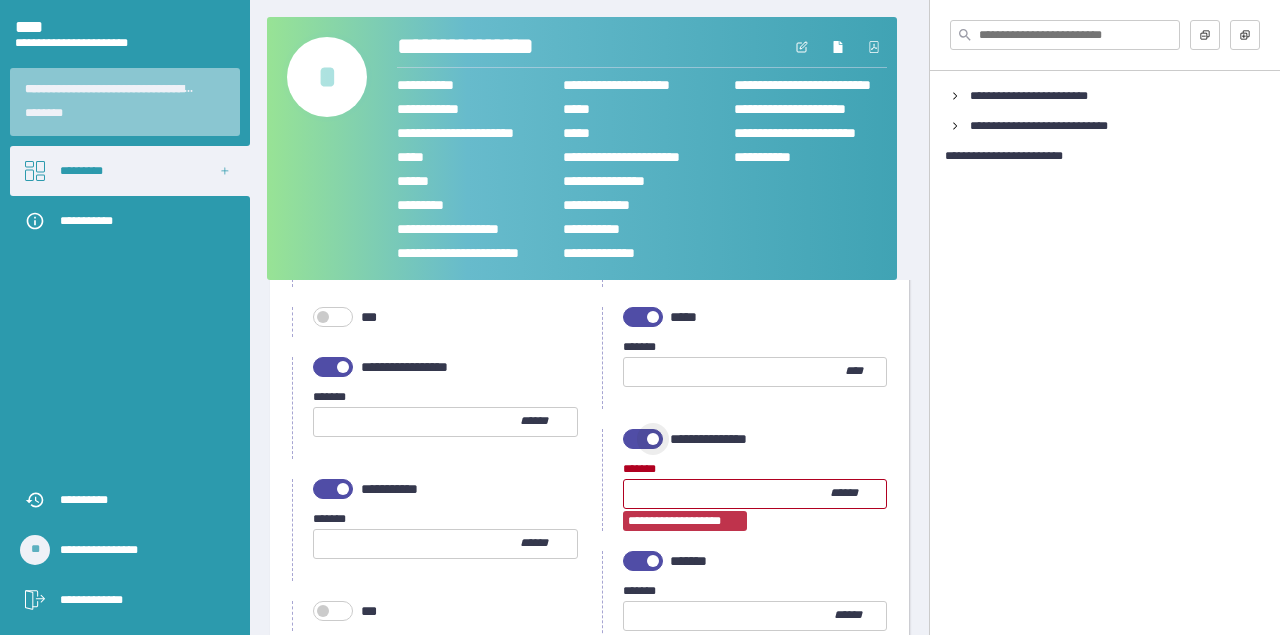 click at bounding box center (653, 439) 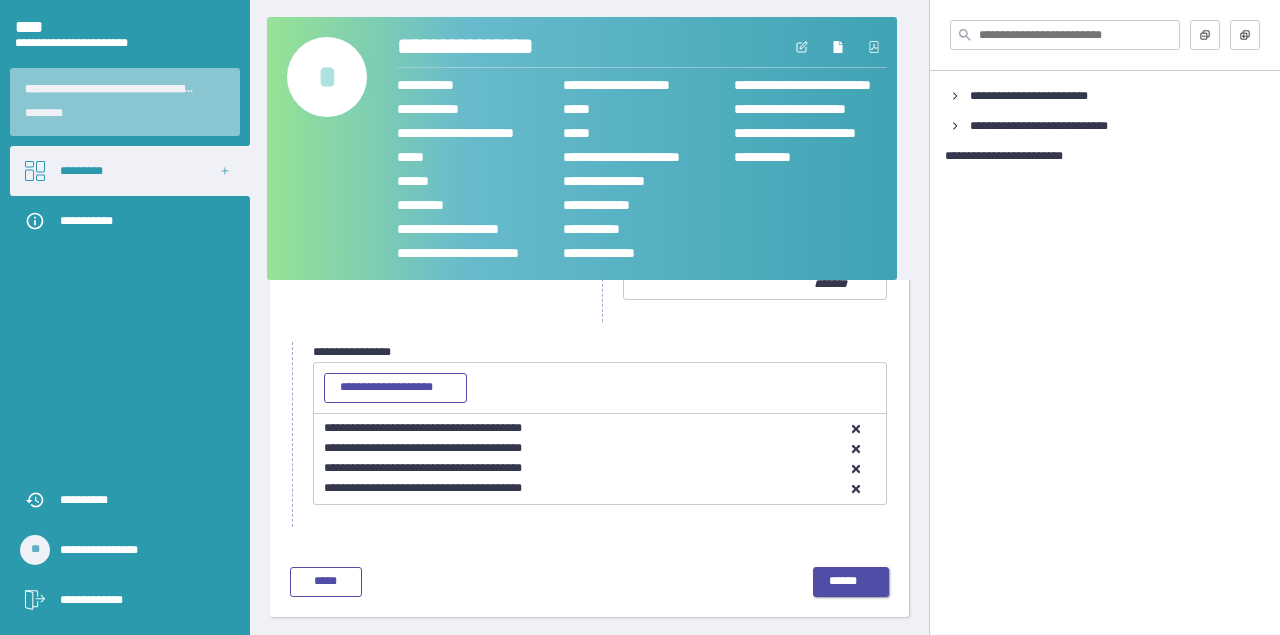 click on "******" at bounding box center (851, 582) 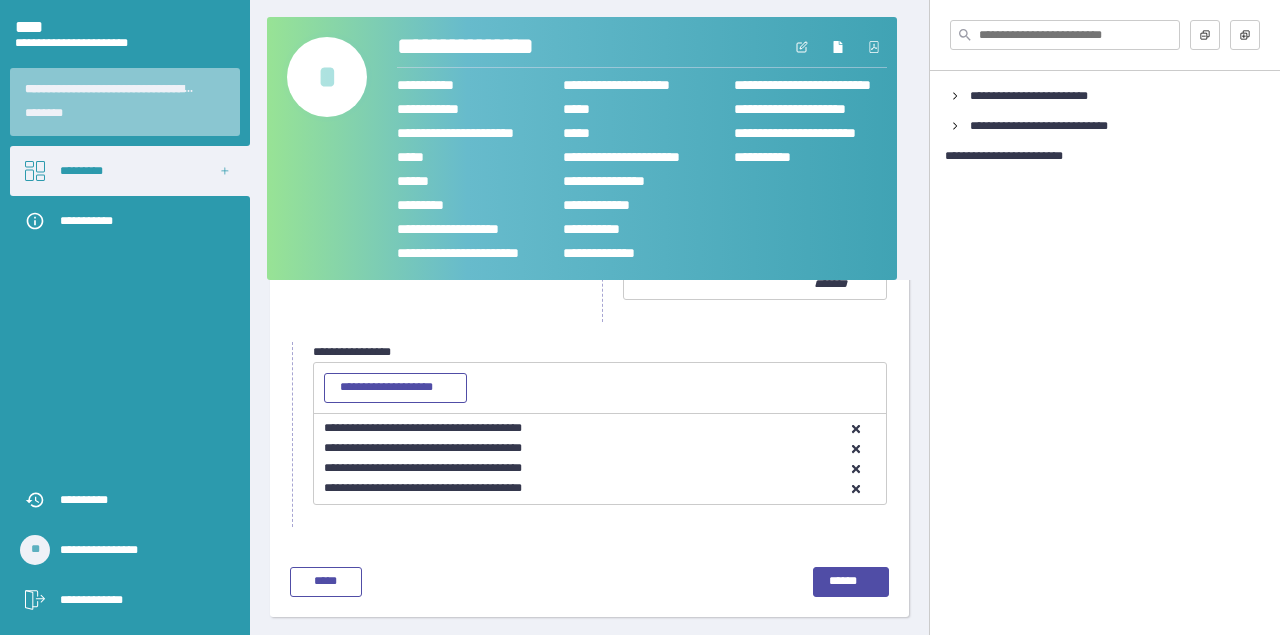 scroll, scrollTop: 210, scrollLeft: 0, axis: vertical 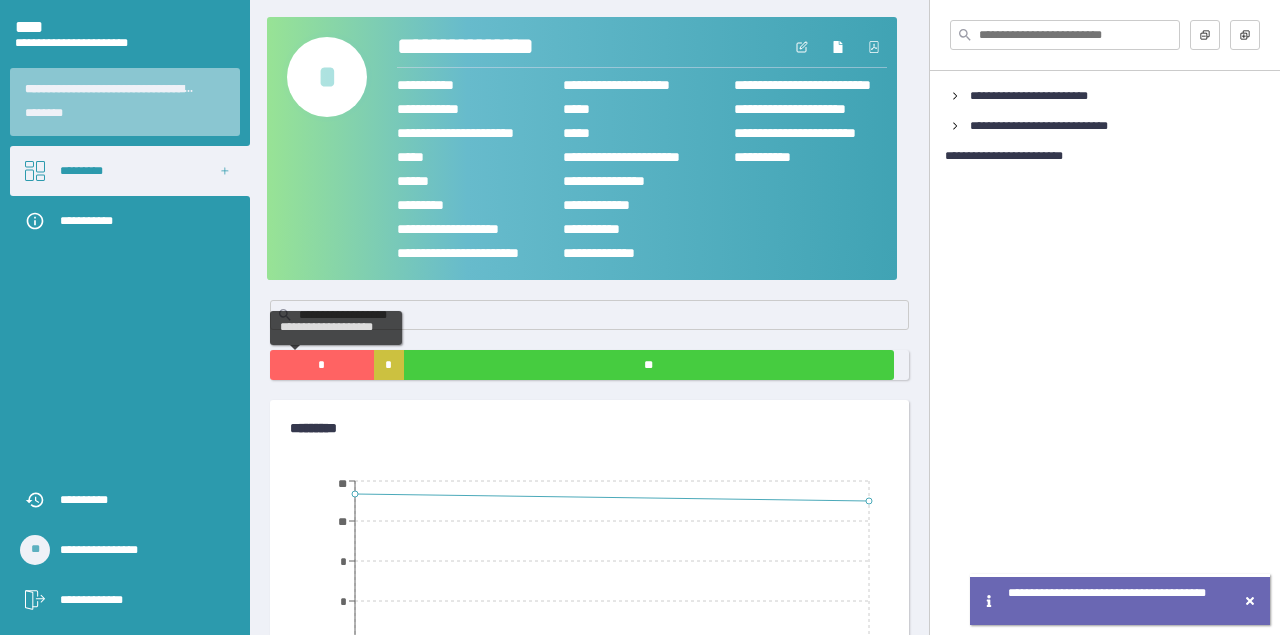 click on "*" at bounding box center (322, 365) 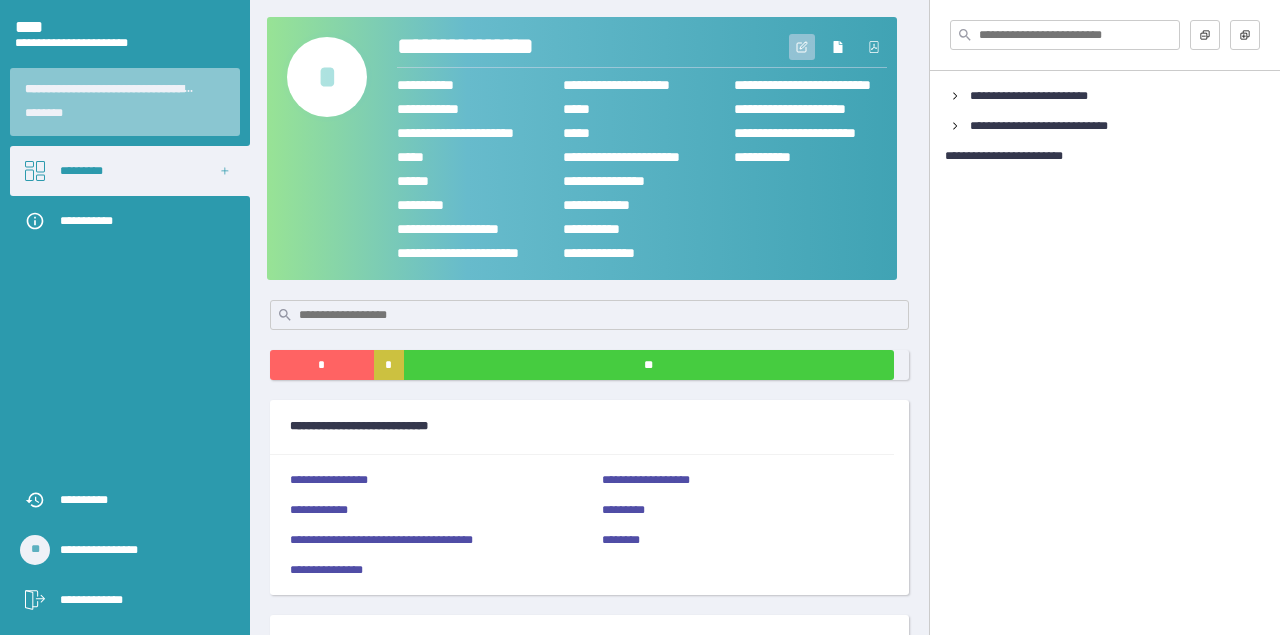 click 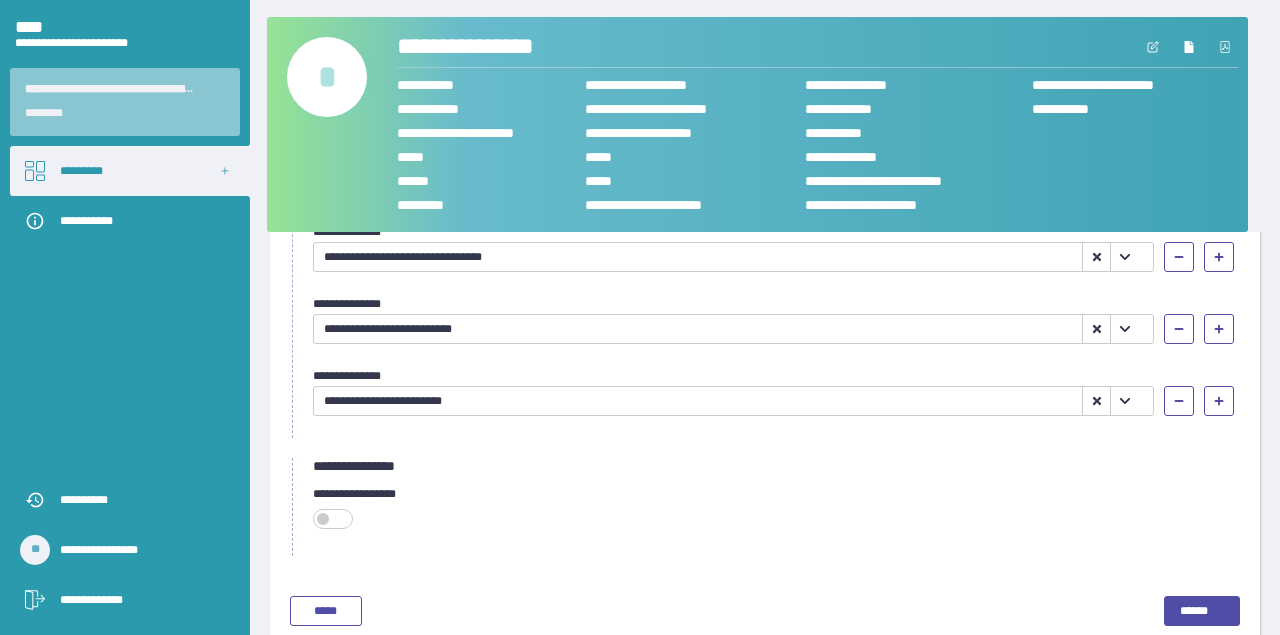 scroll, scrollTop: 903, scrollLeft: 0, axis: vertical 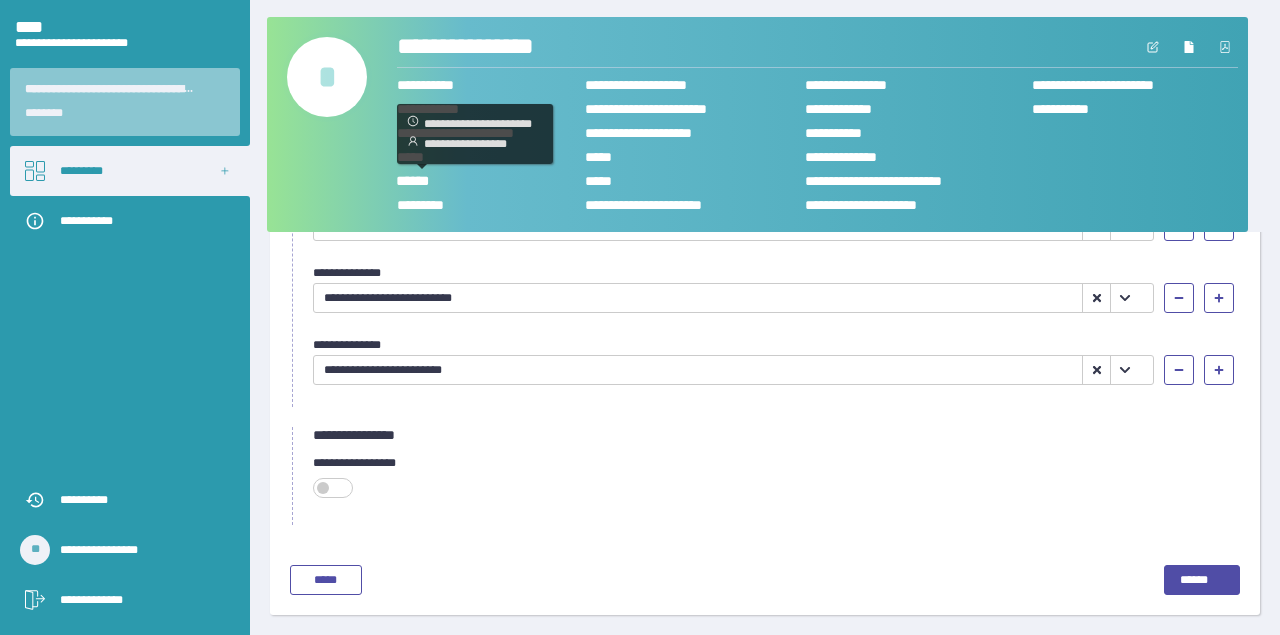 click on "******" at bounding box center [421, 180] 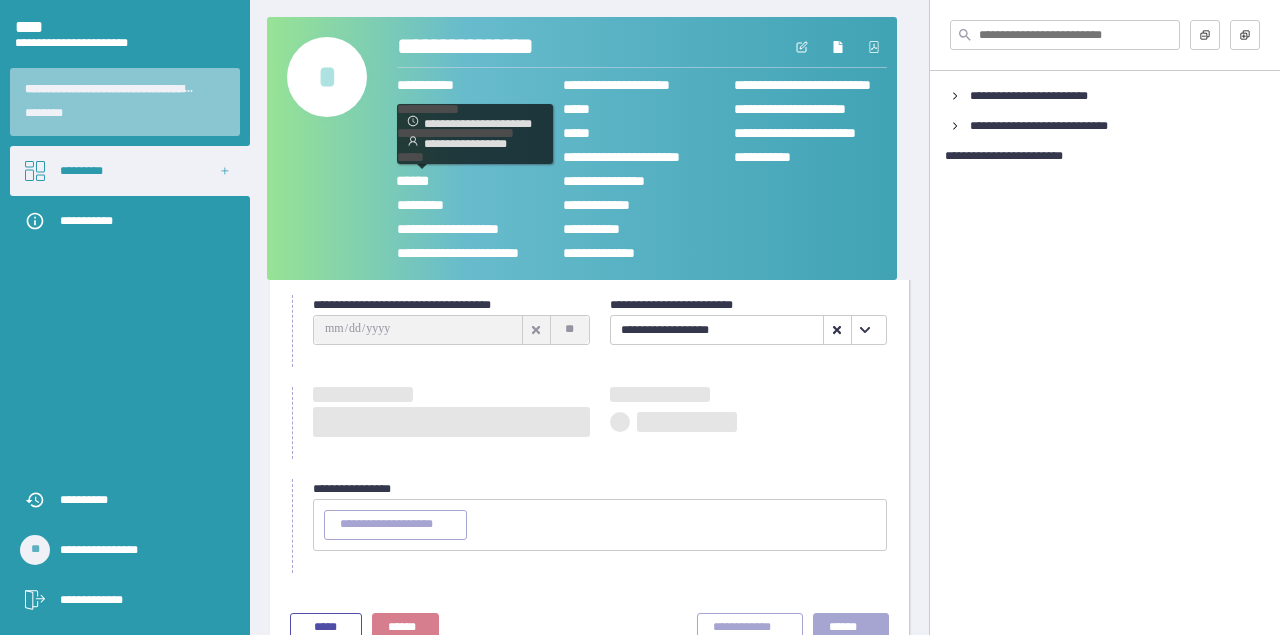 type on "**********" 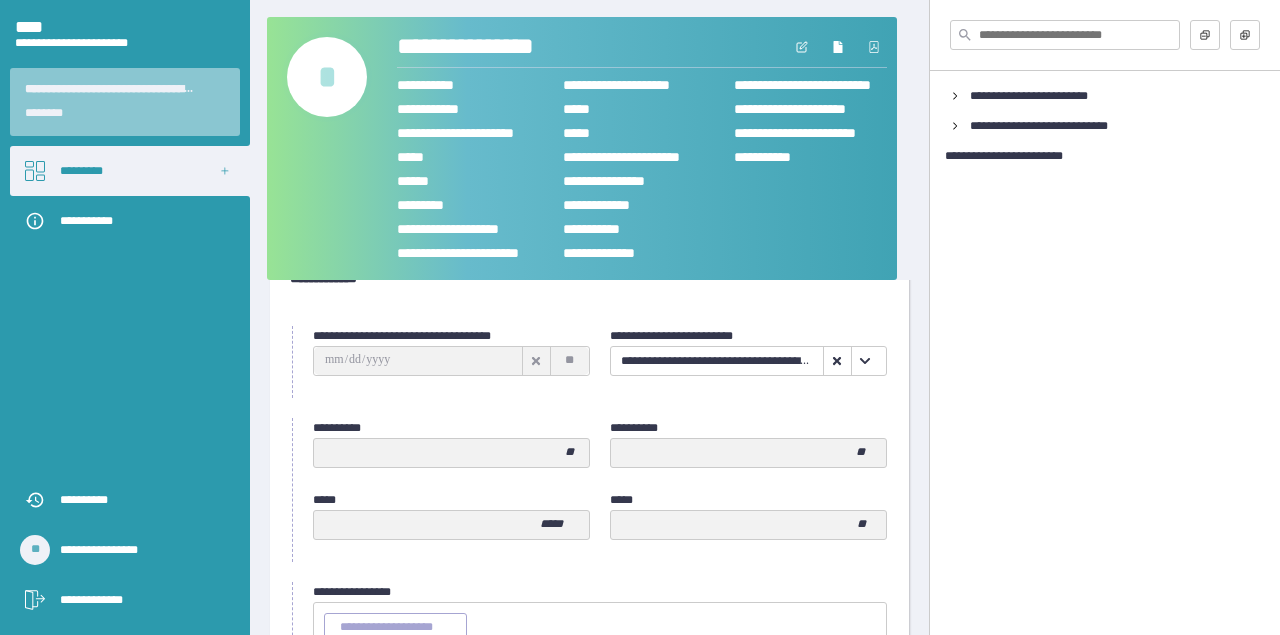 scroll, scrollTop: 81, scrollLeft: 0, axis: vertical 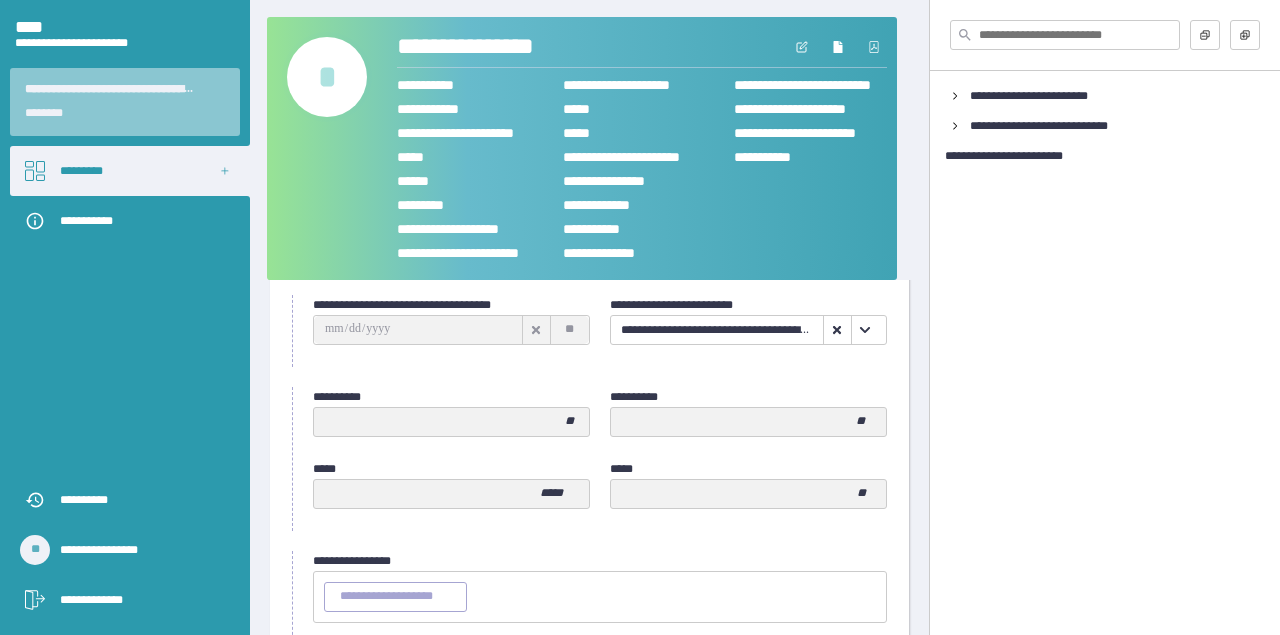 click on "**********" at bounding box center [717, 330] 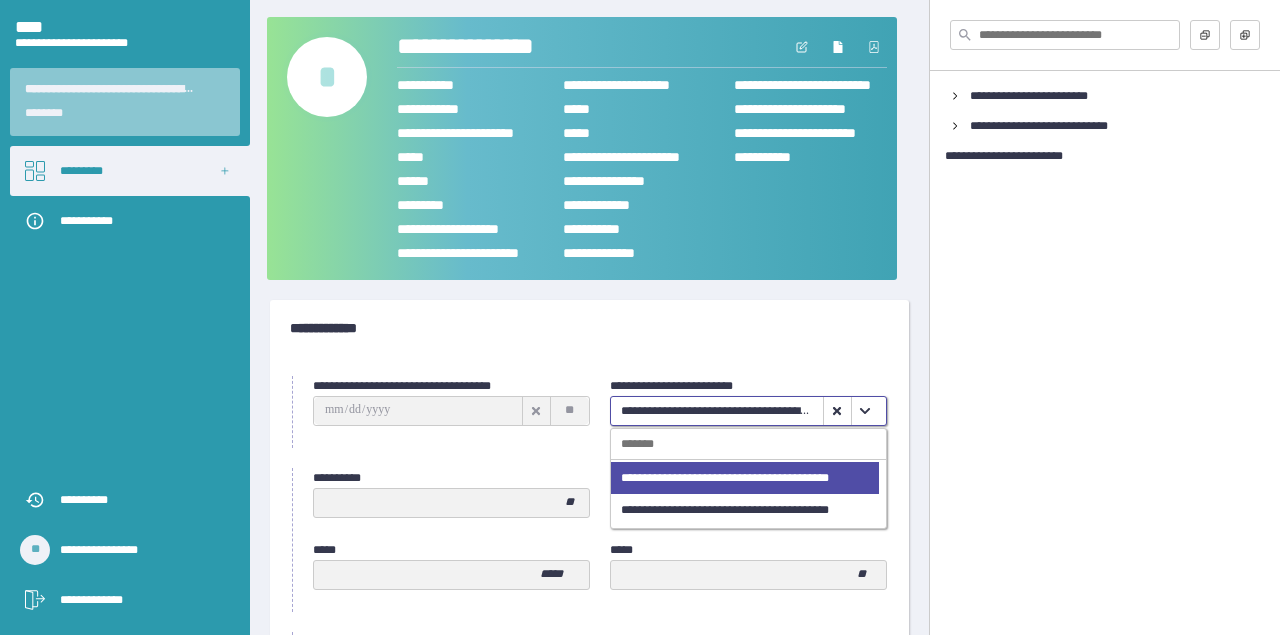 scroll, scrollTop: 0, scrollLeft: 0, axis: both 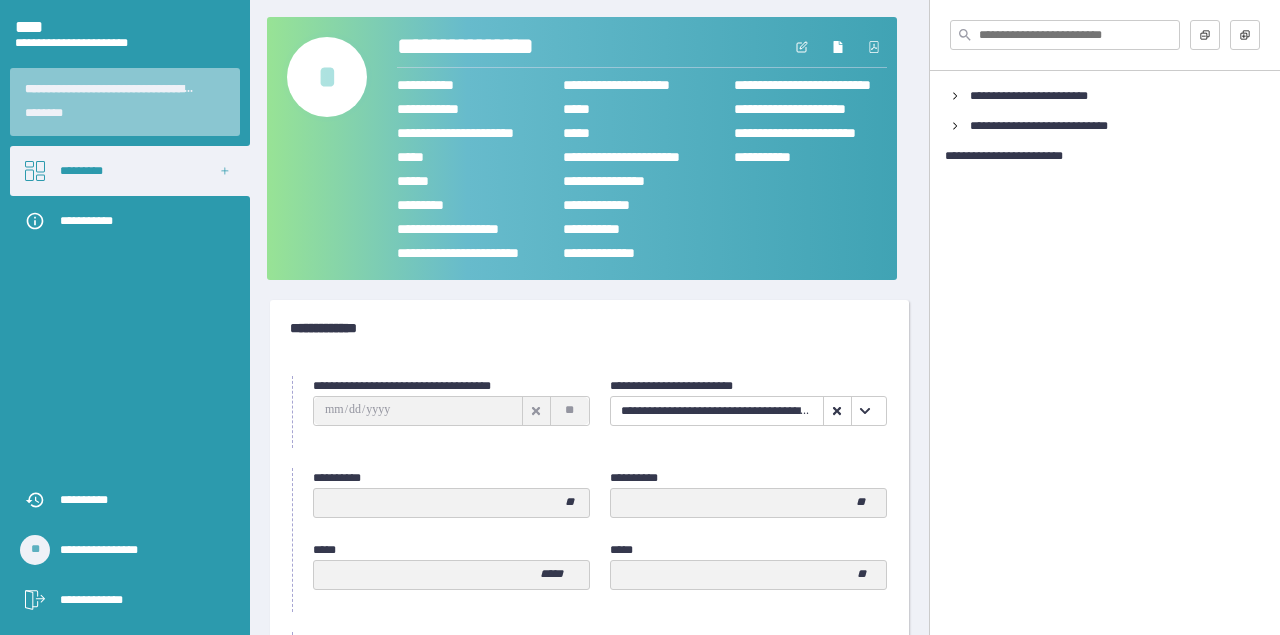 click on "**********" at bounding box center (589, 328) 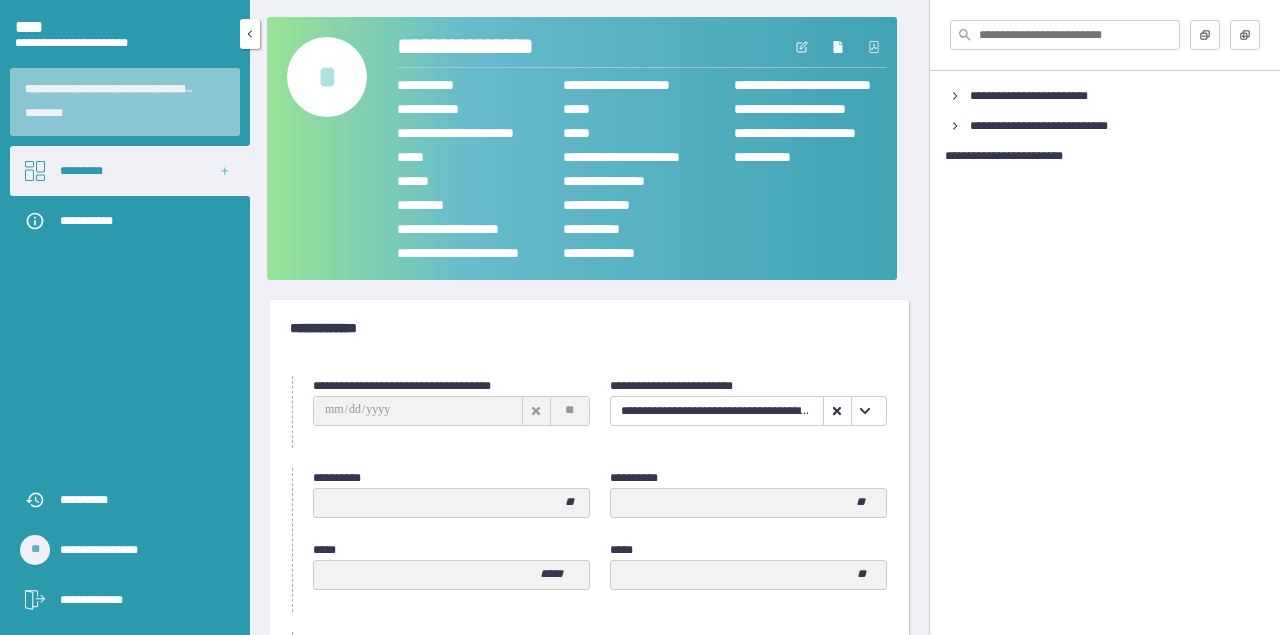click on "*********" at bounding box center [130, 171] 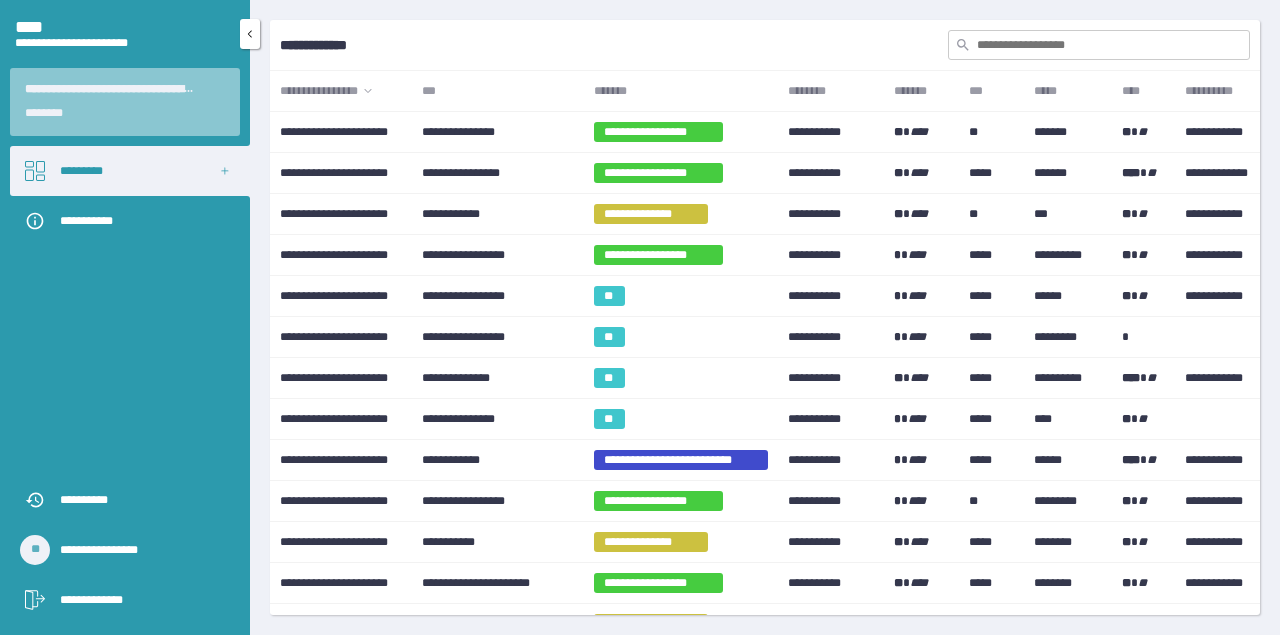 click on "**********" at bounding box center [140, 600] 